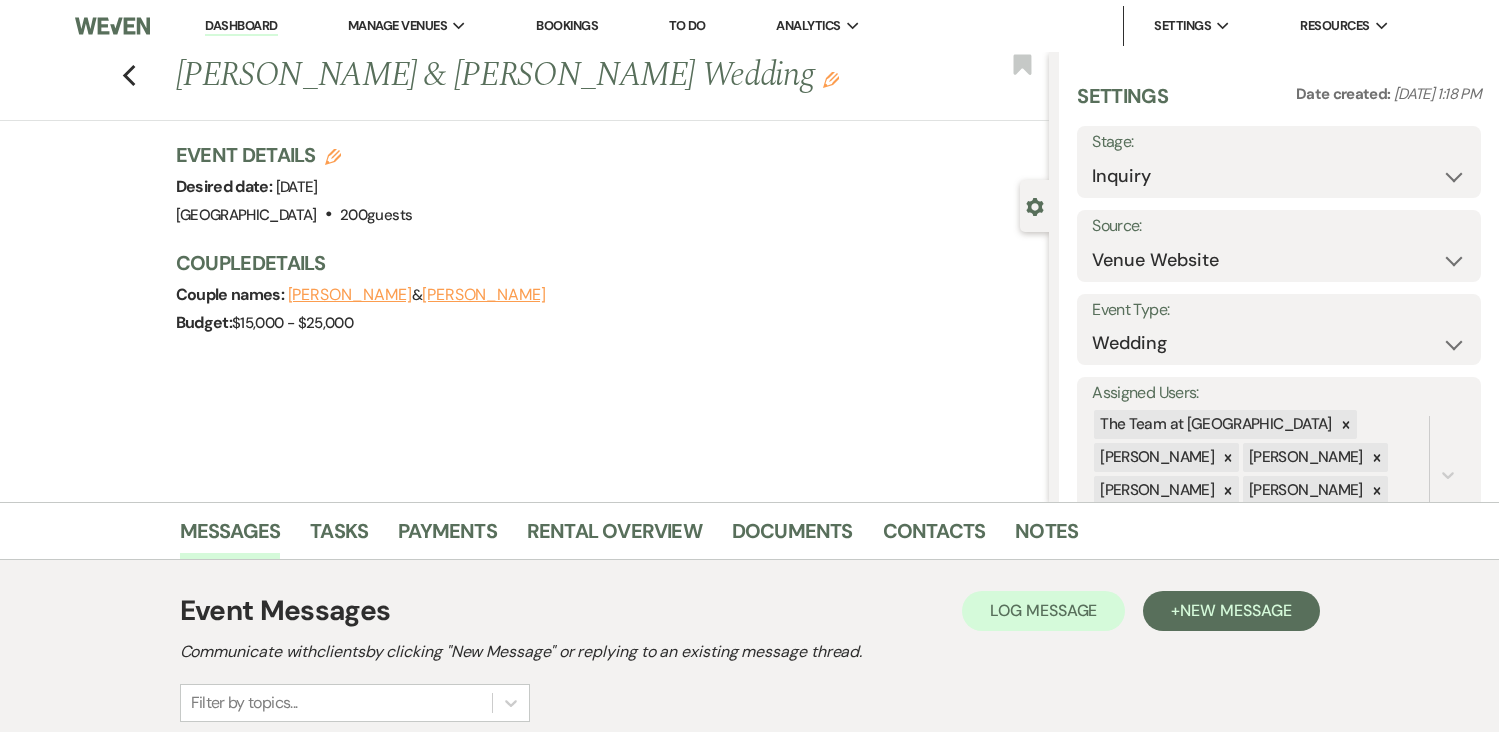 scroll, scrollTop: 0, scrollLeft: 0, axis: both 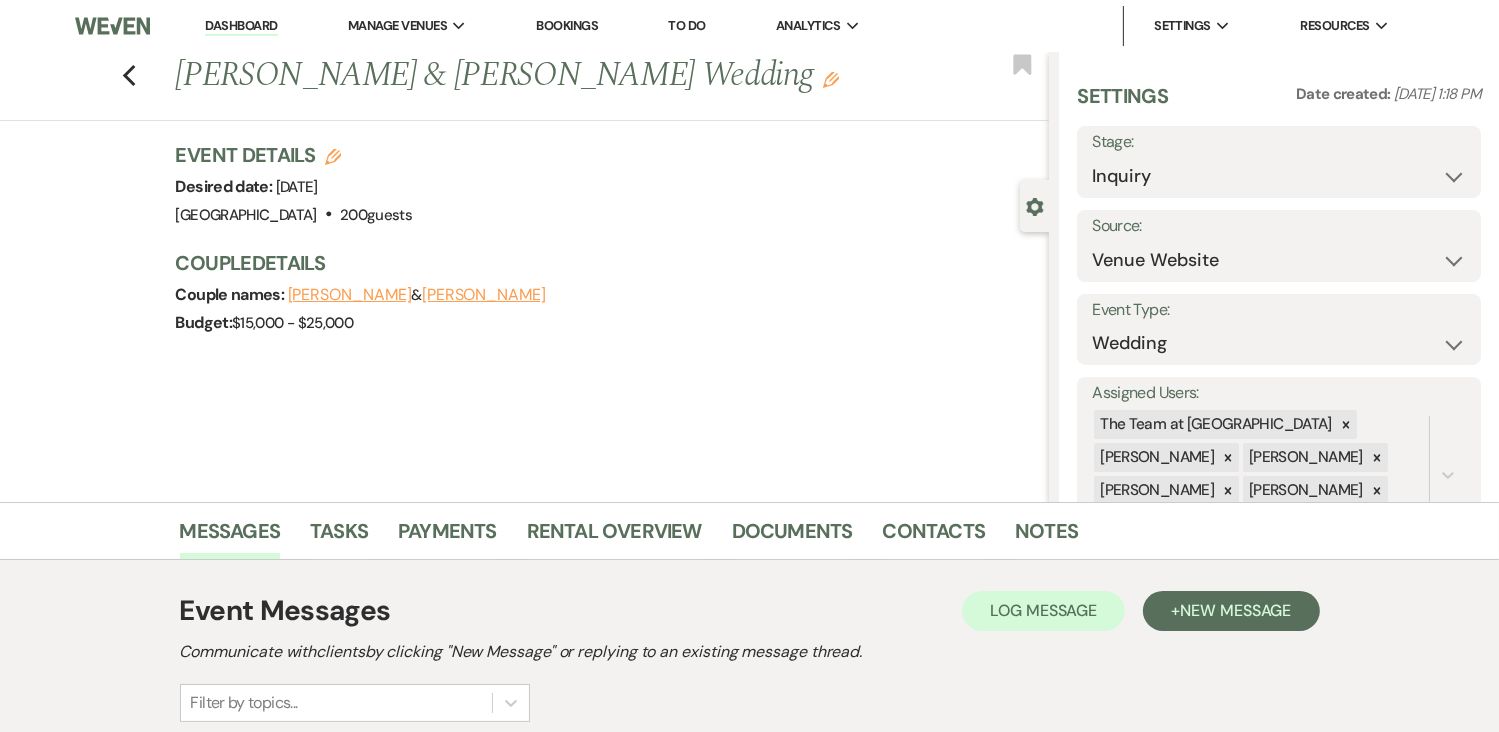 click on "Dashboard" at bounding box center [241, 26] 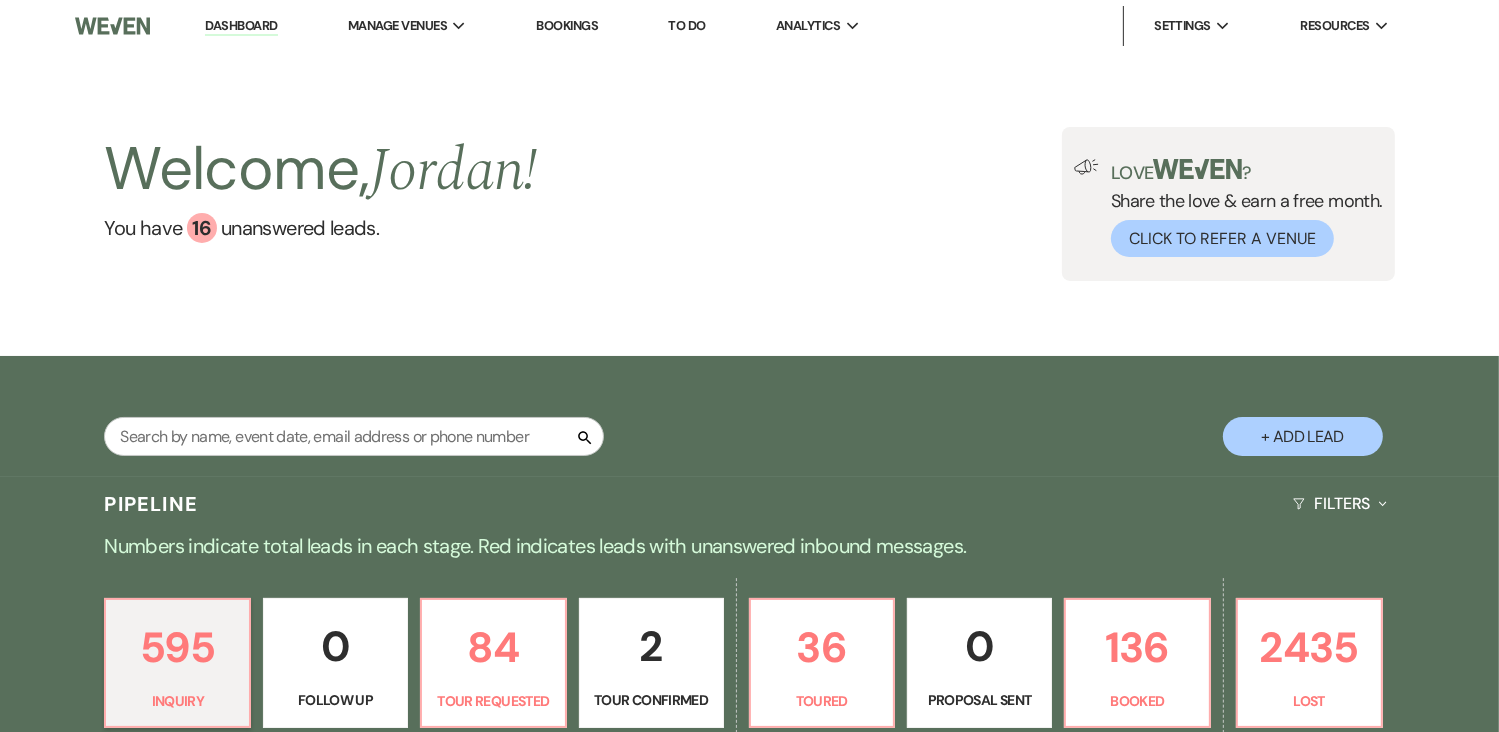 scroll, scrollTop: 1647, scrollLeft: 0, axis: vertical 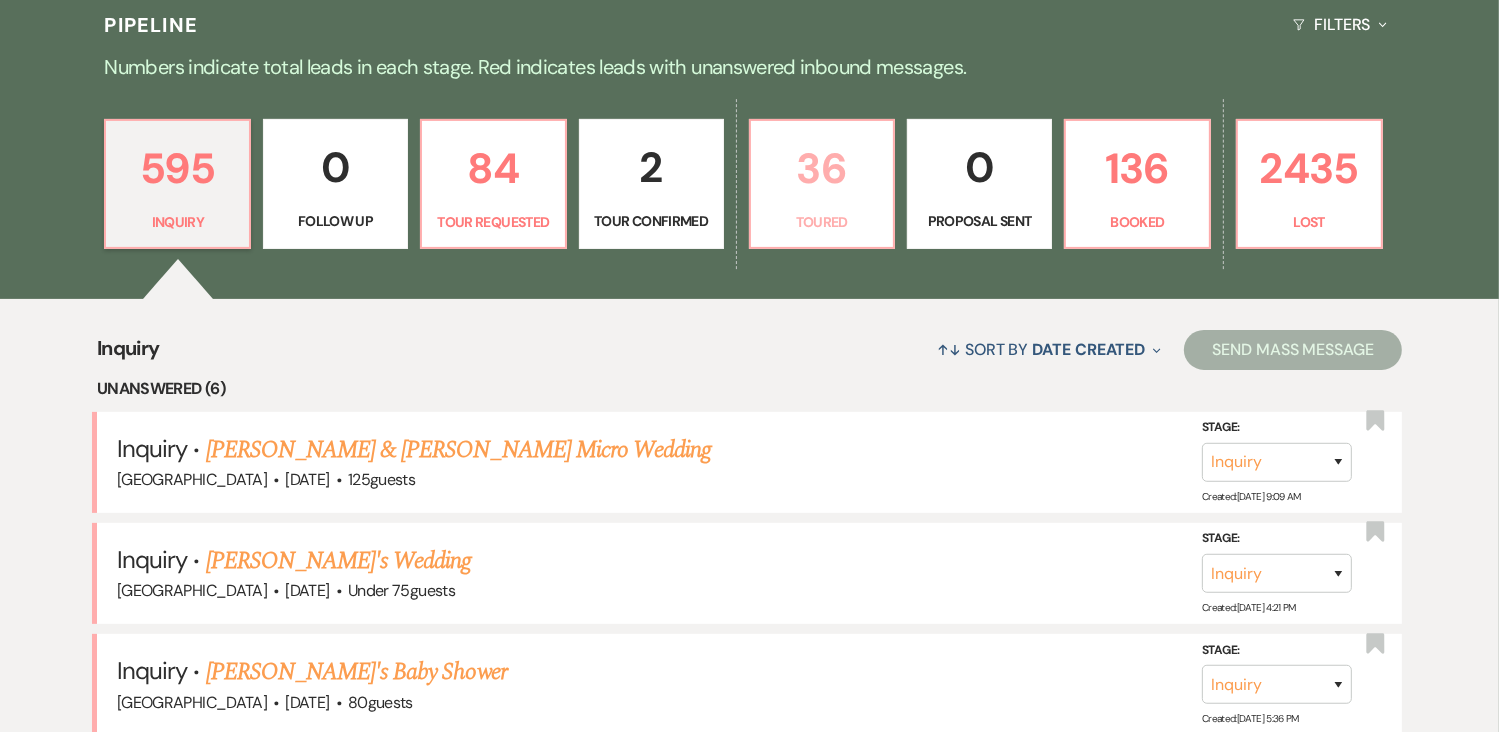 drag, startPoint x: 816, startPoint y: 217, endPoint x: 804, endPoint y: 154, distance: 64.132675 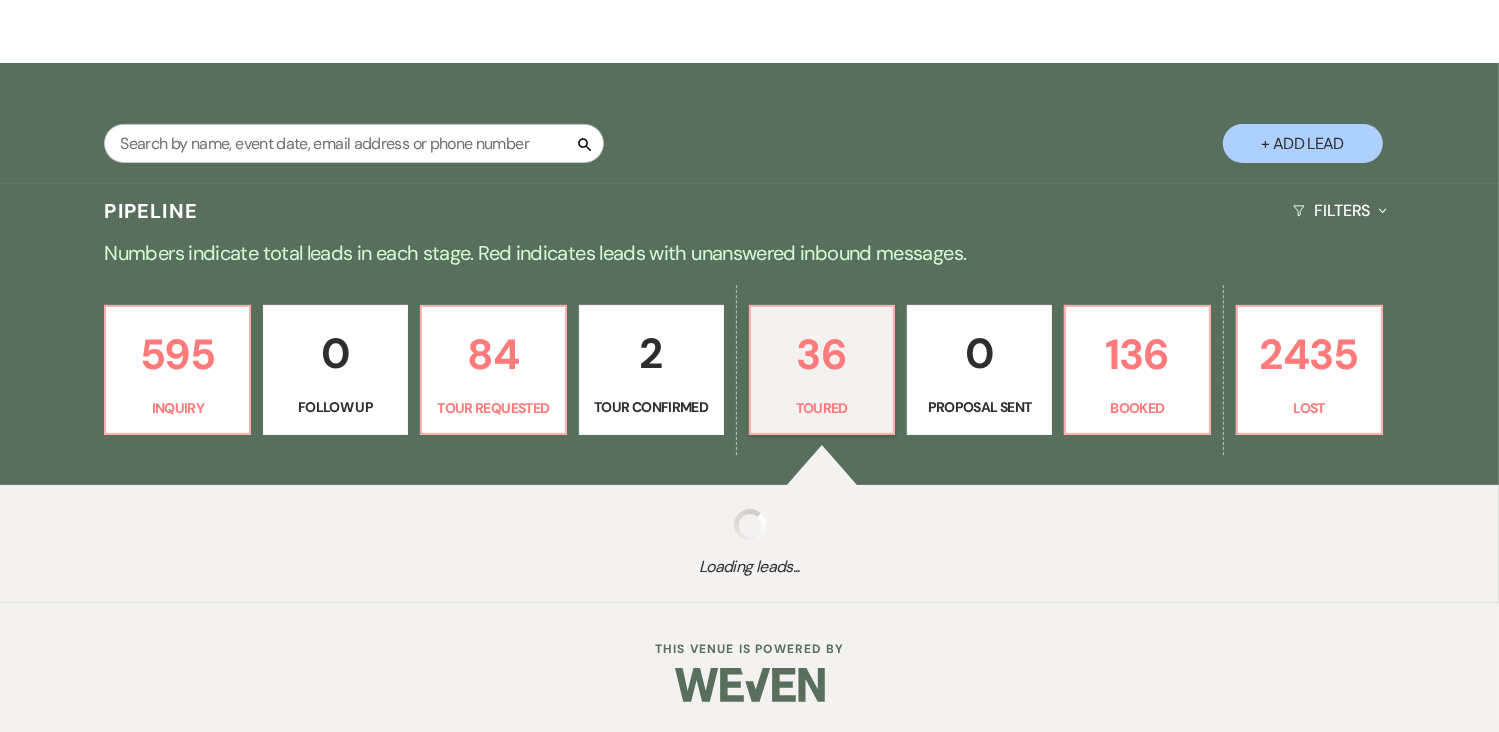 select on "5" 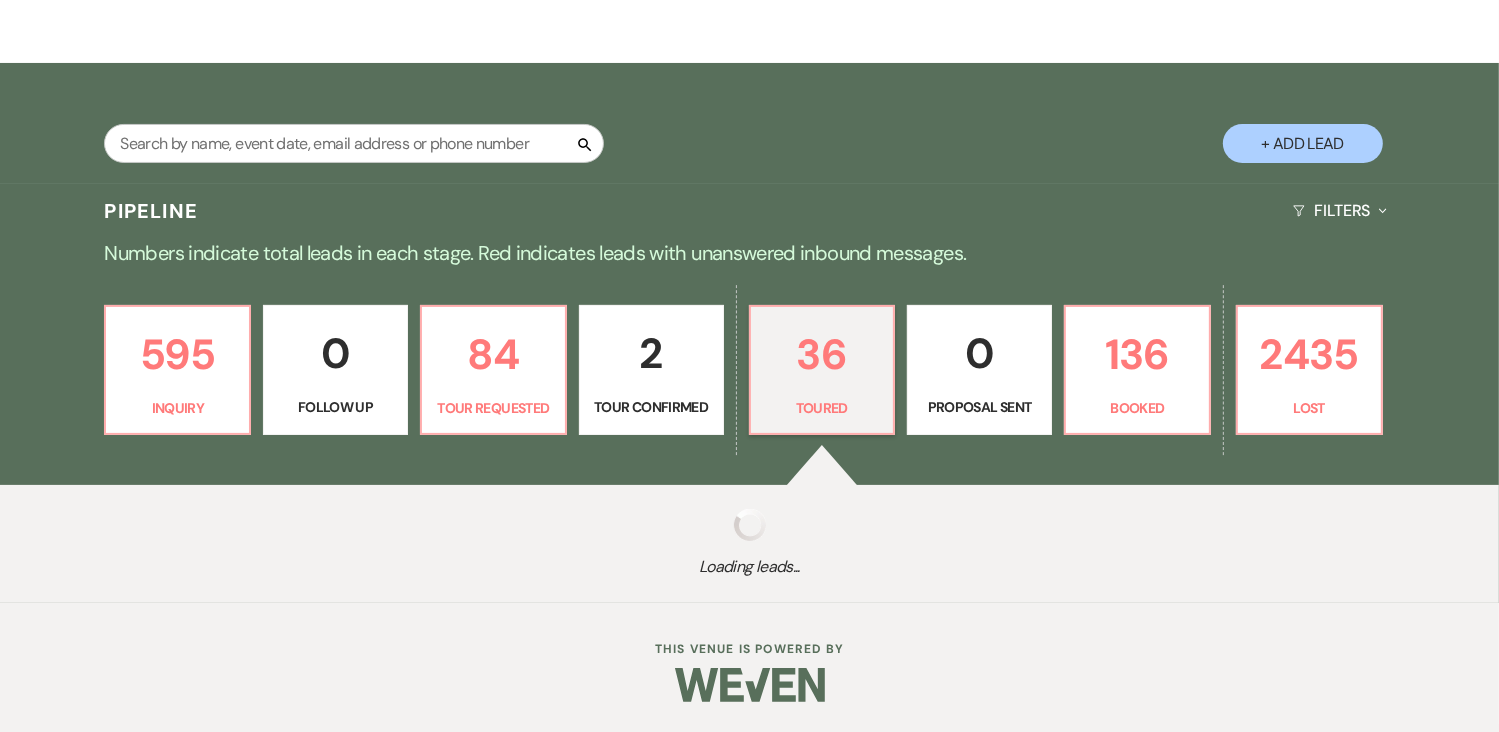 select on "5" 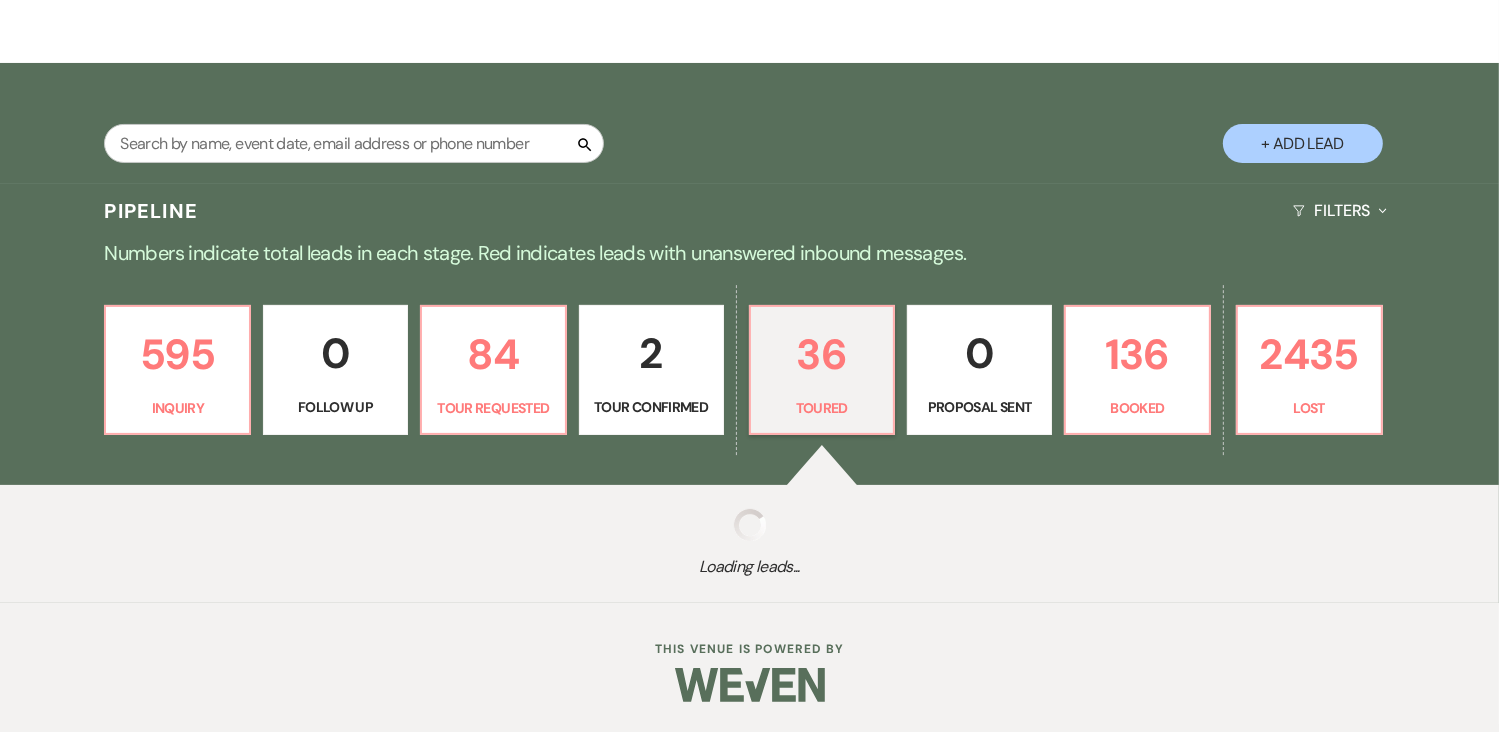 select on "5" 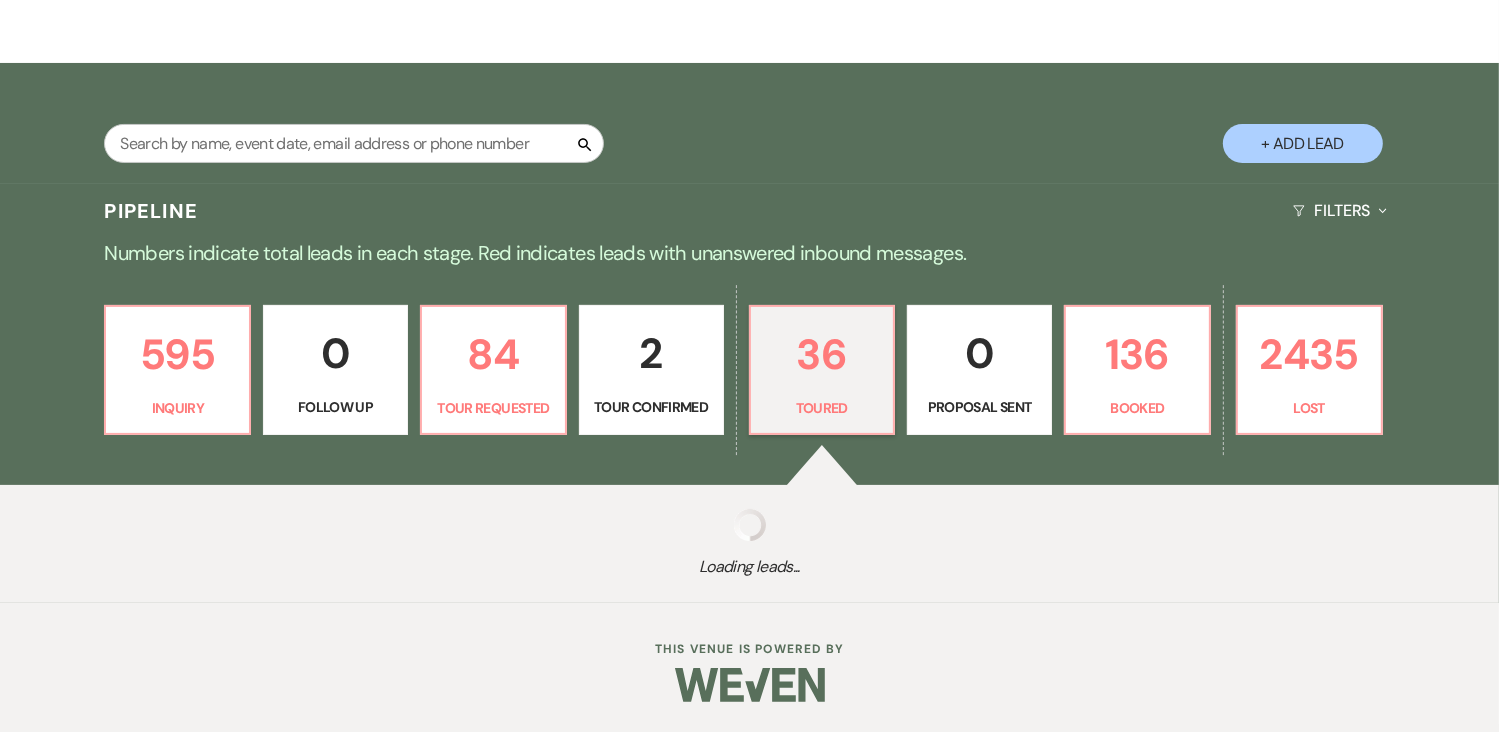 select on "5" 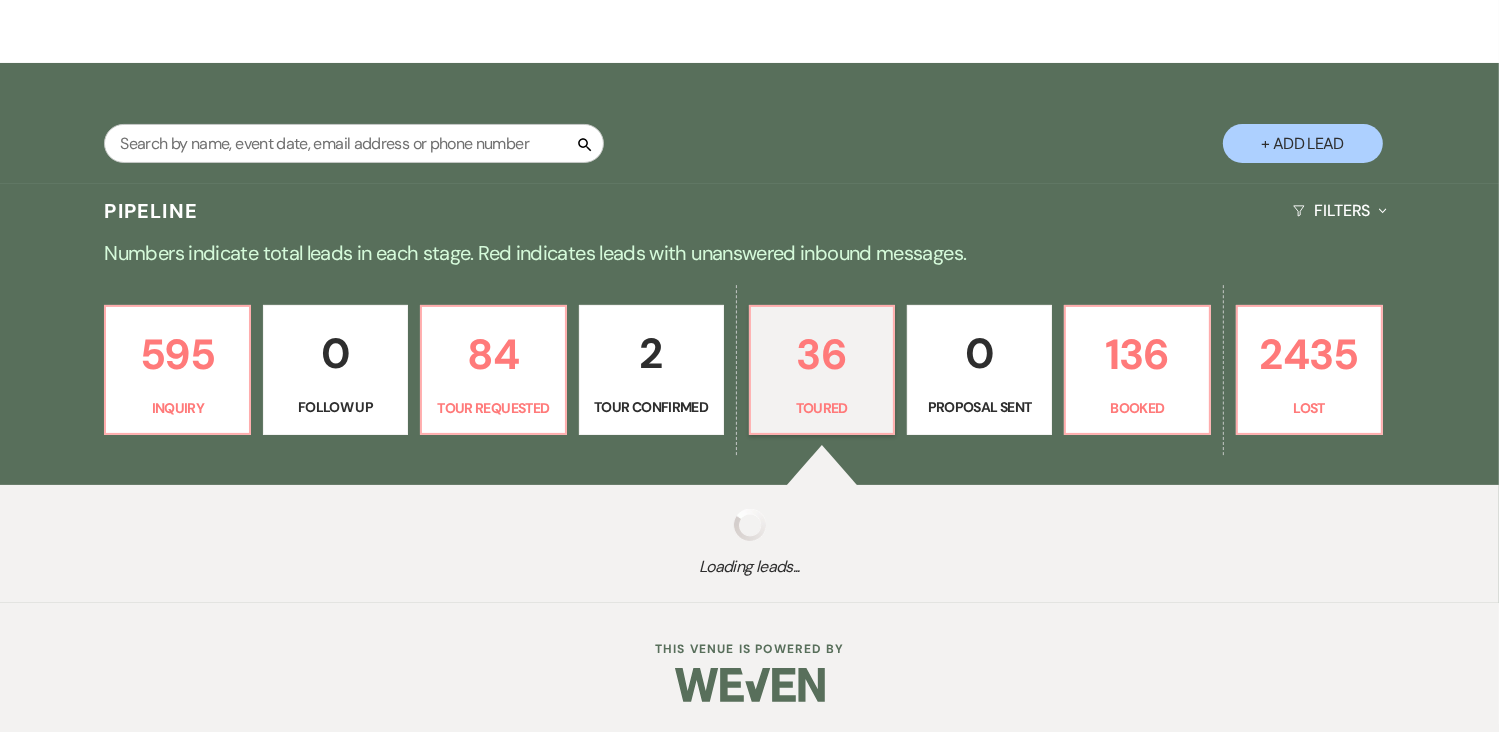 select on "5" 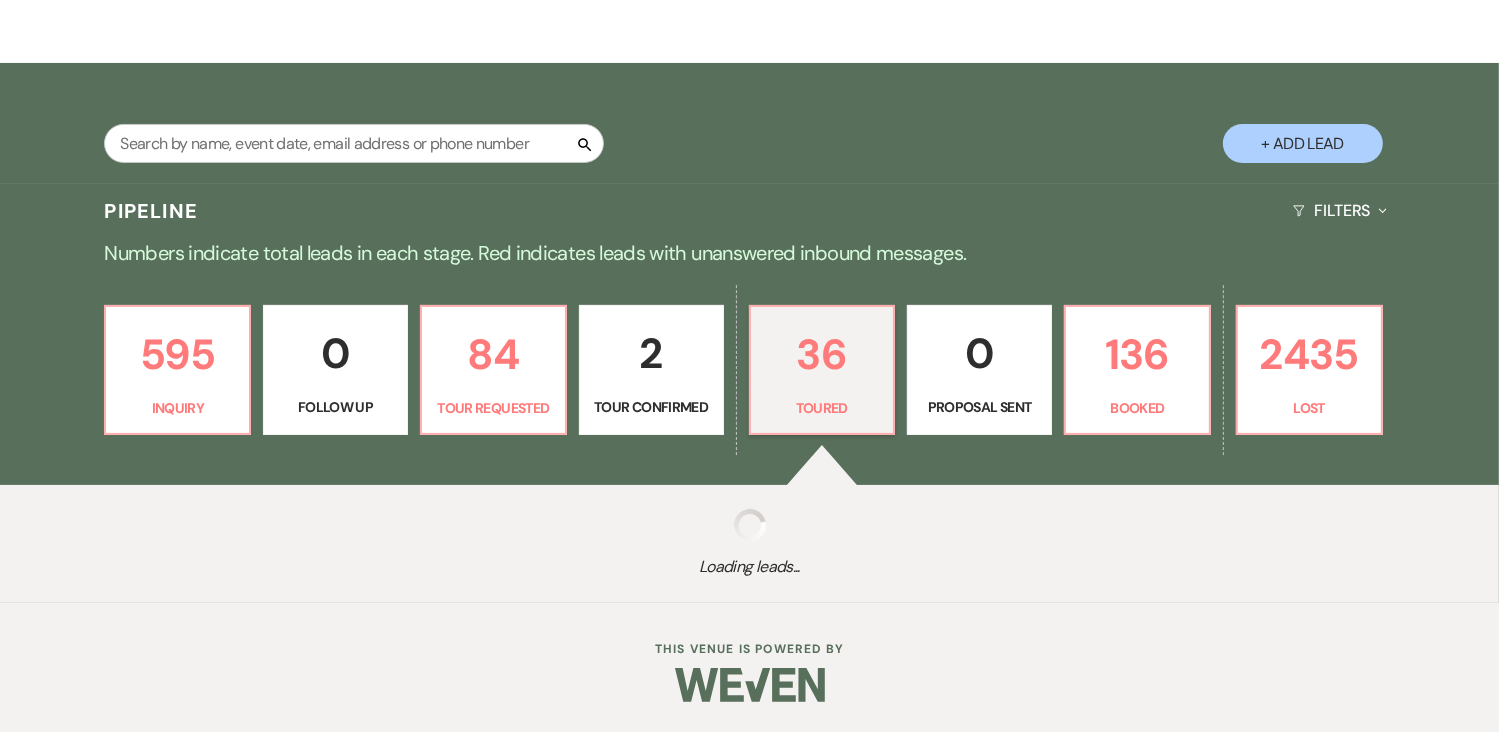 select on "5" 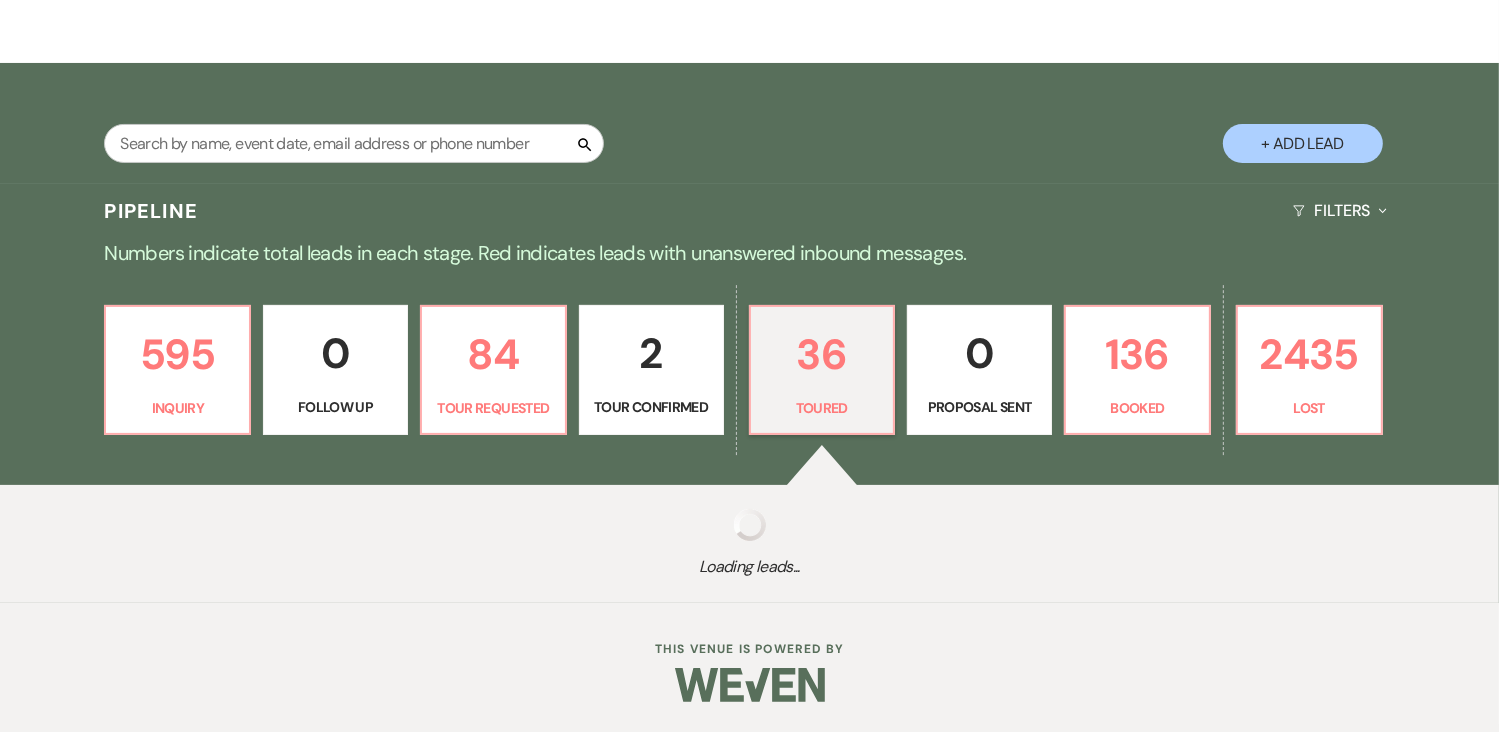 select on "5" 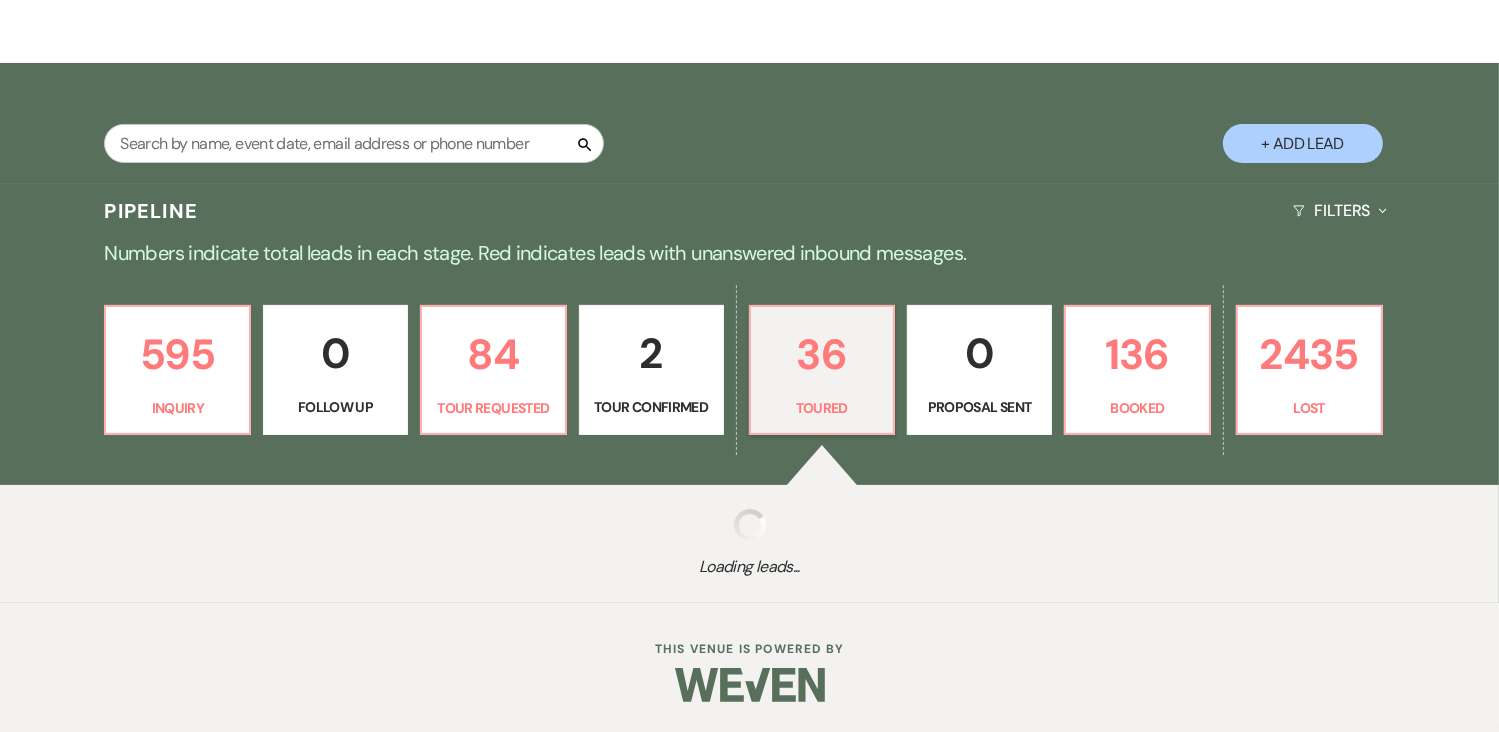 select on "5" 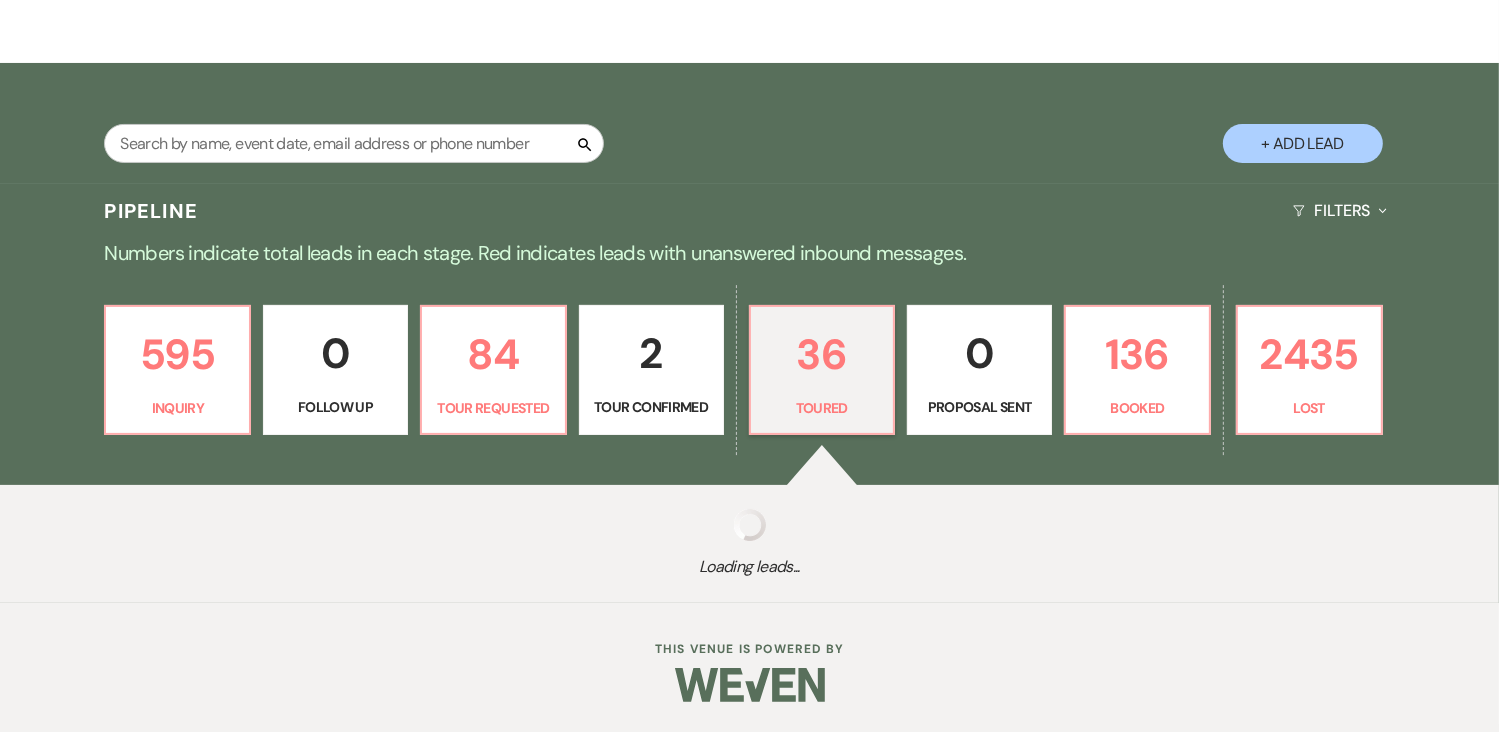 select on "5" 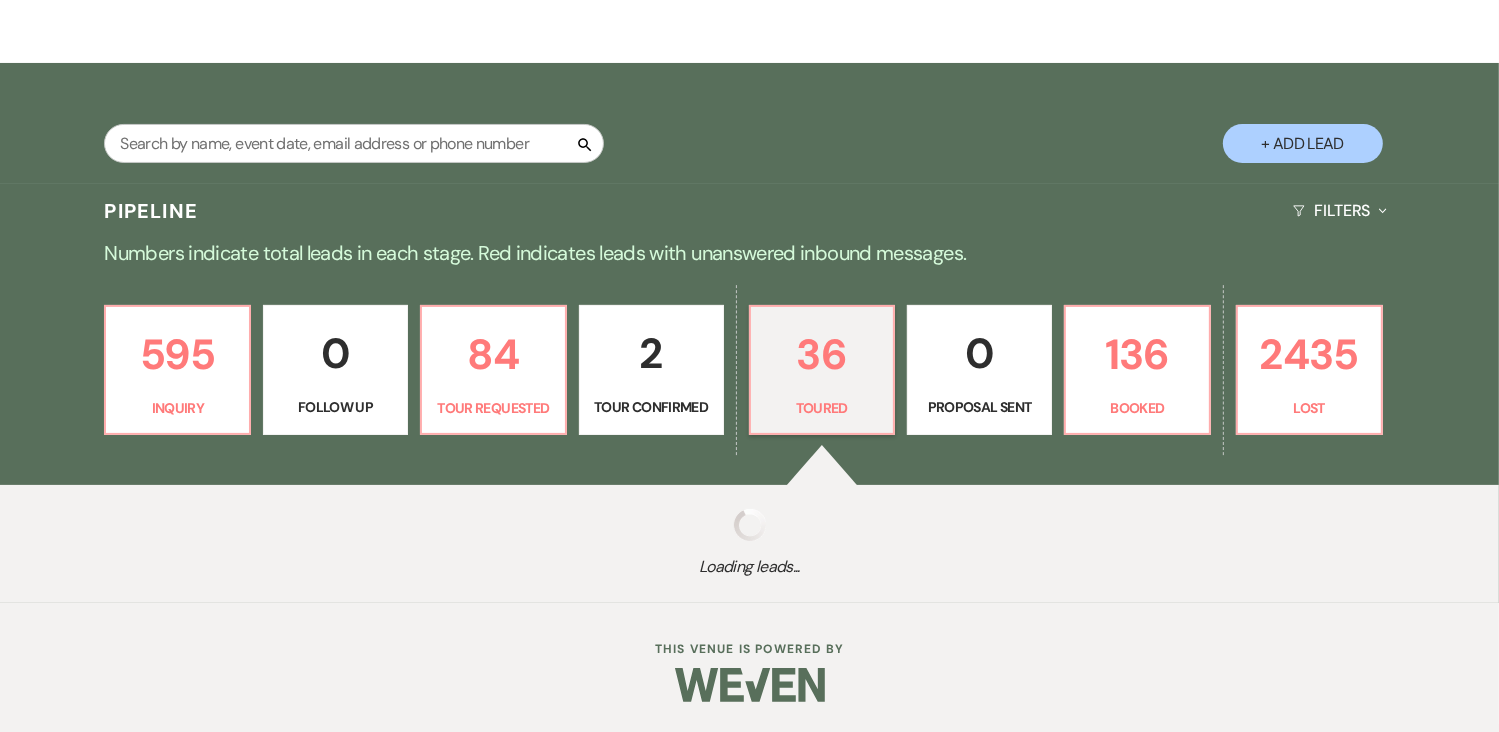select on "5" 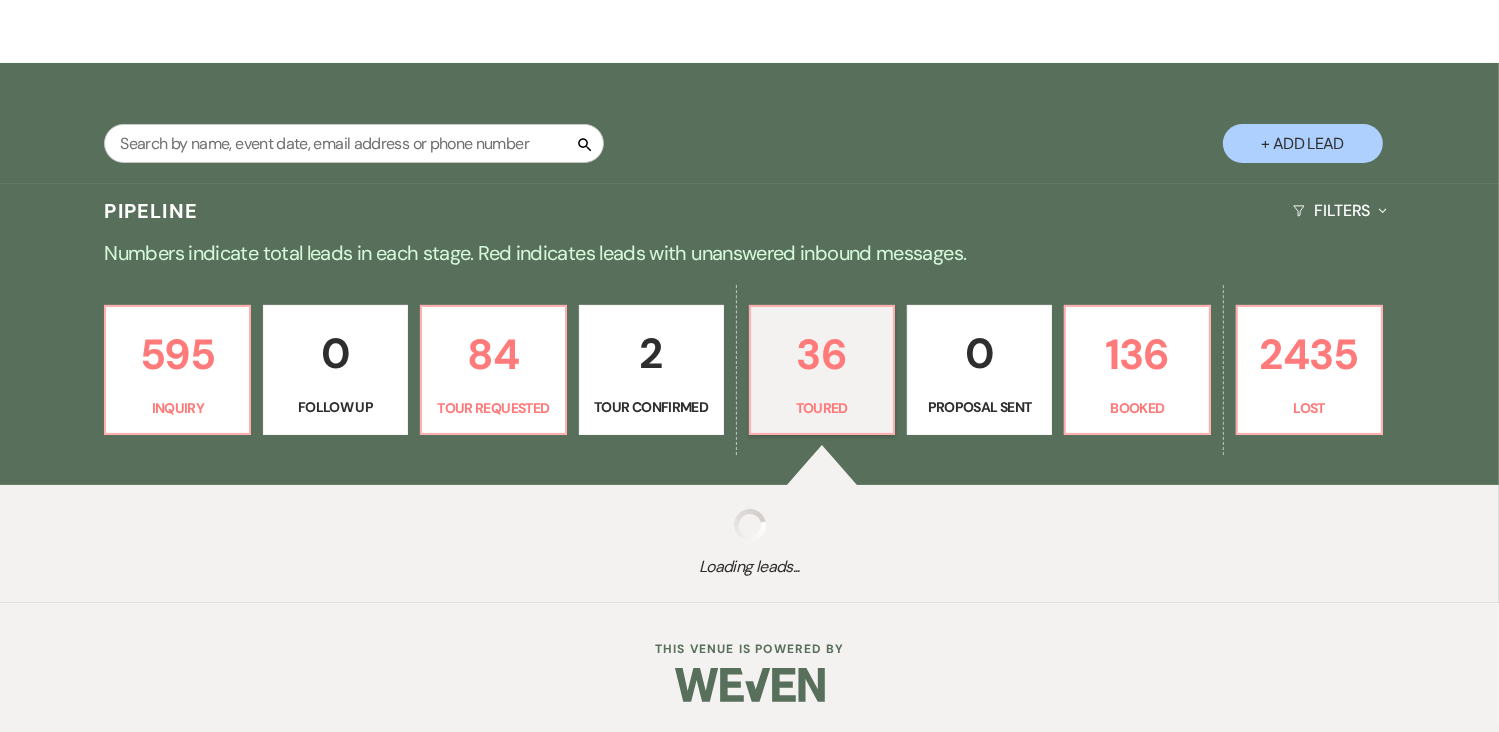 select on "5" 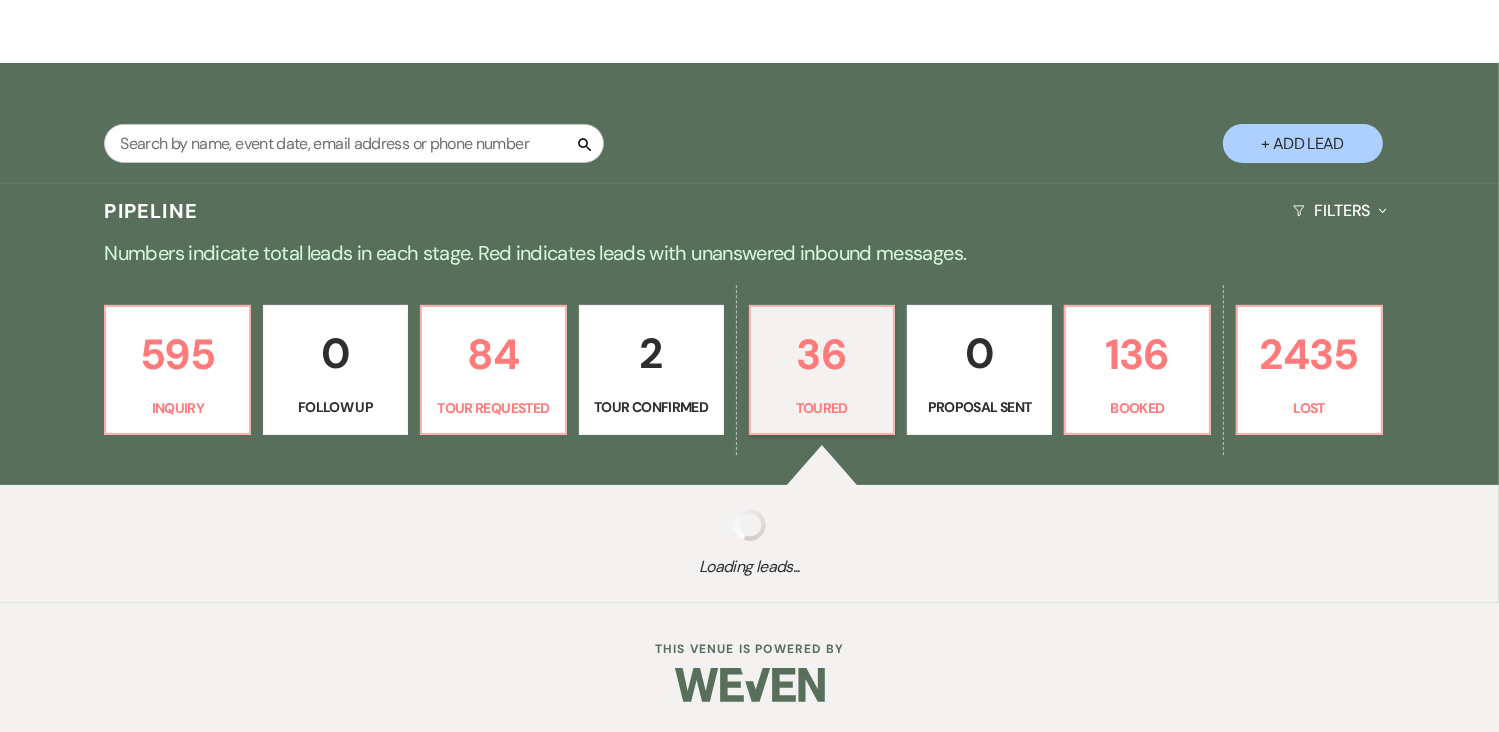 select on "5" 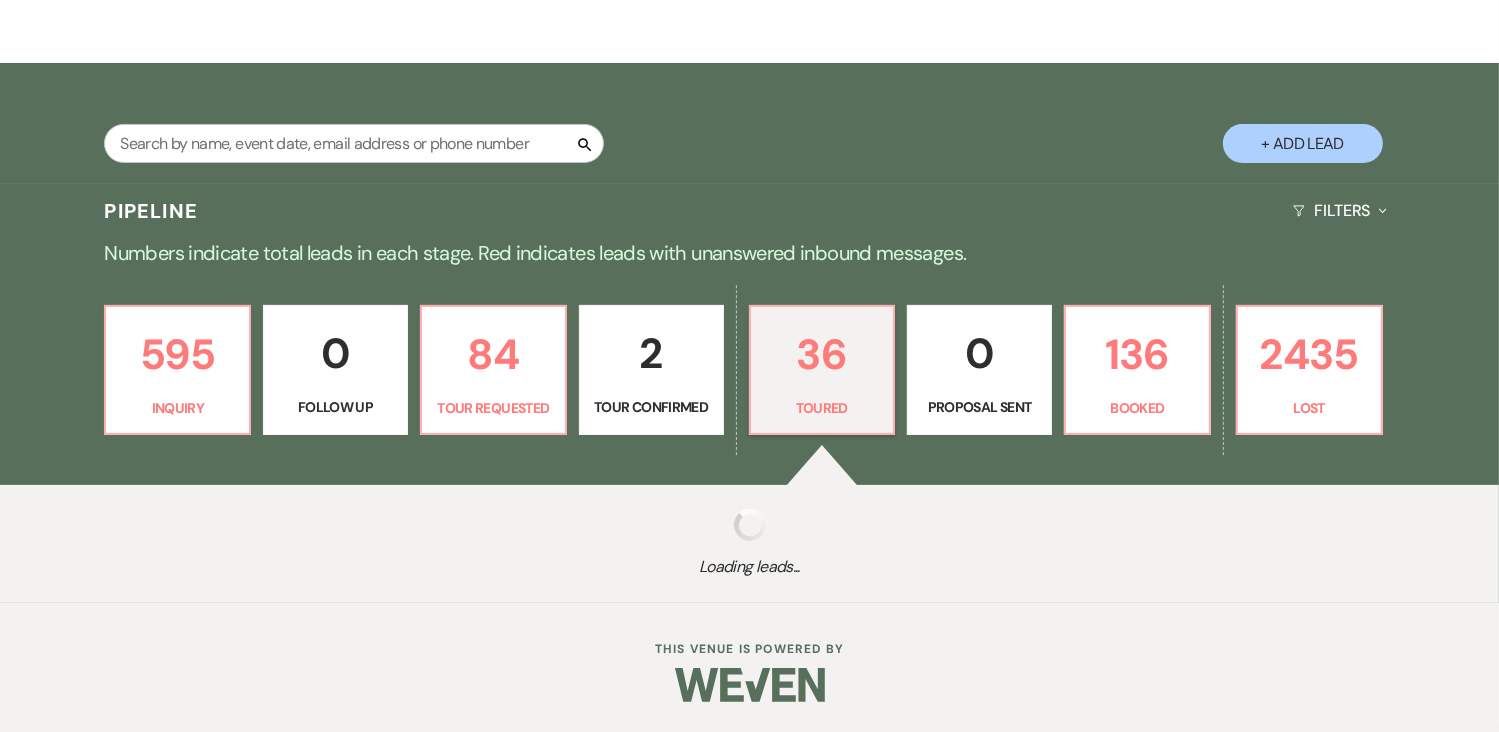 select on "5" 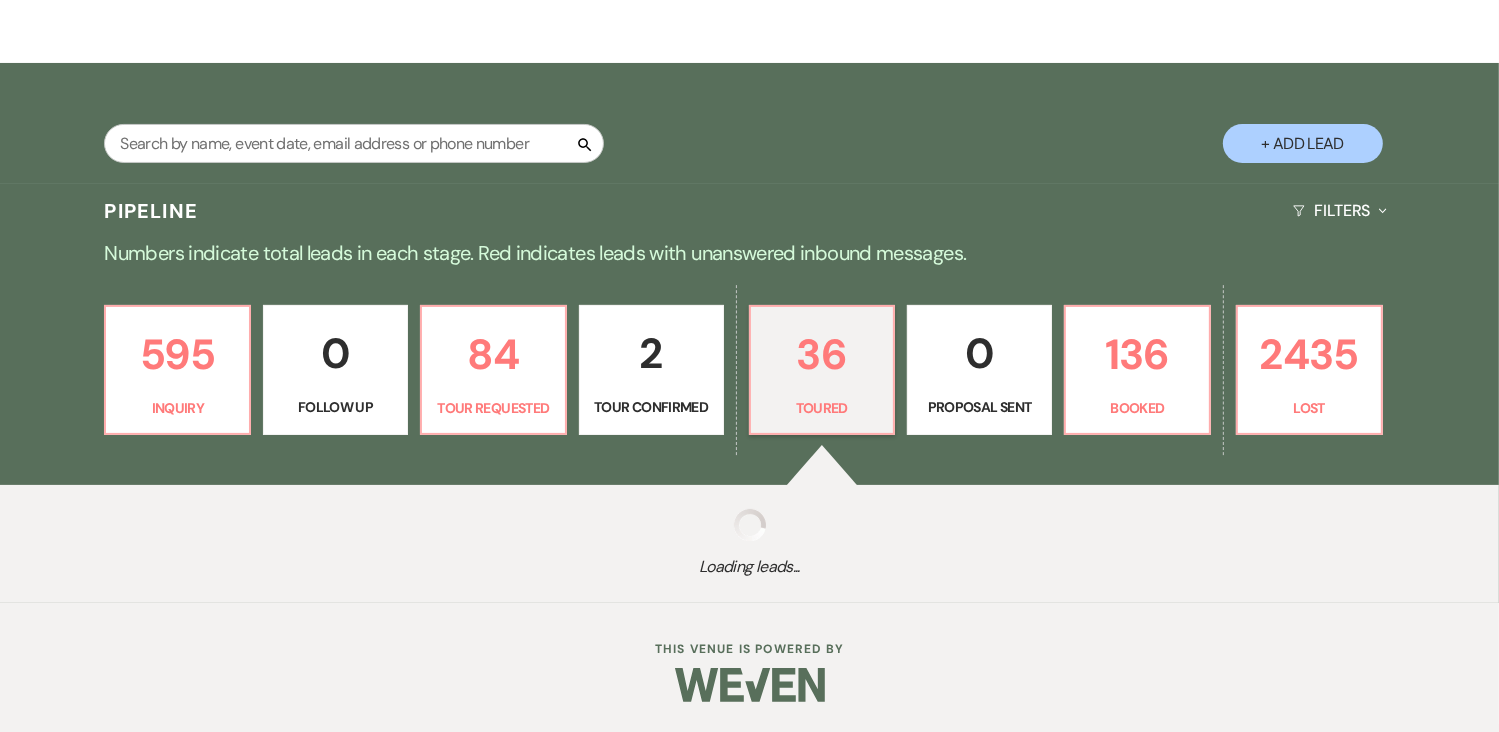 select on "5" 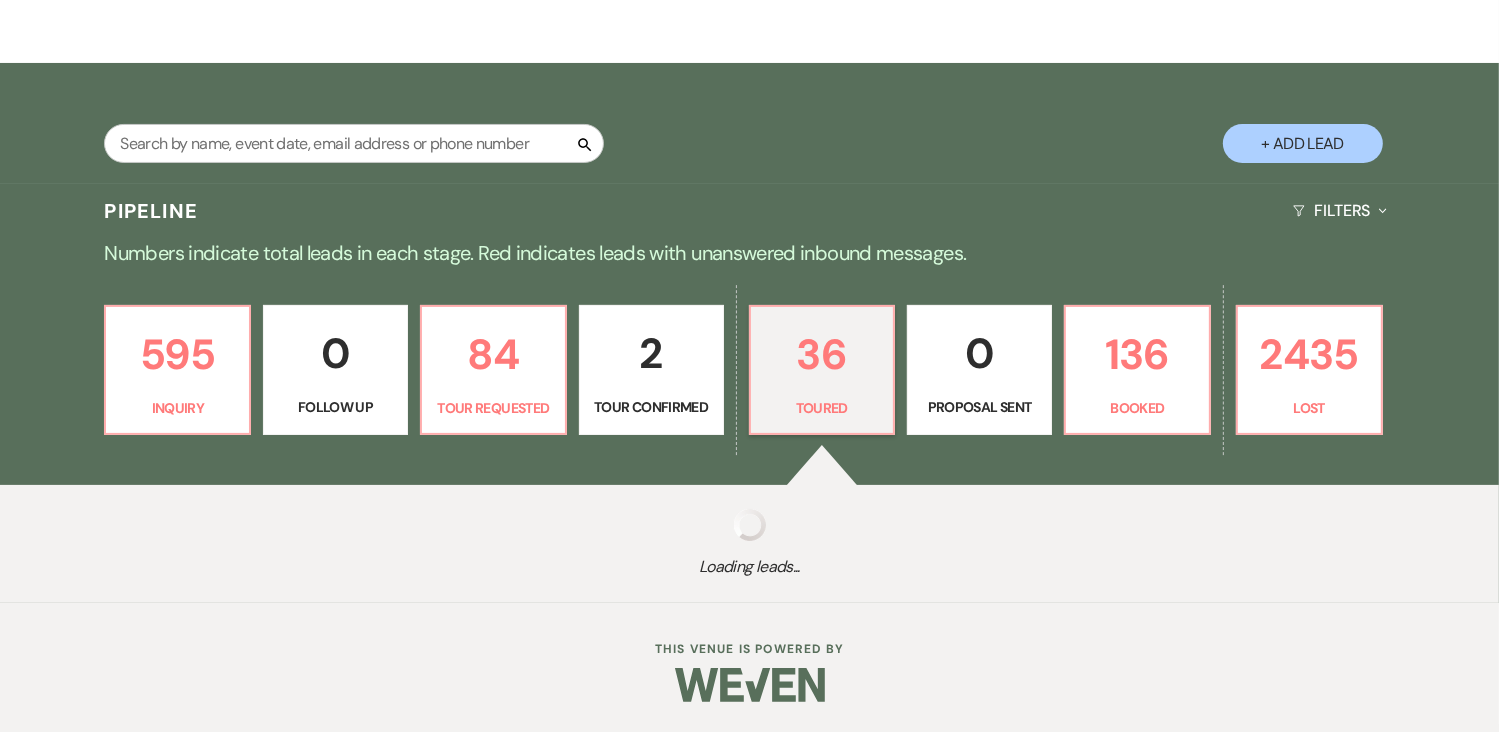 select on "5" 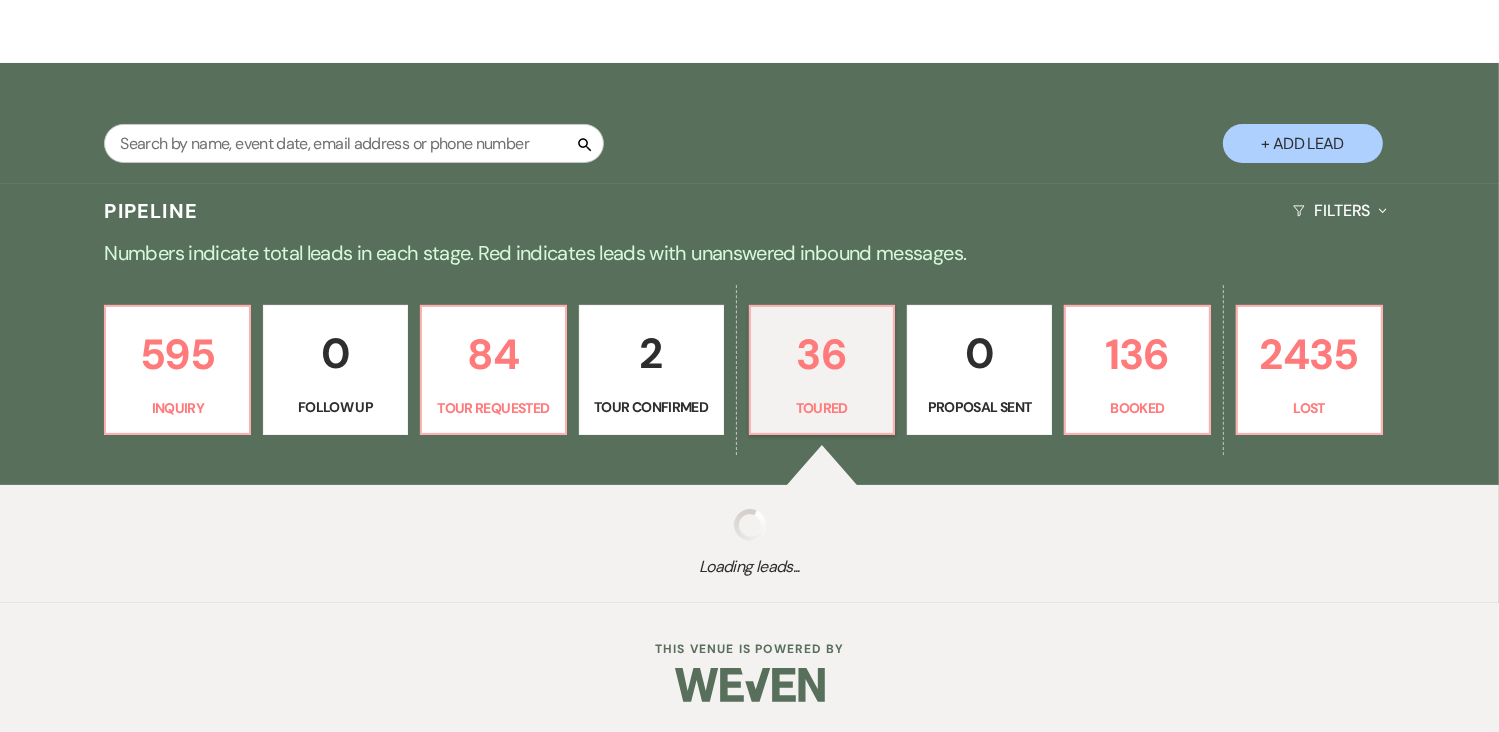 select on "5" 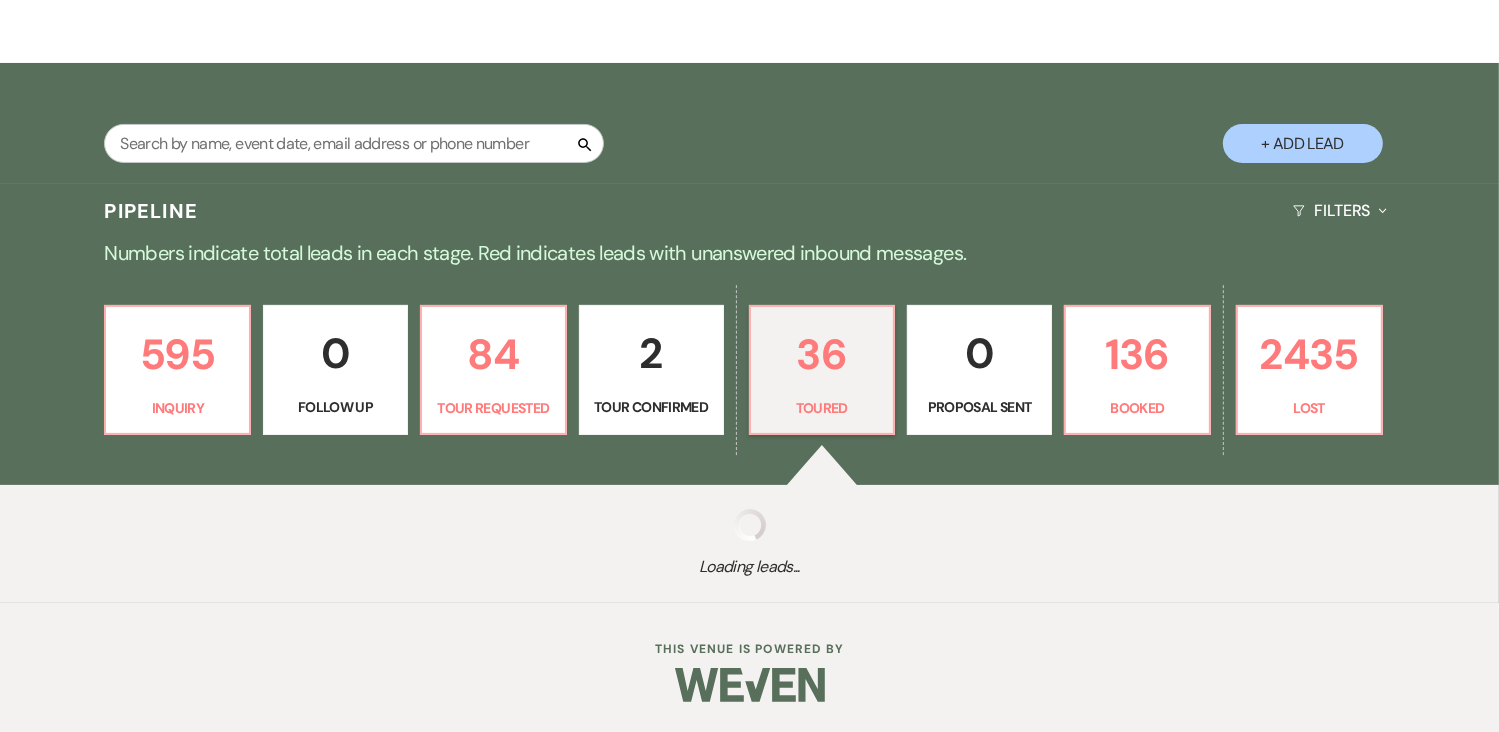 select on "5" 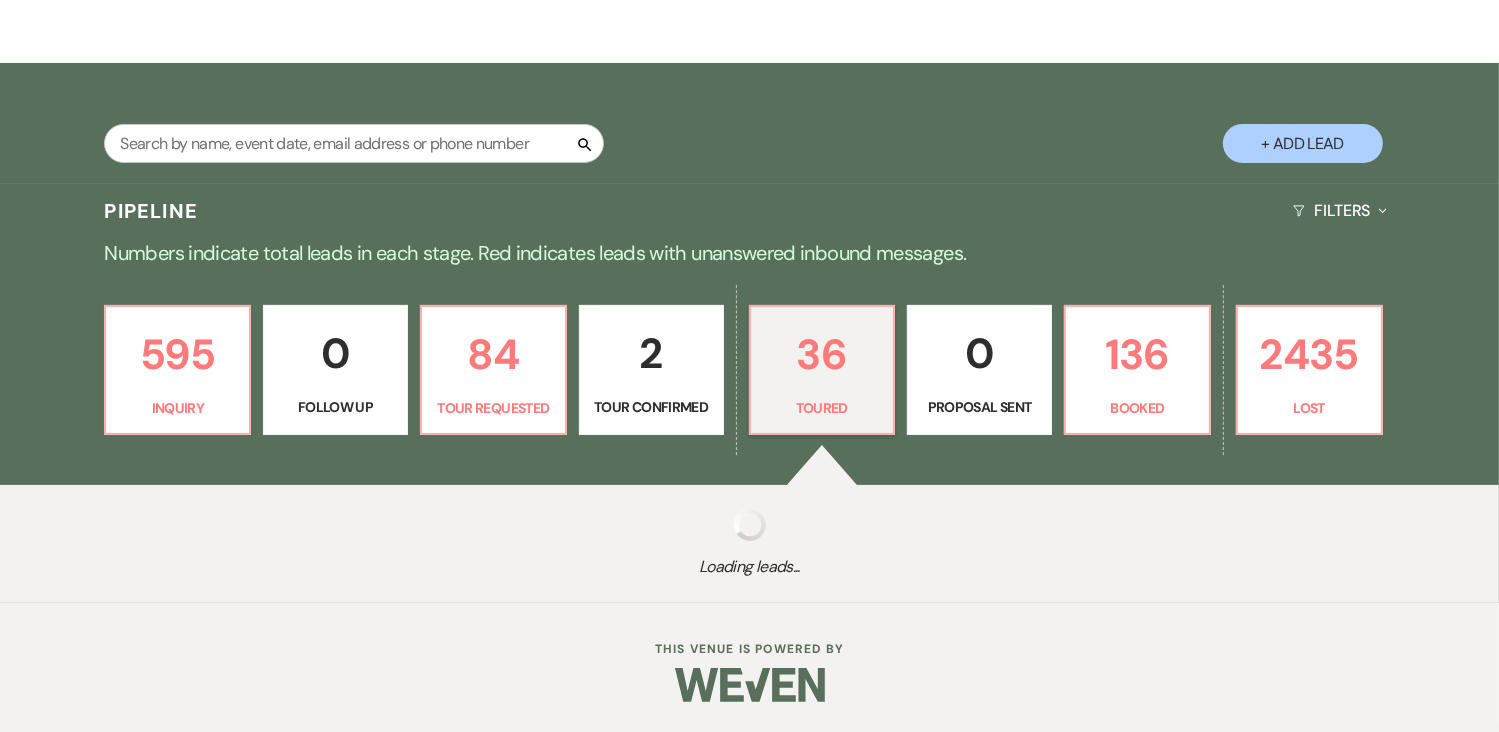 select on "5" 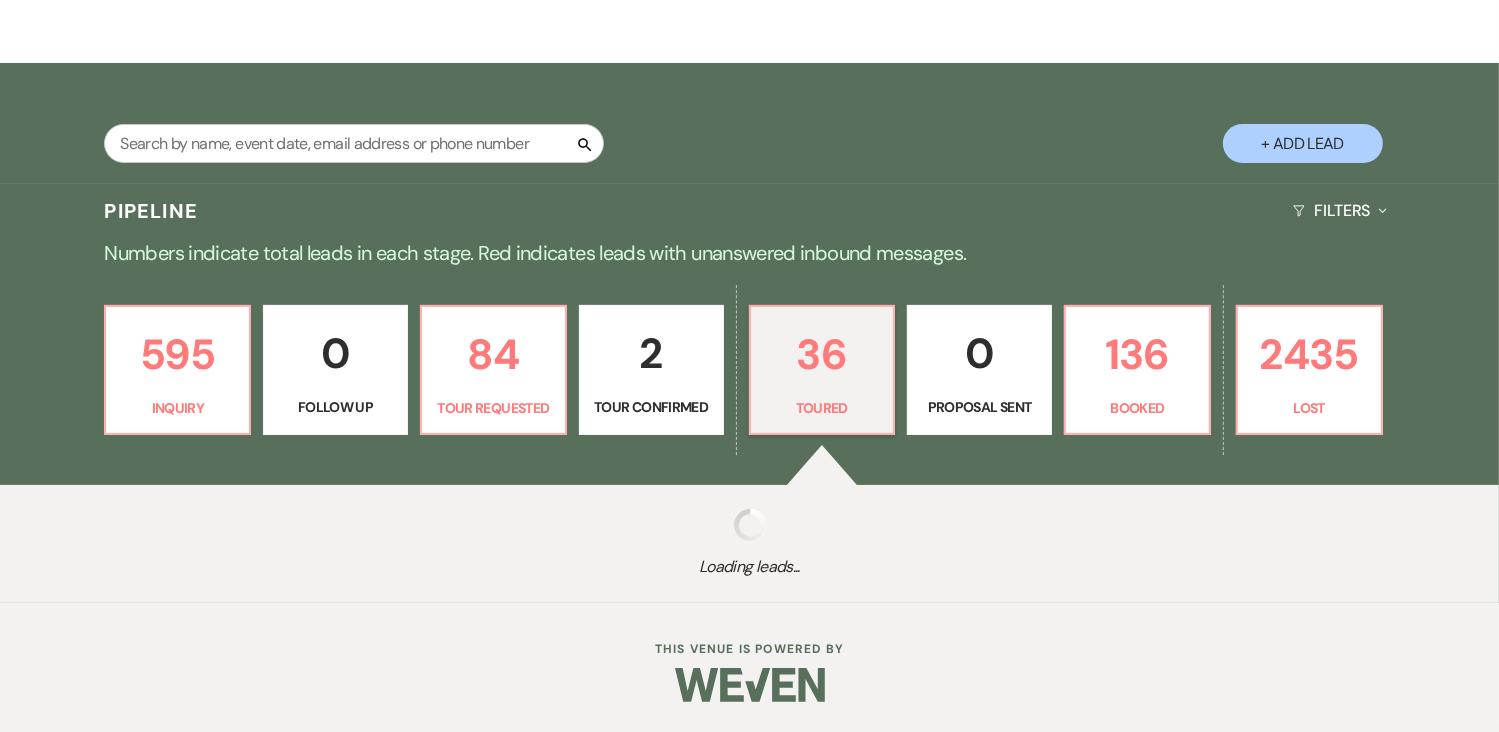 select on "5" 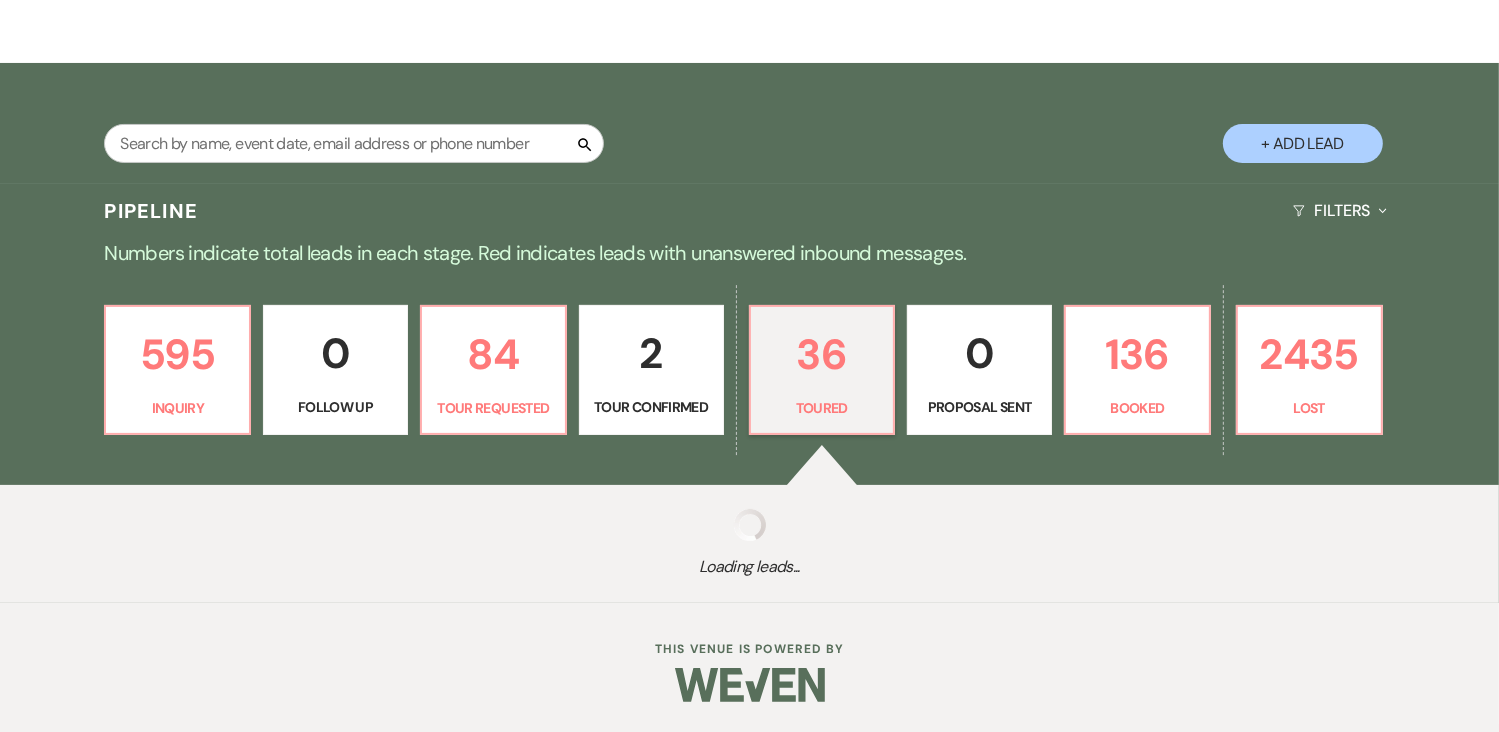 select on "5" 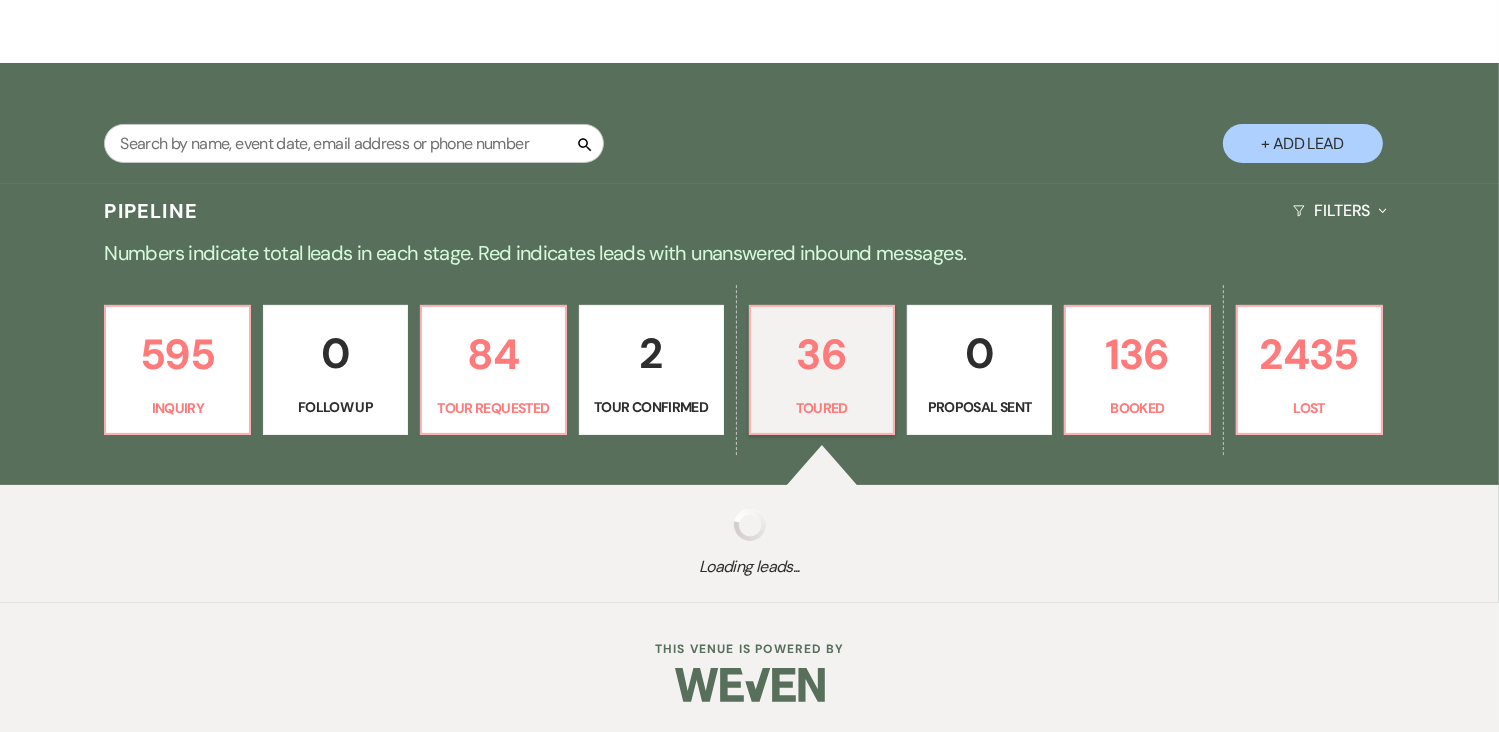 select on "5" 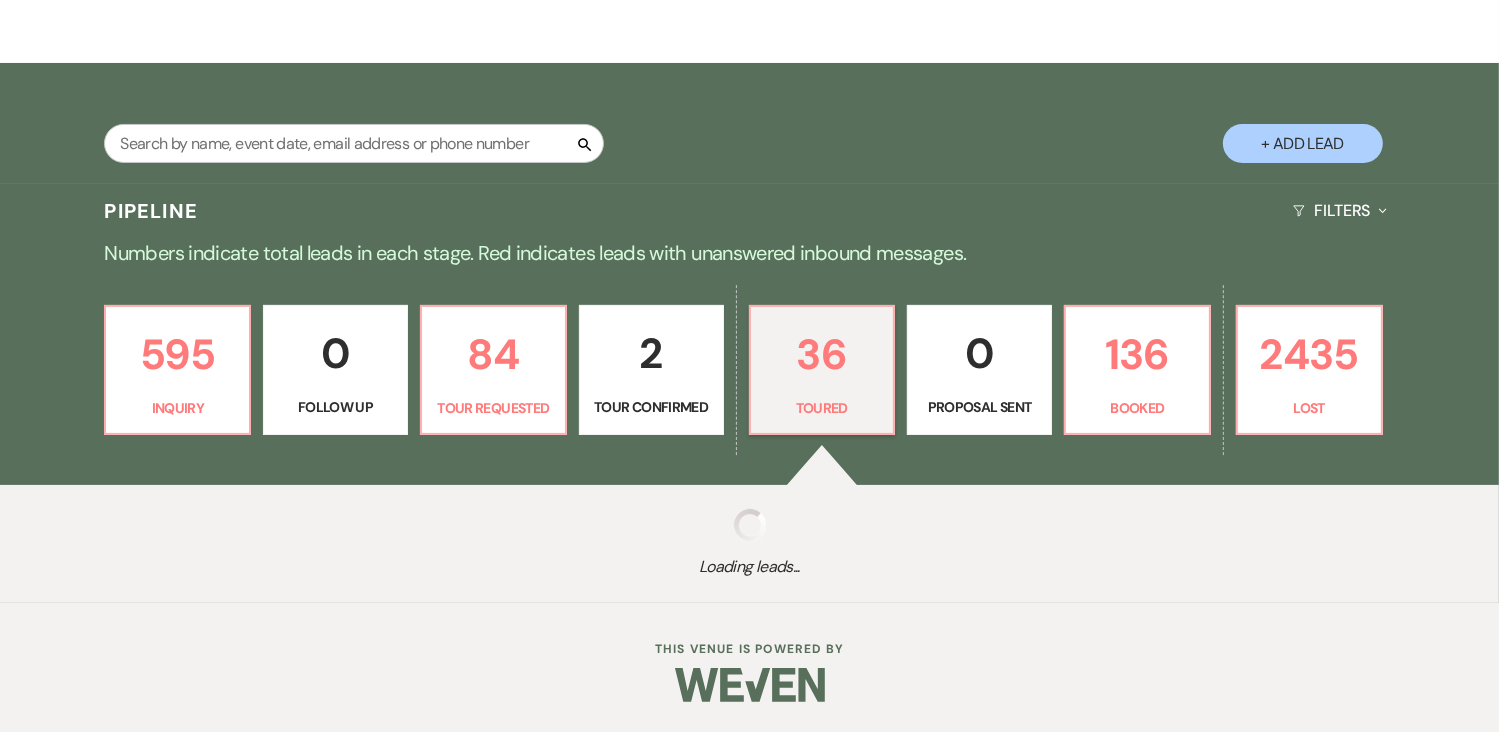 select on "5" 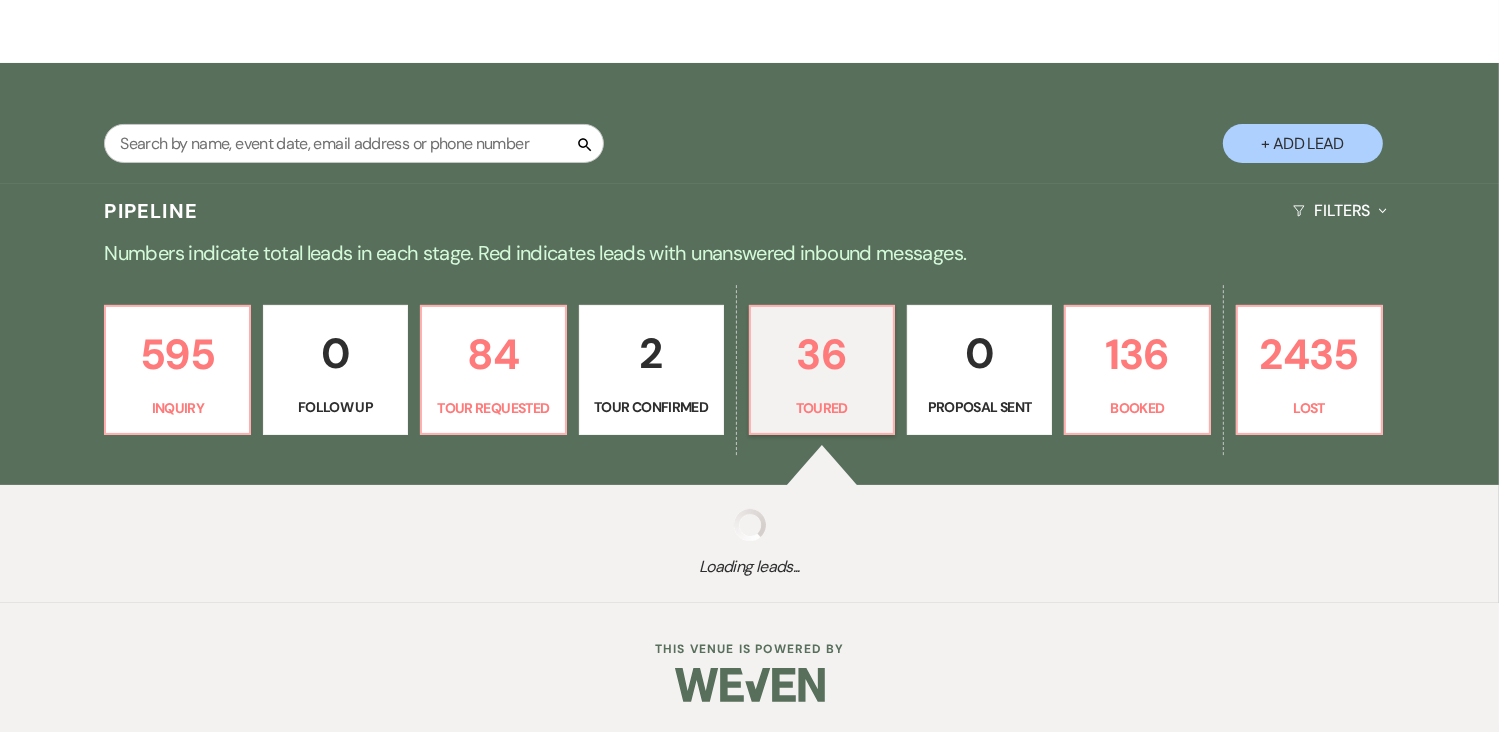 select on "5" 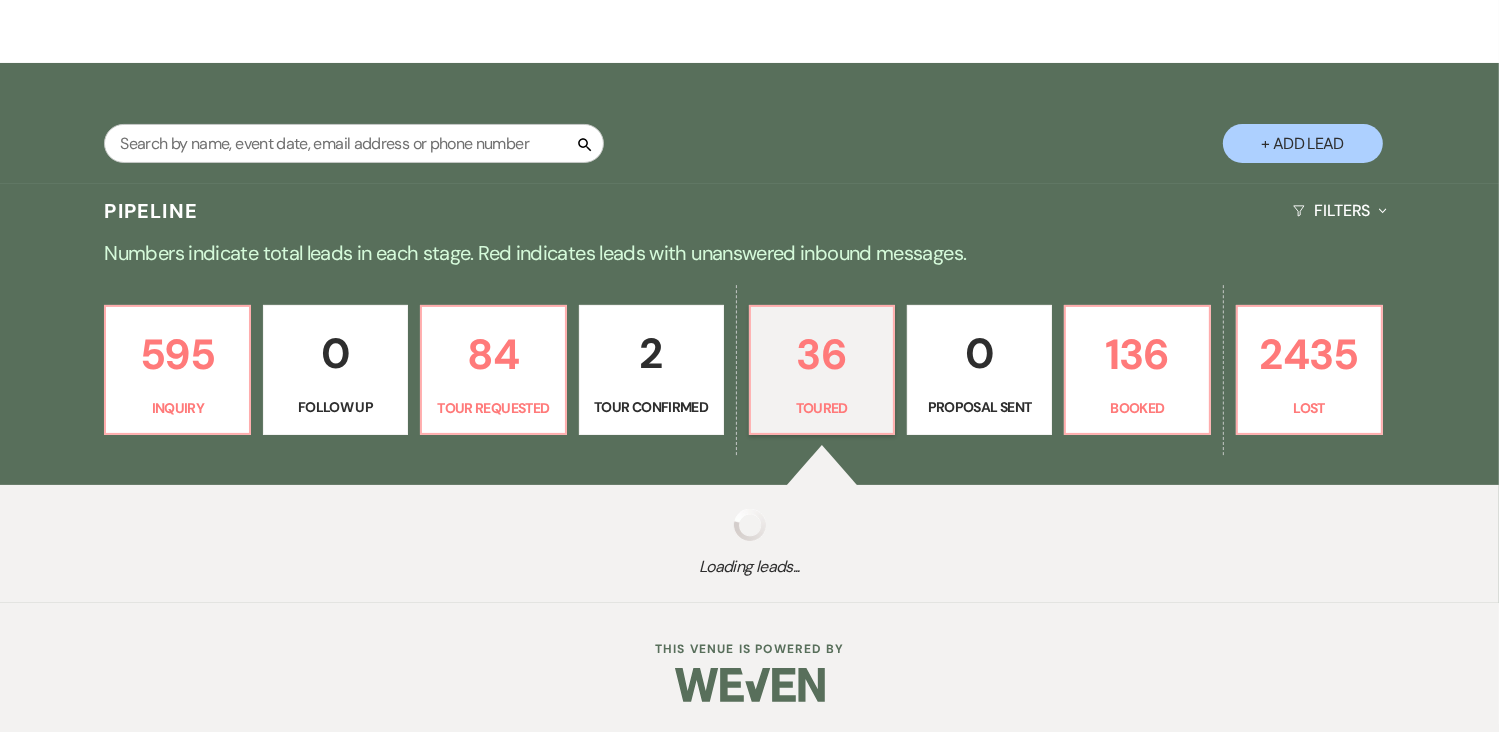 select on "5" 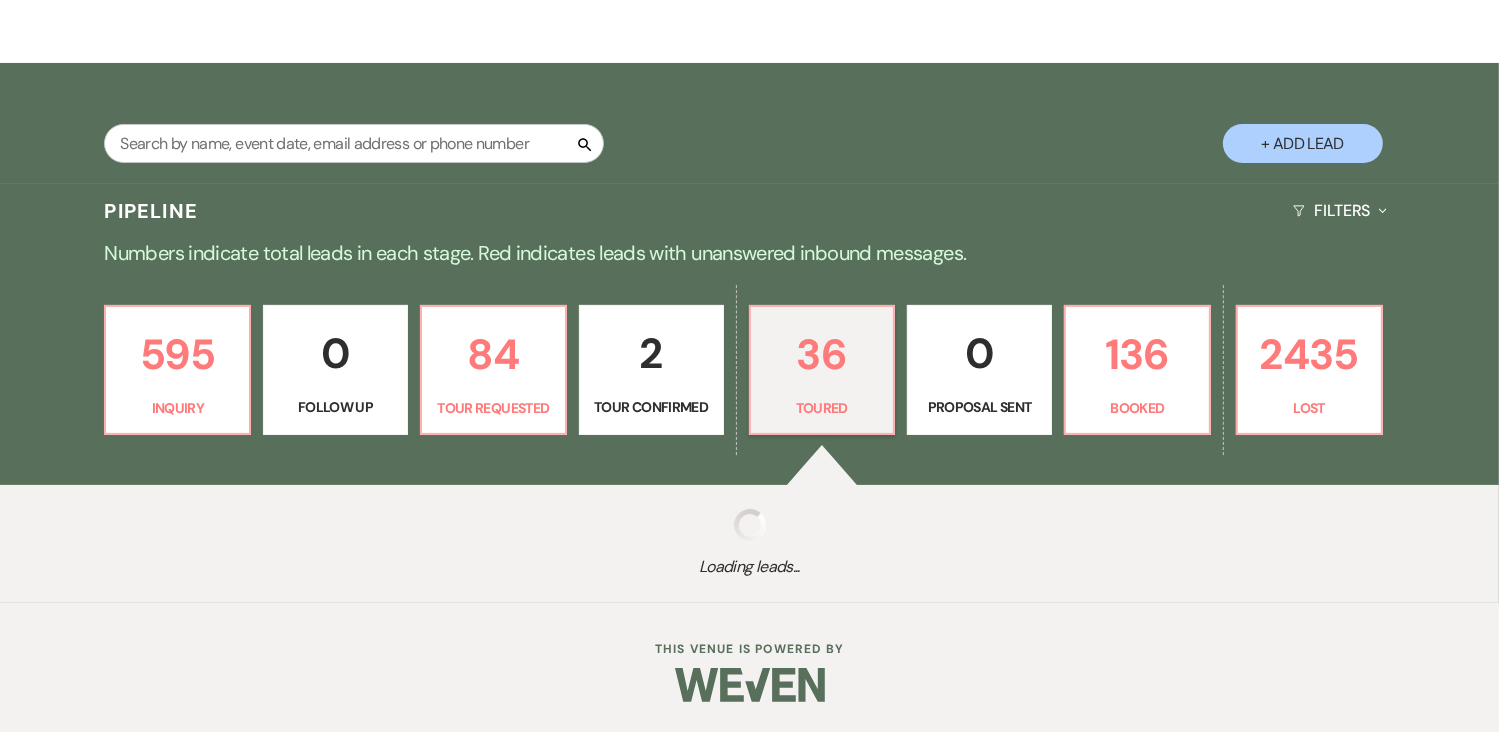 select on "5" 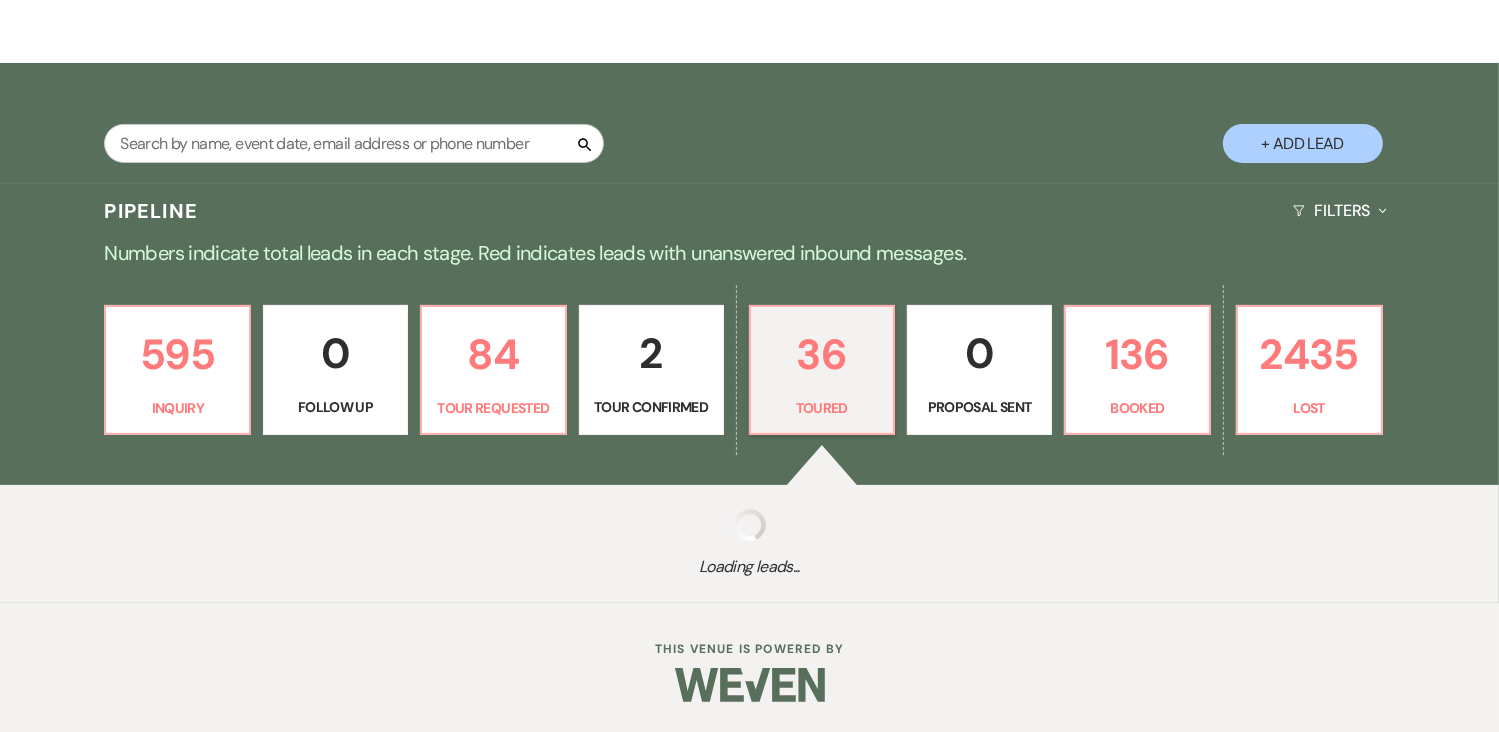 select on "5" 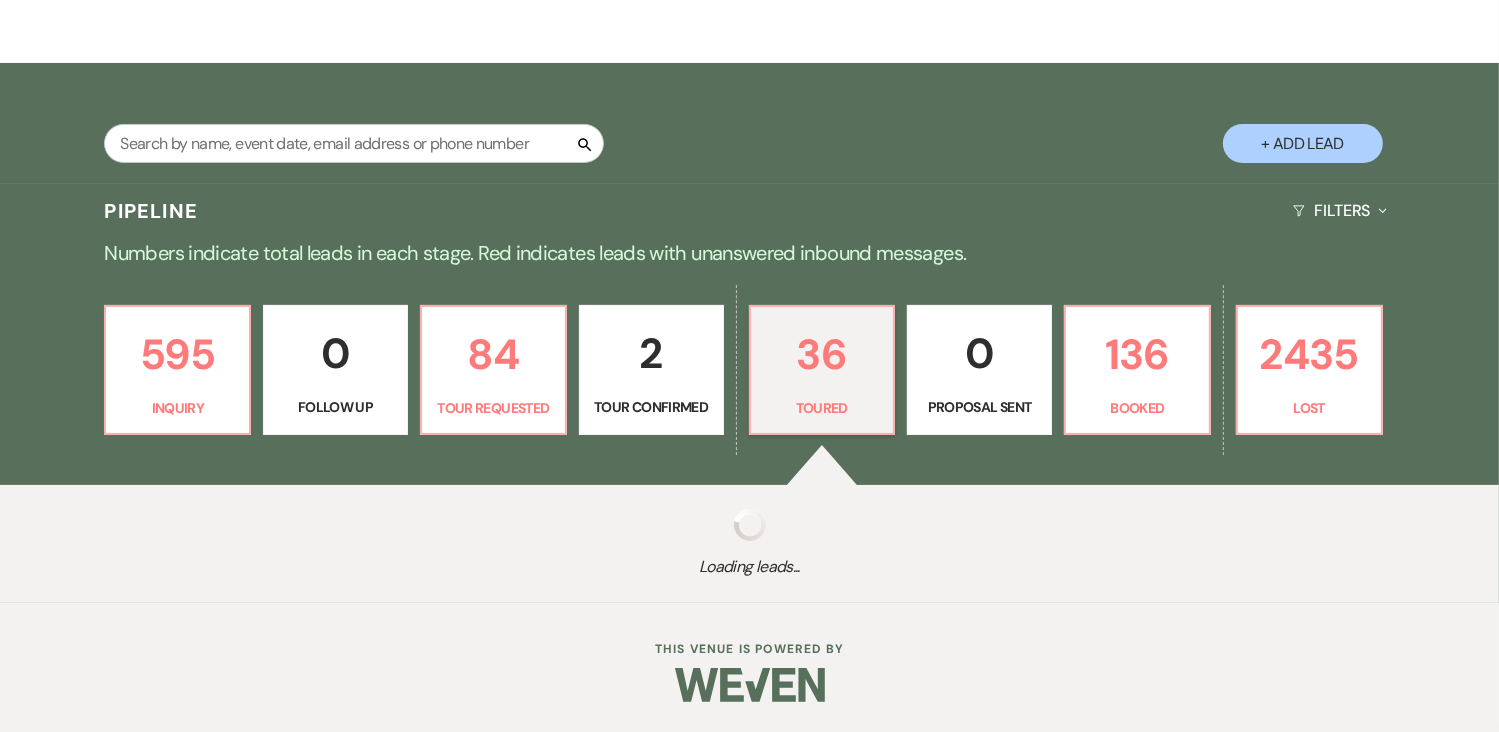 select on "5" 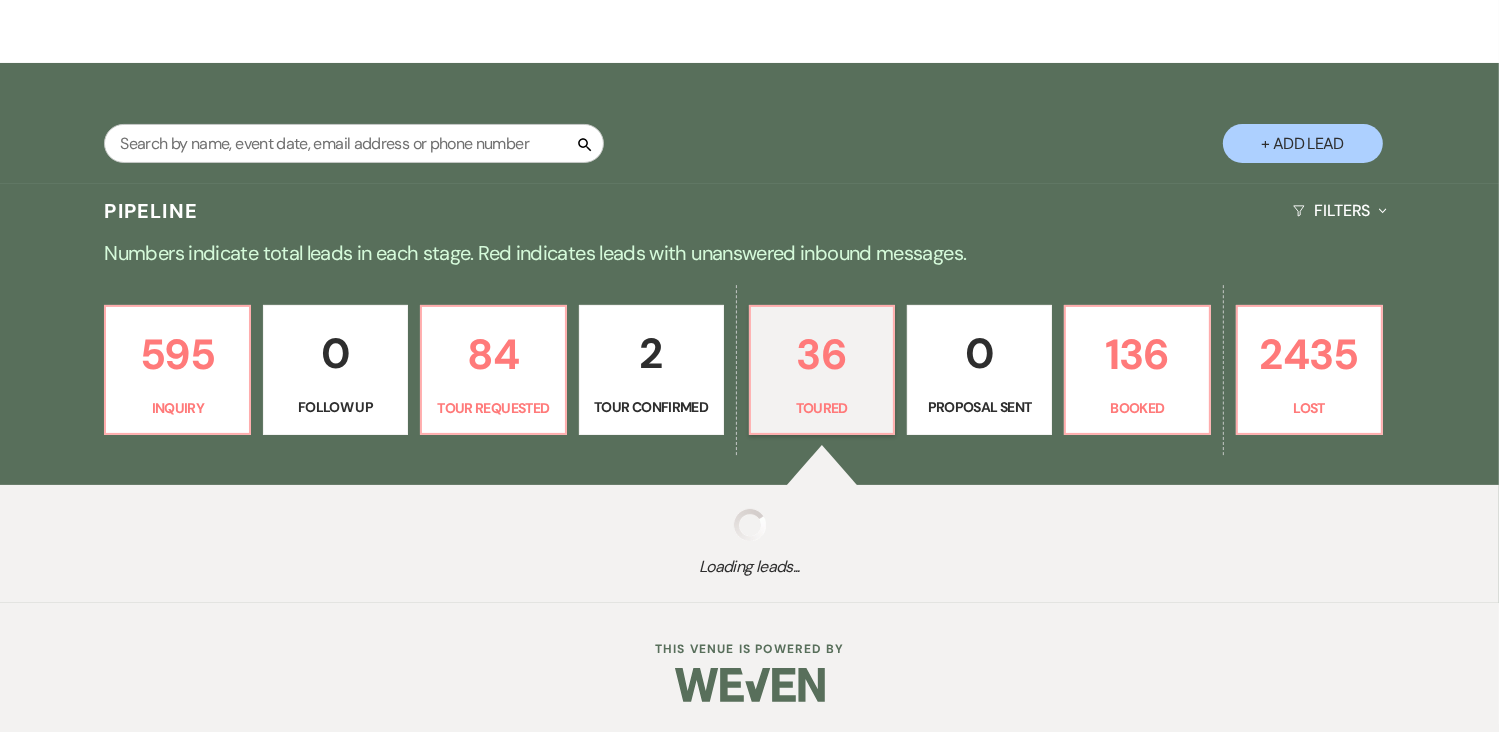 select on "5" 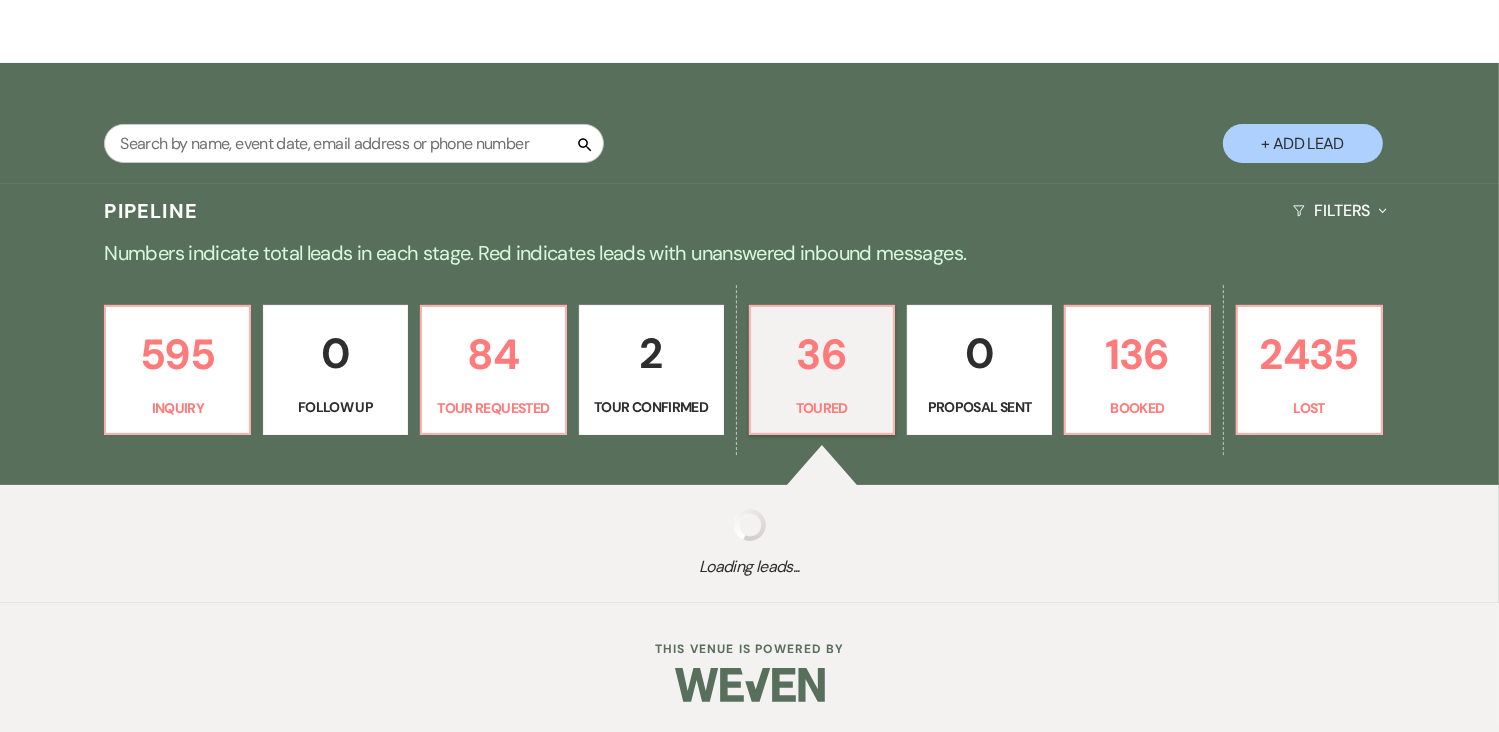 select on "5" 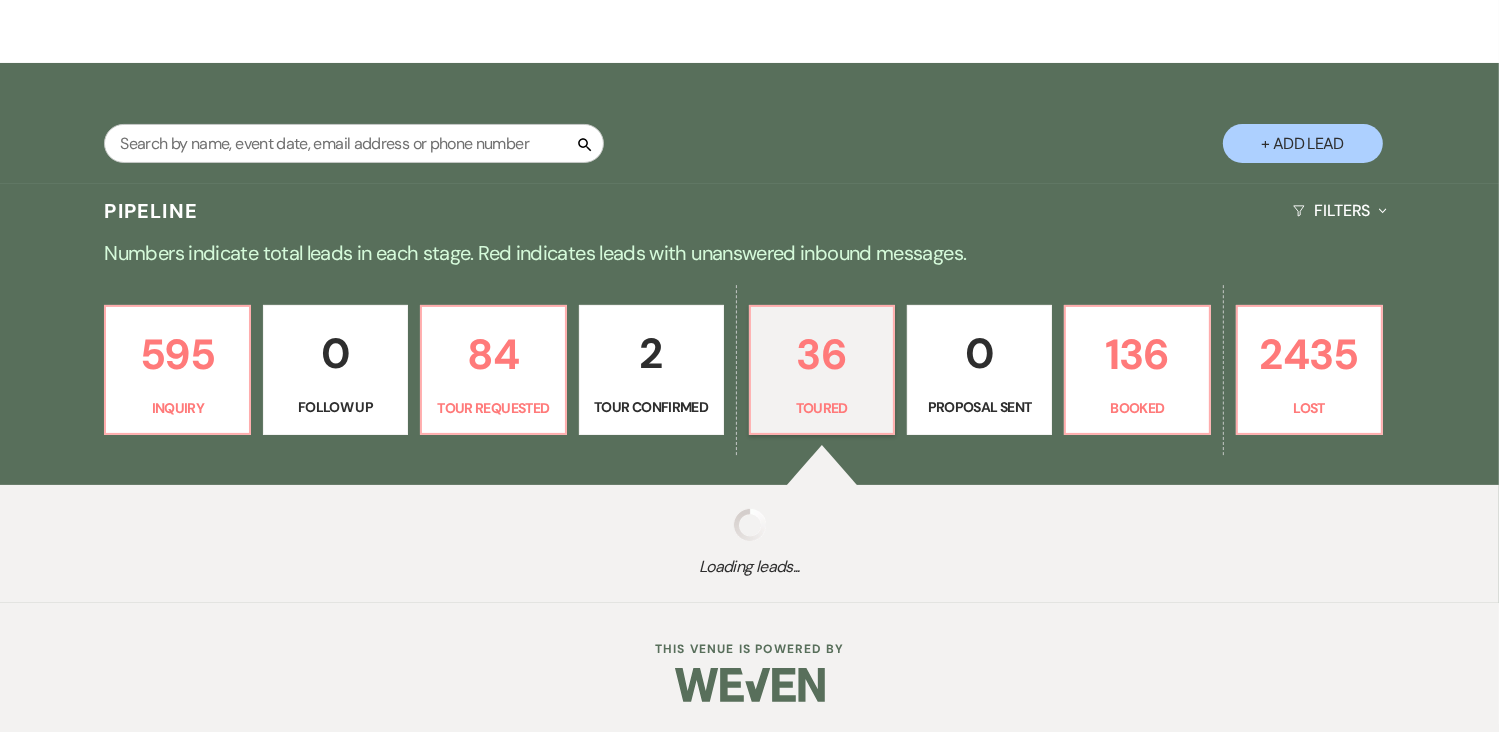select on "5" 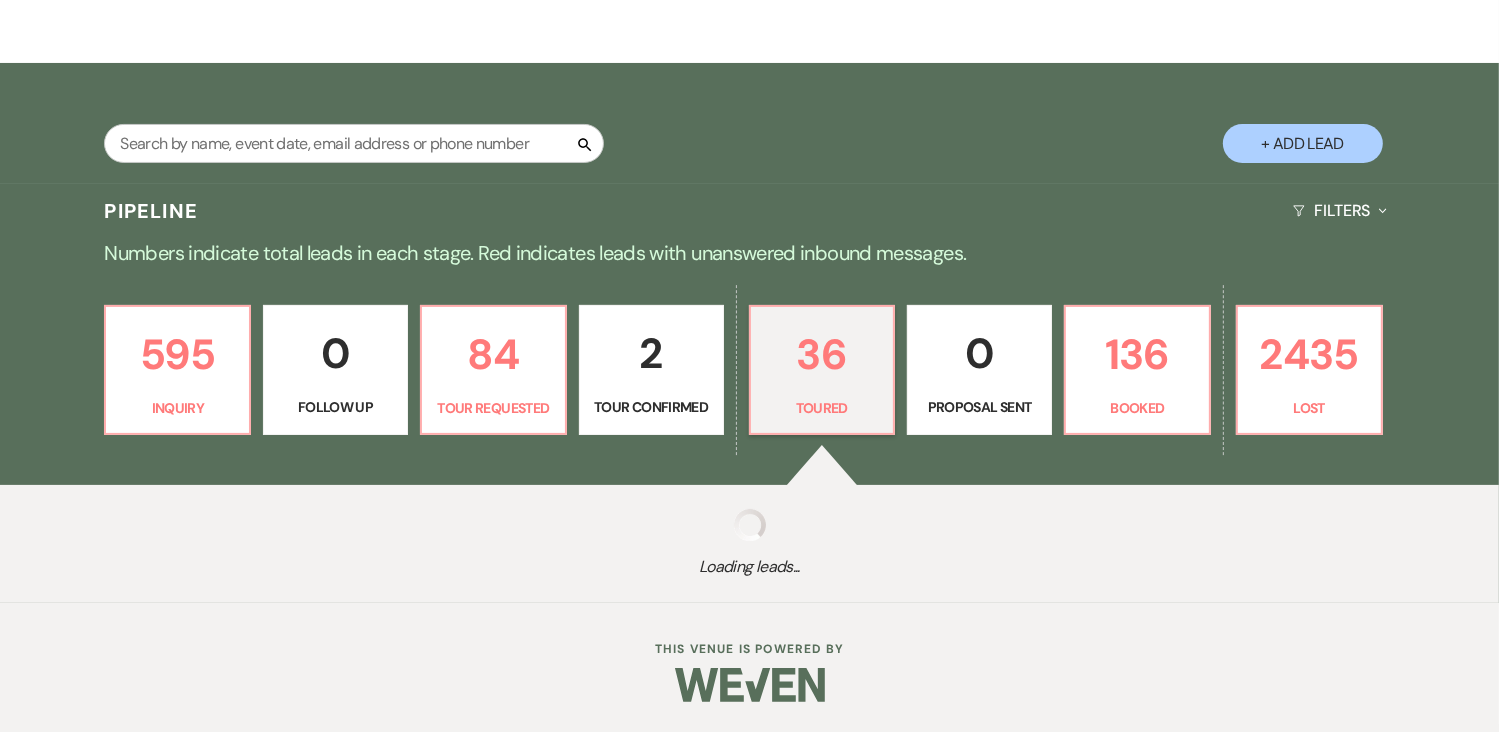 select on "5" 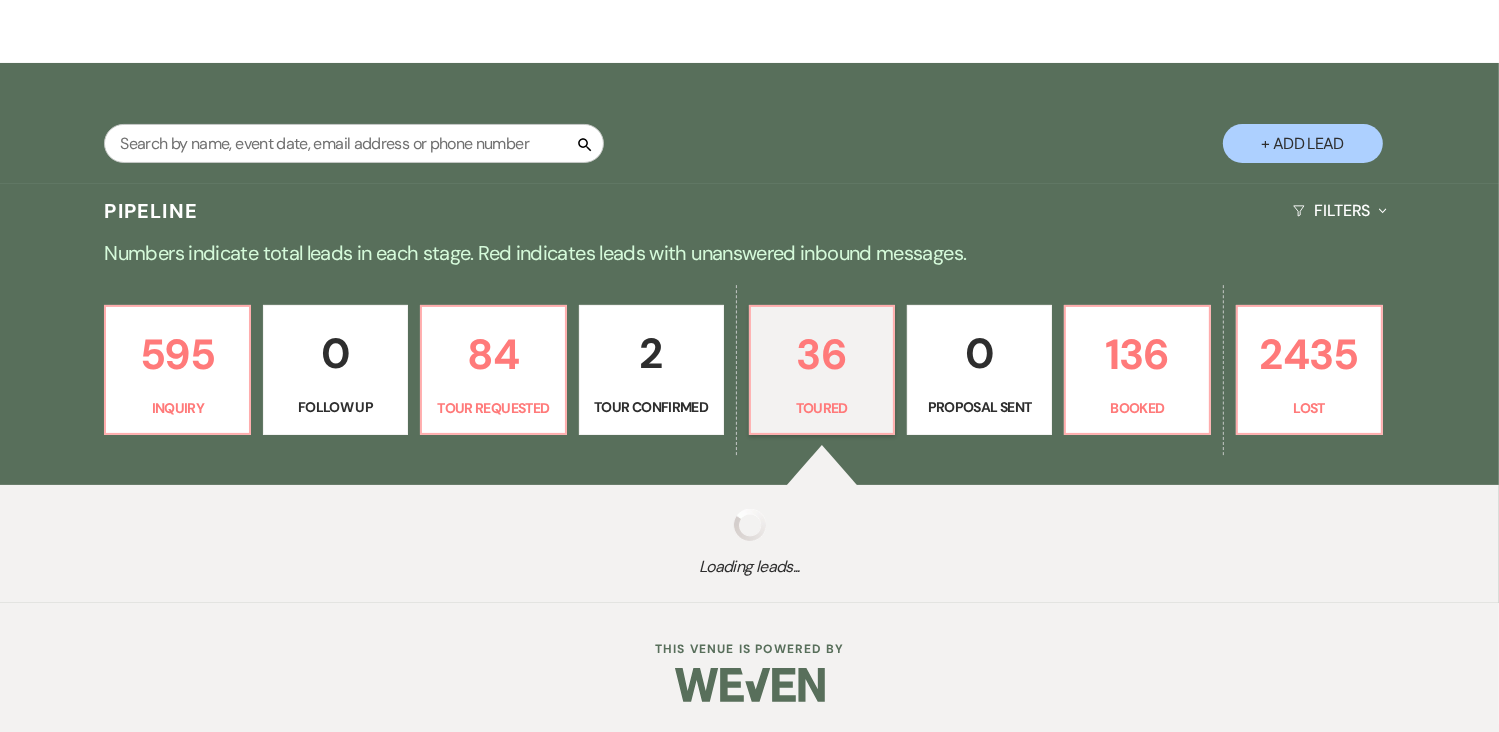 select on "5" 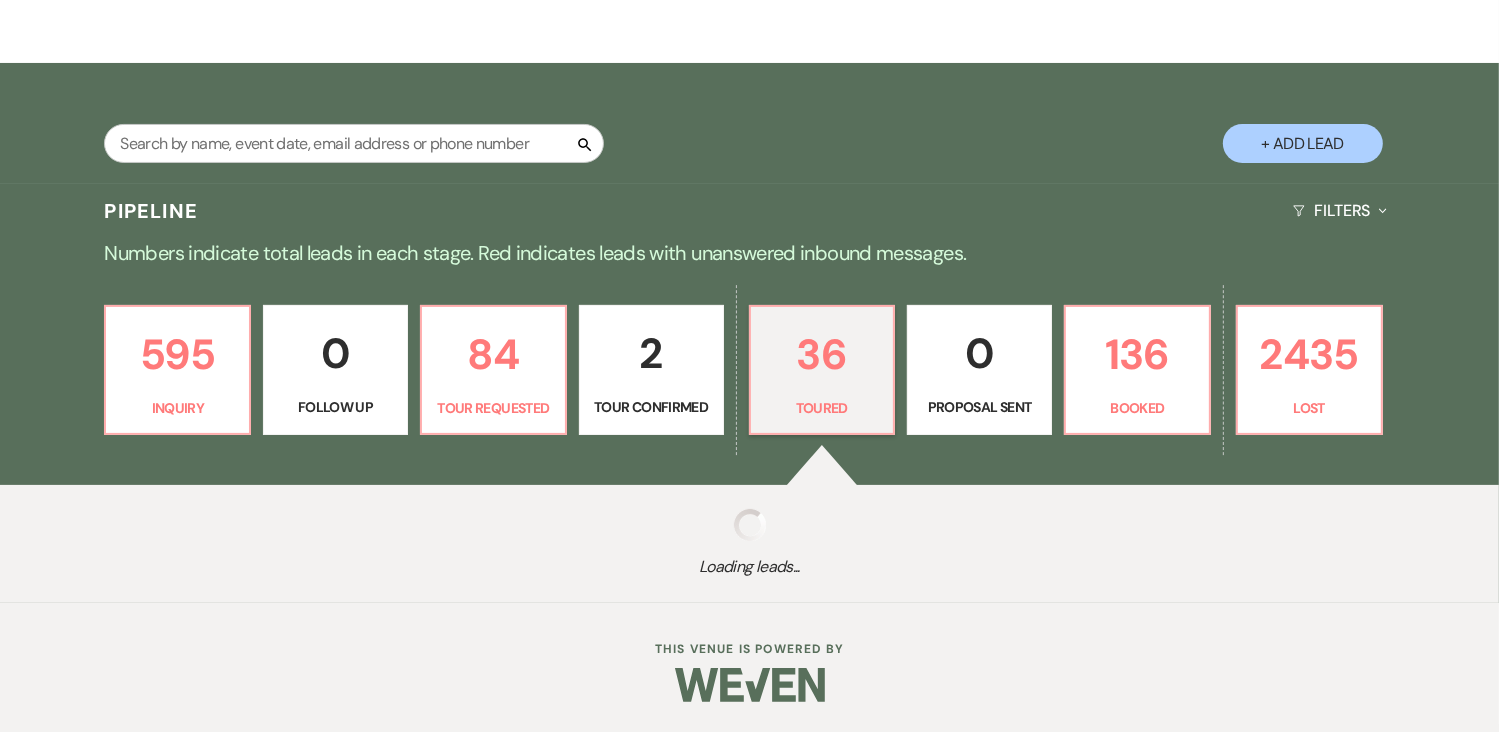 select on "5" 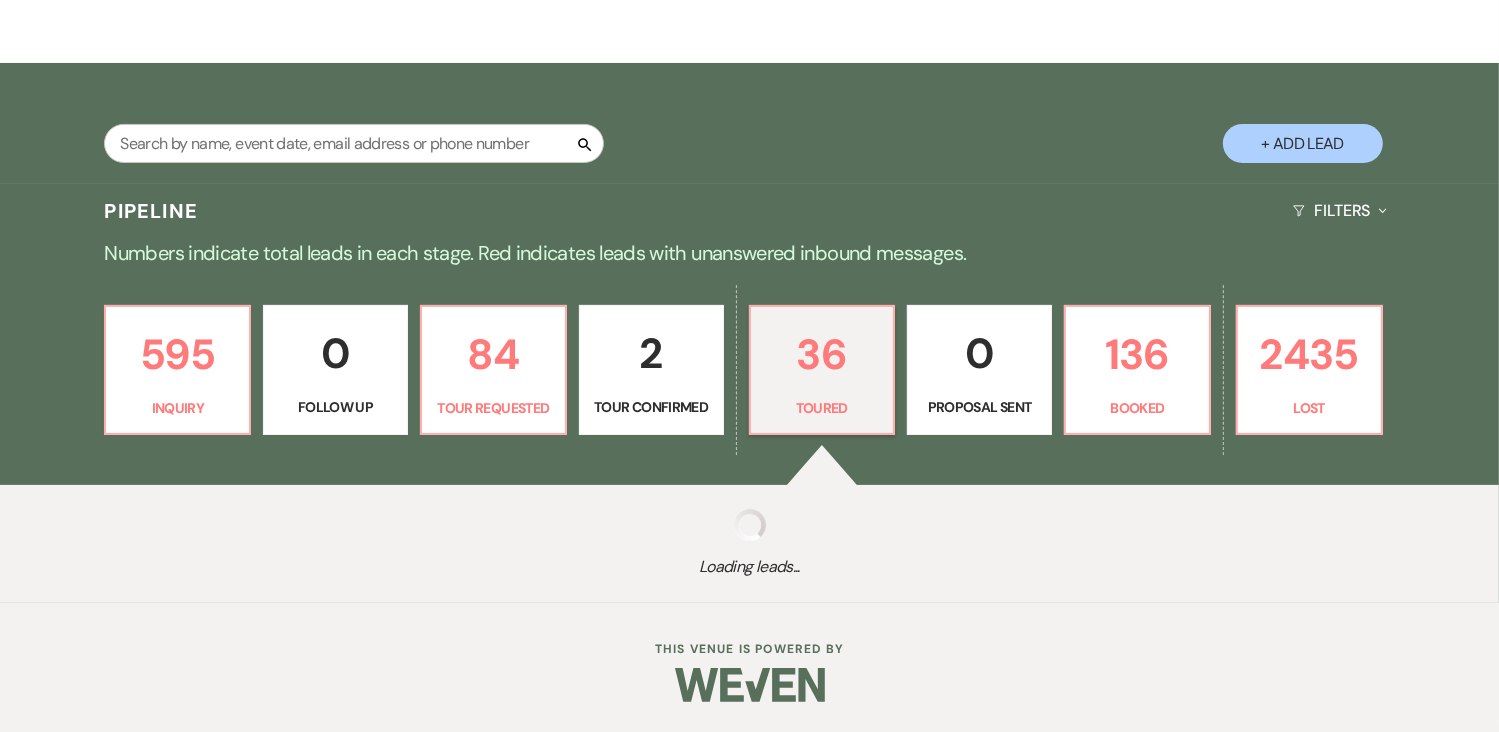 select on "5" 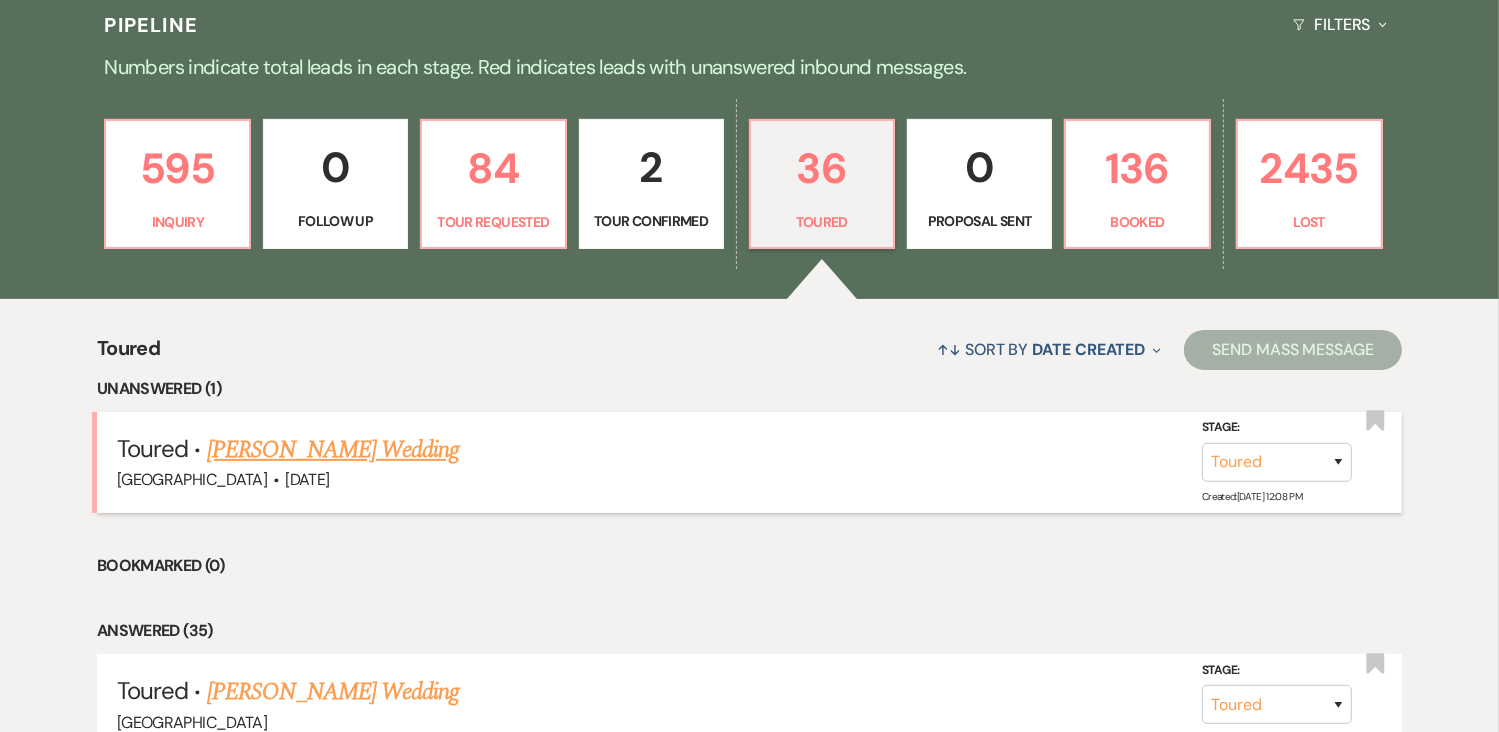 click on "[PERSON_NAME] Wedding" at bounding box center [333, 450] 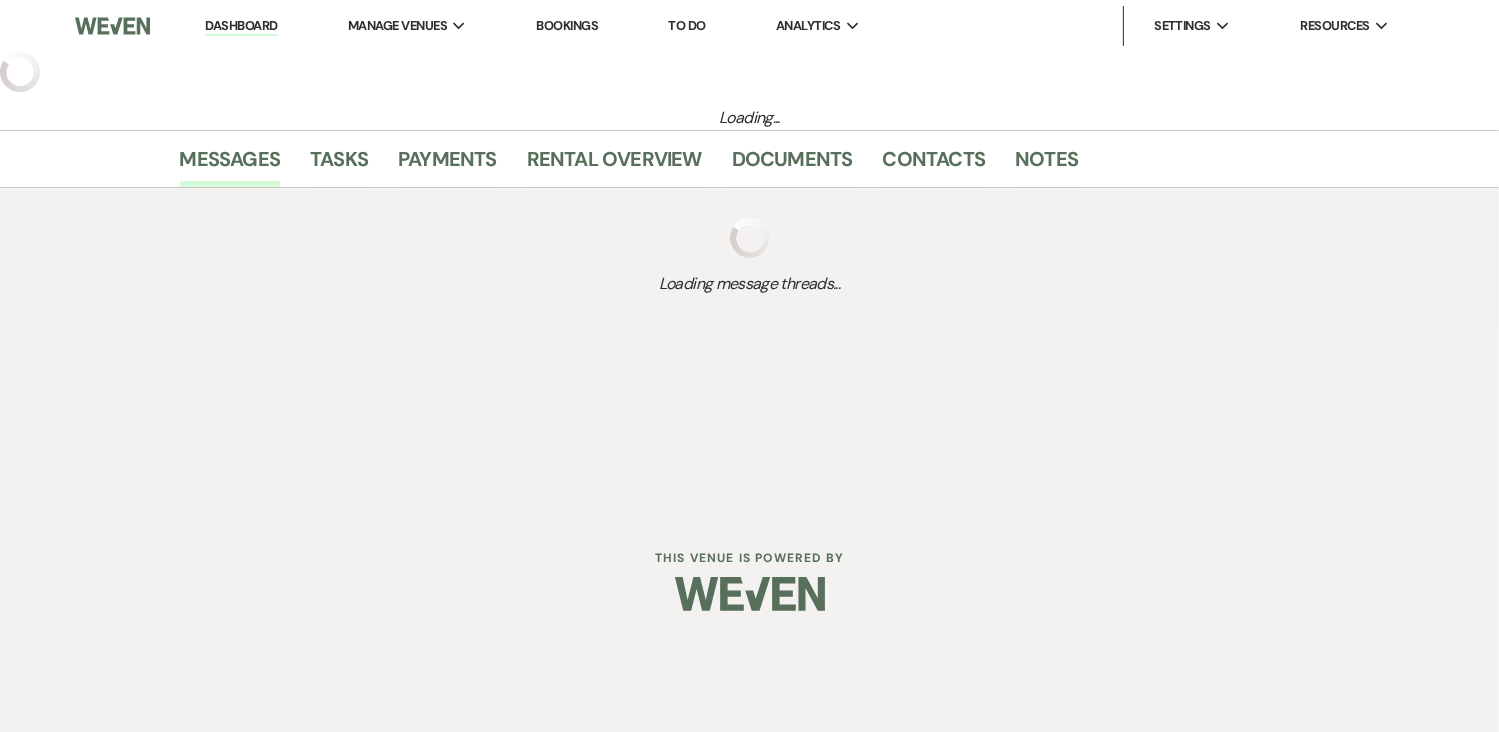 scroll, scrollTop: 0, scrollLeft: 0, axis: both 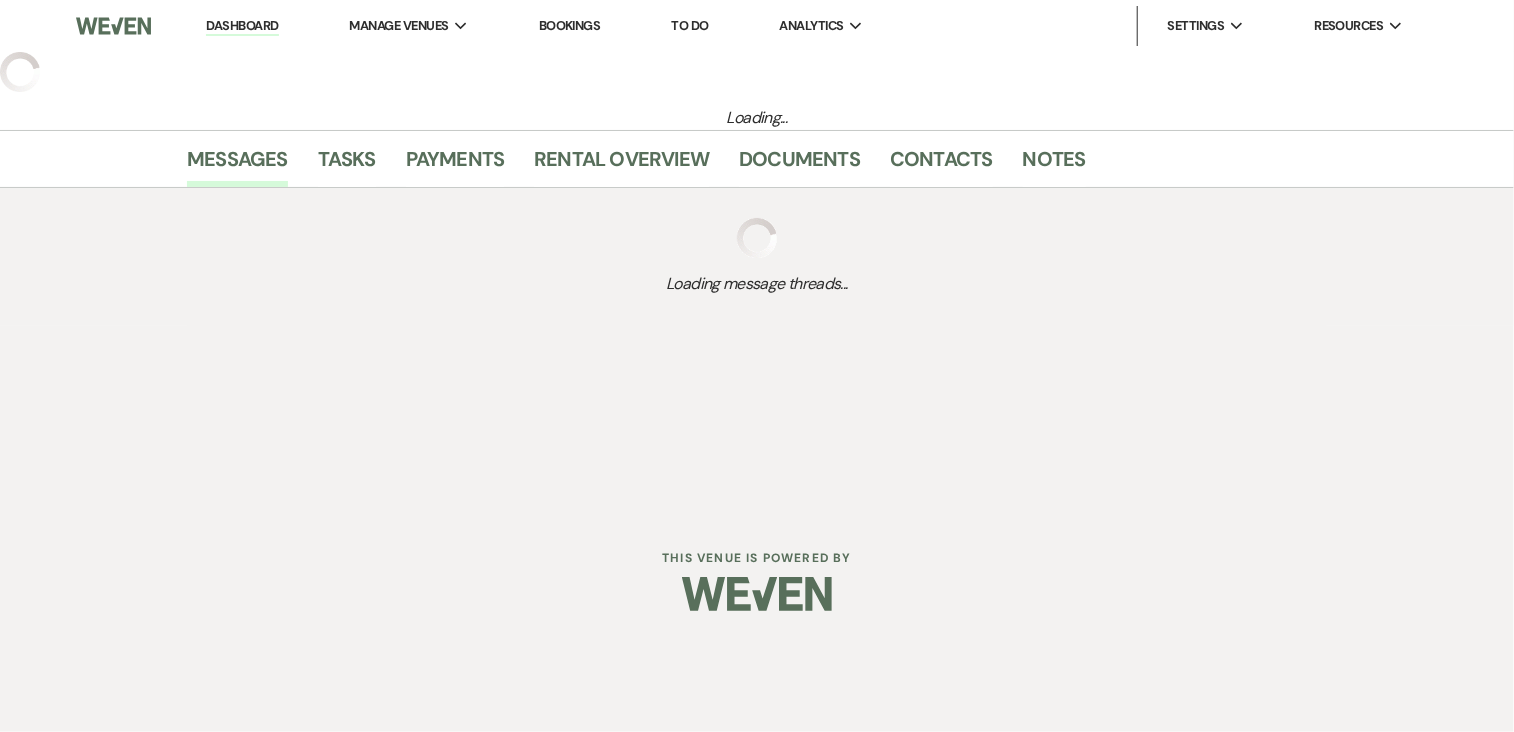 select on "5" 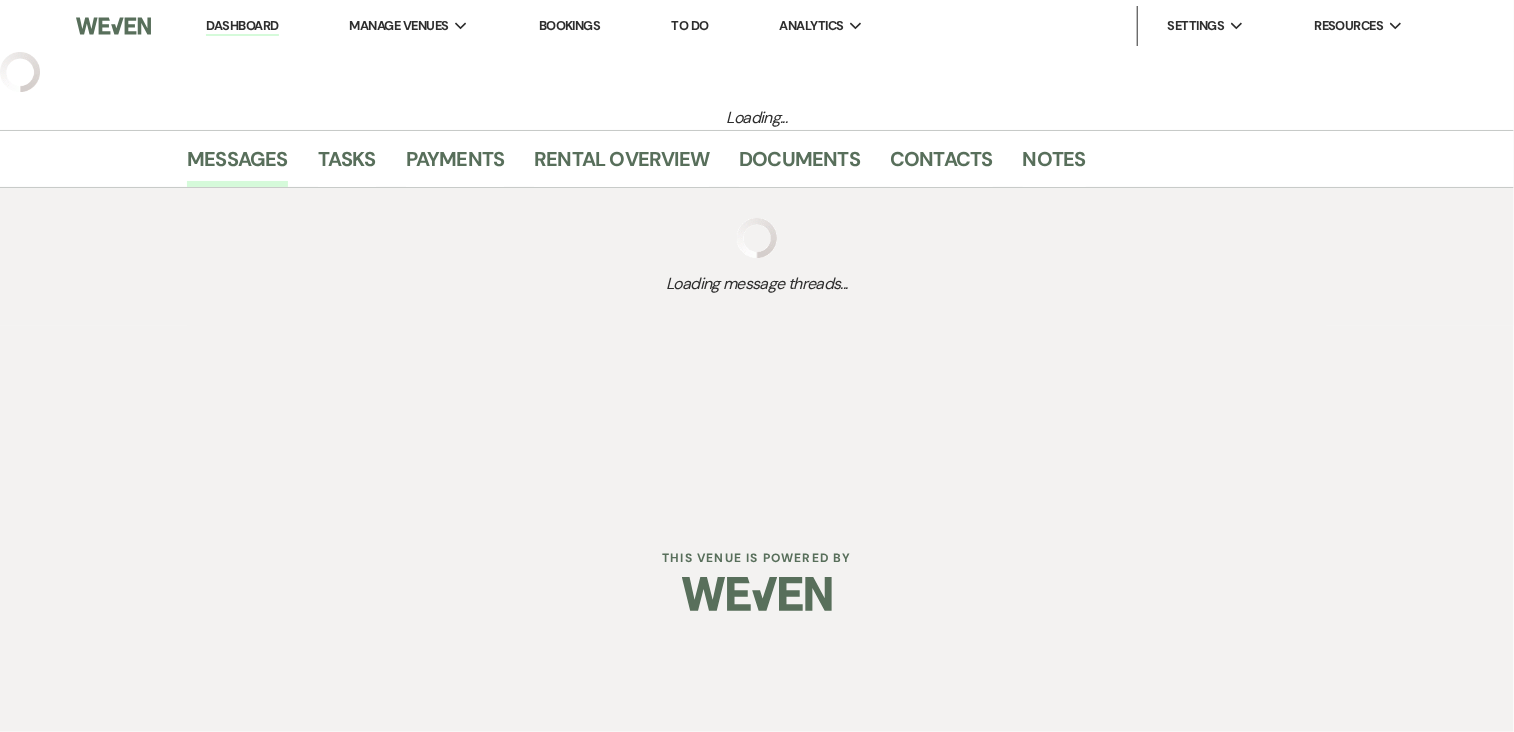 select on "1" 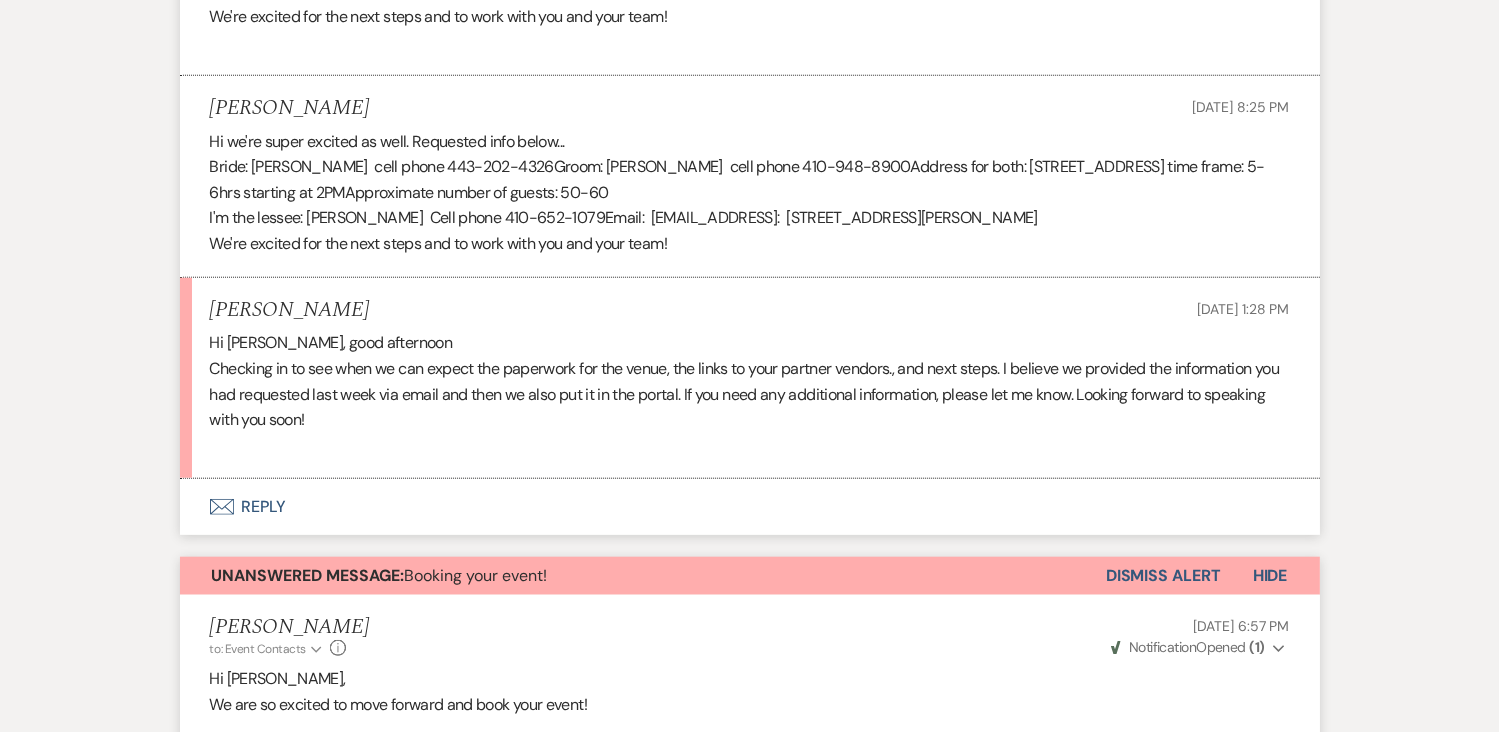 scroll, scrollTop: 1813, scrollLeft: 0, axis: vertical 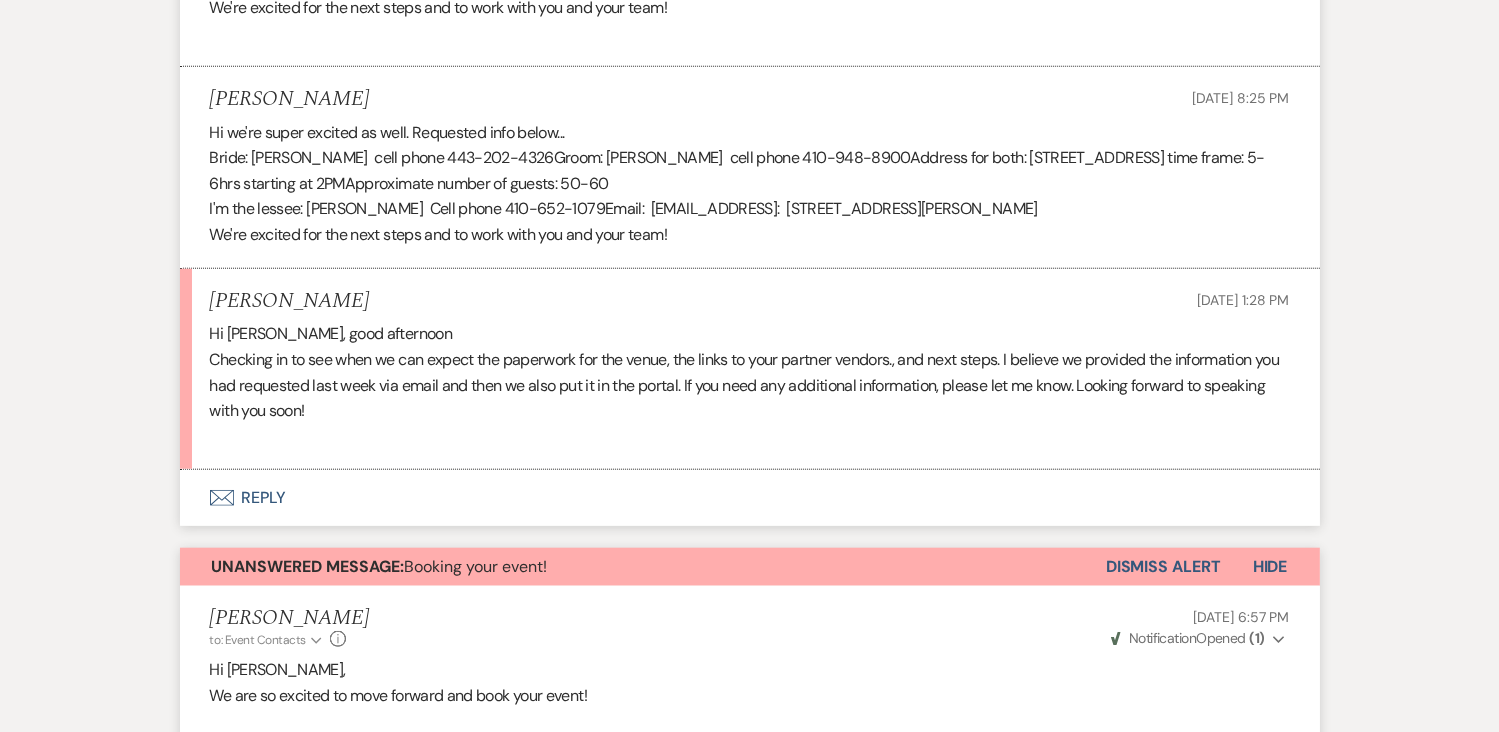 drag, startPoint x: 1463, startPoint y: 531, endPoint x: 1325, endPoint y: 654, distance: 184.8594 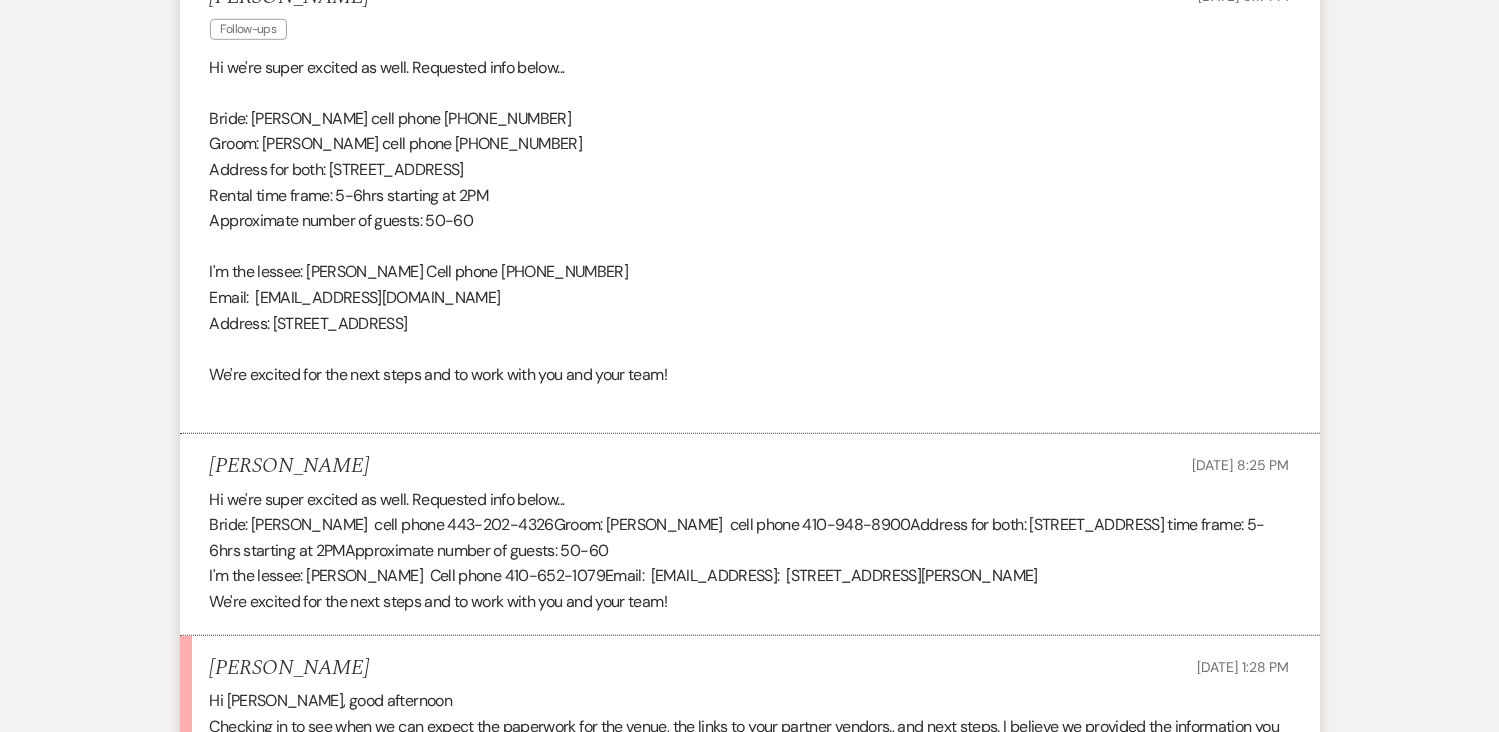 scroll, scrollTop: 1450, scrollLeft: 0, axis: vertical 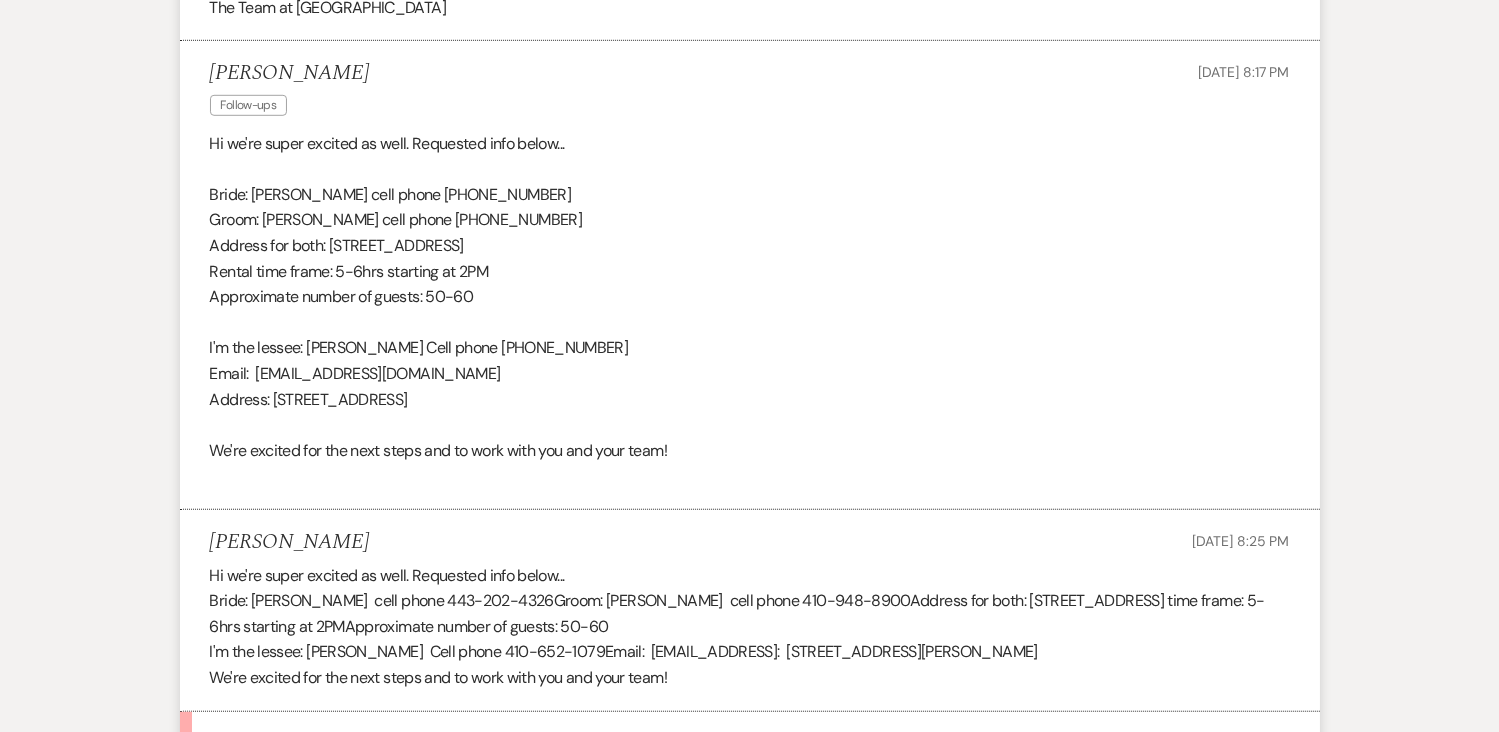 drag, startPoint x: 1508, startPoint y: 429, endPoint x: 1440, endPoint y: 491, distance: 92.021736 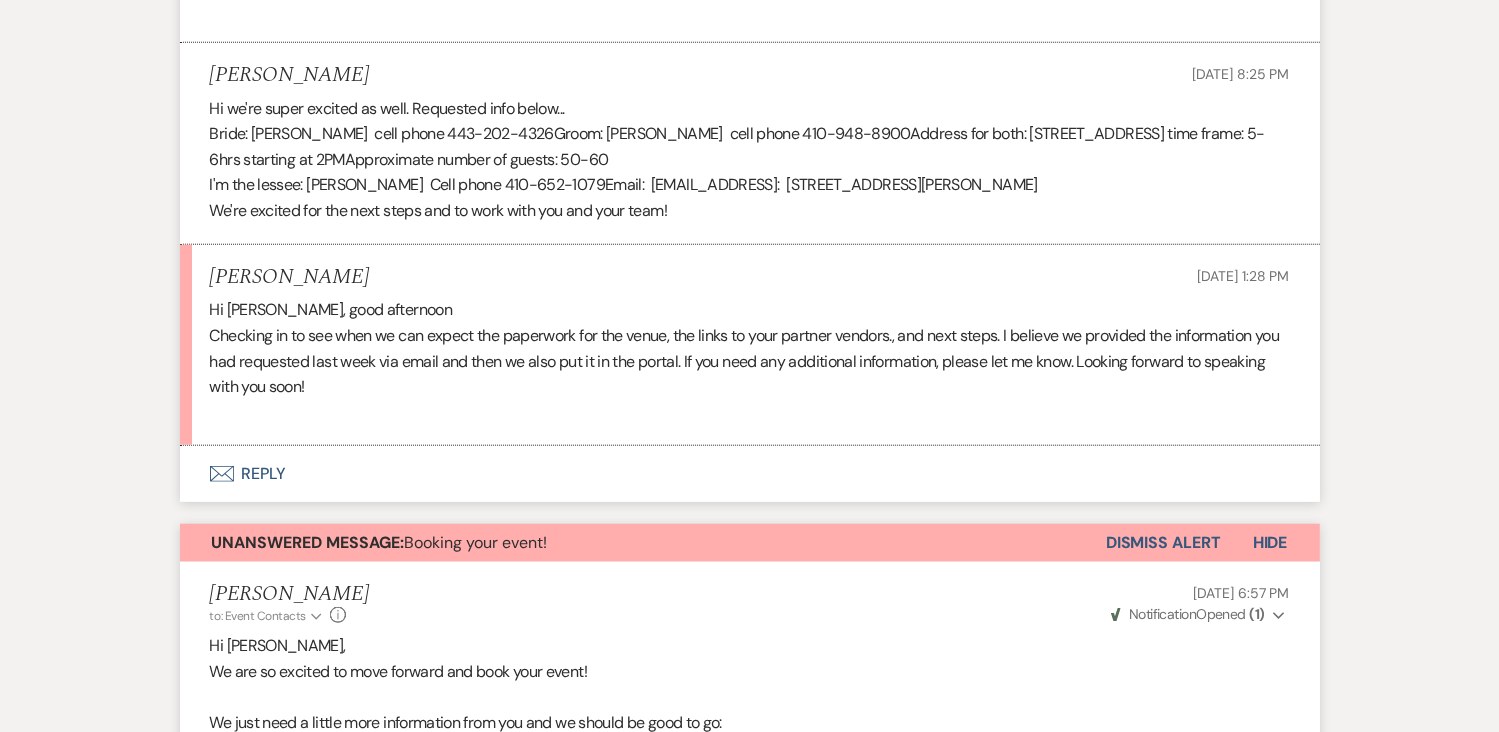 scroll, scrollTop: 1932, scrollLeft: 0, axis: vertical 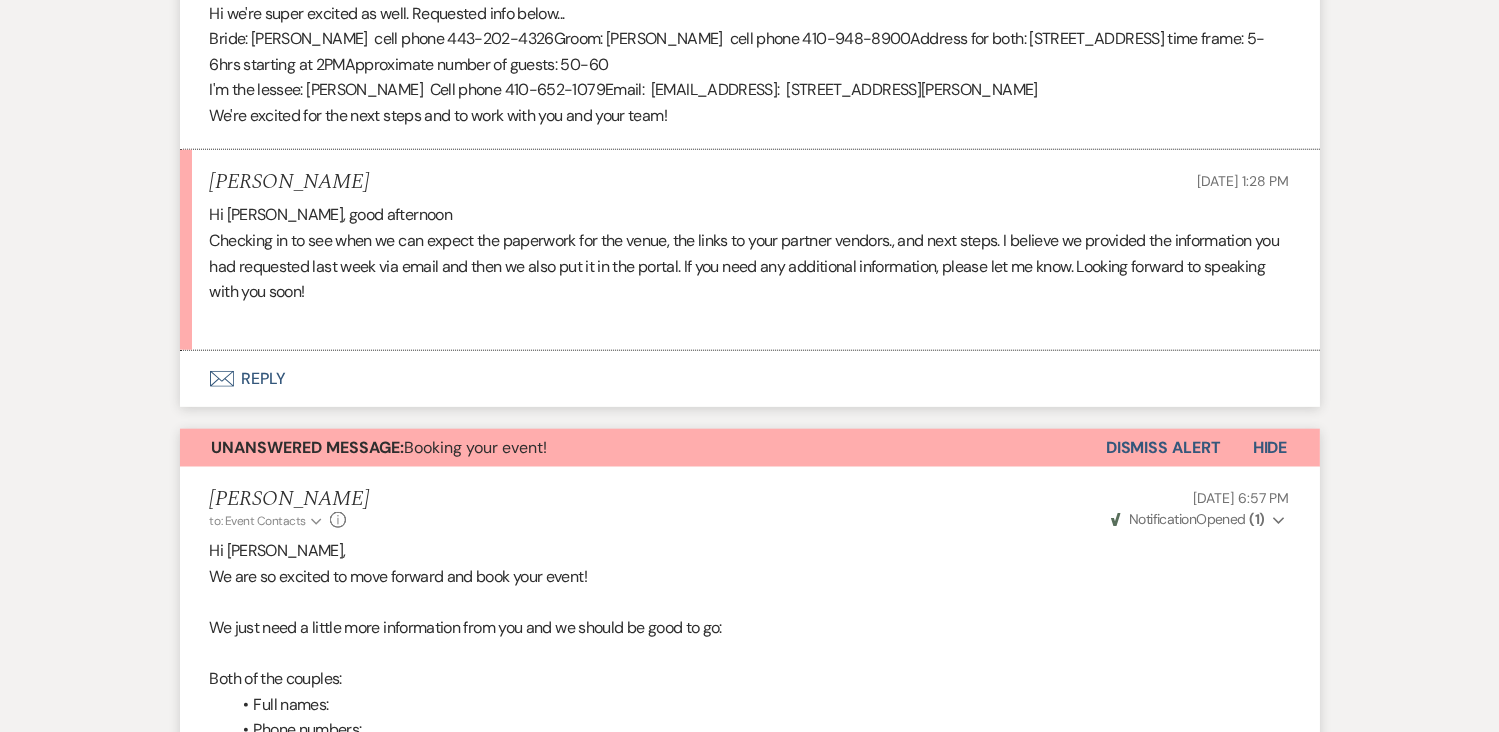 click on "Envelope Reply" at bounding box center (750, 379) 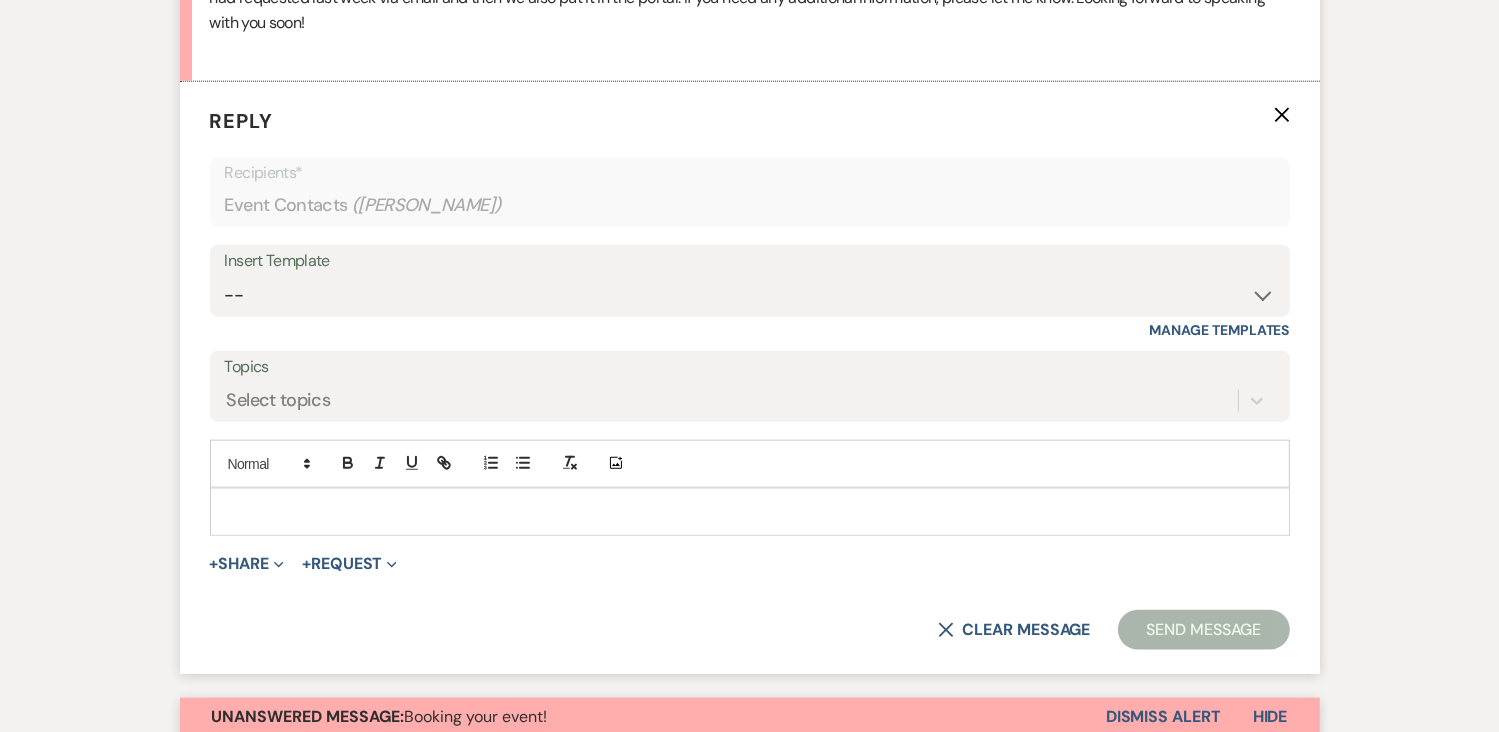 scroll, scrollTop: 2211, scrollLeft: 0, axis: vertical 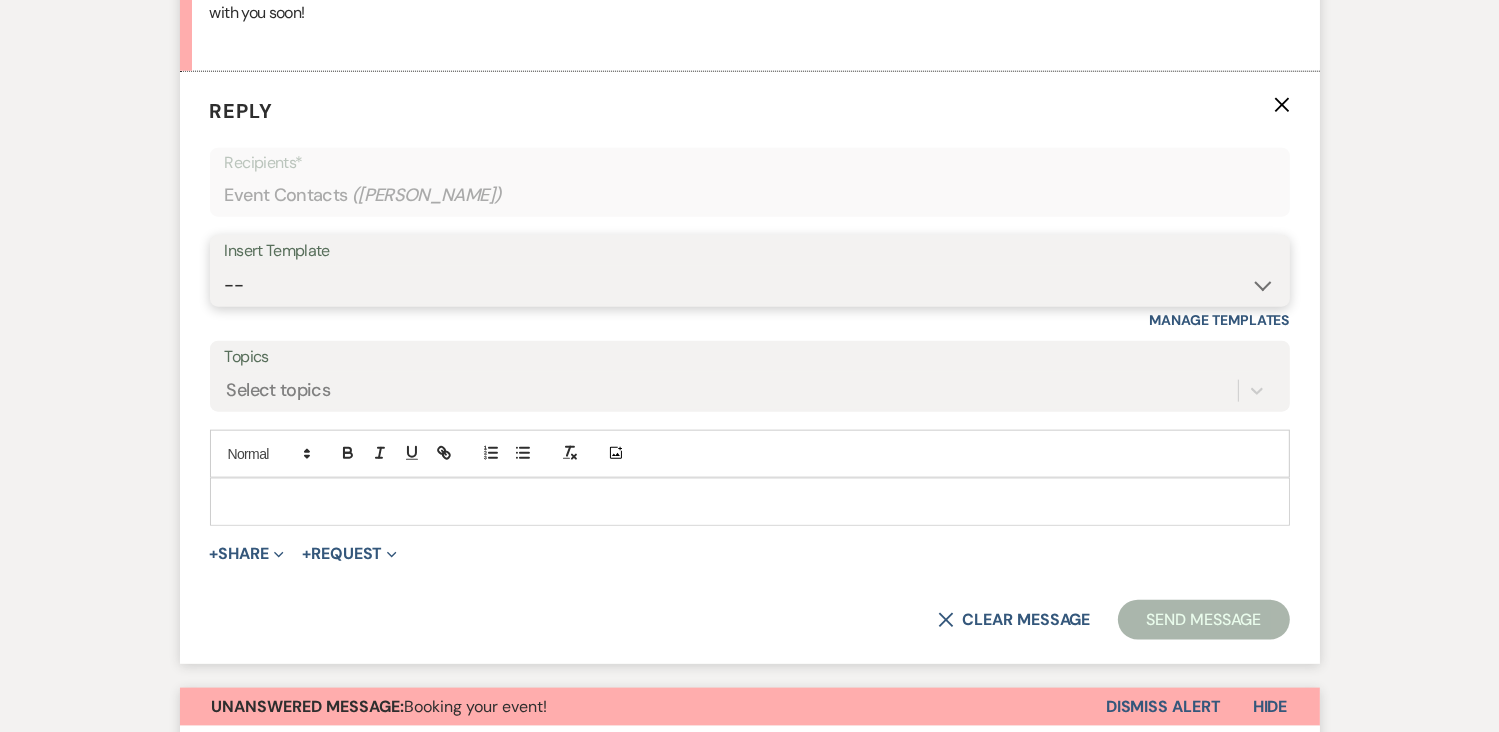 click on "-- Initial Inquiry Auto Response - Weddings Contract - Corporate & Private Events Contract - Weddings Initial Inquiry Auto Response - Corporate & Private Events Tour Request Response Tour Follow Up Inquiry Follow Up Corporate Event Follow Up Weven Planning Portal Introduction Decor Tour Inquiry Booking Information (Weddings) Booking Information (Corporate/Private Events) Tour-  NO CALL/NO SHOW Booking Event Template Scheduling Template Decor Invoice Your Upcoming Tour Final Walkthrough Scheduling Initial Inquiry Auto Response - EVENT FLYER - Weddings Tour Follow Up - Event Flyer Added Upcoming Event Tempate Request for Security Deposit Inquiry Follow Up - EVENT FLYER Sample Floor Plan Request for Final Payment" at bounding box center [750, 285] 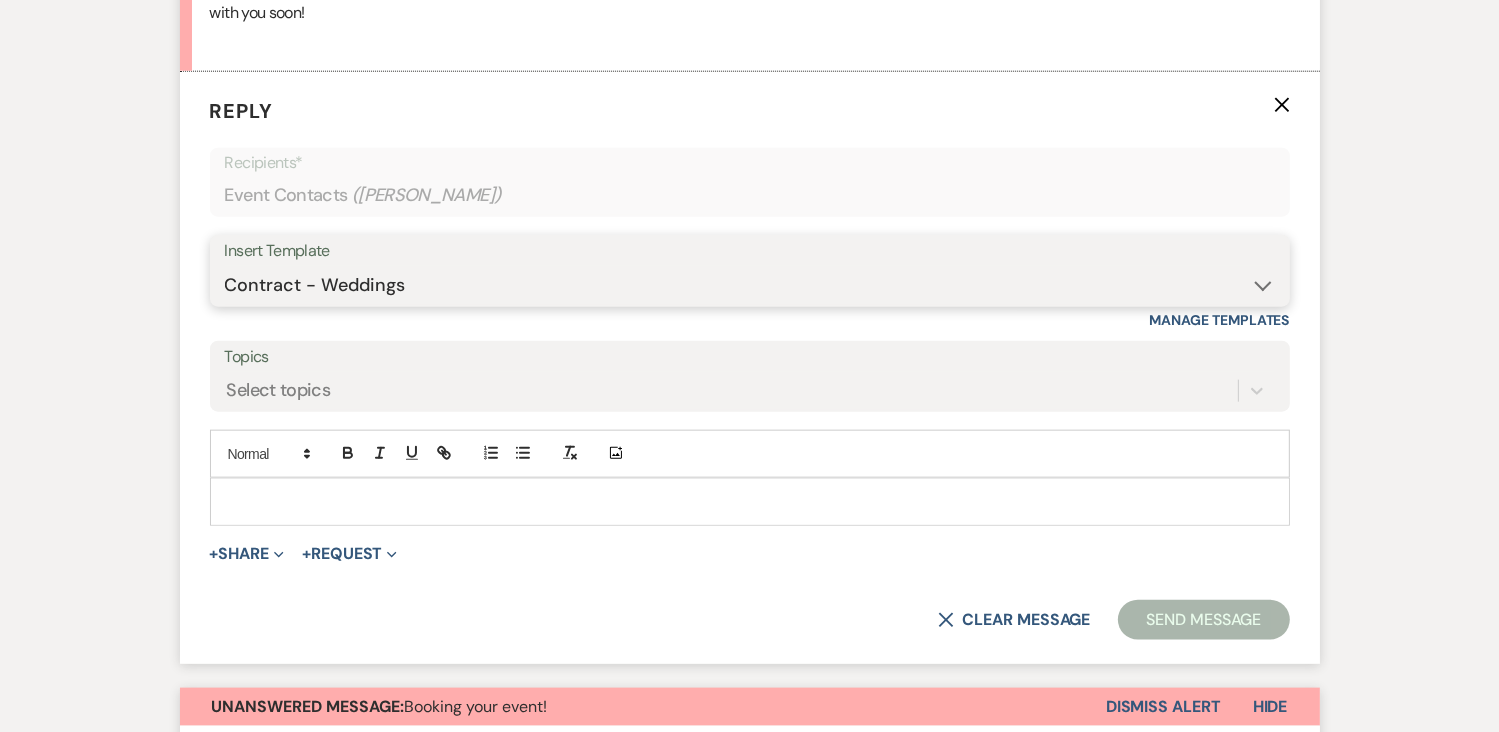 click on "-- Initial Inquiry Auto Response - Weddings Contract - Corporate & Private Events Contract - Weddings Initial Inquiry Auto Response - Corporate & Private Events Tour Request Response Tour Follow Up Inquiry Follow Up Corporate Event Follow Up Weven Planning Portal Introduction Decor Tour Inquiry Booking Information (Weddings) Booking Information (Corporate/Private Events) Tour-  NO CALL/NO SHOW Booking Event Template Scheduling Template Decor Invoice Your Upcoming Tour Final Walkthrough Scheduling Initial Inquiry Auto Response - EVENT FLYER - Weddings Tour Follow Up - Event Flyer Added Upcoming Event Tempate Request for Security Deposit Inquiry Follow Up - EVENT FLYER Sample Floor Plan Request for Final Payment" at bounding box center [750, 285] 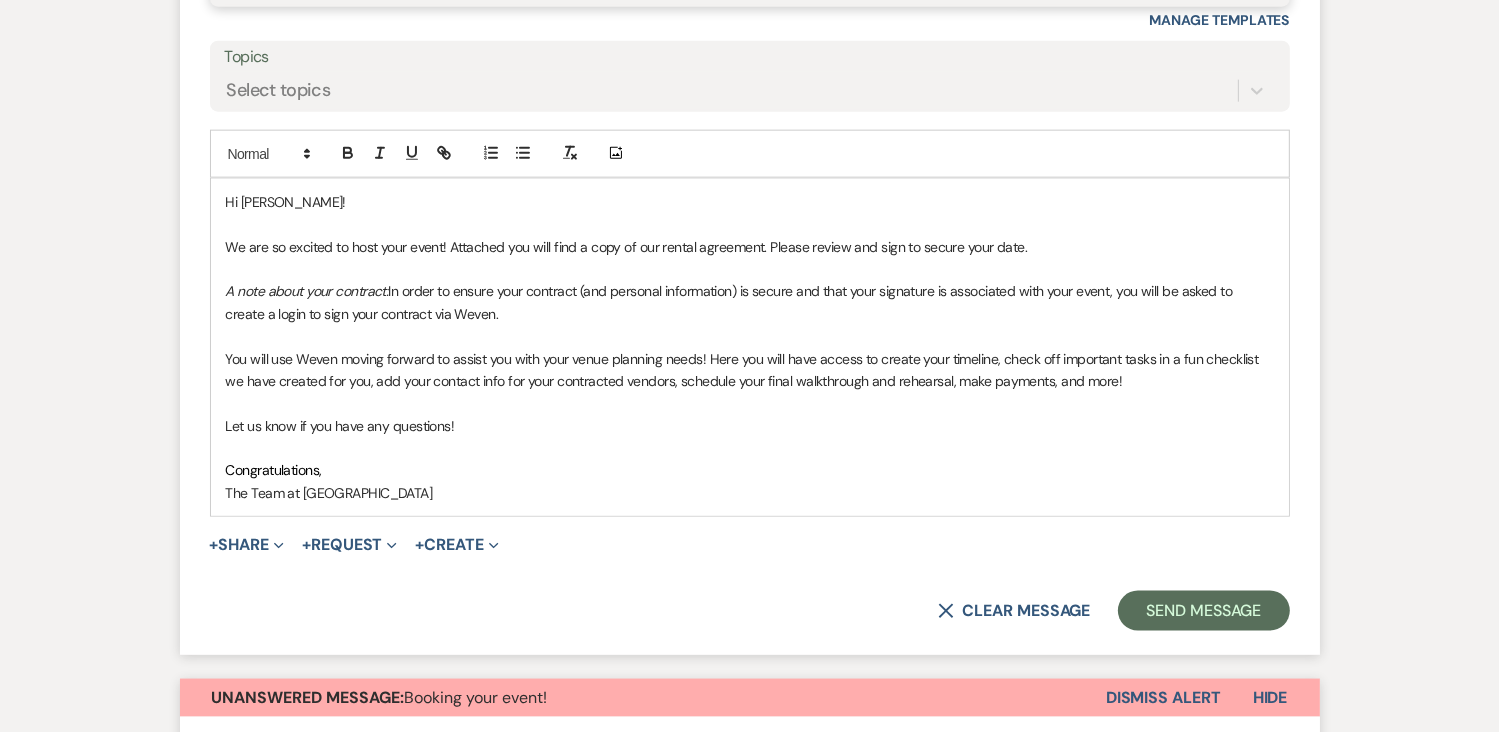 scroll, scrollTop: 2516, scrollLeft: 0, axis: vertical 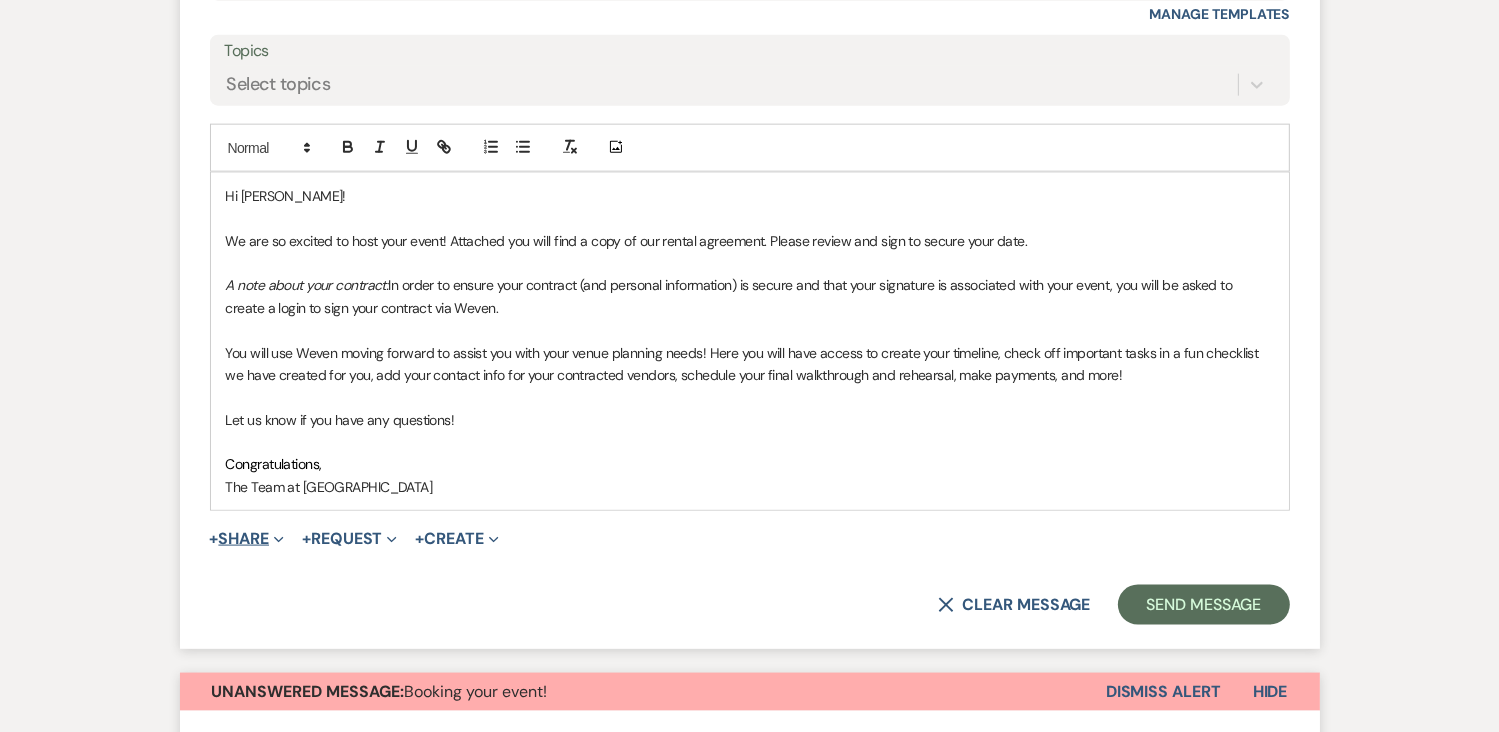 click on "+  Share Expand" at bounding box center (247, 539) 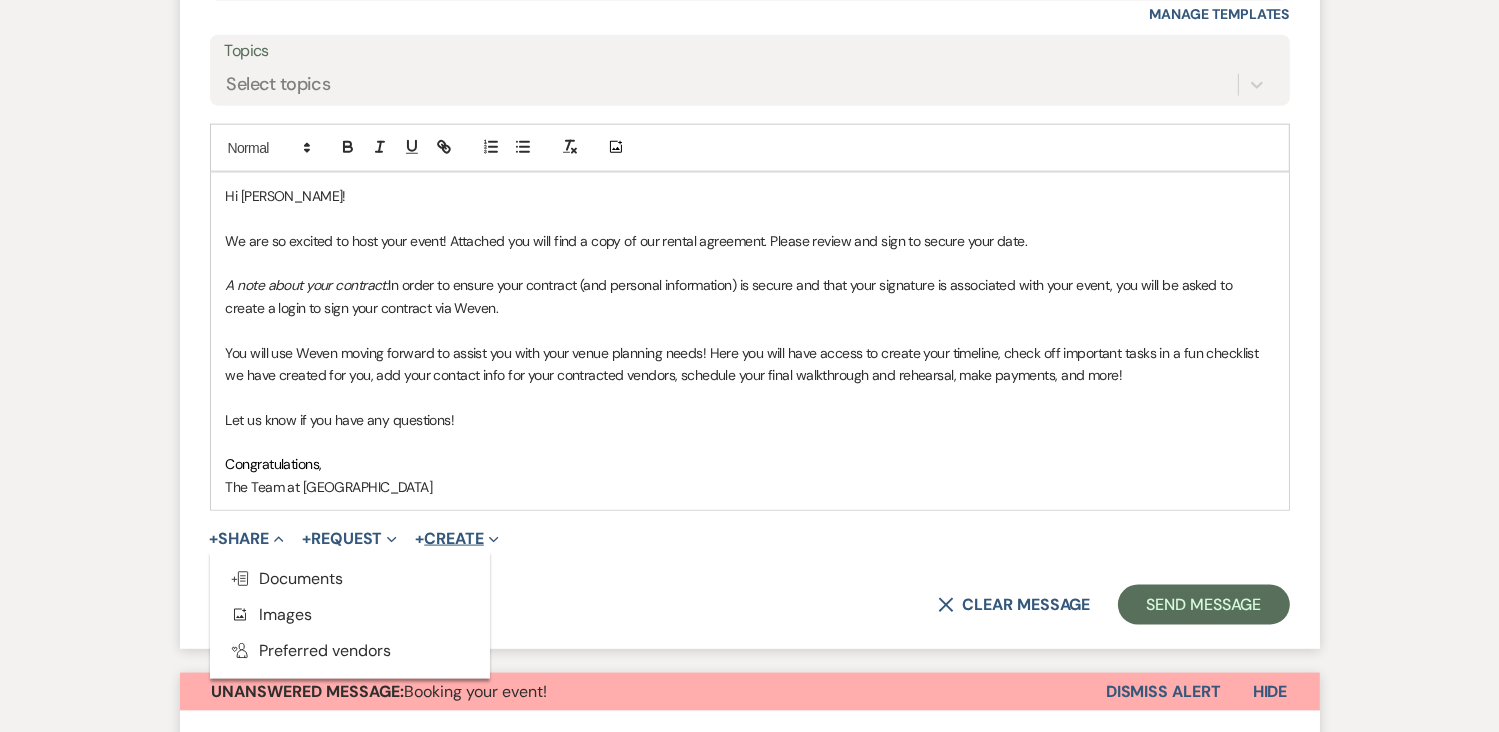 click on "+  Create Expand" at bounding box center [456, 539] 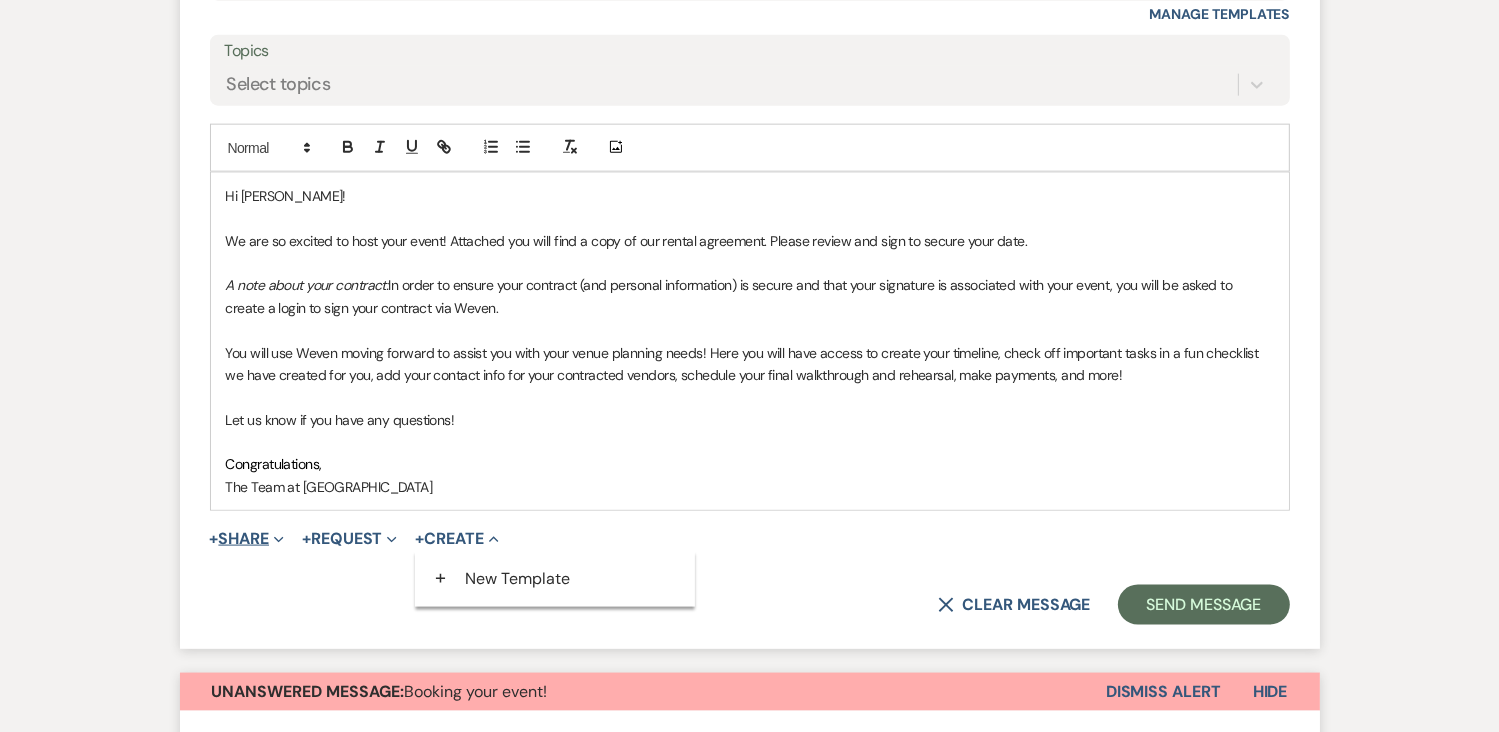 click on "+  Share Expand" at bounding box center (247, 539) 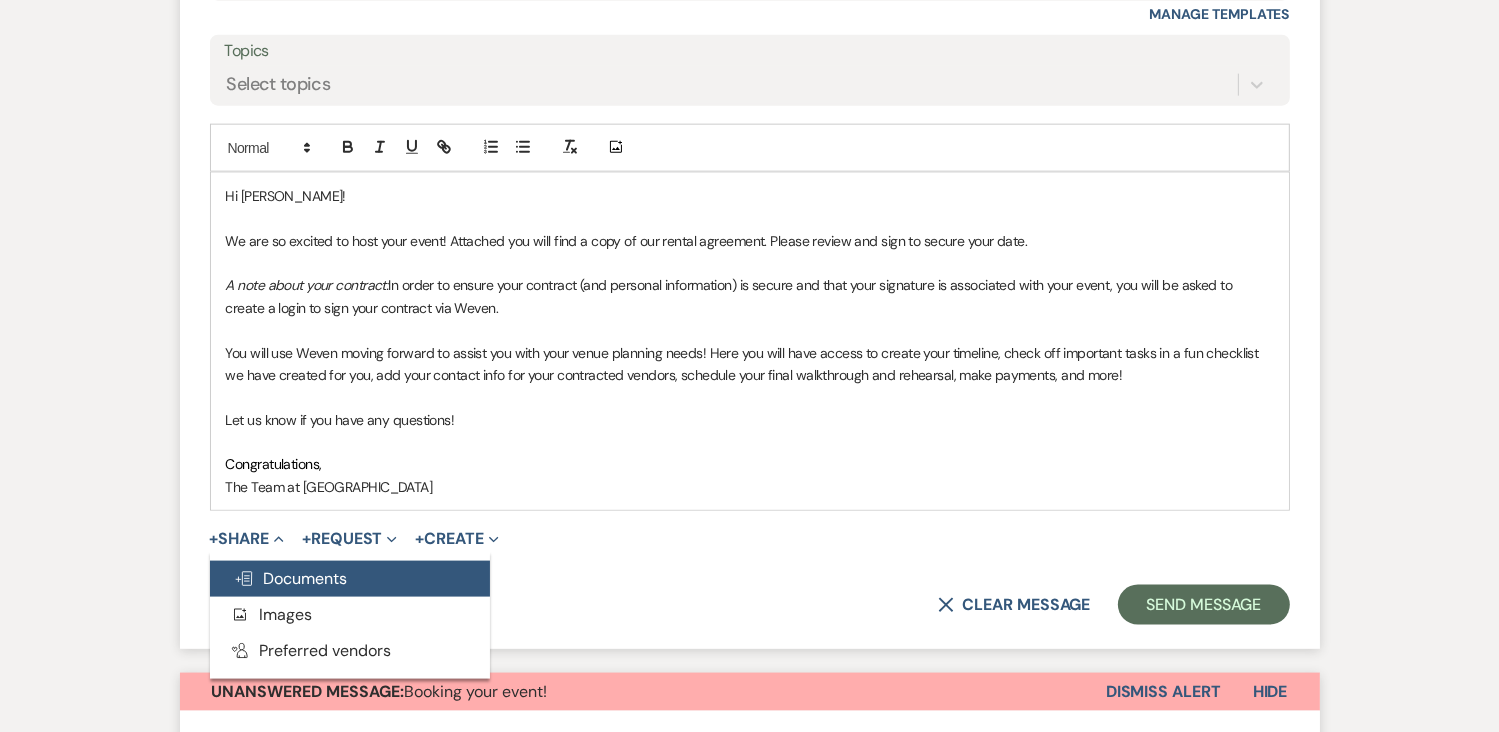 click on "Doc Upload Documents" at bounding box center (291, 578) 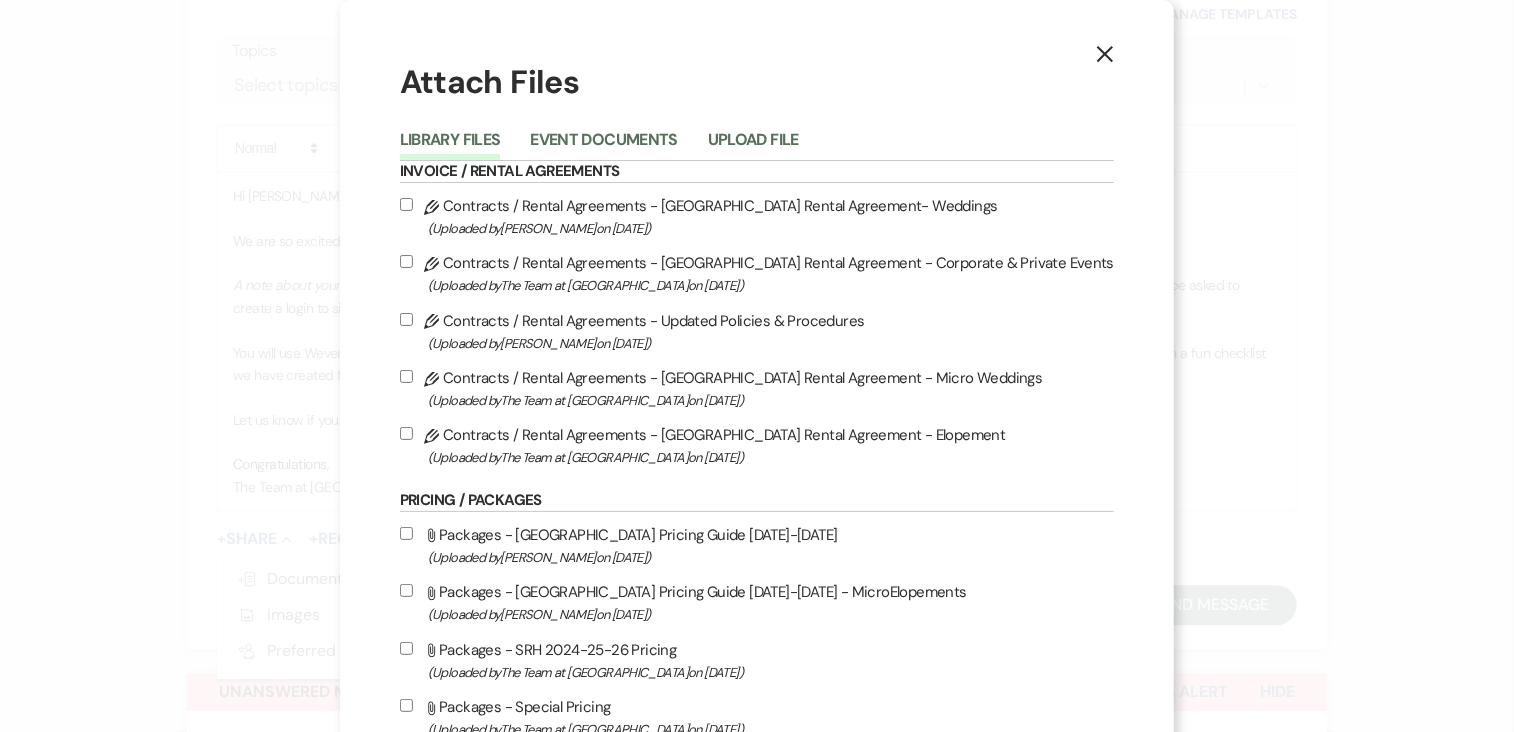click on "Pencil Contracts / Rental Agreements - [GEOGRAPHIC_DATA] Rental Agreement- Weddings (Uploaded by  [PERSON_NAME]  on   [DATE] )" at bounding box center (406, 204) 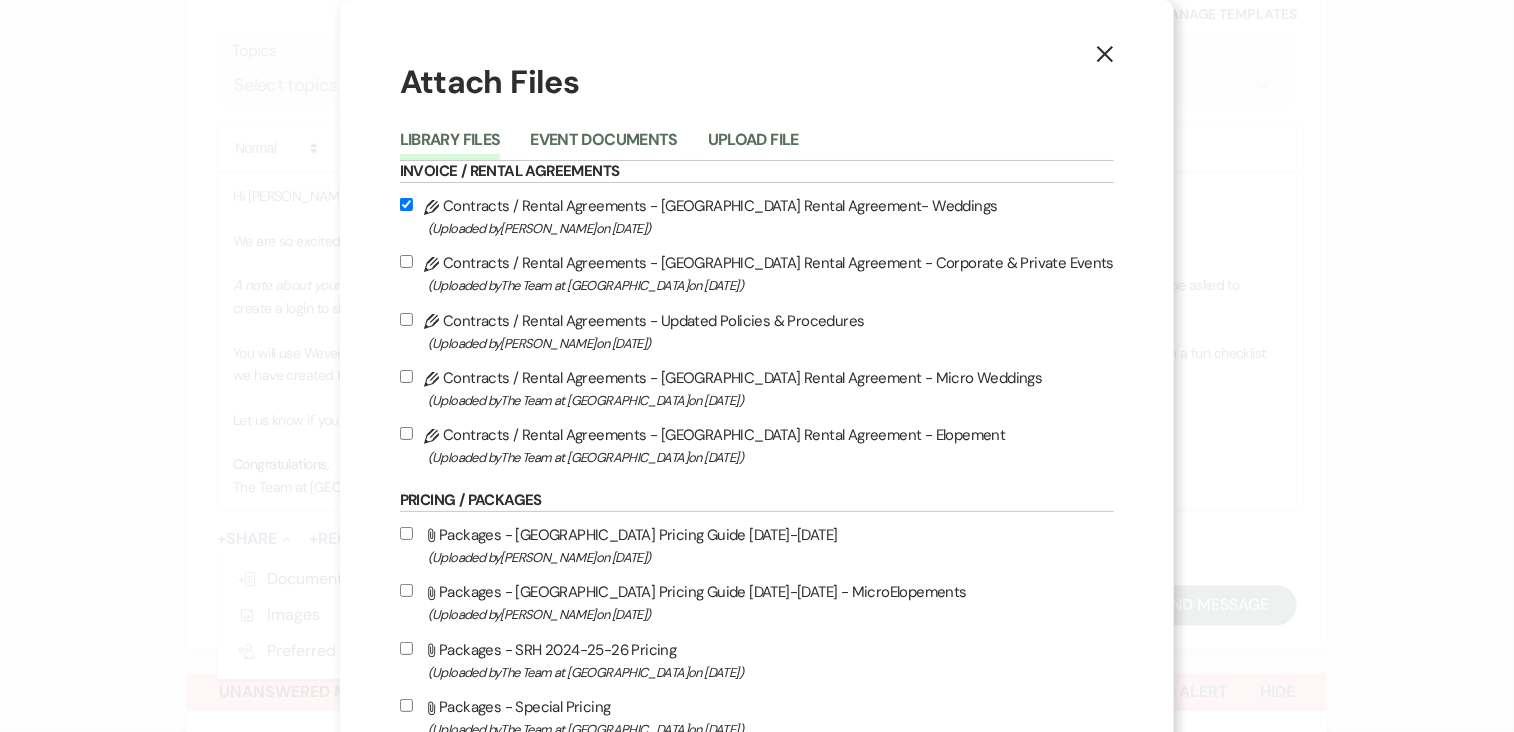 checkbox on "true" 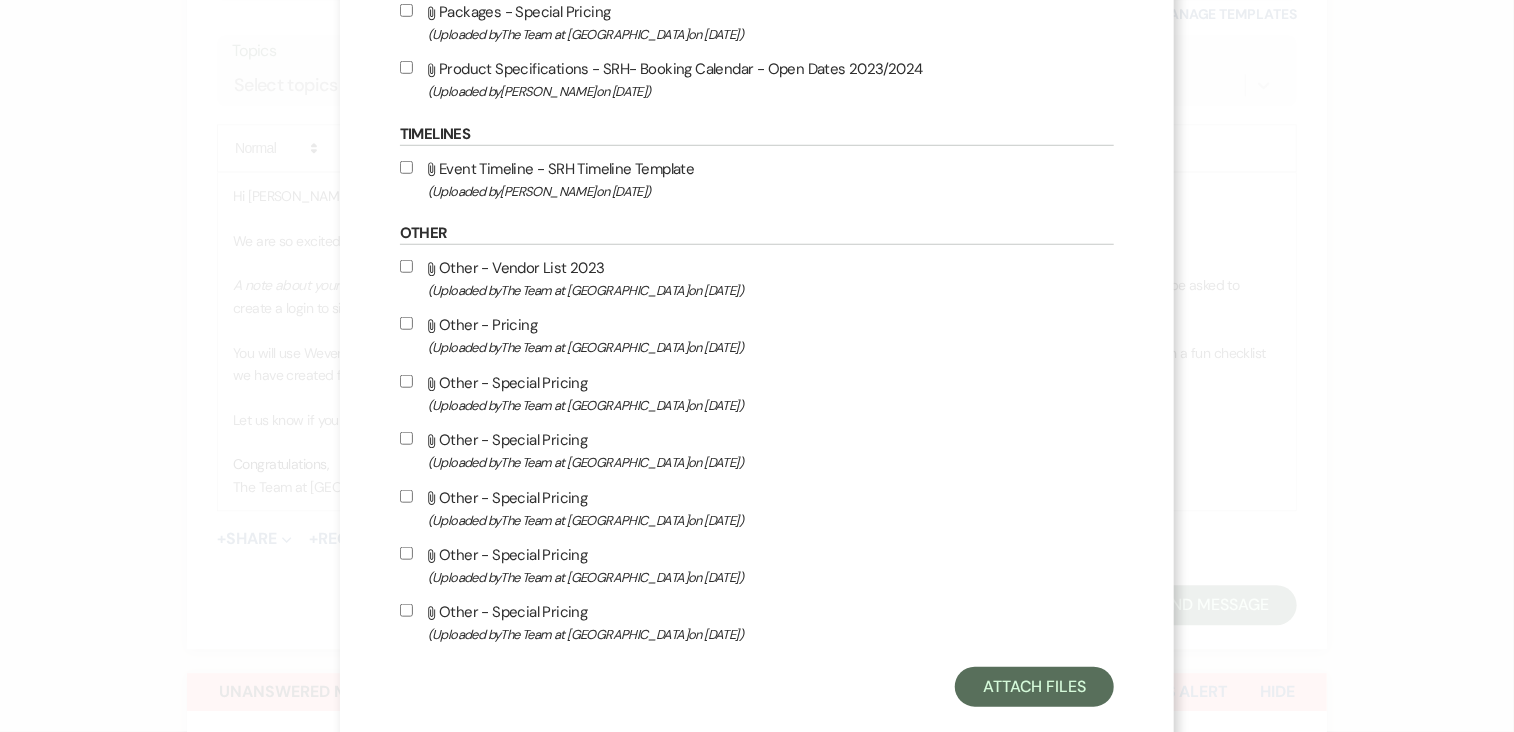 scroll, scrollTop: 736, scrollLeft: 0, axis: vertical 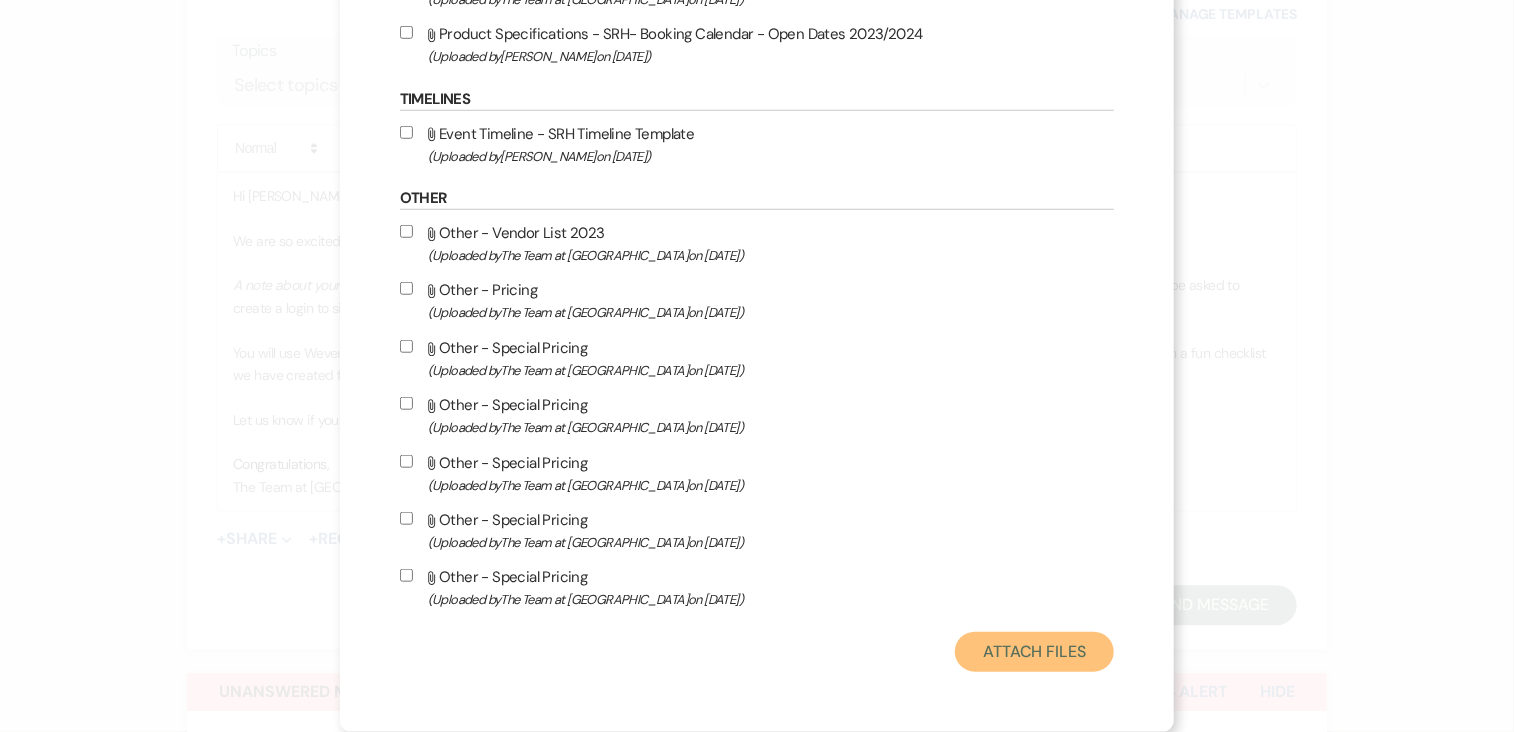 click on "Attach Files" at bounding box center [1034, 652] 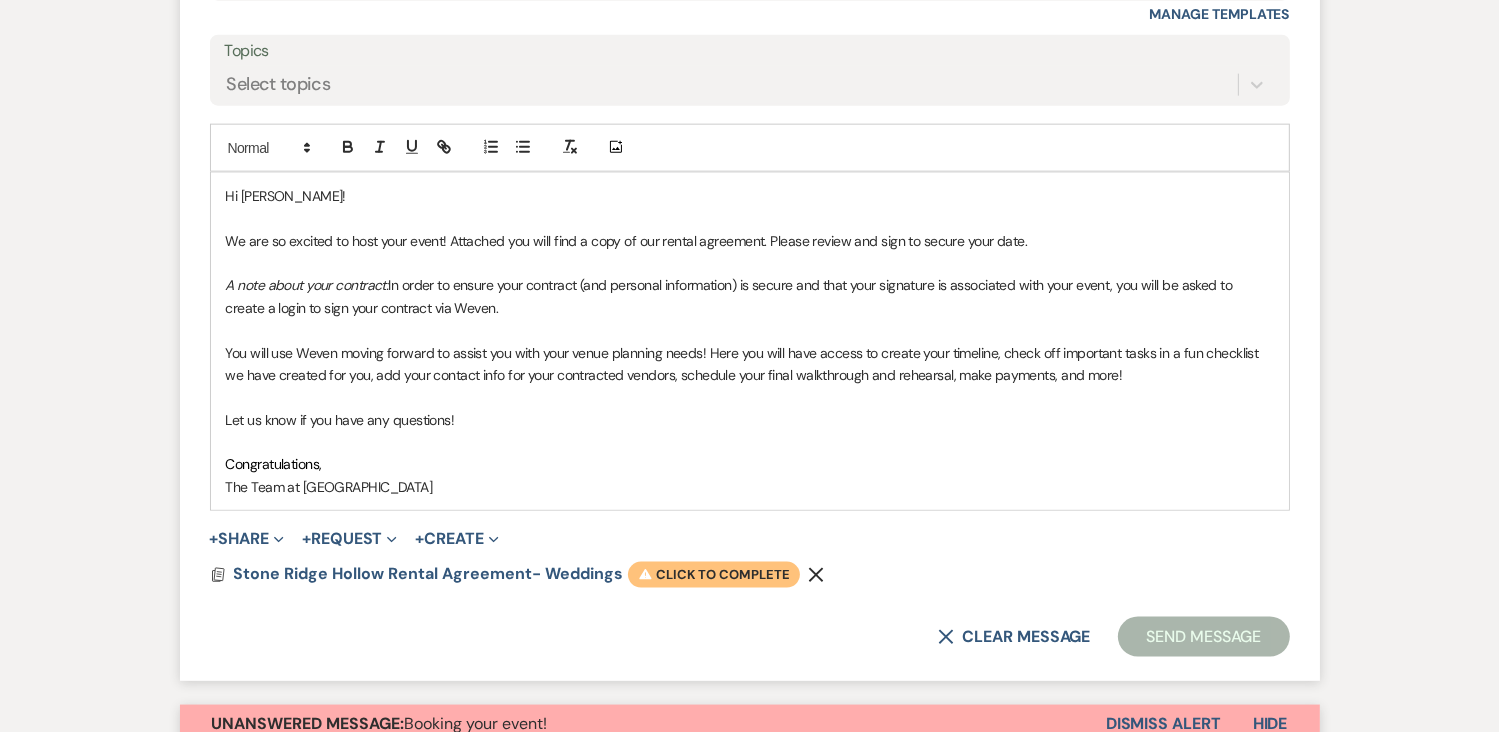 click on "Warning" 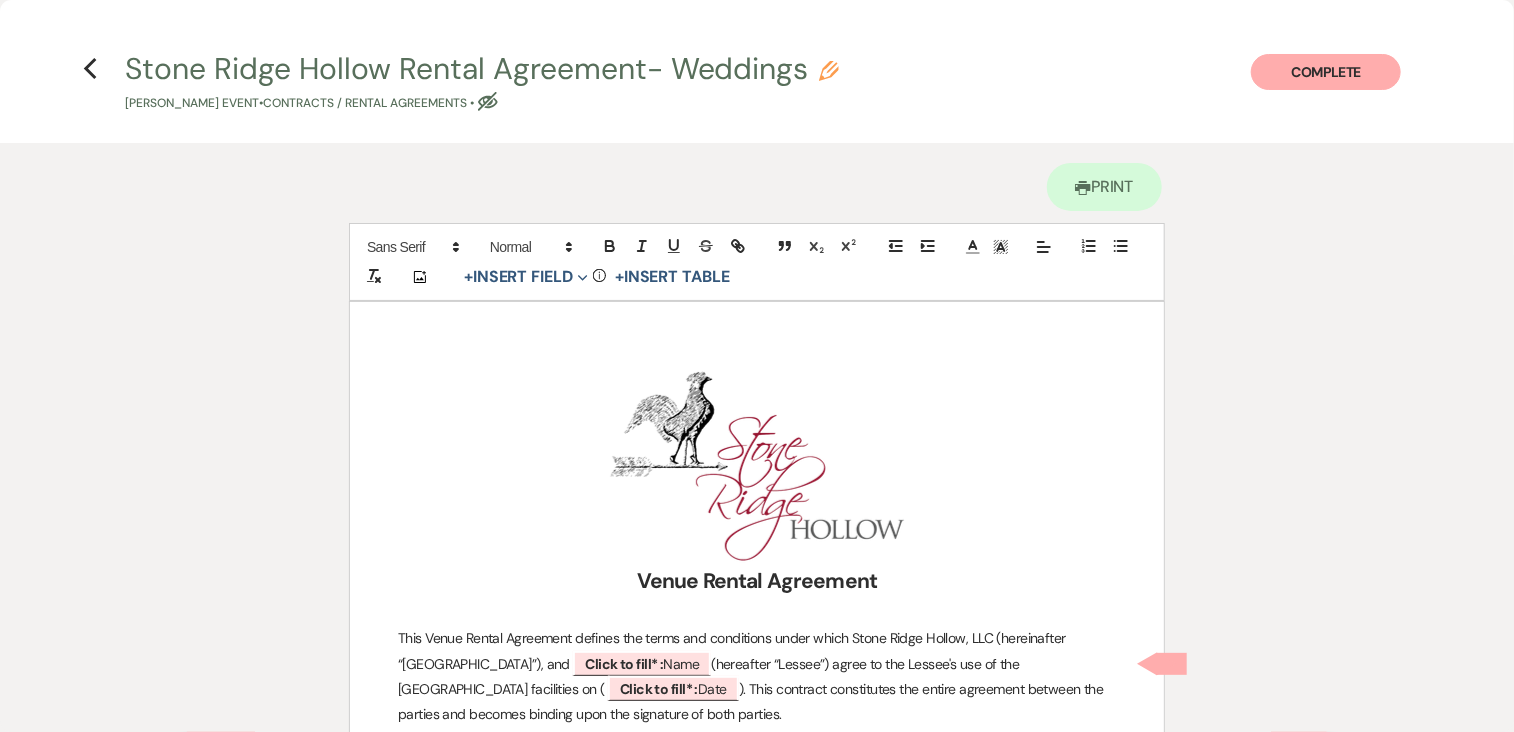 type 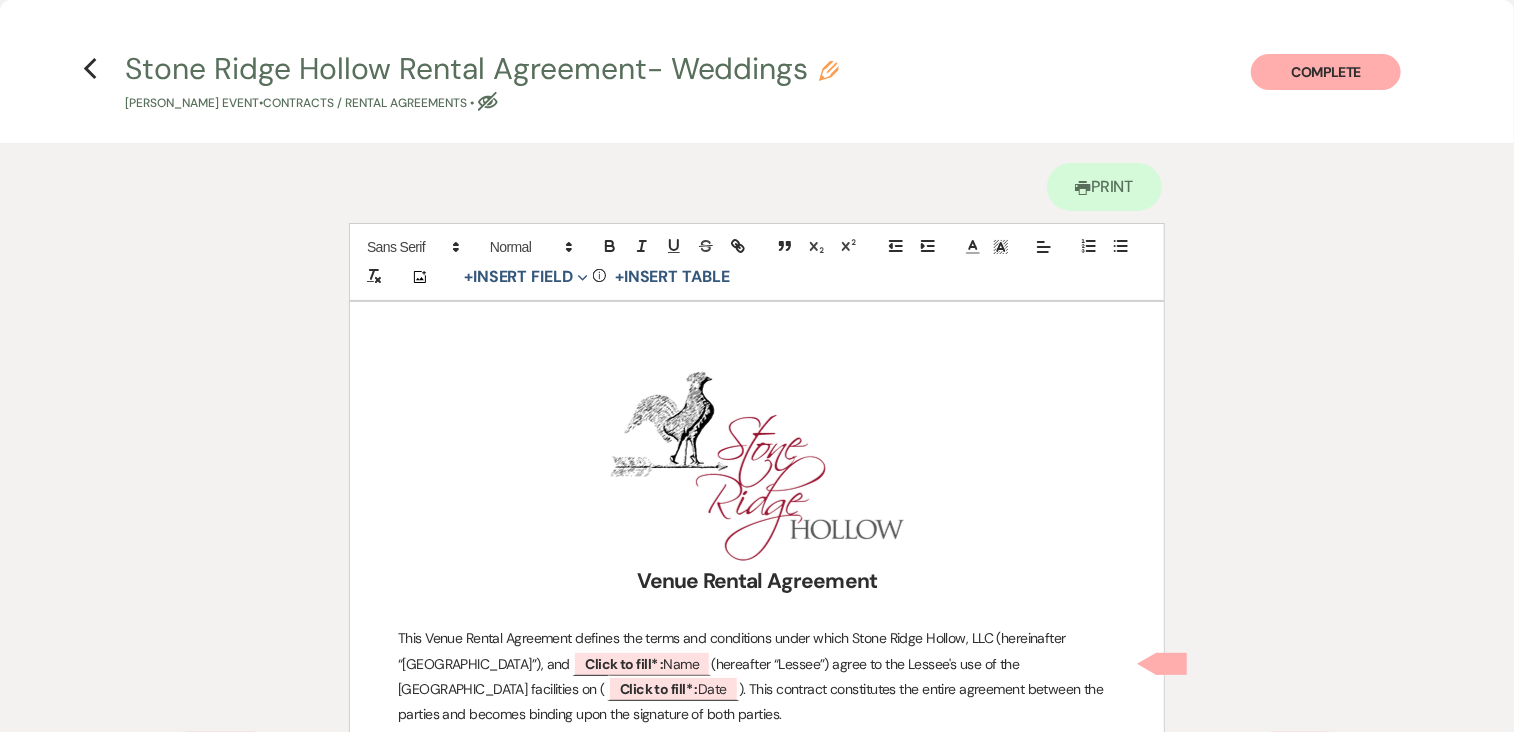 drag, startPoint x: 1148, startPoint y: 511, endPoint x: 1133, endPoint y: 396, distance: 115.97414 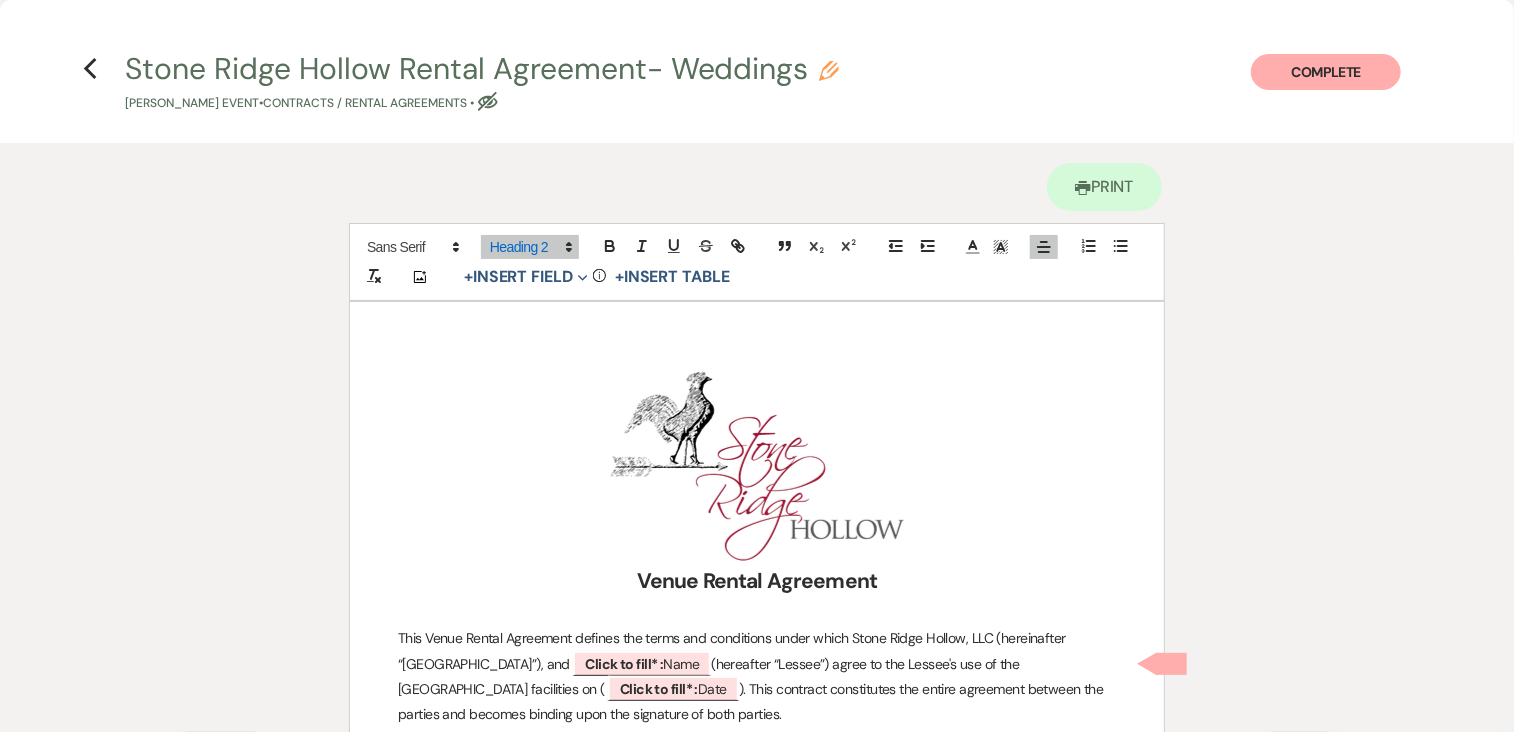 click on "Printer  Print                                                                                                                                                                                                                                                                                               Add Photo +  Insert Field Expand Standard Field Smart Field Signature Field Initial Field Info +  Insert Table Venue Rental Agreement This Venue Rental Agreement defines the terms and conditions under which [GEOGRAPHIC_DATA], LLC (hereinafter “[GEOGRAPHIC_DATA]”), and   ﻿
Click to fill* :
Name
﻿   (hereafter “Lessee”) agree to the Lessee's use of the [GEOGRAPHIC_DATA] facilities on ( ﻿
Click to fill* :
Date
﻿  ). This contract constitutes the entire agreement between the parties and becomes binding upon the signature of both parties. Rental Contract Information Couple Information: Name:  ﻿" at bounding box center [757, 4092] 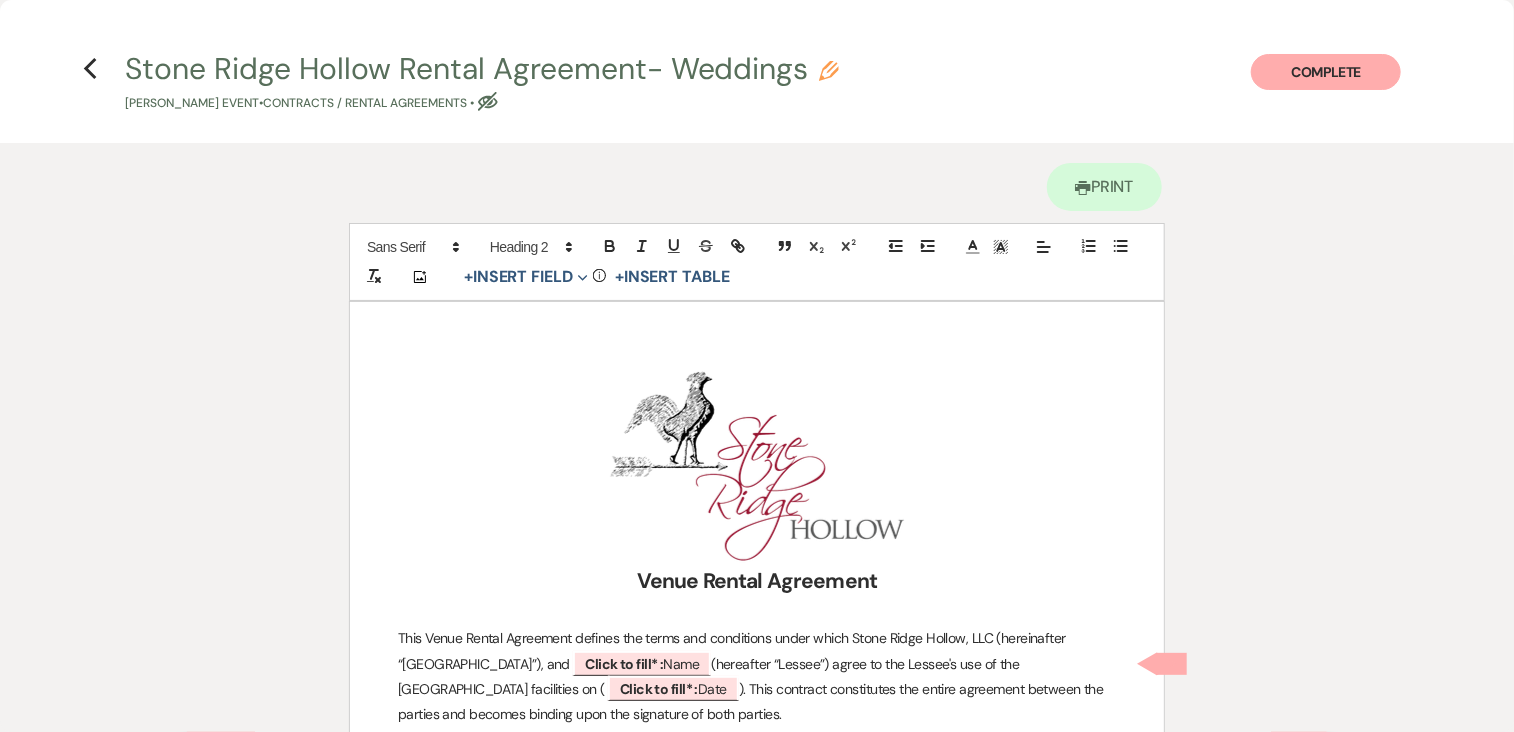 drag, startPoint x: 1302, startPoint y: 673, endPoint x: 1289, endPoint y: 409, distance: 264.3199 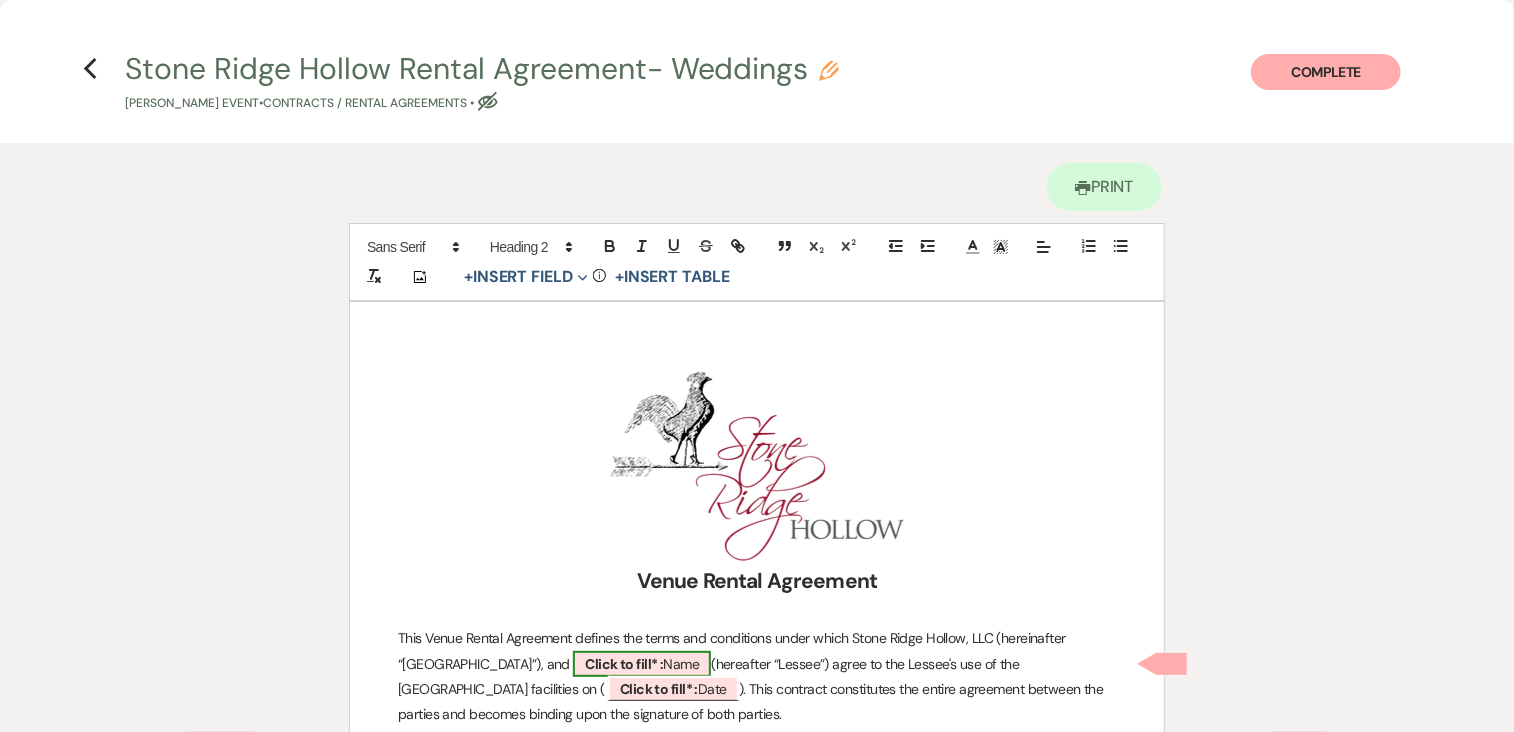 click on "Click to fill* :
Name" at bounding box center [642, 664] 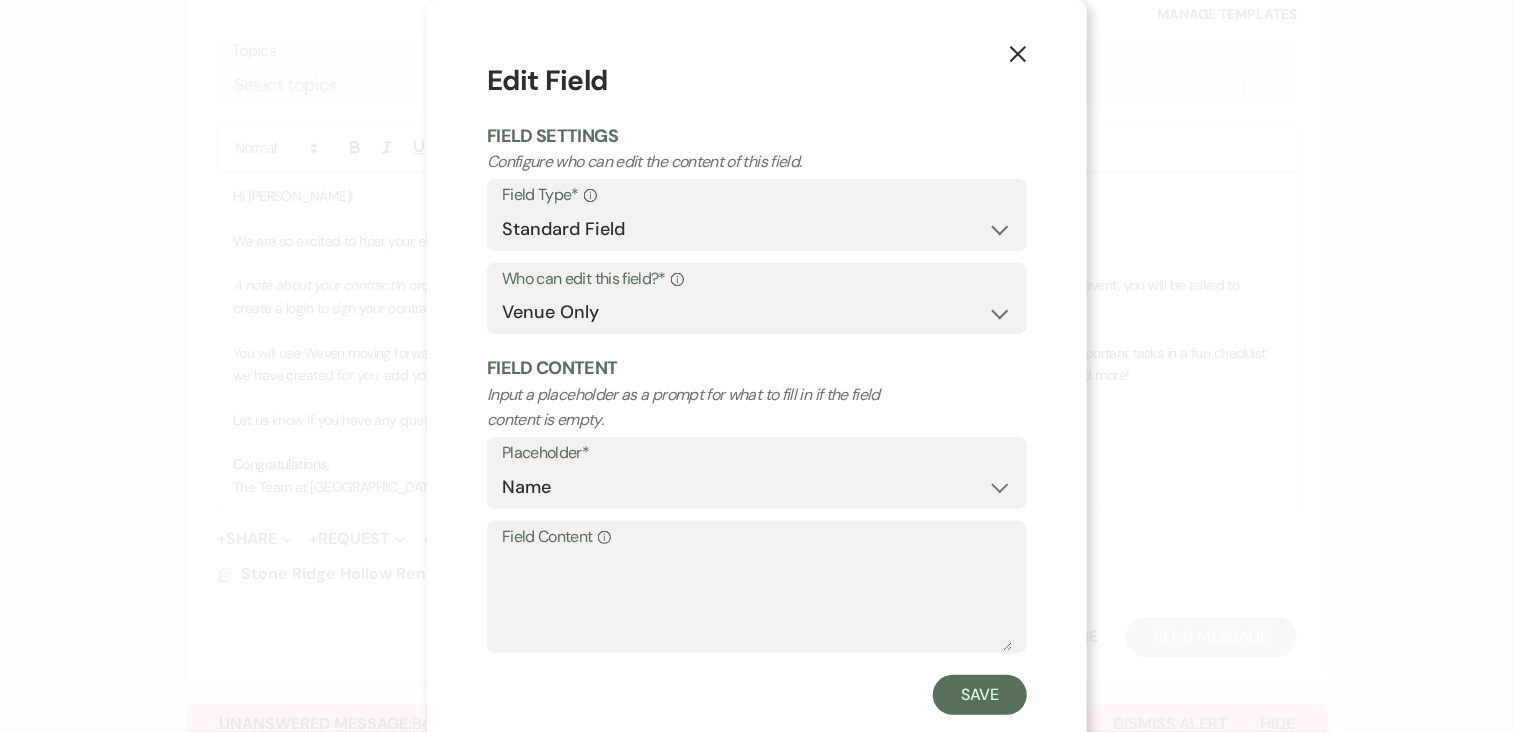 click 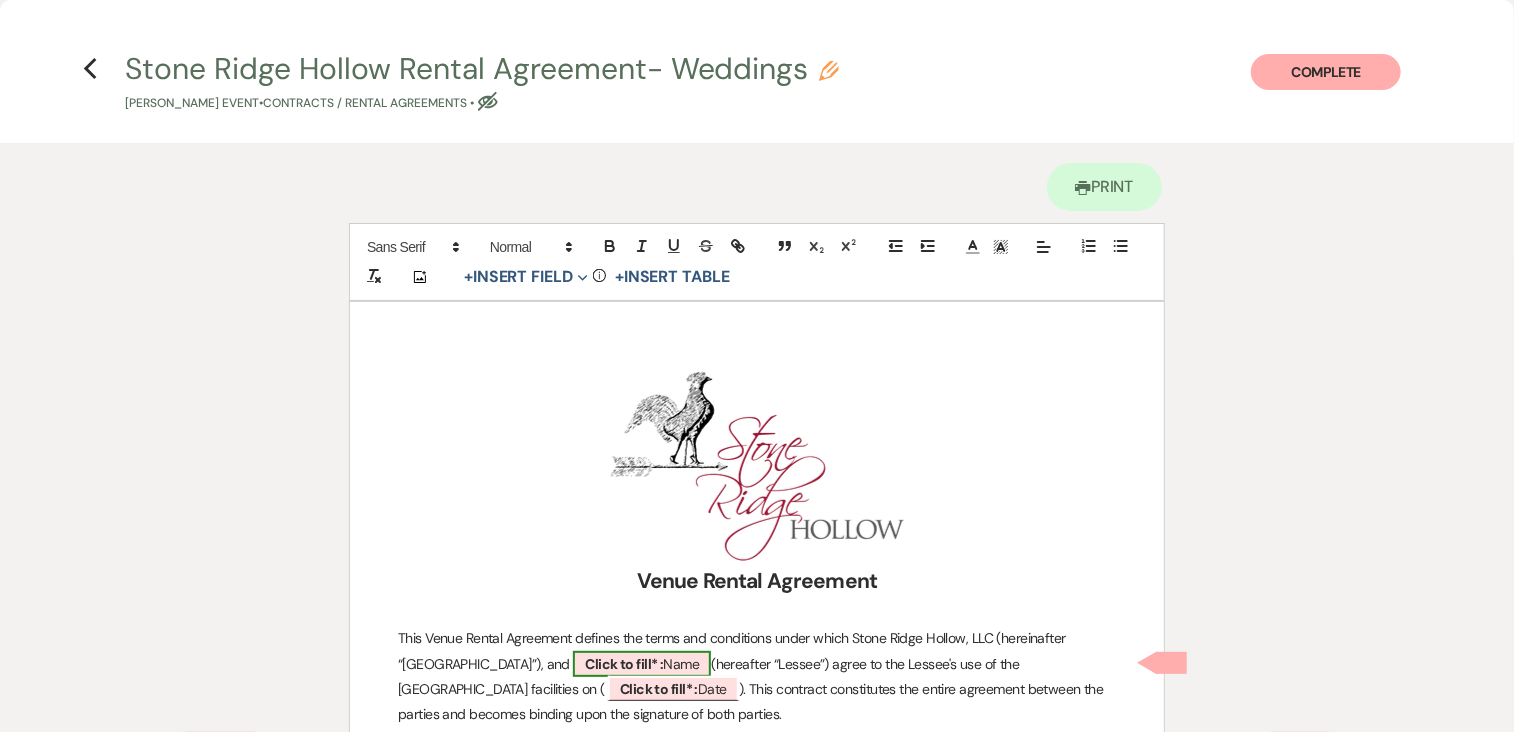 click on "Click to fill* :
Name" at bounding box center (642, 664) 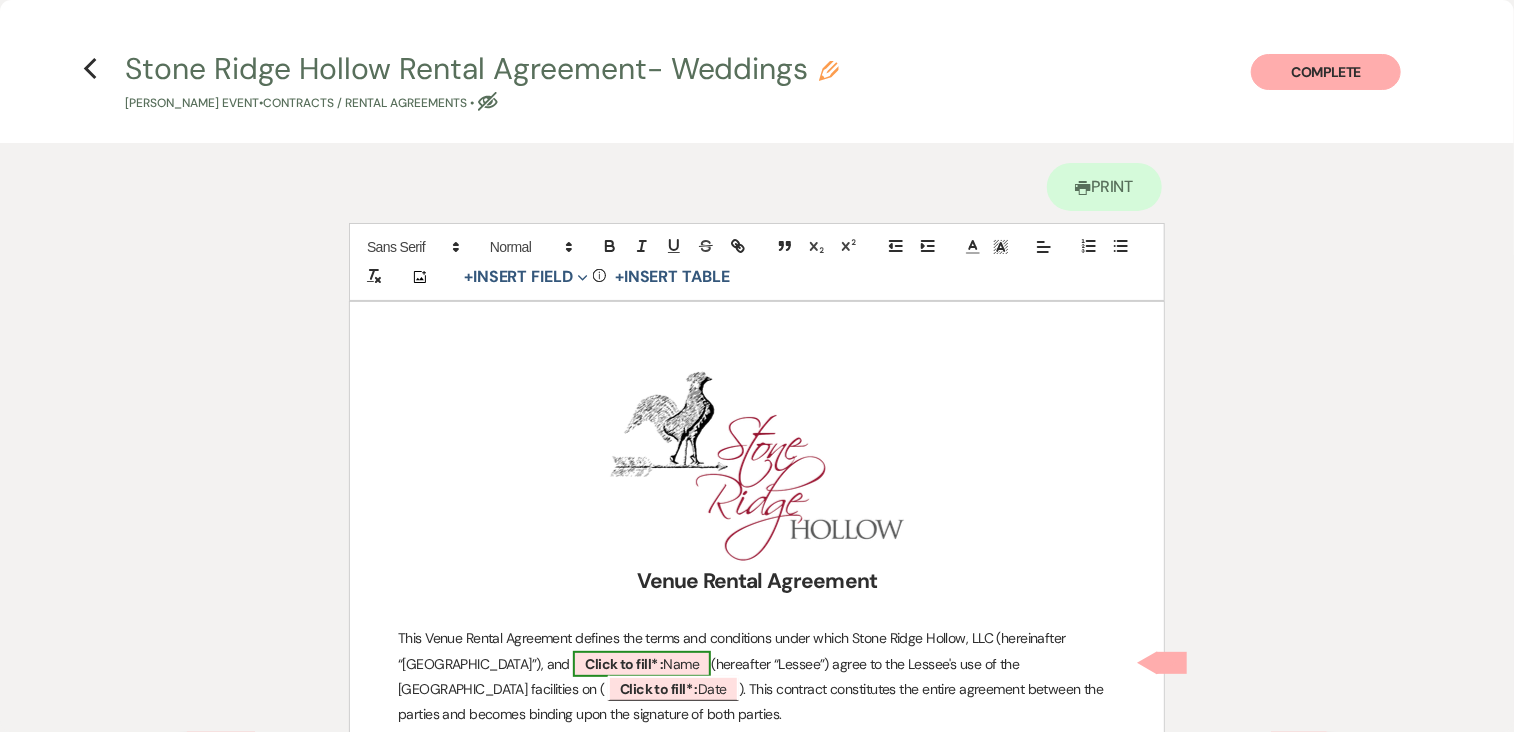 select on "owner" 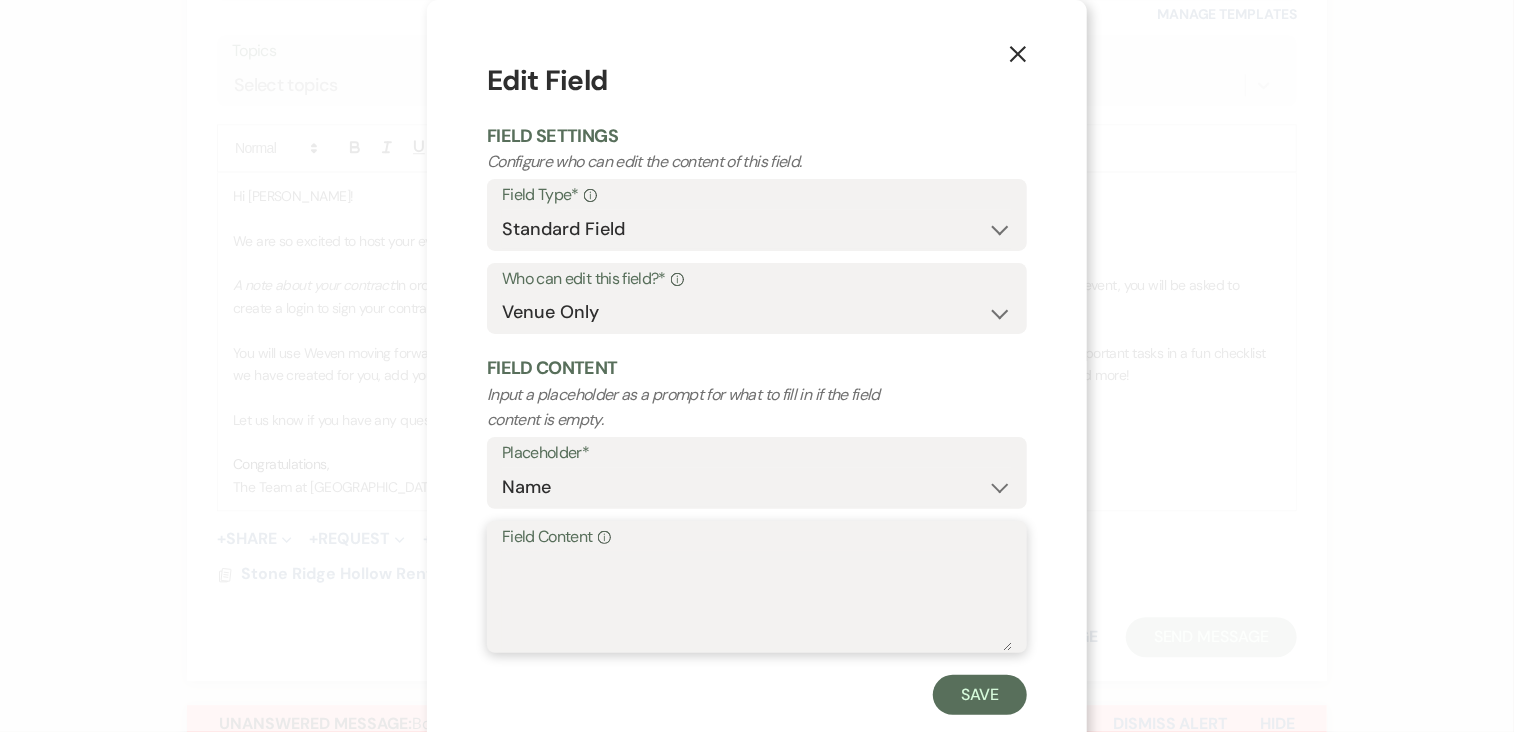 click on "Field Content Info" at bounding box center [757, 601] 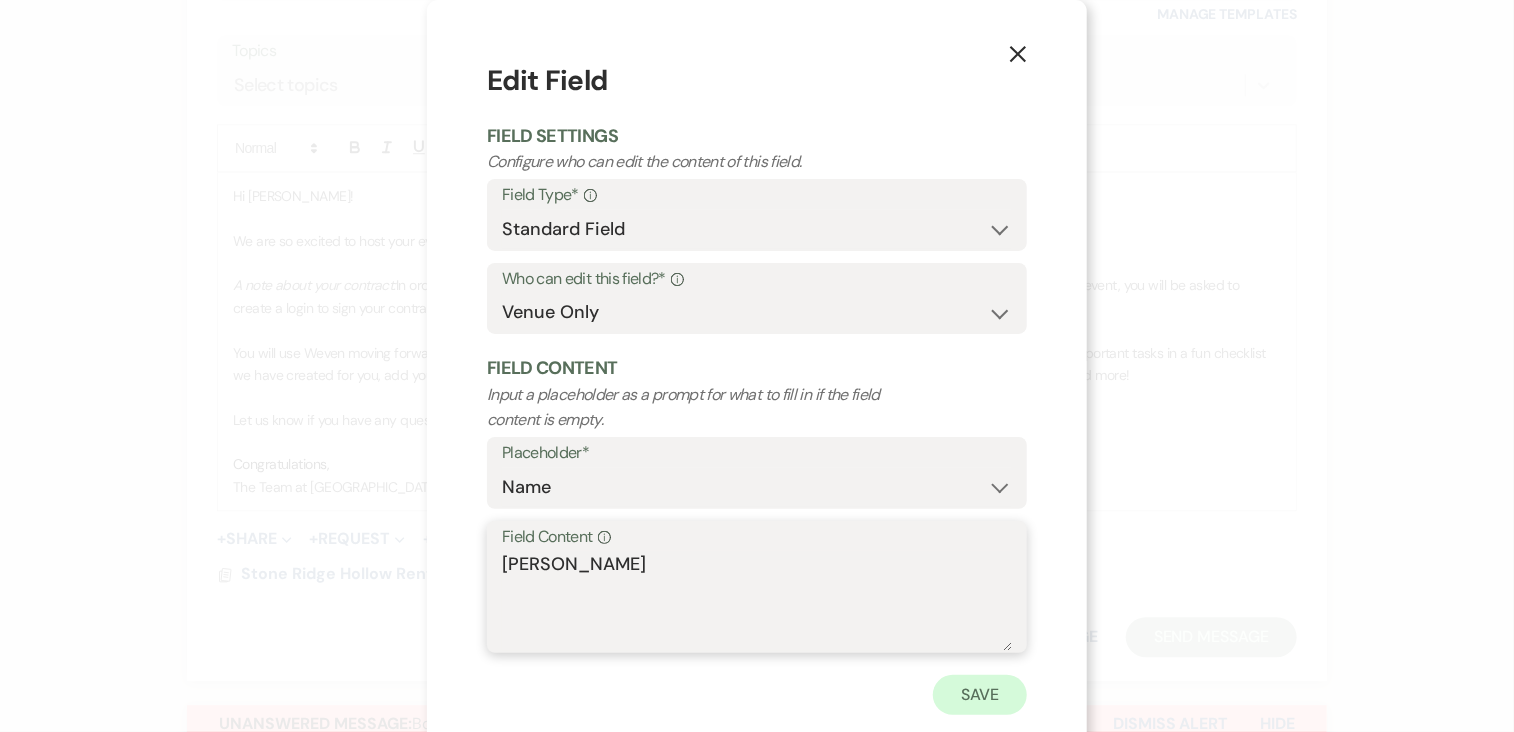 type on "[PERSON_NAME]" 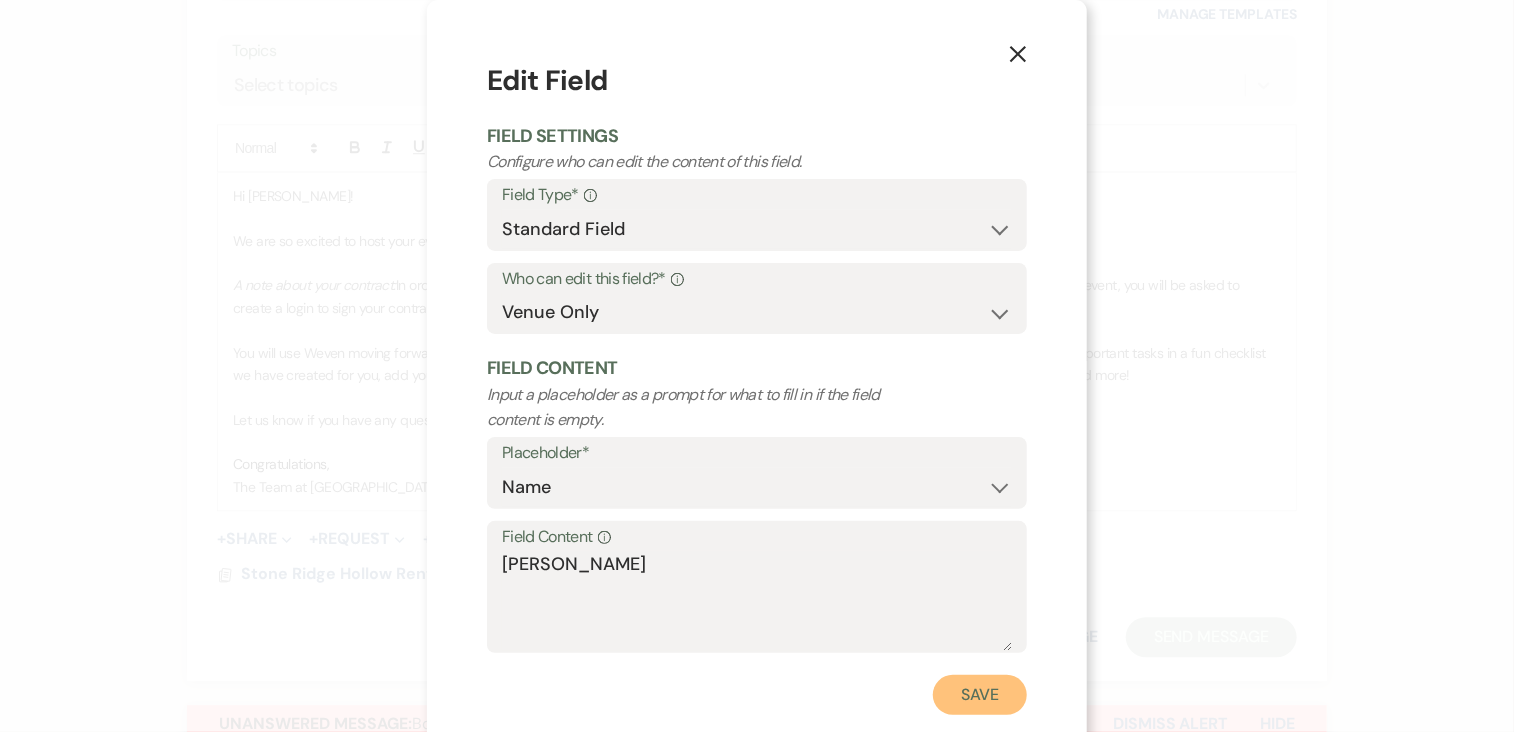 click on "Save" at bounding box center (980, 695) 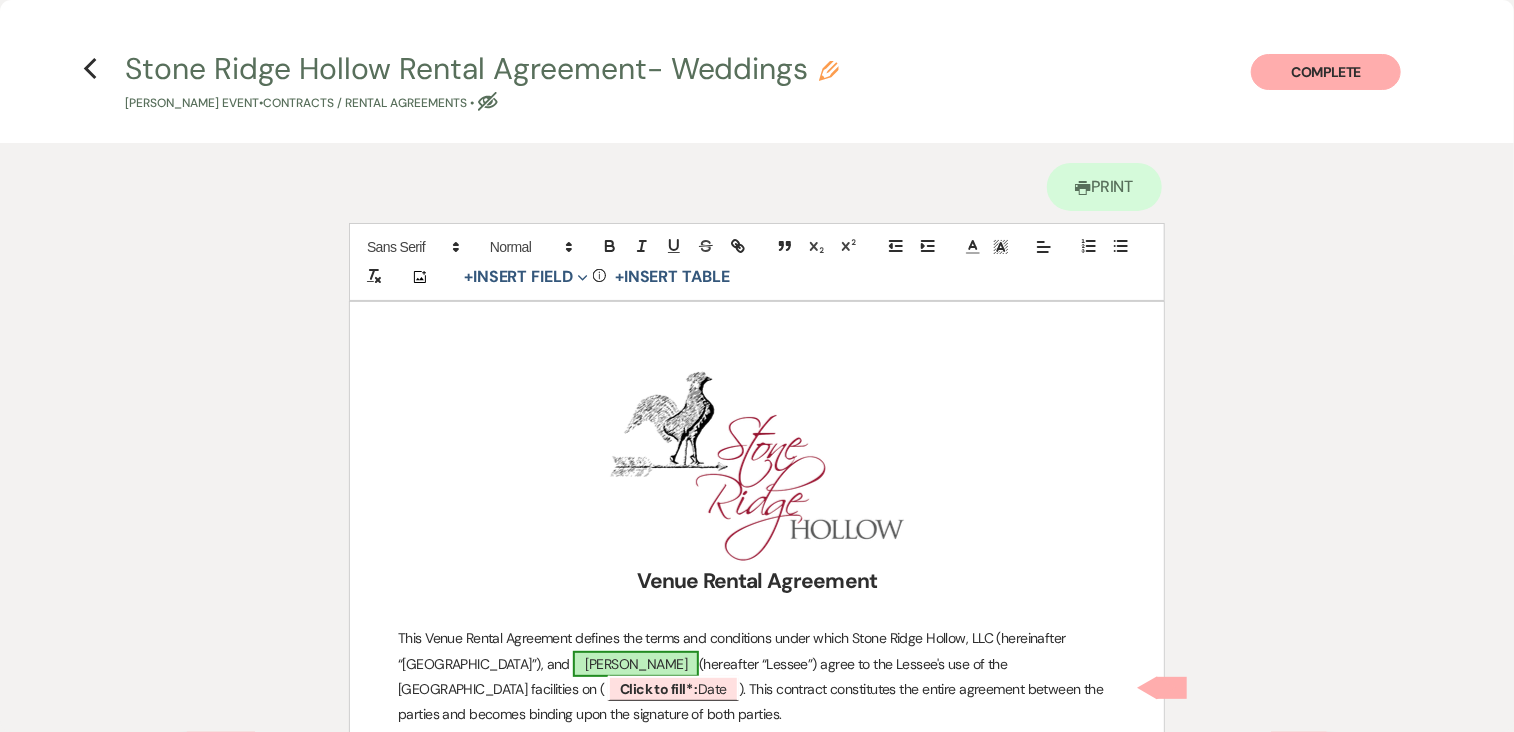 click on "[PERSON_NAME]" at bounding box center (636, 664) 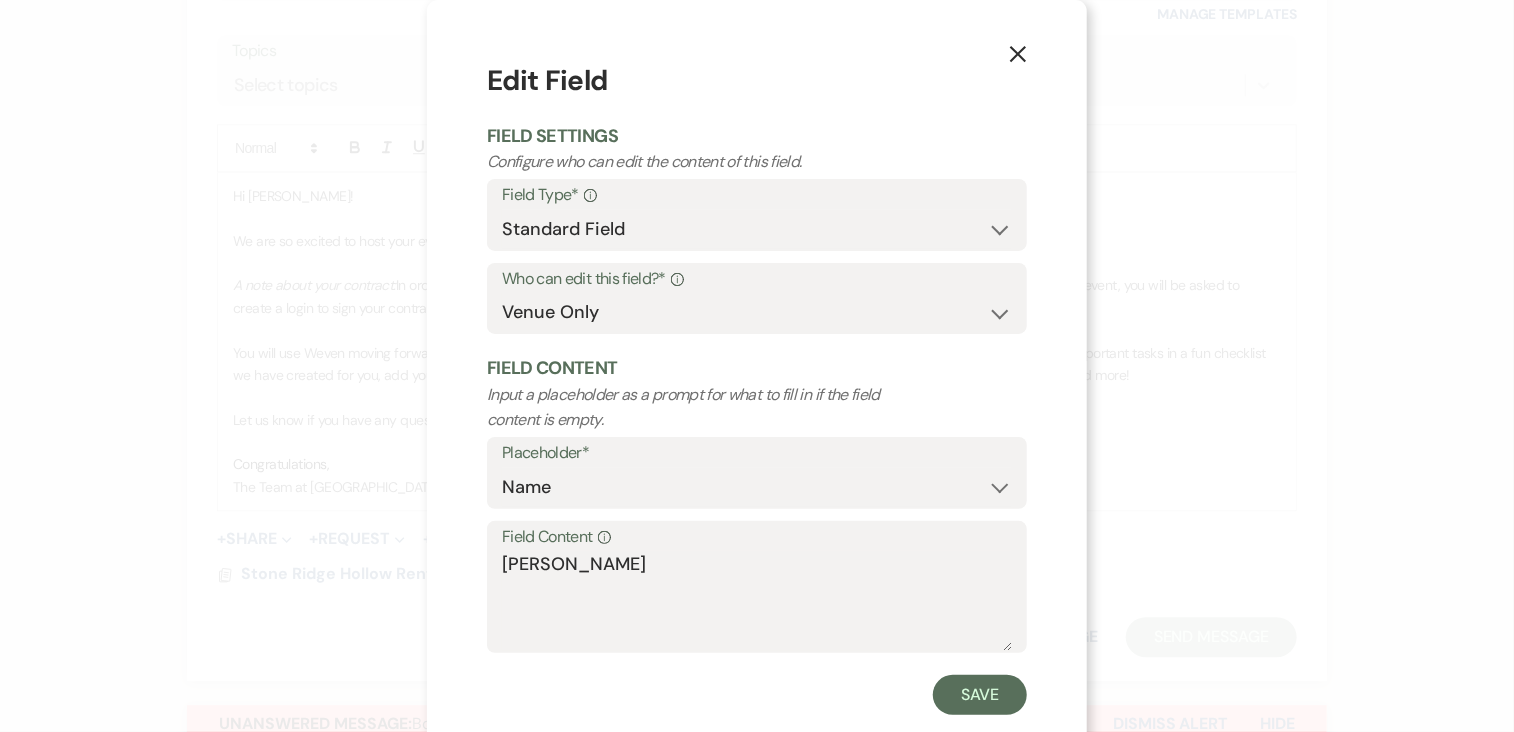 click on "X Edit Field Field Settings Configure who can edit the content of this field. Field Type* Info Standard Field Smart Field Who can edit this field?* Info Both Venue & Client Client Only Venue Only Field Content Input a placeholder as a prompt for what to fill in if the field content is empty. Placeholder* Custom Placeholder Date Time Name Location Venue Name Type Number Budget Address Phone Number Email Amount Total Field Content Info [PERSON_NAME] Save" at bounding box center (757, 366) 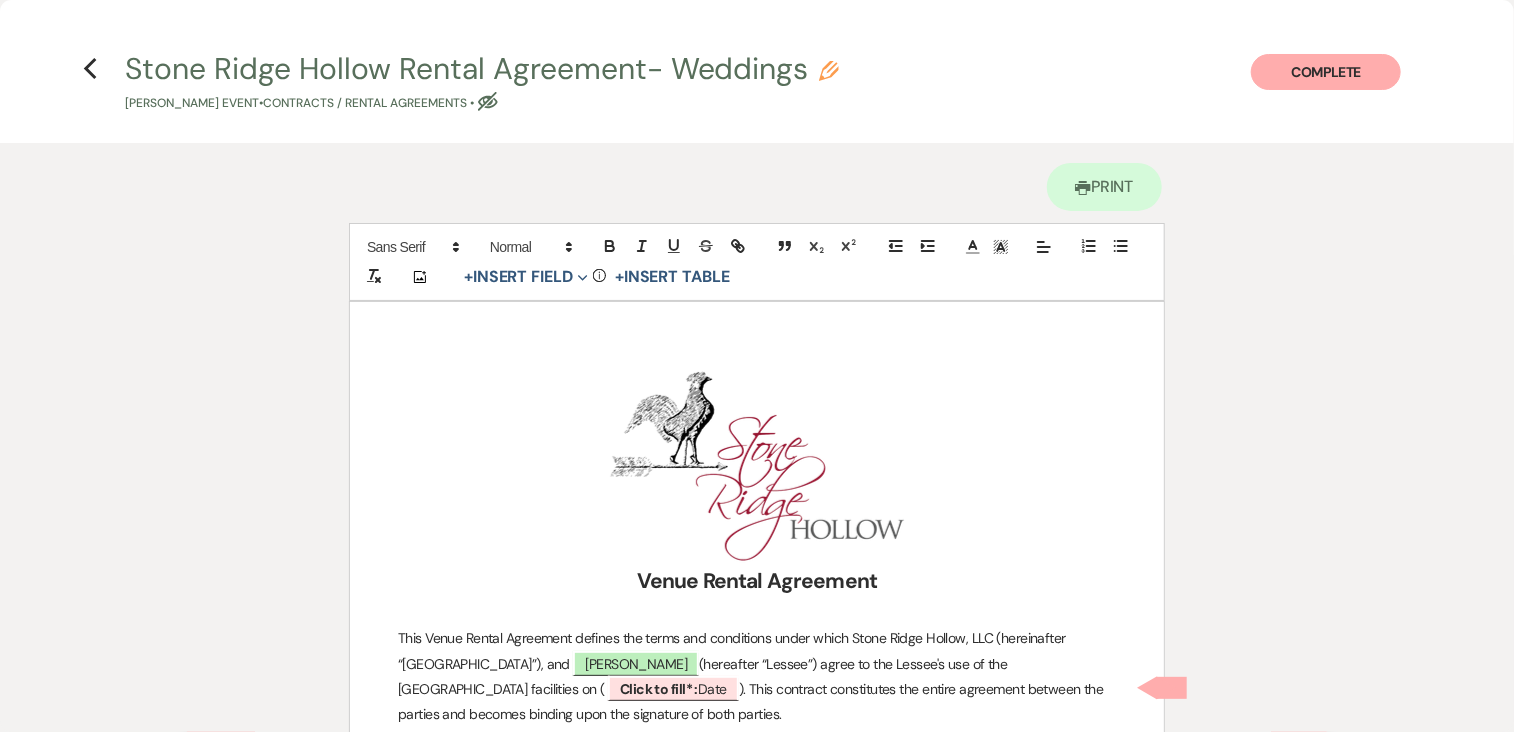 click on "Printer  Print                                                                                                                                                                                                                                                                                               Add Photo +  Insert Field Expand Standard Field Smart Field Signature Field Initial Field Info +  Insert Table Venue Rental Agreement This Venue Rental Agreement defines the terms and conditions under which [GEOGRAPHIC_DATA], LLC (hereinafter “[GEOGRAPHIC_DATA]”), and
[PERSON_NAME]
(hereafter “Lessee”) agree to the Lessee's use of the [GEOGRAPHIC_DATA] facilities on ( ﻿
Click to fill* :
Date
﻿  ). This contract constitutes the entire agreement between the parties and becomes binding upon the signature of both parties. Rental Contract Information Couple Information: Name:  ﻿
Name
﻿" at bounding box center [757, 4092] 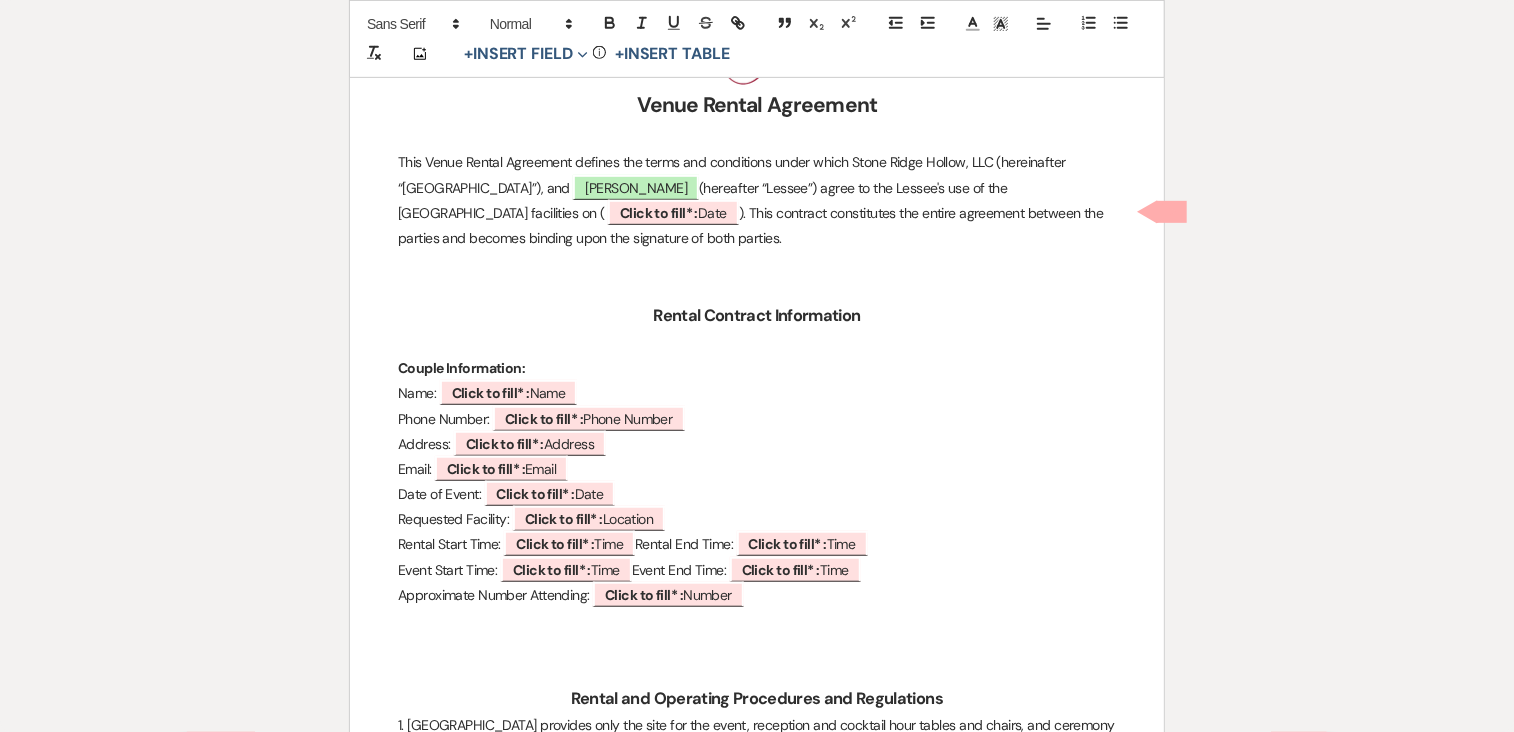 scroll, scrollTop: 480, scrollLeft: 0, axis: vertical 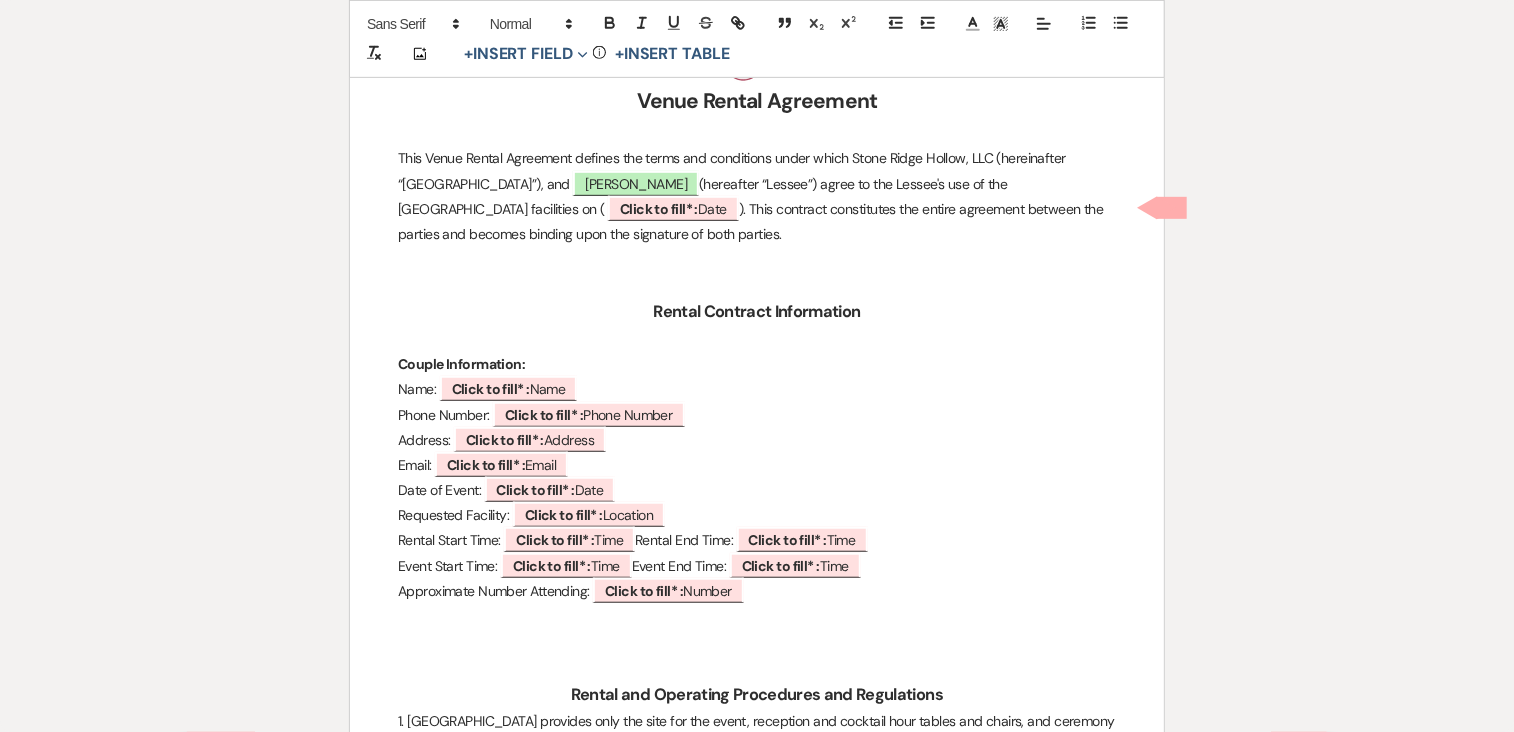 drag, startPoint x: 1259, startPoint y: 707, endPoint x: 1040, endPoint y: 456, distance: 333.1096 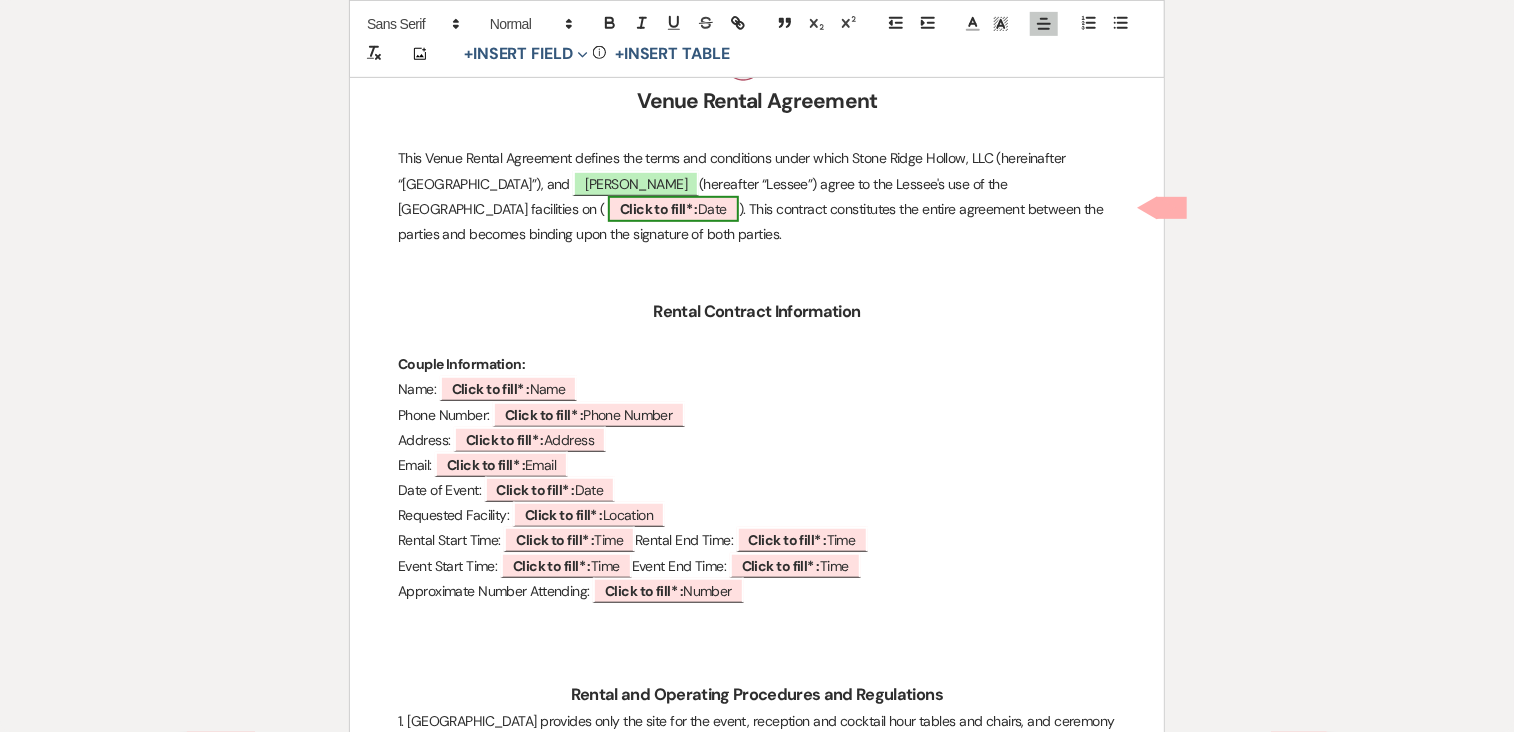 click on "Click to fill* :
Date" at bounding box center [673, 209] 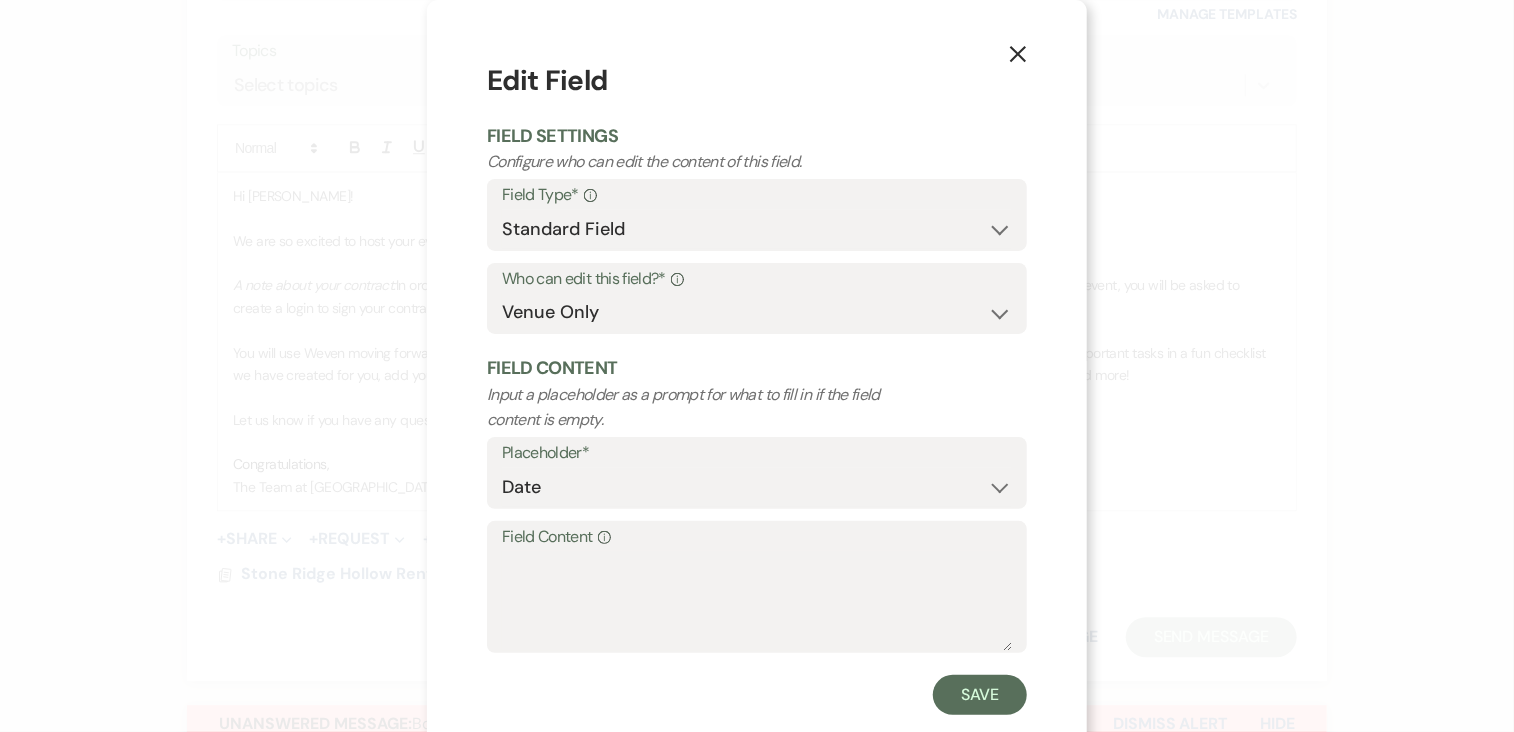 click 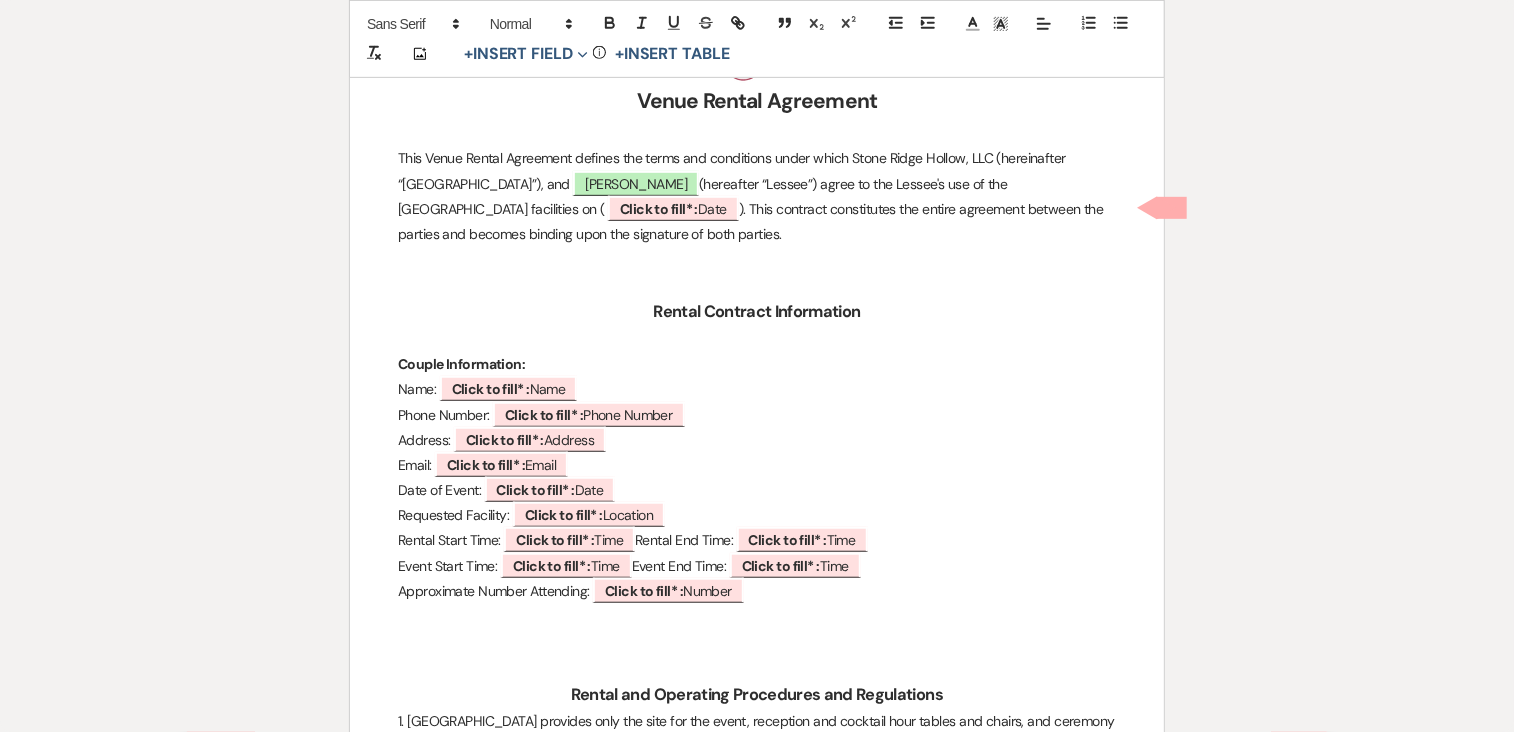 click on "Printer  Print                                                                                                                                                                                                                                                                                               Add Photo +  Insert Field Expand Standard Field Smart Field Signature Field Initial Field Info +  Insert Table Venue Rental Agreement This Venue Rental Agreement defines the terms and conditions under which [GEOGRAPHIC_DATA], LLC (hereinafter “[GEOGRAPHIC_DATA]”), and
[PERSON_NAME]
(hereafter “Lessee”) agree to the Lessee's use of the [GEOGRAPHIC_DATA] facilities on ( ﻿
Click to fill* :
Date
﻿  ). This contract constitutes the entire agreement between the parties and becomes binding upon the signature of both parties. Rental Contract Information Couple Information: Name:  ﻿
Name
﻿" at bounding box center (757, 3612) 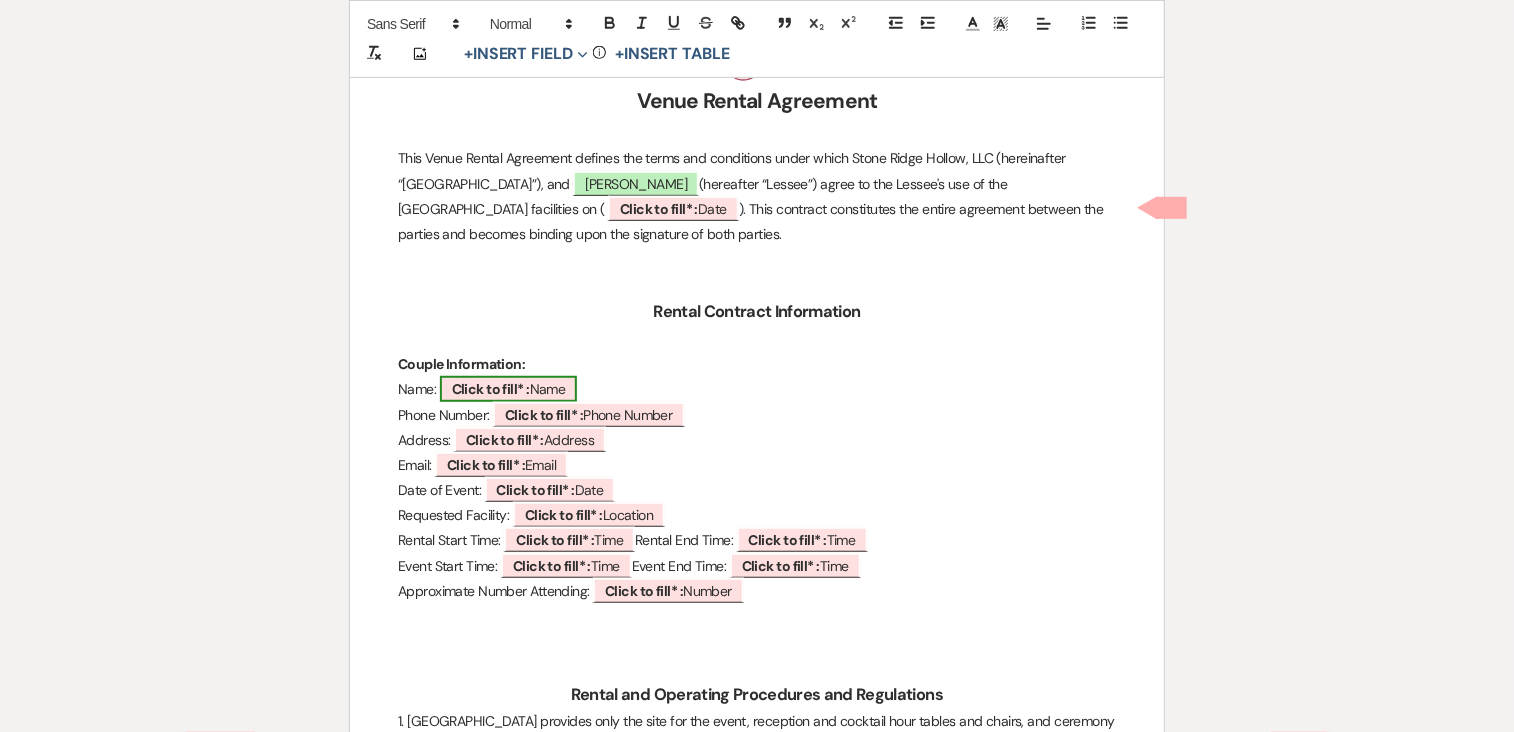 drag, startPoint x: 1261, startPoint y: 611, endPoint x: 548, endPoint y: 391, distance: 746.16956 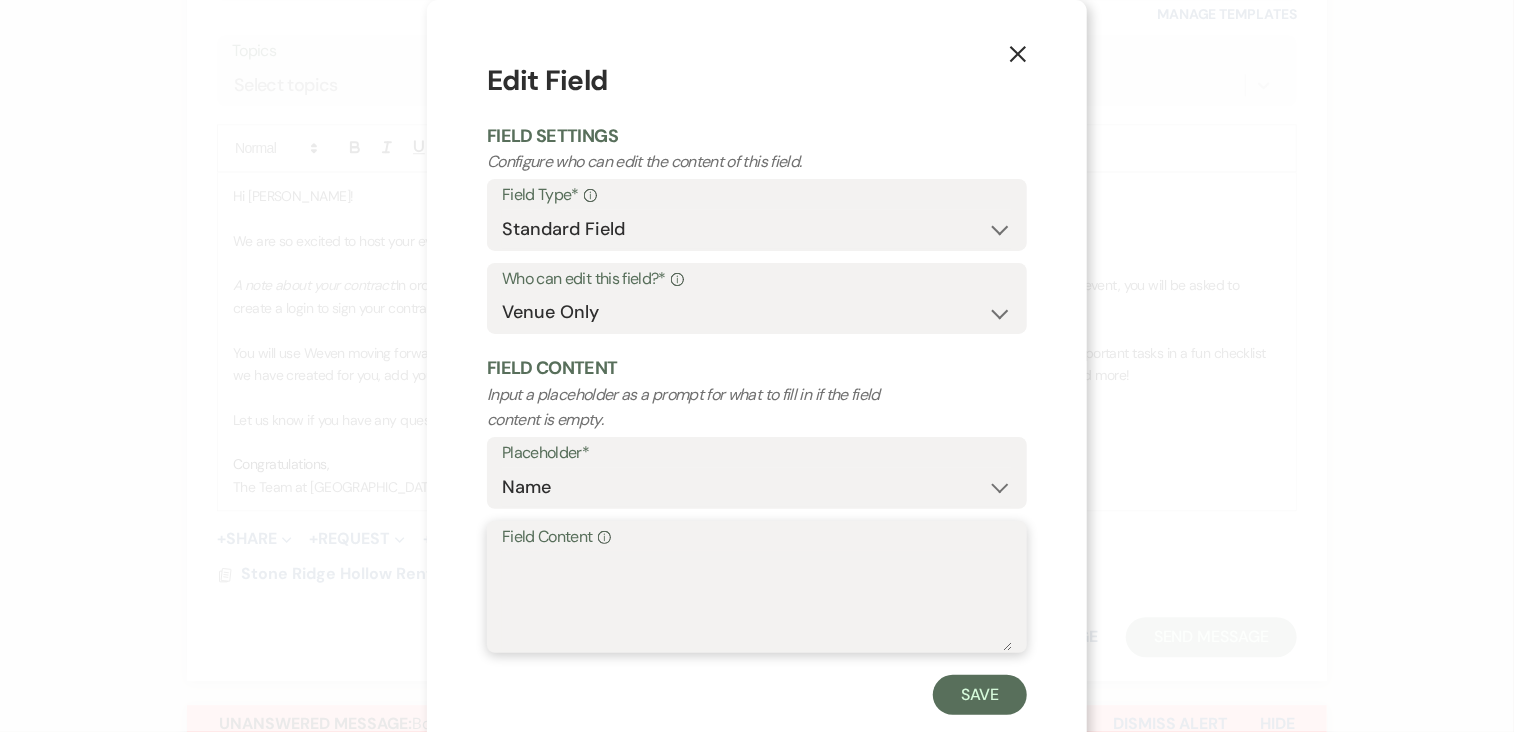 click on "Field Content Info" at bounding box center [757, 601] 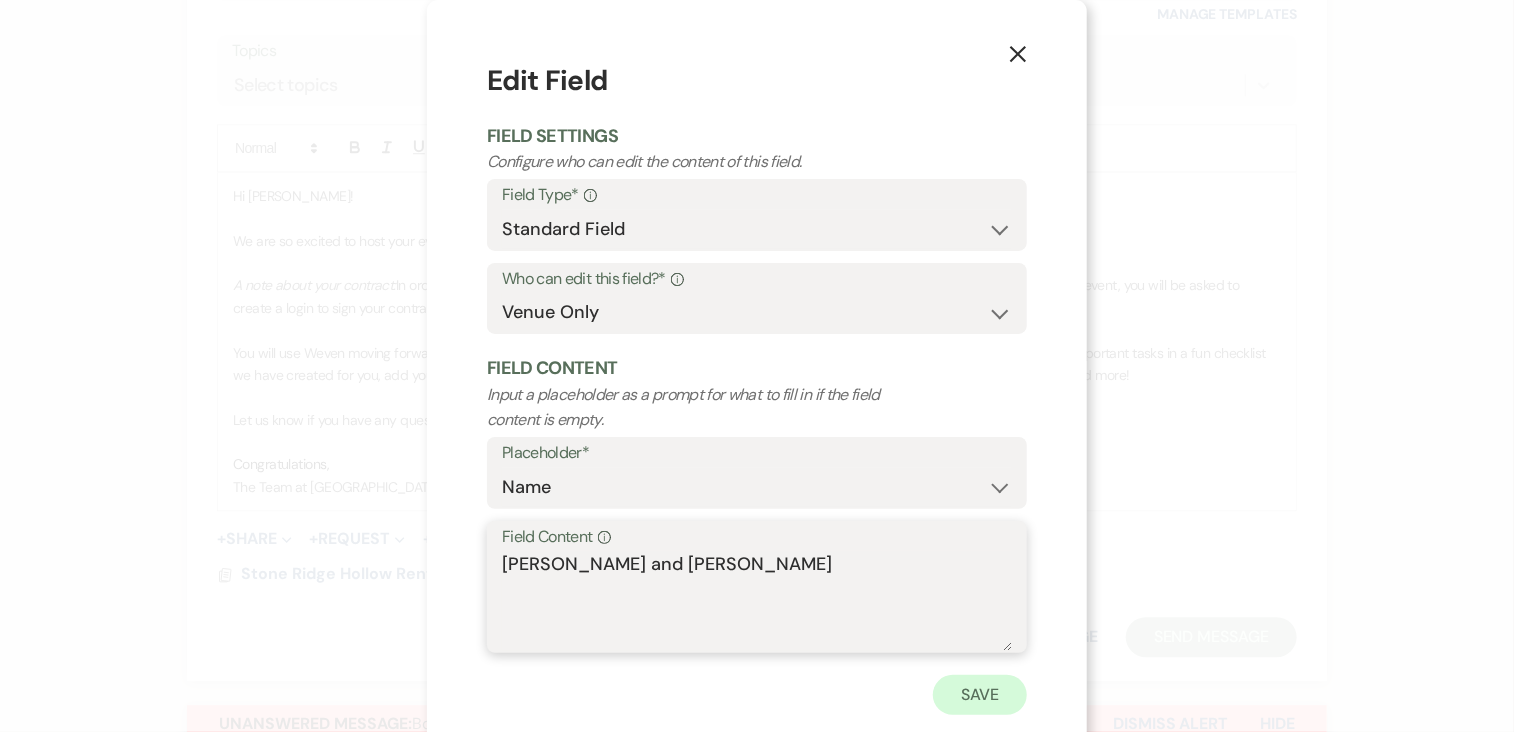 type on "[PERSON_NAME] and [PERSON_NAME]" 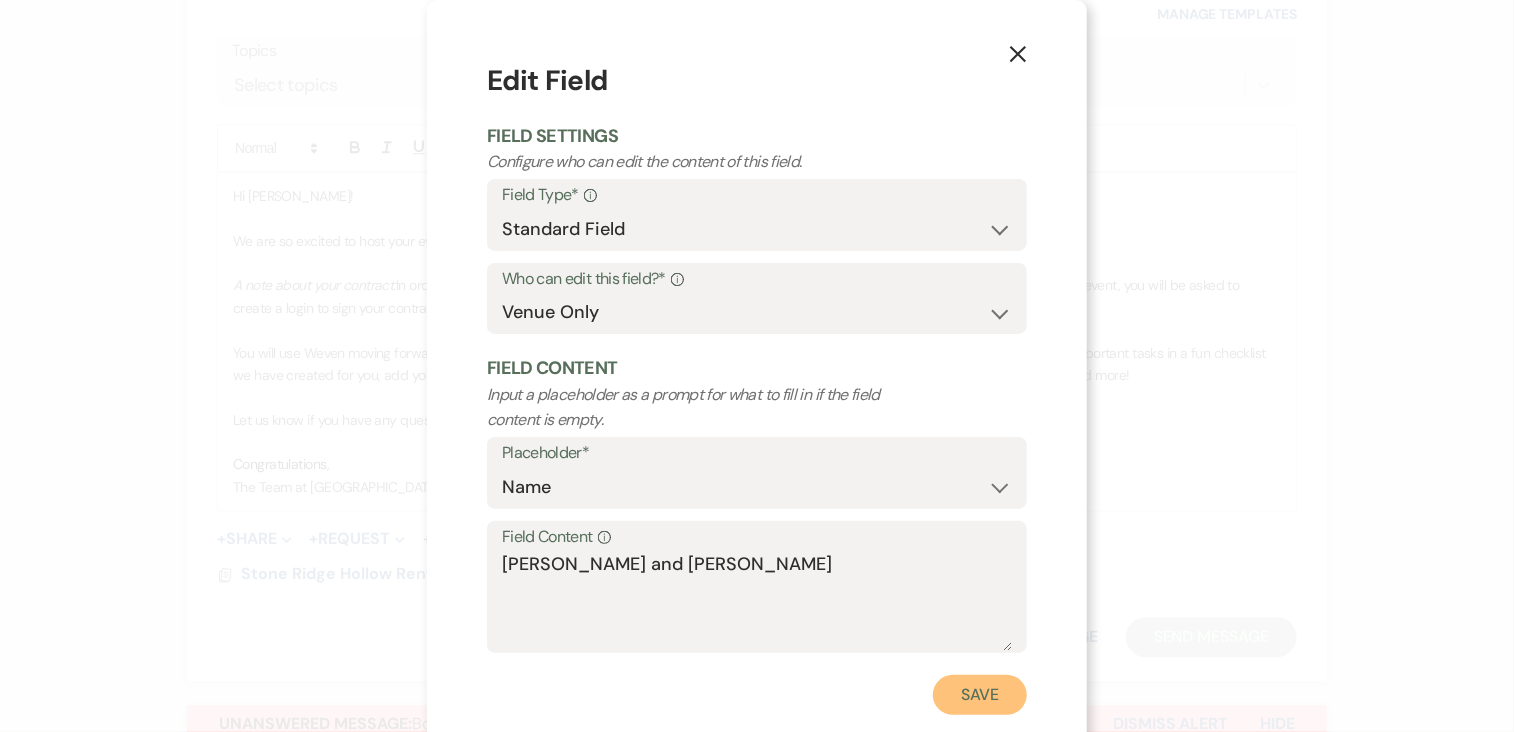 click on "Save" at bounding box center [980, 695] 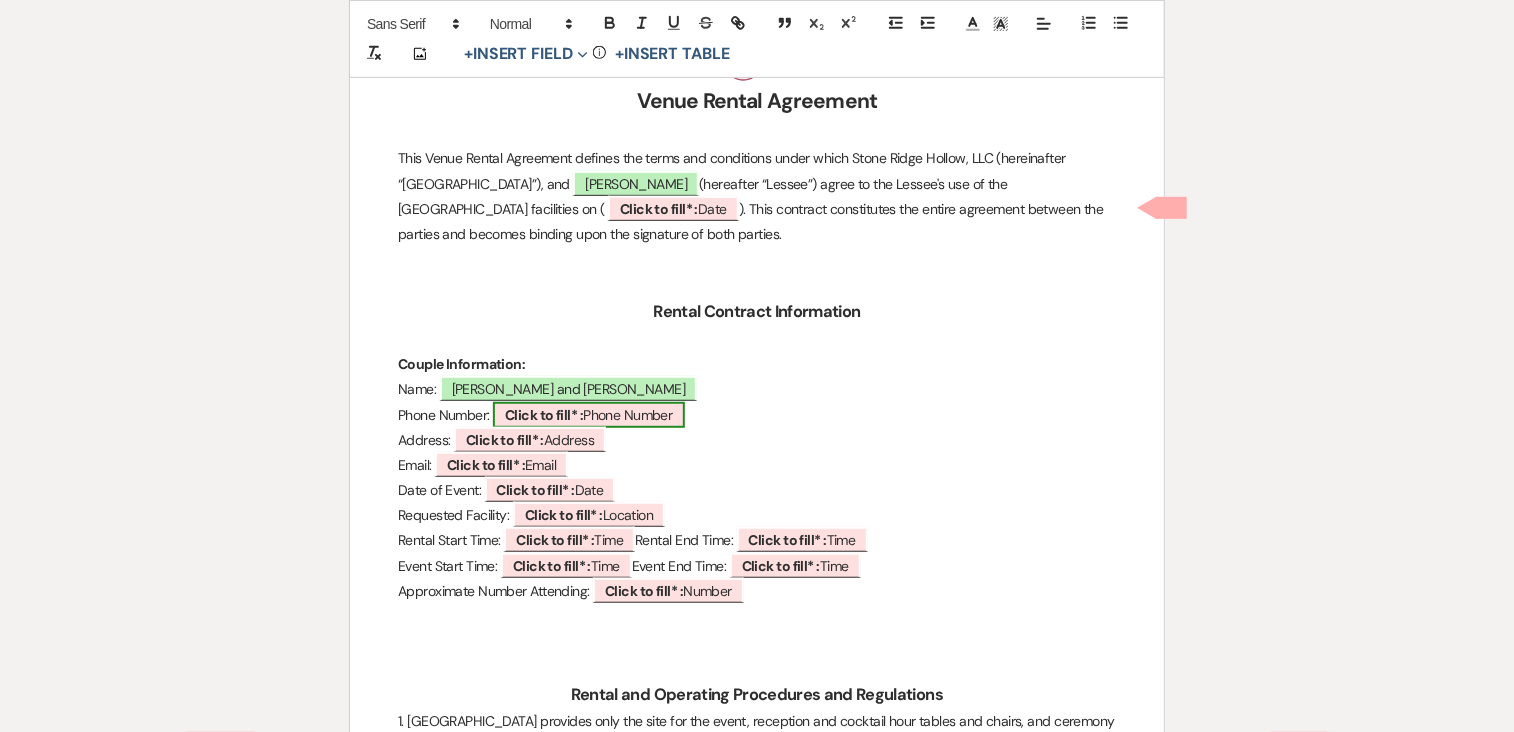 click on "Click to fill* :
Phone Number" at bounding box center [588, 415] 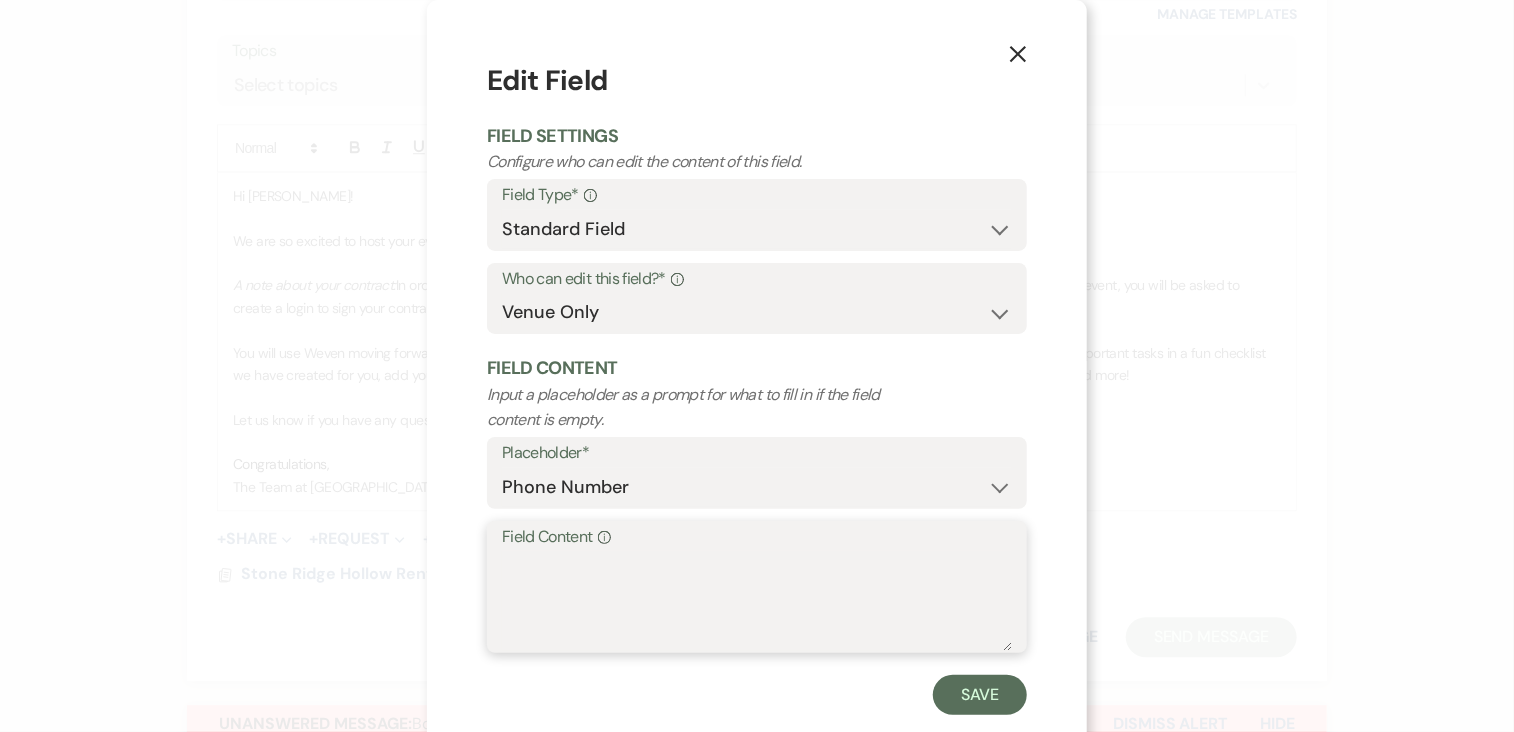 click on "Field Content Info" at bounding box center (757, 601) 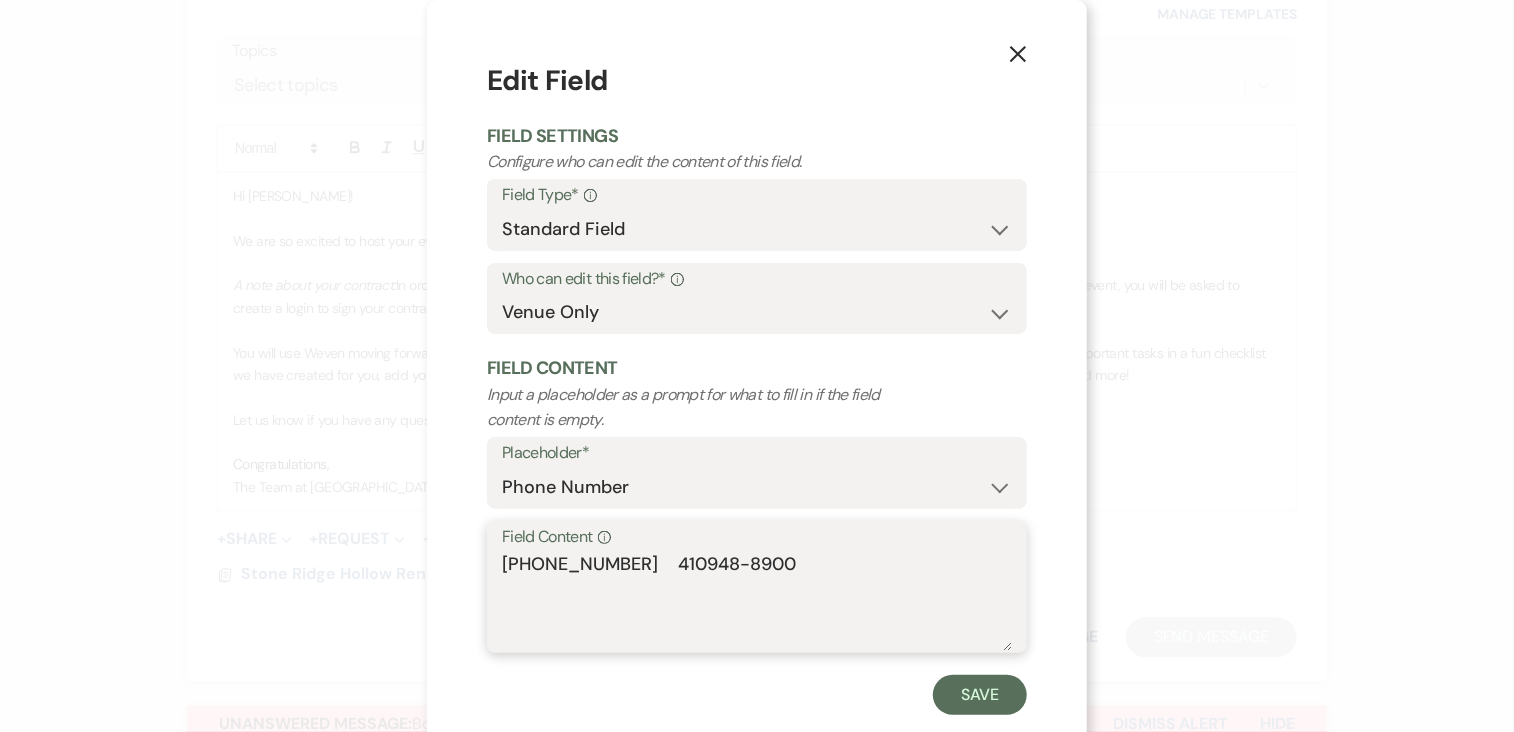 click on "[PHONE_NUMBER]    410948-8900" at bounding box center (757, 601) 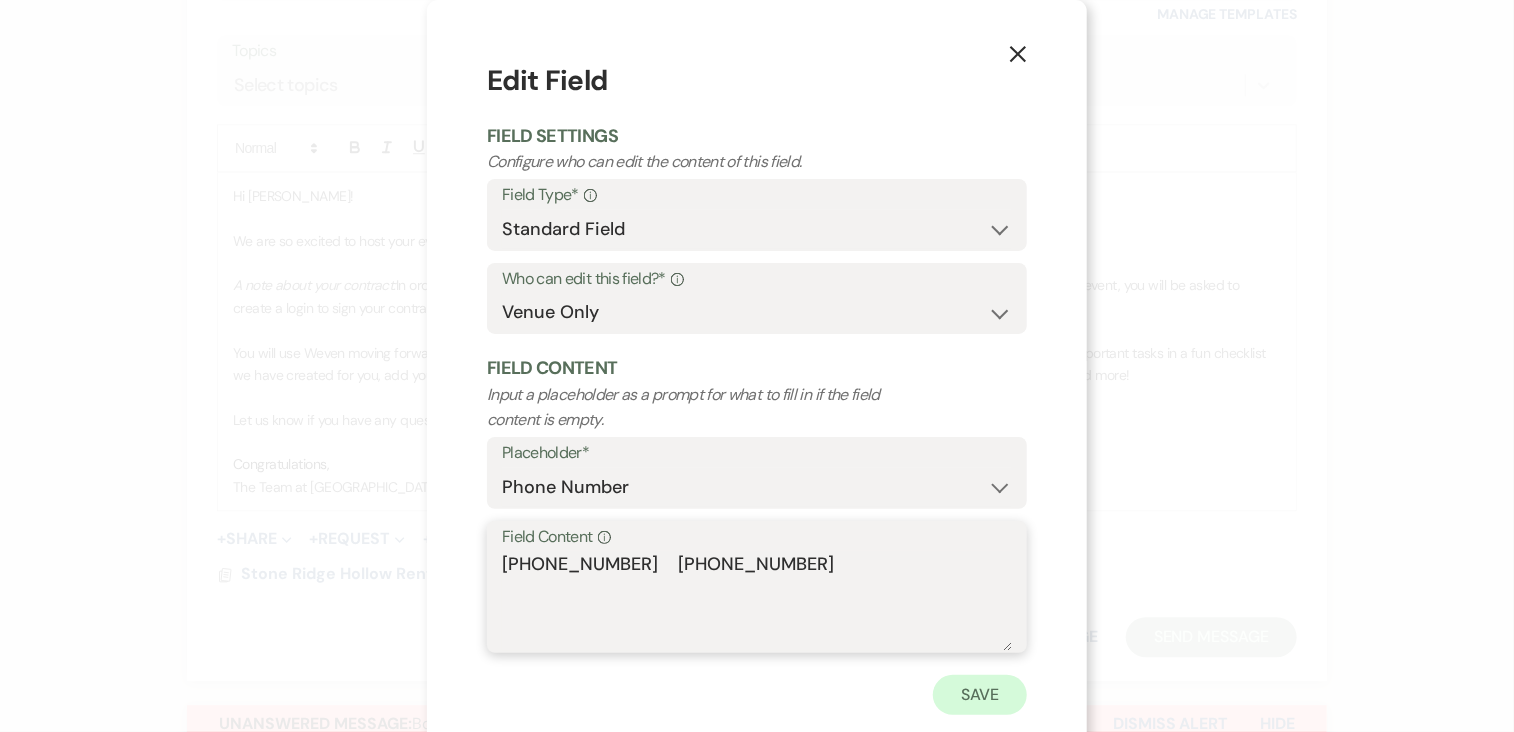 type on "[PHONE_NUMBER]    [PHONE_NUMBER]" 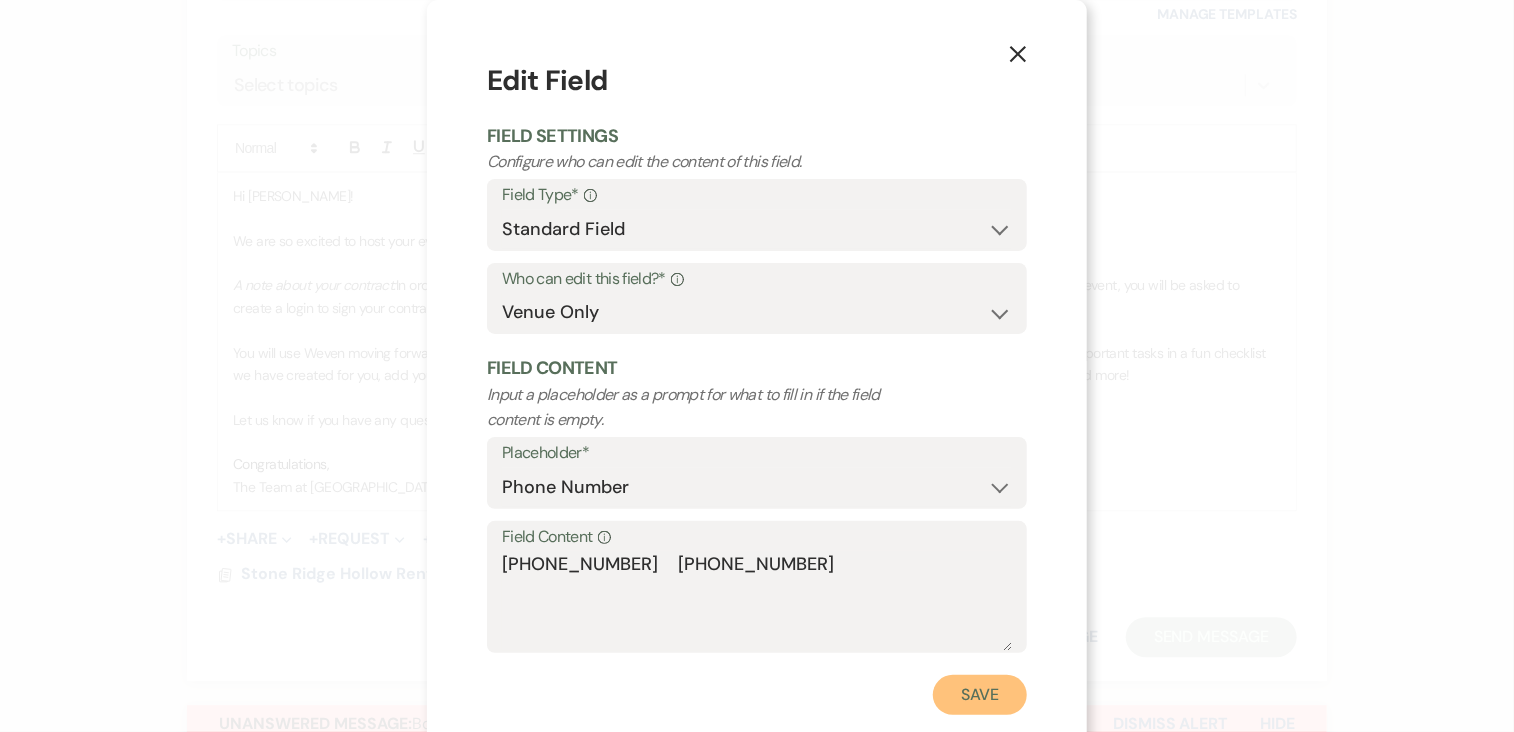 click on "Save" at bounding box center (980, 695) 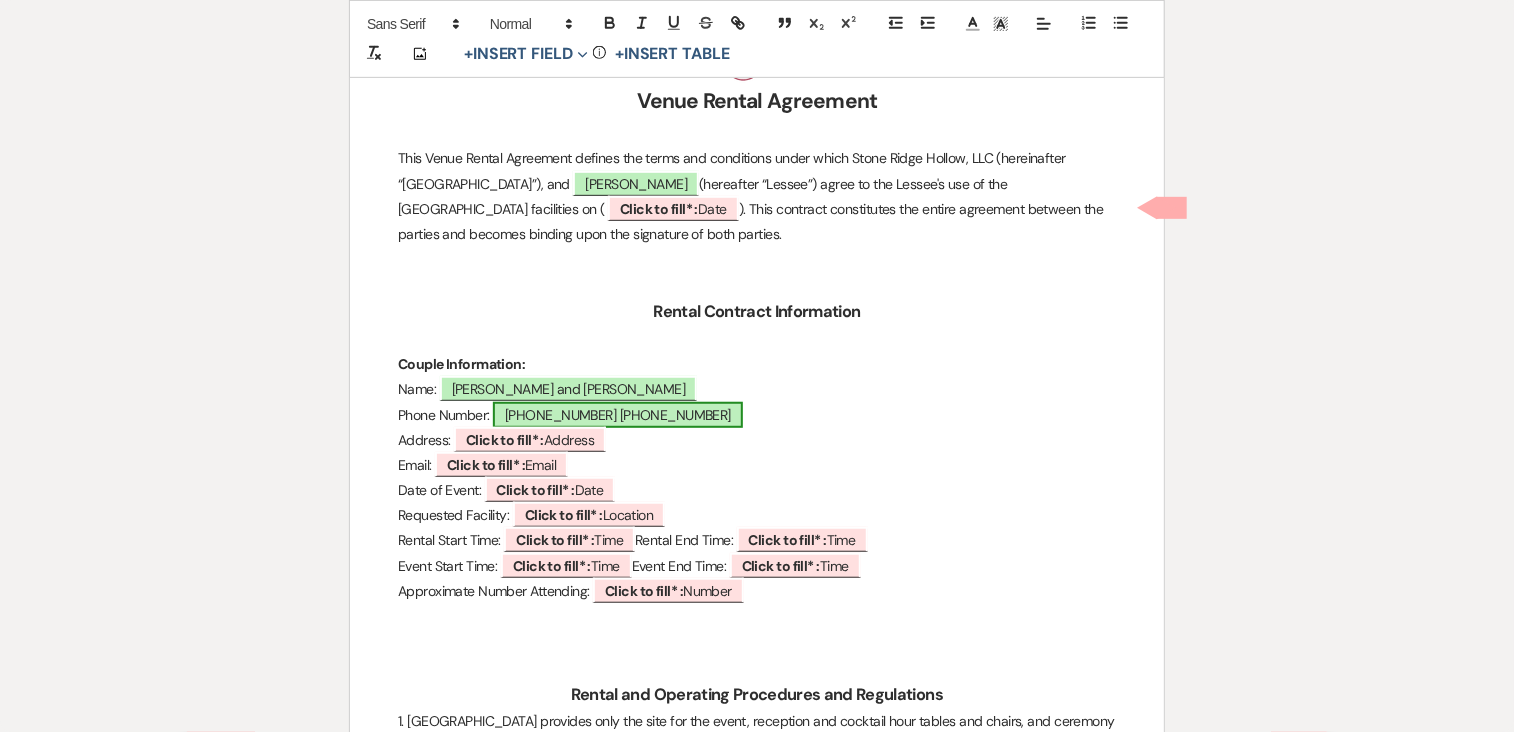 click on "[PHONE_NUMBER]    [PHONE_NUMBER]" at bounding box center (618, 415) 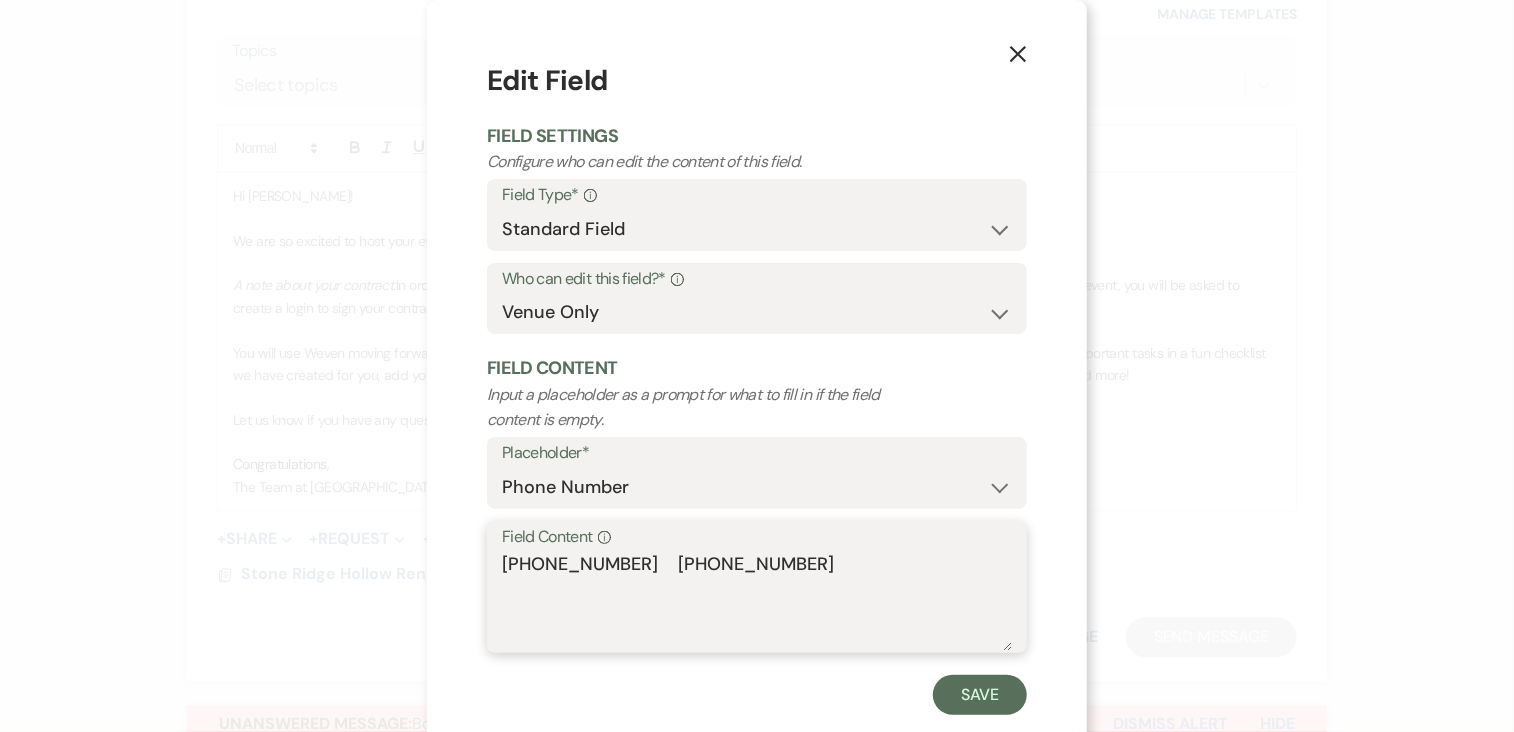 click on "[PHONE_NUMBER]    [PHONE_NUMBER]" at bounding box center [757, 601] 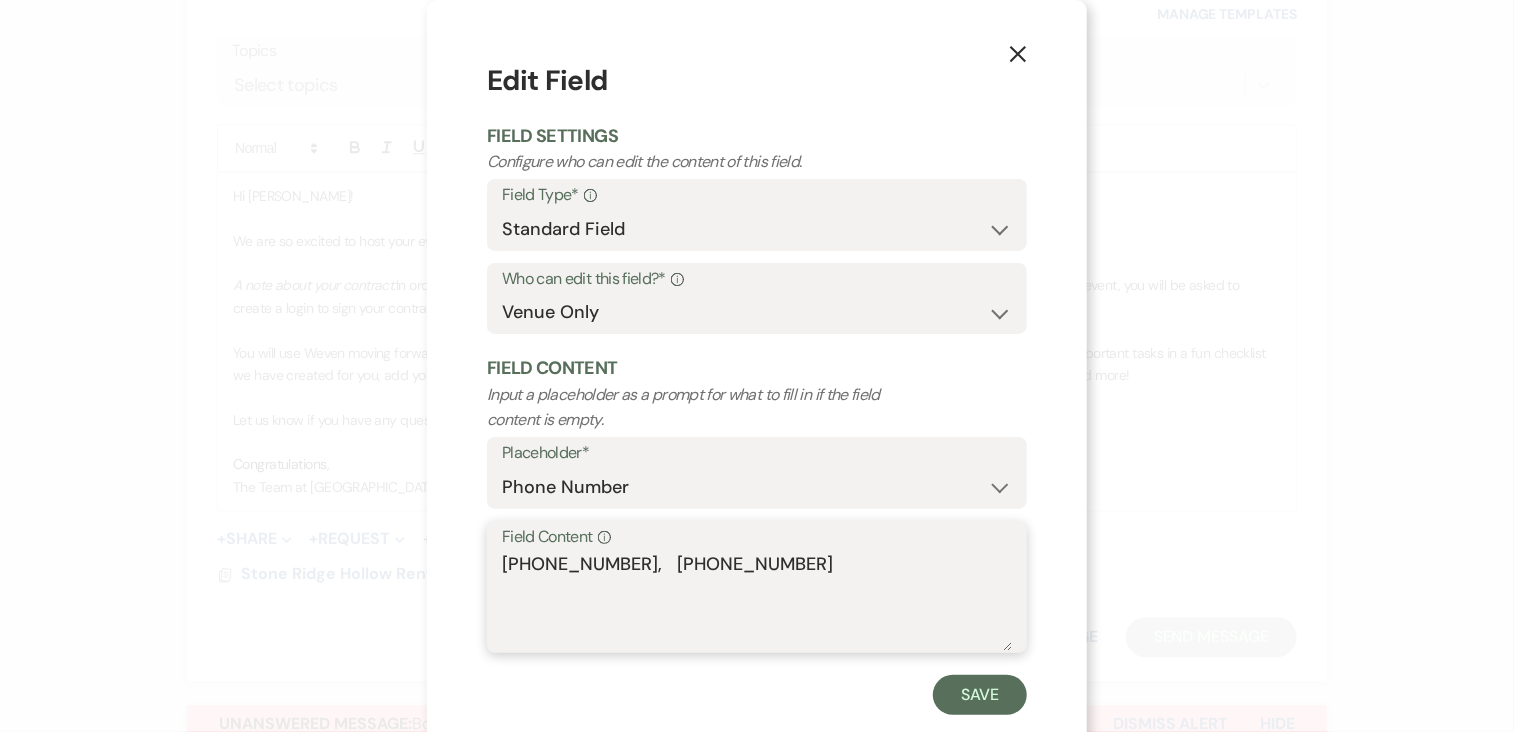 click on "[PHONE_NUMBER],   [PHONE_NUMBER]" at bounding box center [757, 601] 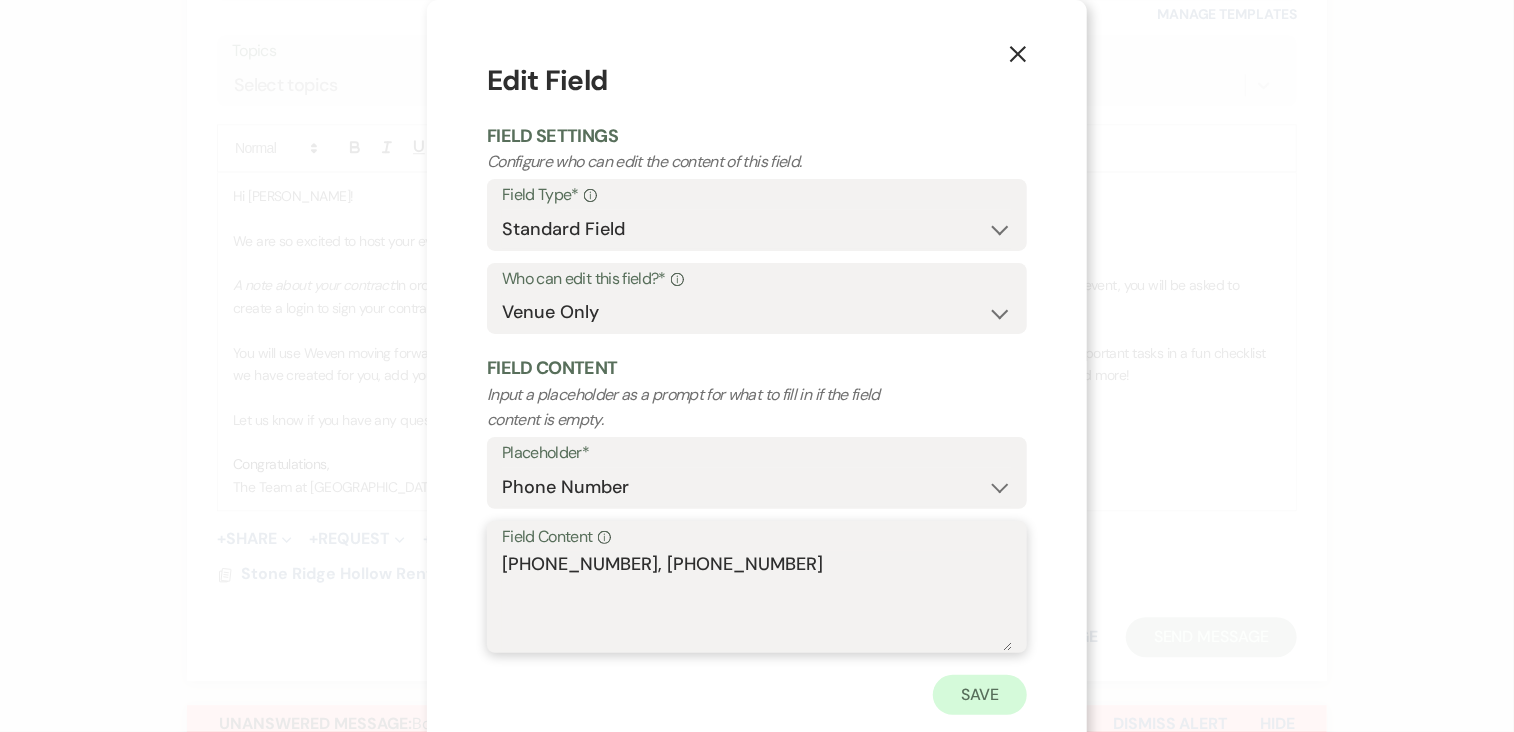 type on "[PHONE_NUMBER], [PHONE_NUMBER]" 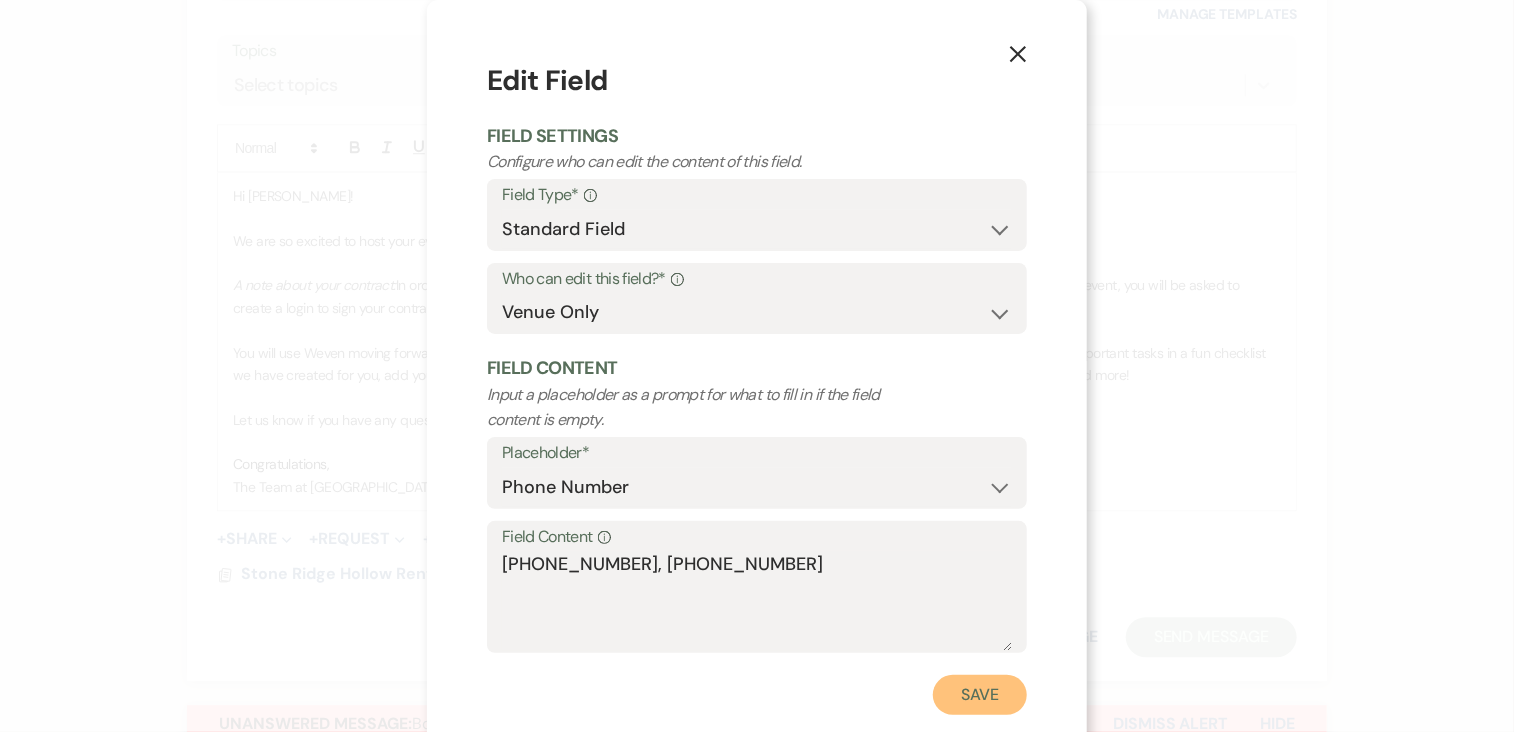 click on "Save" at bounding box center (980, 695) 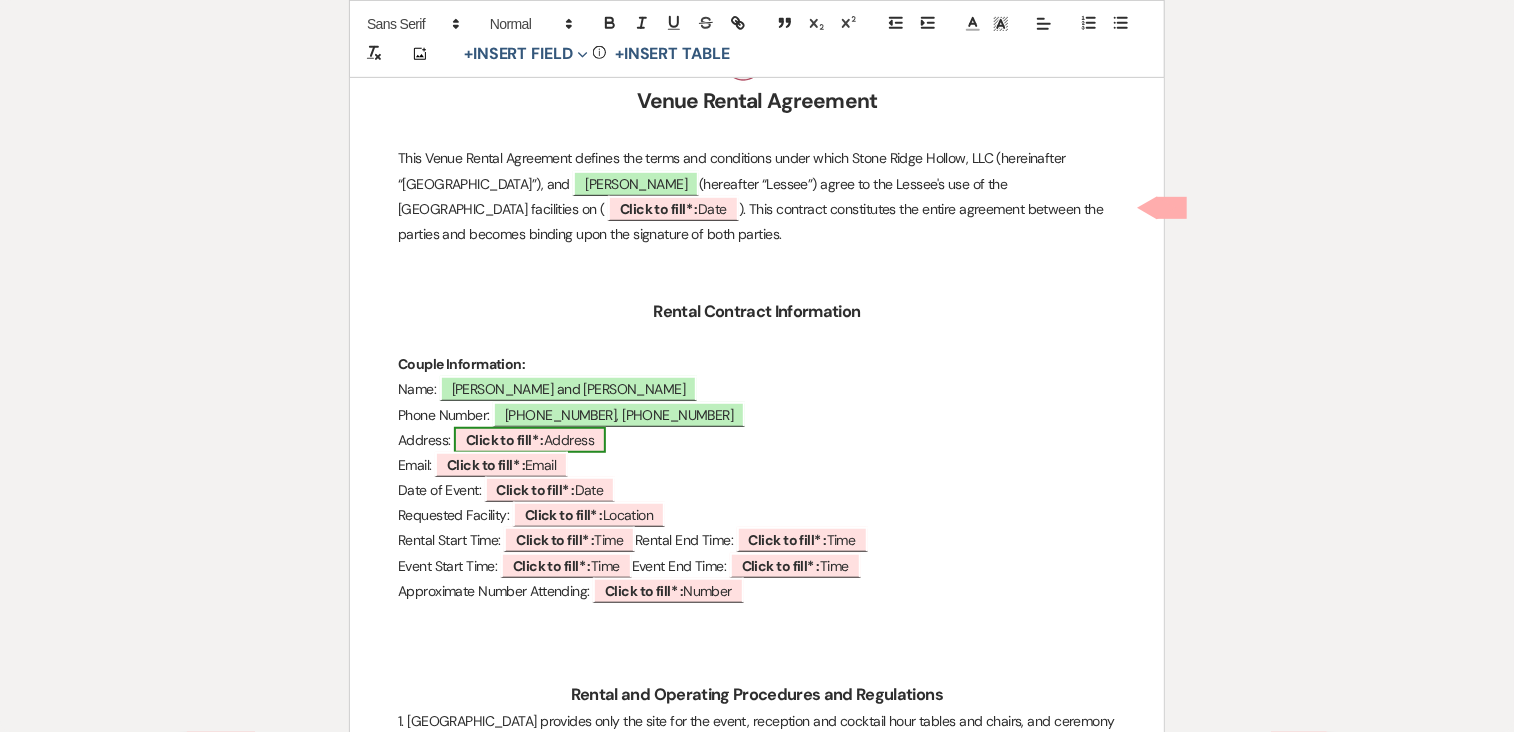 click on "Click to fill* :
Address" at bounding box center [530, 440] 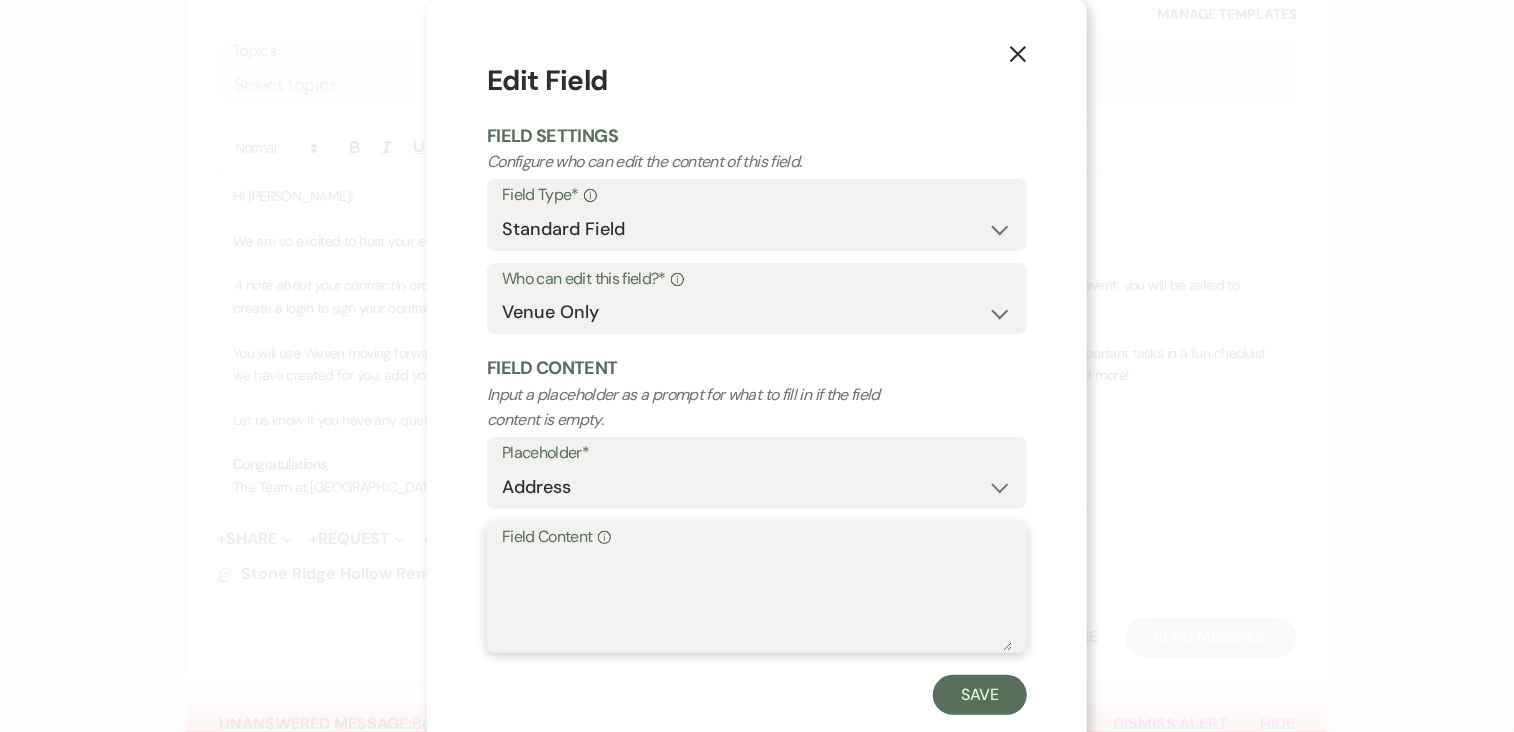 click on "Field Content Info" at bounding box center (757, 601) 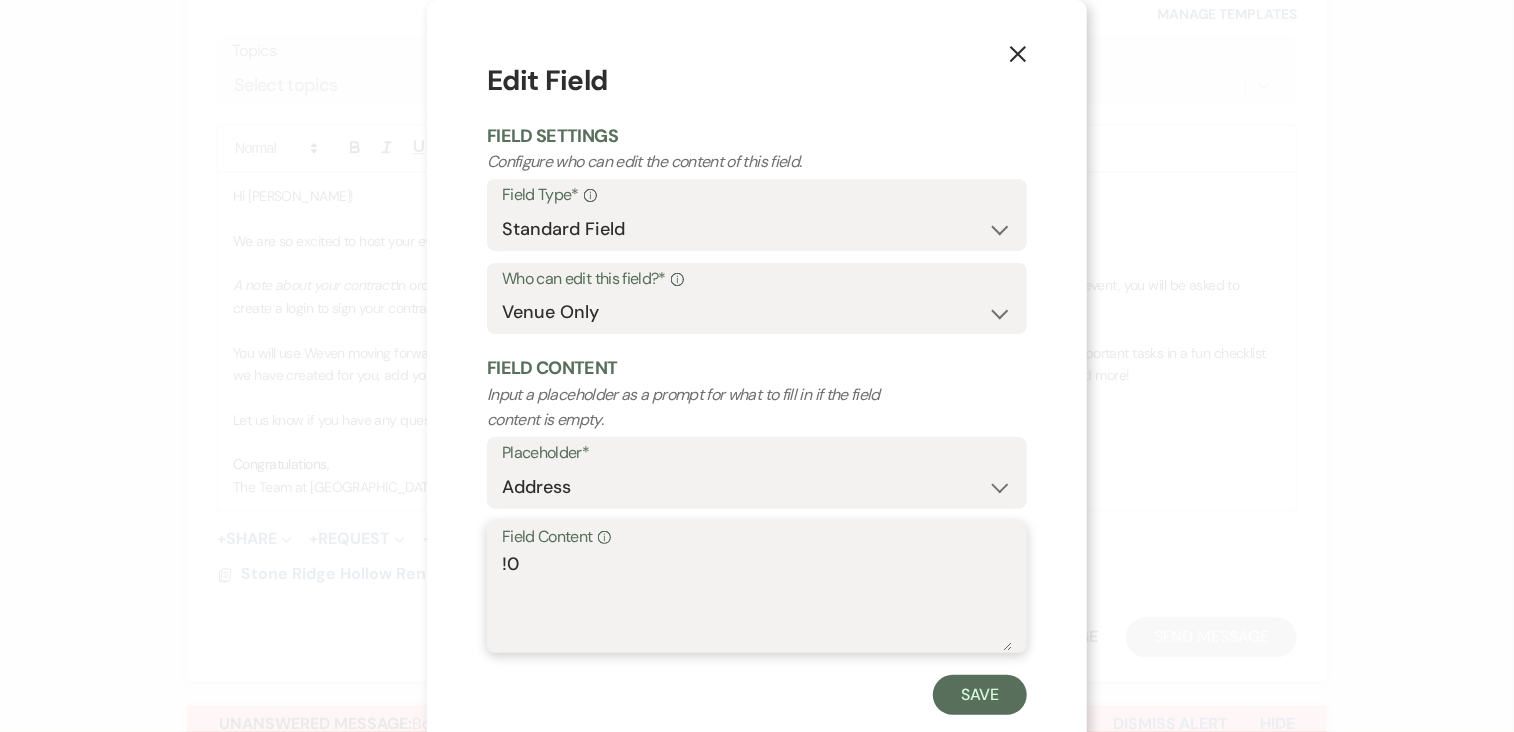 type on "!" 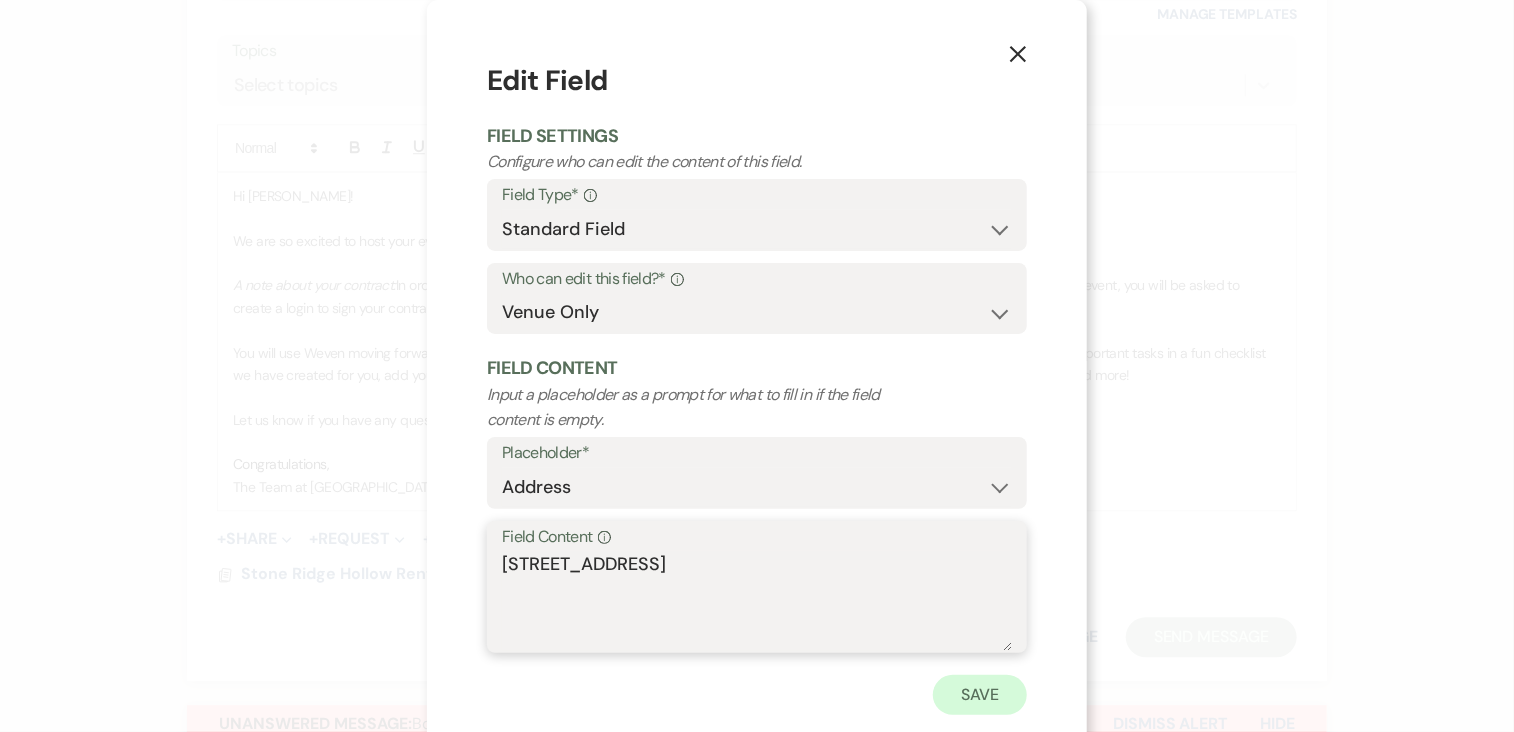 type on "[STREET_ADDRESS]" 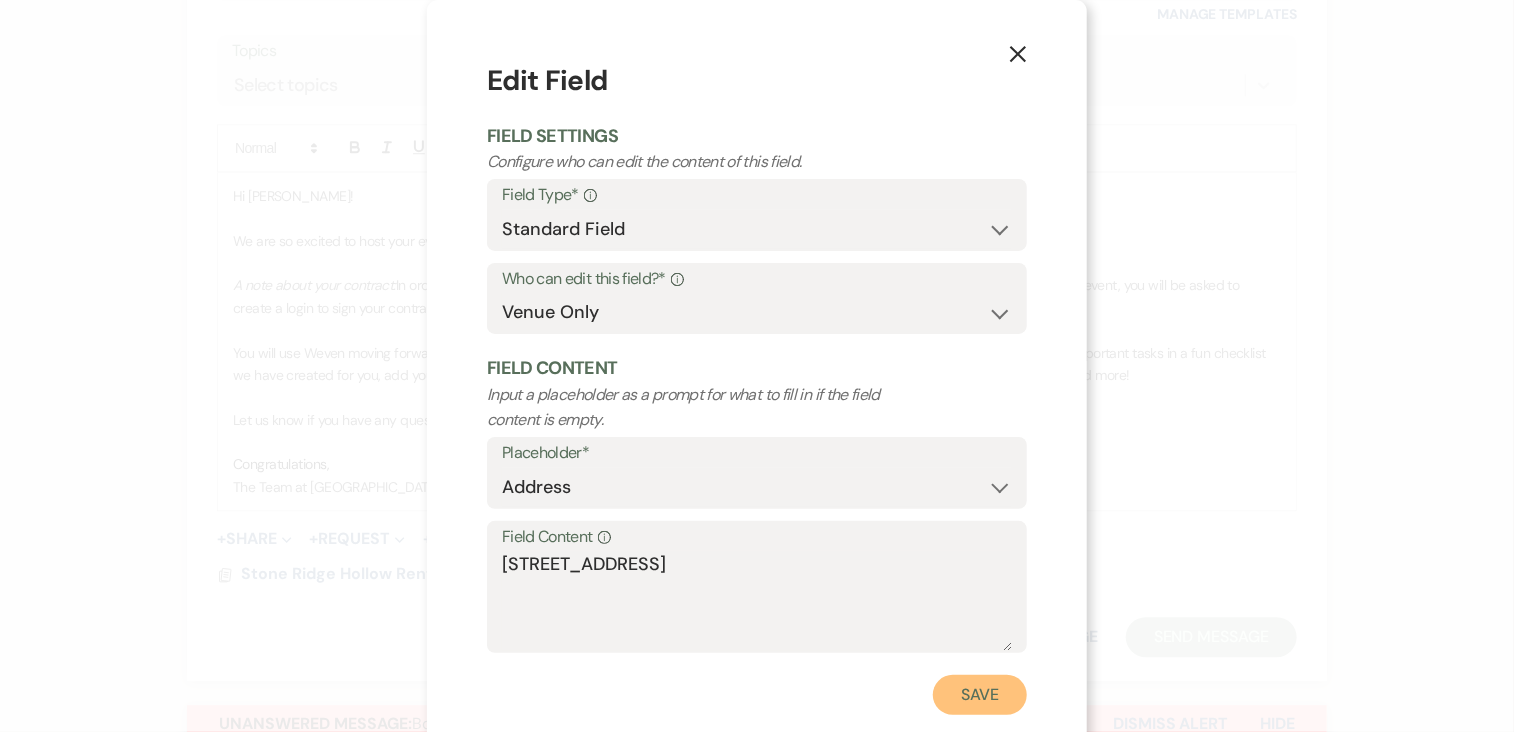 click on "Save" at bounding box center [980, 695] 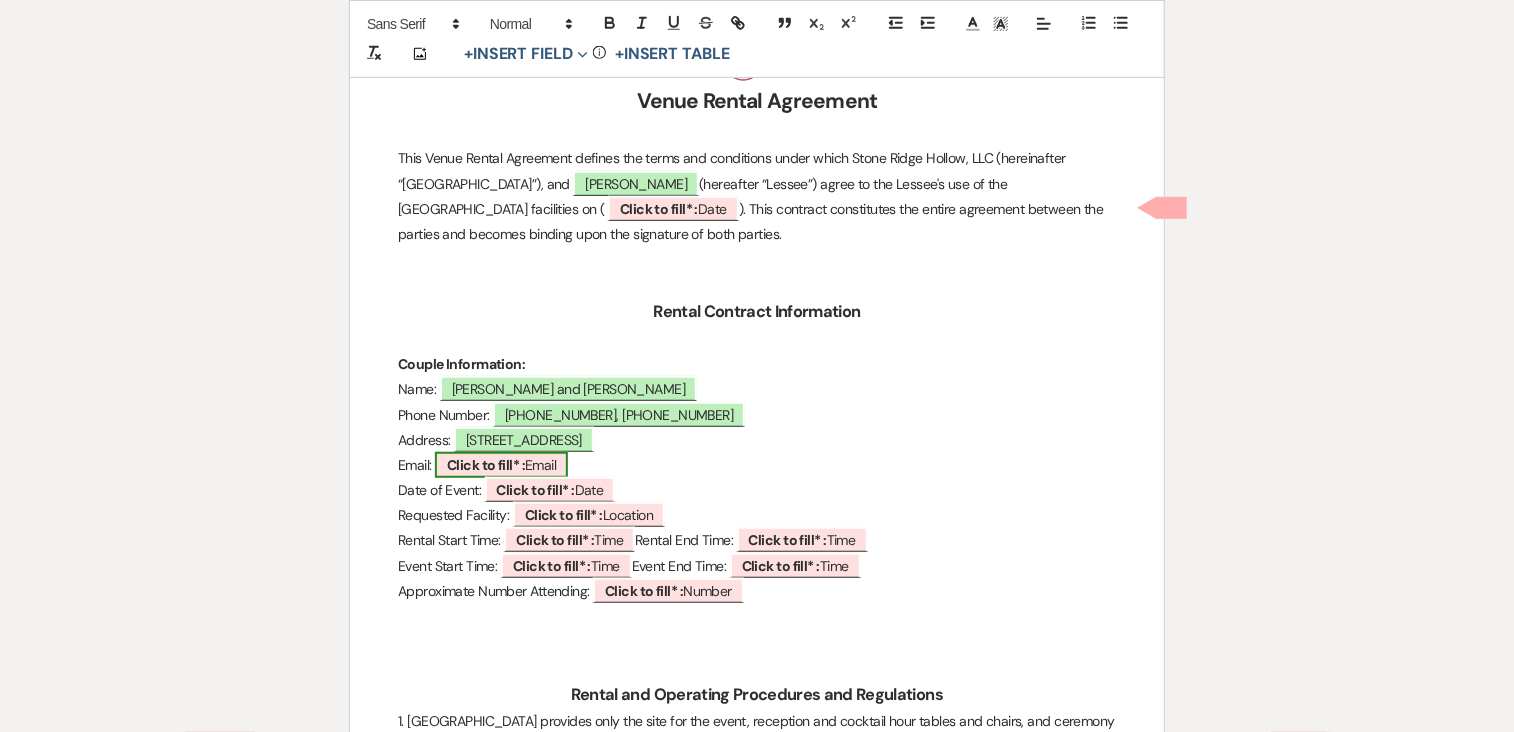 click on "Click to fill* :
Email" at bounding box center (501, 465) 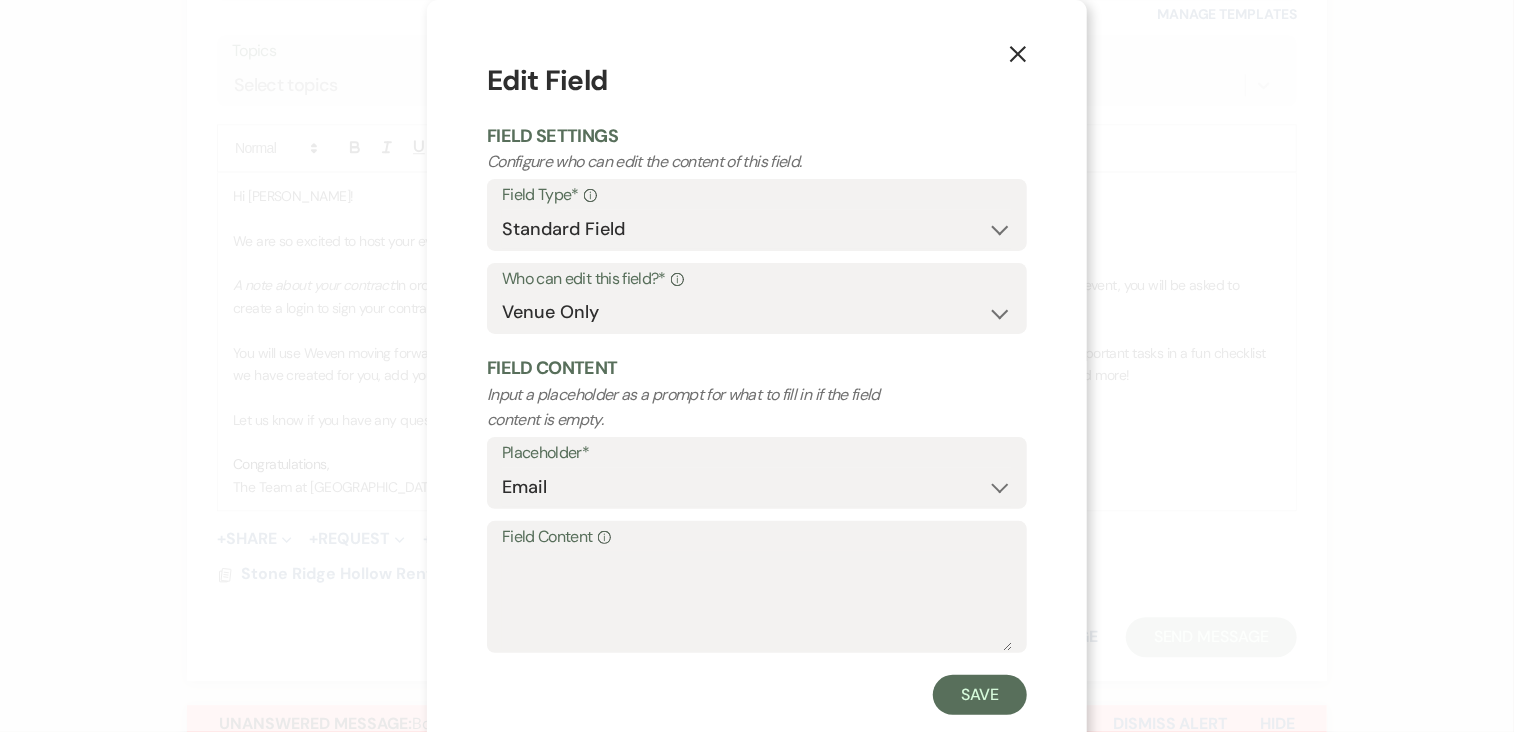 click 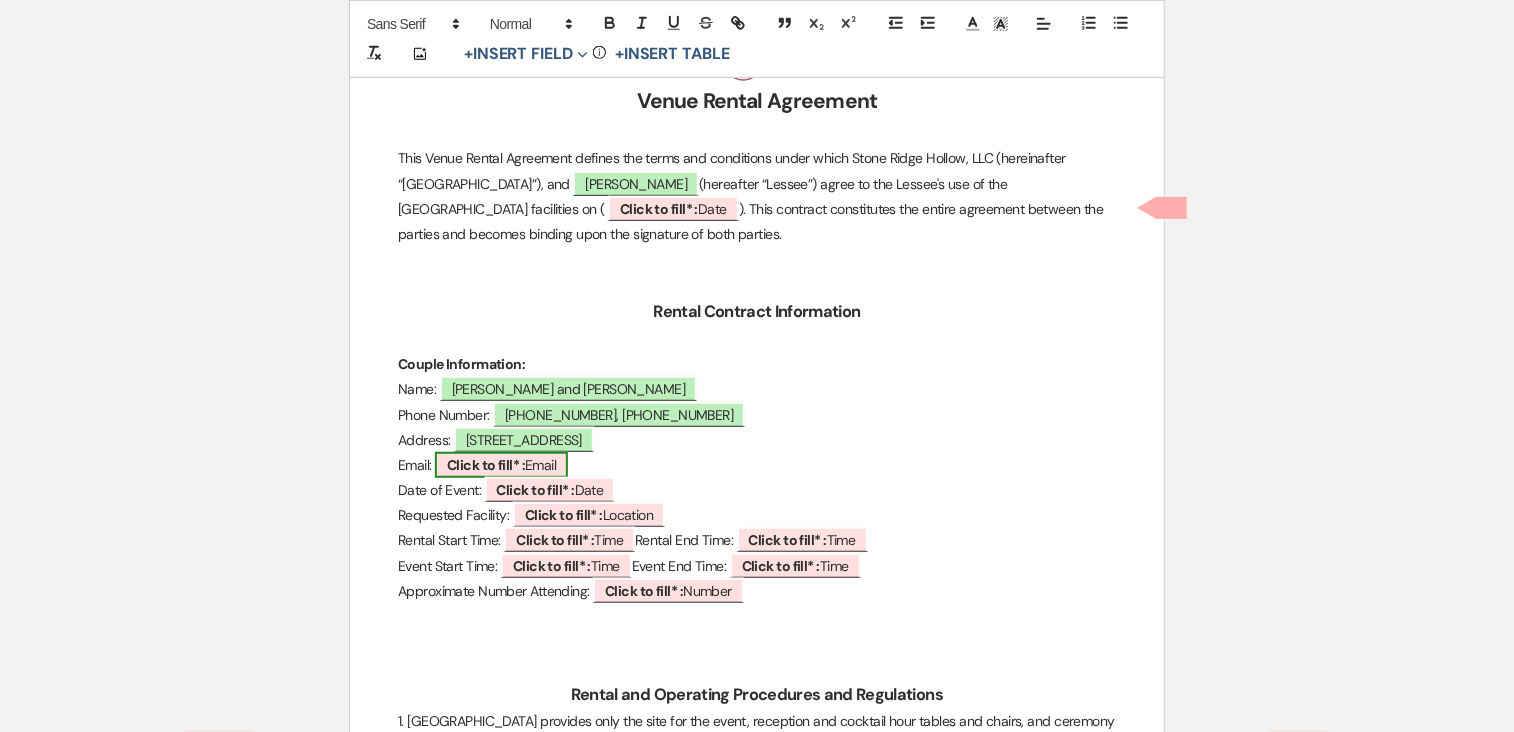 click on "Click to fill* :
Email" at bounding box center [501, 465] 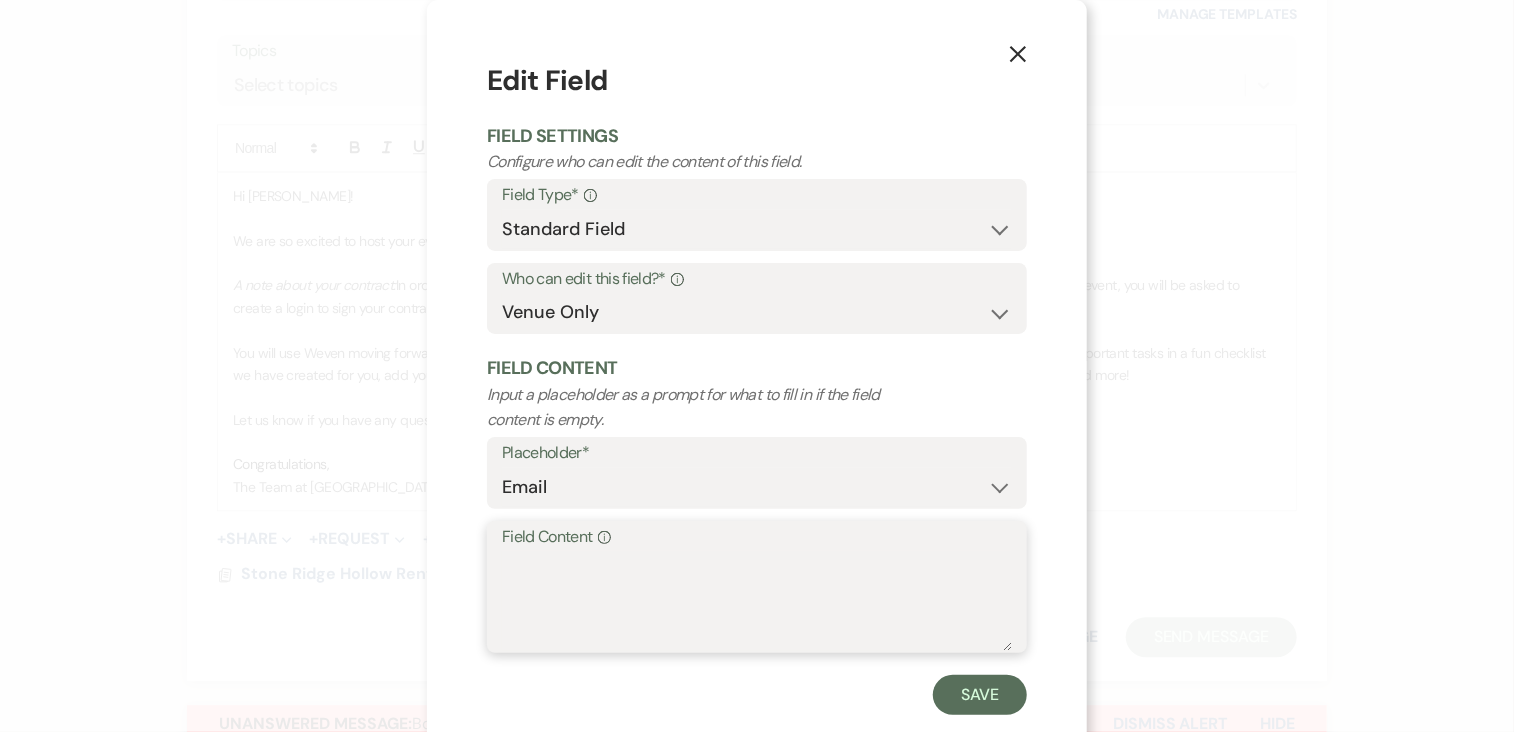 click on "Field Content Info" at bounding box center (757, 601) 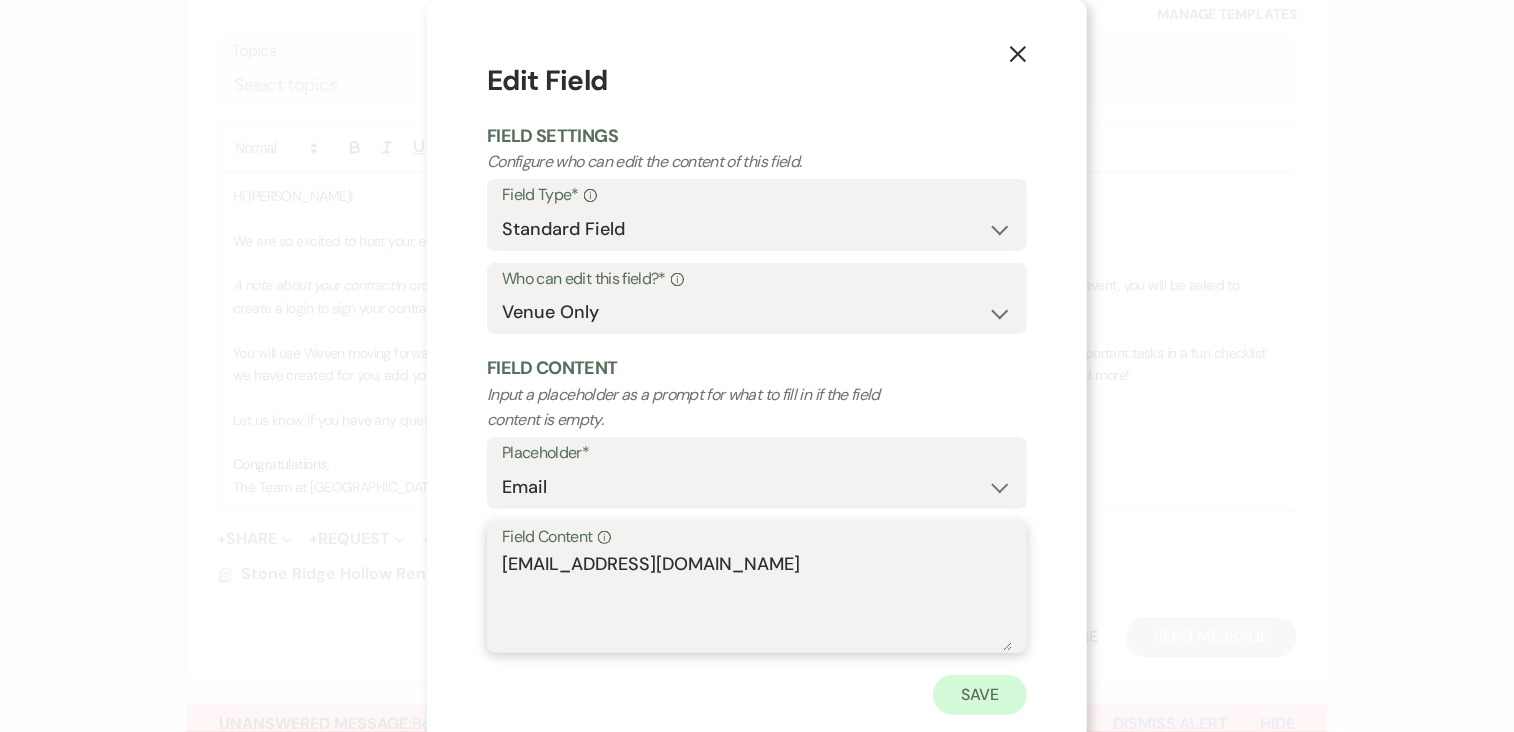 type on "[EMAIL_ADDRESS][DOMAIN_NAME]" 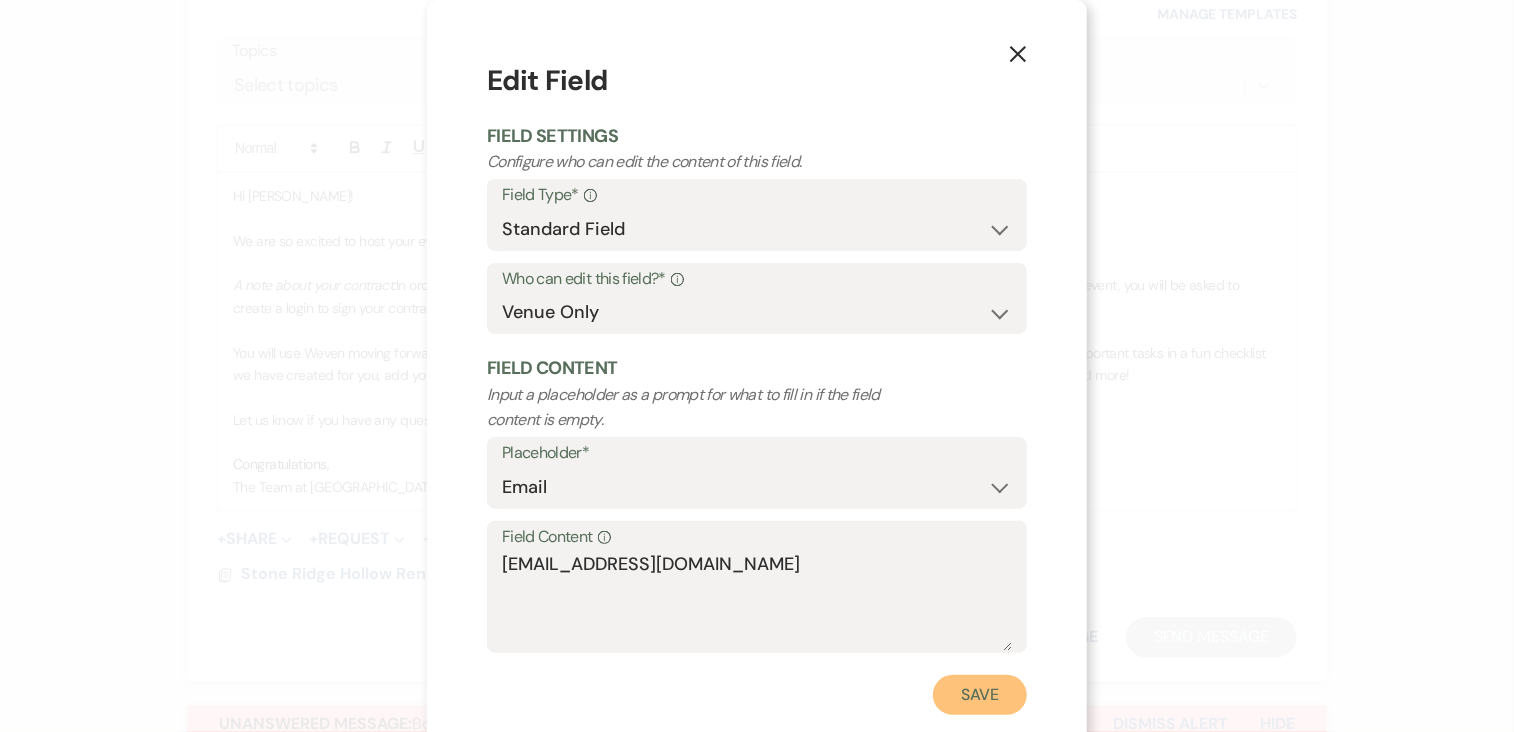 click on "Save" at bounding box center [980, 695] 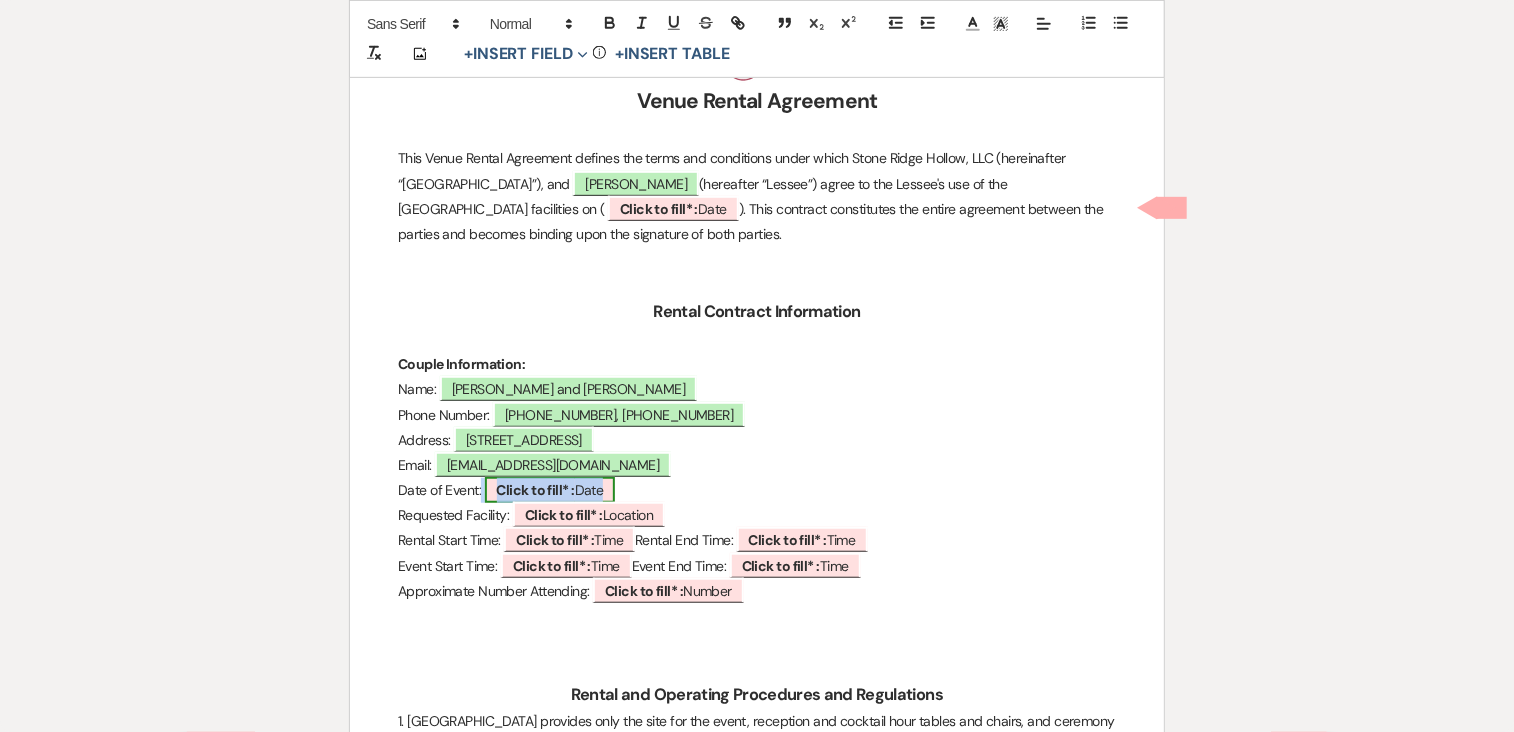 click on "Click to fill* :
Date" at bounding box center (550, 490) 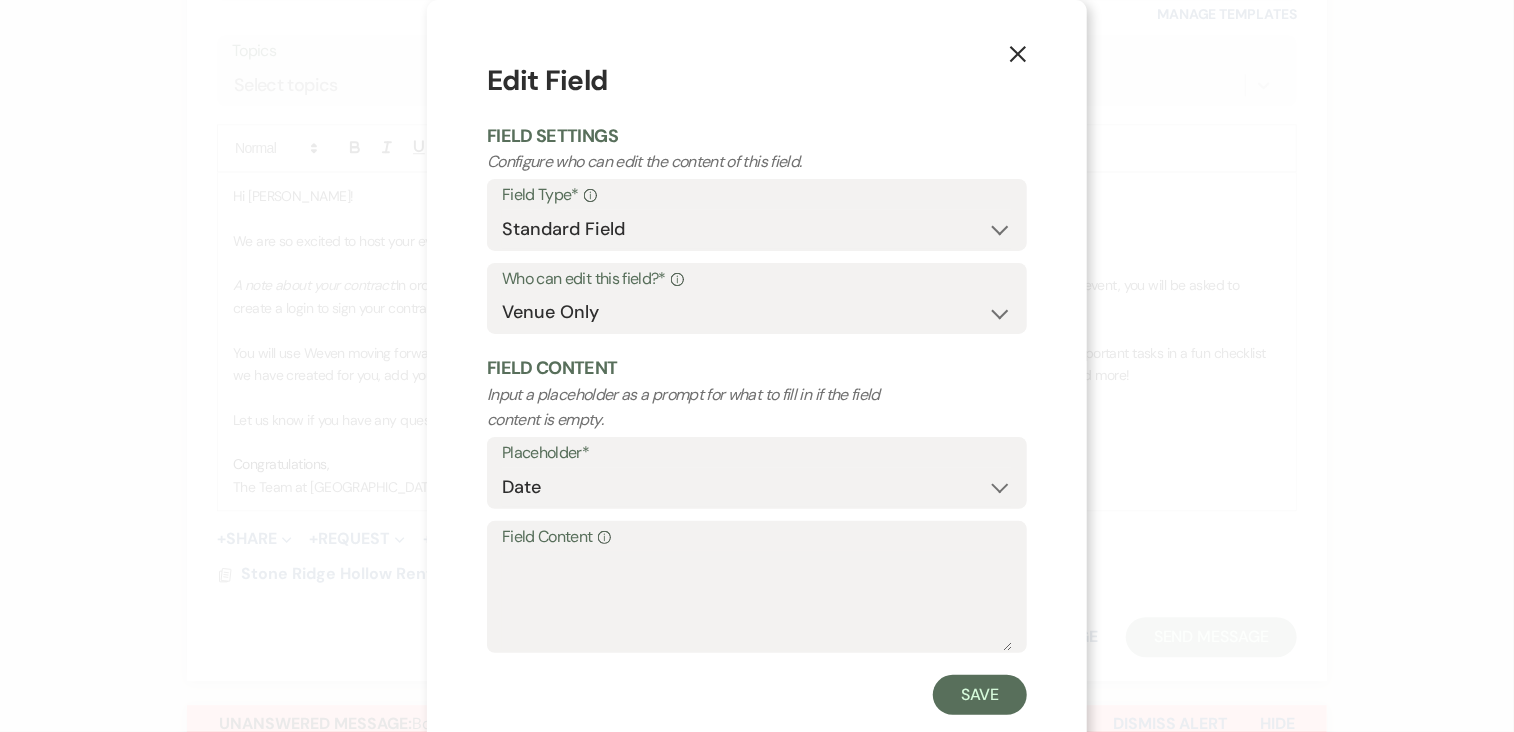 click 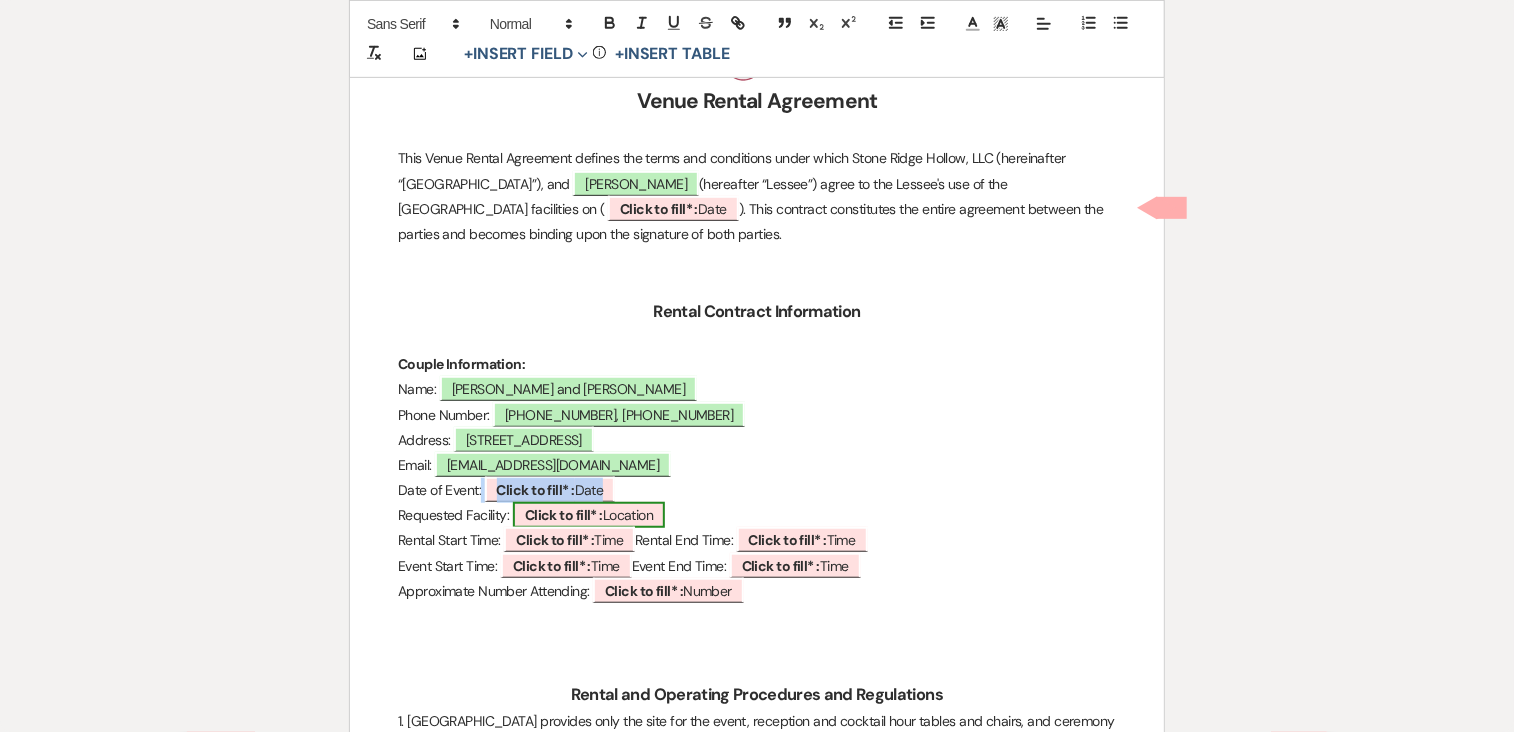 click on "Click to fill* :
Location" at bounding box center (589, 515) 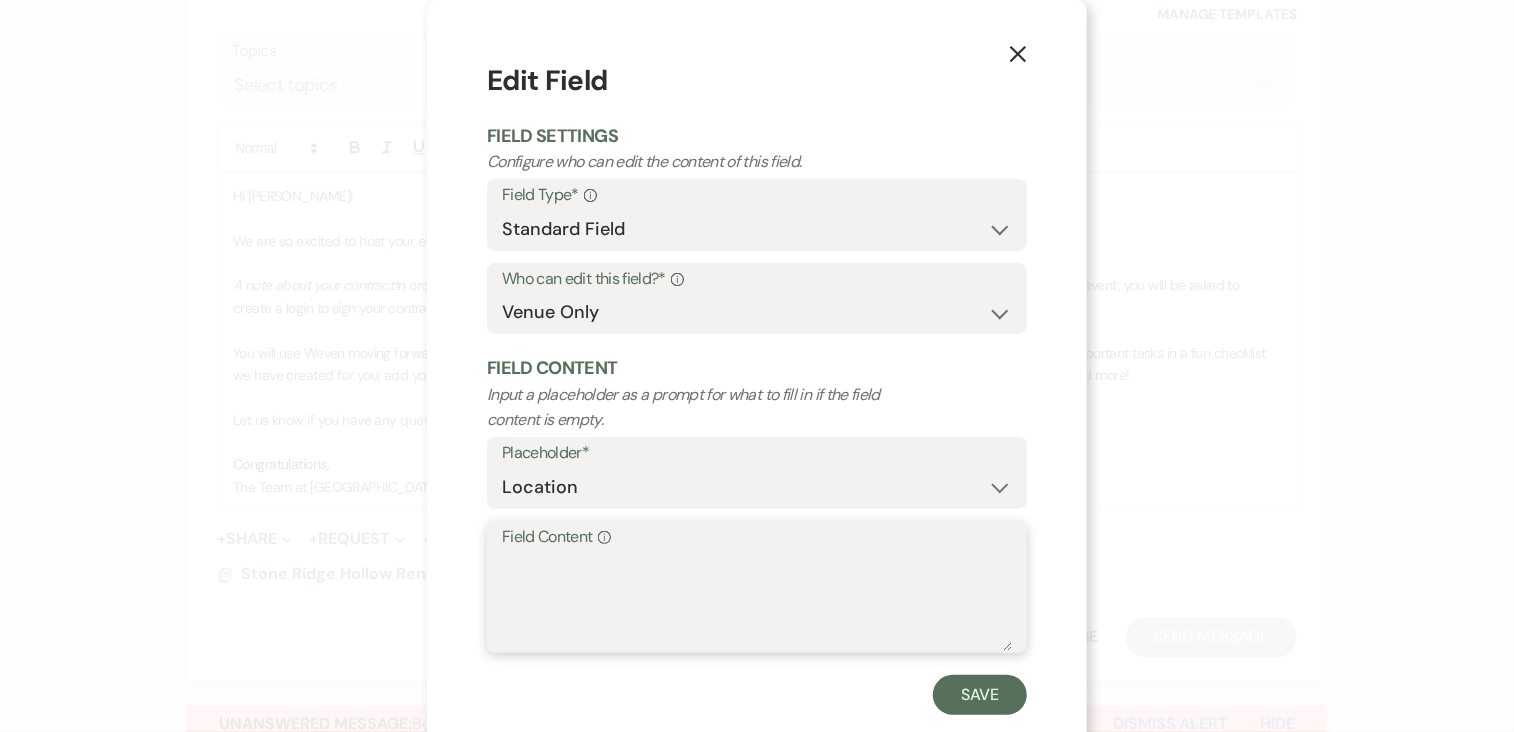 click on "Field Content Info" at bounding box center [757, 601] 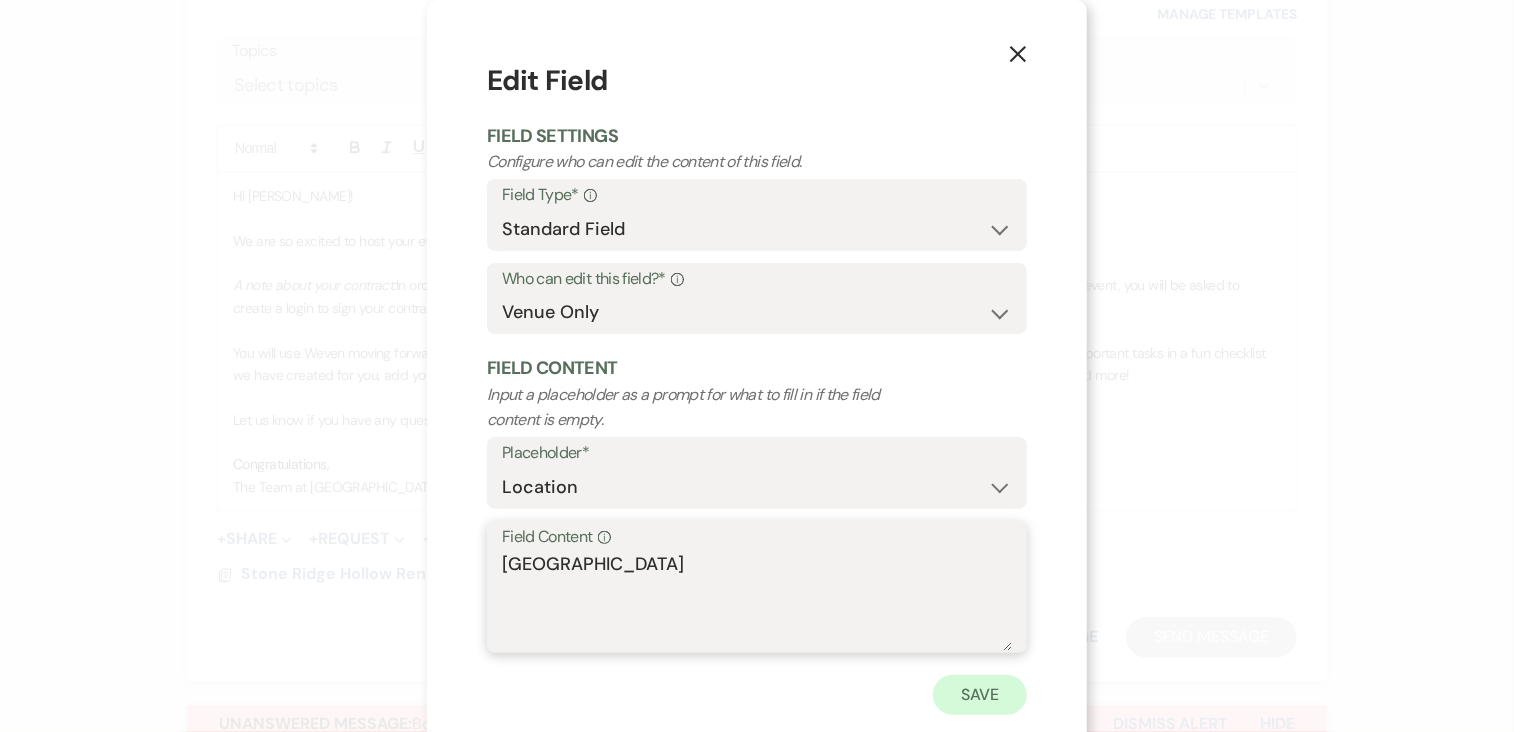 type on "[GEOGRAPHIC_DATA]" 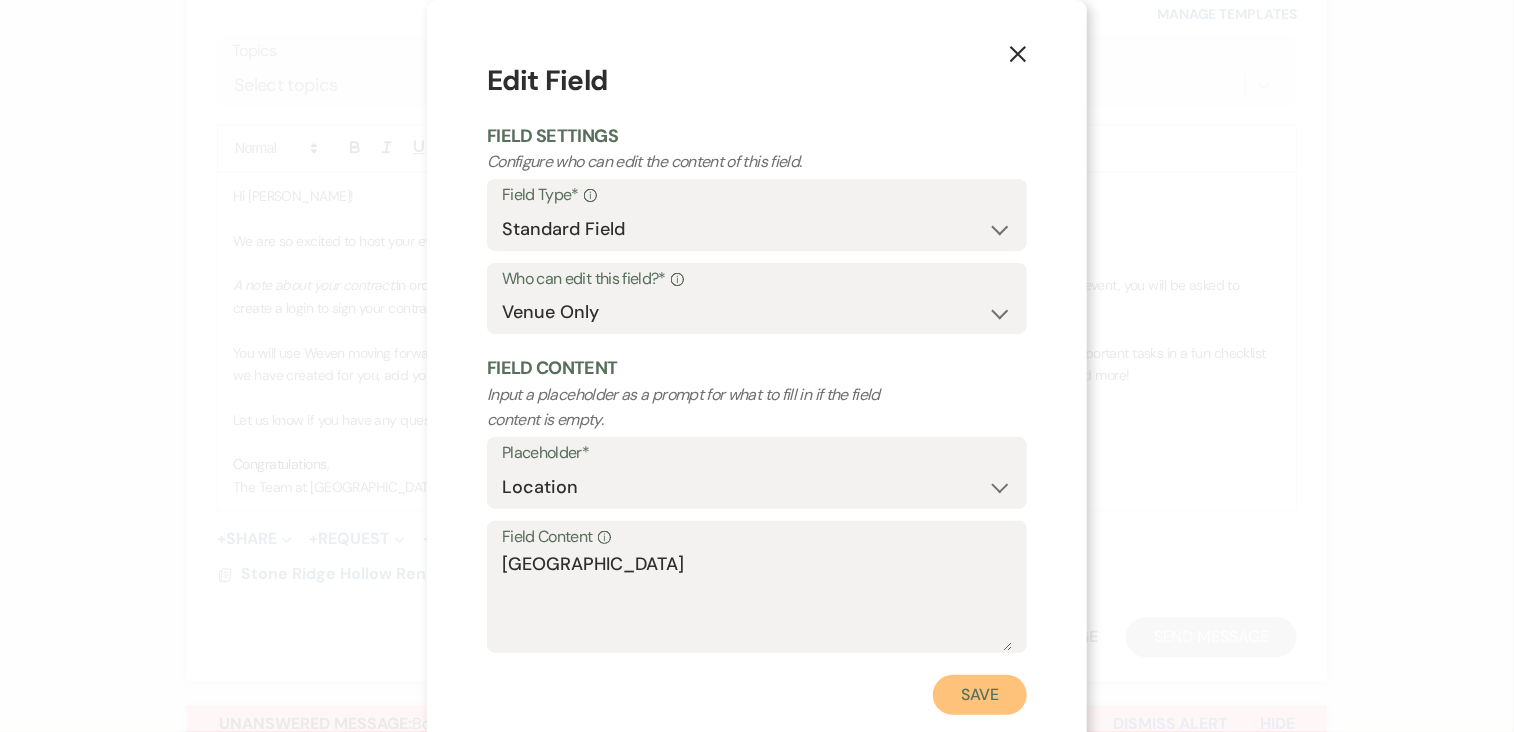 click on "Save" at bounding box center (980, 695) 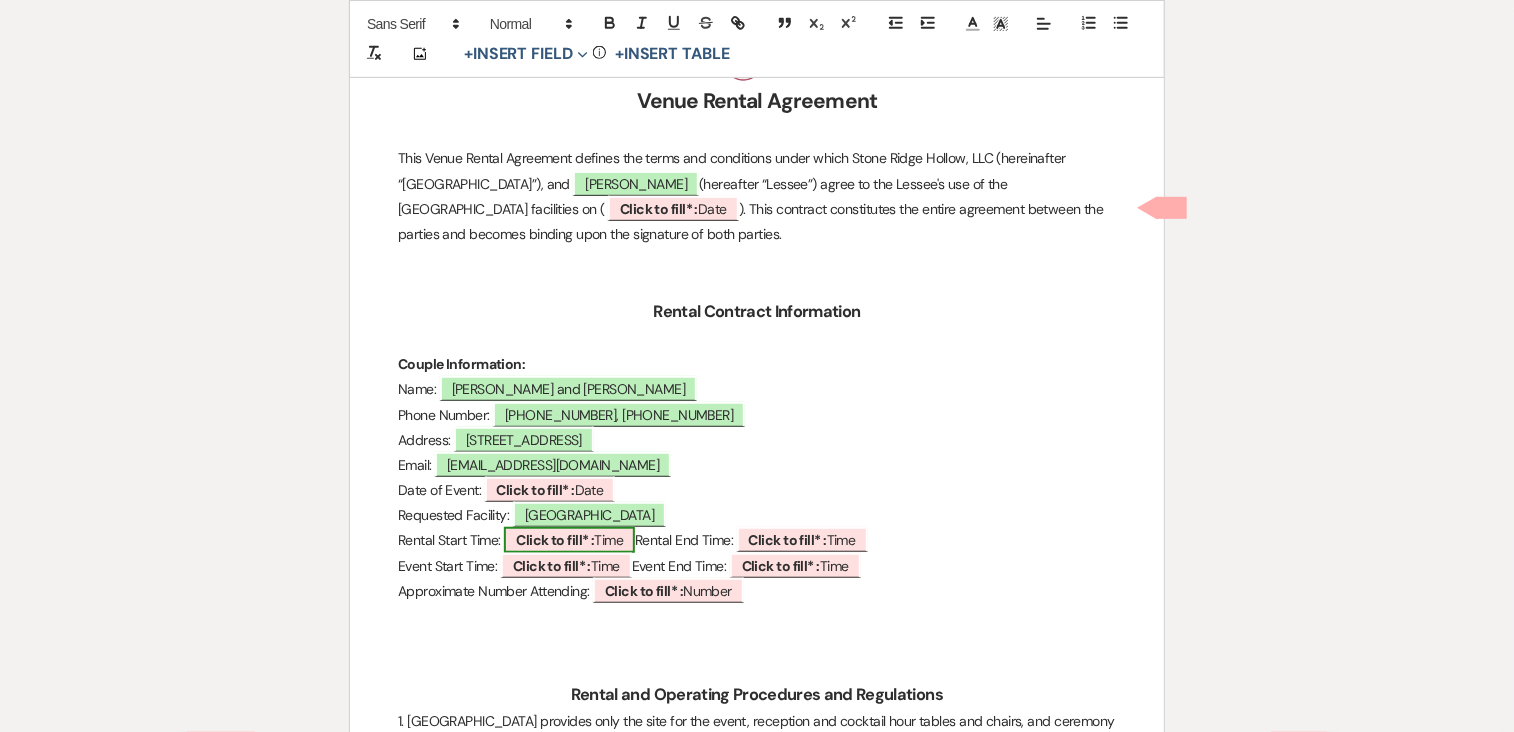 click on "Click to fill* :
Time" at bounding box center [569, 540] 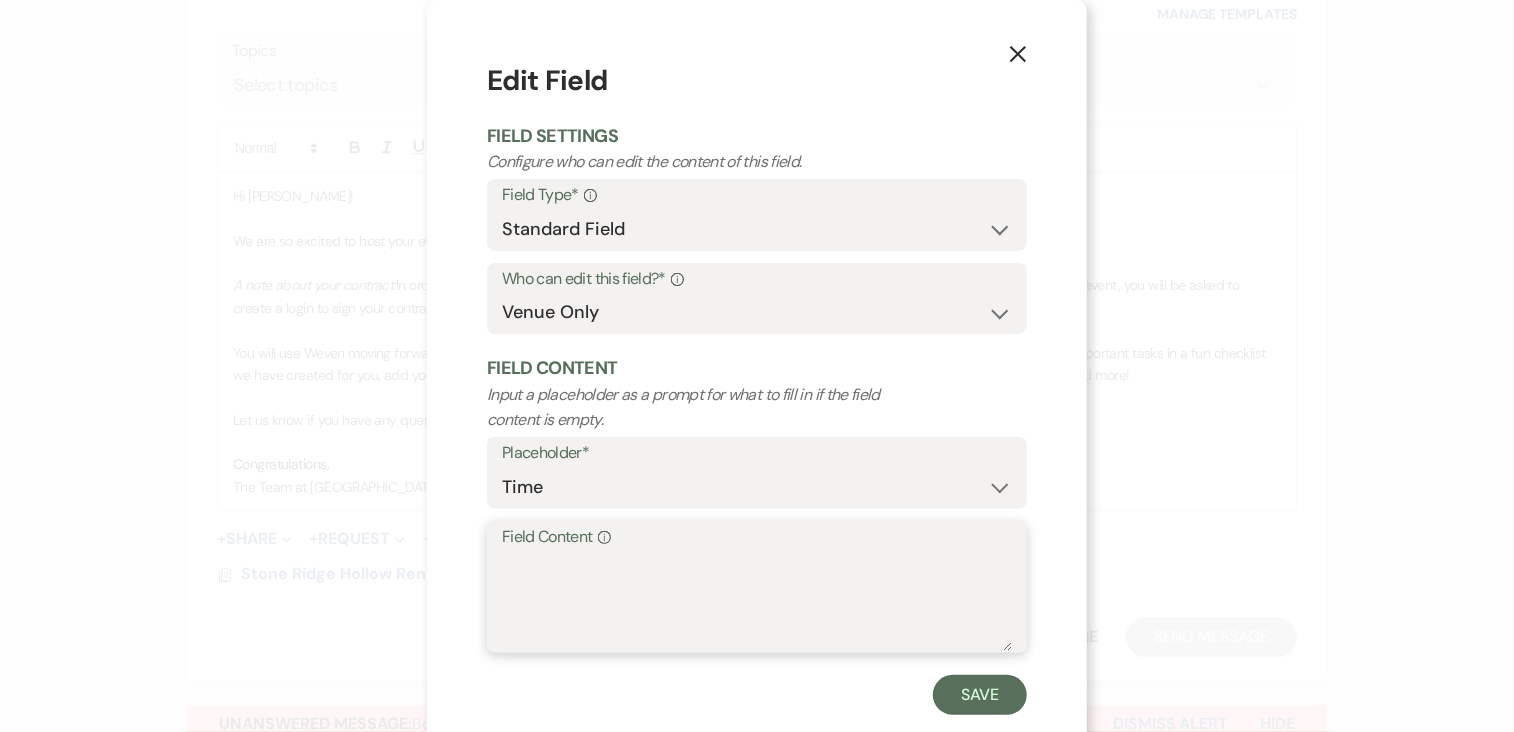 click on "Field Content Info" at bounding box center (757, 601) 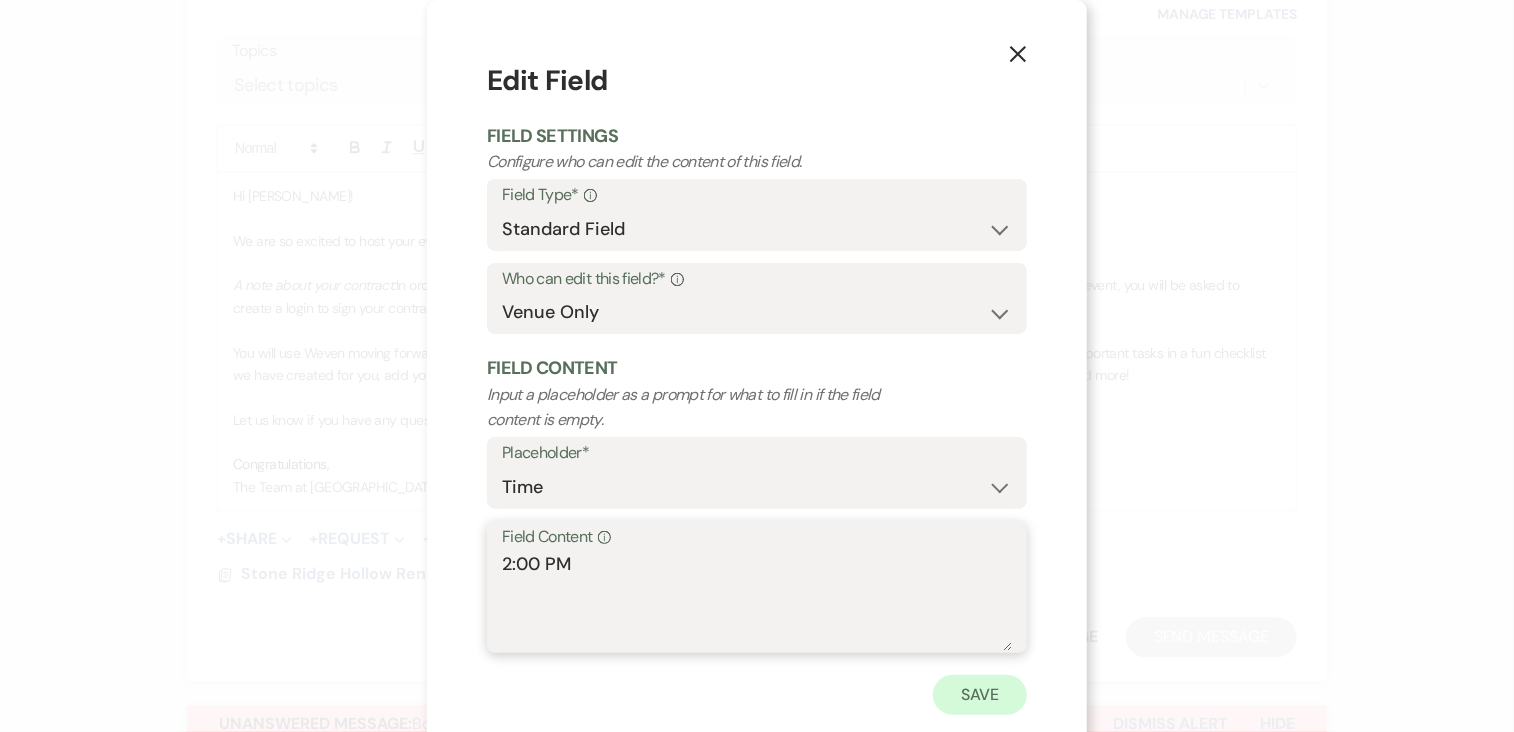 type on "2:00 PM" 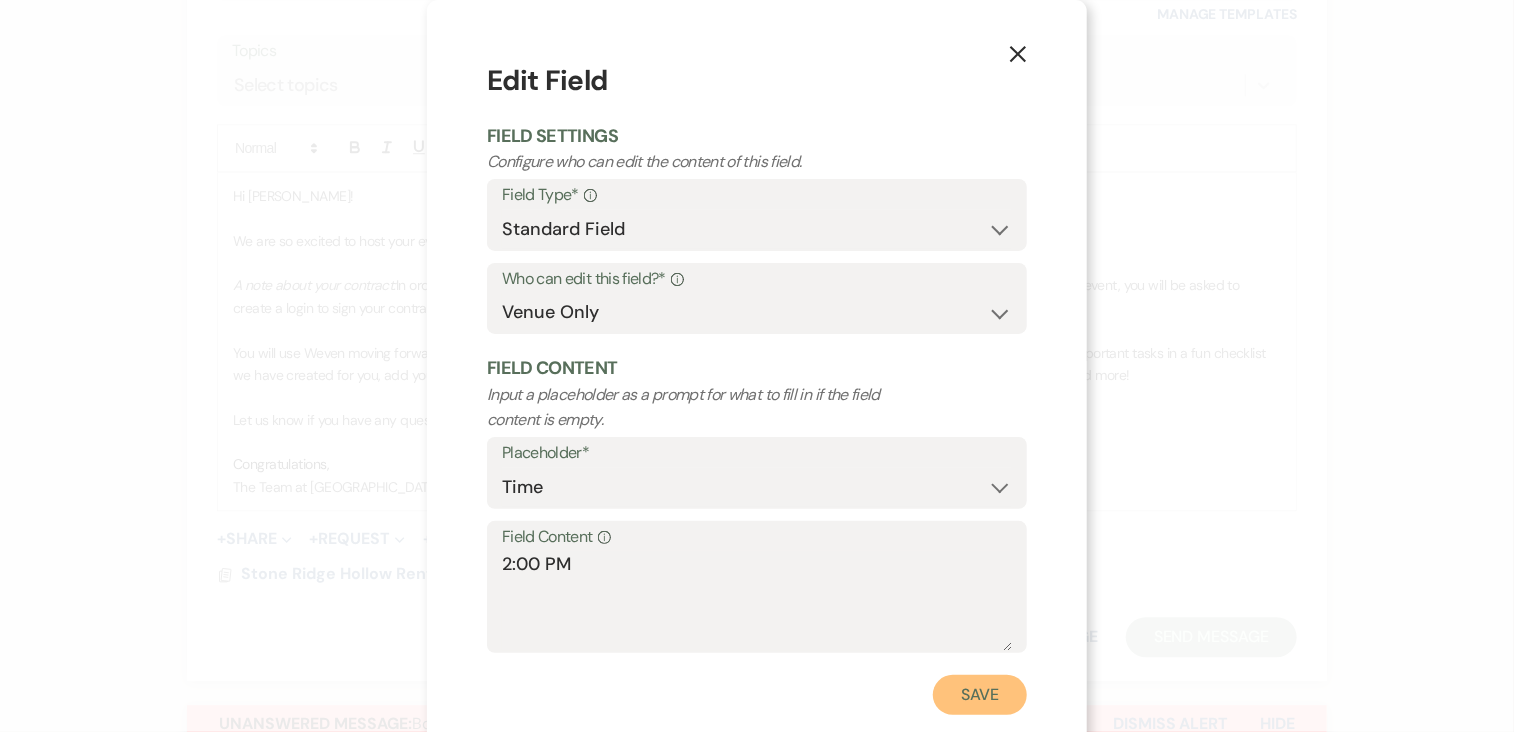 click on "Save" at bounding box center (980, 695) 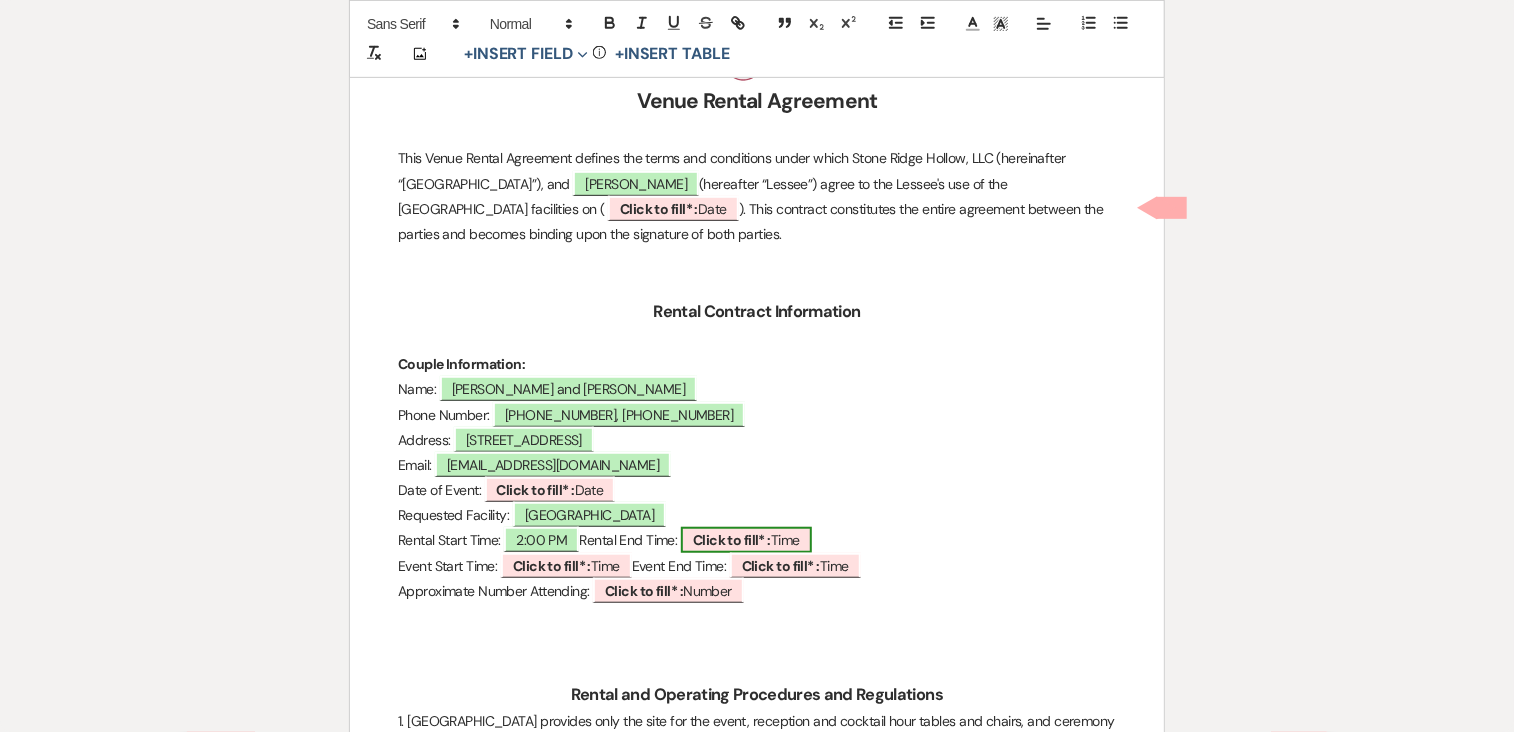 click on "Click to fill* :
Time" at bounding box center (746, 540) 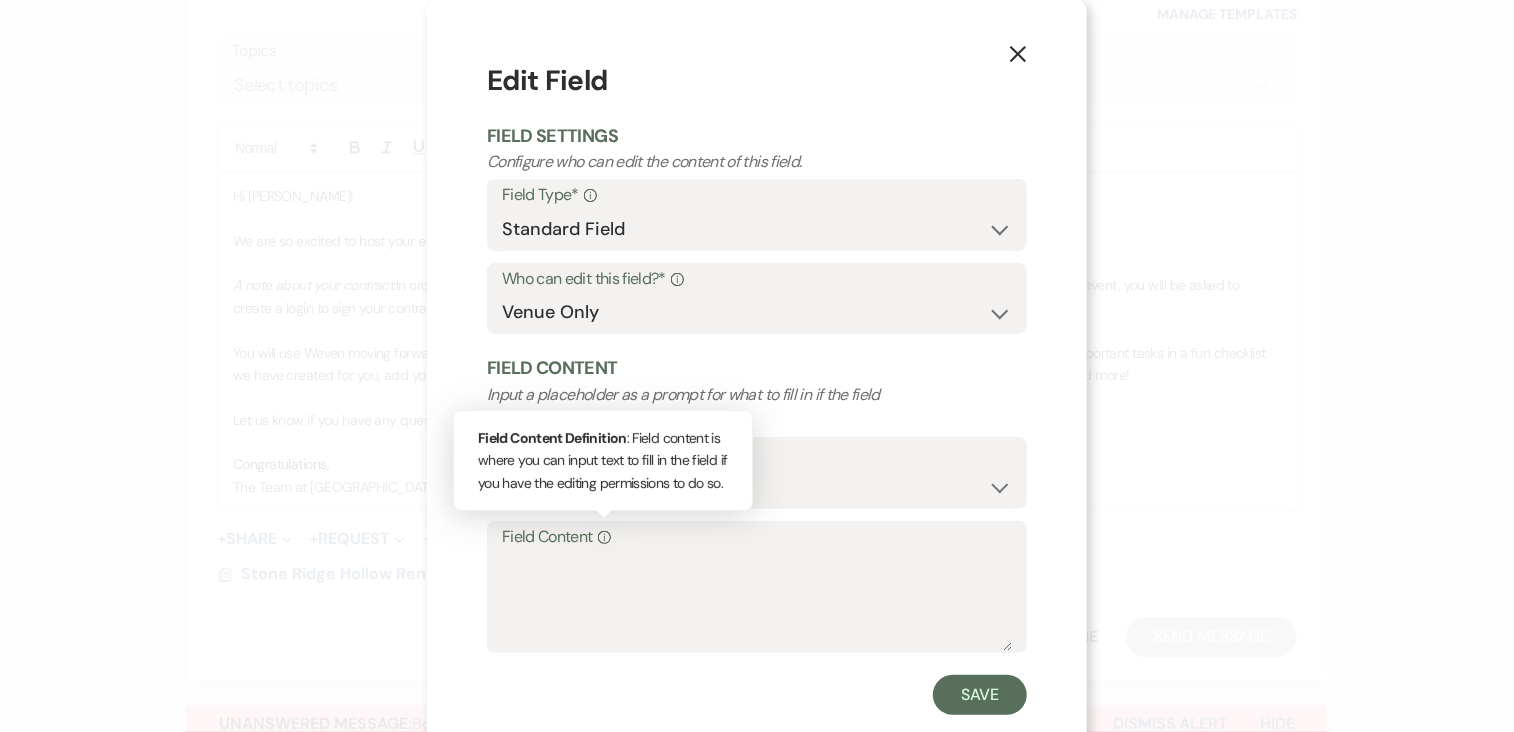 click on "Info" at bounding box center [602, 537] 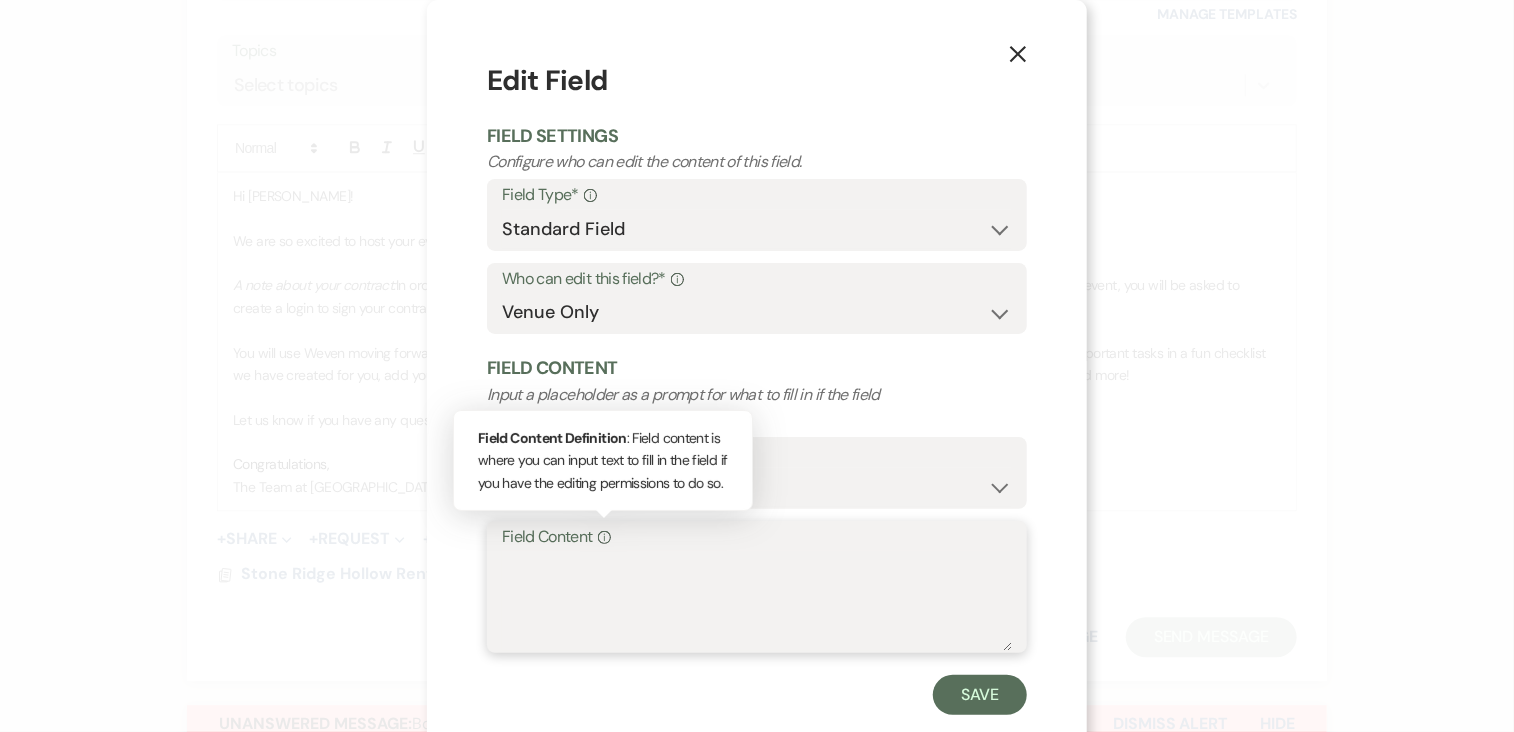 click on "Field Content Info Field Content Definition :   Field content is where you can input text to fill in the field if you have the editing permissions to do so." at bounding box center [757, 601] 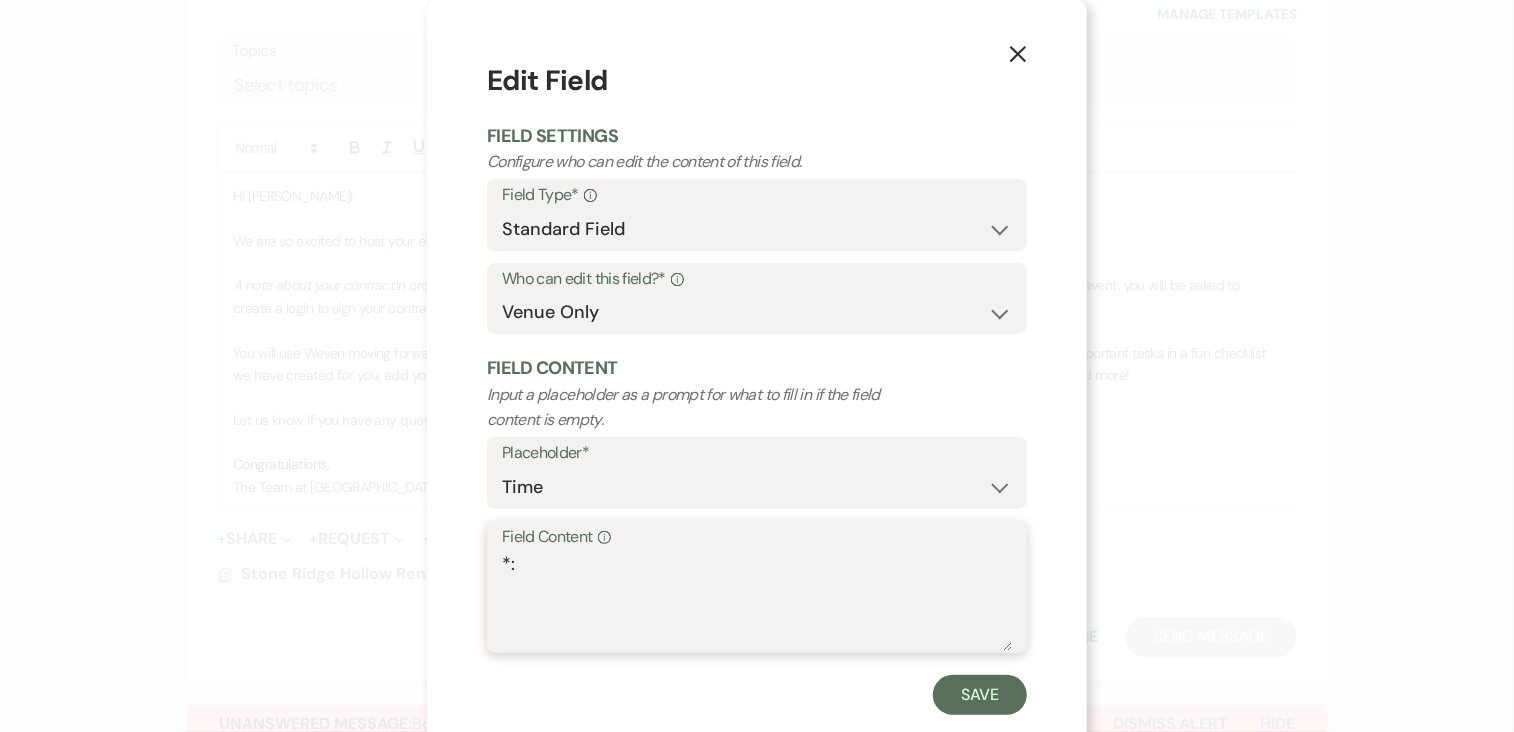 type on "*" 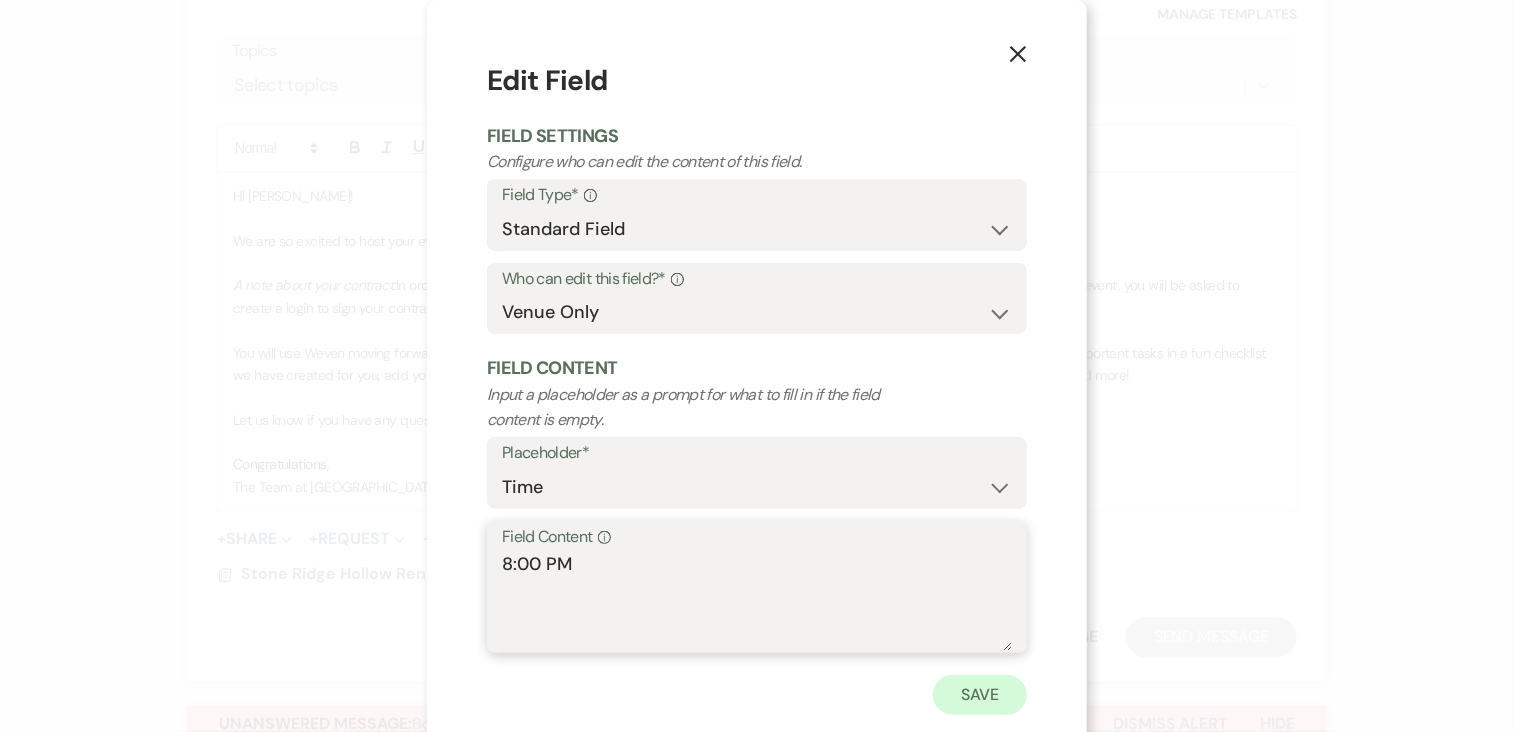 type on "8:00 PM" 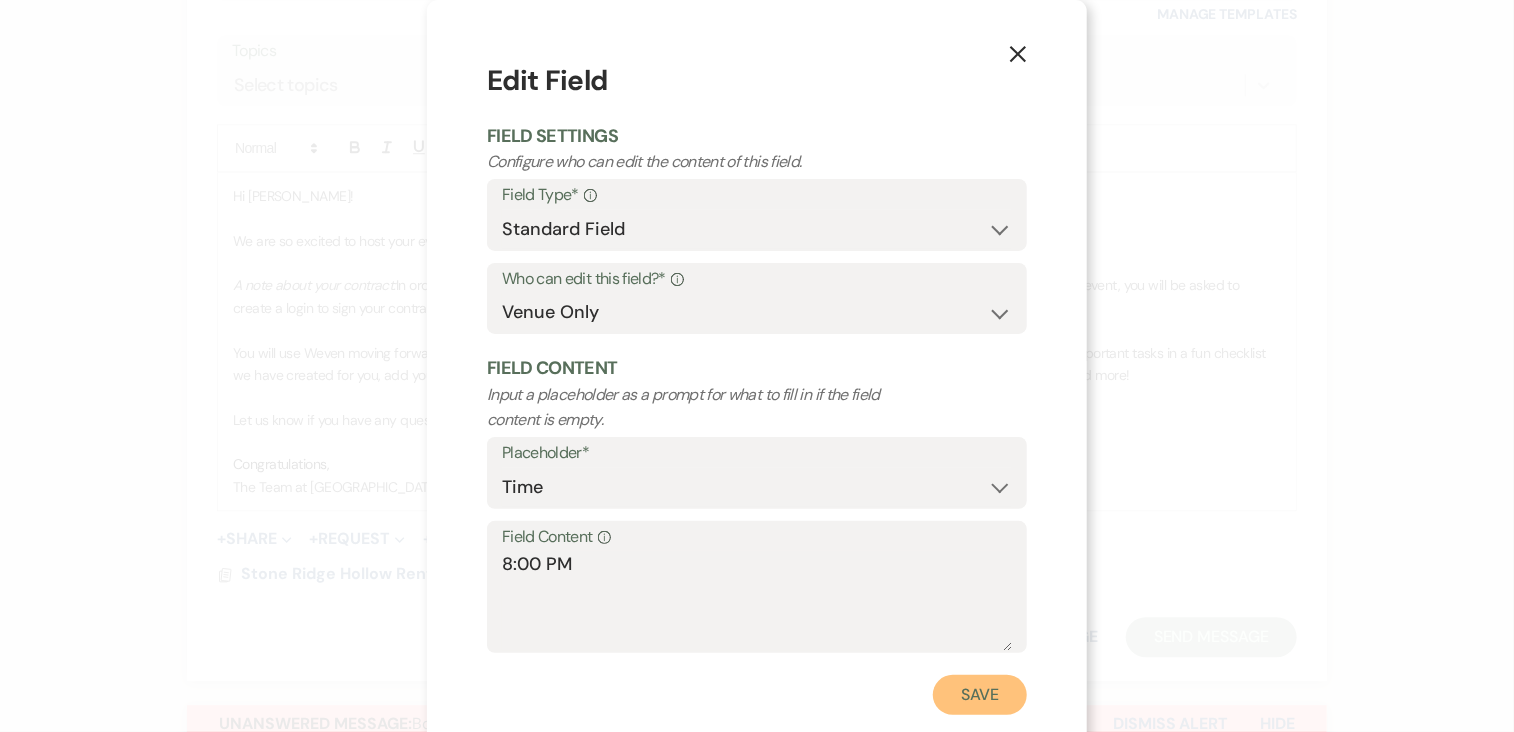 click on "Save" at bounding box center (980, 695) 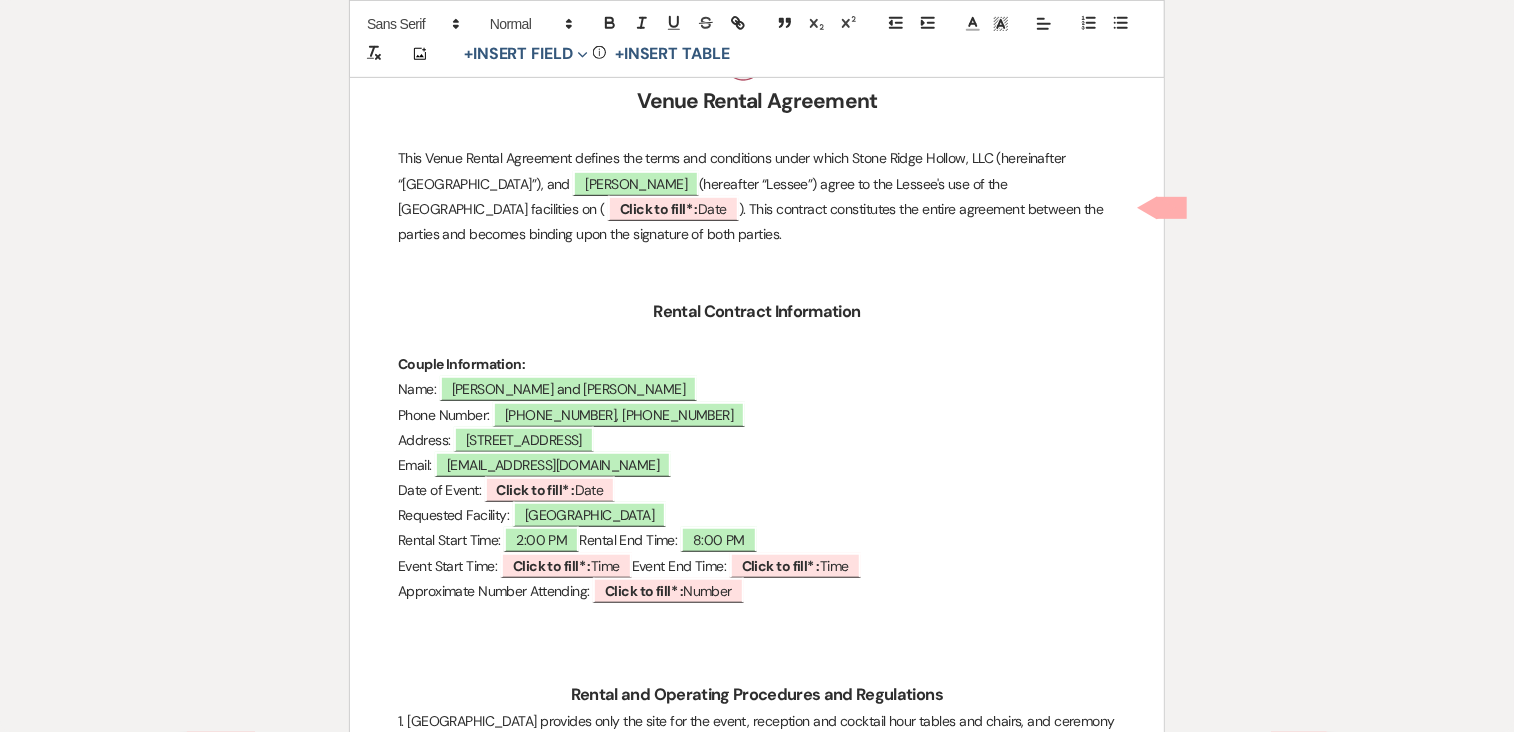 drag, startPoint x: 592, startPoint y: 566, endPoint x: 581, endPoint y: 673, distance: 107.563934 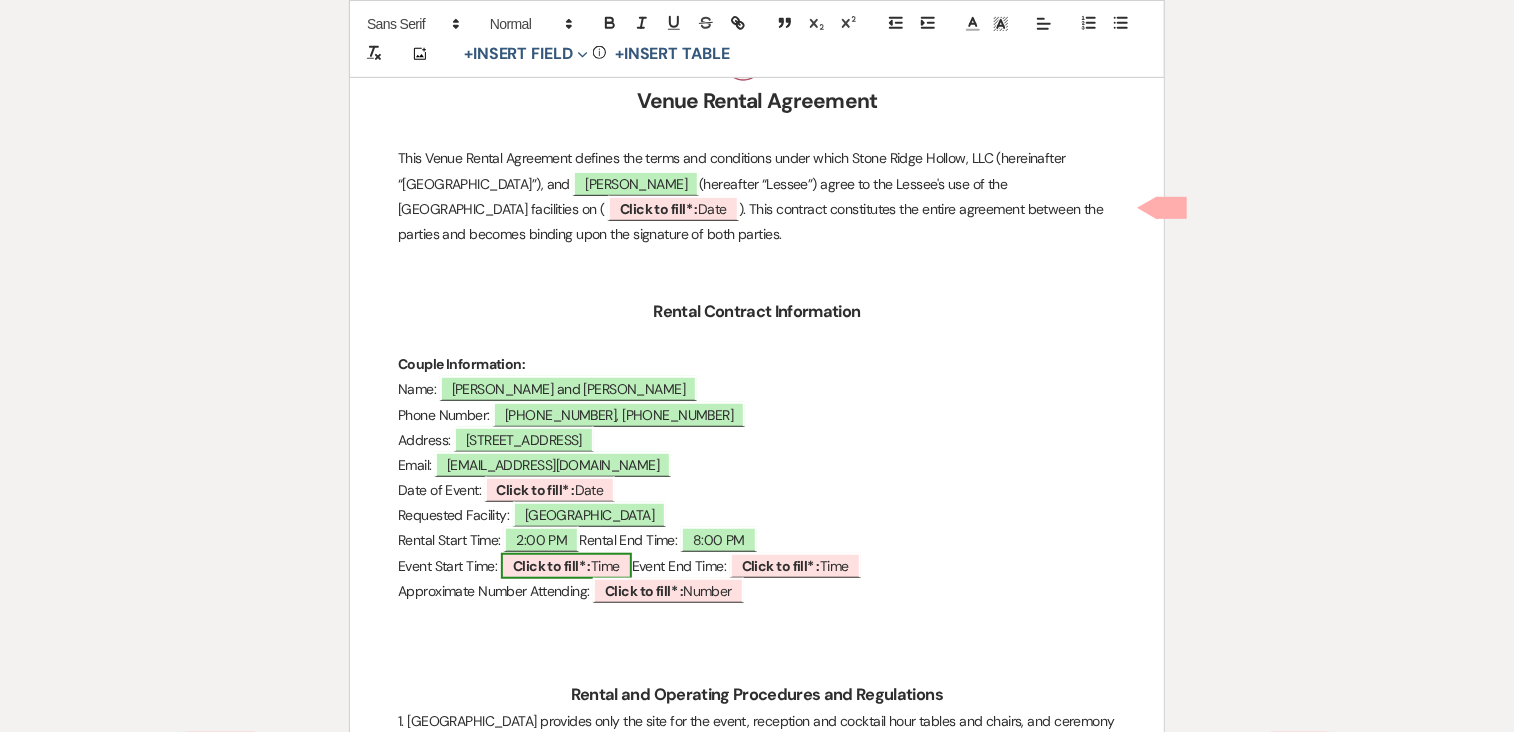 click on "Click to fill* :
Time" at bounding box center [566, 566] 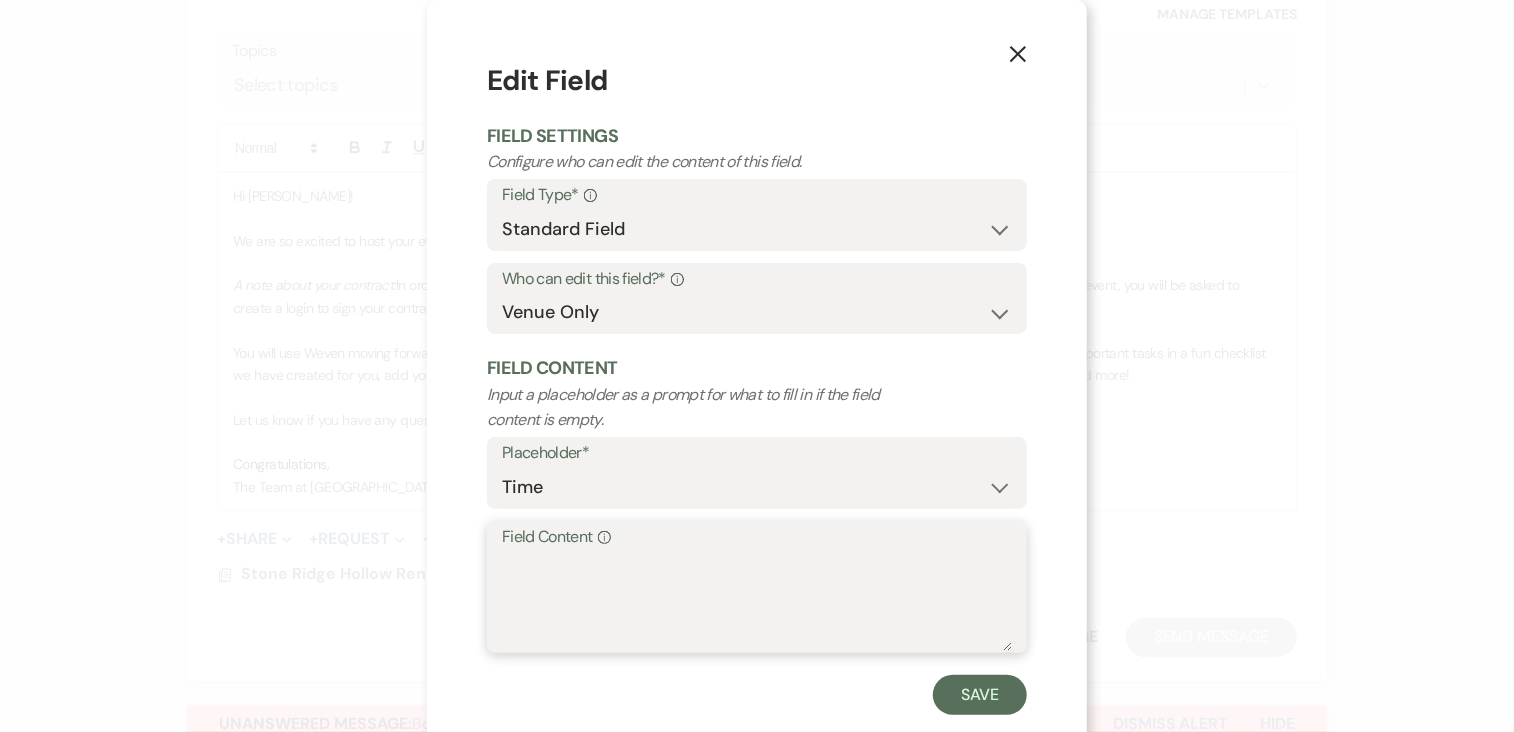 click on "Field Content Info" at bounding box center (757, 601) 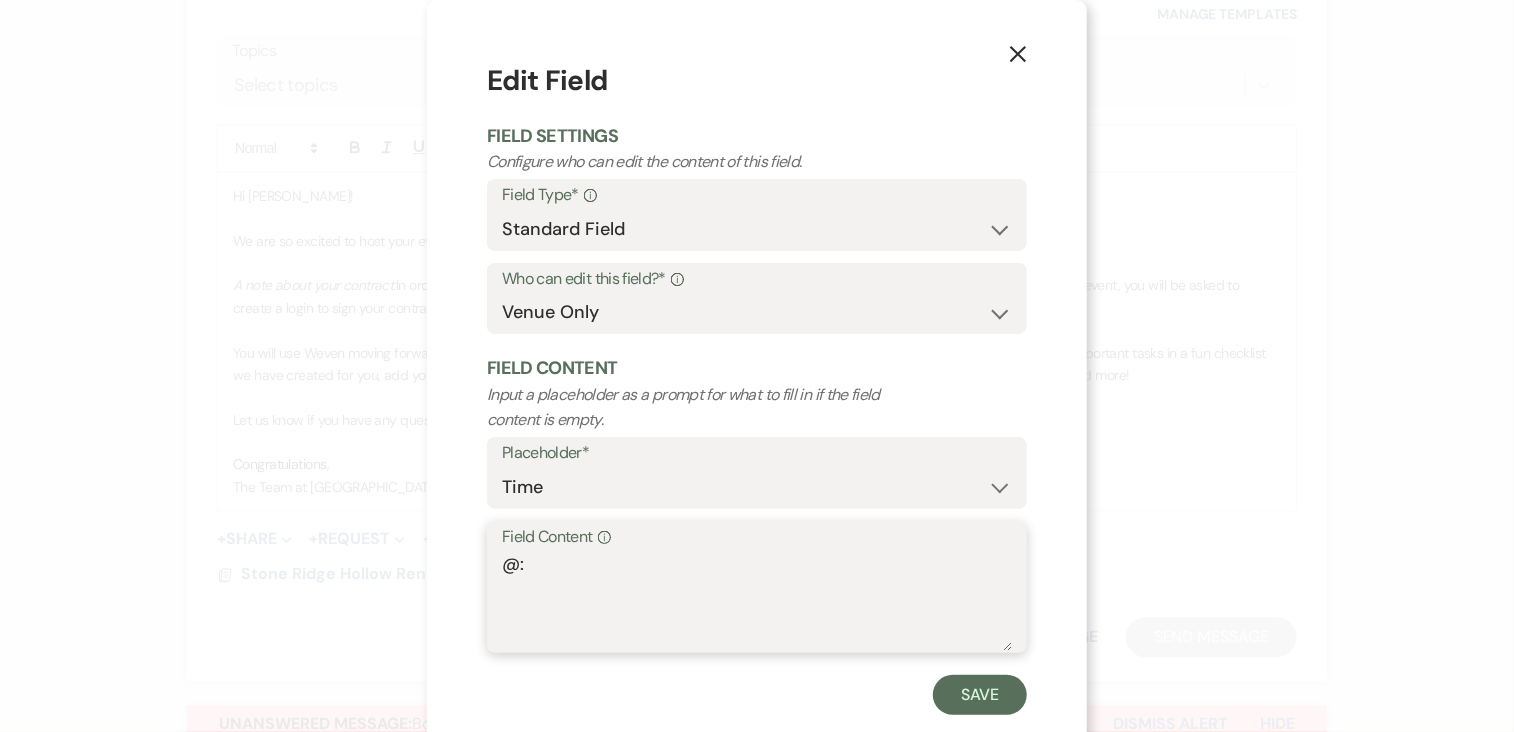 type on "@" 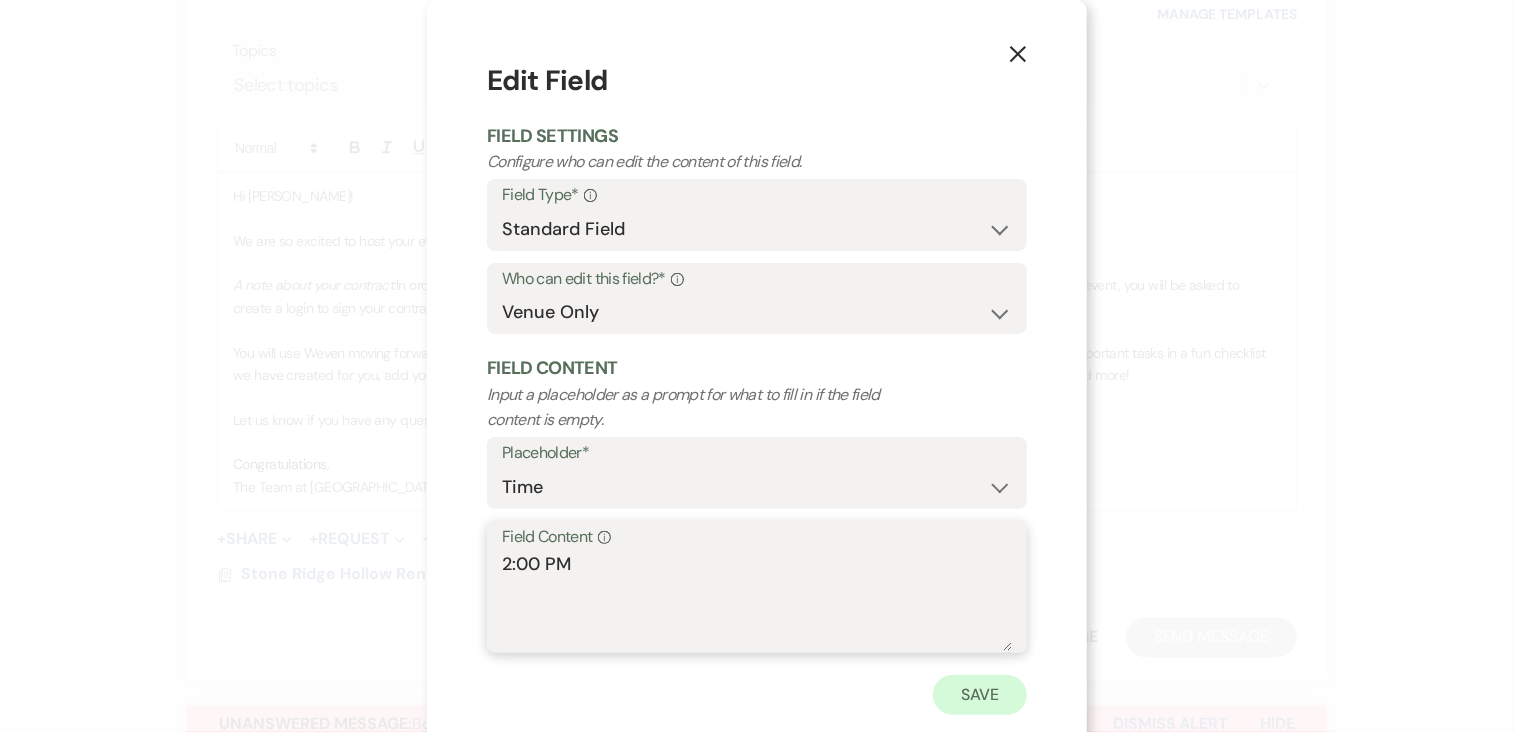 type on "2:00 PM" 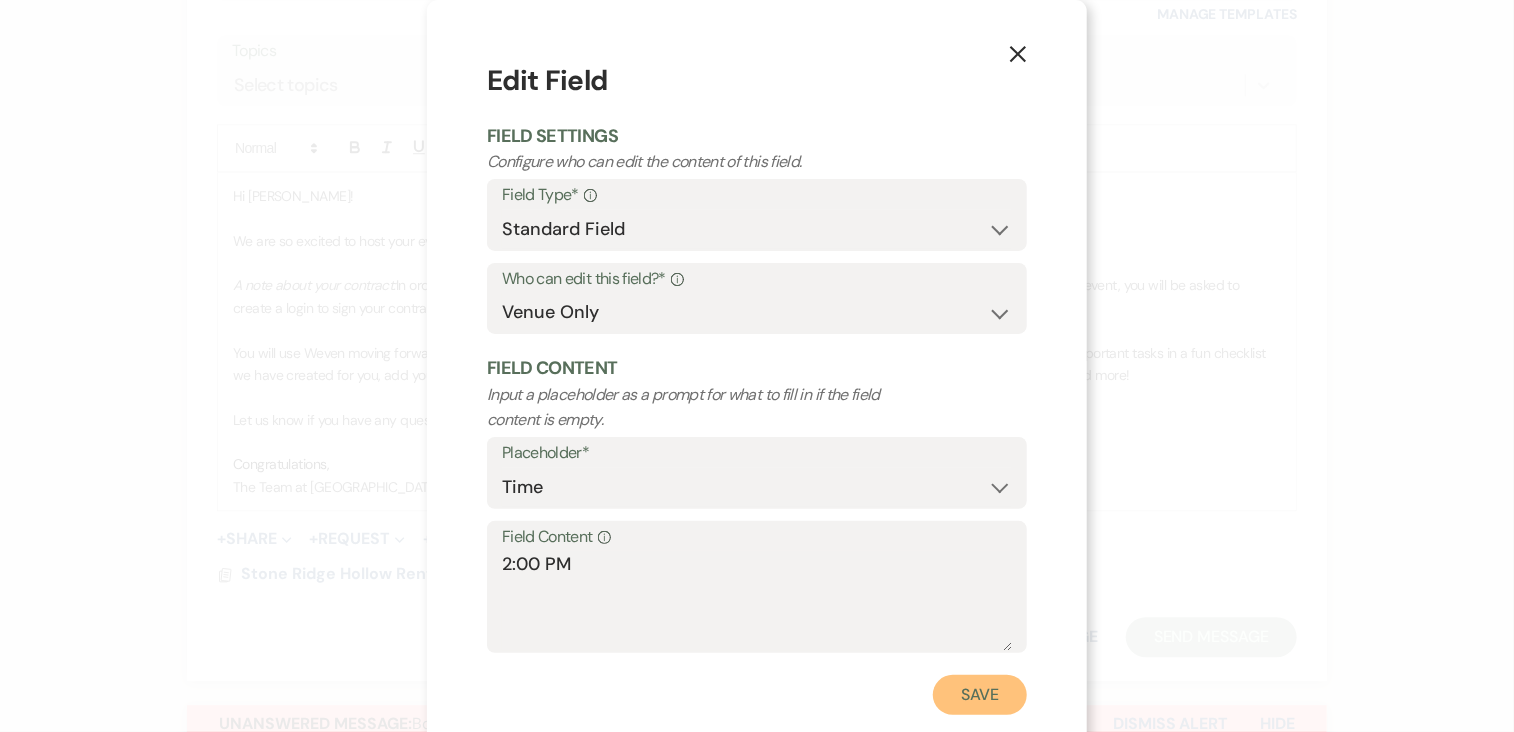 click on "Save" at bounding box center (980, 695) 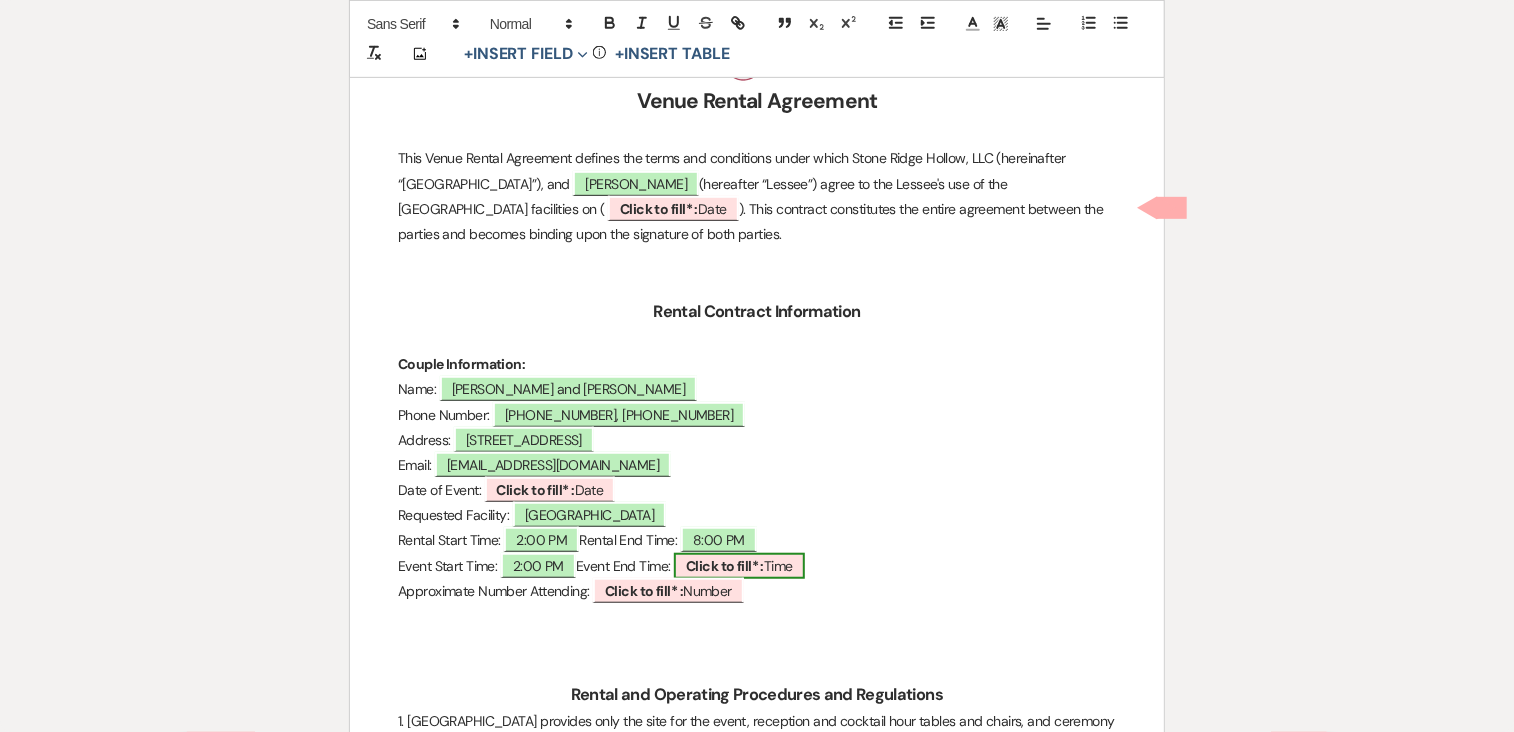 click on "Click to fill* :
Time" at bounding box center (739, 566) 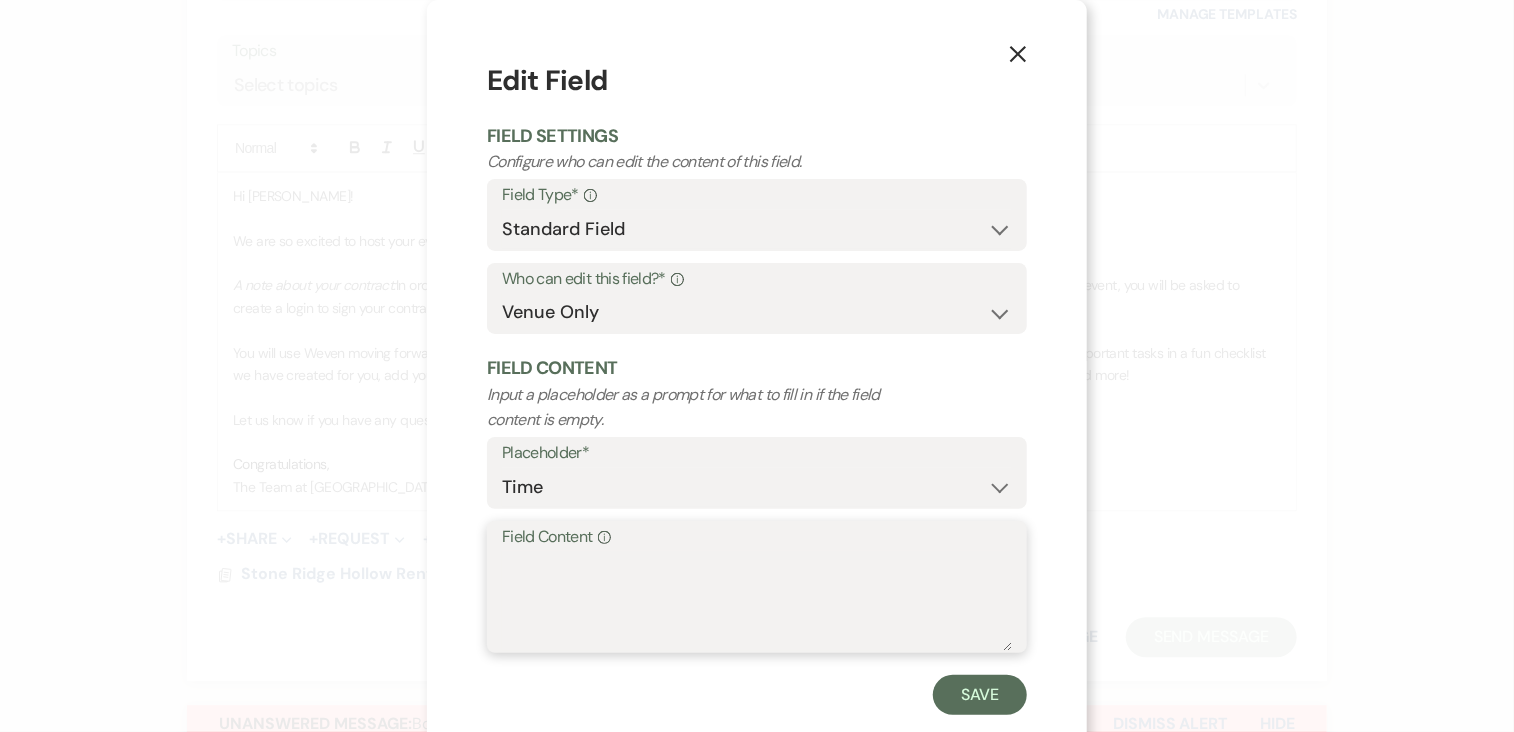 click on "Field Content Info" at bounding box center (757, 601) 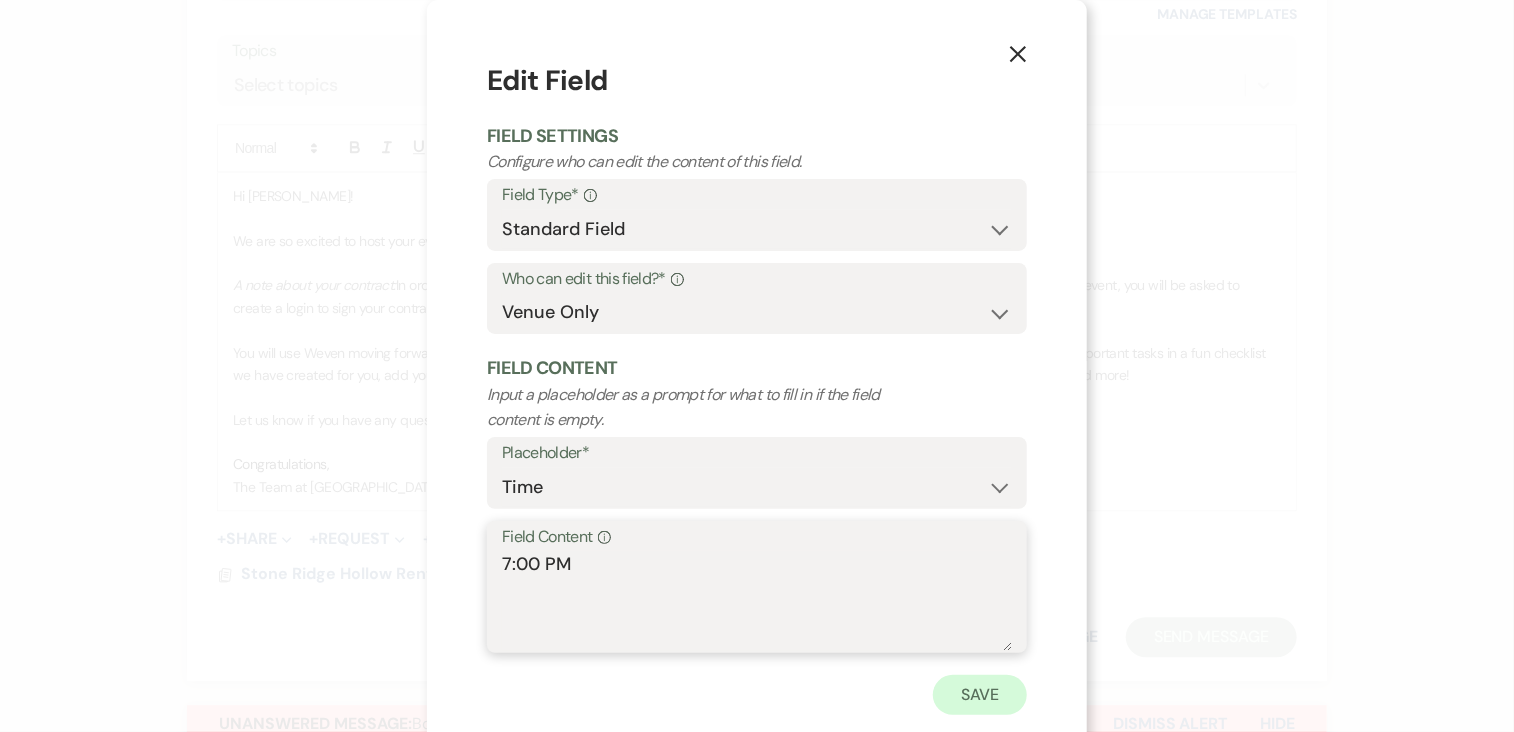 type on "7:00 PM" 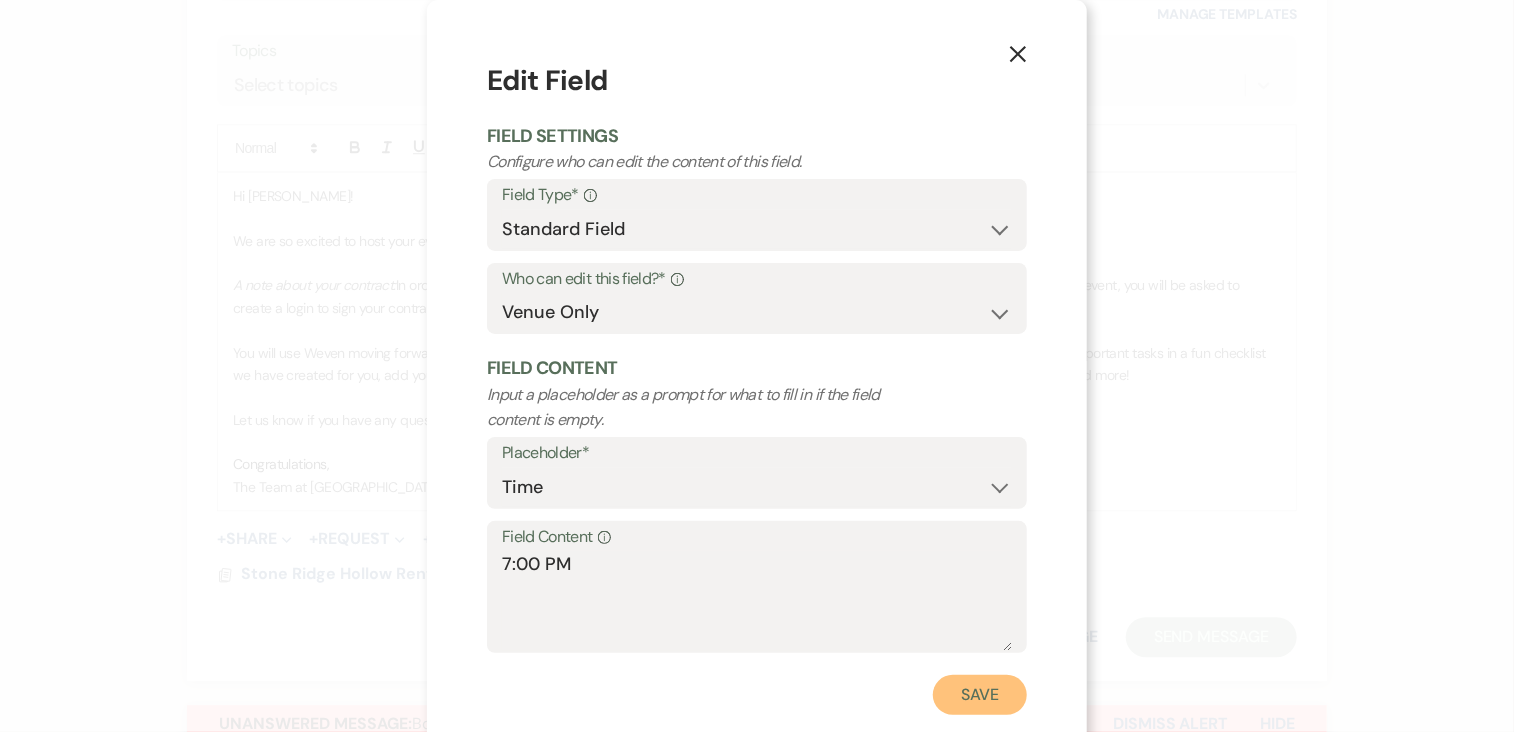 click on "Save" at bounding box center (980, 695) 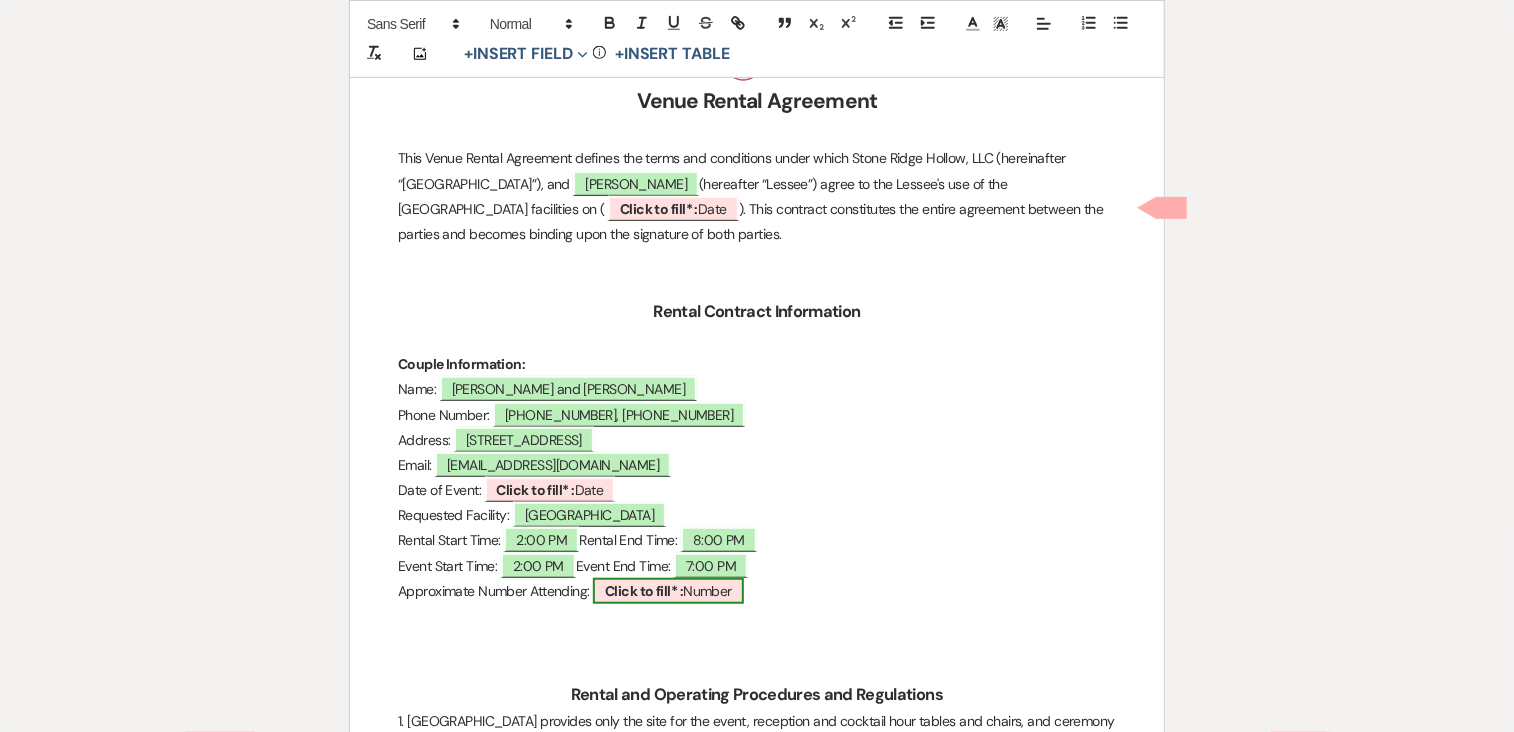 click on "Click to fill* :
Number" at bounding box center (668, 591) 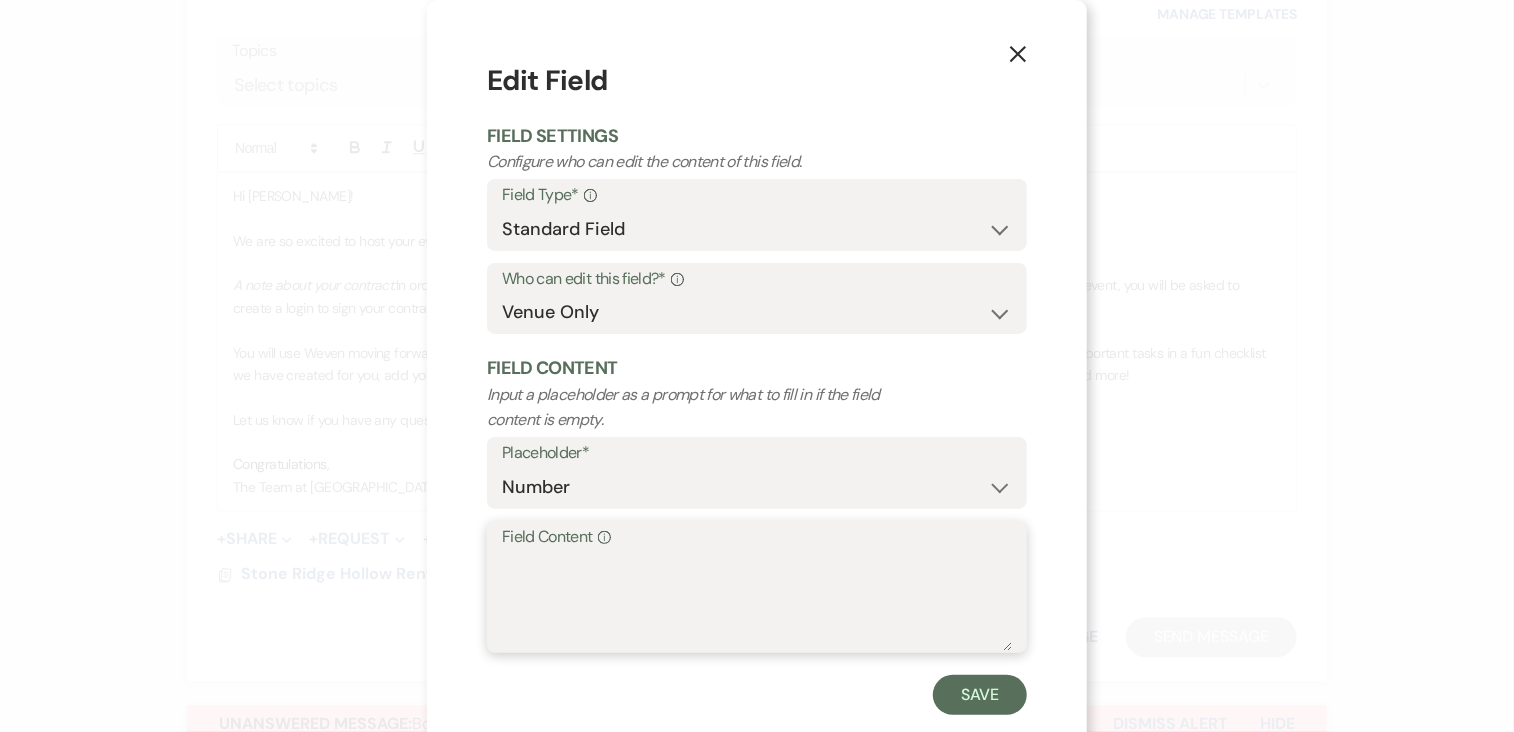 click on "Field Content Info" at bounding box center [757, 601] 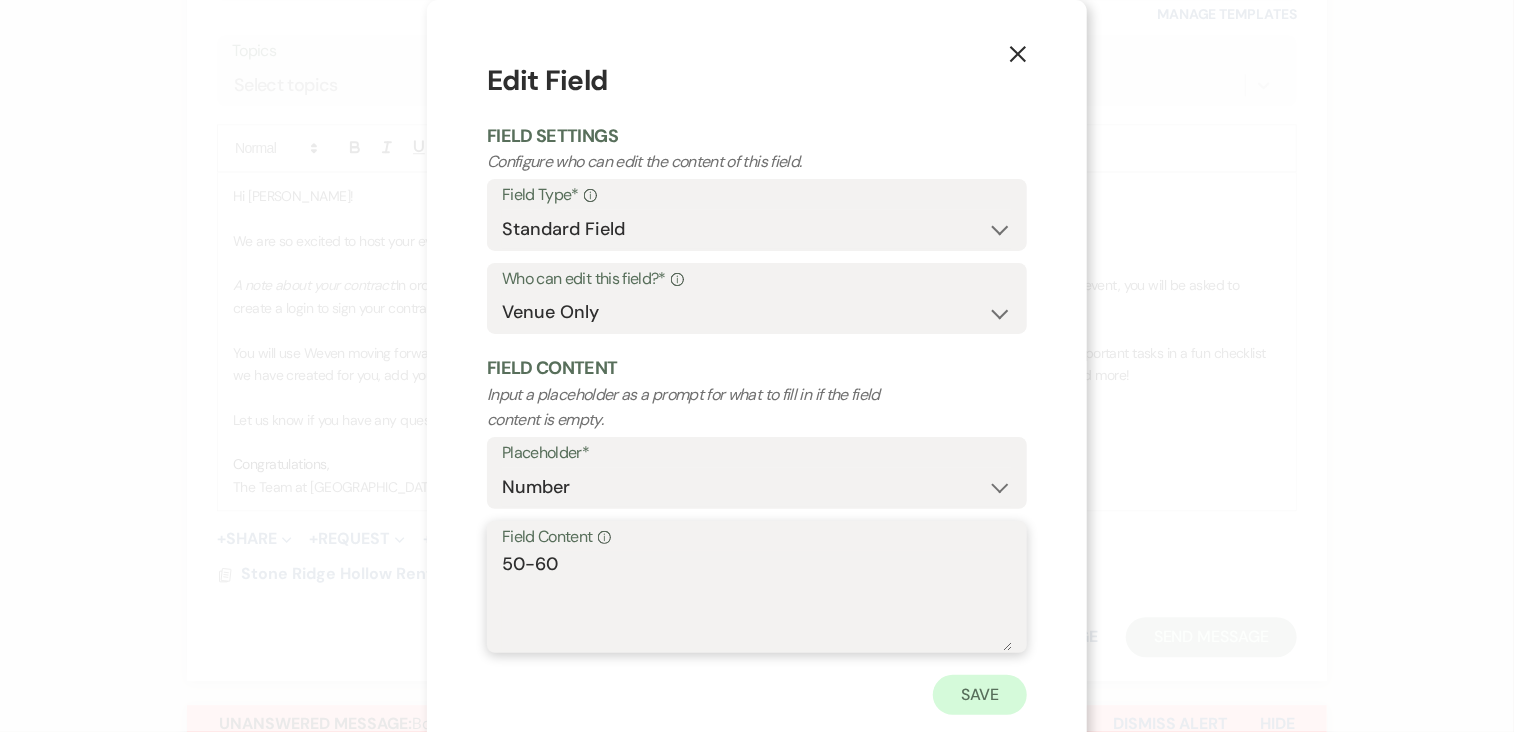 type on "50-60" 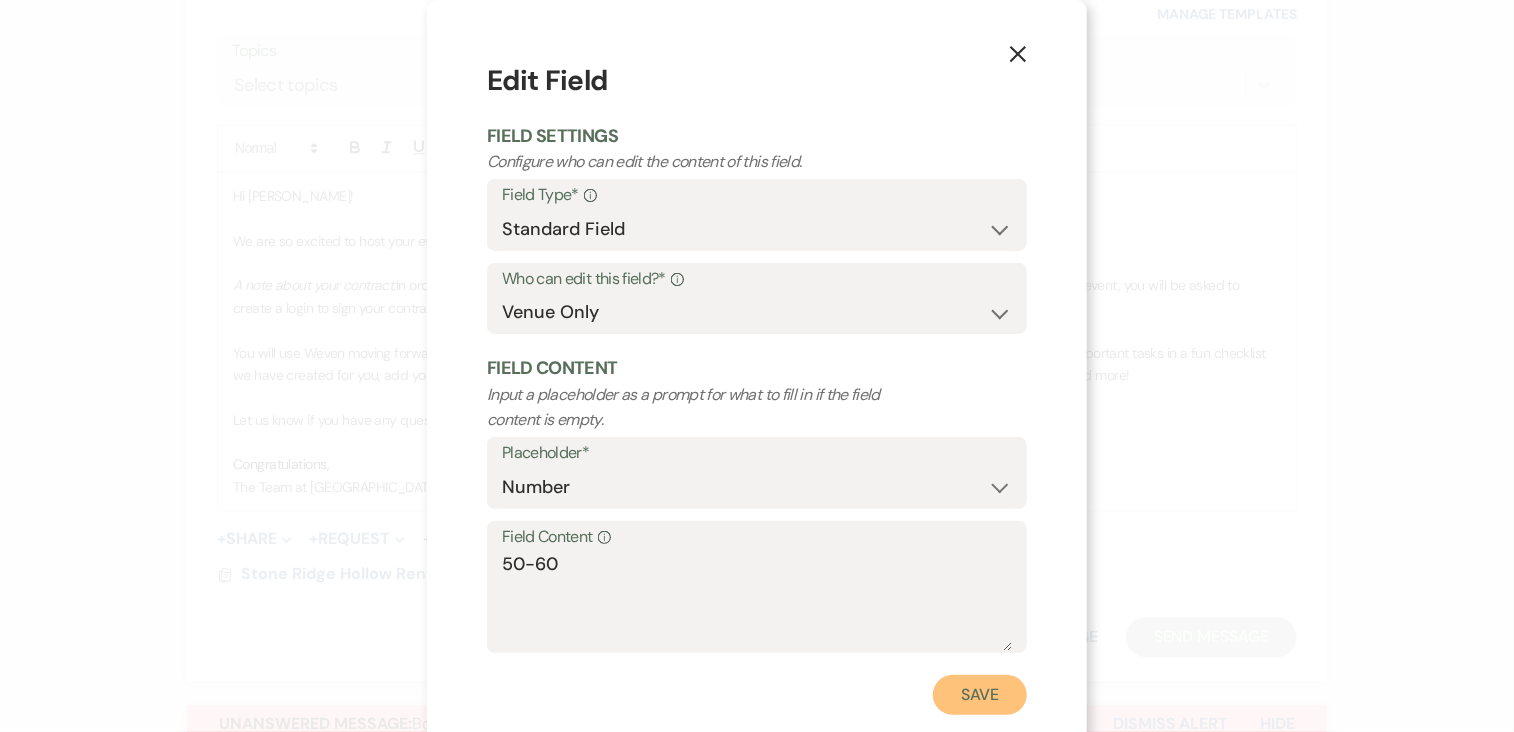 click on "Save" at bounding box center [980, 695] 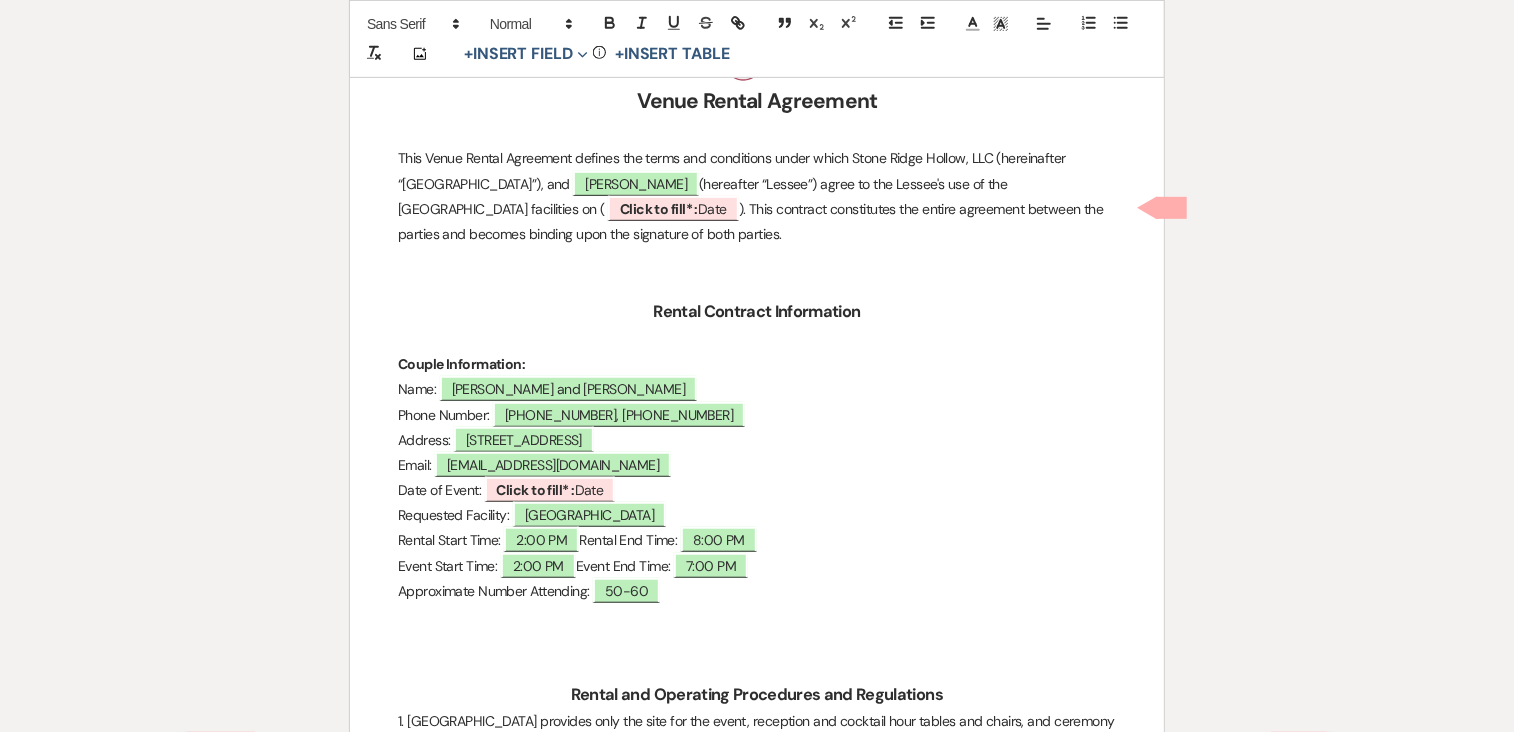 drag, startPoint x: 1156, startPoint y: 391, endPoint x: 1184, endPoint y: 328, distance: 68.942 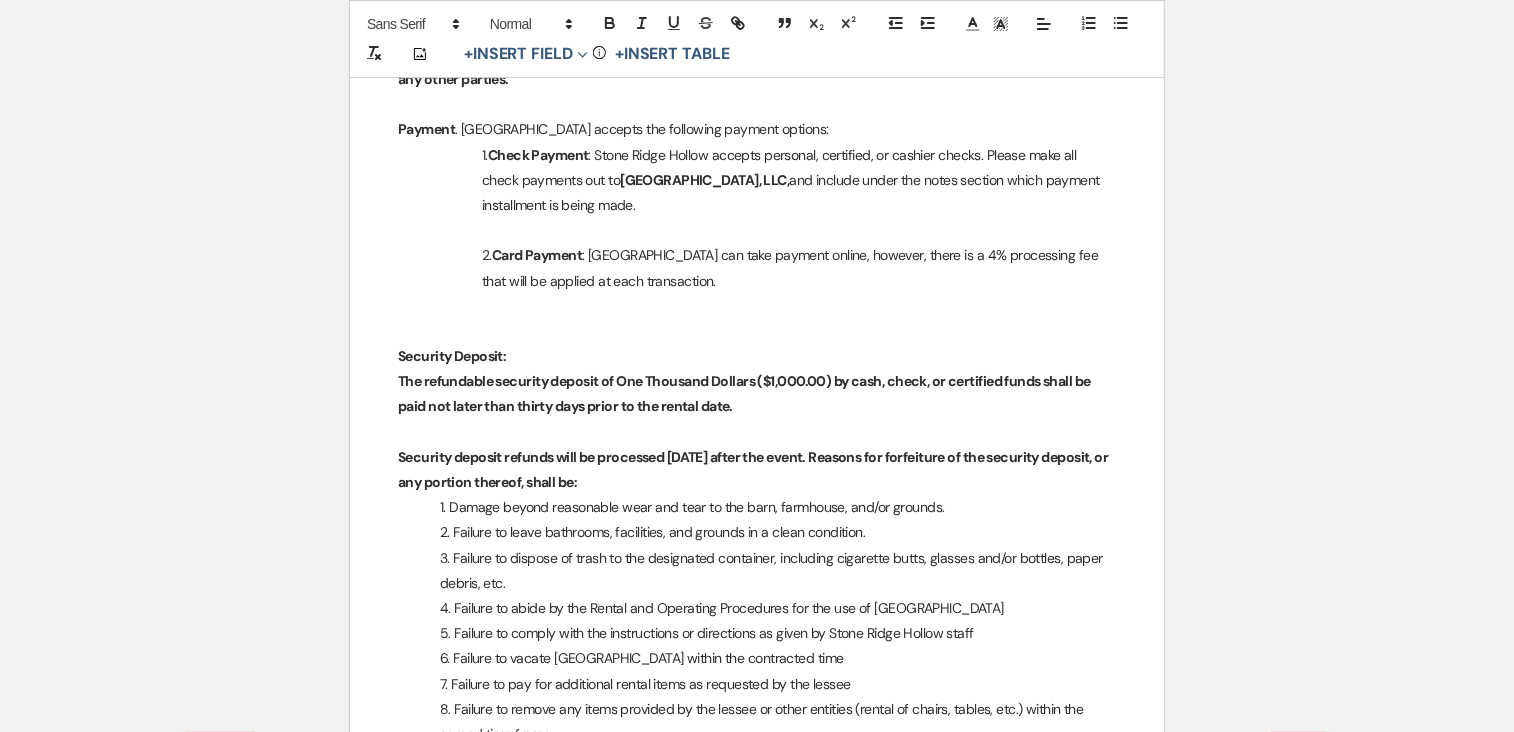 scroll, scrollTop: 3480, scrollLeft: 0, axis: vertical 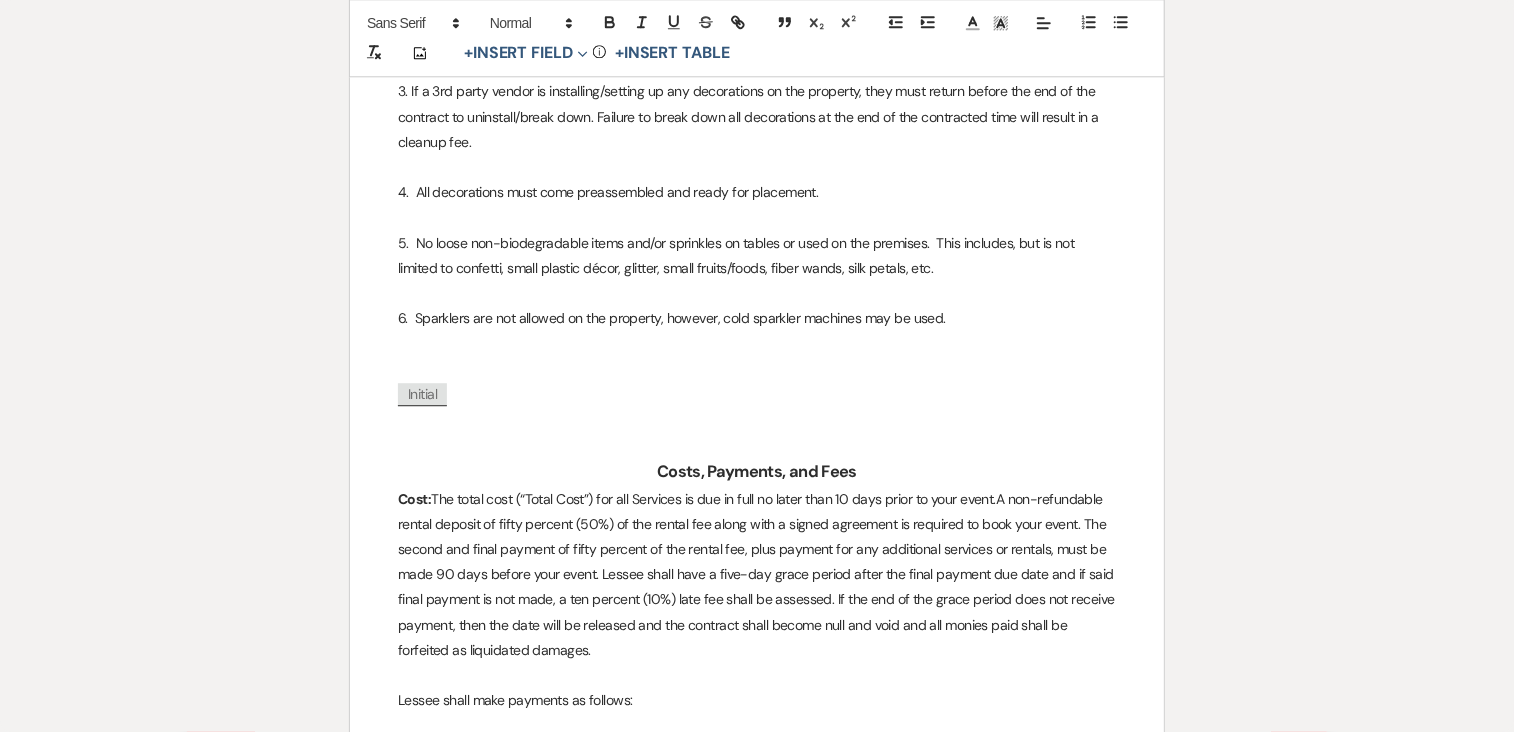 click on "Printer  Print                                                                                                                                                                                                                                                                                               Add Photo +  Insert Field Expand Standard Field Smart Field Signature Field Initial Field Info +  Insert Table Venue Rental Agreement This Venue Rental Agreement defines the terms and conditions under which [GEOGRAPHIC_DATA], LLC (hereinafter “[GEOGRAPHIC_DATA]”), and
[PERSON_NAME]
(hereafter “Lessee”) agree to the Lessee's use of the [GEOGRAPHIC_DATA] facilities on ( ﻿
Click to fill* :
Date
﻿  ). This contract constitutes the entire agreement between the parties and becomes binding upon the signature of both parties. Rental Contract Information Couple Information: Name:
Phone Number:" at bounding box center [757, 1492] 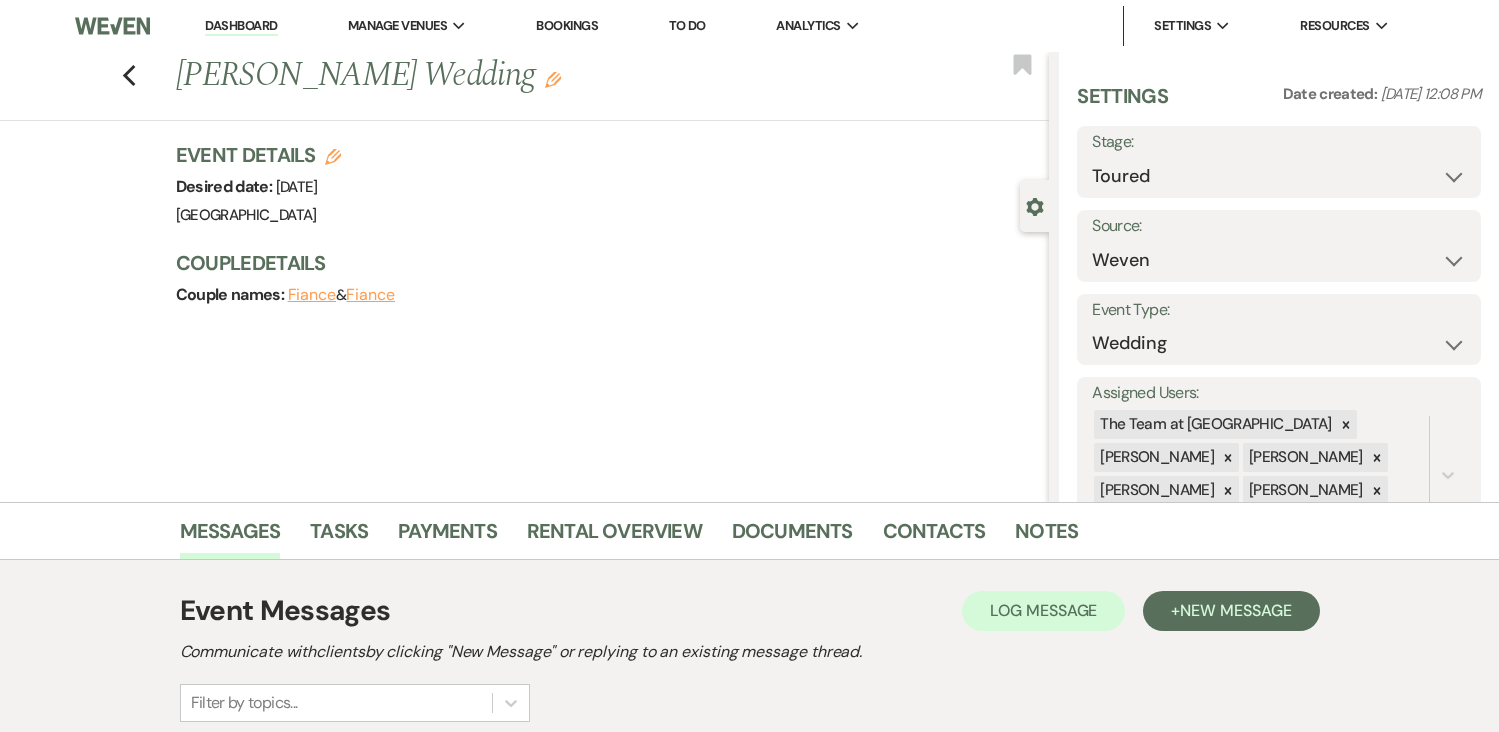 scroll, scrollTop: 2117, scrollLeft: 0, axis: vertical 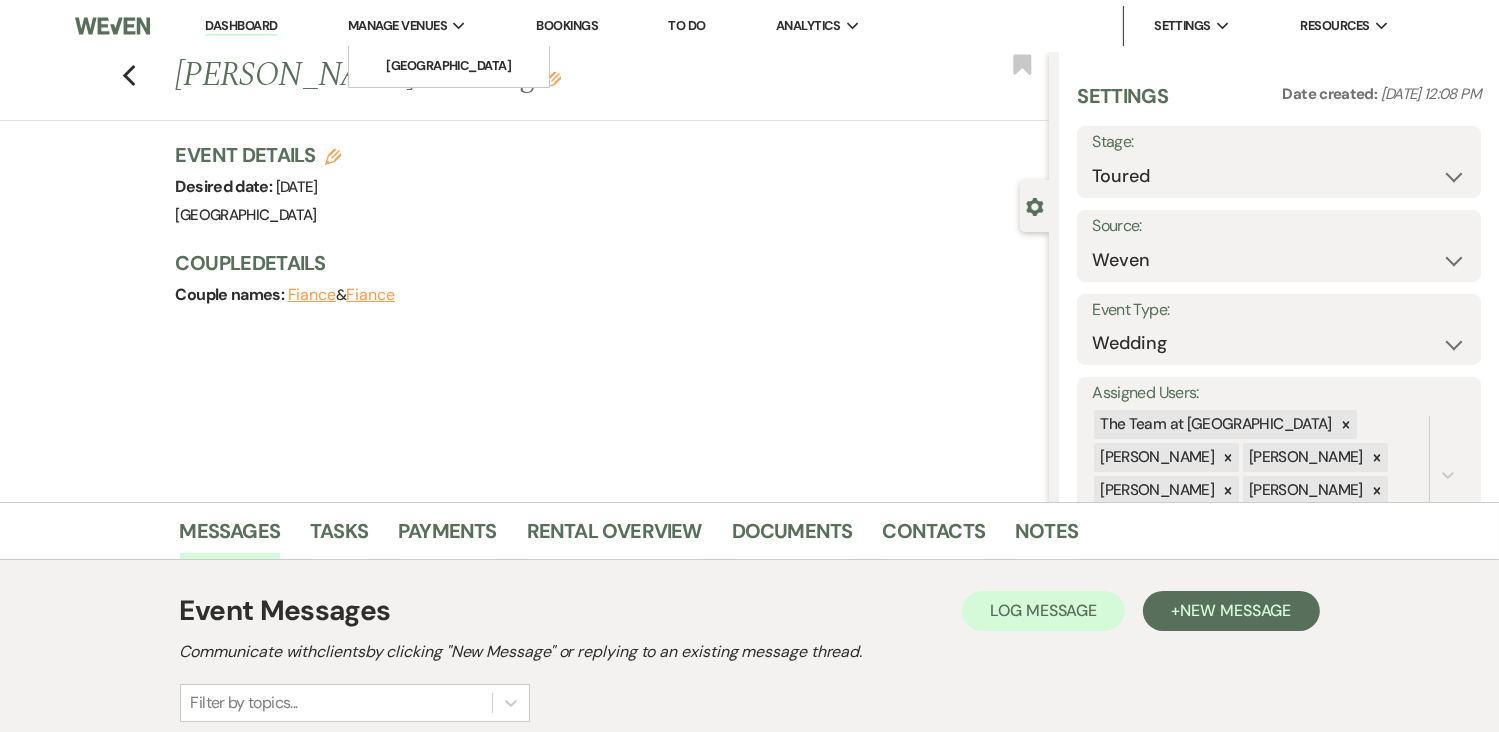 click on "Manage Venues" at bounding box center [397, 26] 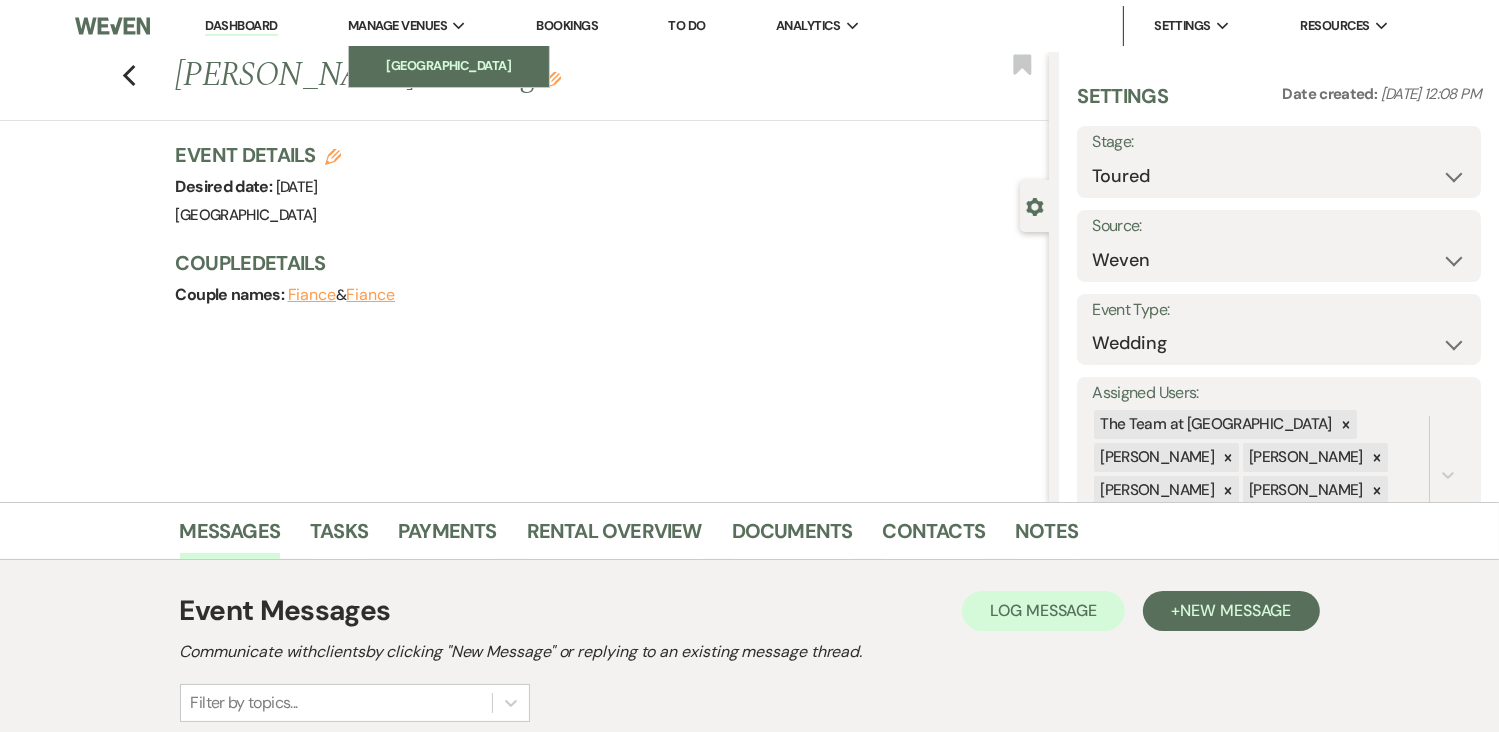 click on "[GEOGRAPHIC_DATA]" at bounding box center (449, 66) 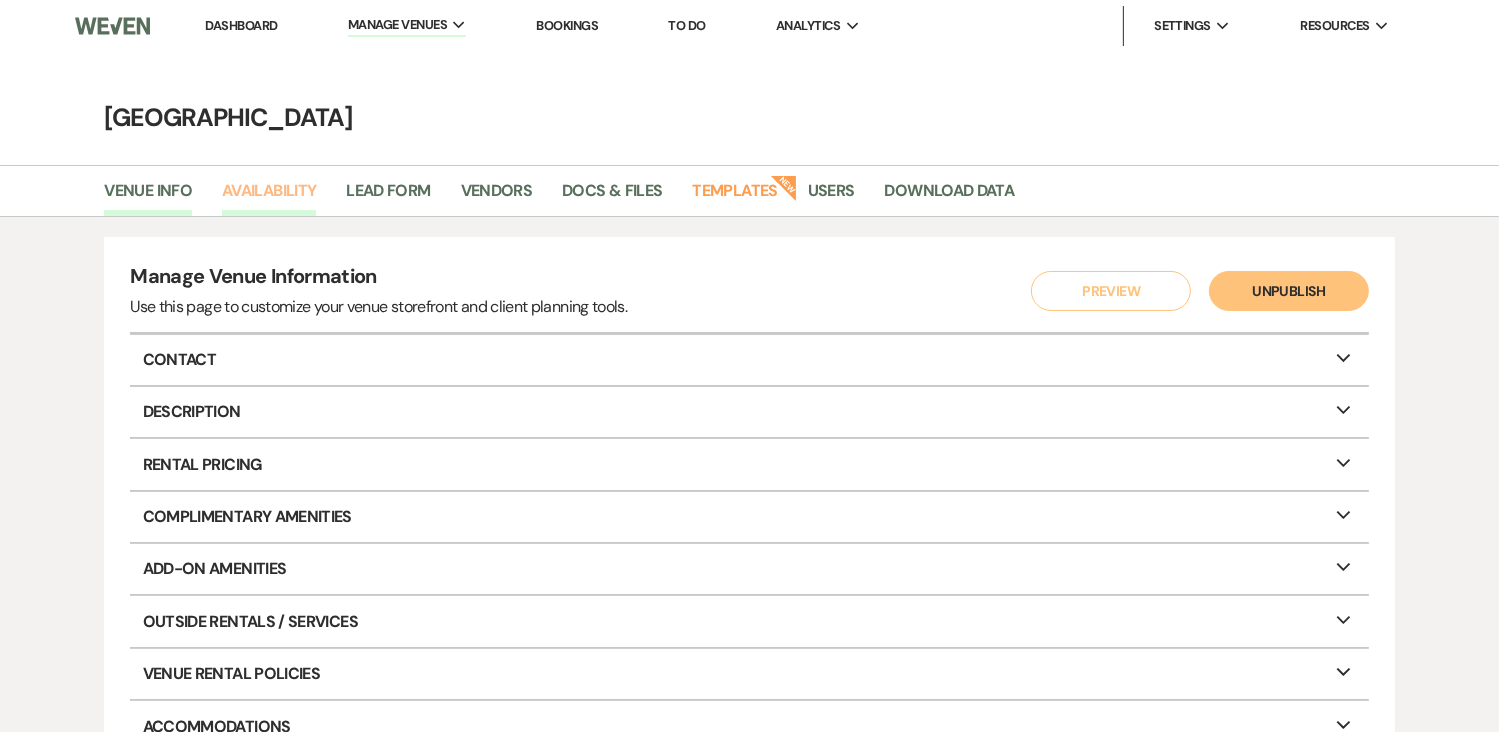 click on "Availability" at bounding box center (269, 197) 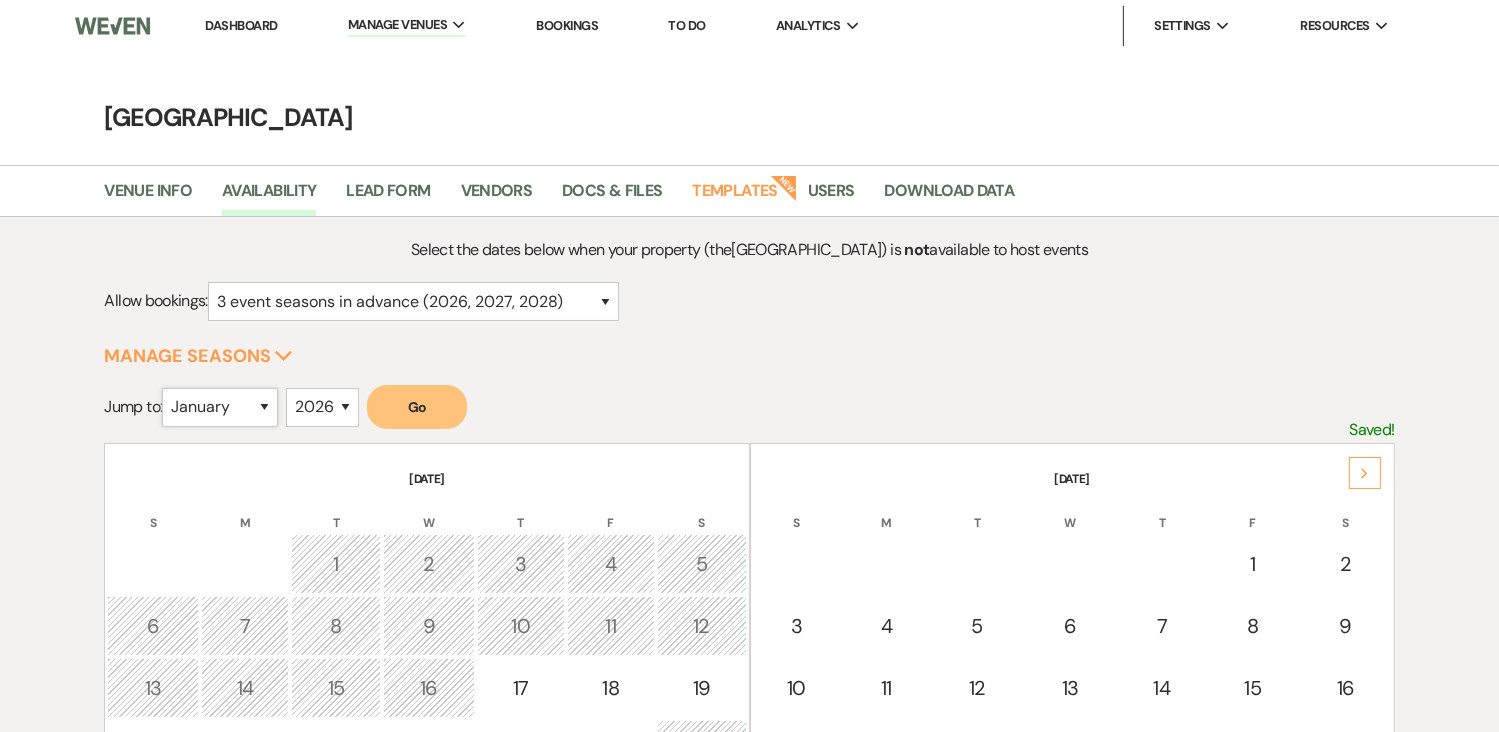 click on "January February March April May June July August September October November December" at bounding box center [220, 407] 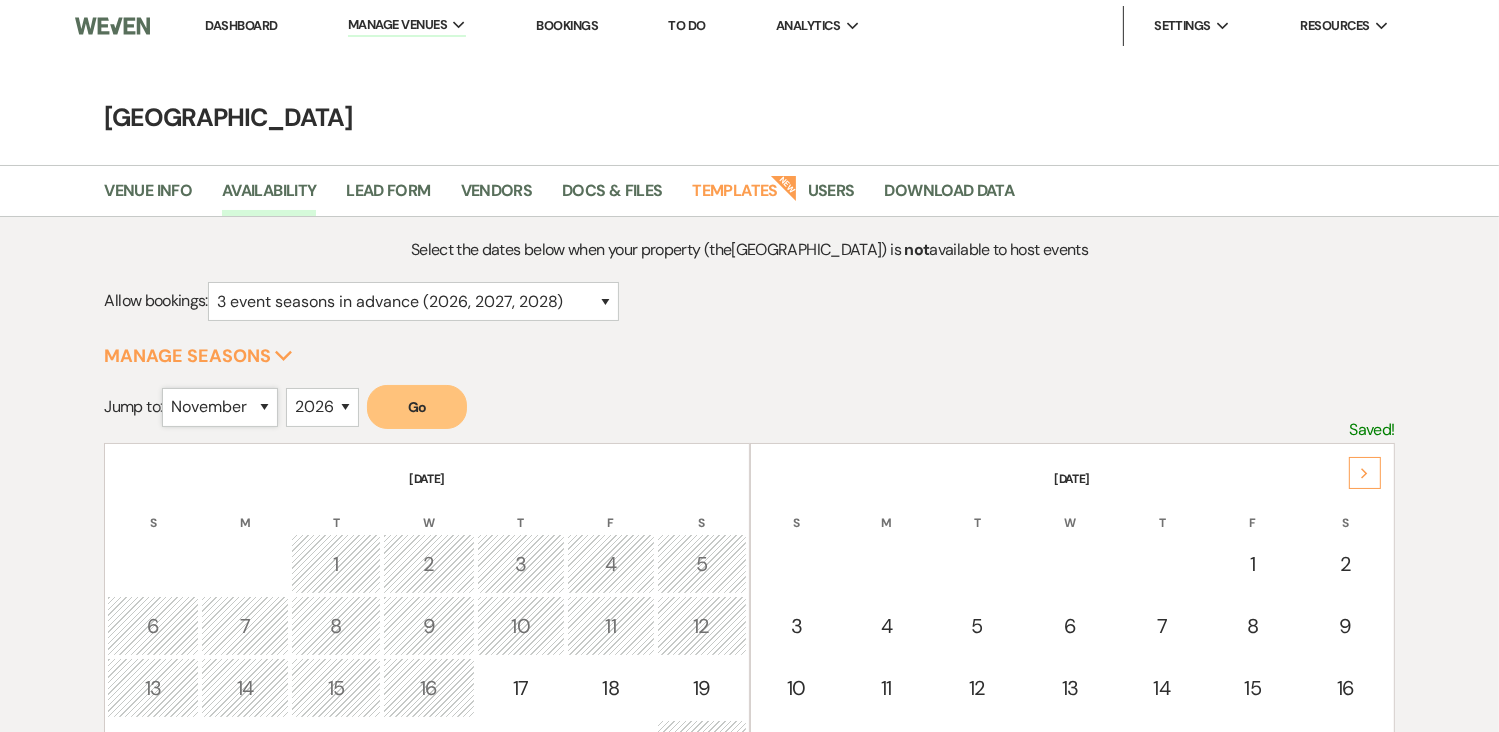 click on "January February March April May June July August September October November December" at bounding box center [220, 407] 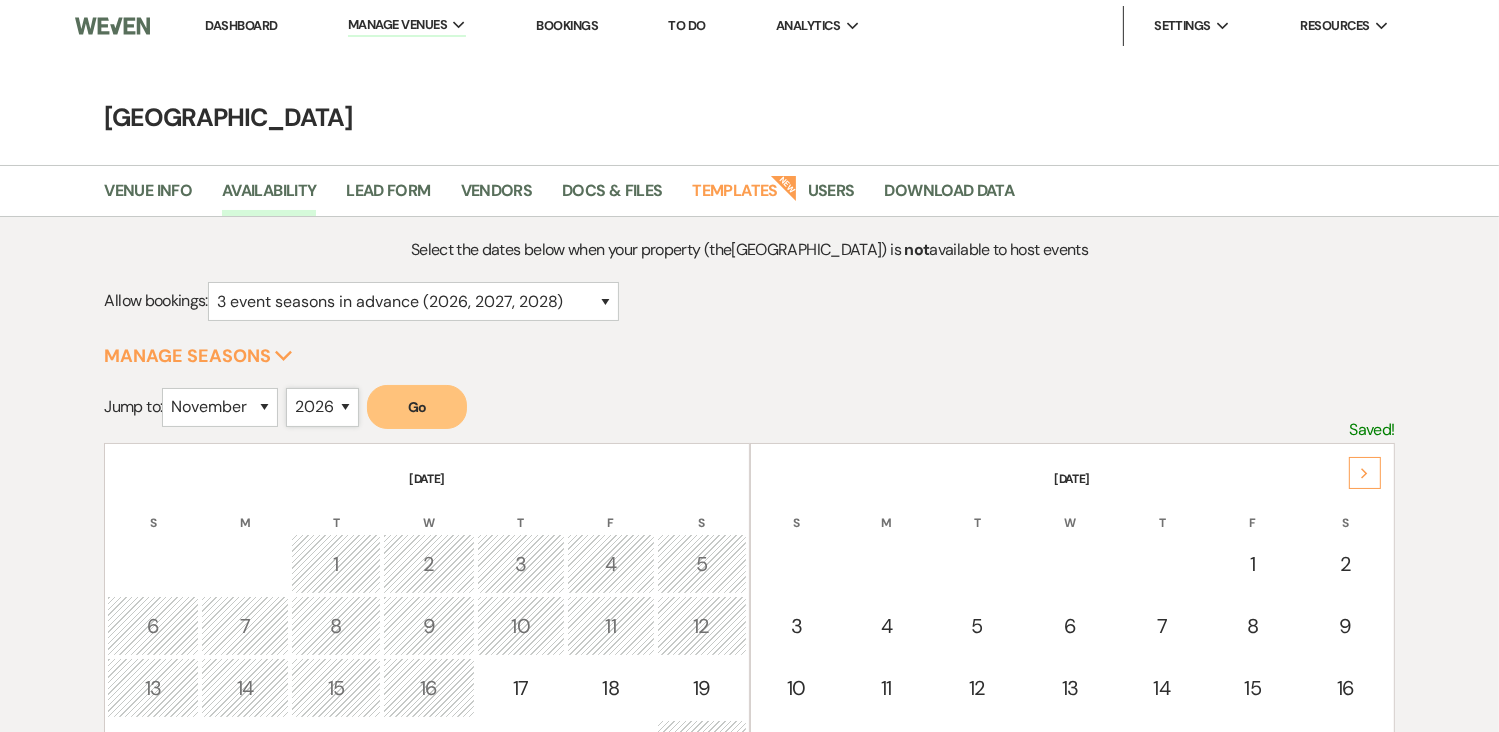 click on "2025 2026 2027 2028 2029" at bounding box center [322, 407] 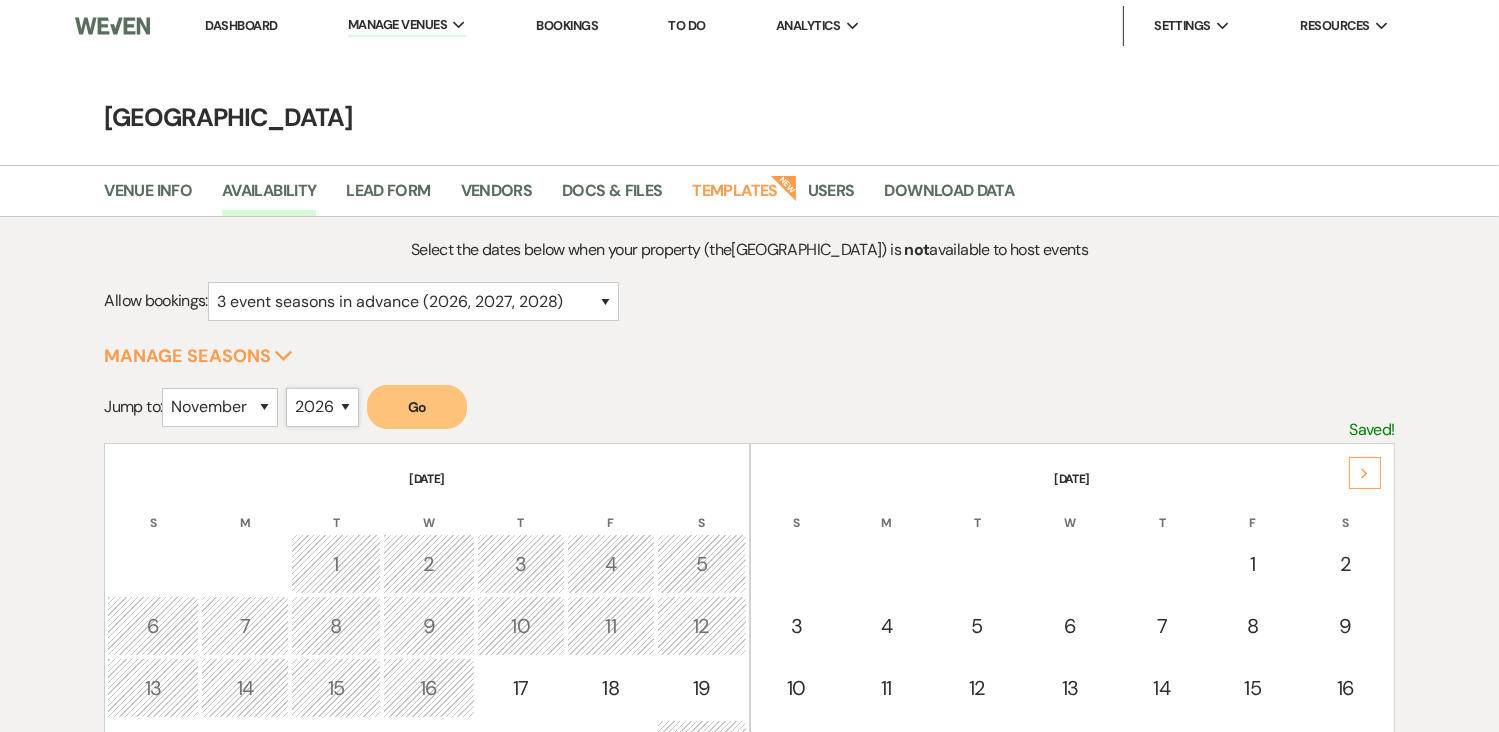 select on "2025" 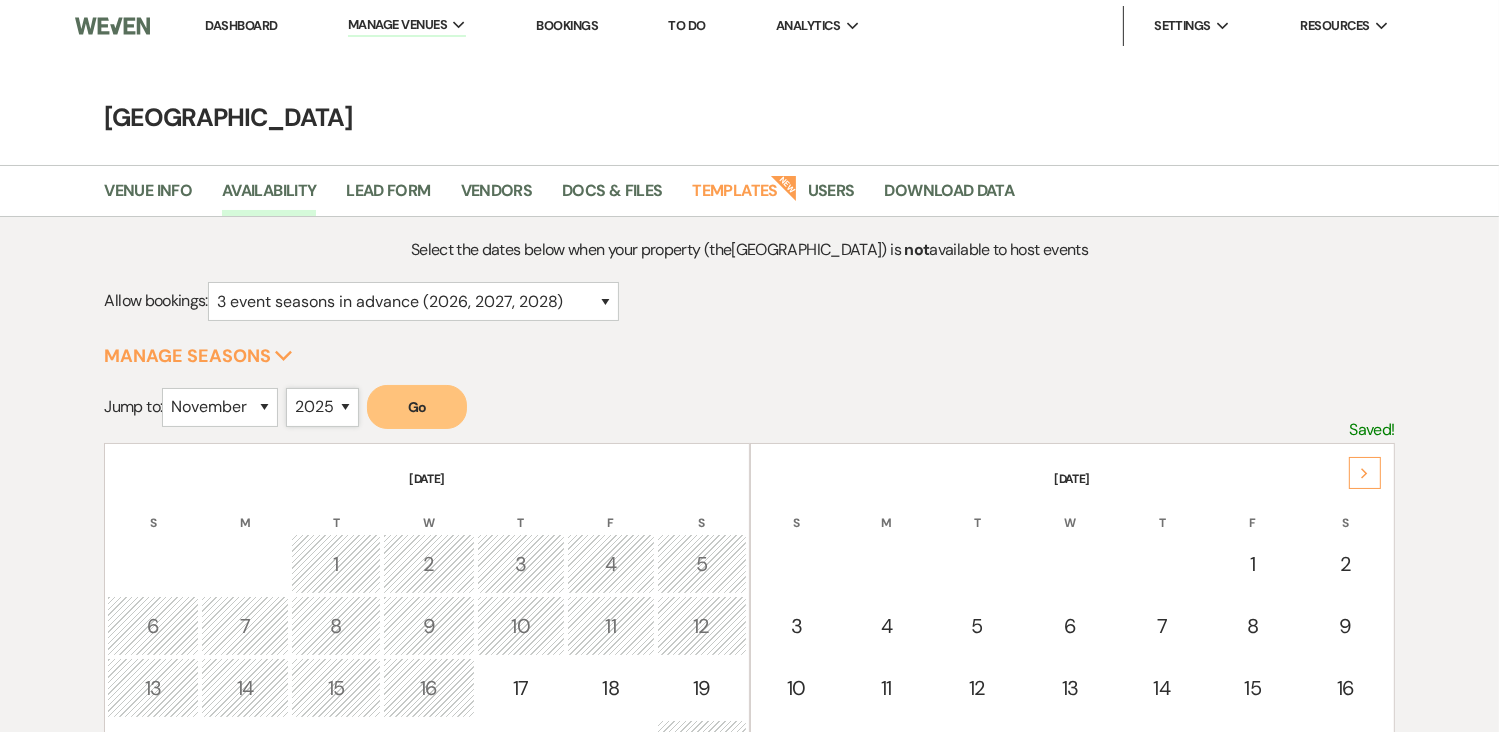 click on "2025 2026 2027 2028 2029" at bounding box center [322, 407] 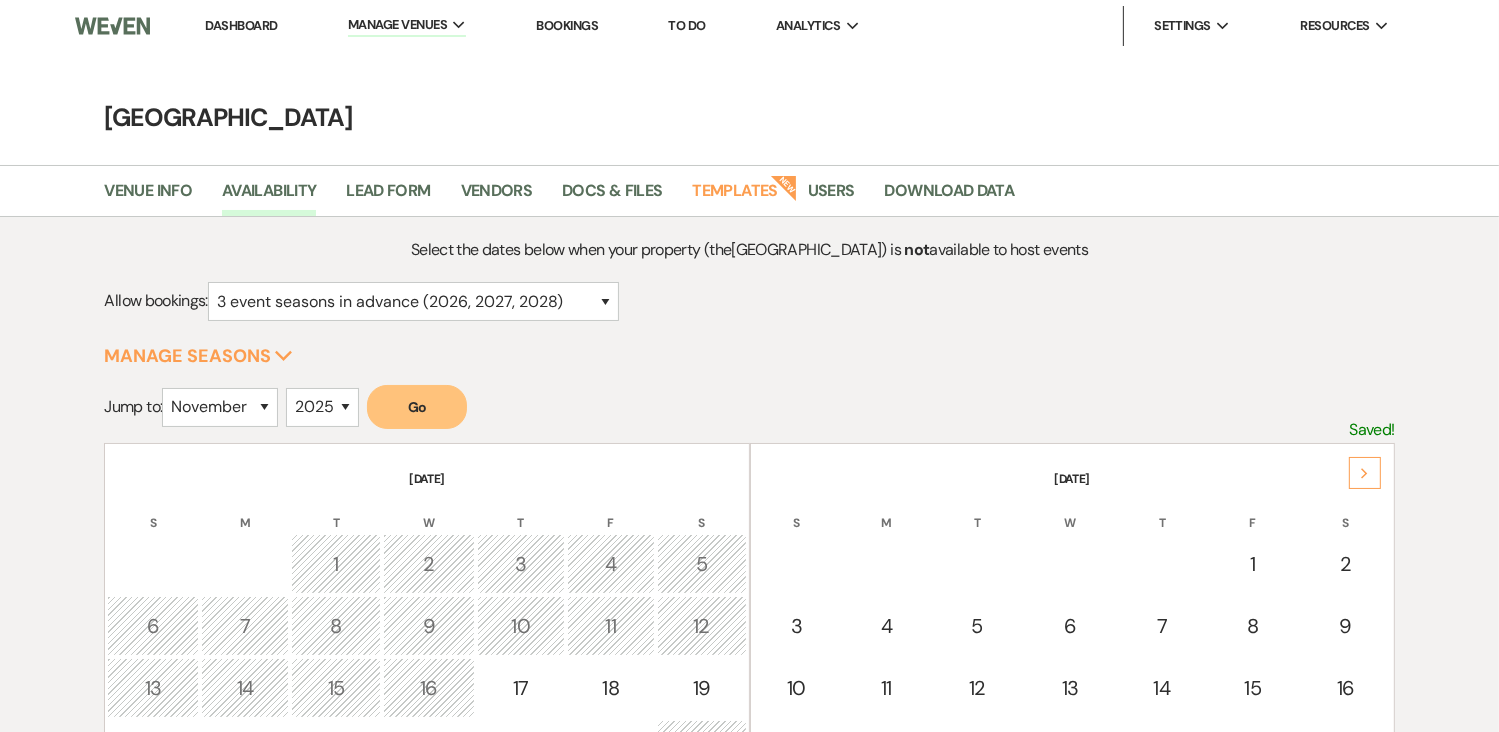 click on "Go" at bounding box center [417, 407] 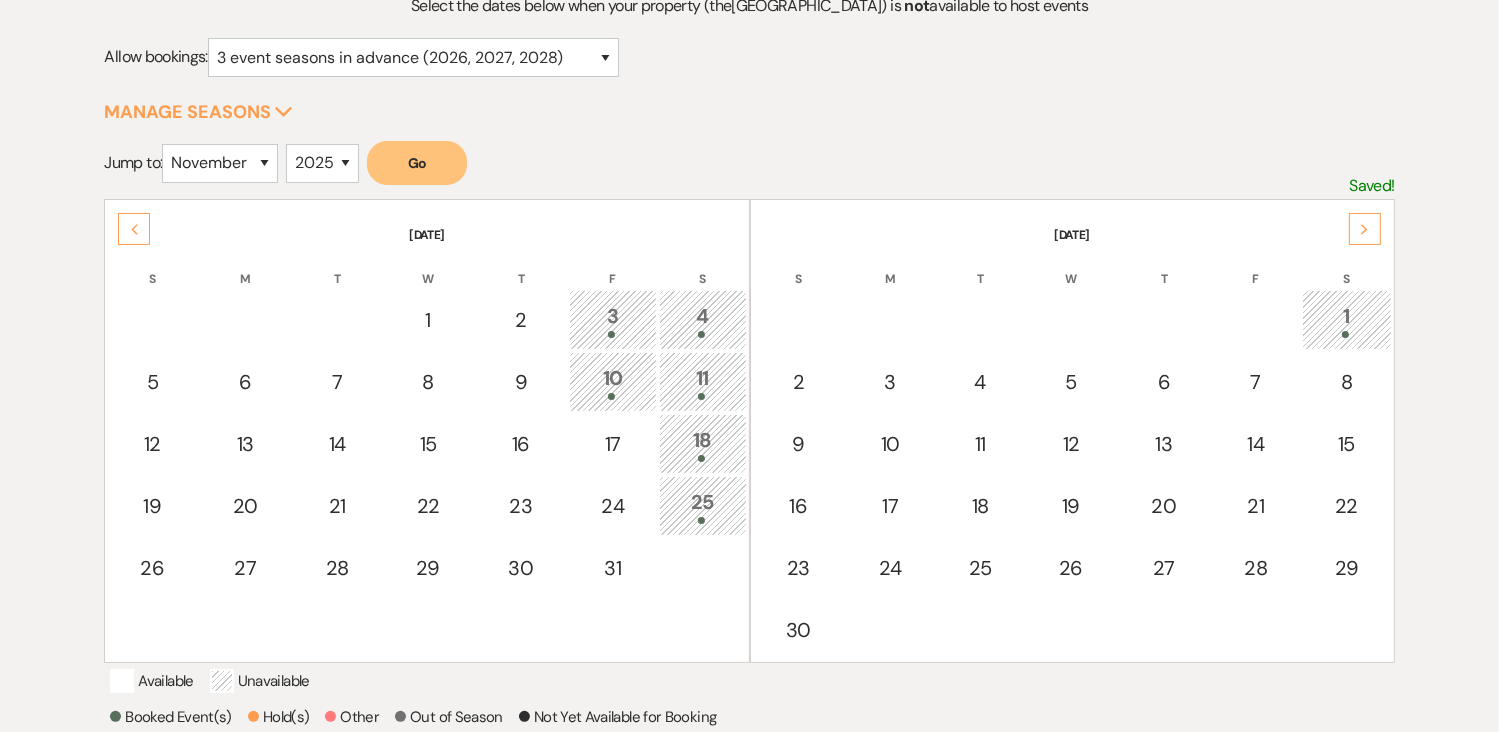scroll, scrollTop: 245, scrollLeft: 0, axis: vertical 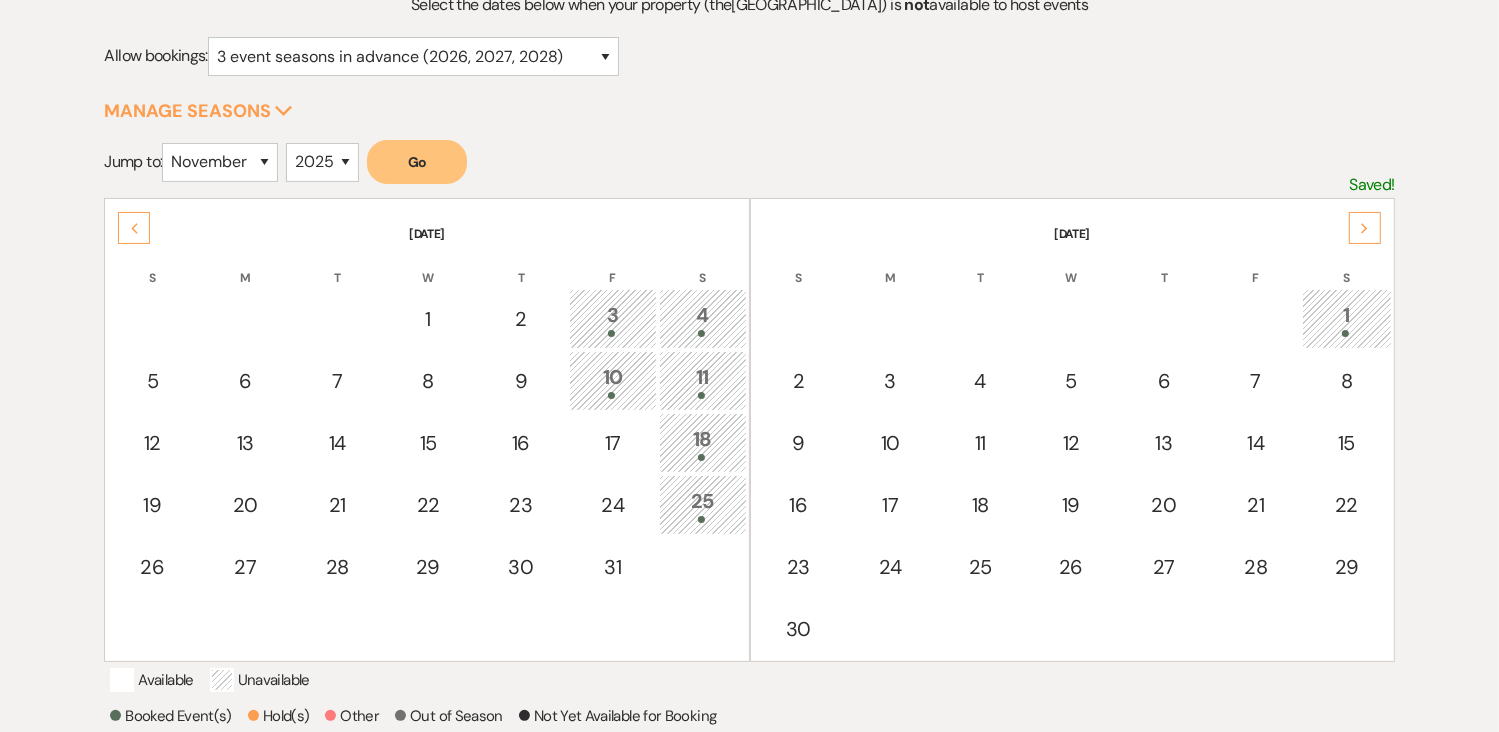 click on "1" at bounding box center (1347, 318) 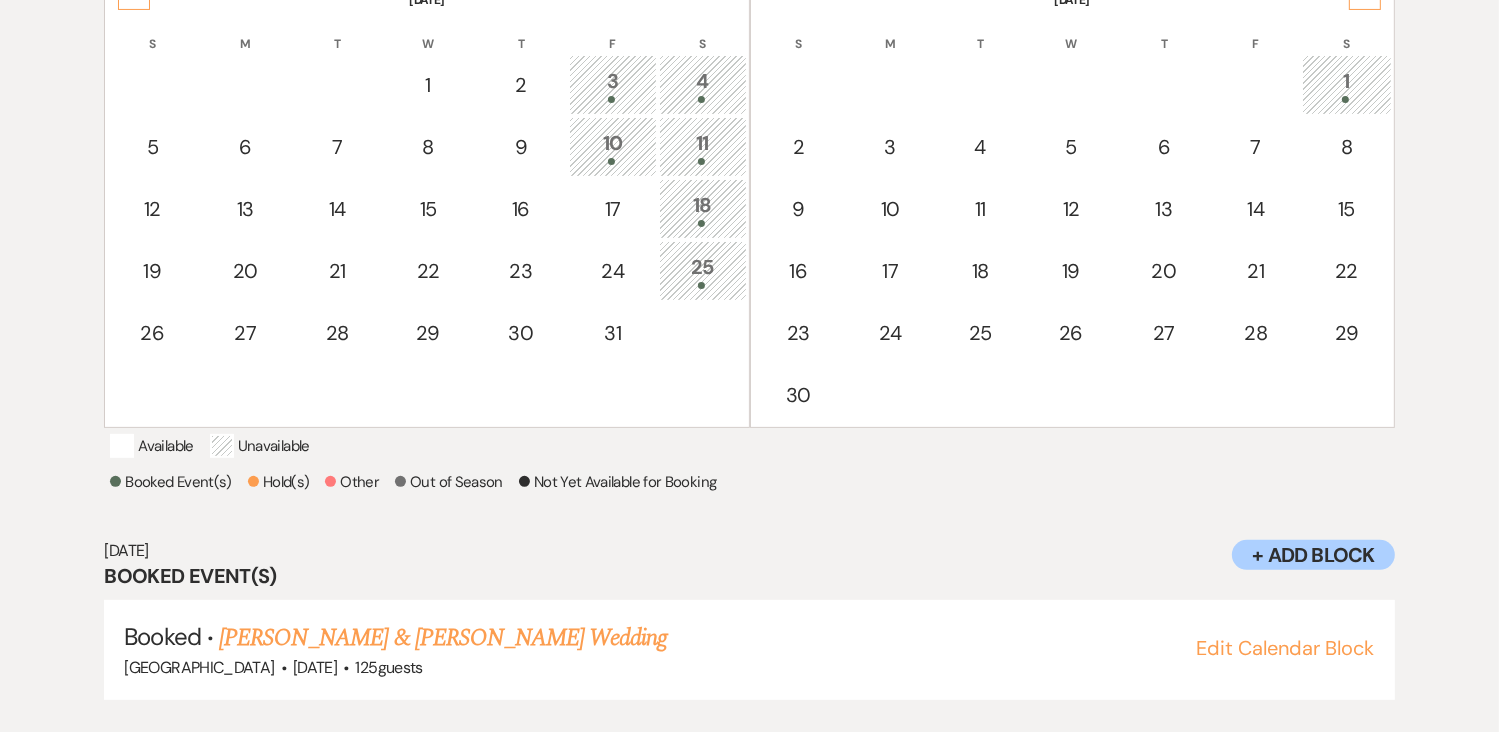 scroll, scrollTop: 505, scrollLeft: 0, axis: vertical 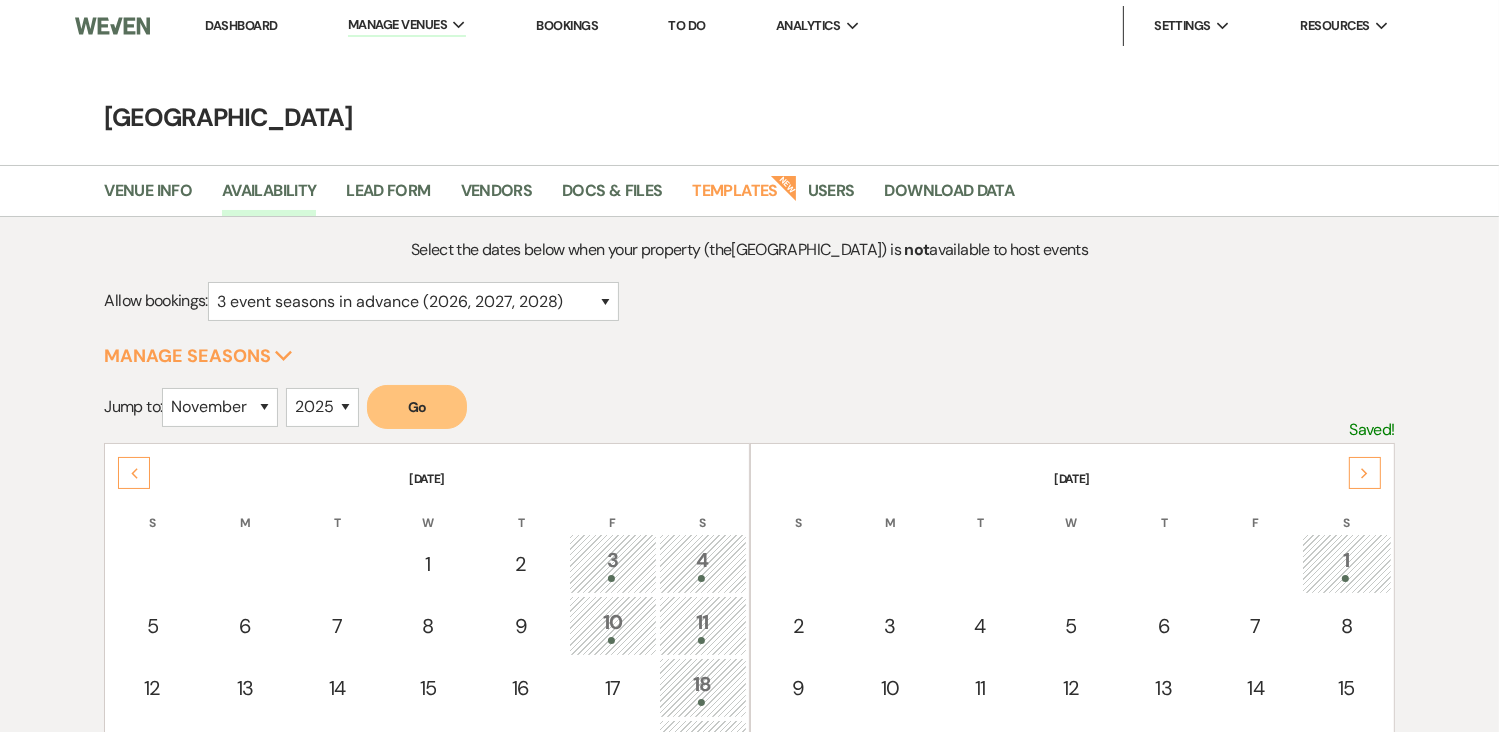 drag, startPoint x: 248, startPoint y: 21, endPoint x: 223, endPoint y: 23, distance: 25.079872 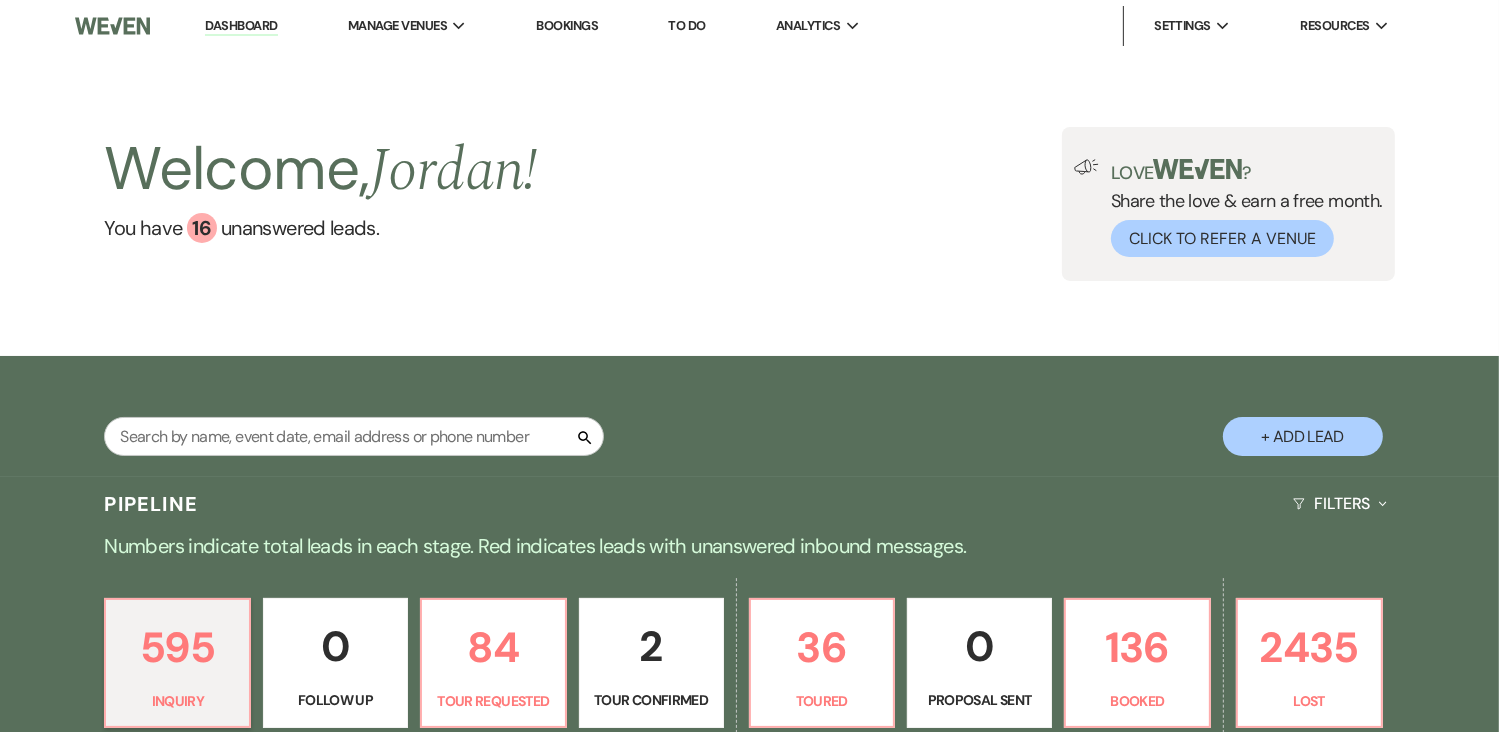 scroll, scrollTop: 292, scrollLeft: 0, axis: vertical 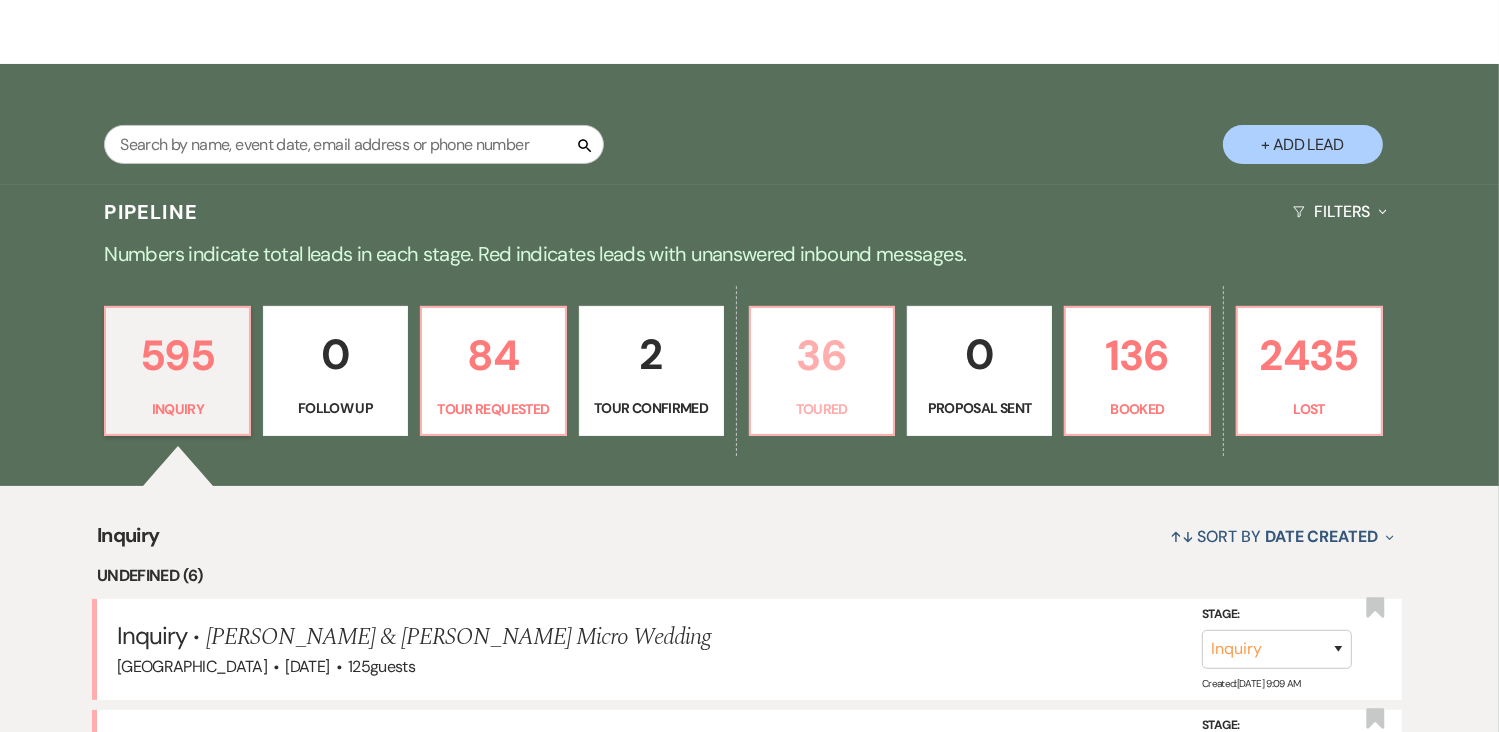 click on "36" at bounding box center (822, 355) 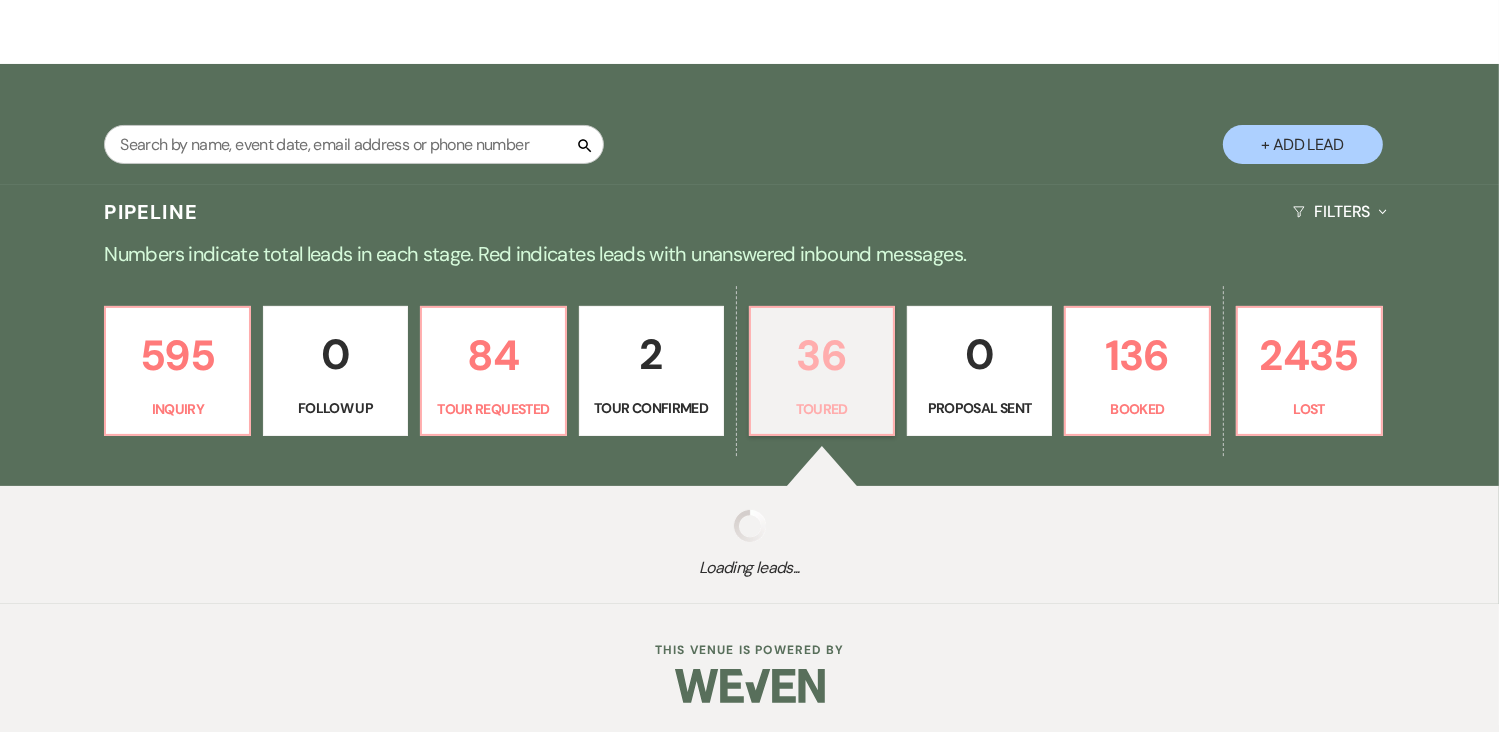 select on "5" 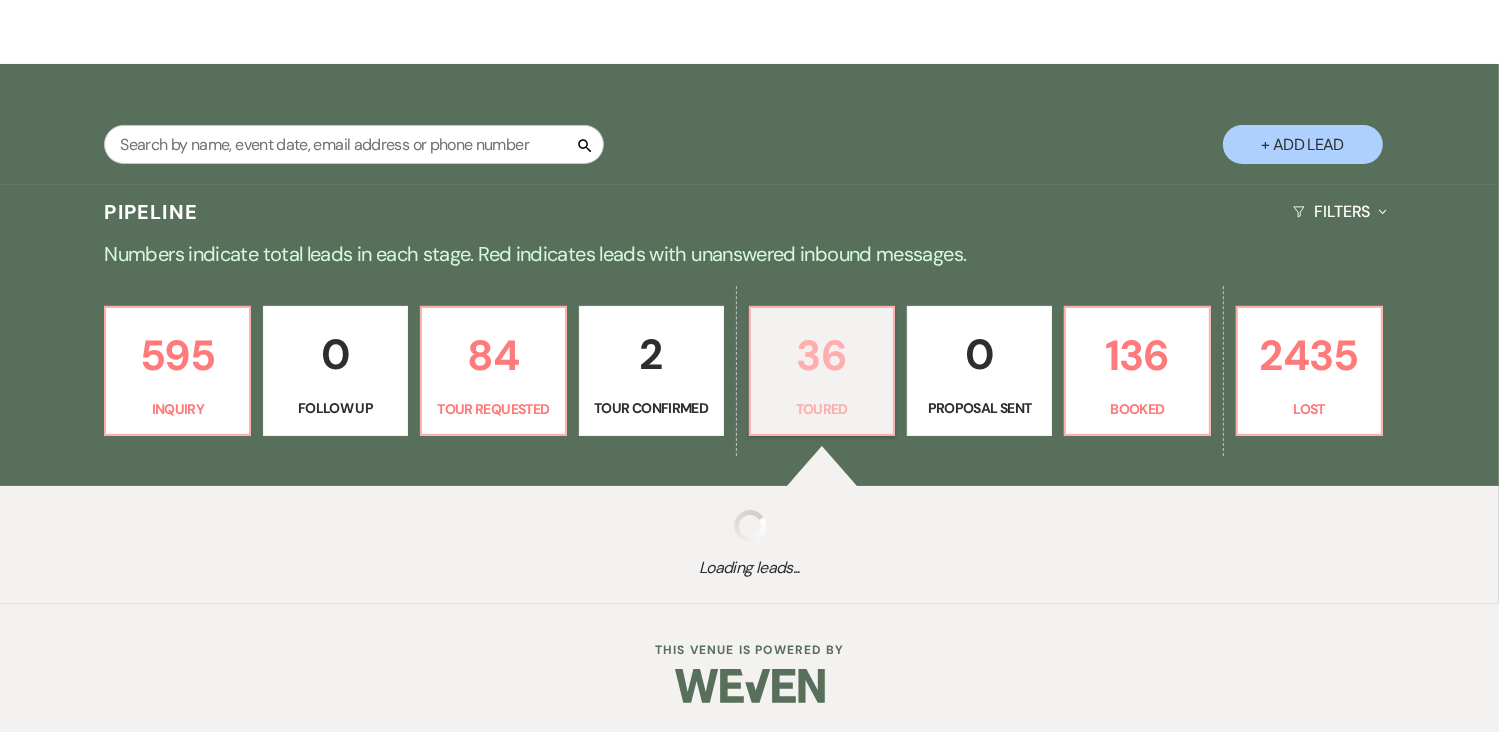 select on "5" 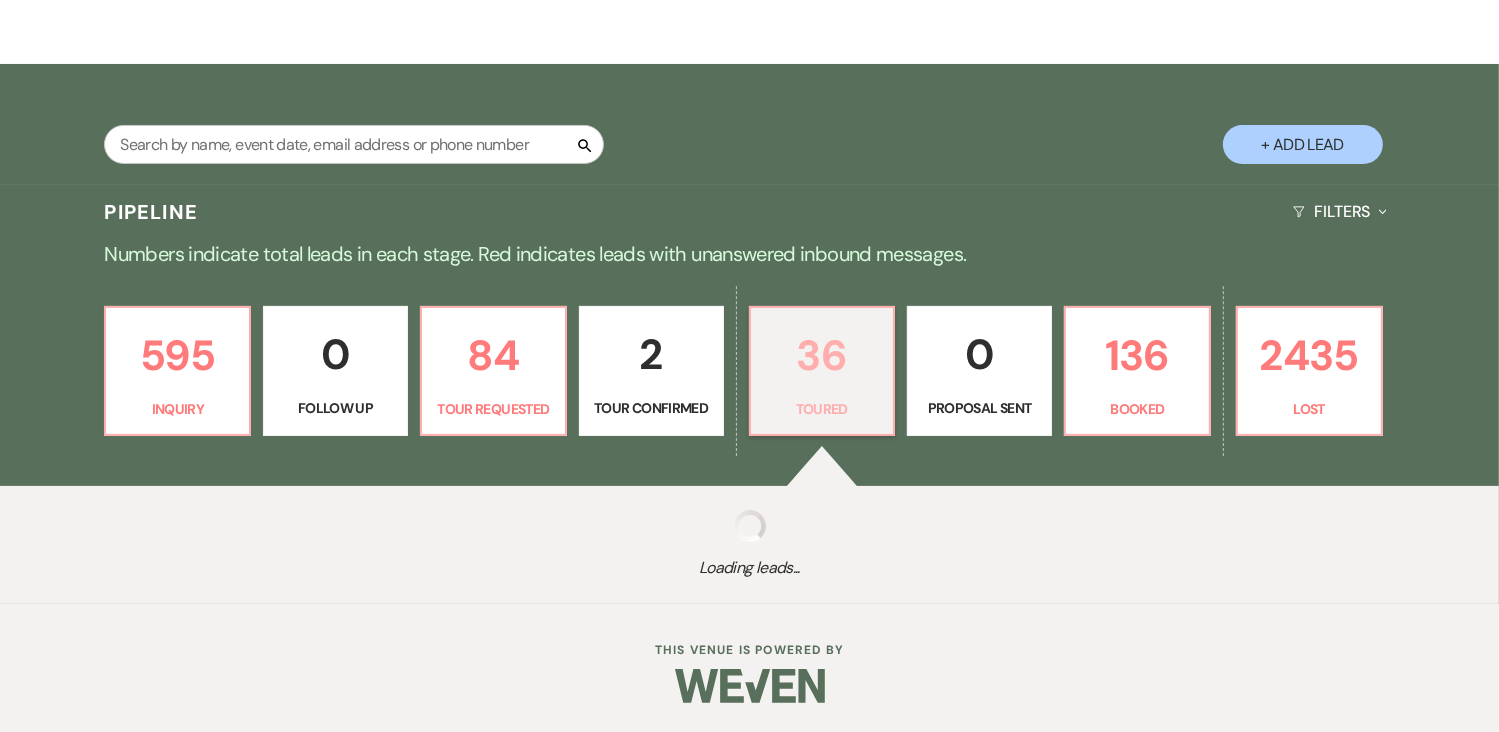 select on "5" 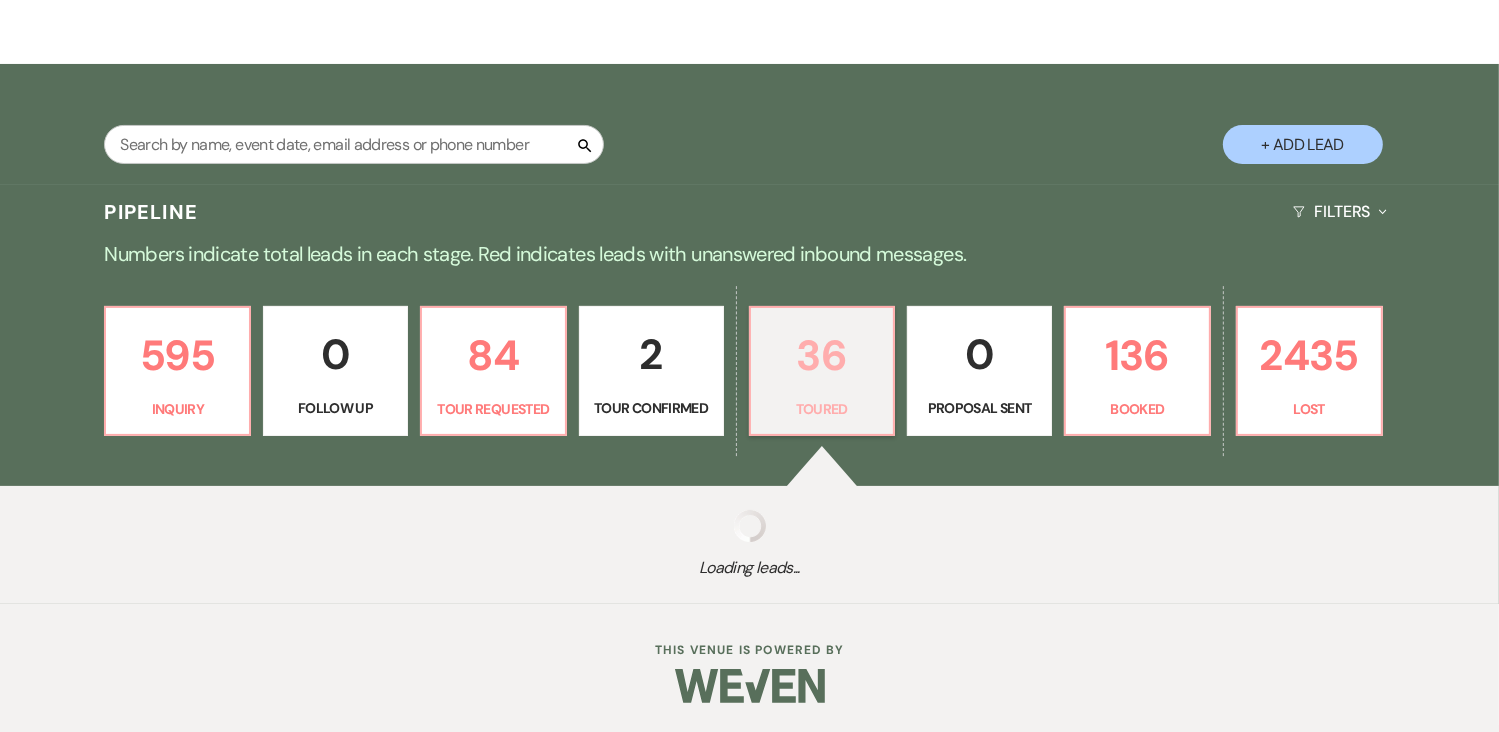 select on "5" 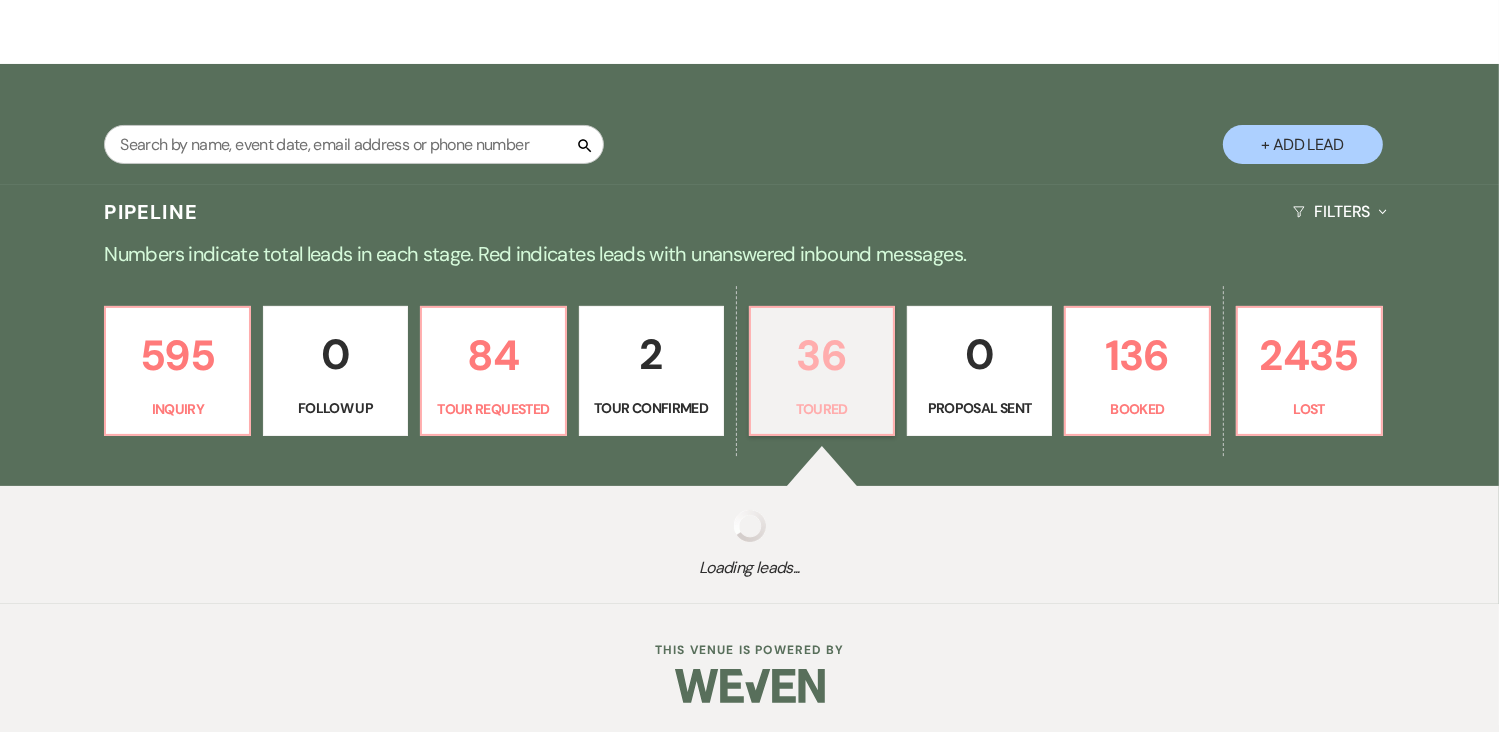 select on "5" 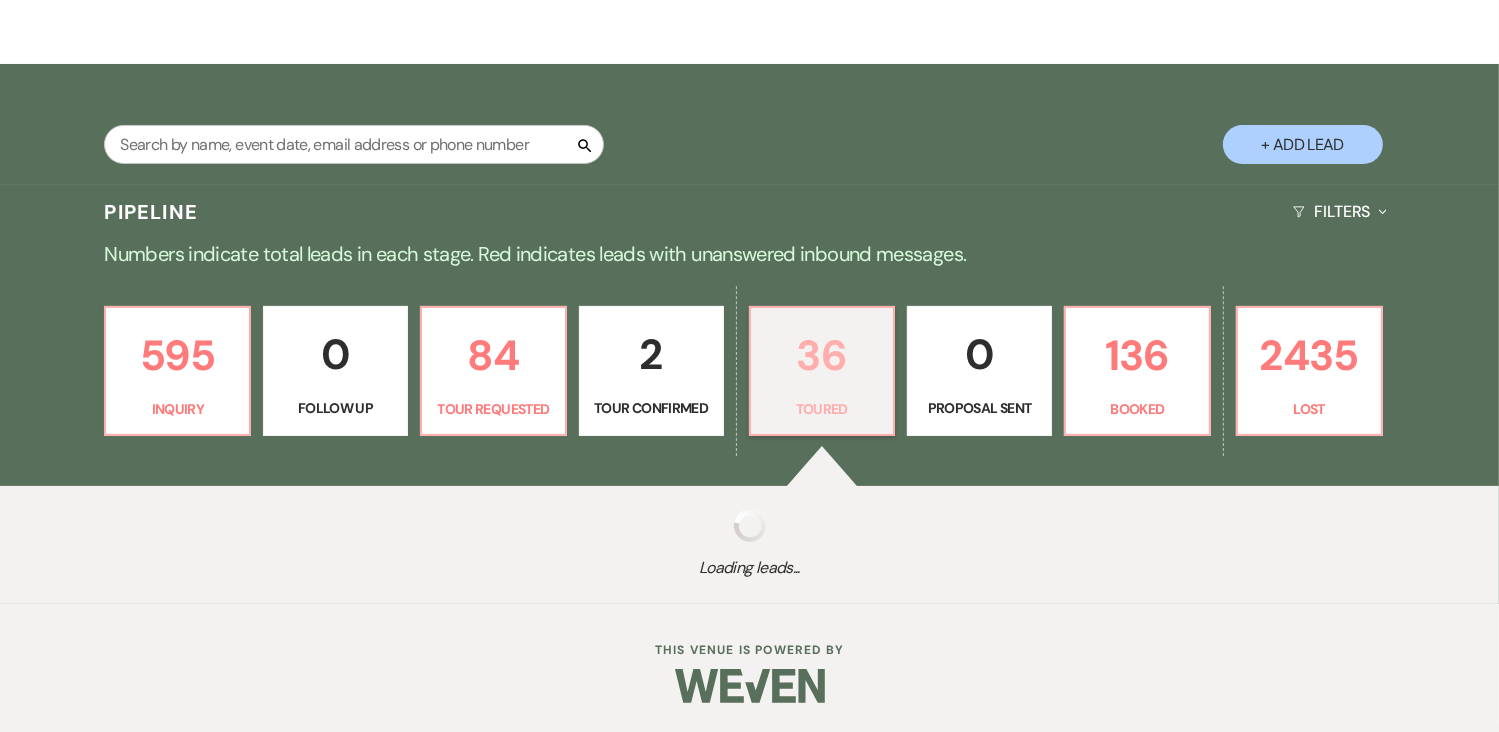 select on "5" 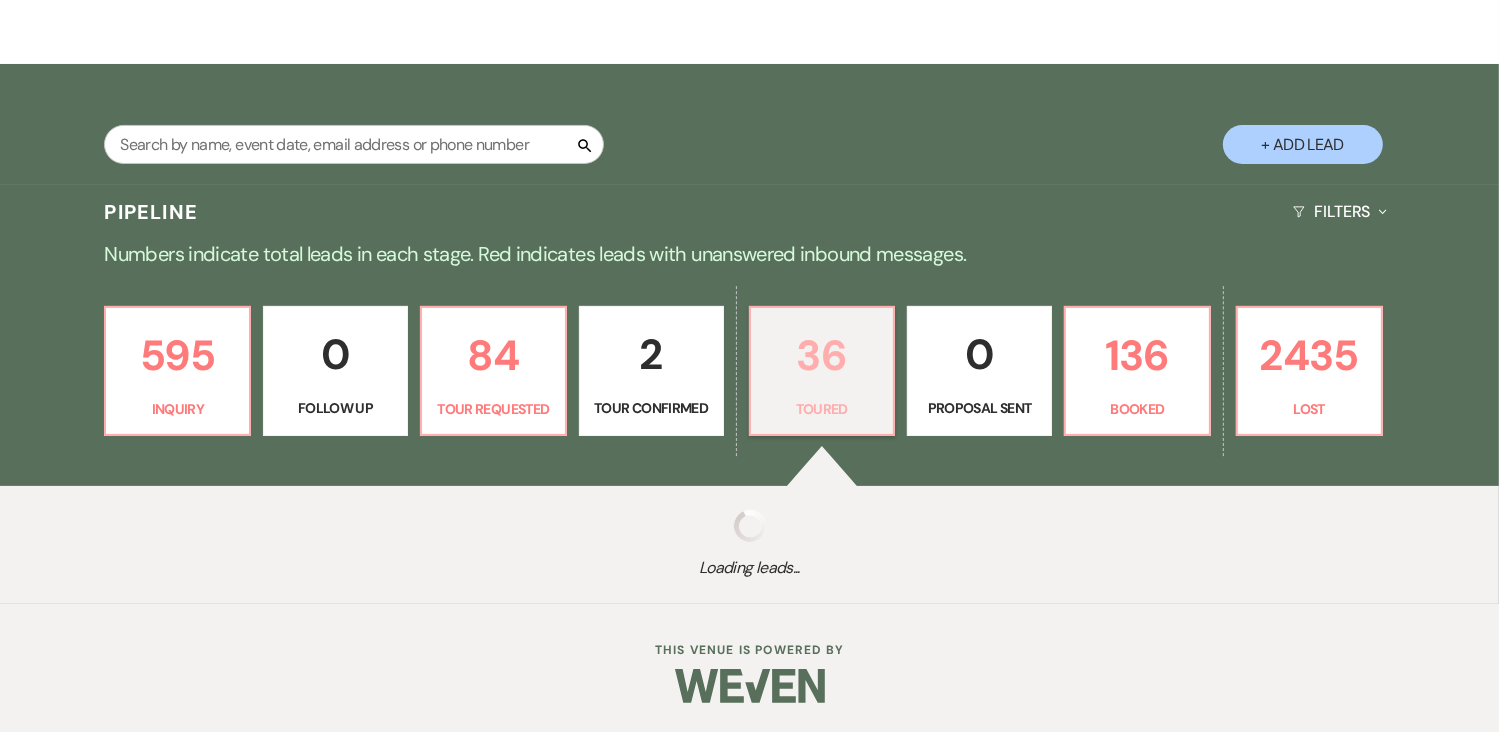 select on "5" 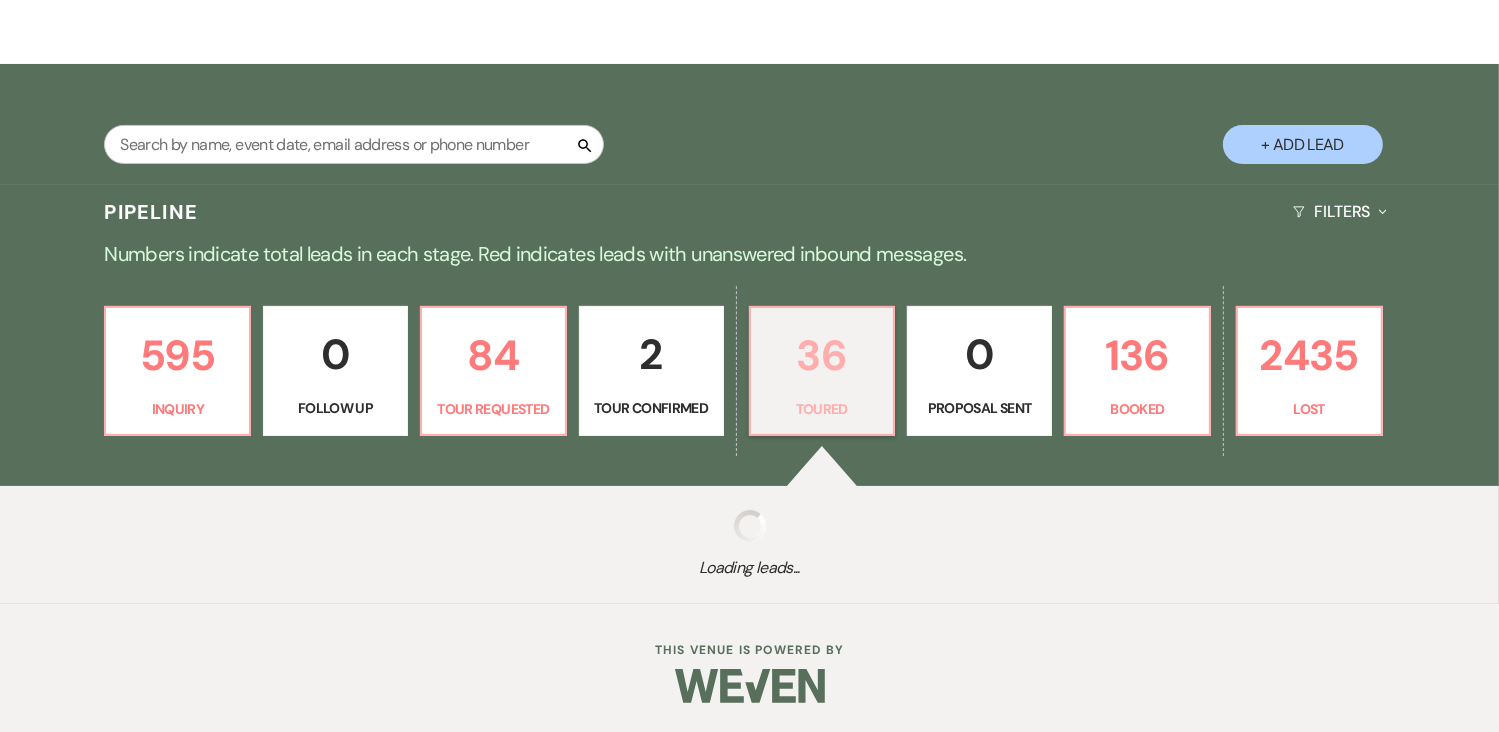select on "5" 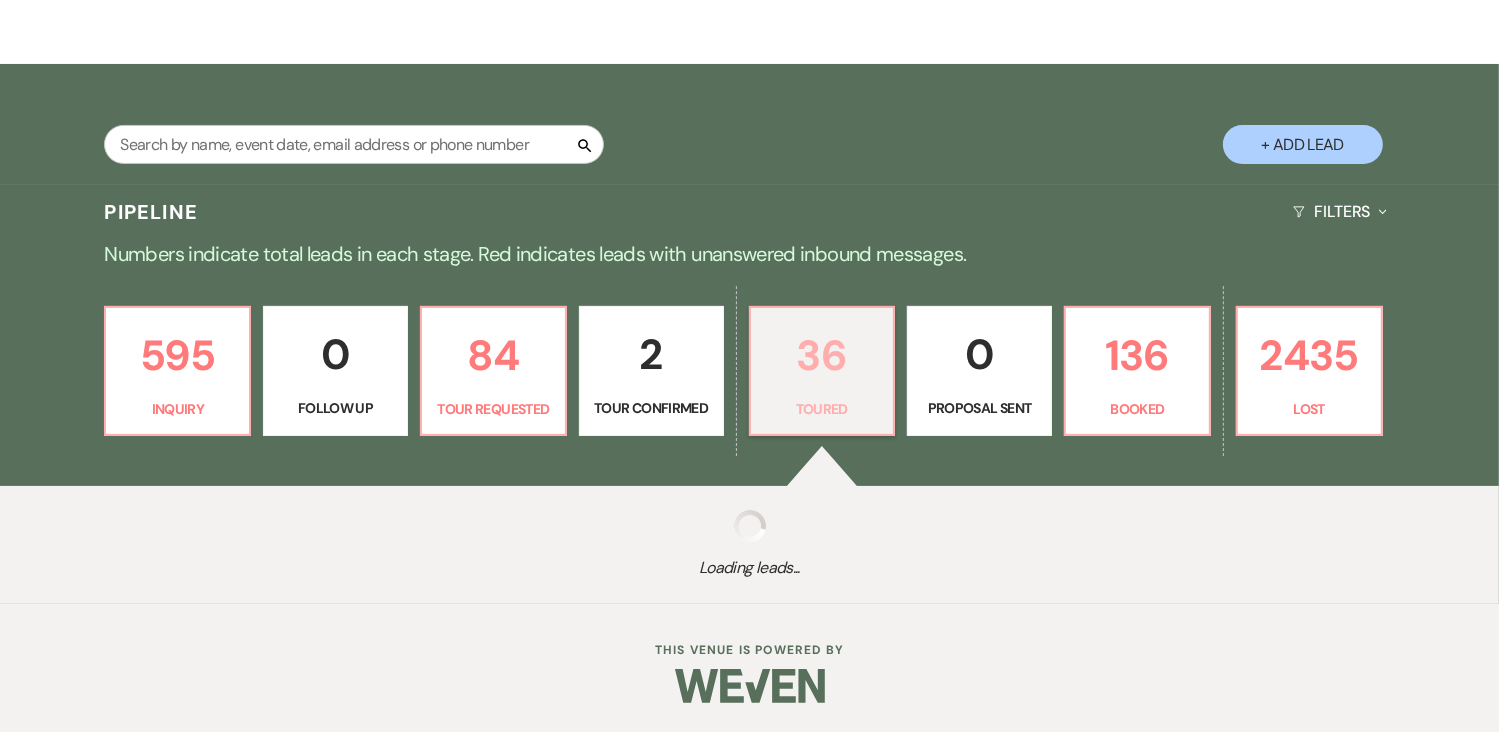 select on "5" 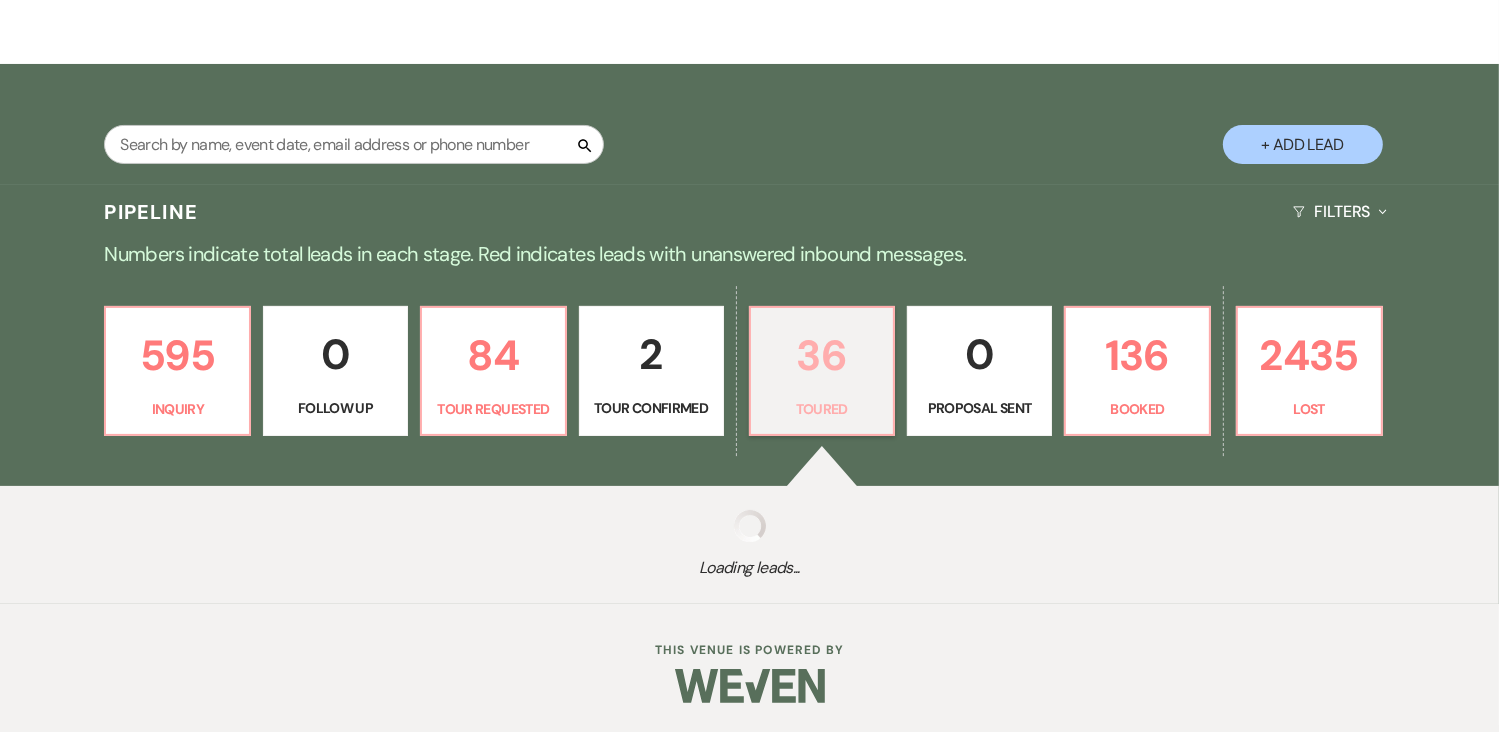 select on "5" 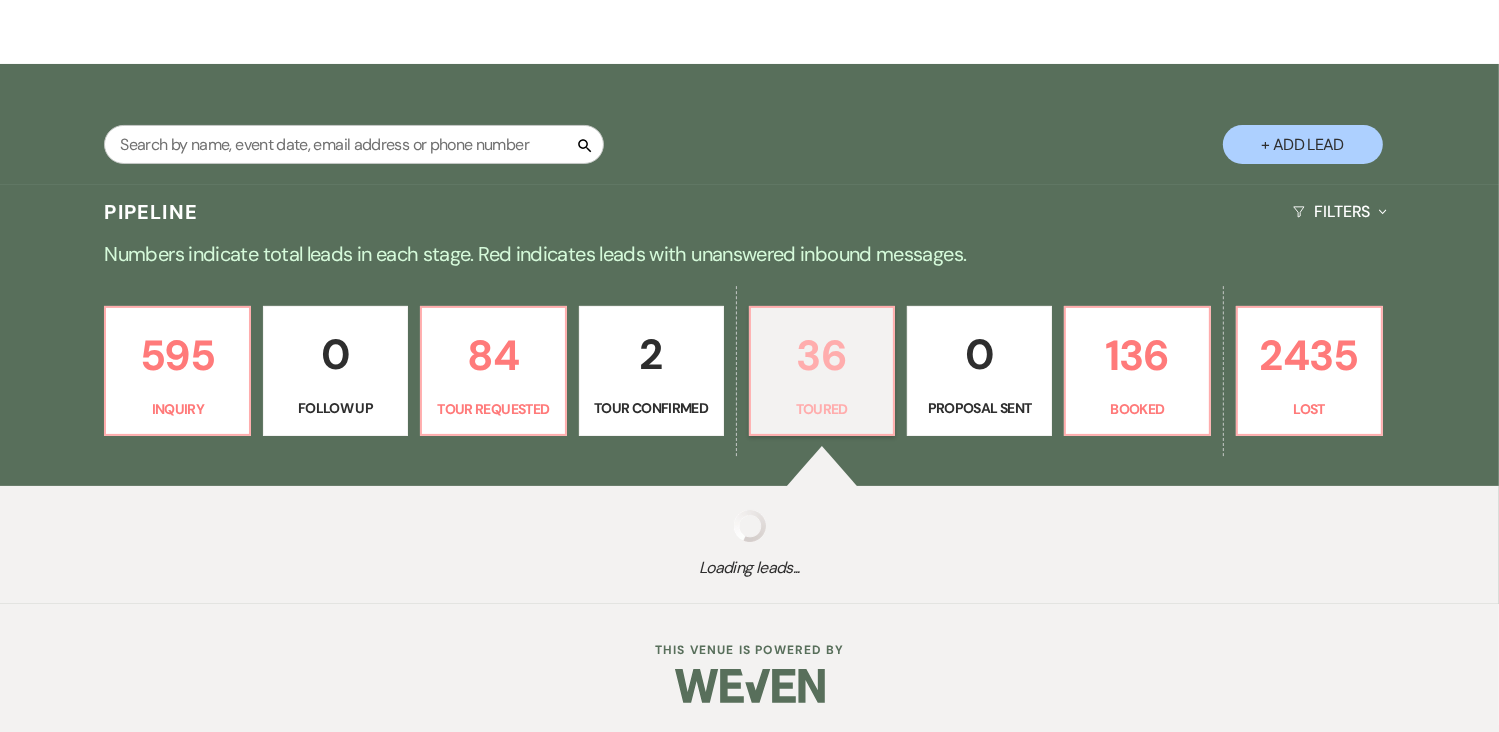 select on "5" 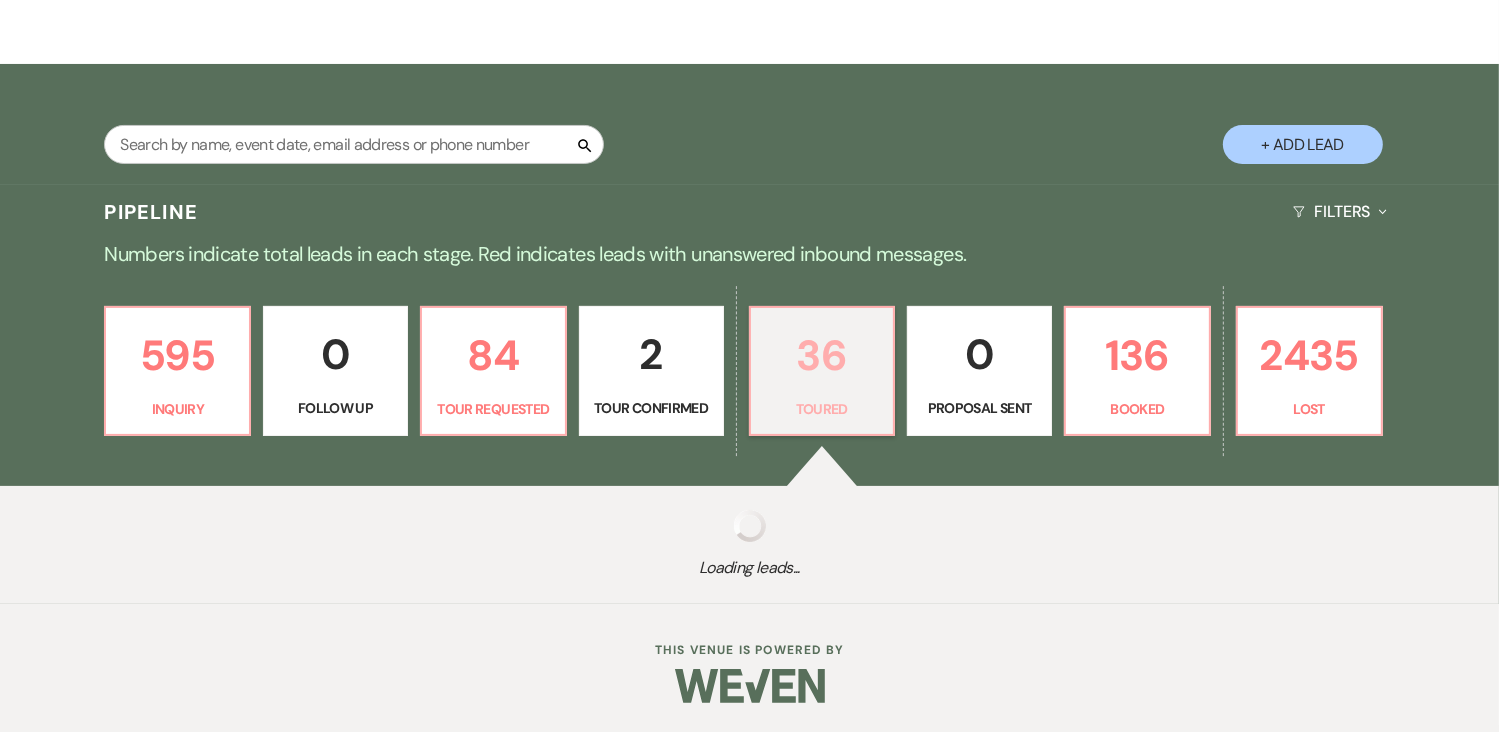 select on "5" 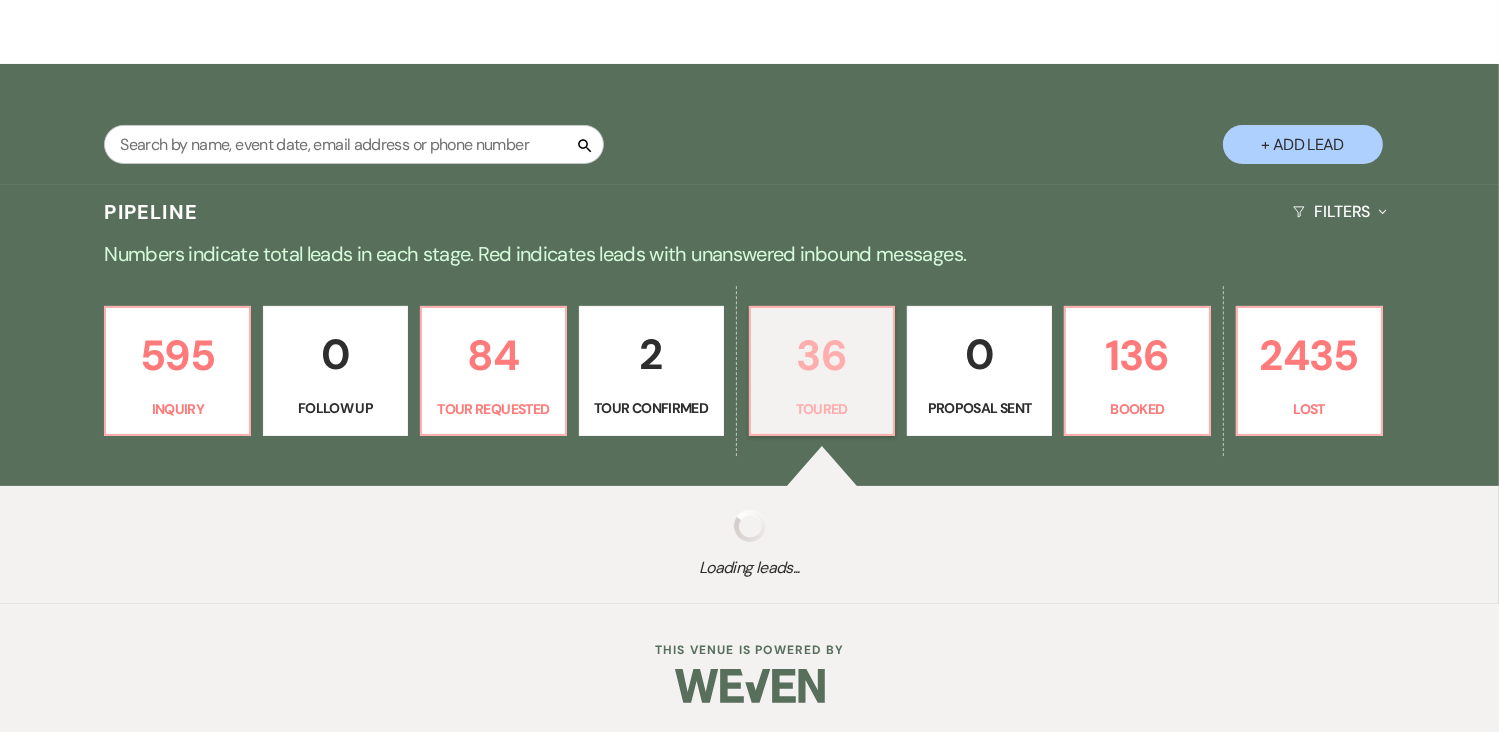 select on "5" 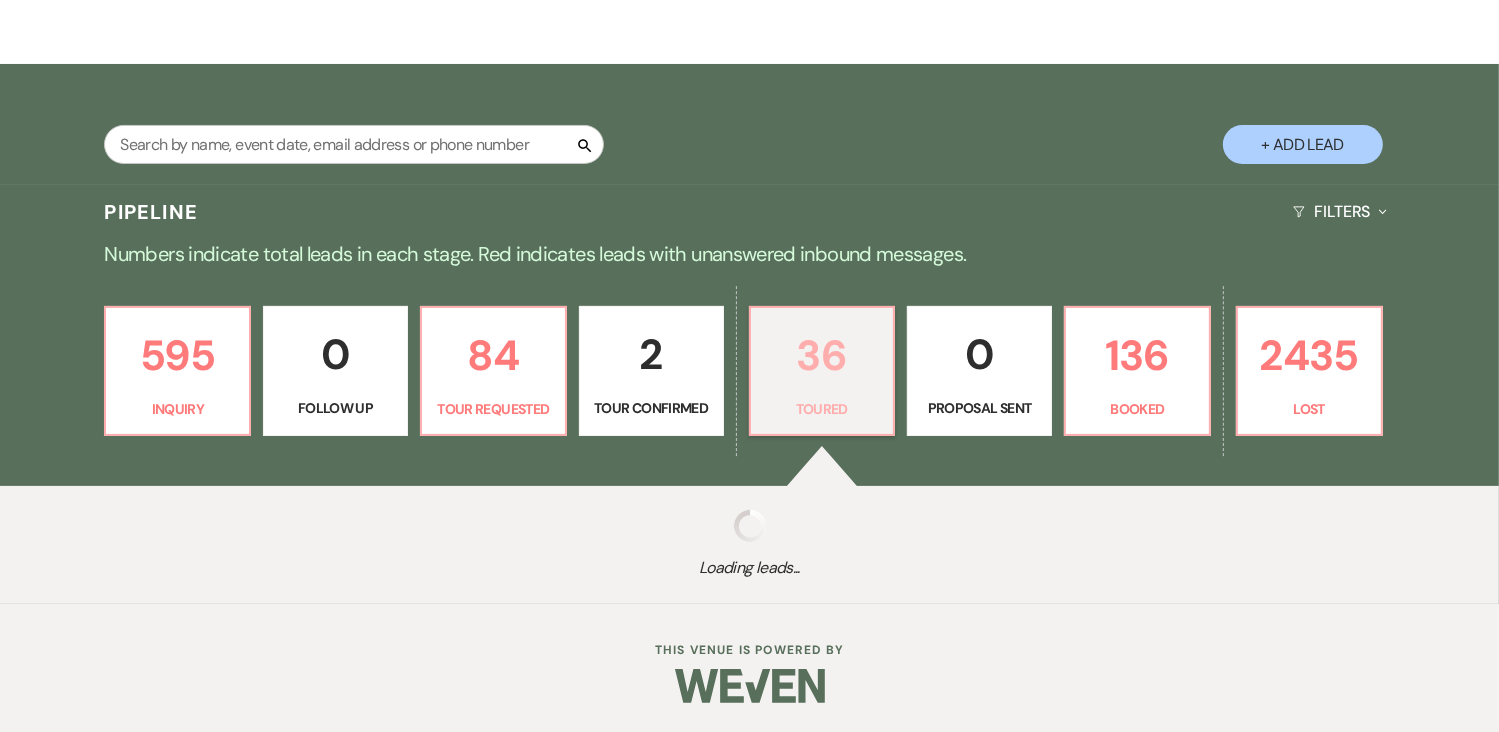 select on "5" 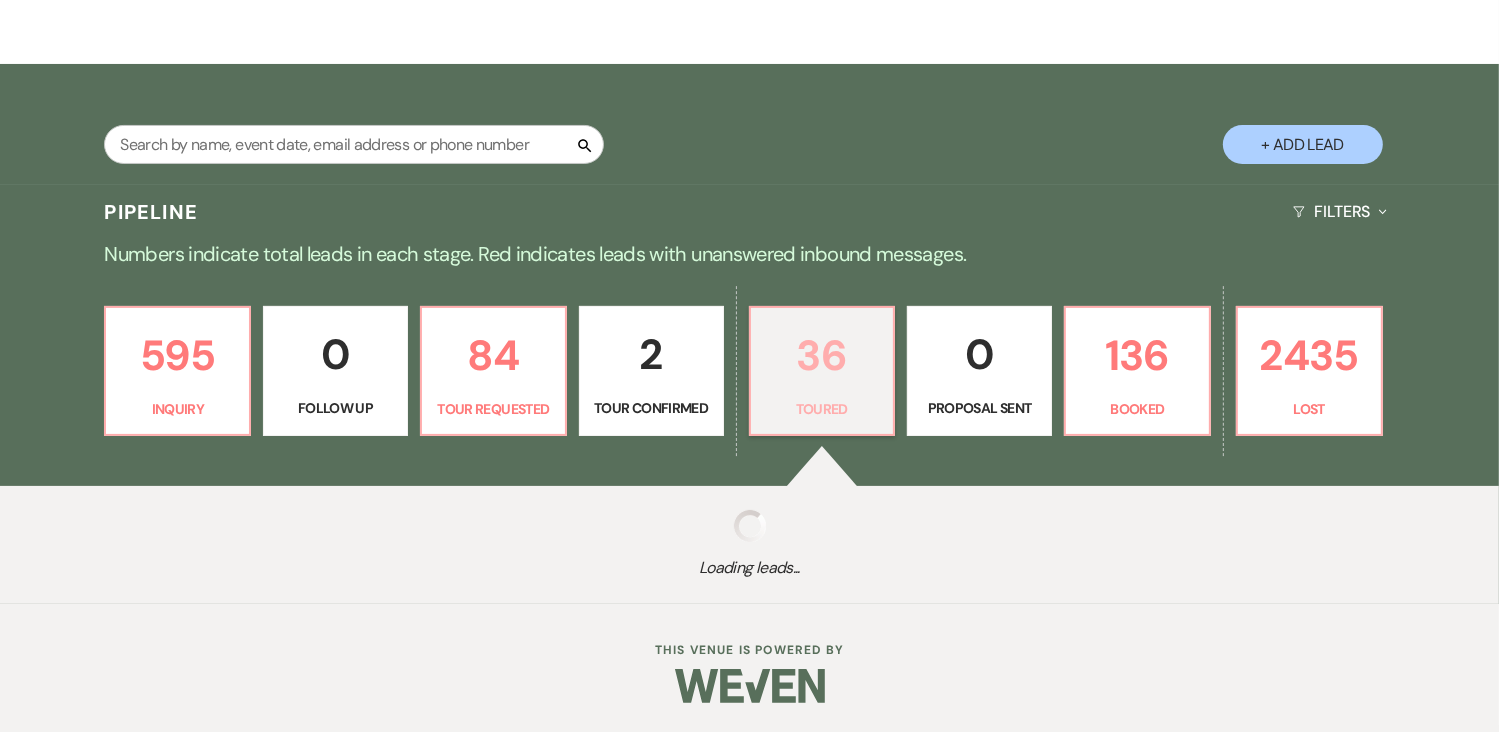 select on "5" 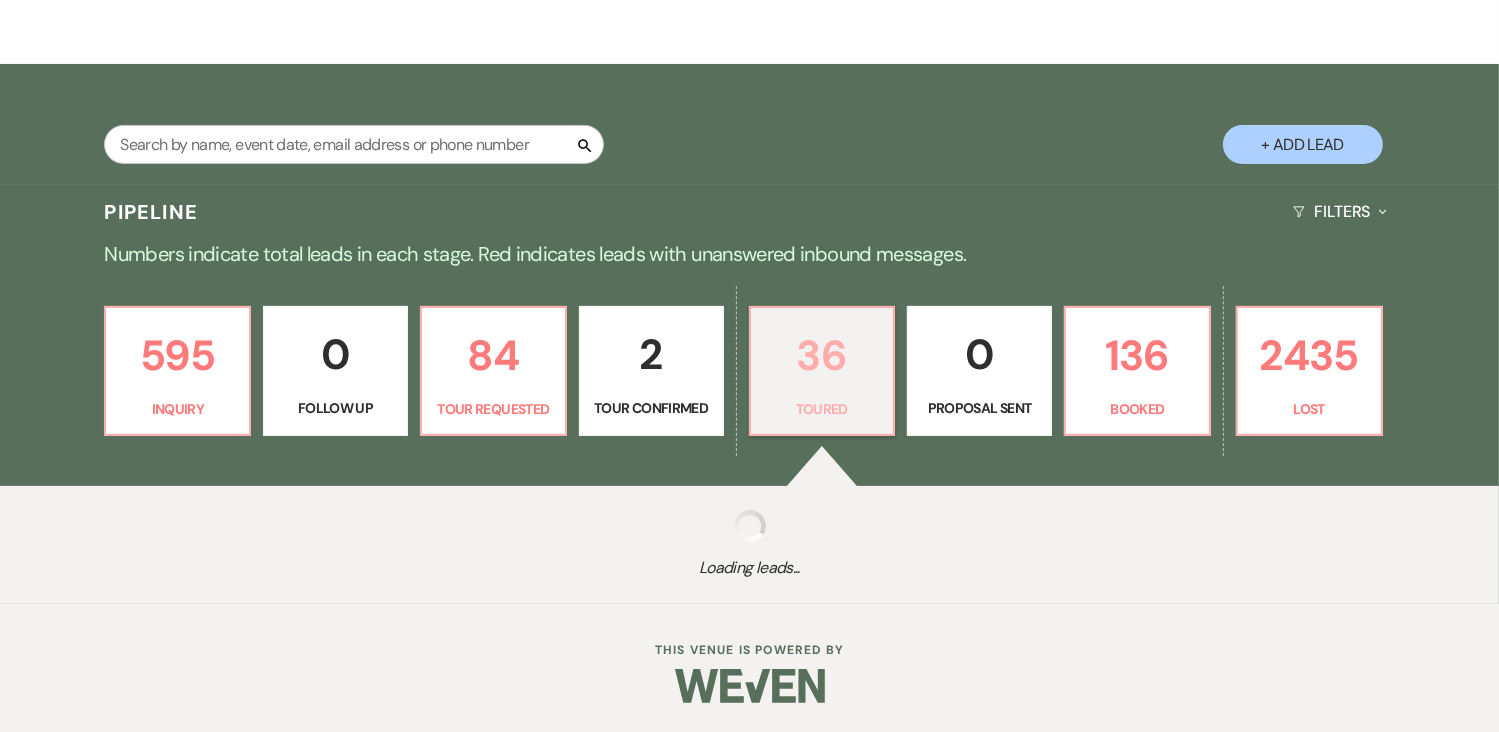 select on "5" 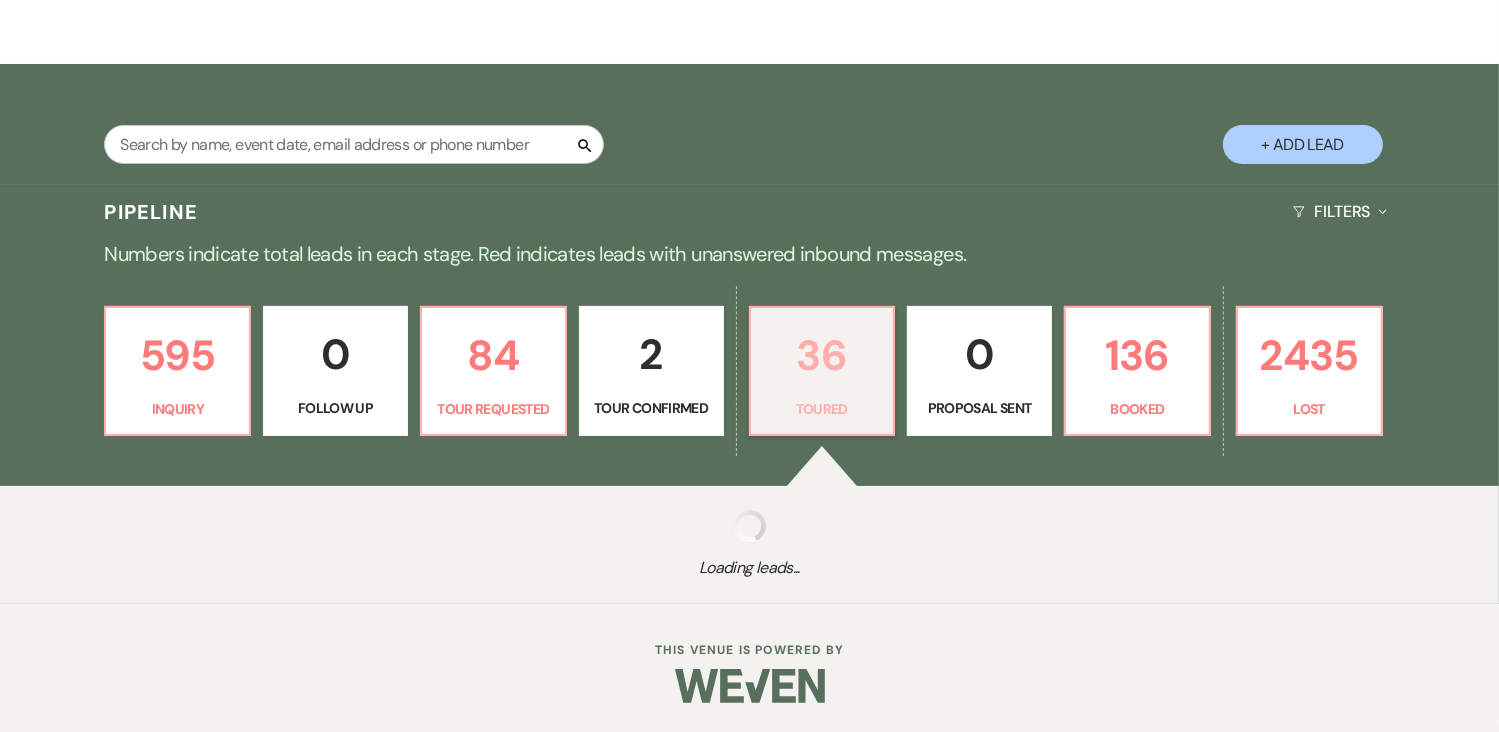 select on "5" 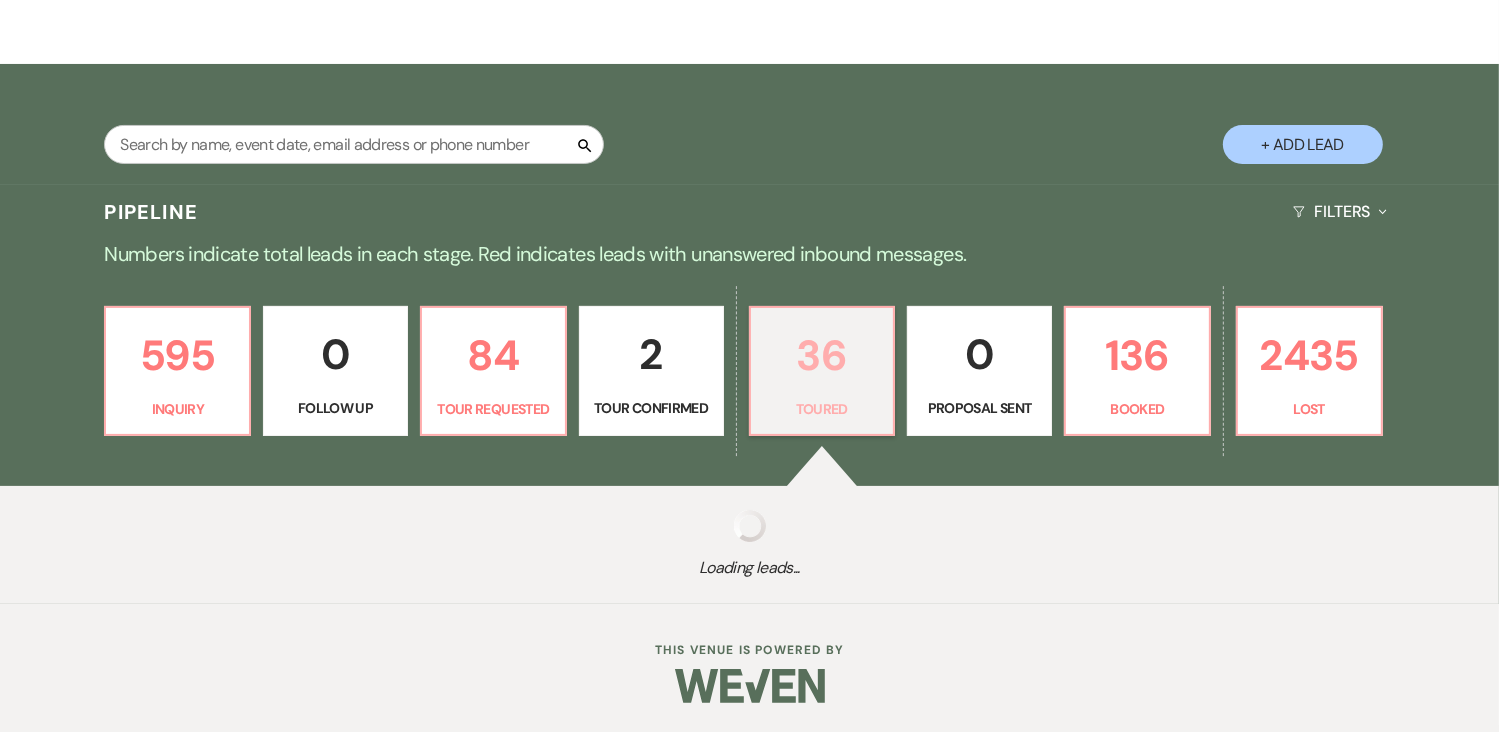 select on "5" 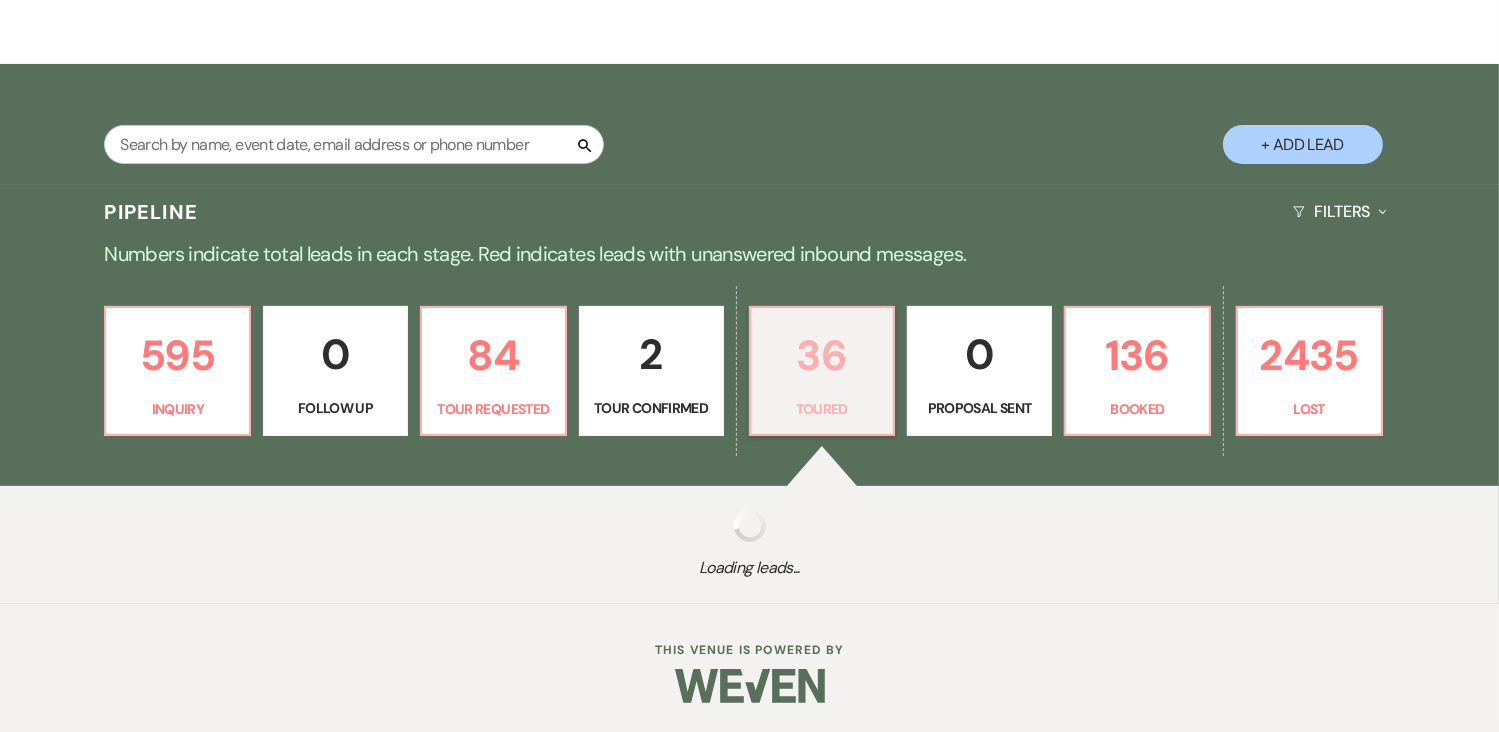 select on "5" 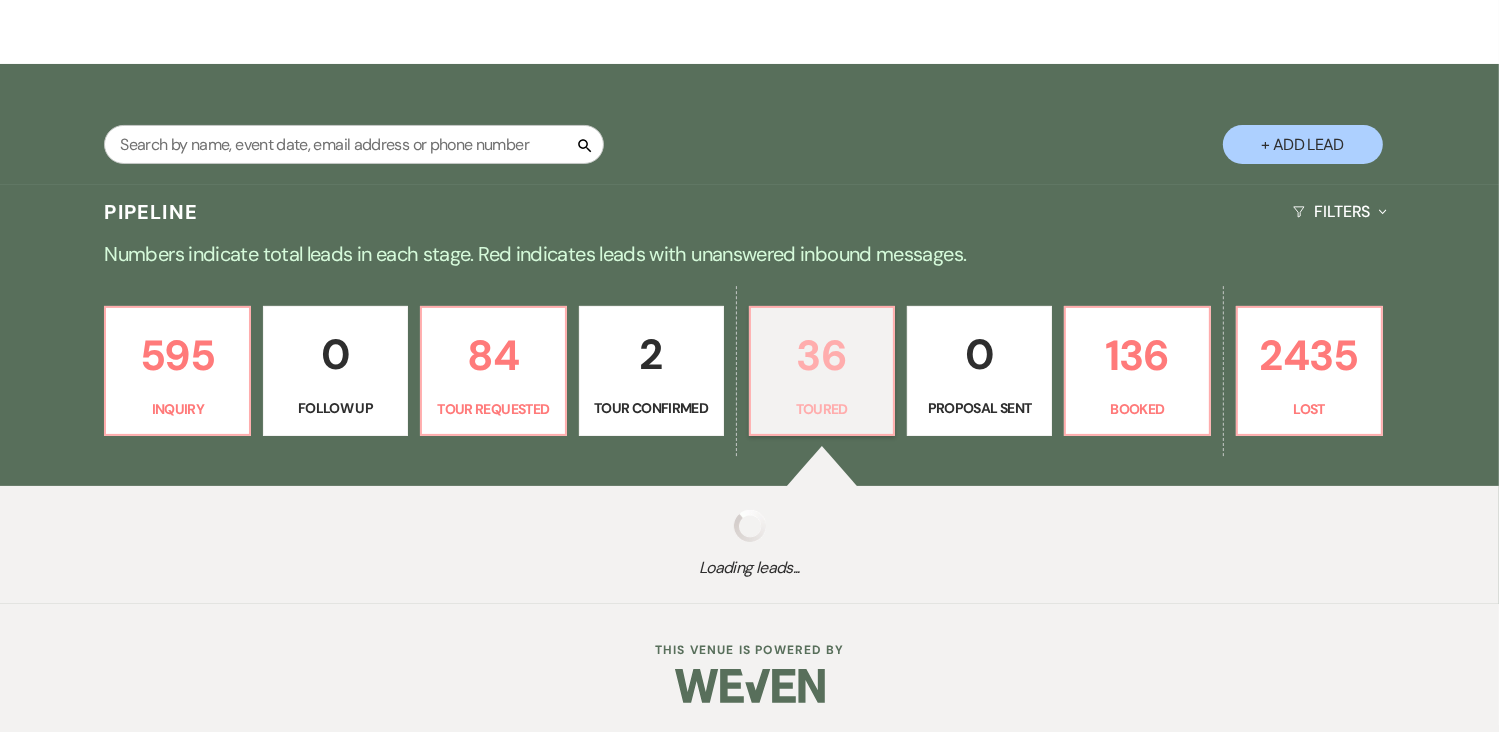 select on "5" 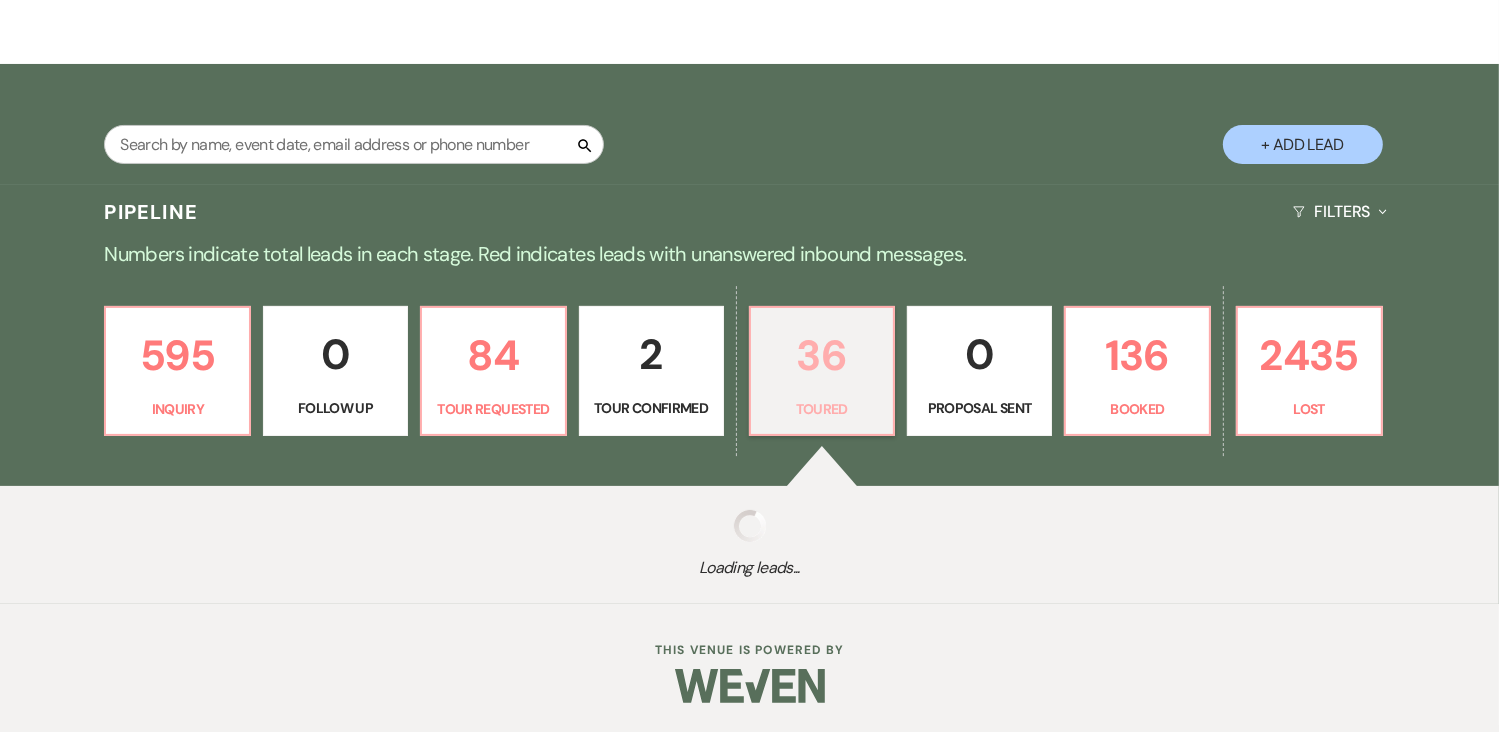 select on "5" 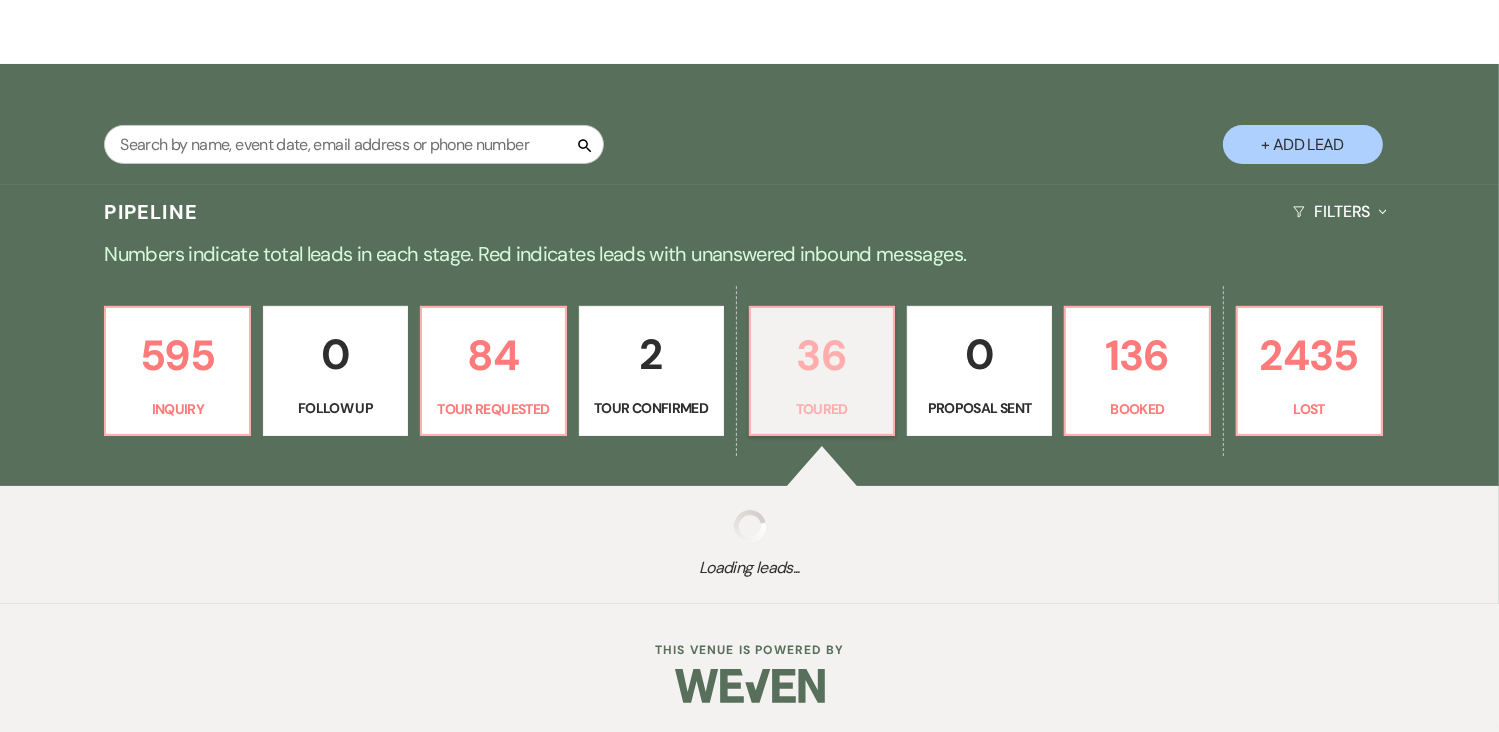 select on "5" 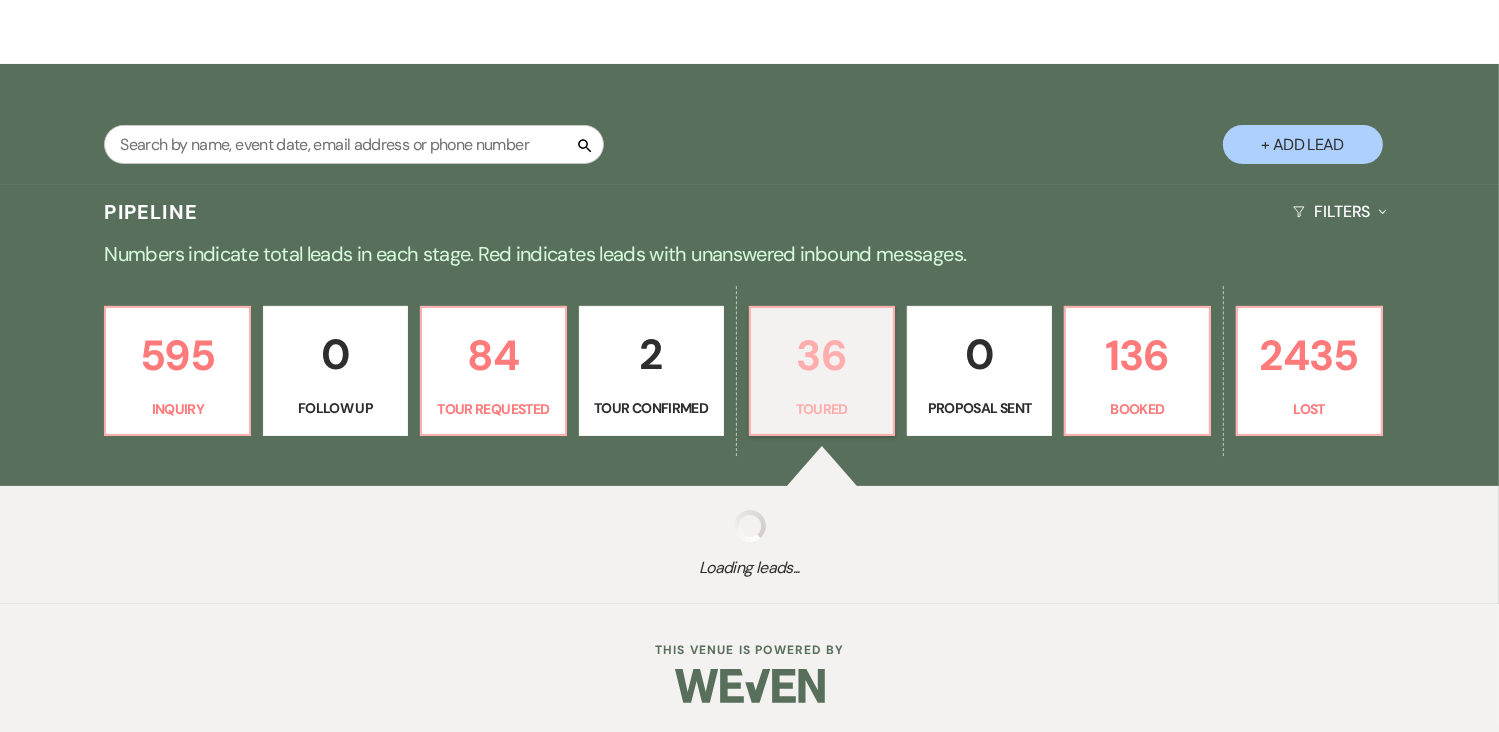 select on "5" 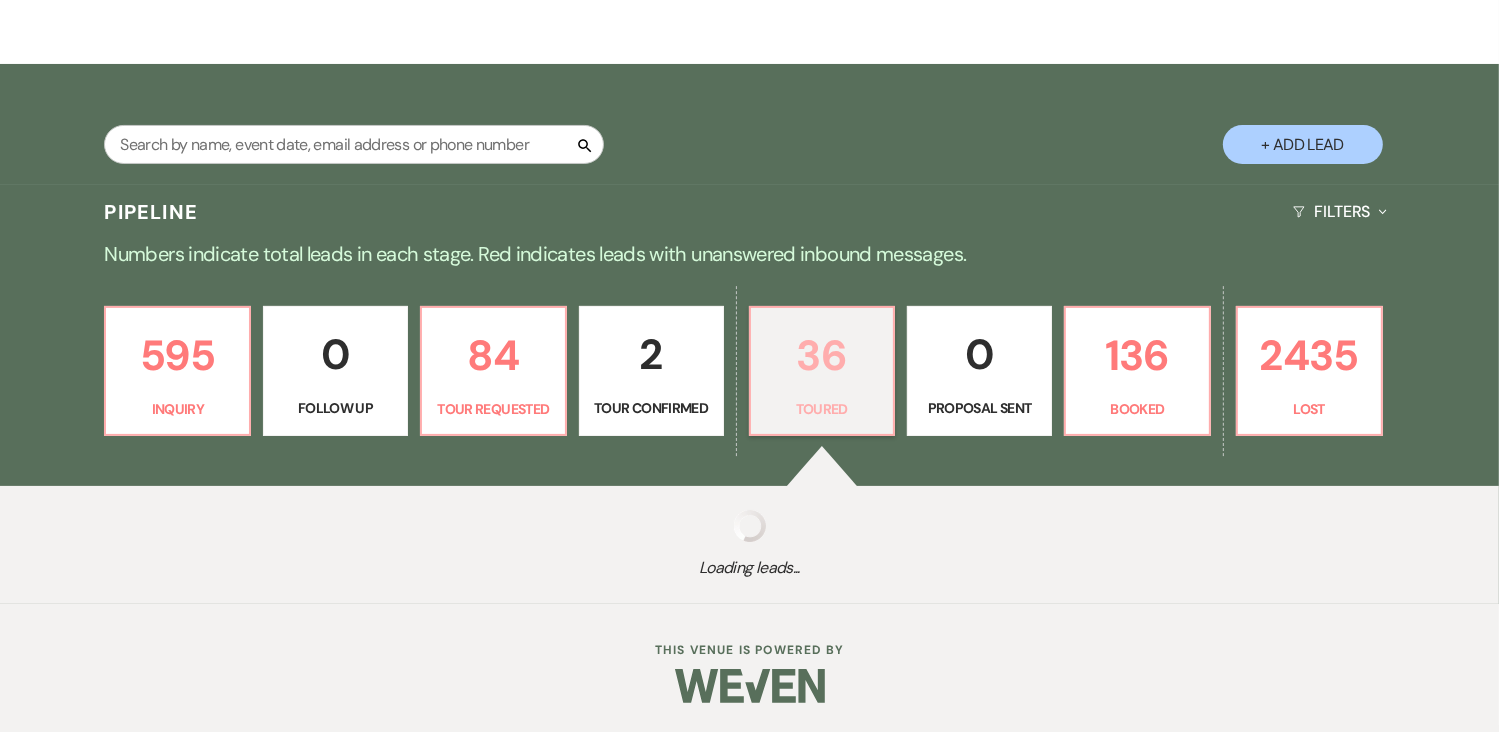 select on "5" 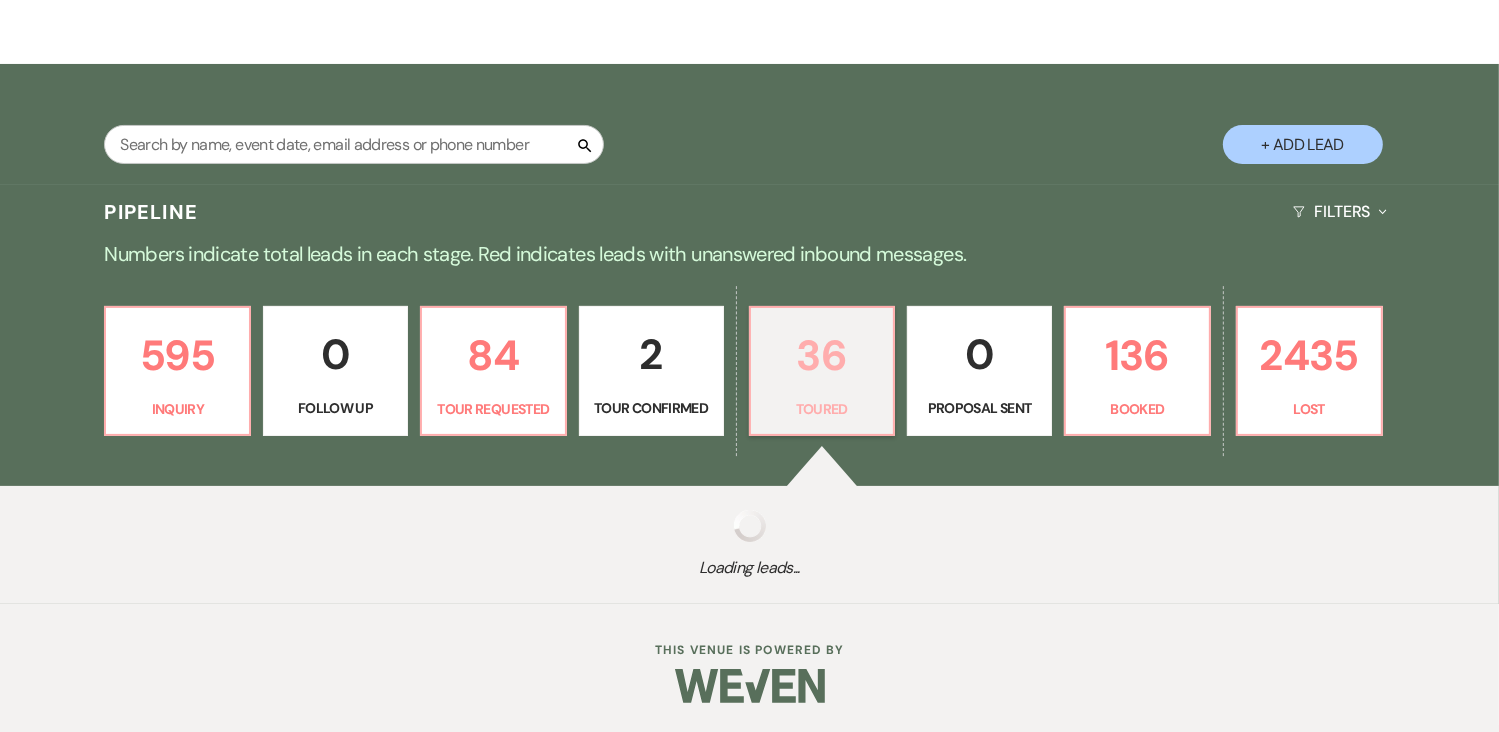 select on "5" 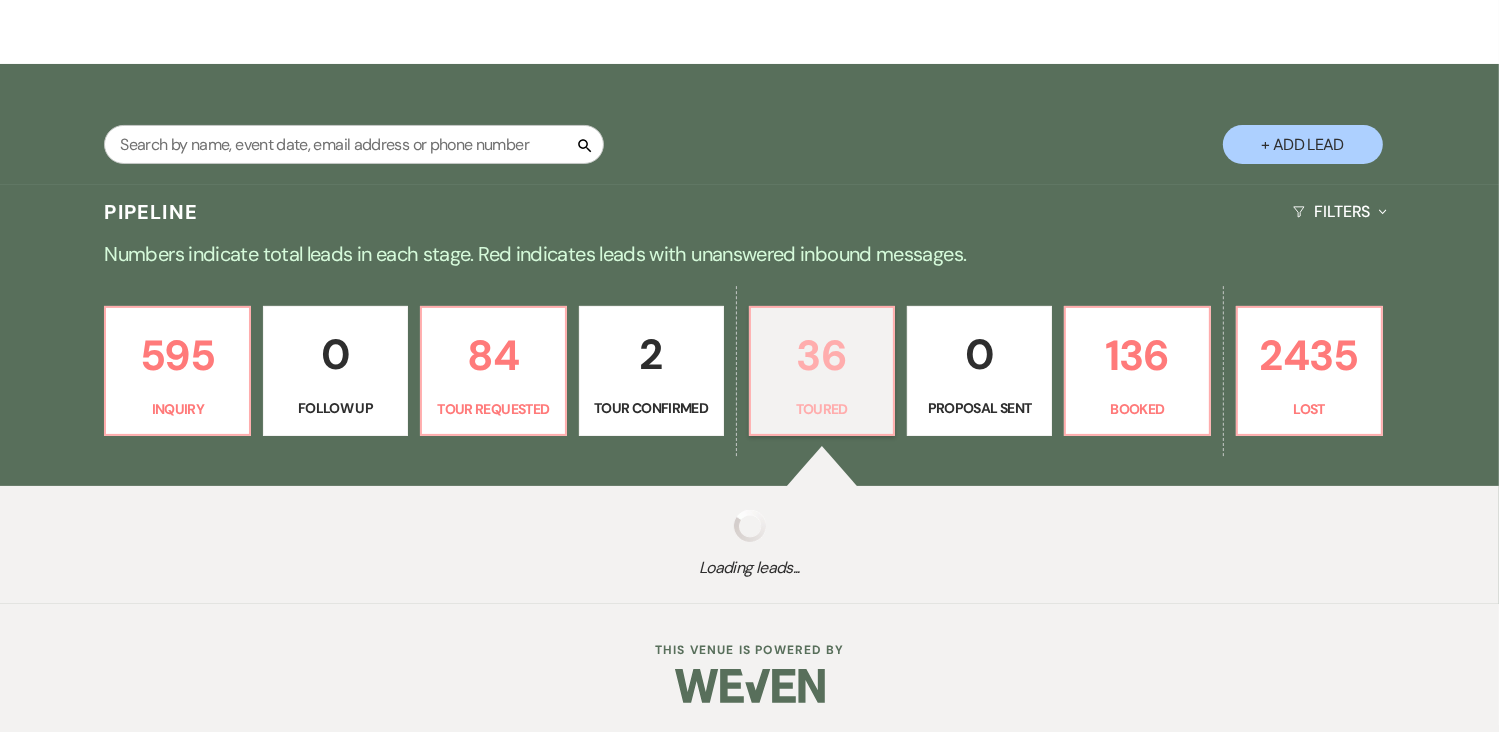 select on "5" 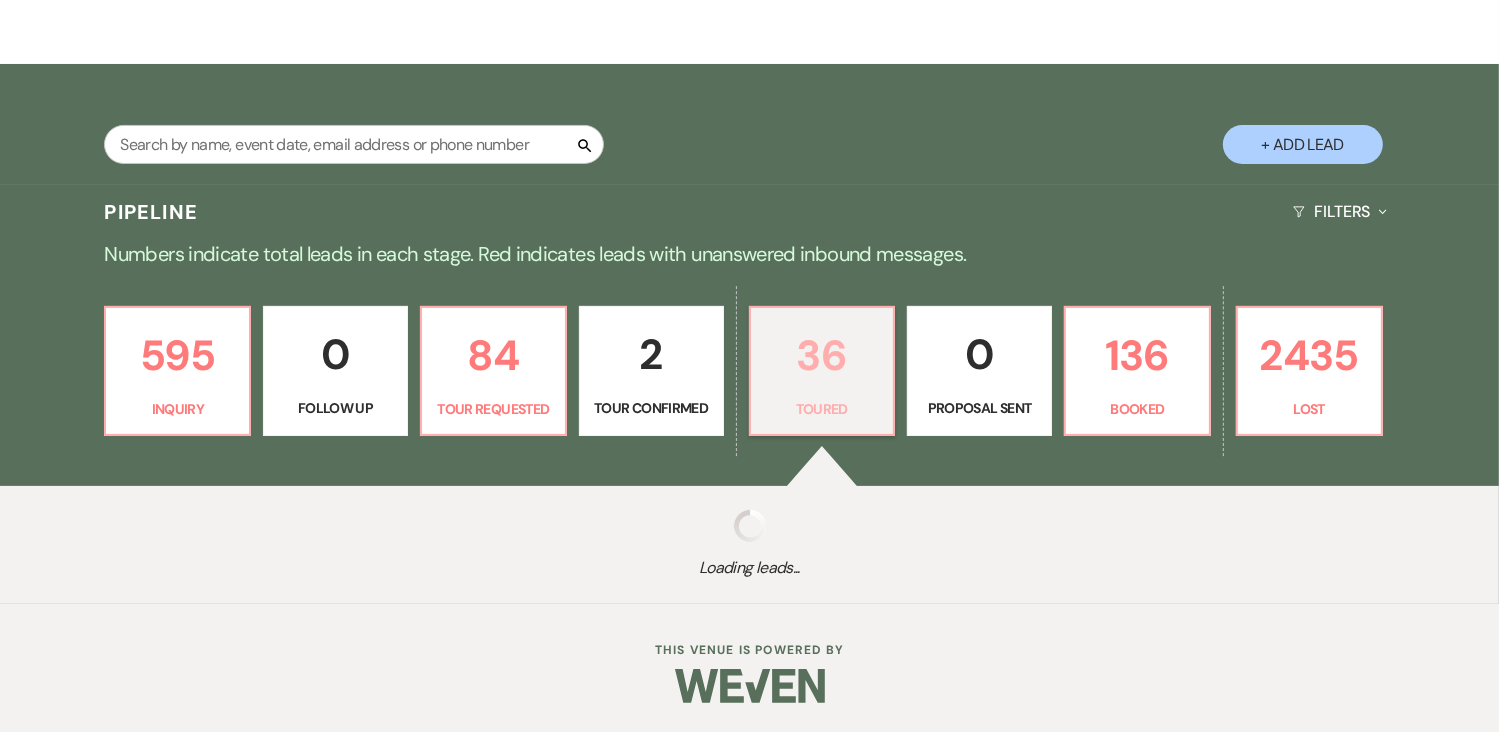select on "5" 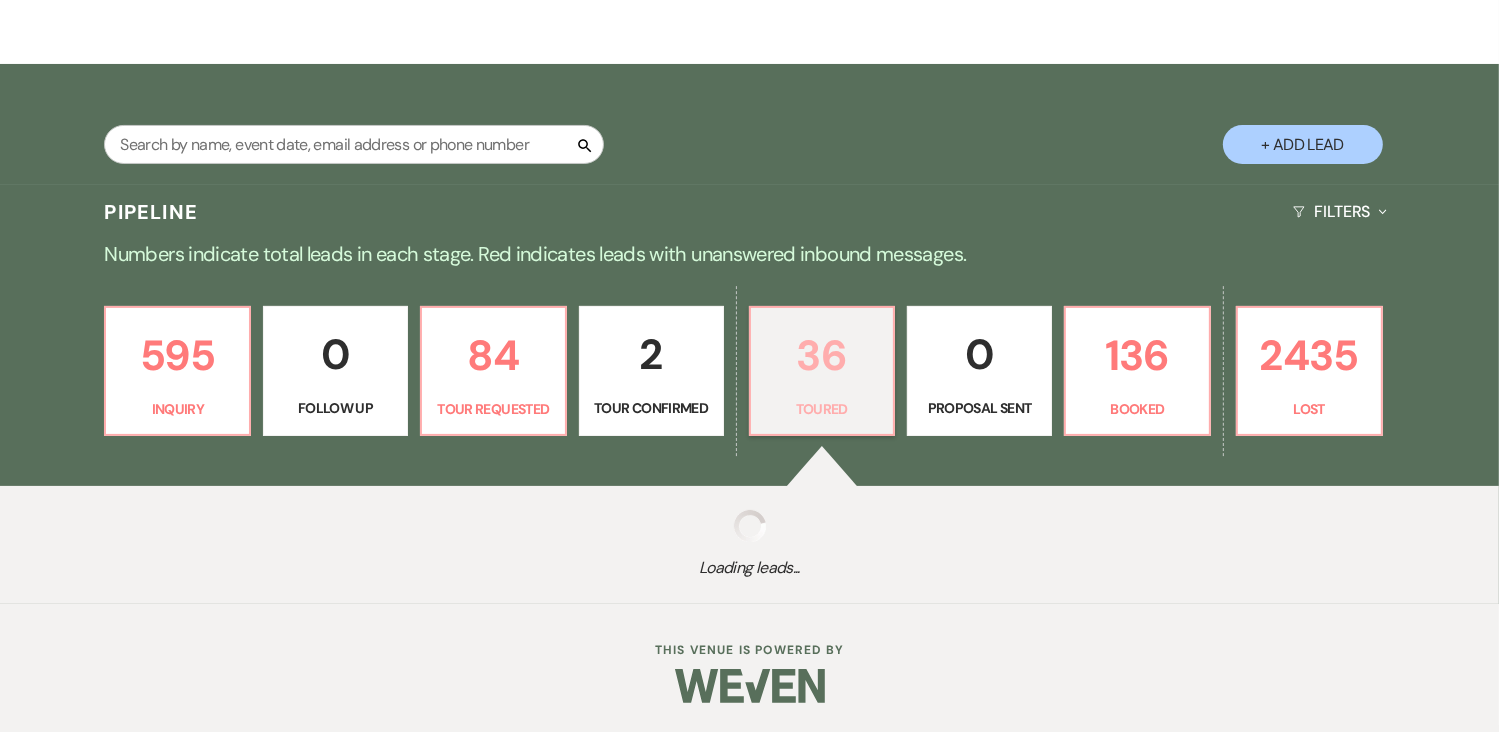 select on "5" 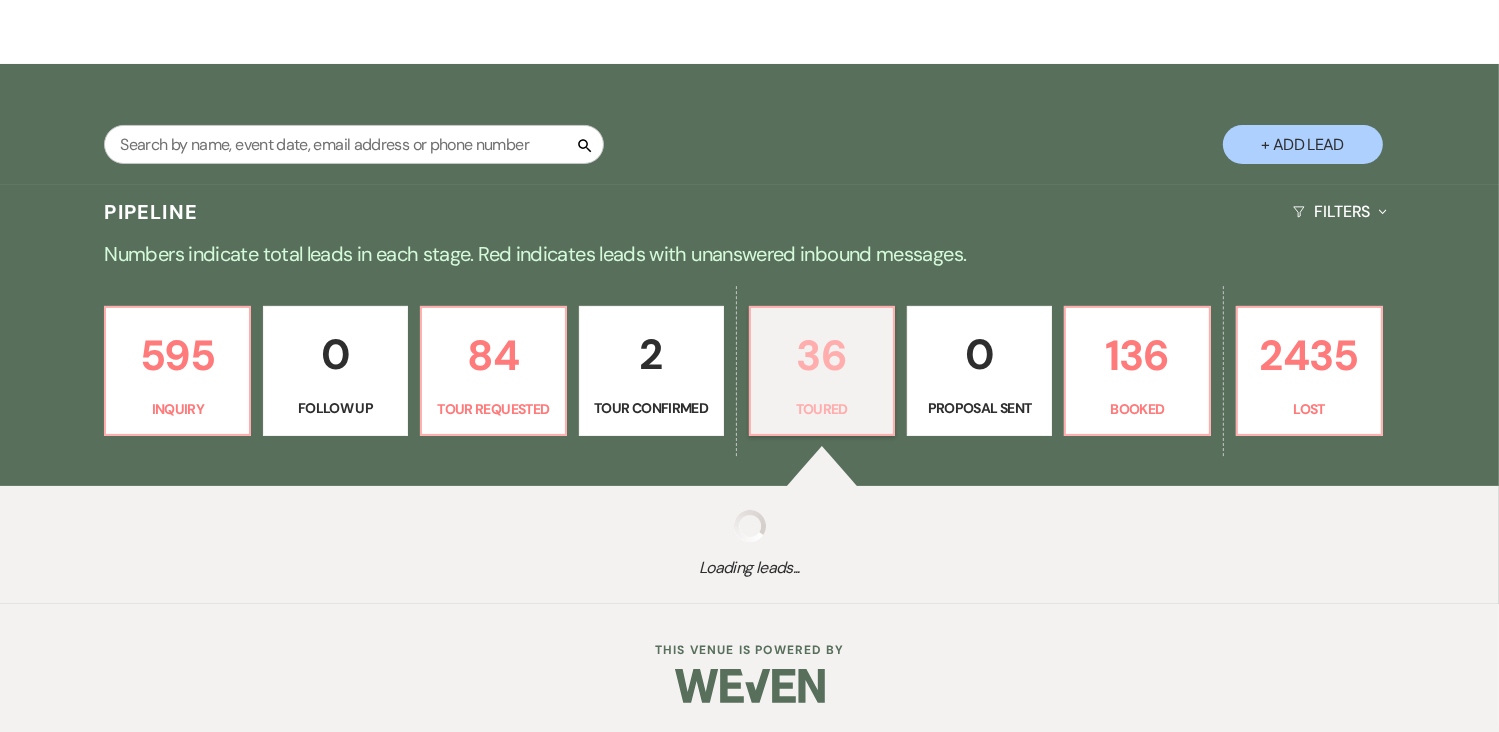 select on "5" 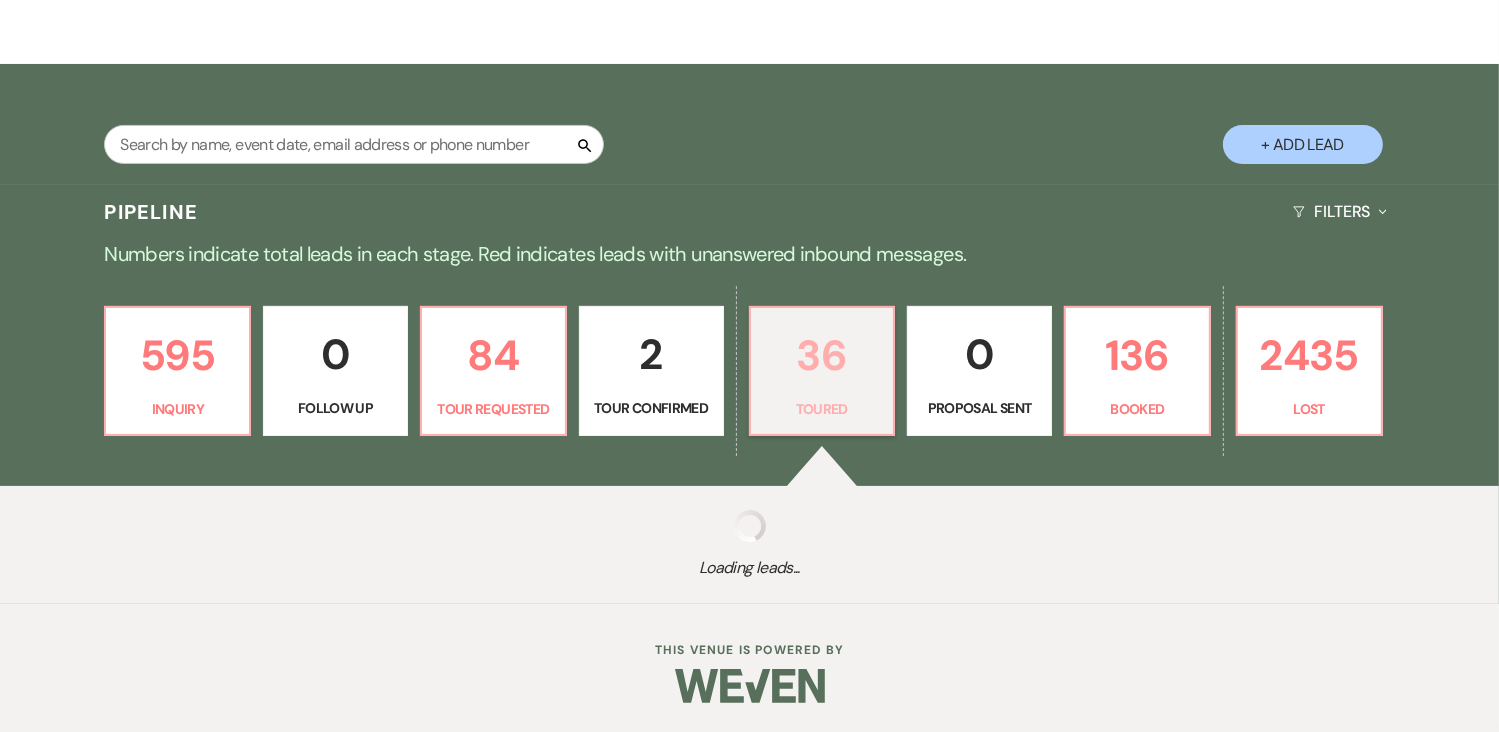 select on "5" 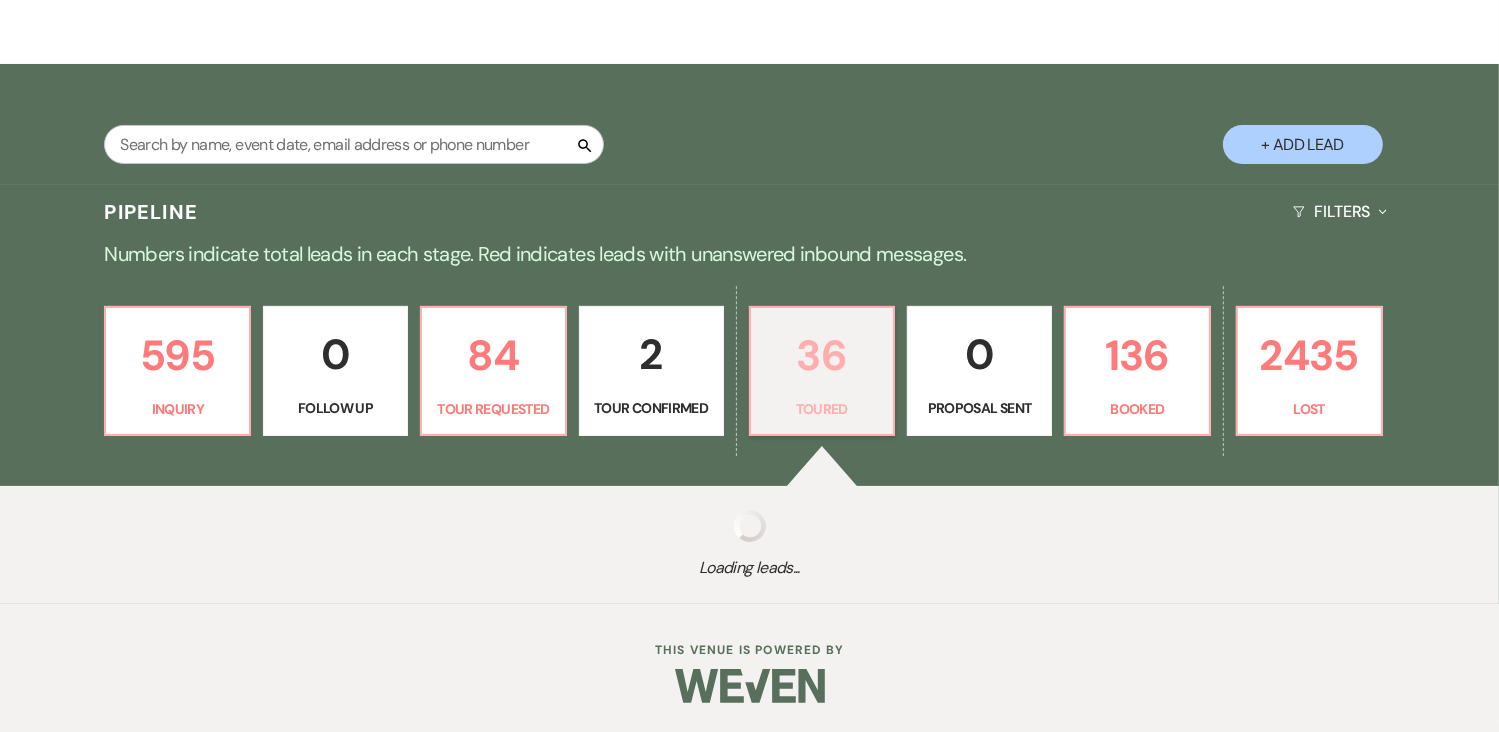 select on "5" 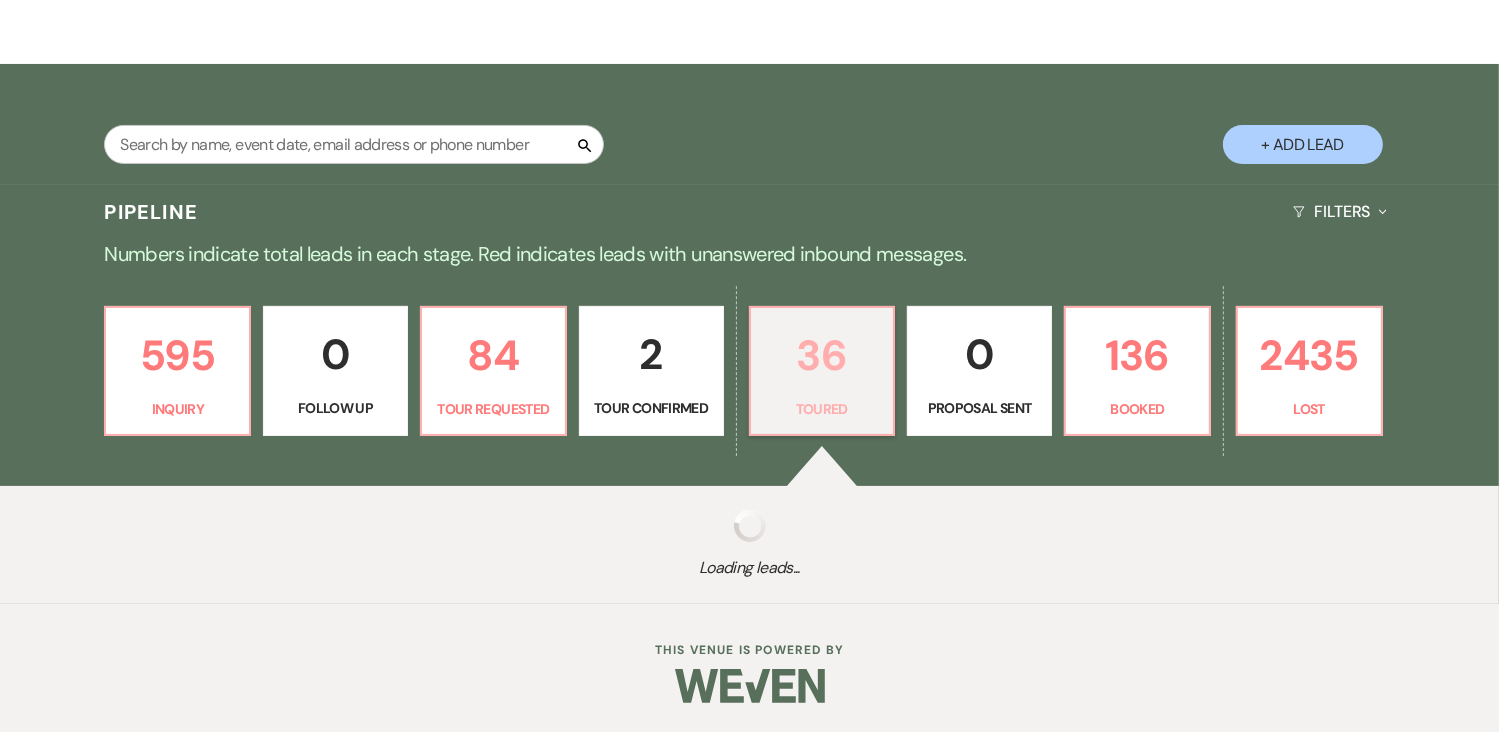 select on "5" 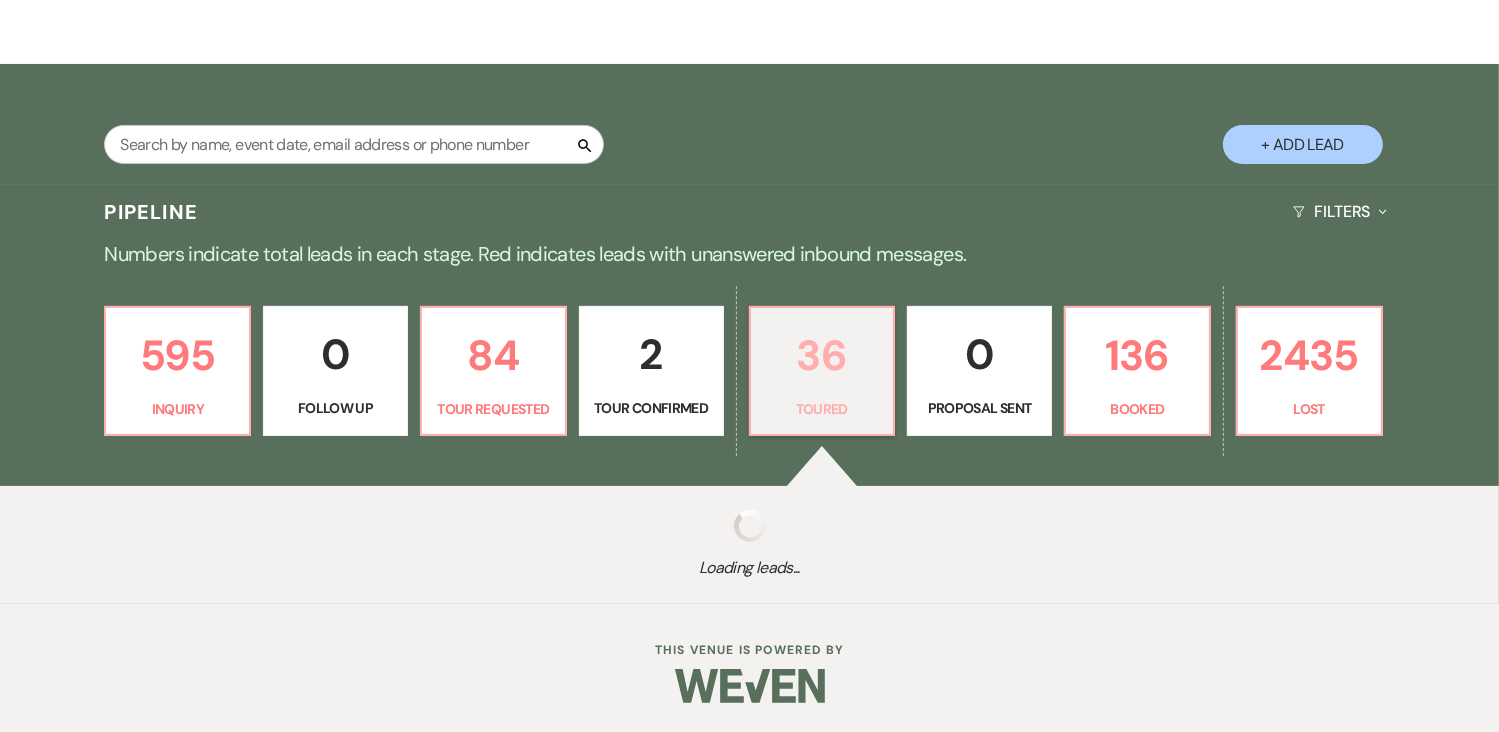 select on "5" 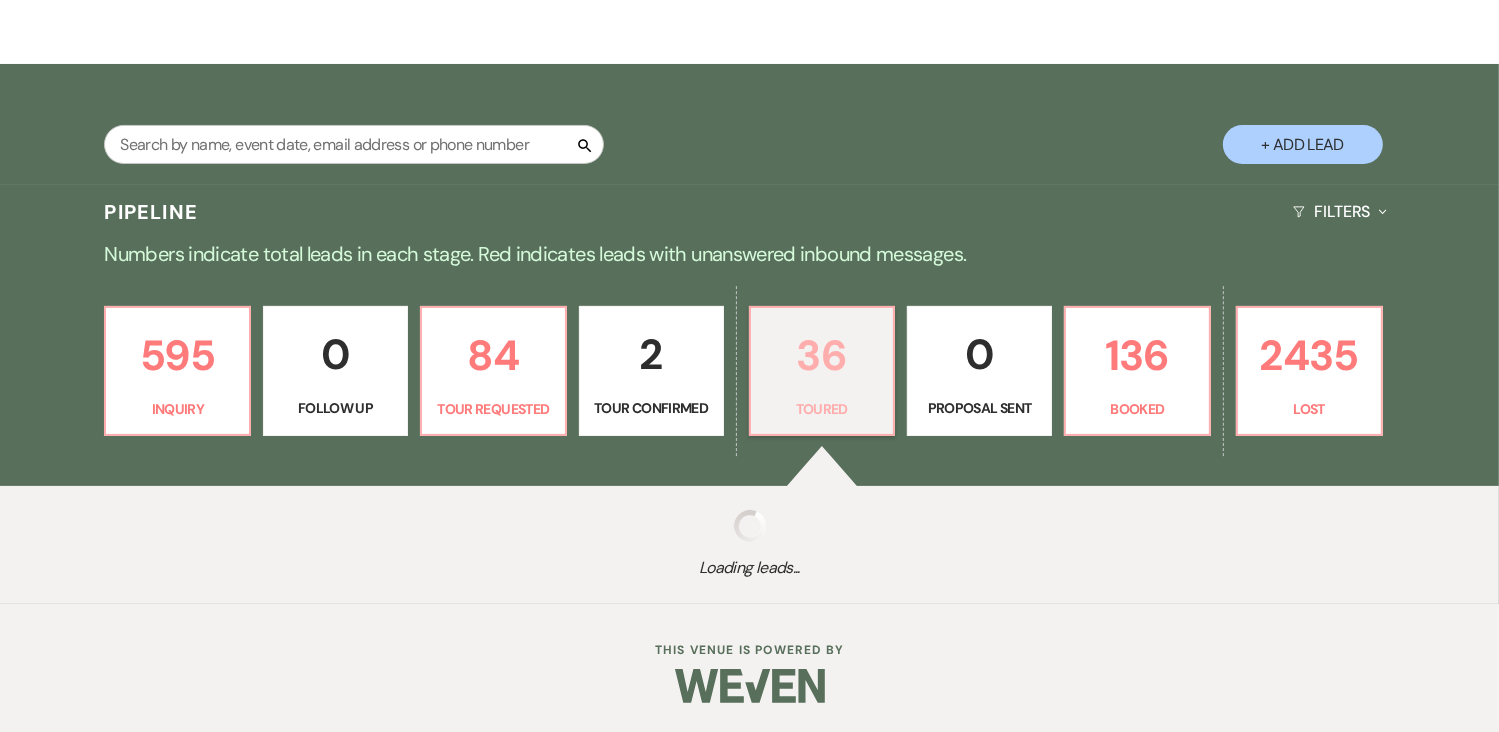 select on "5" 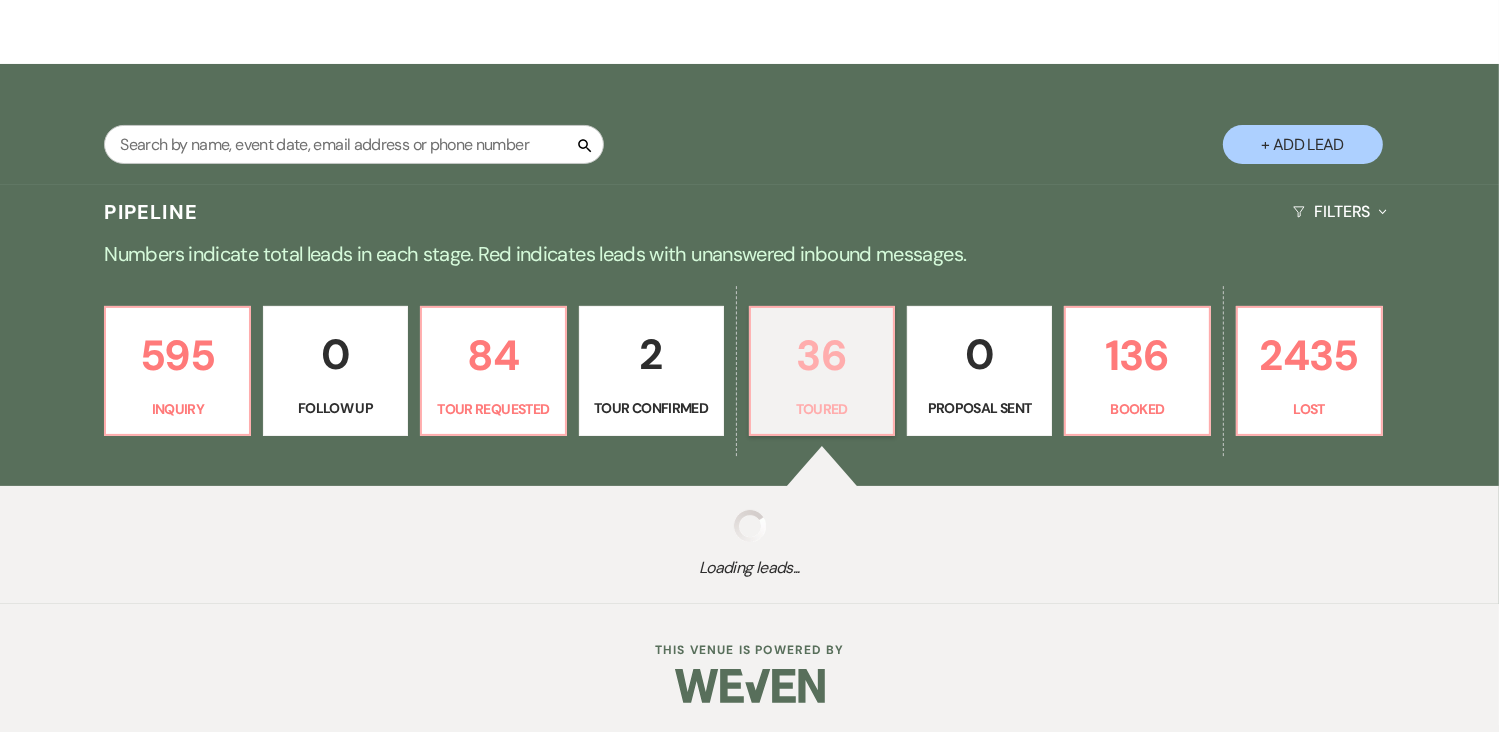 select on "5" 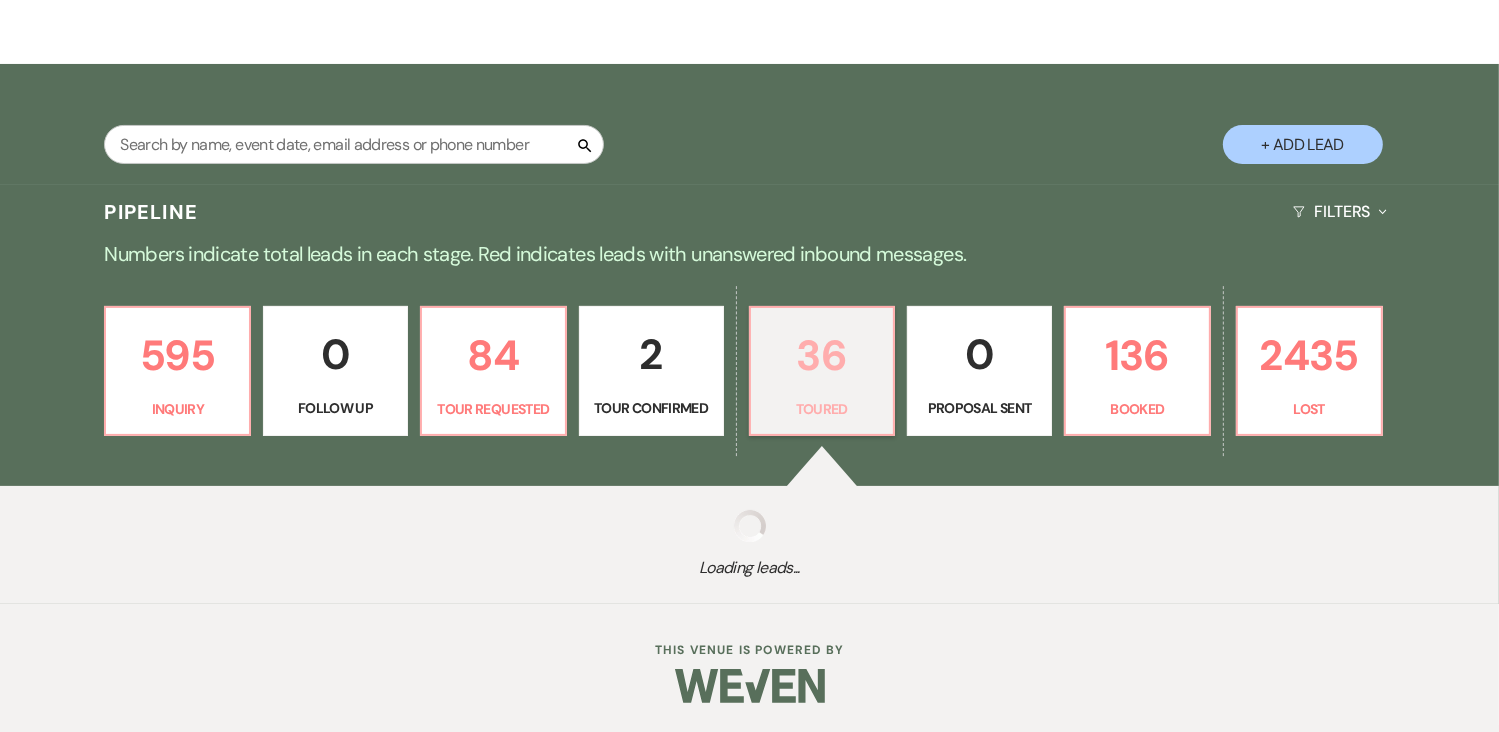 select on "5" 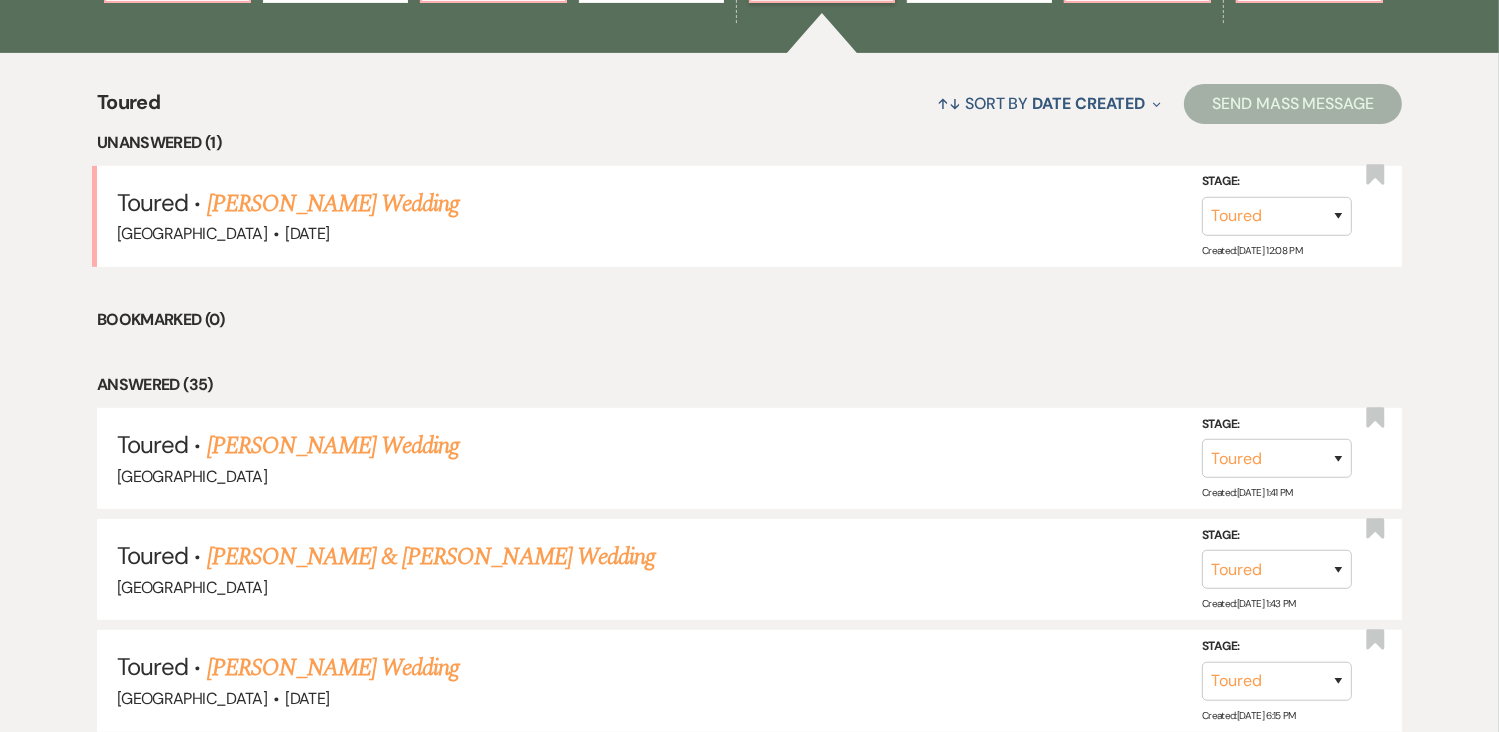 scroll, scrollTop: 767, scrollLeft: 0, axis: vertical 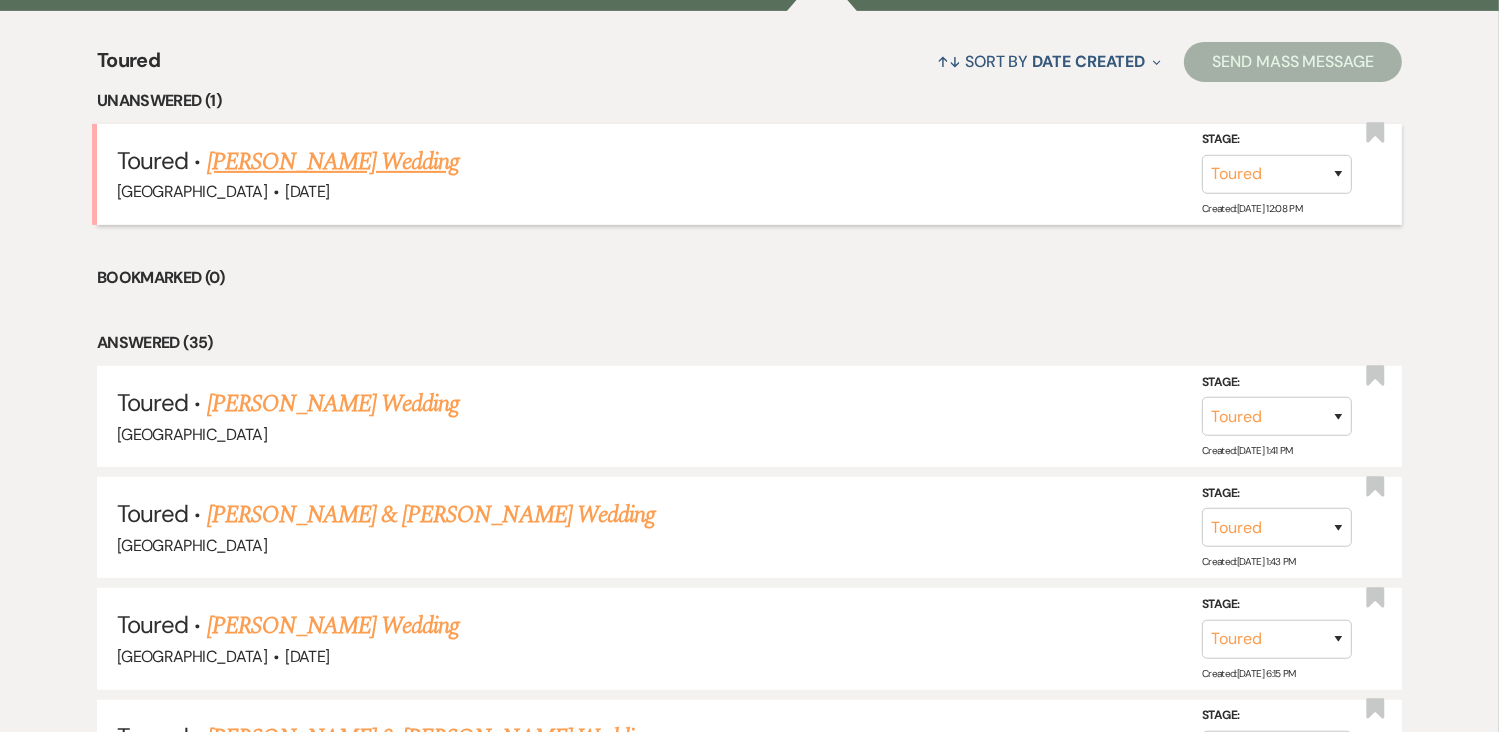 click on "[PERSON_NAME] Wedding" at bounding box center (333, 162) 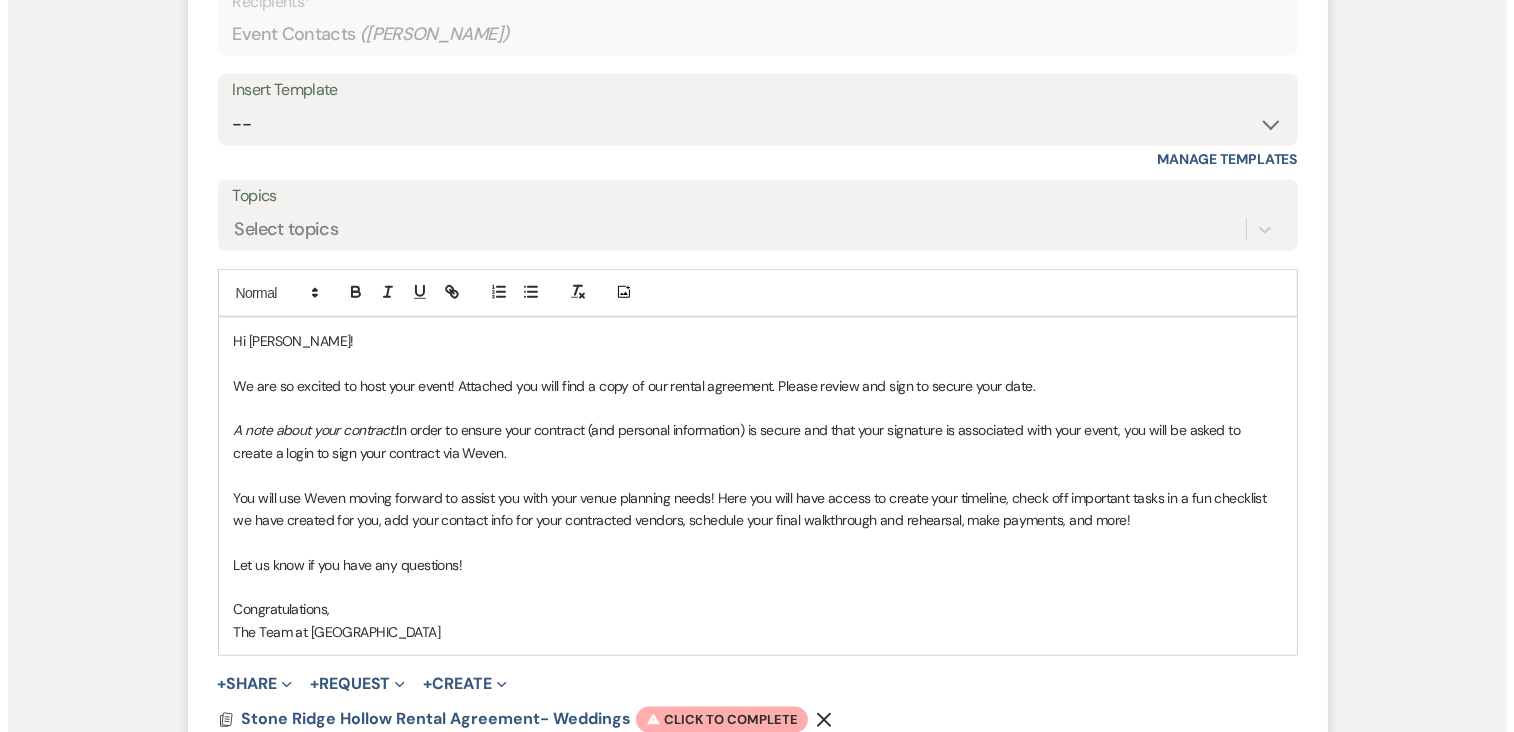 scroll, scrollTop: 2372, scrollLeft: 0, axis: vertical 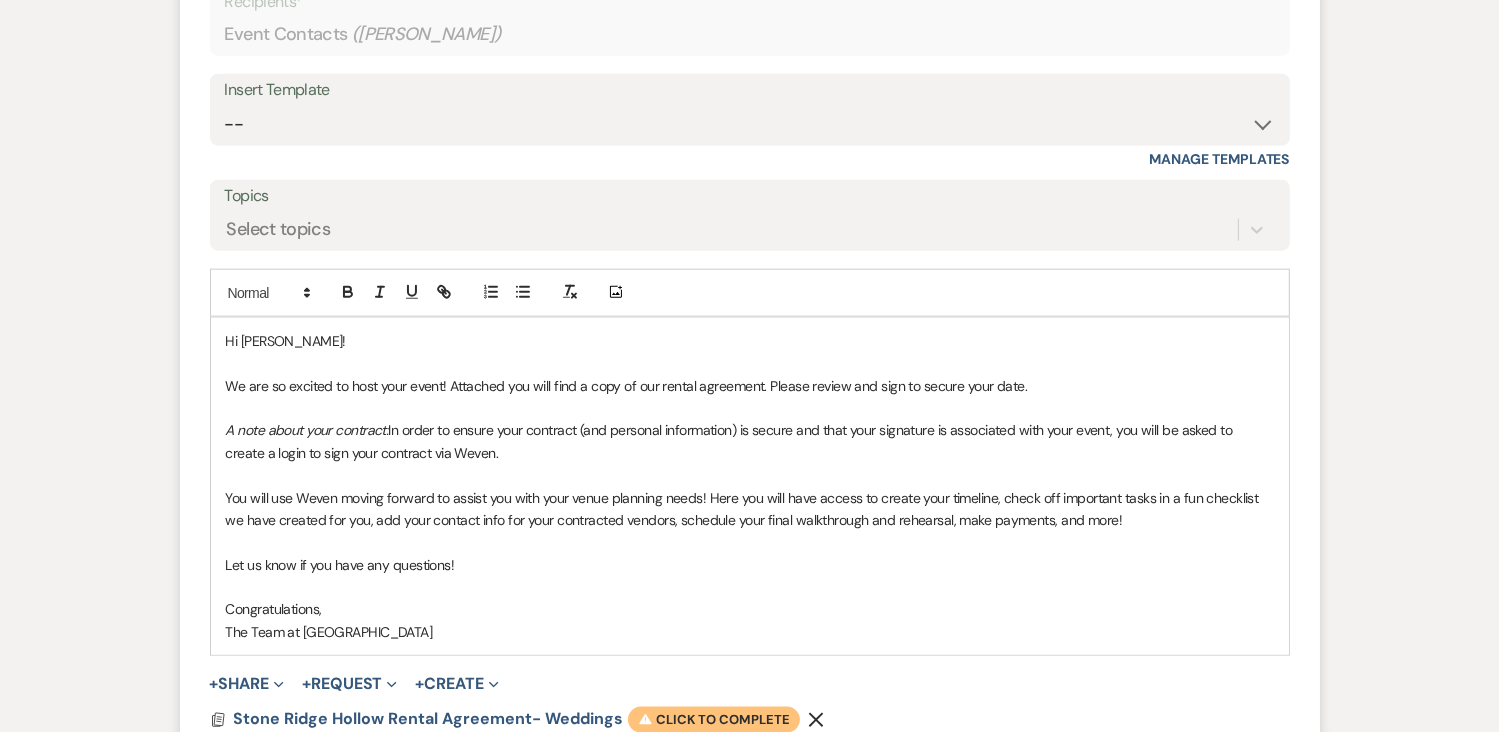 click on "Warning   Click to complete" at bounding box center [714, 720] 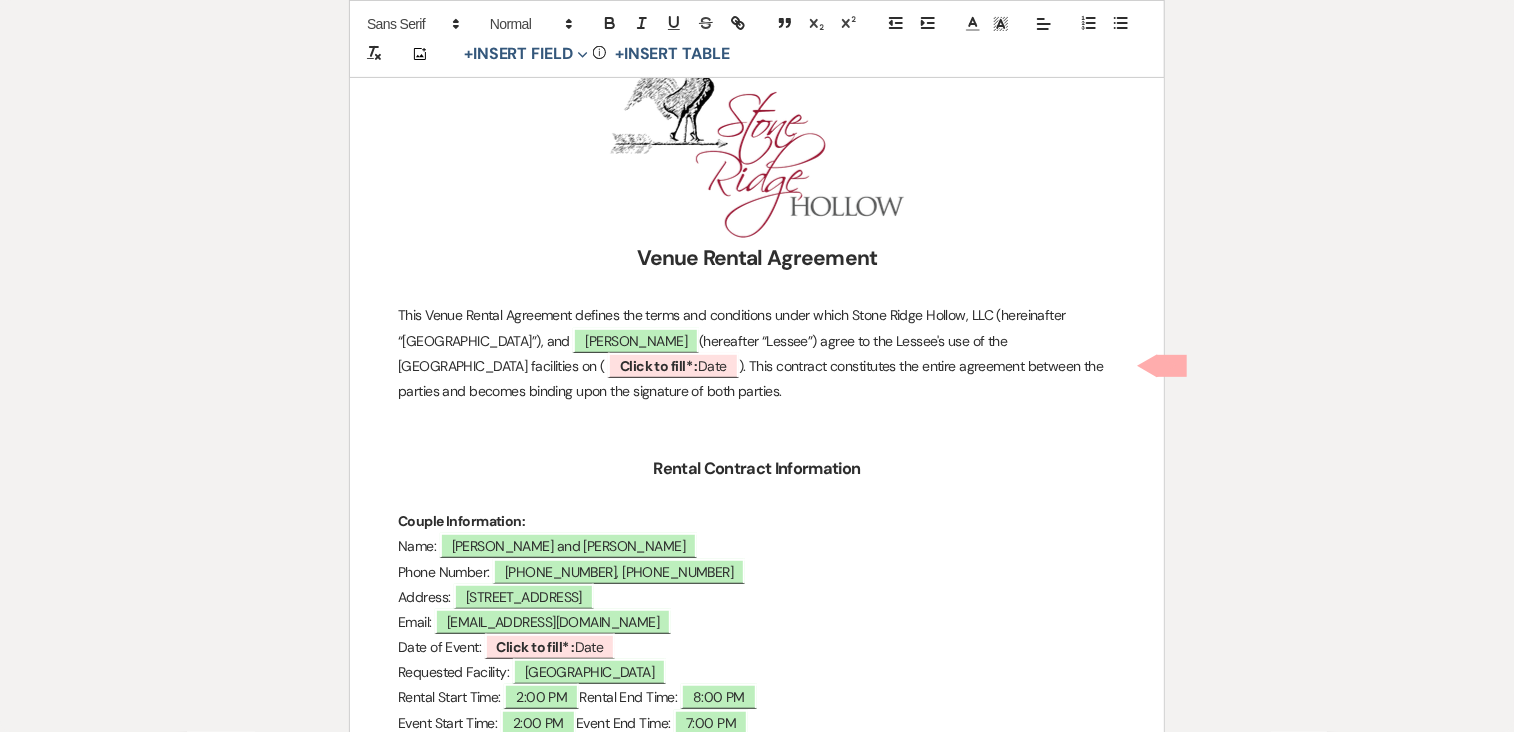 scroll, scrollTop: 360, scrollLeft: 0, axis: vertical 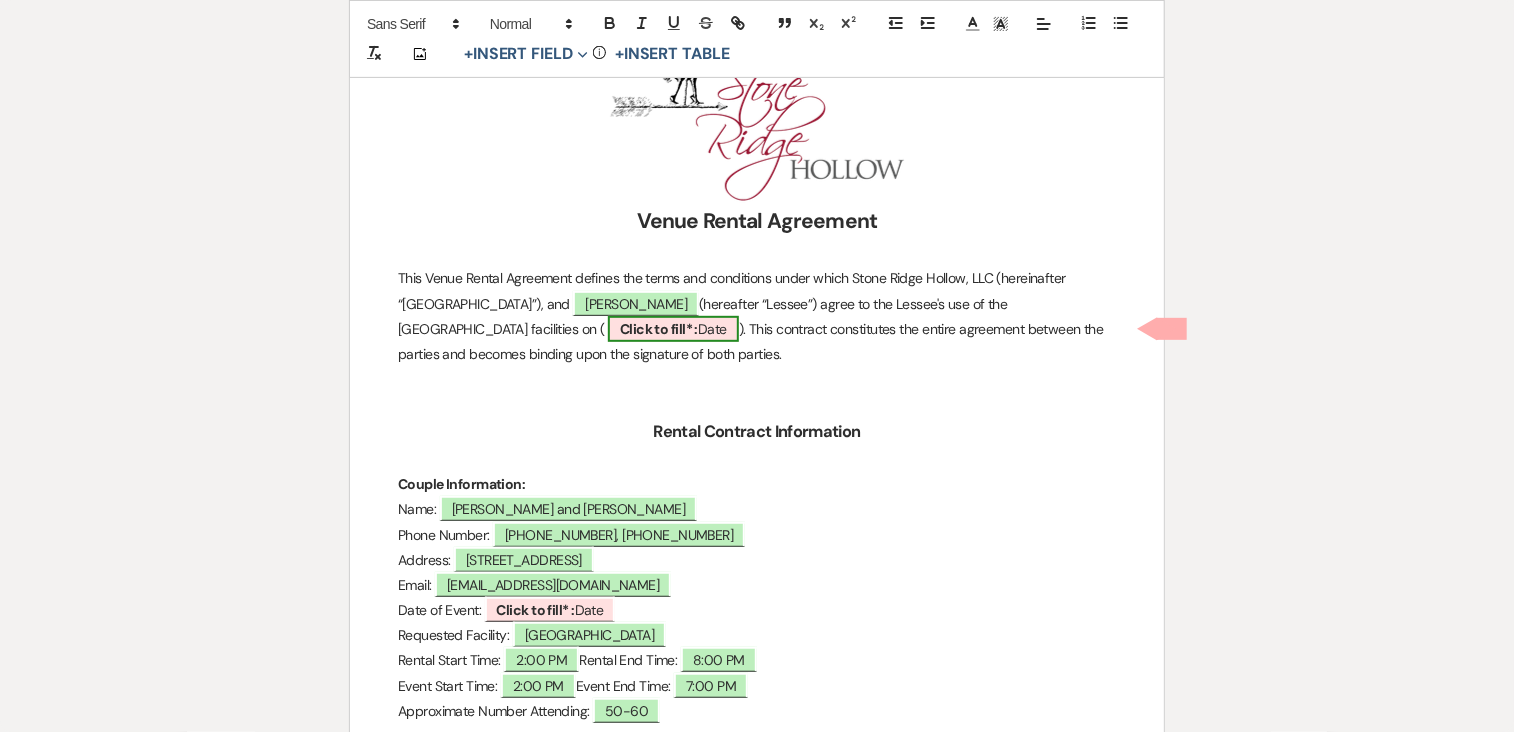 drag, startPoint x: 1310, startPoint y: 435, endPoint x: 583, endPoint y: 331, distance: 734.4011 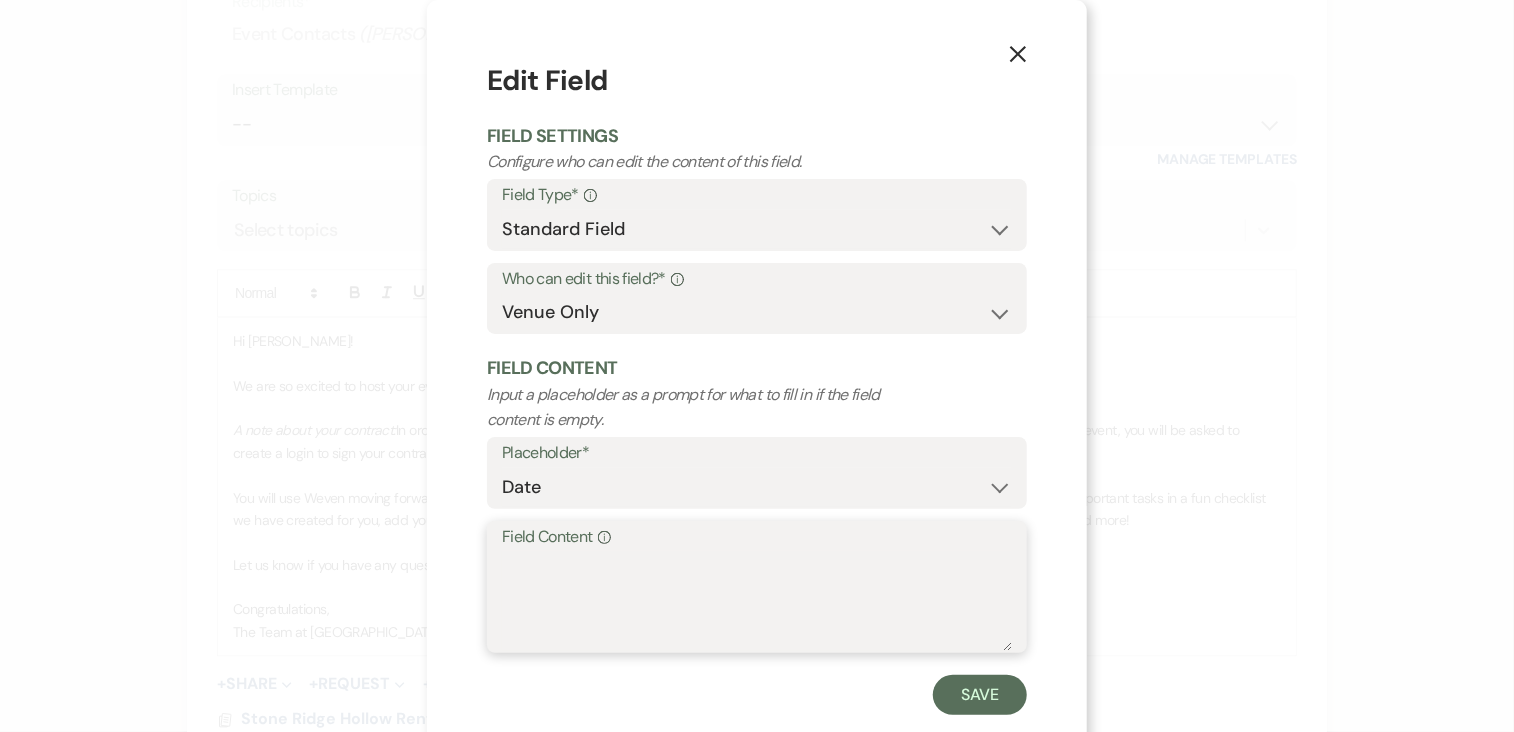 drag, startPoint x: 573, startPoint y: 563, endPoint x: 580, endPoint y: 555, distance: 10.630146 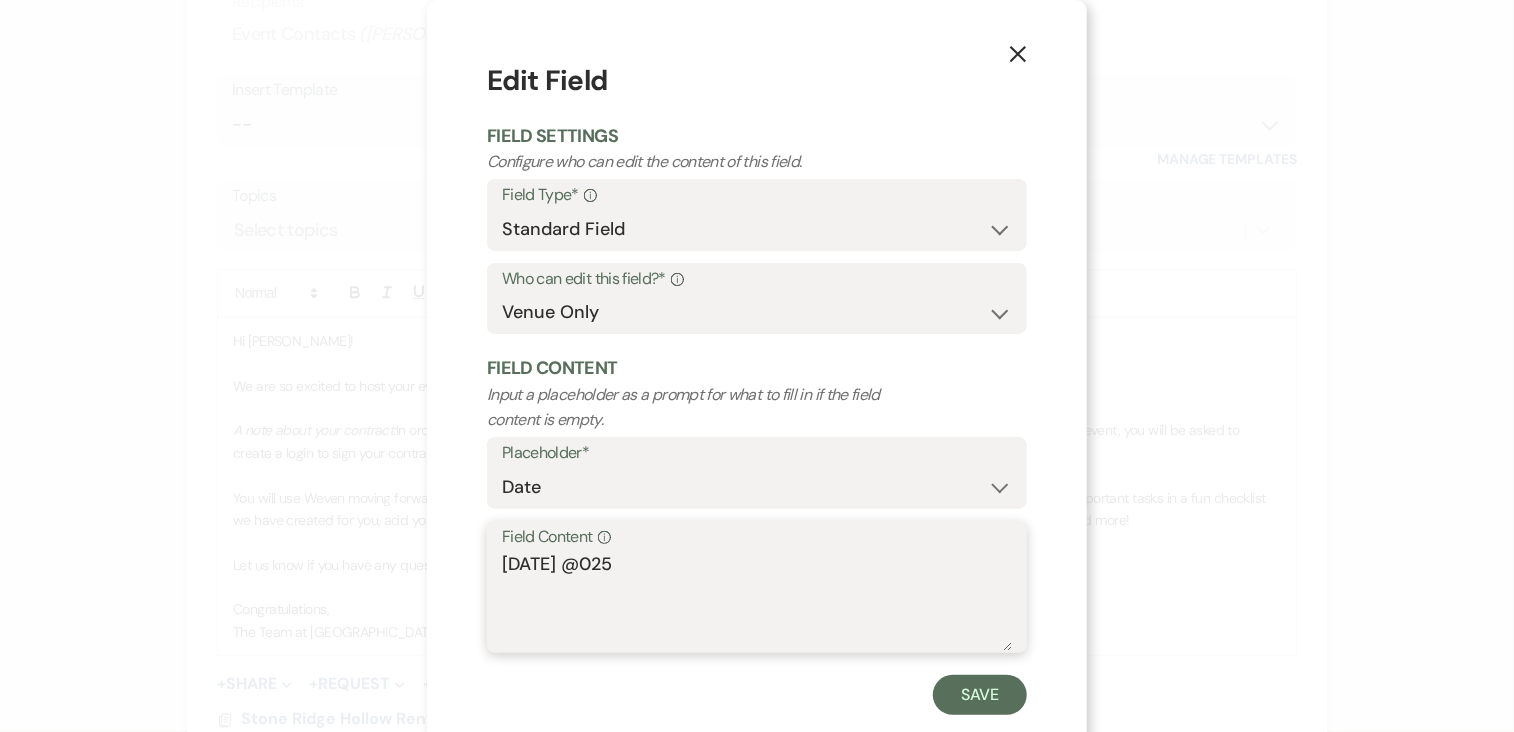 click on "November 8th @025" at bounding box center (757, 601) 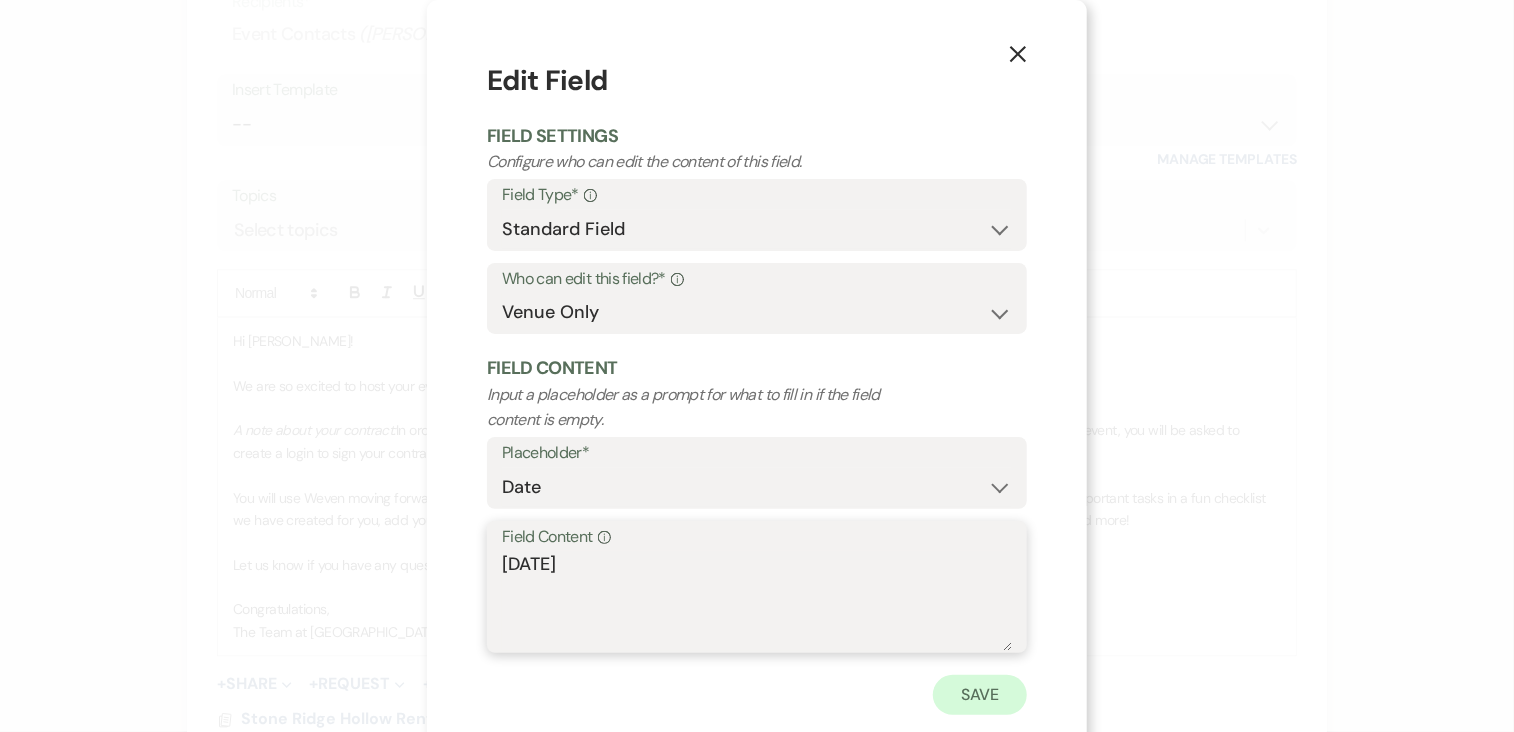 type on "November 8th 2025" 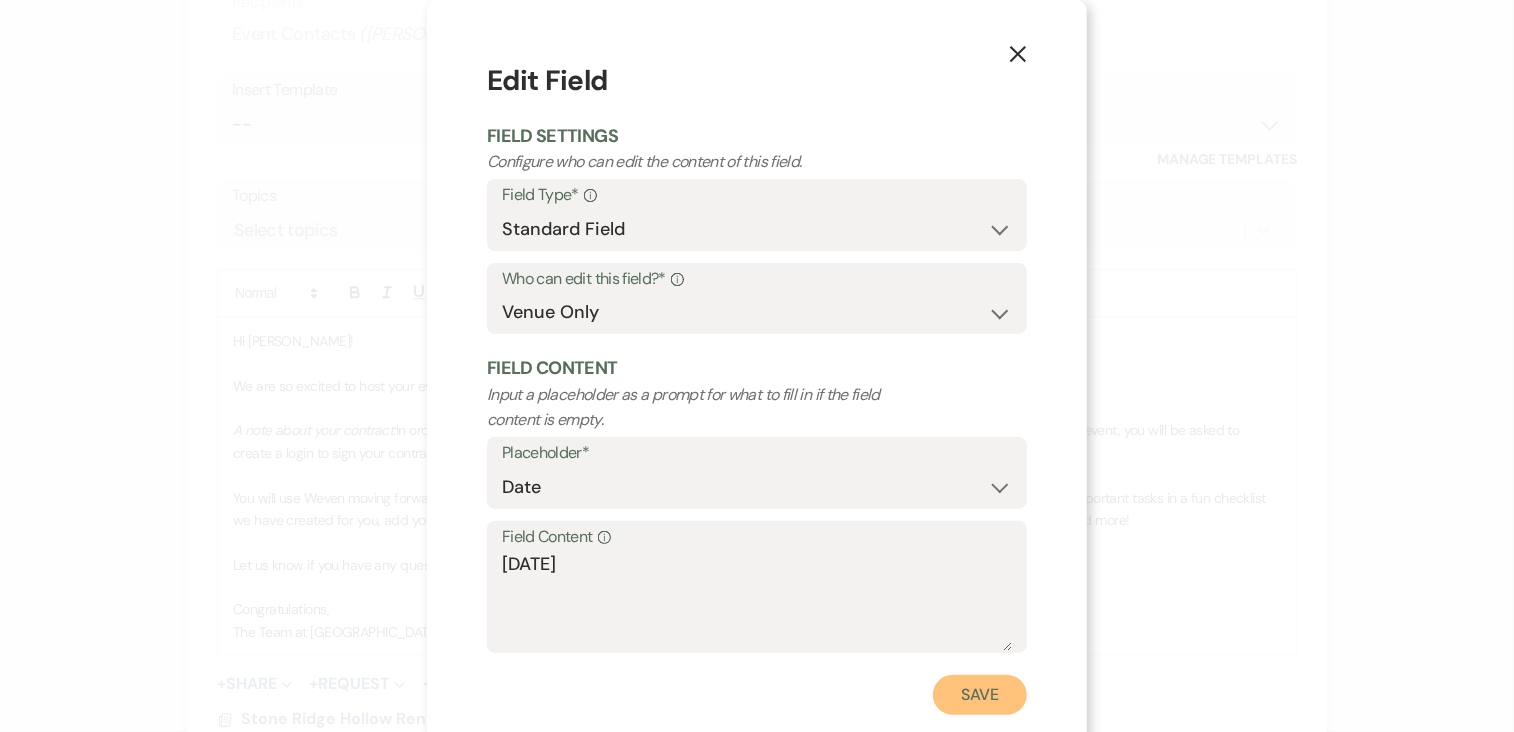 click on "Save" at bounding box center [980, 695] 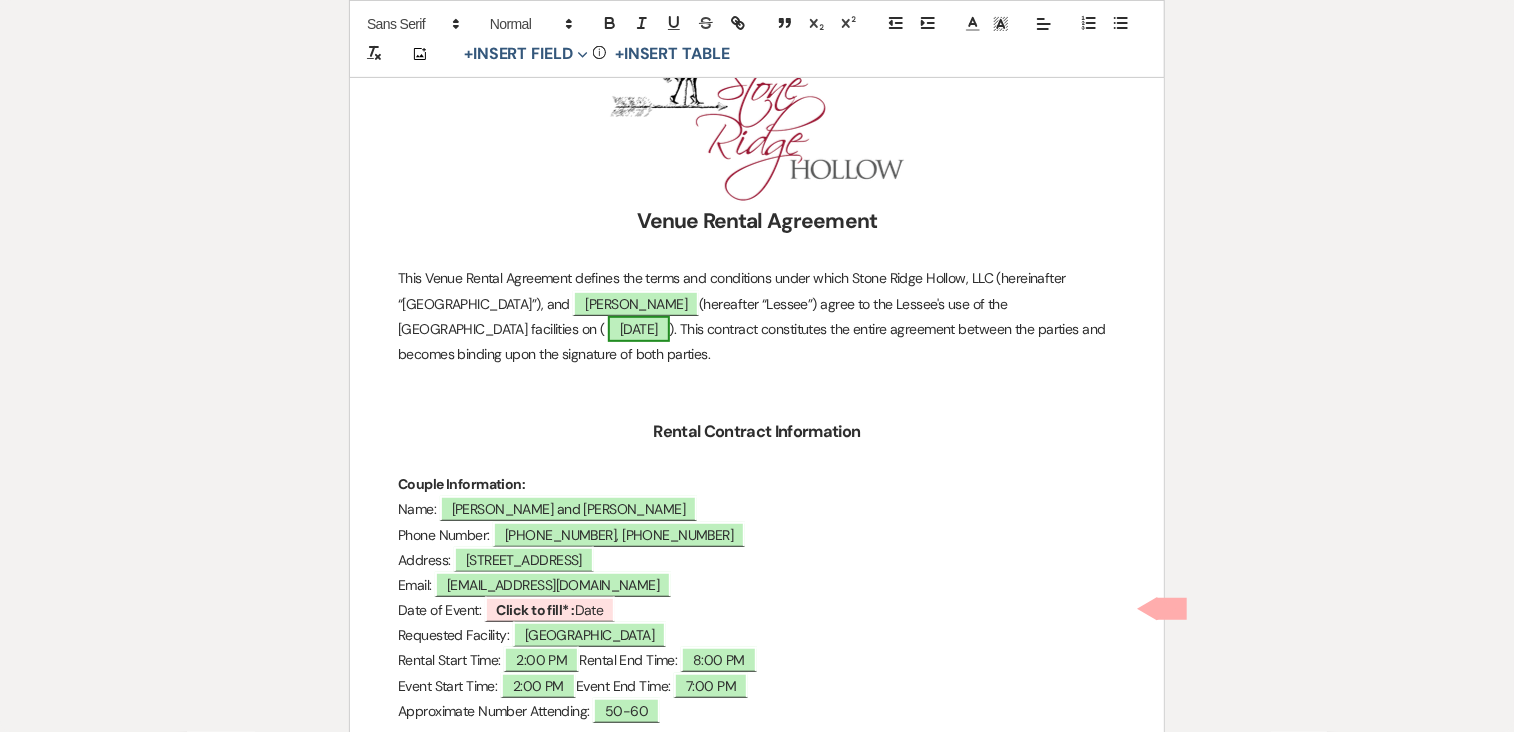 click on "November 8th 2025" at bounding box center [639, 329] 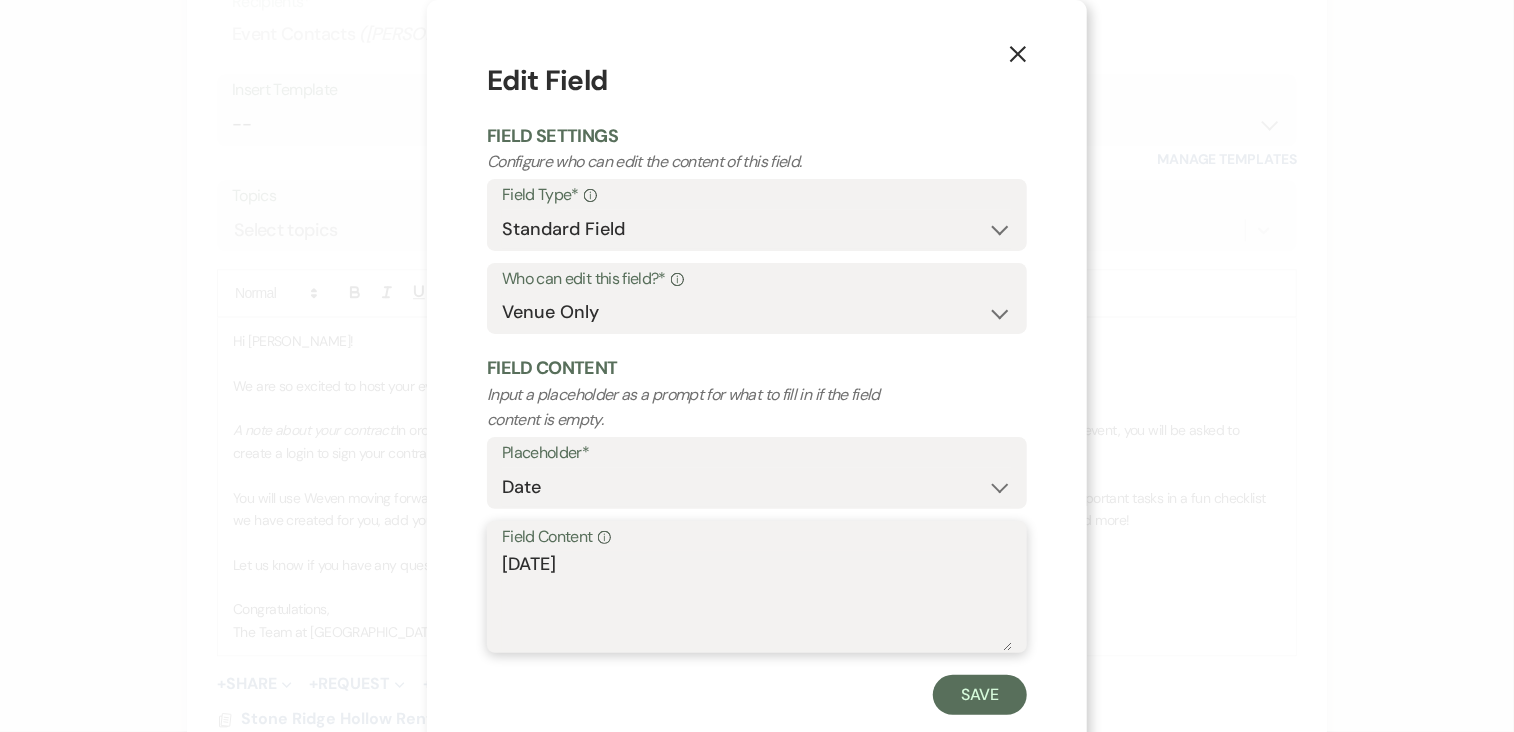 drag, startPoint x: 676, startPoint y: 569, endPoint x: 525, endPoint y: 576, distance: 151.16217 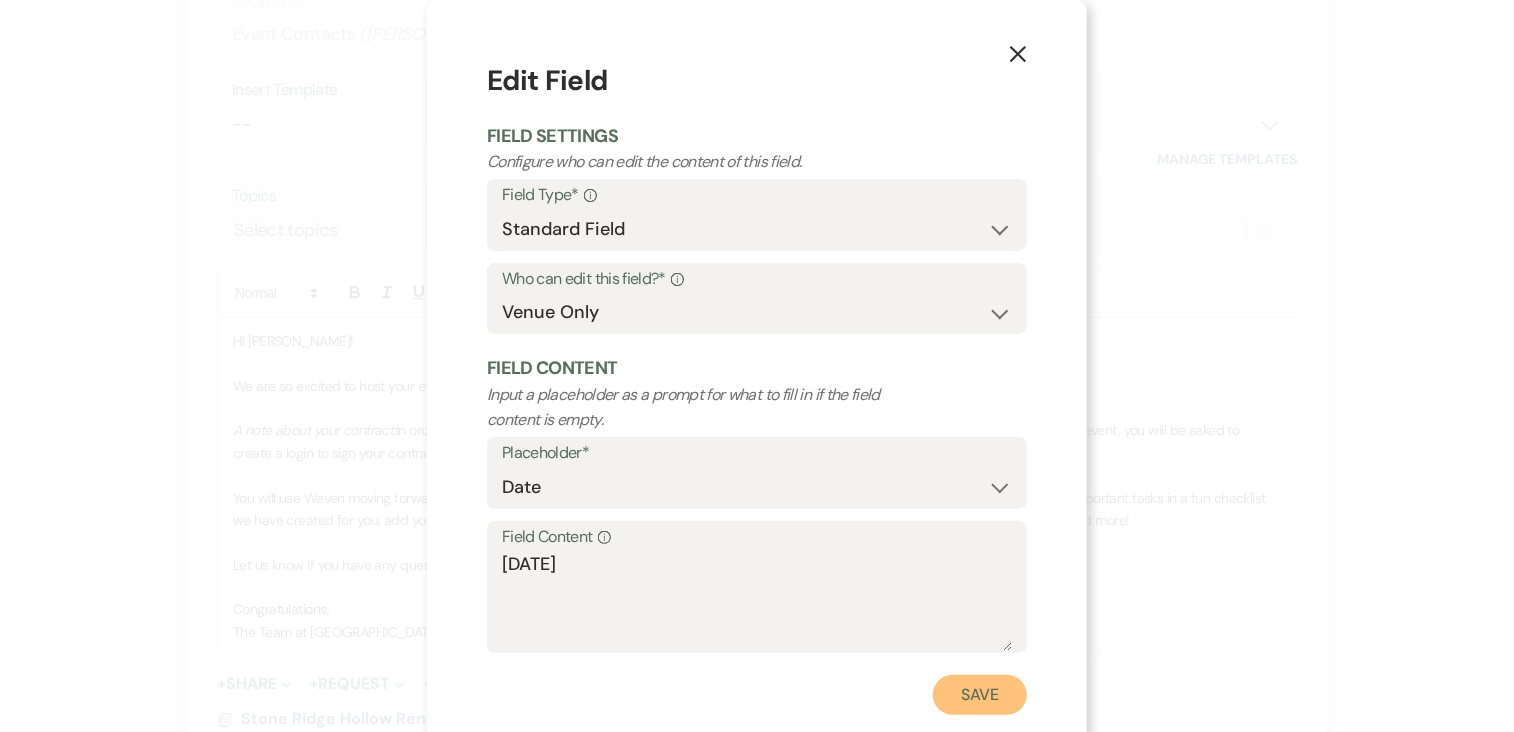 drag, startPoint x: 1060, startPoint y: 458, endPoint x: 982, endPoint y: 705, distance: 259.02316 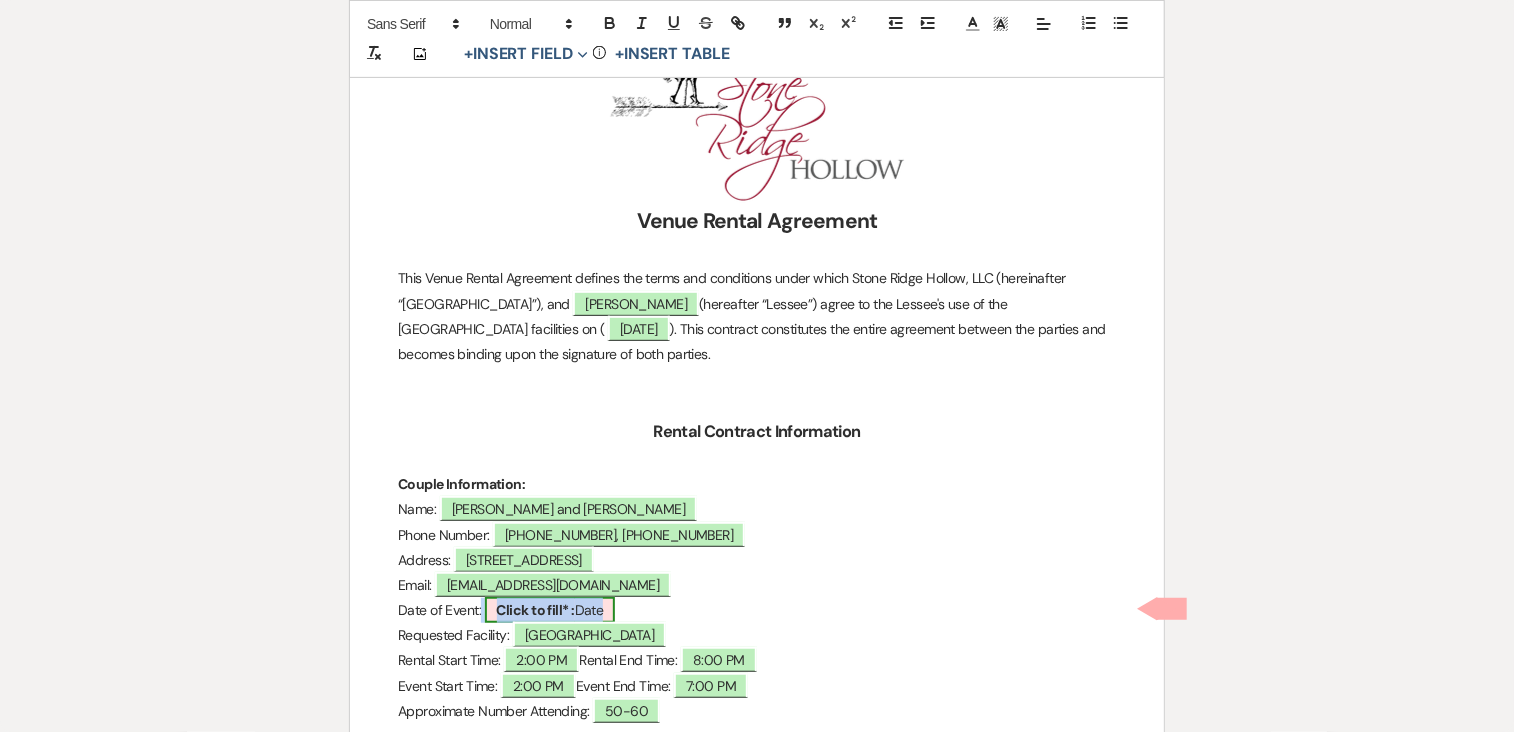 click on "Click to fill* :
Date" at bounding box center [550, 610] 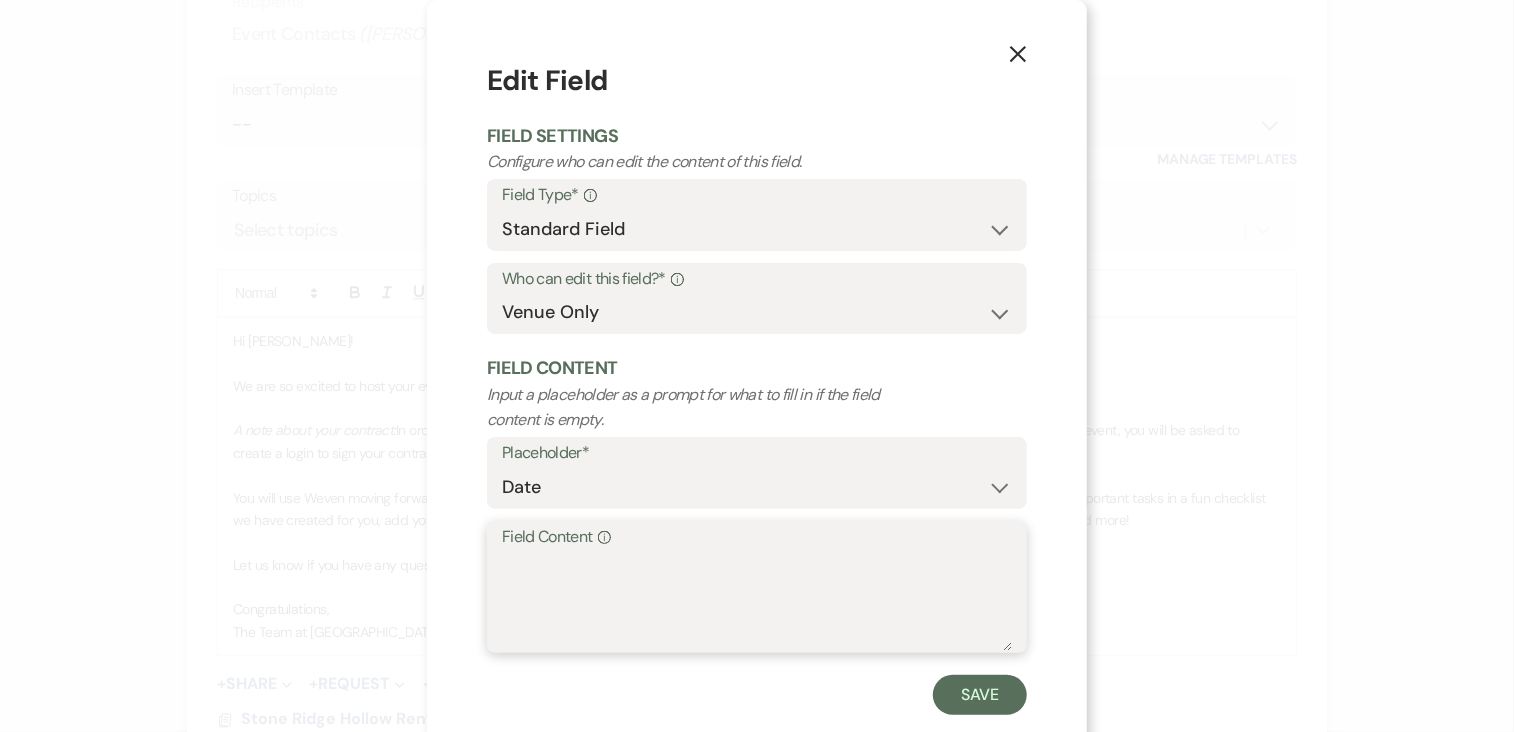 drag, startPoint x: 596, startPoint y: 615, endPoint x: 564, endPoint y: 590, distance: 40.60788 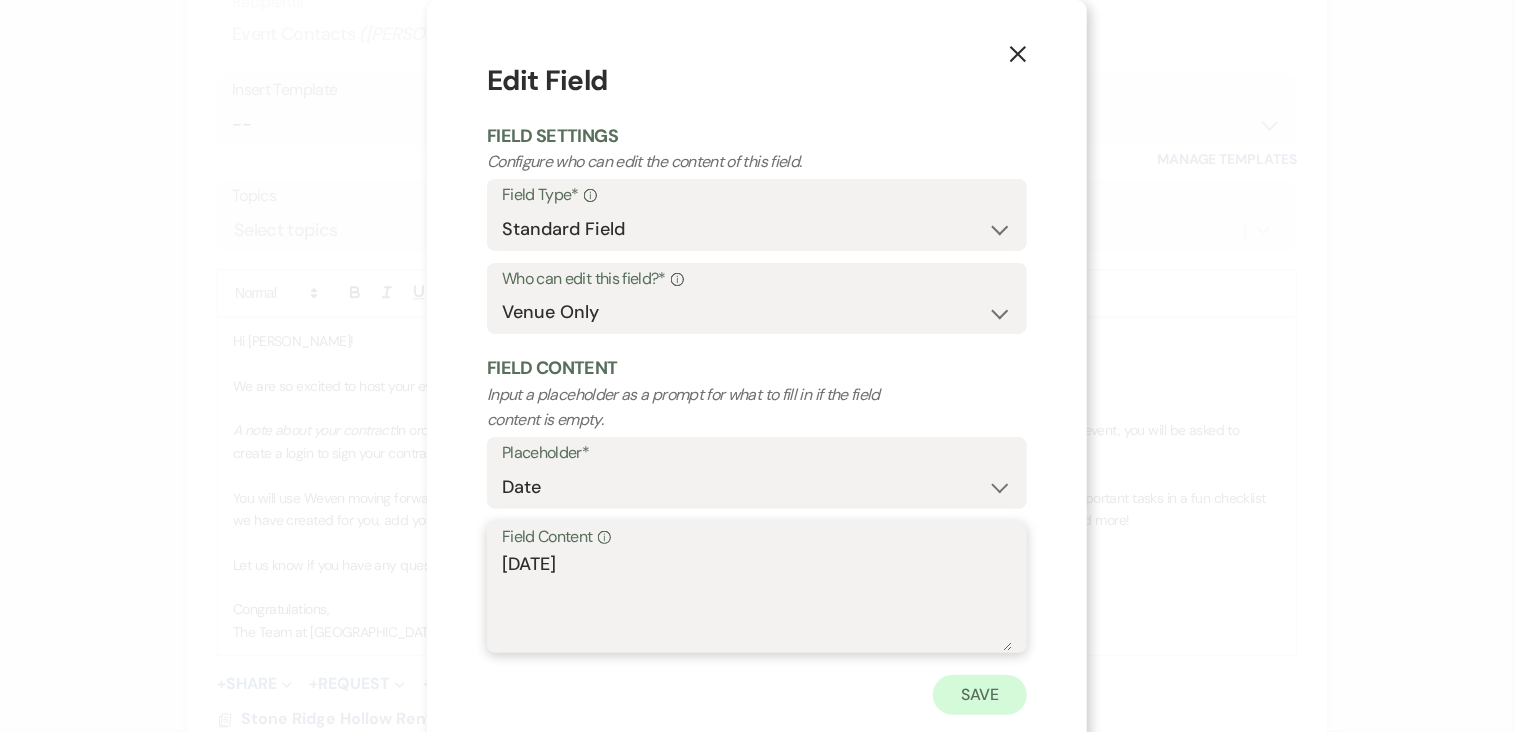 type on "November 8th, 2025" 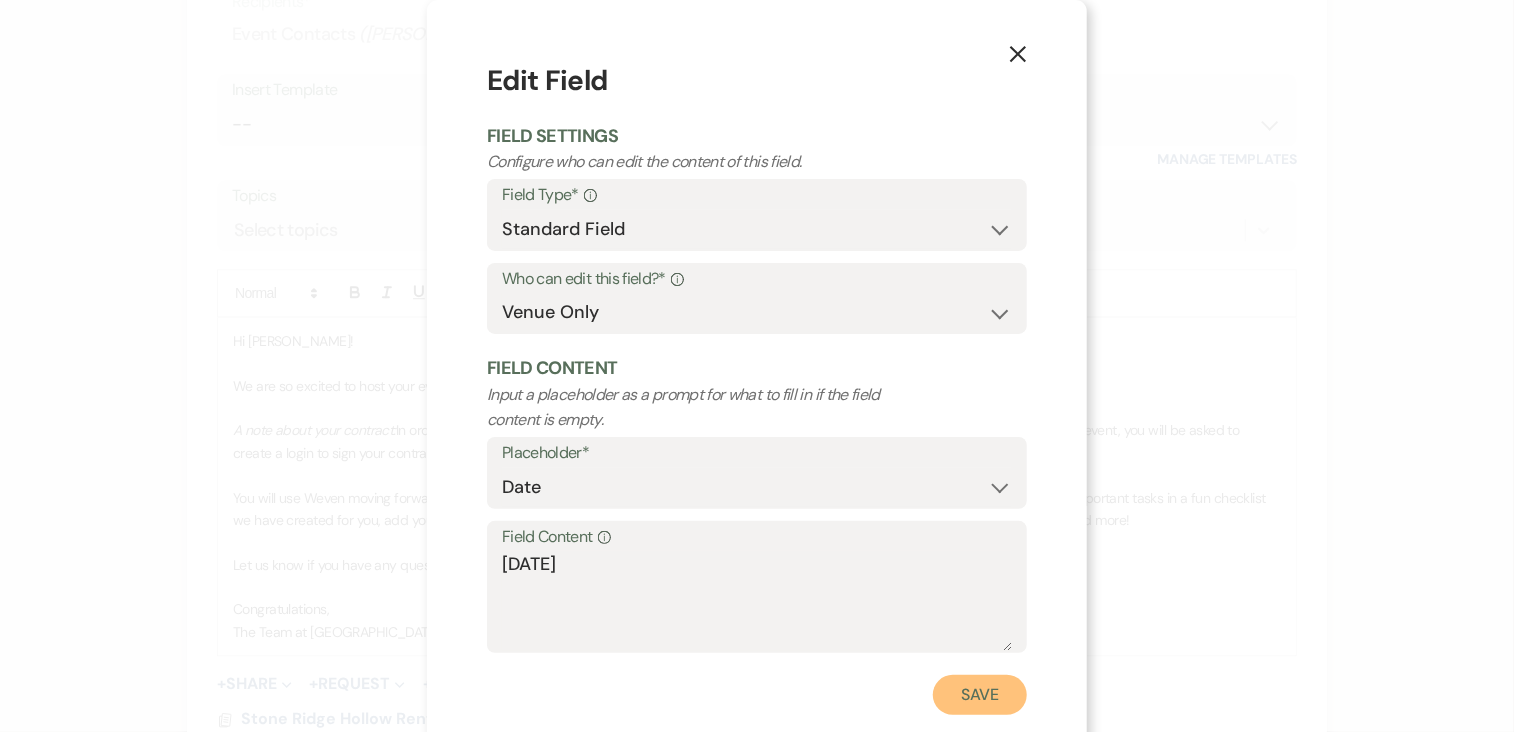 click on "Save" at bounding box center (980, 695) 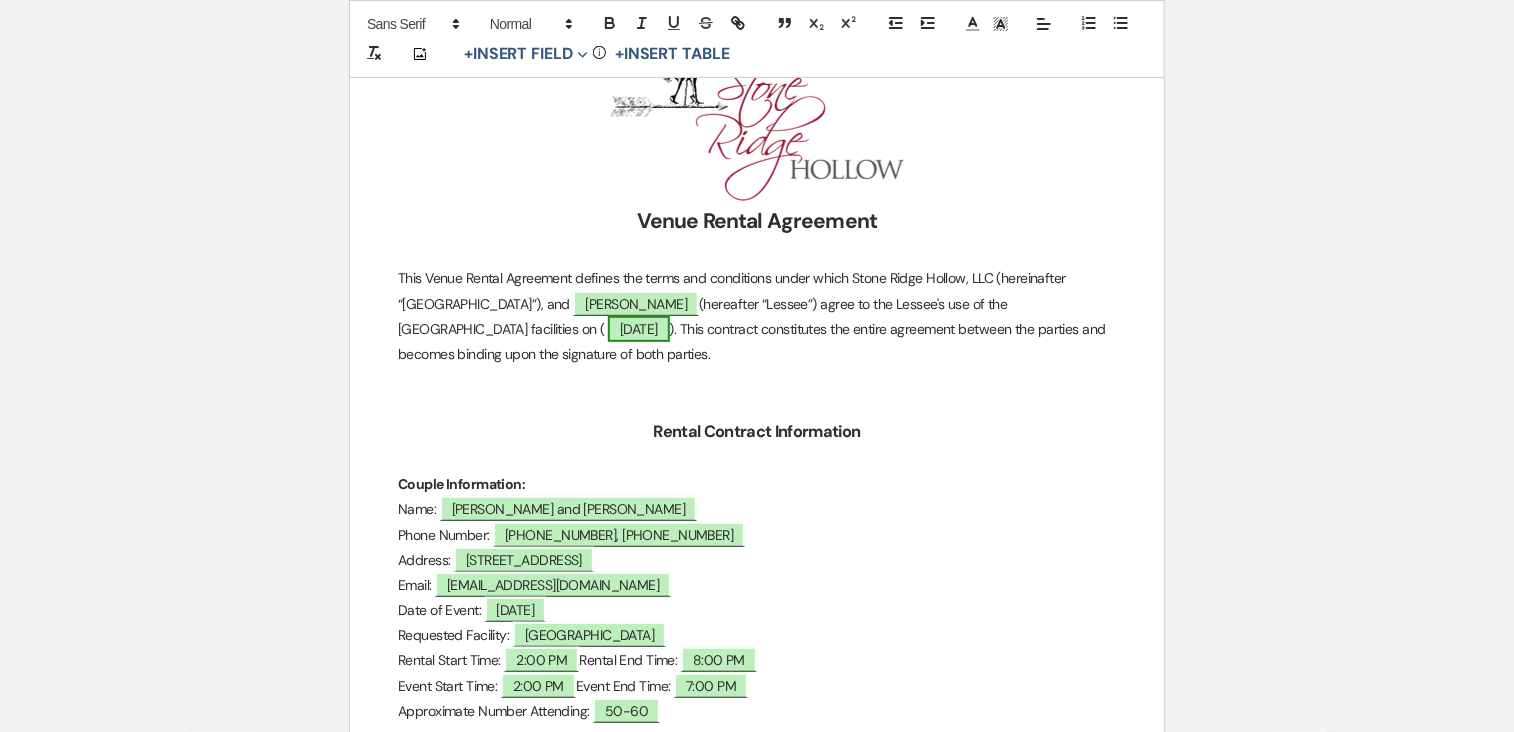 click on "November 8th 2025" at bounding box center [639, 329] 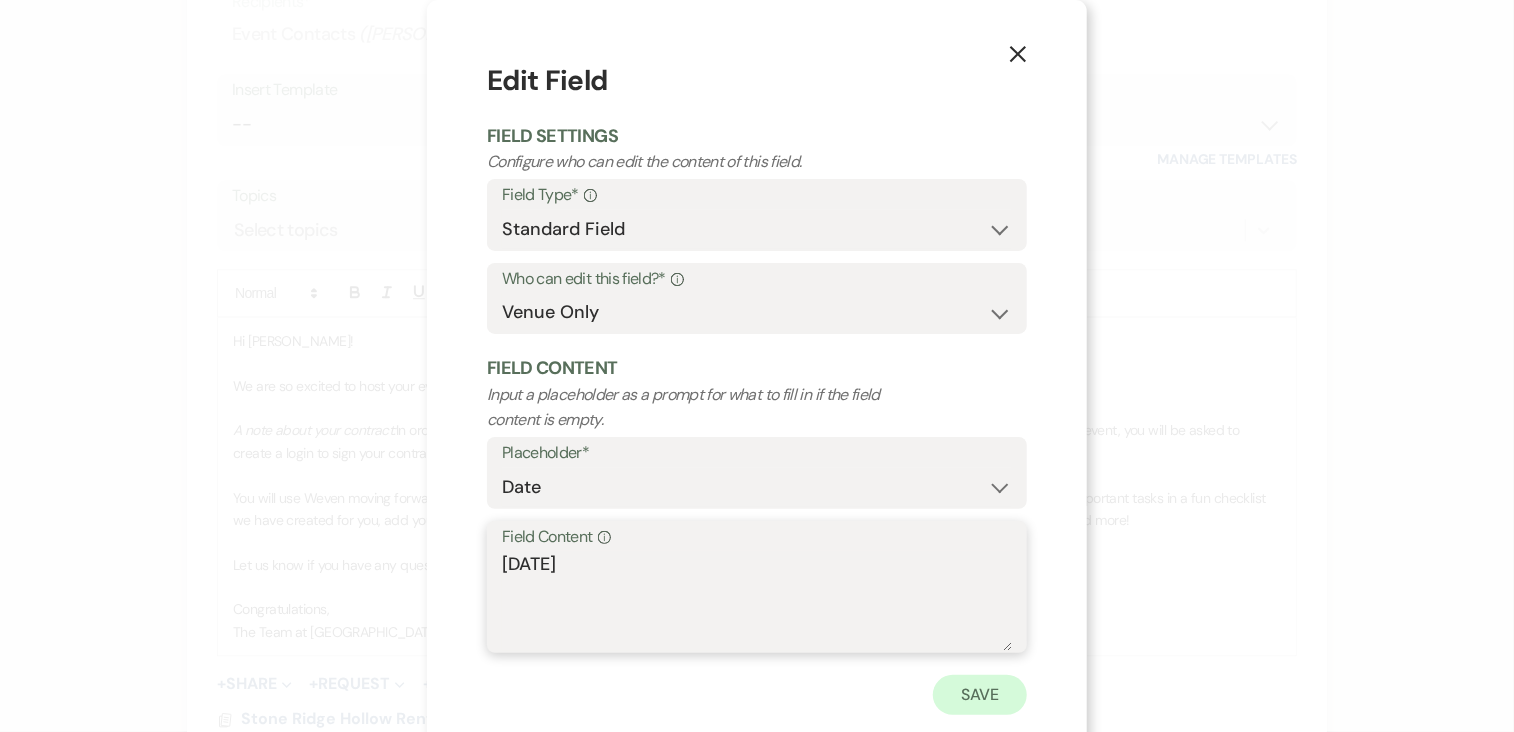 type on "November 8th, 2025" 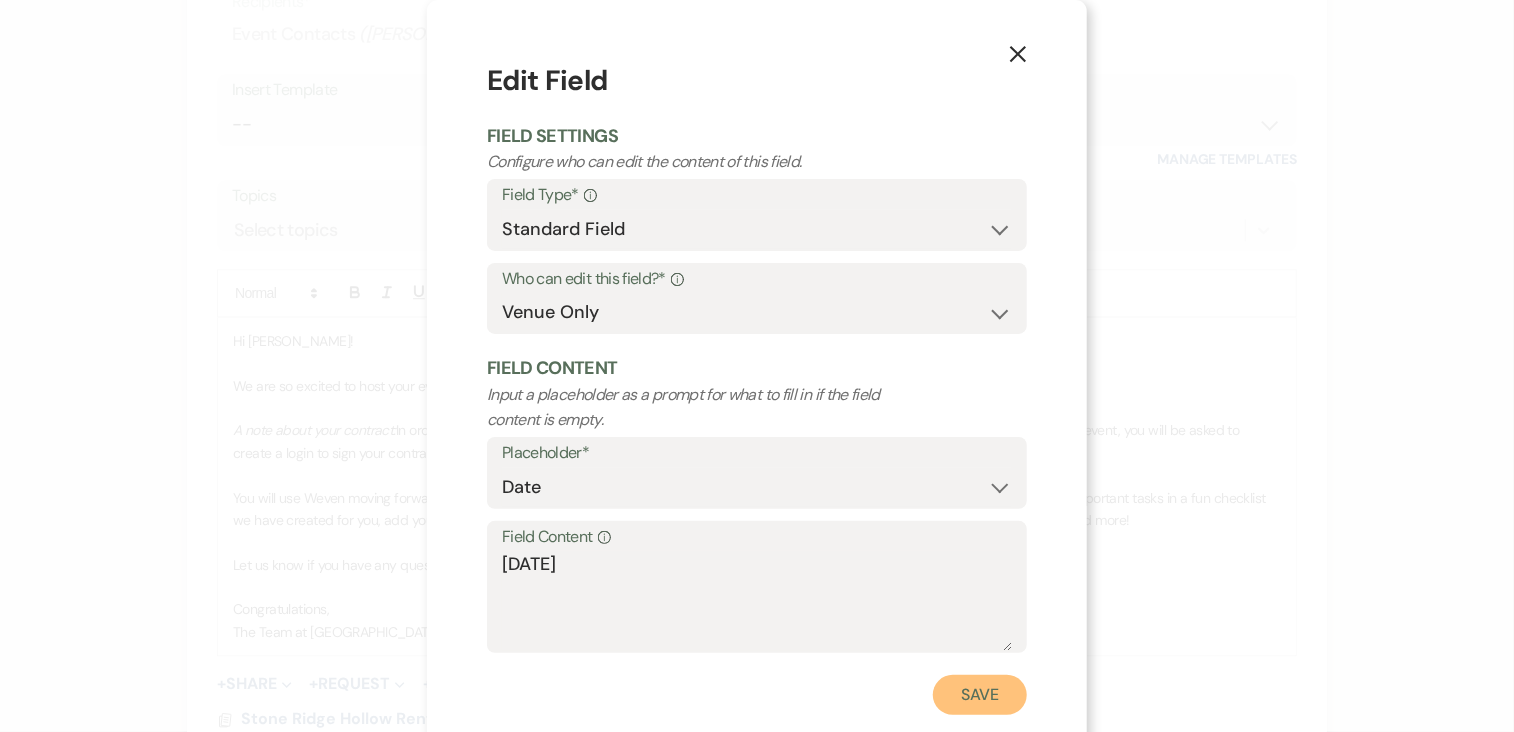 click on "Save" at bounding box center [980, 695] 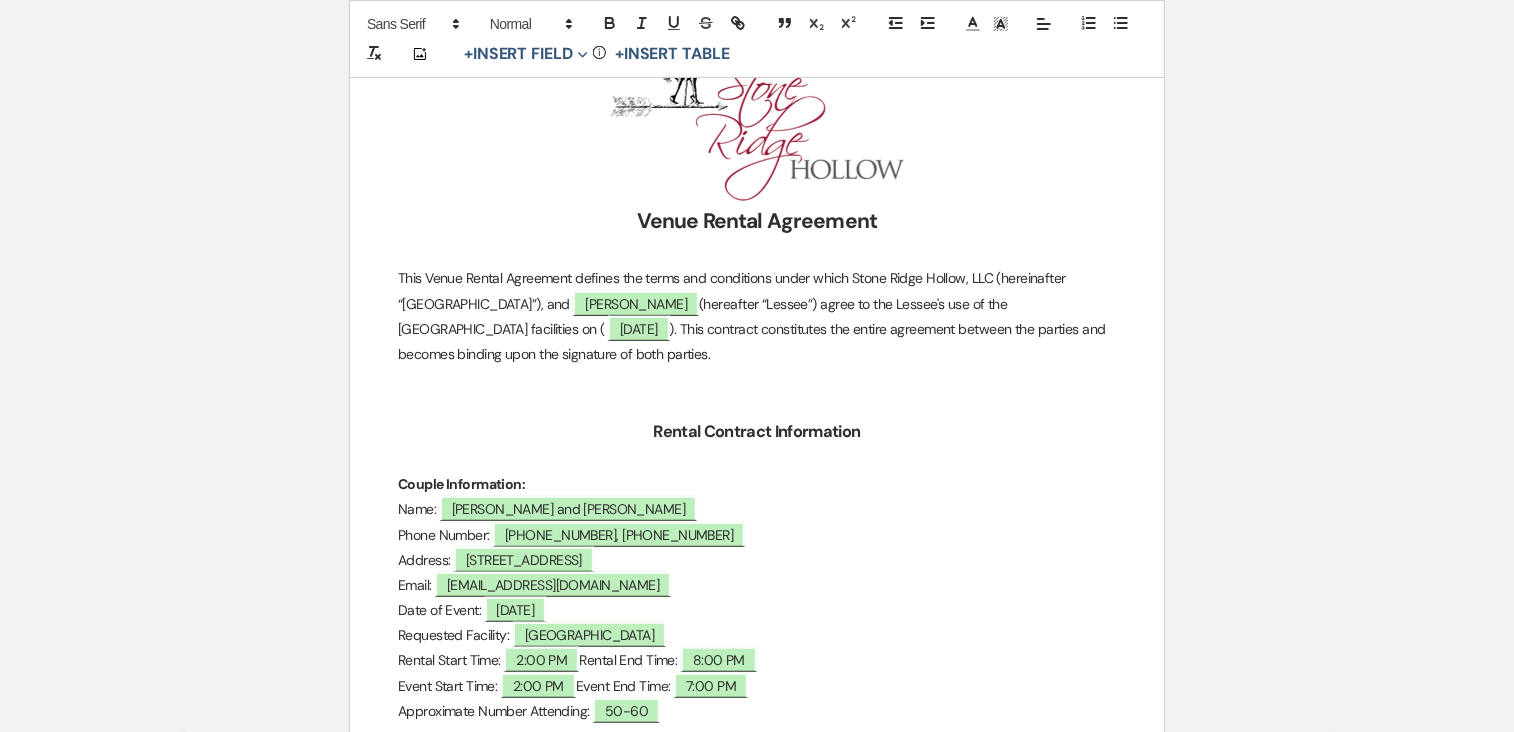 click on "Printer  Print   Saved!                                                                                                                                                                                                                                                                                           Add Photo +  Insert Field Expand Standard Field Smart Field Signature Field Initial Field Info +  Insert Table Venue Rental Agreement This Venue Rental Agreement defines the terms and conditions under which Stone Ridge Hollow, LLC (hereinafter “Stone Ridge Hollow”), and   ﻿
Denise Norsworthy
﻿   (hereafter “Lessee”) agree to the Lessee's use of the Stone Ridge Hollow facilities on (
November 8th, 2025
). This contract constitutes the entire agreement between the parties and becomes binding upon the signature of both parties. Rental Contract Information Couple Information: Name:  ﻿
﻿   Phone Number:  ﻿
﻿" at bounding box center (757, 3732) 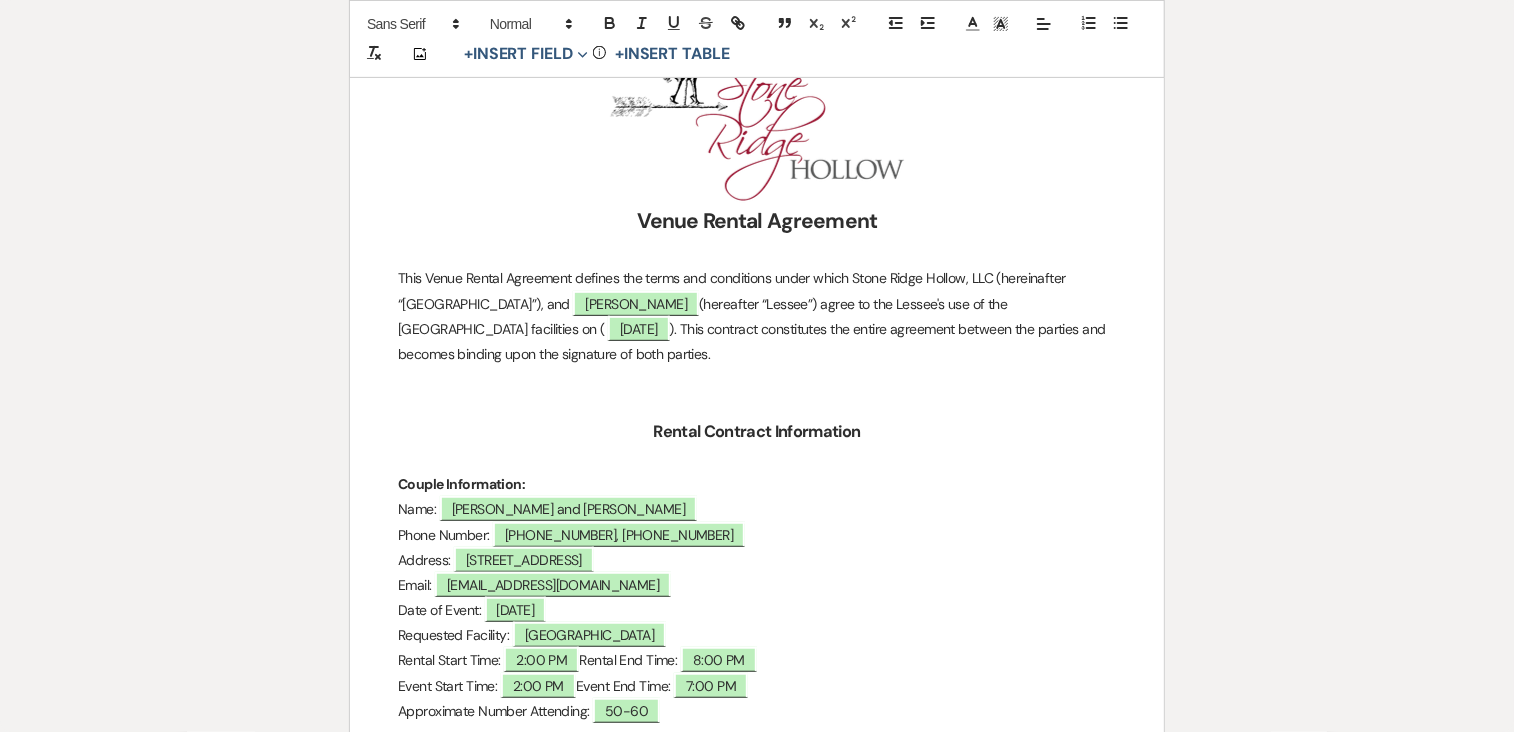 drag, startPoint x: 1220, startPoint y: 583, endPoint x: 1223, endPoint y: 659, distance: 76.05919 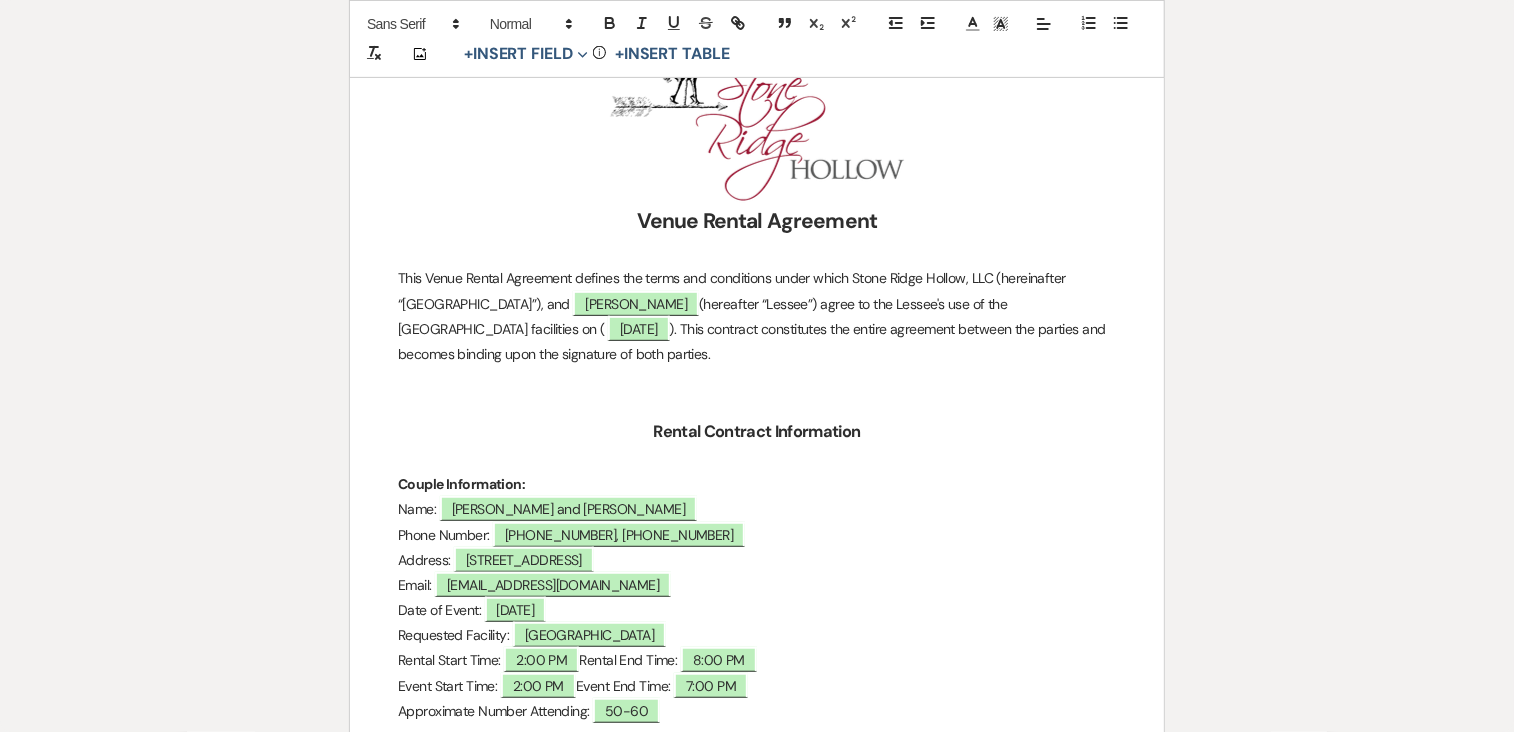 click on "Printer  Print                                                                                                                                                                                                                                                                                               Add Photo +  Insert Field Expand Standard Field Smart Field Signature Field Initial Field Info +  Insert Table Venue Rental Agreement This Venue Rental Agreement defines the terms and conditions under which Stone Ridge Hollow, LLC (hereinafter “Stone Ridge Hollow”), and   ﻿
Denise Norsworthy
﻿   (hereafter “Lessee”) agree to the Lessee's use of the Stone Ridge Hollow facilities on (
November 8th, 2025
). This contract constitutes the entire agreement between the parties and becomes binding upon the signature of both parties. Rental Contract Information Couple Information: Name:  ﻿
﻿   Phone Number:  ﻿
﻿   ﻿" at bounding box center (757, 3732) 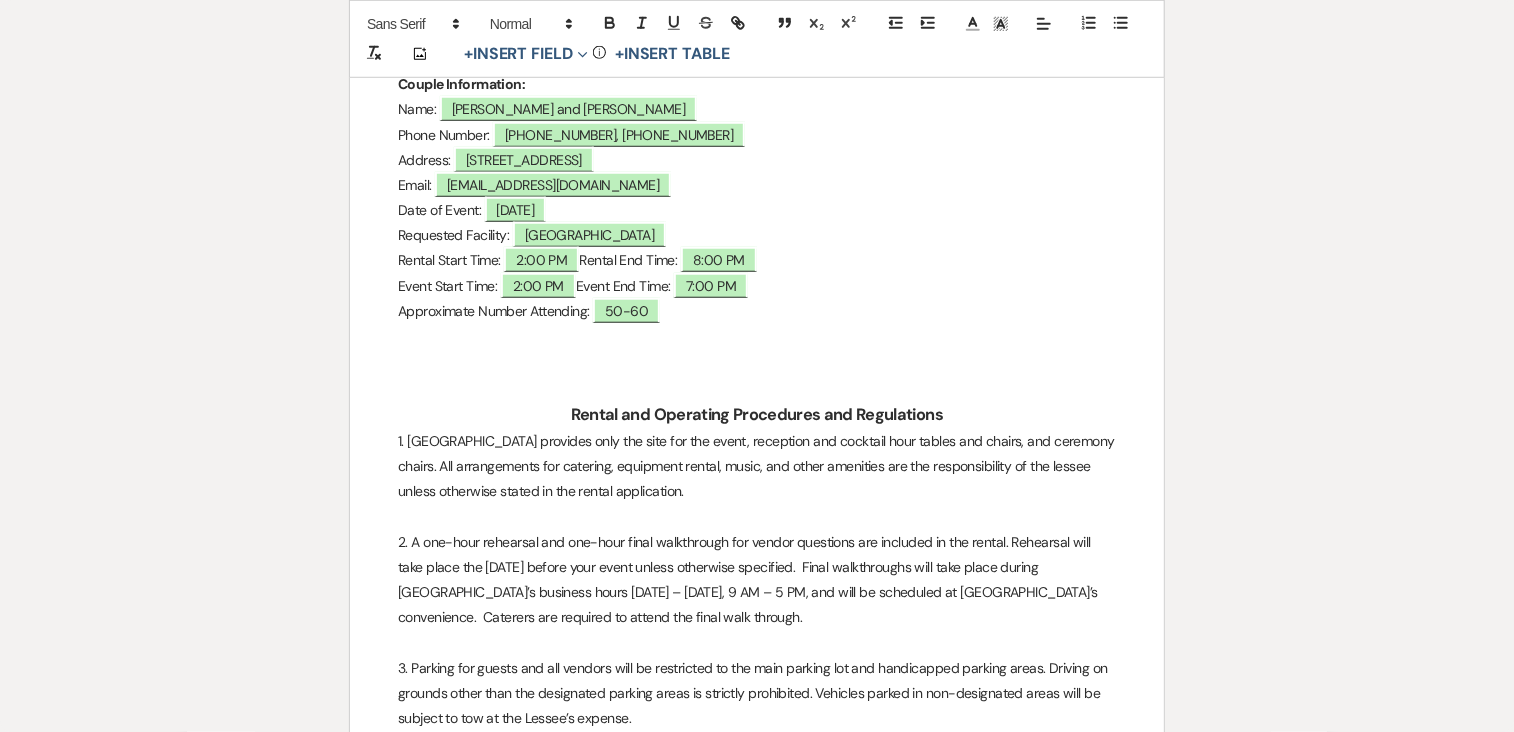scroll, scrollTop: 720, scrollLeft: 0, axis: vertical 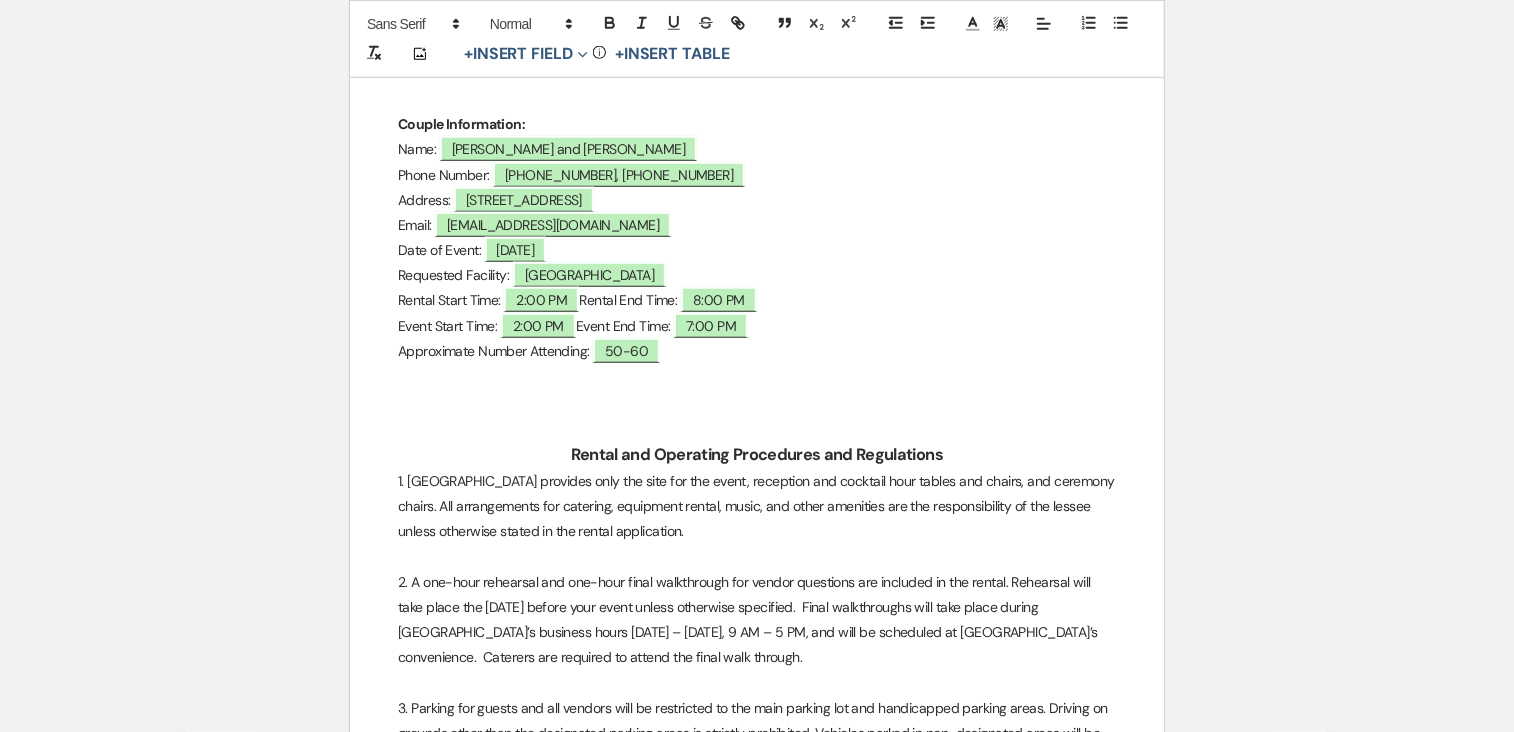 click on "Printer  Print                                                                                                                                                                                                                                                                                               Add Photo +  Insert Field Expand Standard Field Smart Field Signature Field Initial Field Info +  Insert Table Venue Rental Agreement This Venue Rental Agreement defines the terms and conditions under which Stone Ridge Hollow, LLC (hereinafter “Stone Ridge Hollow”), and   ﻿
Denise Norsworthy
﻿   (hereafter “Lessee”) agree to the Lessee's use of the Stone Ridge Hollow facilities on (
November 8th, 2025
). This contract constitutes the entire agreement between the parties and becomes binding upon the signature of both parties. Rental Contract Information Couple Information: Name:  ﻿
﻿   Phone Number:  ﻿
﻿   ﻿" at bounding box center (757, 3372) 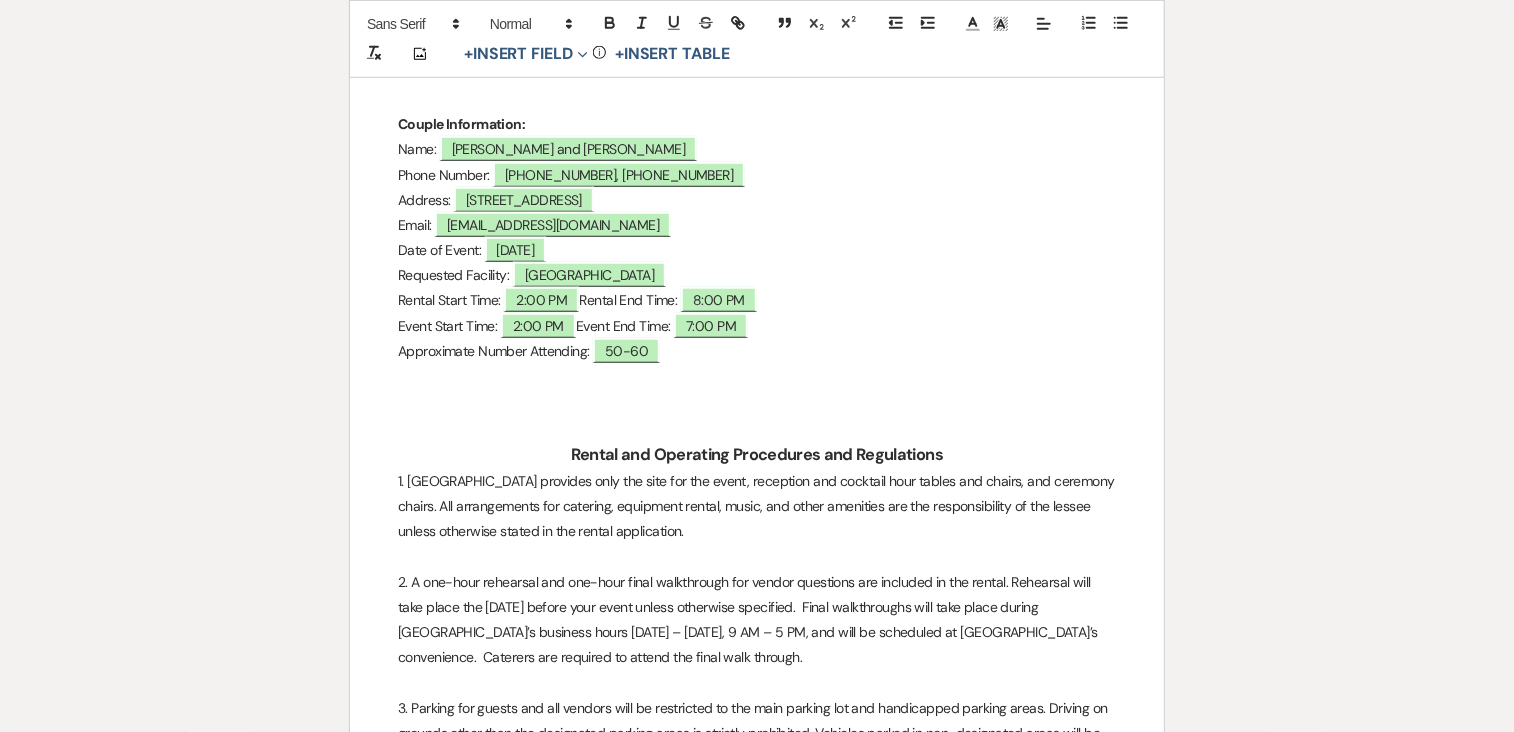 drag, startPoint x: 383, startPoint y: 395, endPoint x: 737, endPoint y: 415, distance: 354.5645 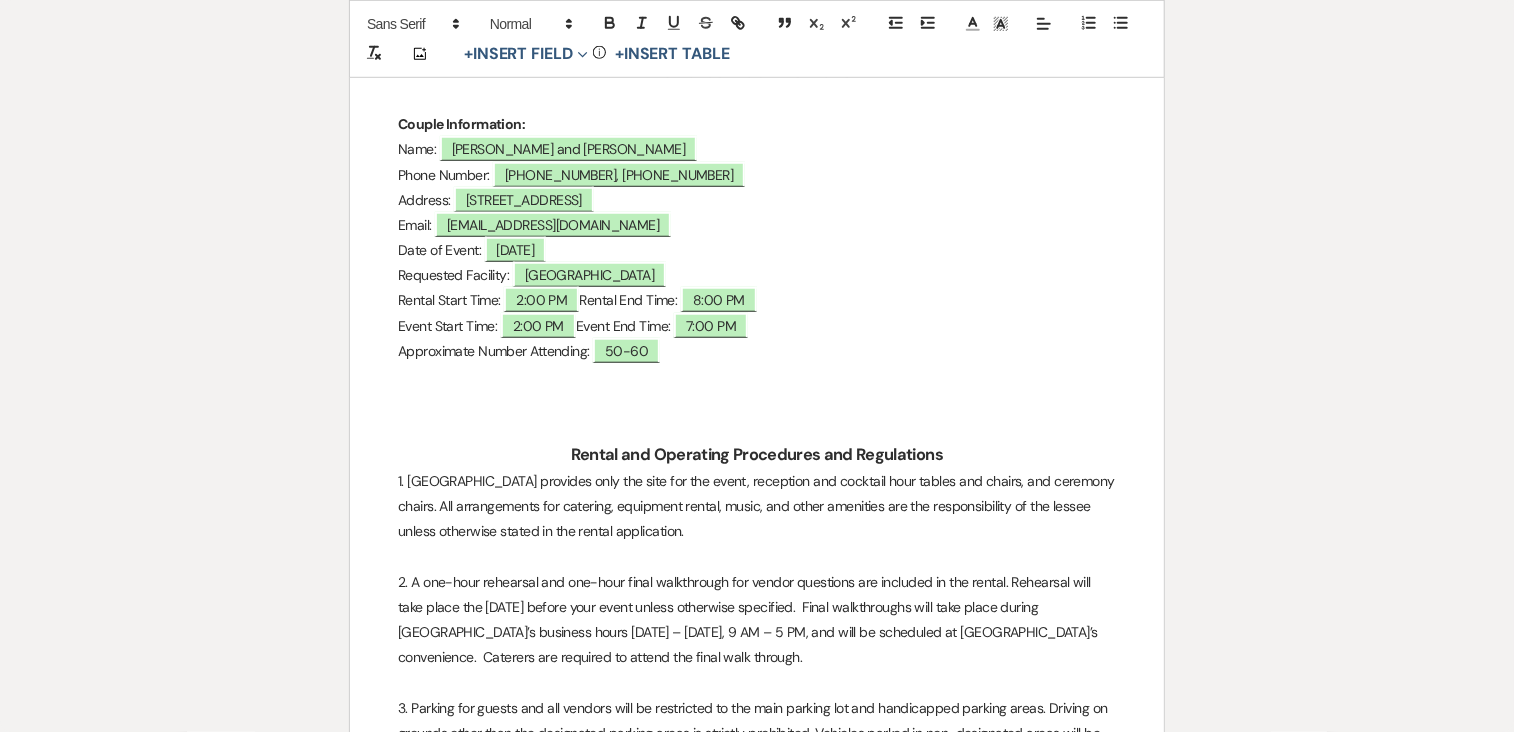 click at bounding box center [757, 426] 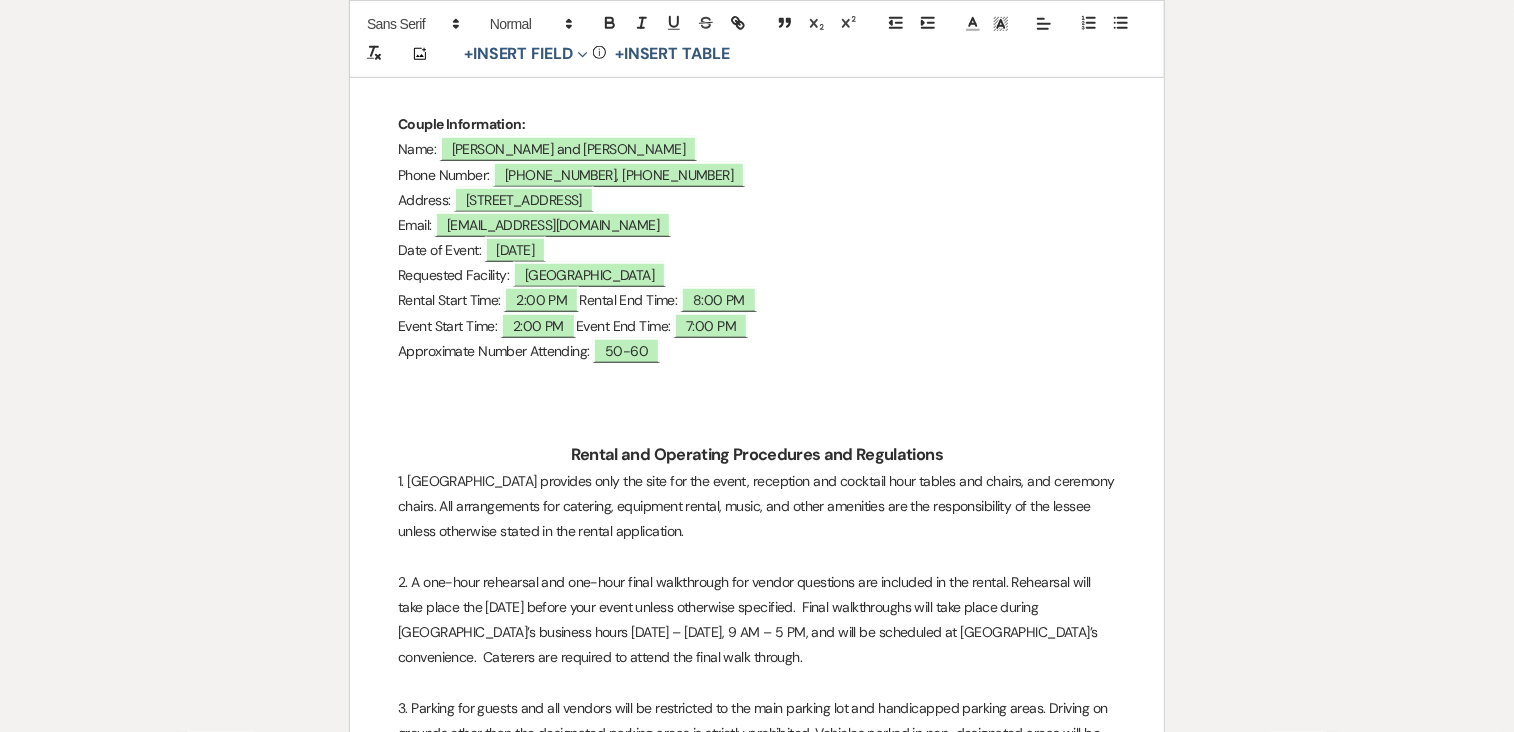 click on "Couple Information:" at bounding box center [461, 124] 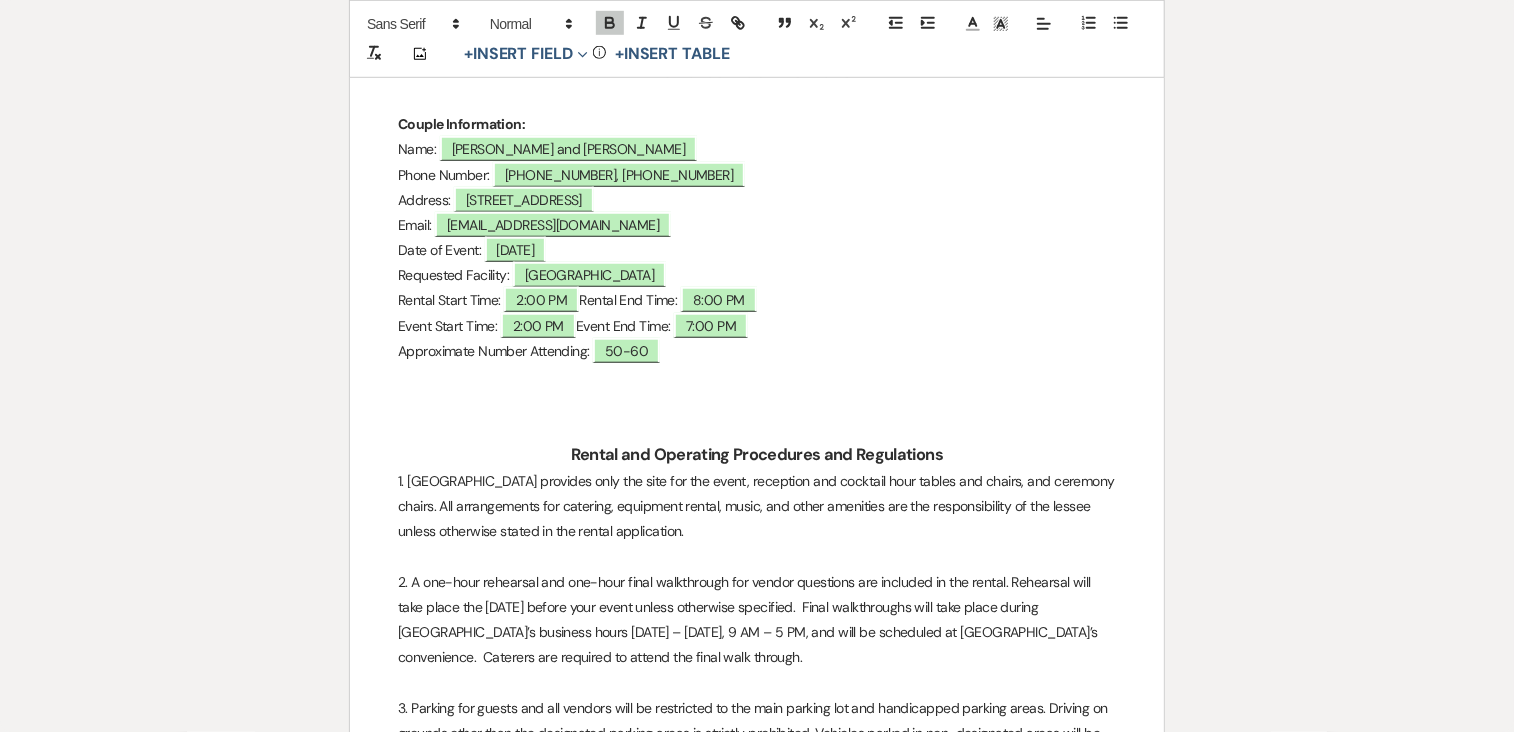 click at bounding box center [757, 426] 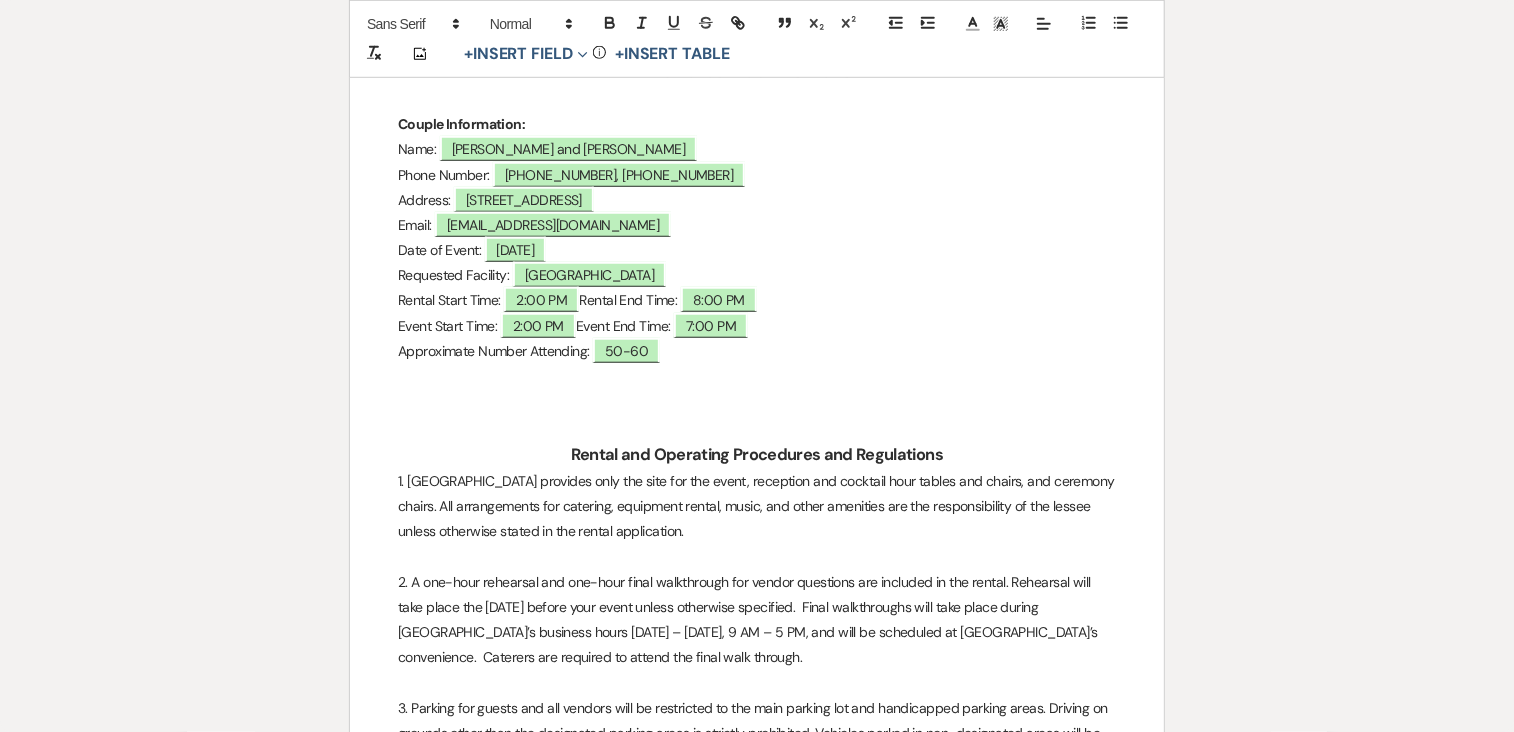 type 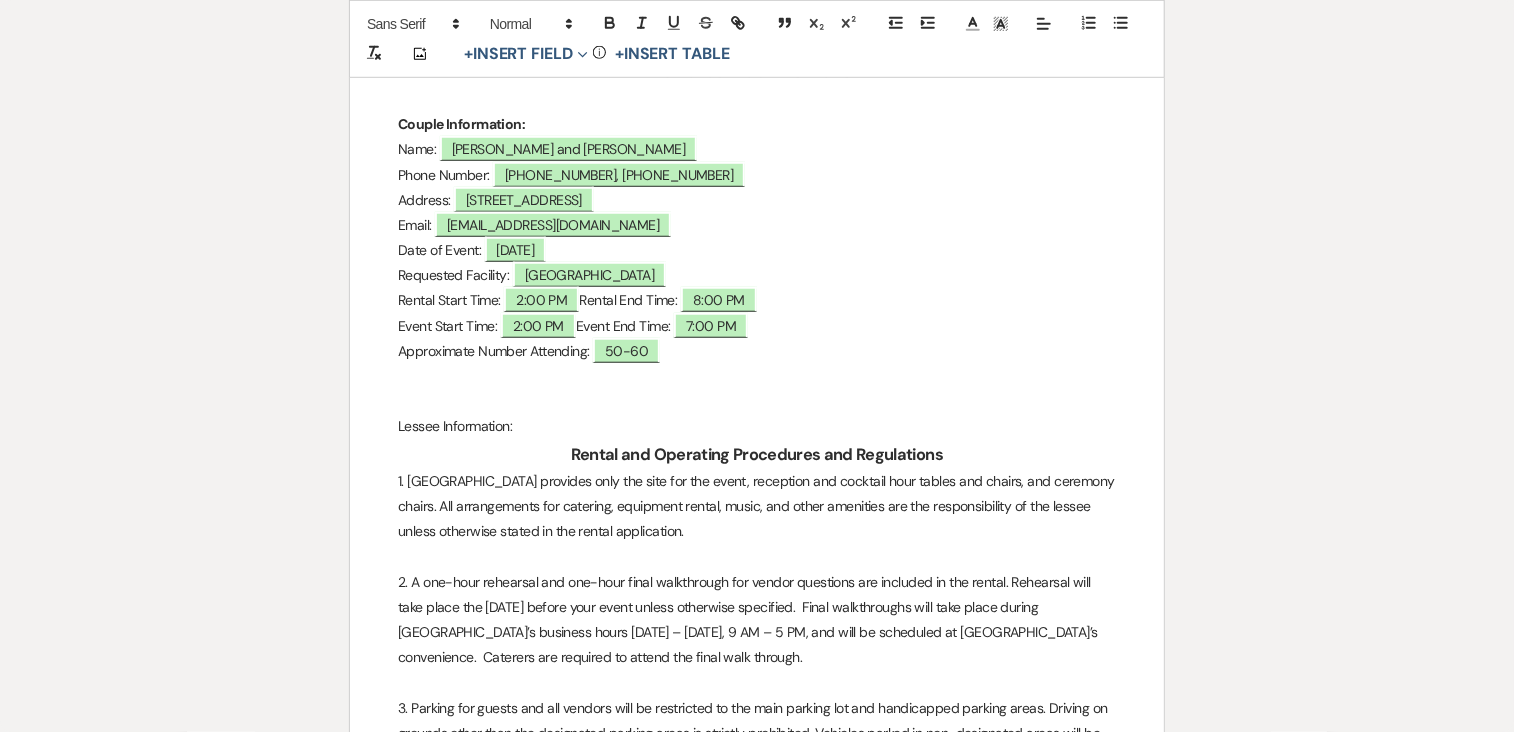 drag, startPoint x: 518, startPoint y: 428, endPoint x: 445, endPoint y: 429, distance: 73.00685 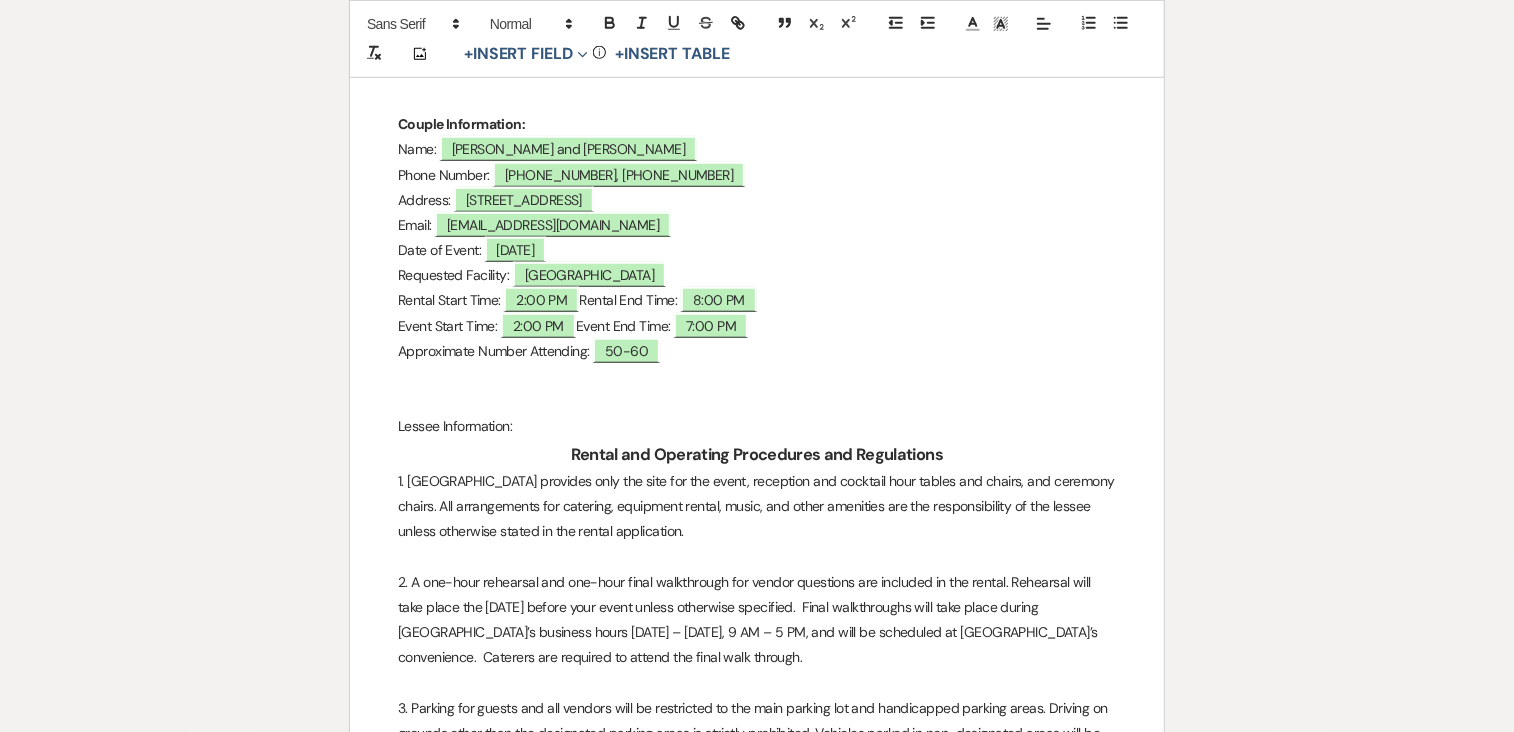 drag, startPoint x: 445, startPoint y: 429, endPoint x: 527, endPoint y: 445, distance: 83.546394 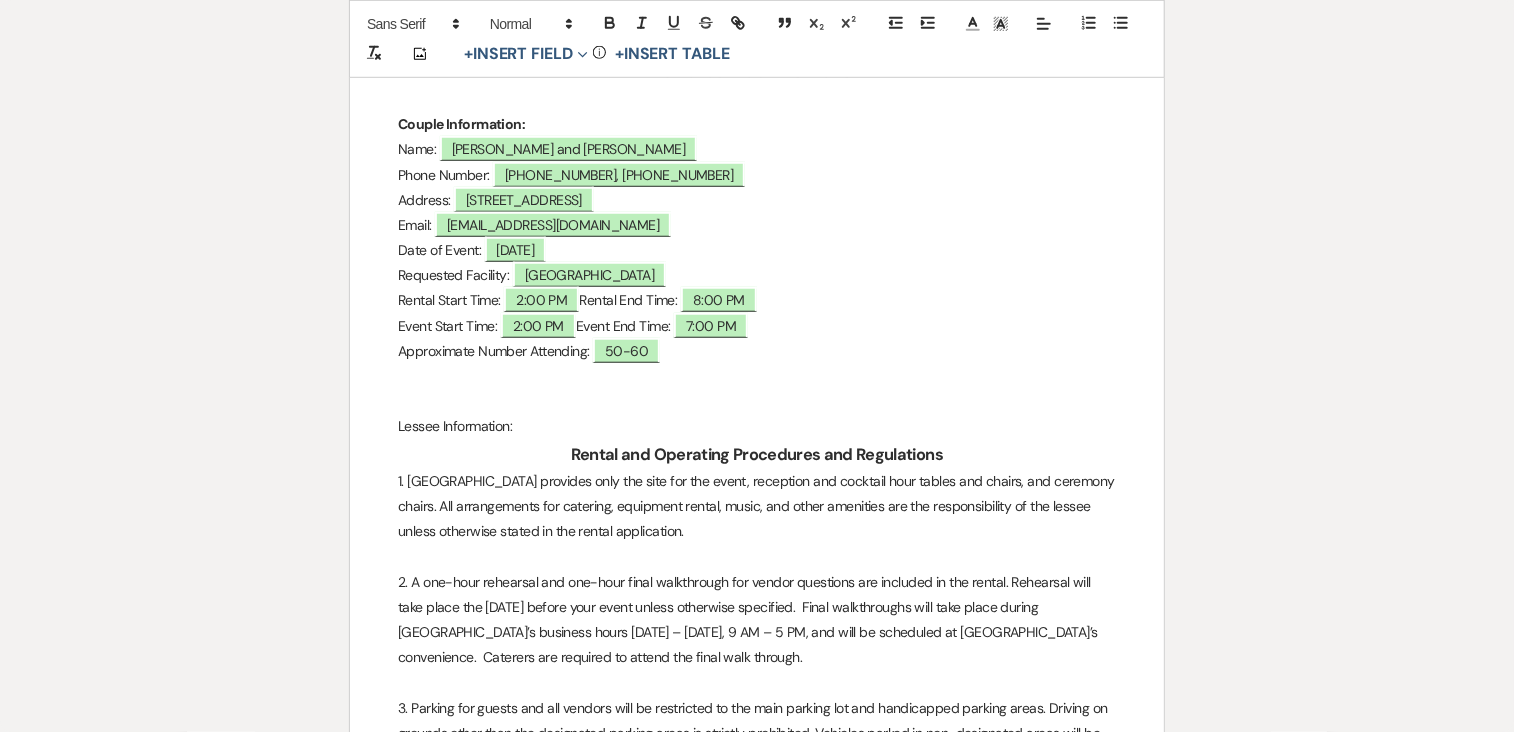 drag, startPoint x: 511, startPoint y: 427, endPoint x: 440, endPoint y: 428, distance: 71.00704 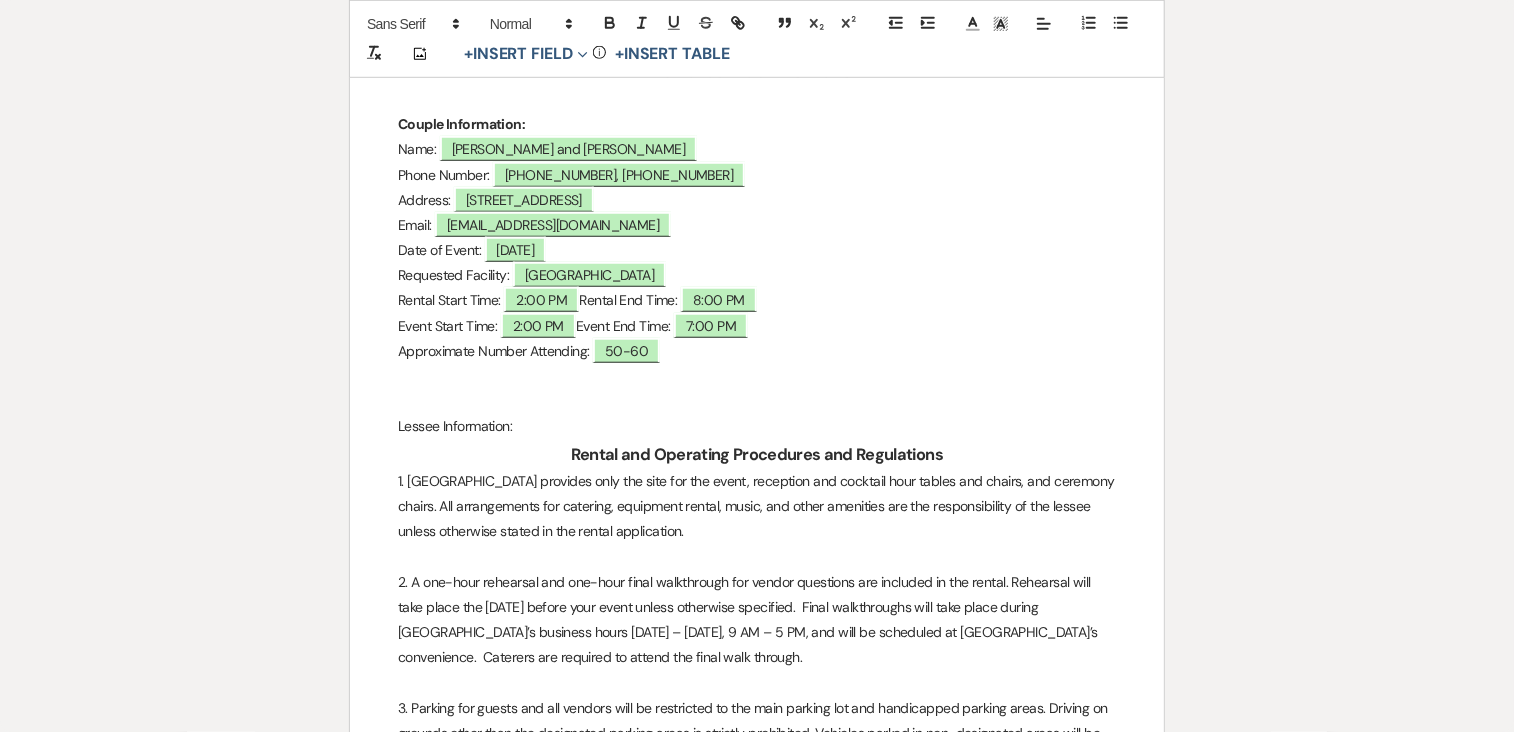 drag, startPoint x: 440, startPoint y: 428, endPoint x: 542, endPoint y: 440, distance: 102.70345 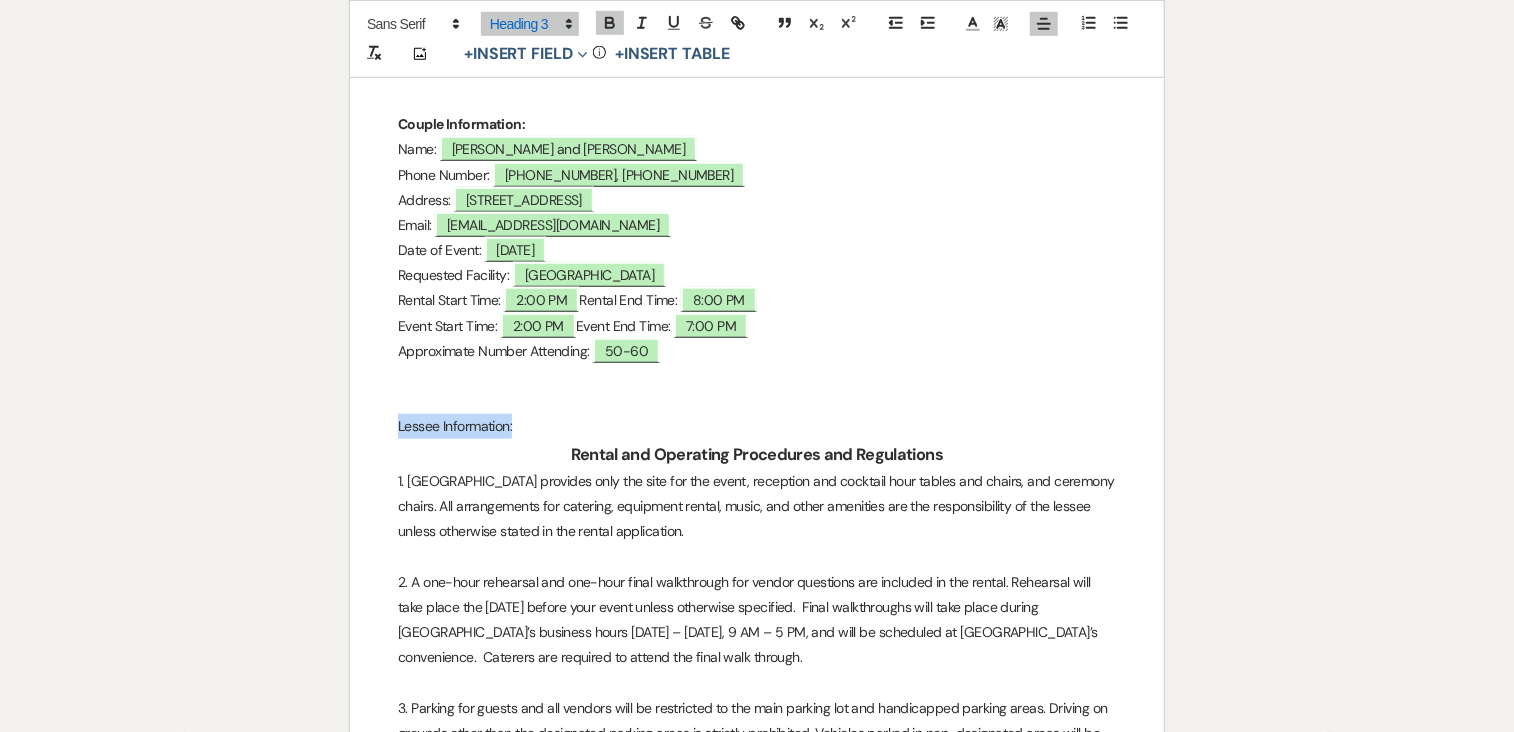 drag, startPoint x: 516, startPoint y: 423, endPoint x: 394, endPoint y: 423, distance: 122 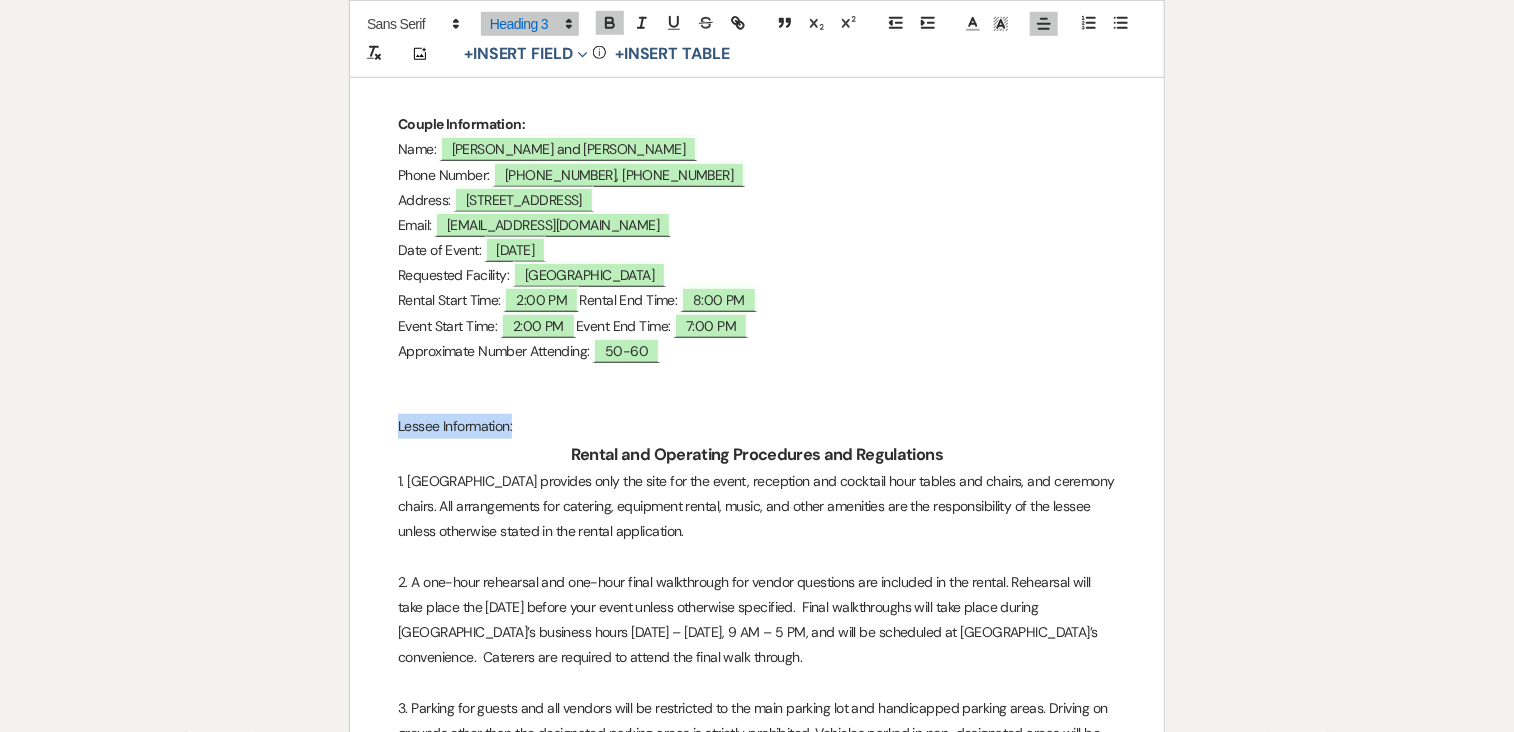click on "Venue Rental Agreement This Venue Rental Agreement defines the terms and conditions under which Stone Ridge Hollow, LLC (hereinafter “Stone Ridge Hollow”), and   ﻿
Denise Norsworthy
﻿   (hereafter “Lessee”) agree to the Lessee's use of the Stone Ridge Hollow facilities on (
November 8th, 2025
). This contract constitutes the entire agreement between the parties and becomes binding upon the signature of both parties. Rental Contract Information Couple Information: Name:  ﻿
Amanda Norsworthy and Matt Armacost
﻿   Phone Number:  ﻿
443-202-4326, 410-948-8900
﻿   Address:  ﻿
109 Kipling Court, Abingdon, MD 21009
﻿   Email:  ﻿
DJN1201@vetizon.net
﻿   Date of Event:
November 8th, 2025
Requested Facility:  ﻿
Stone Ridge Hollow
﻿   ﻿" at bounding box center [757, 3421] 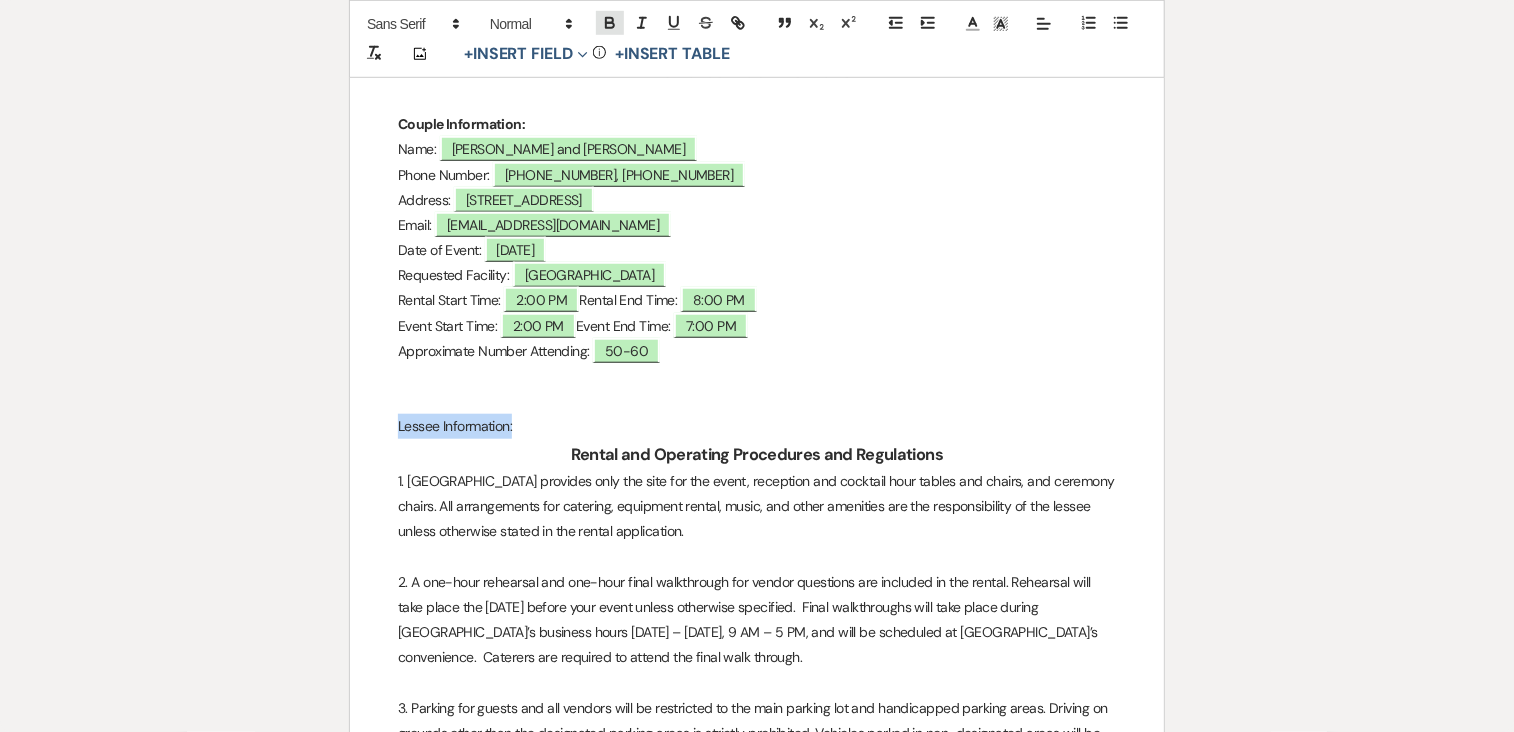 click 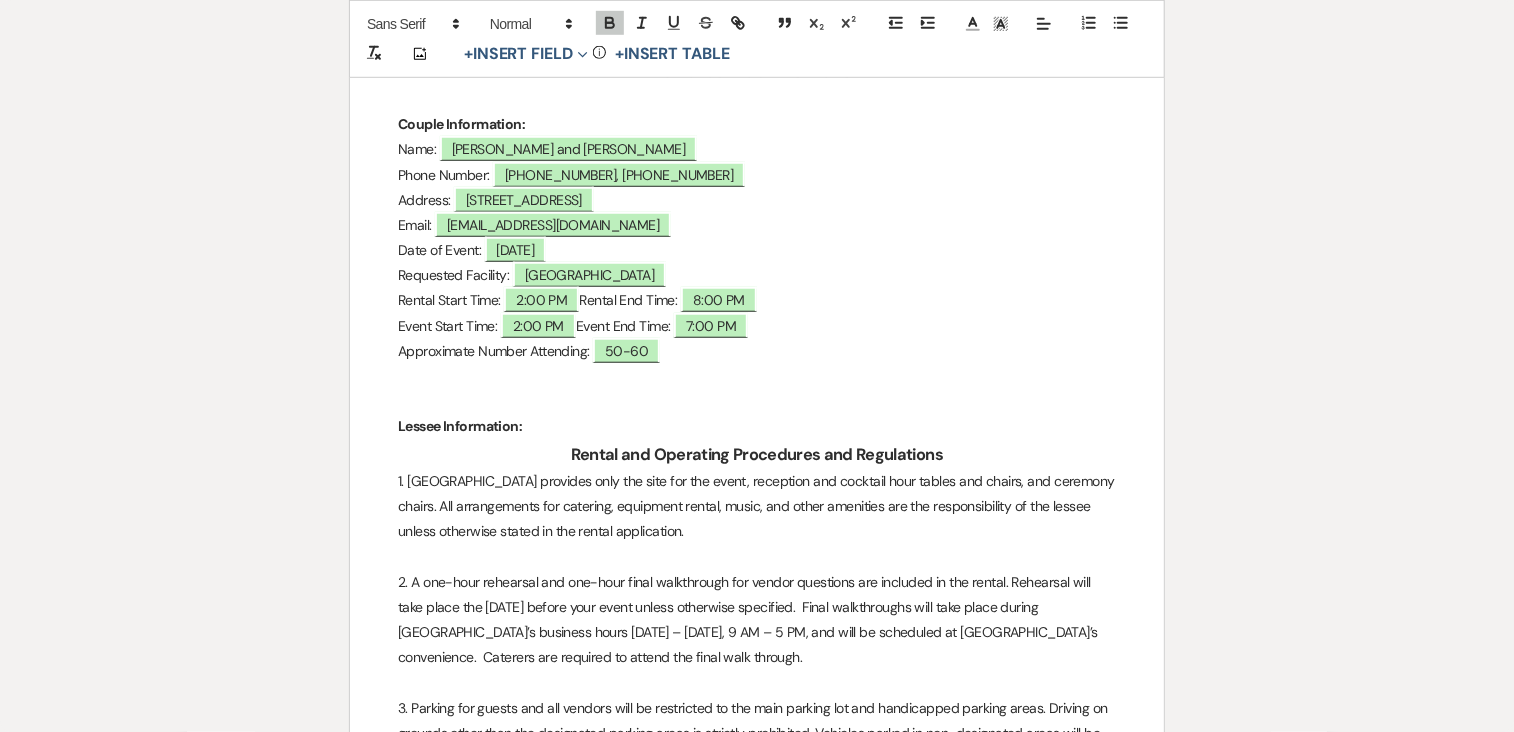 click at bounding box center (757, 401) 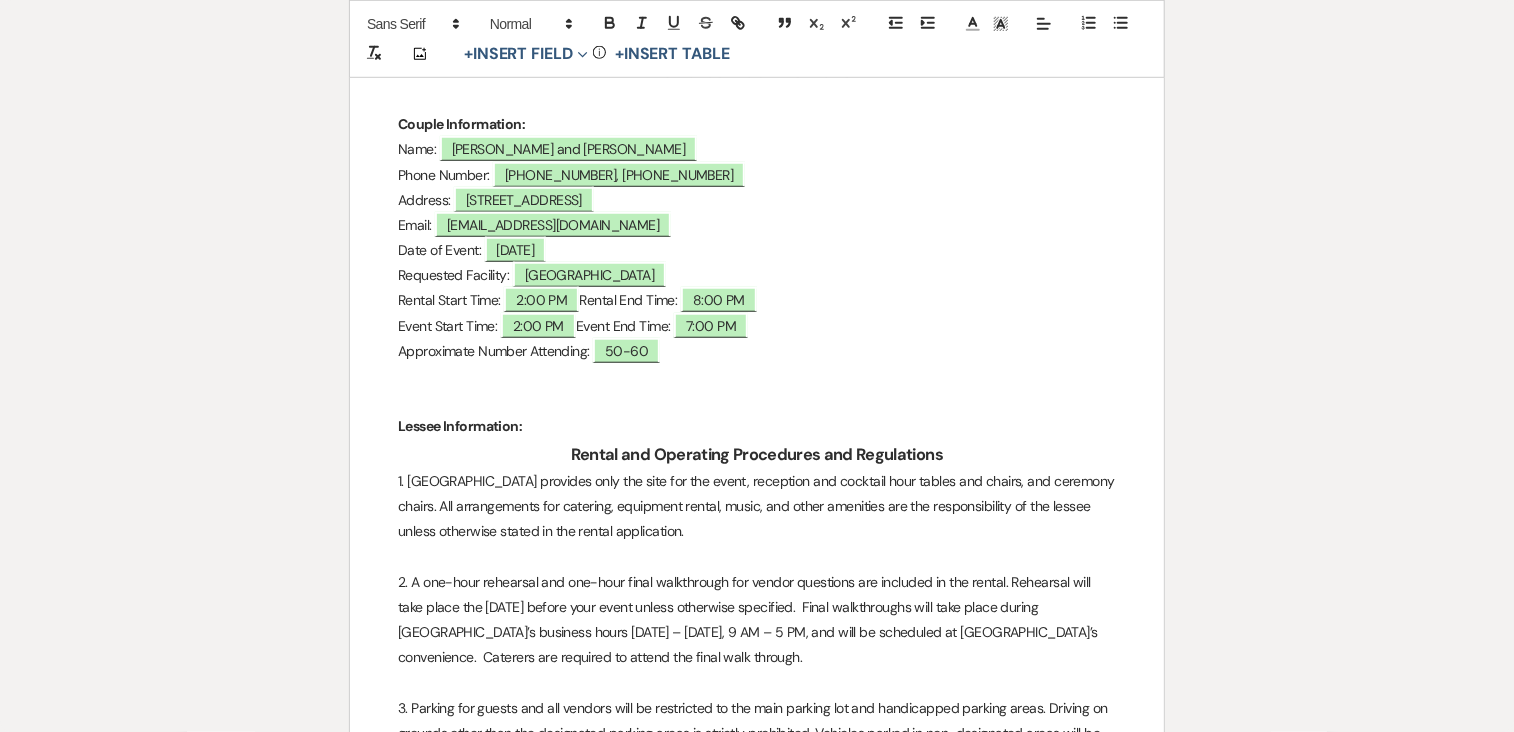 click on "Lessee Information:" at bounding box center [757, 426] 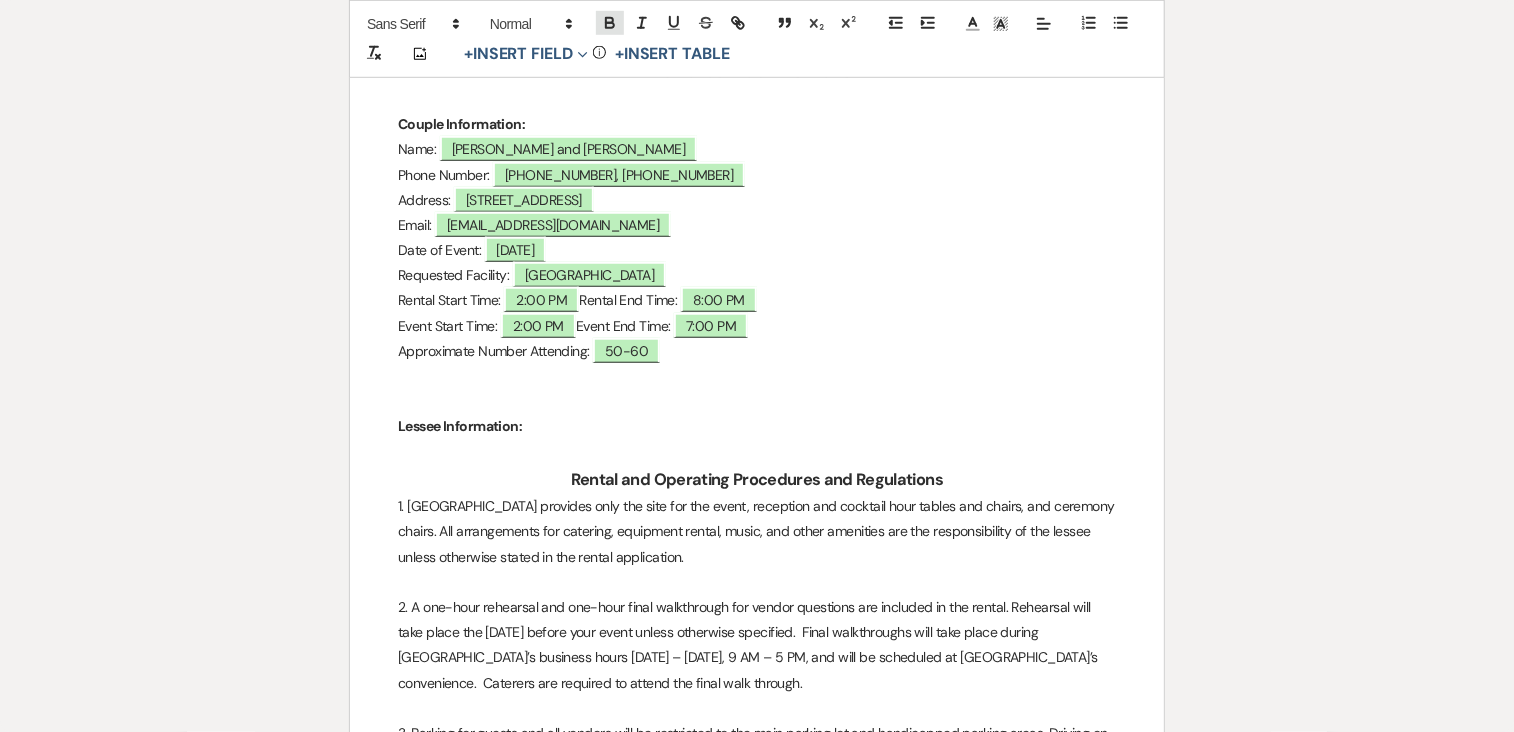 click 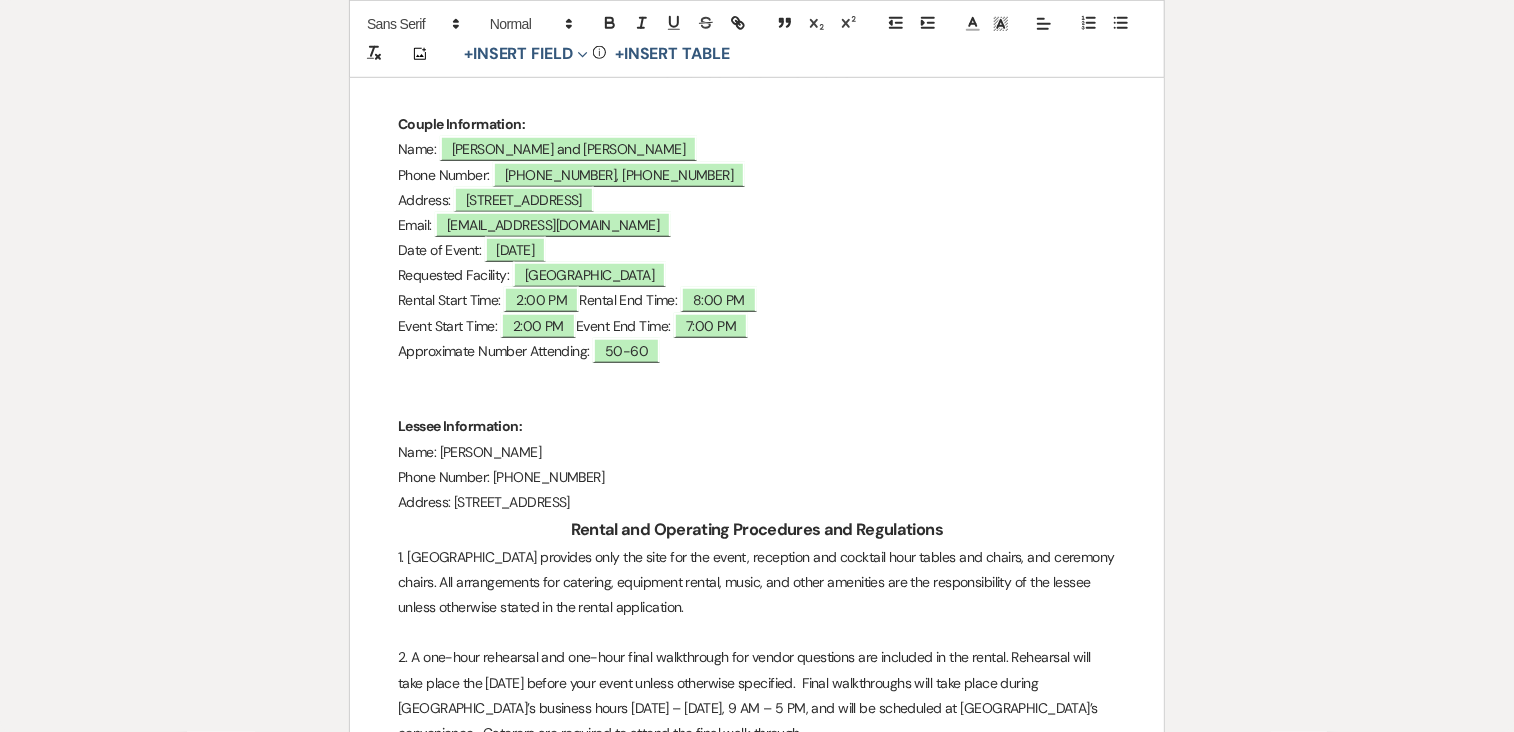 click on "Address: 2317 Carlo Road, Fallston, MD 21047" at bounding box center [757, 502] 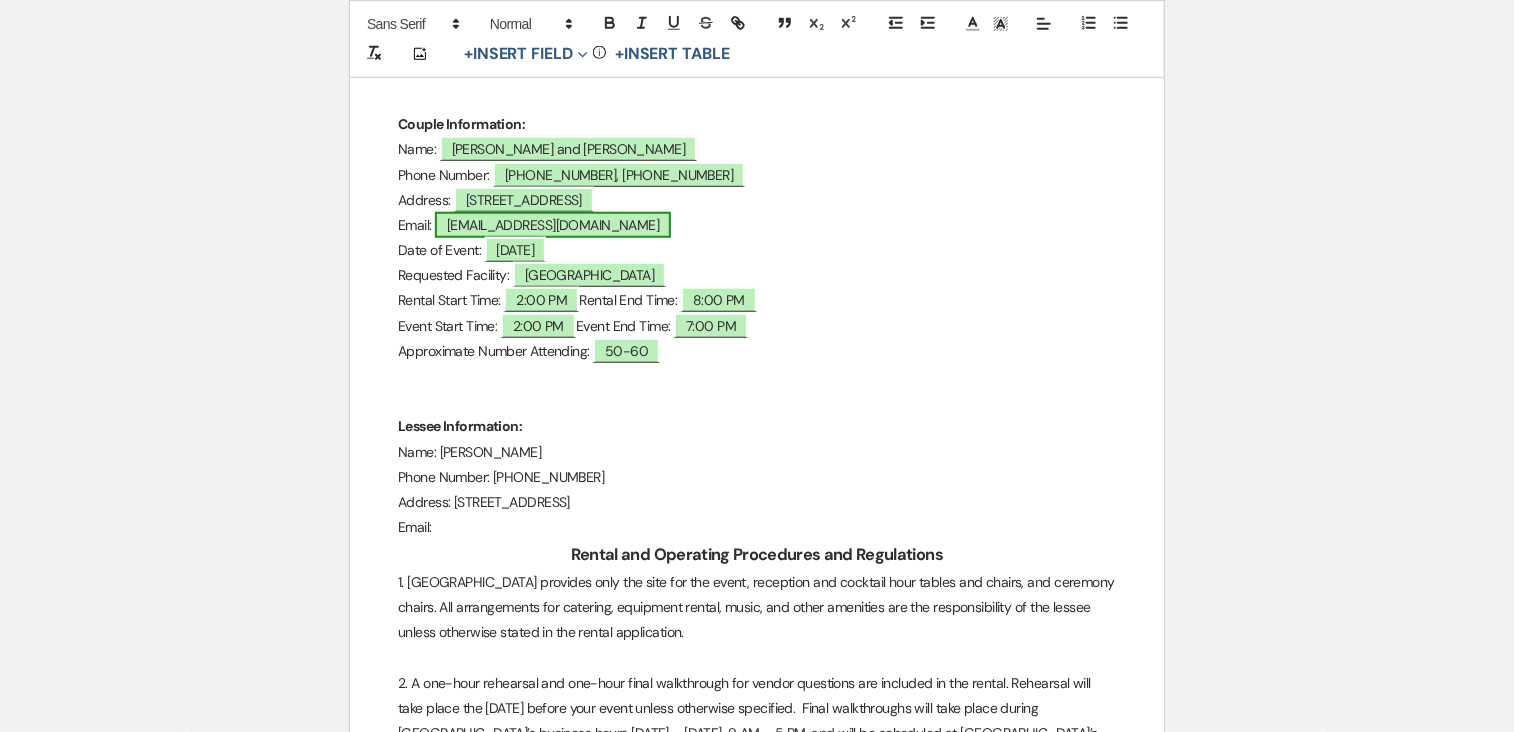 click on "[EMAIL_ADDRESS][DOMAIN_NAME]" at bounding box center [553, 225] 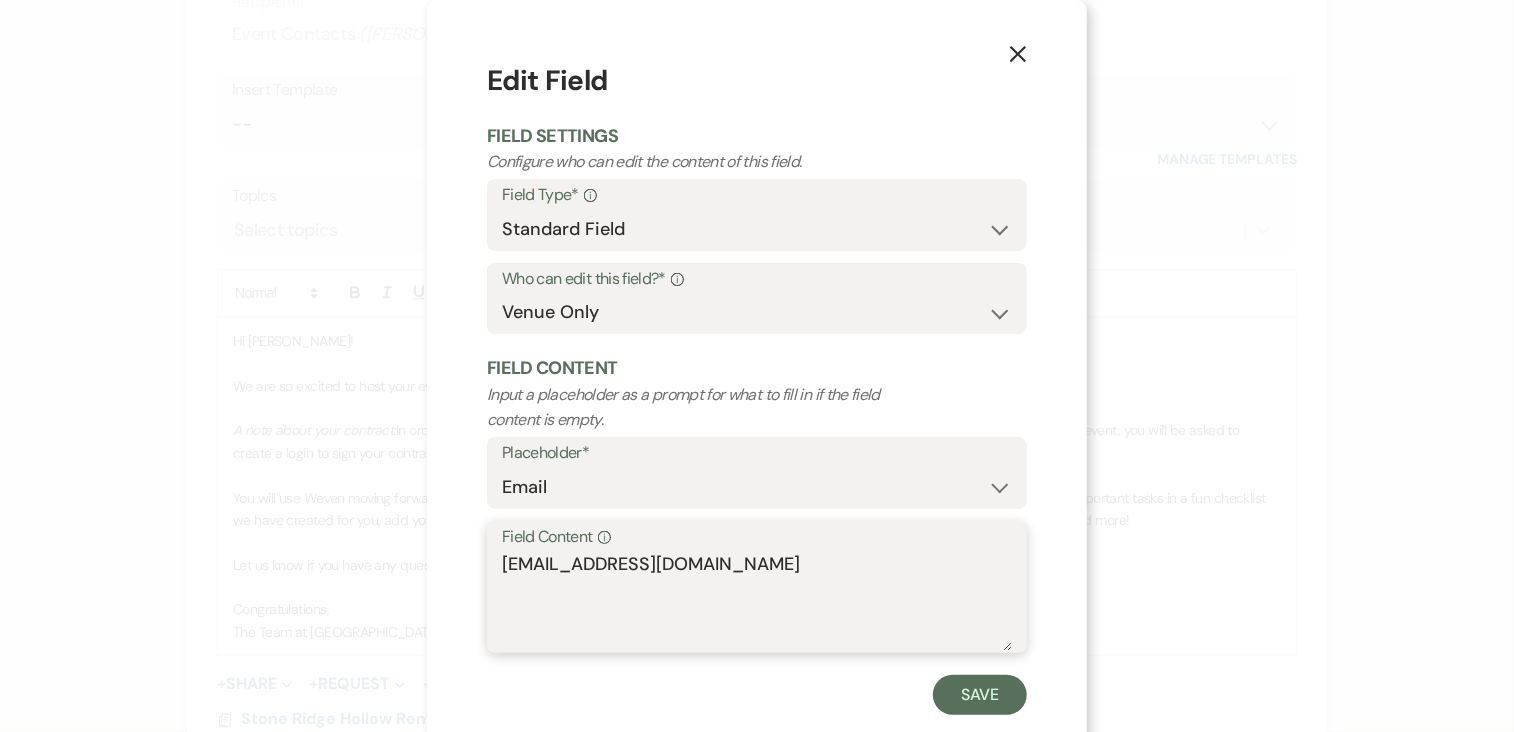 click on "[EMAIL_ADDRESS][DOMAIN_NAME]" at bounding box center [757, 601] 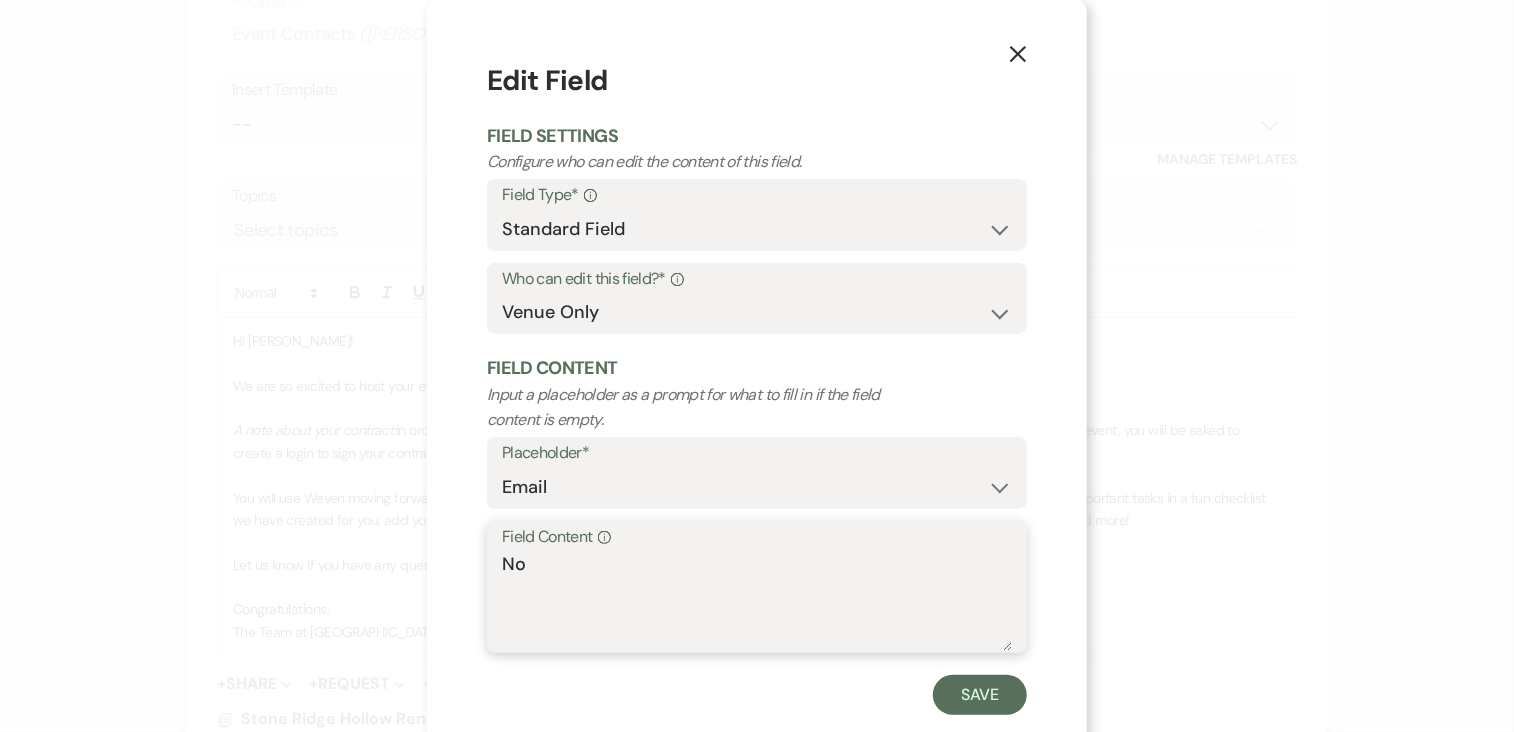 type on "N" 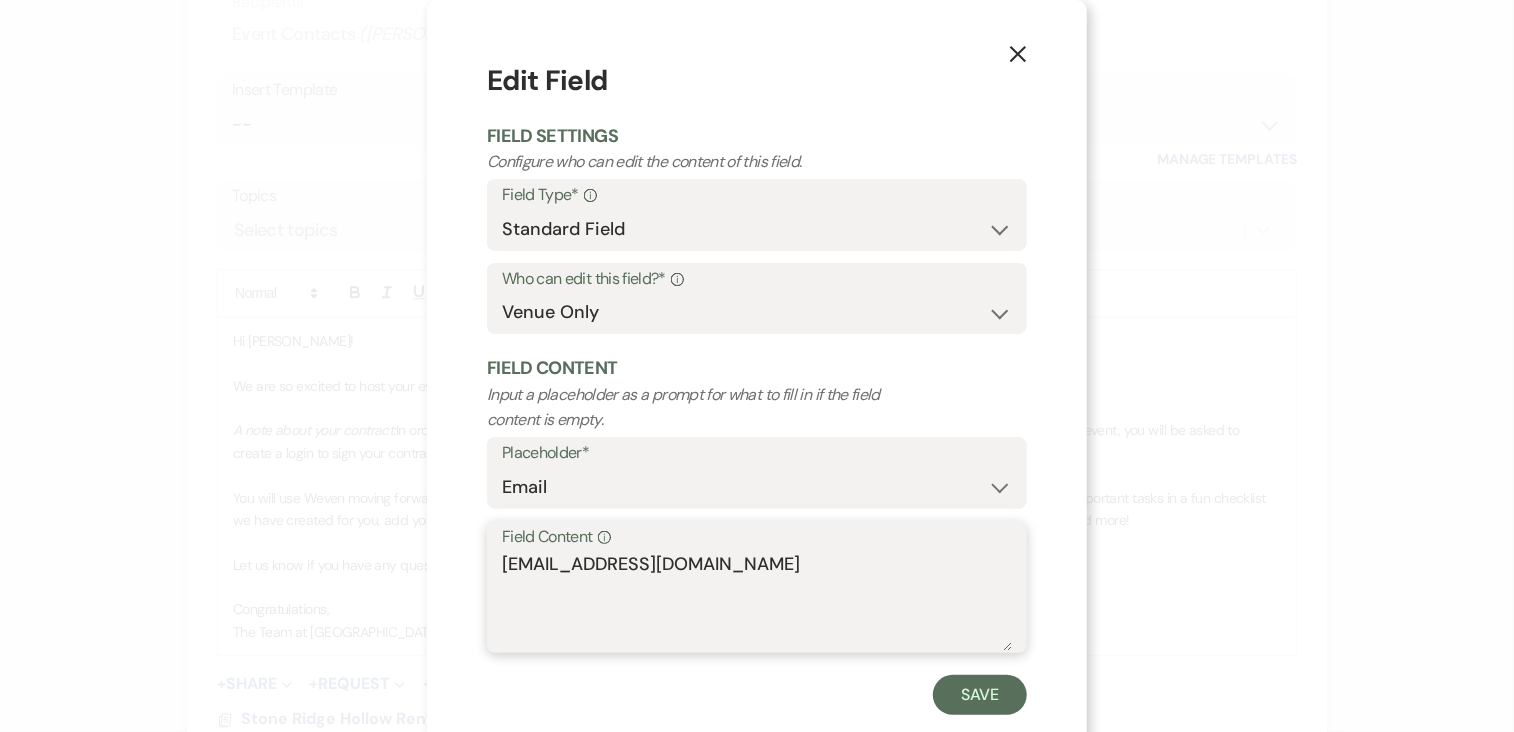 drag, startPoint x: 675, startPoint y: 572, endPoint x: 485, endPoint y: 569, distance: 190.02368 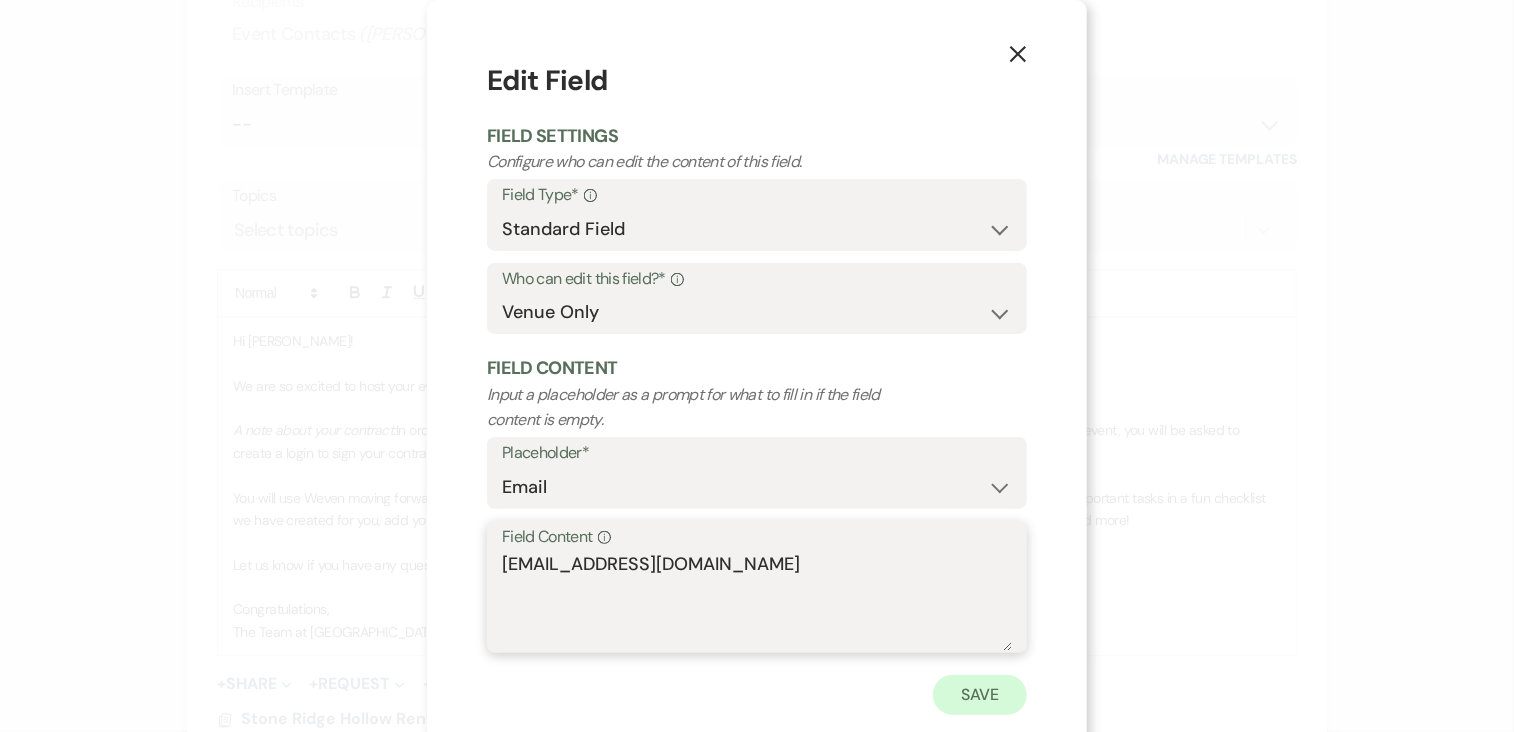 type on "DJN1201@verizon.net" 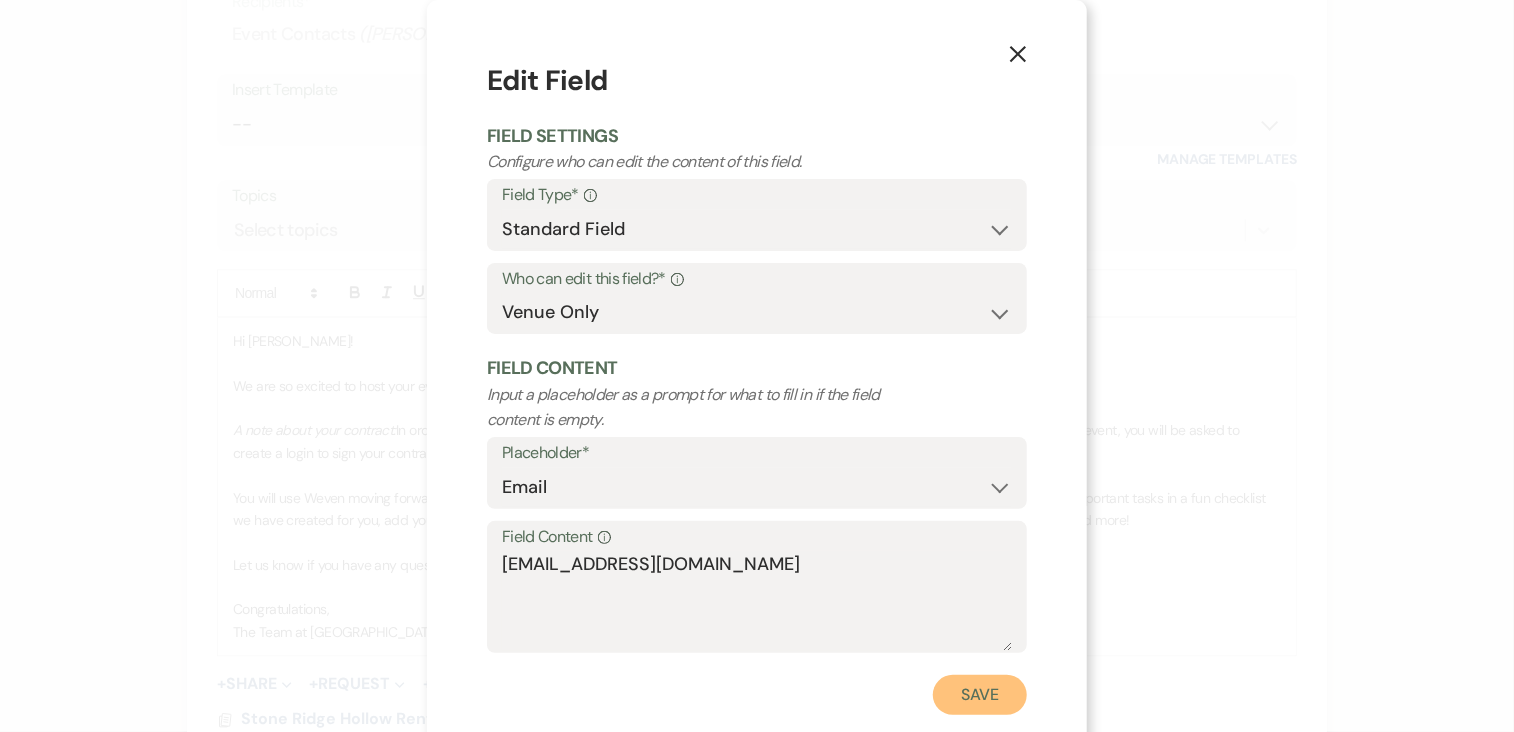 click on "Save" at bounding box center (980, 695) 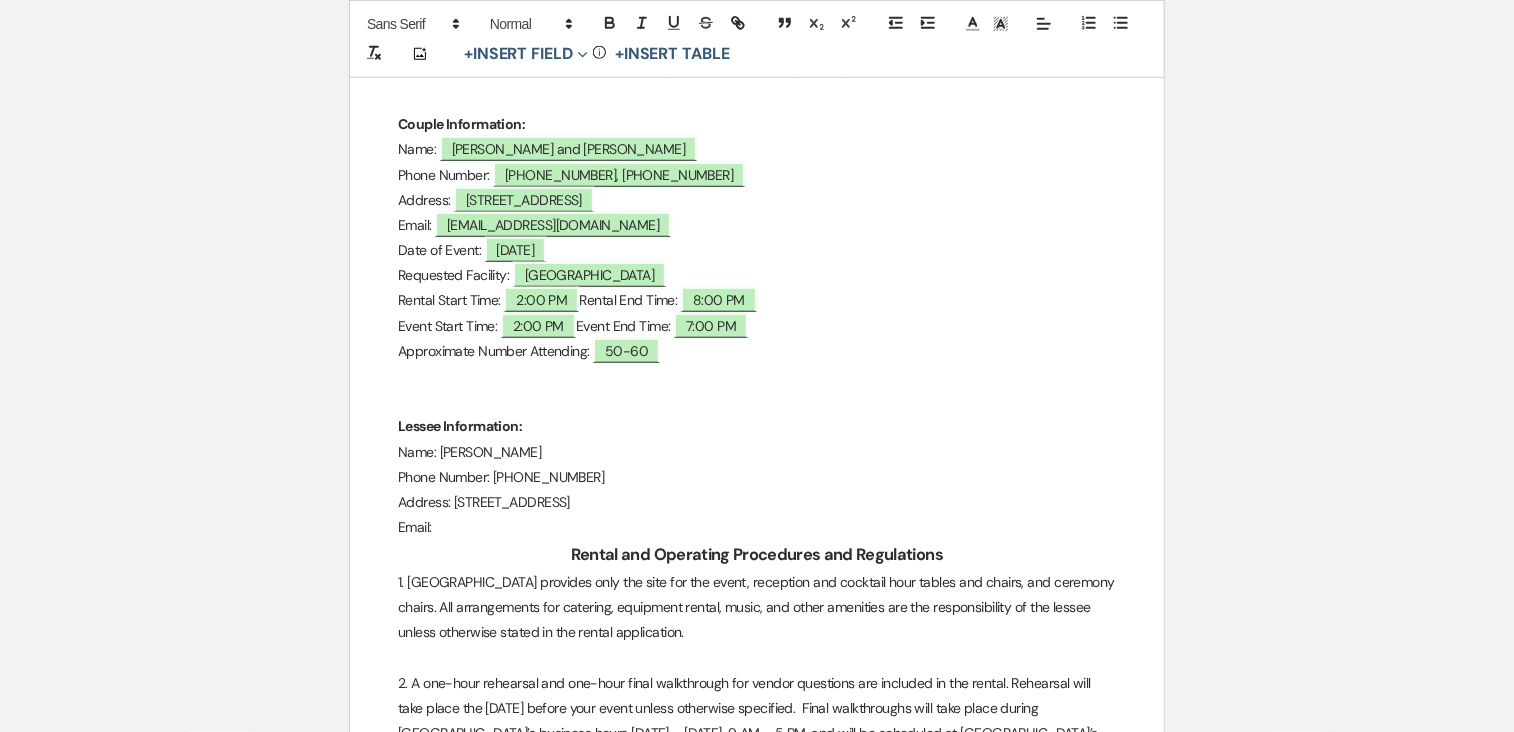 click on "Email:" at bounding box center [757, 527] 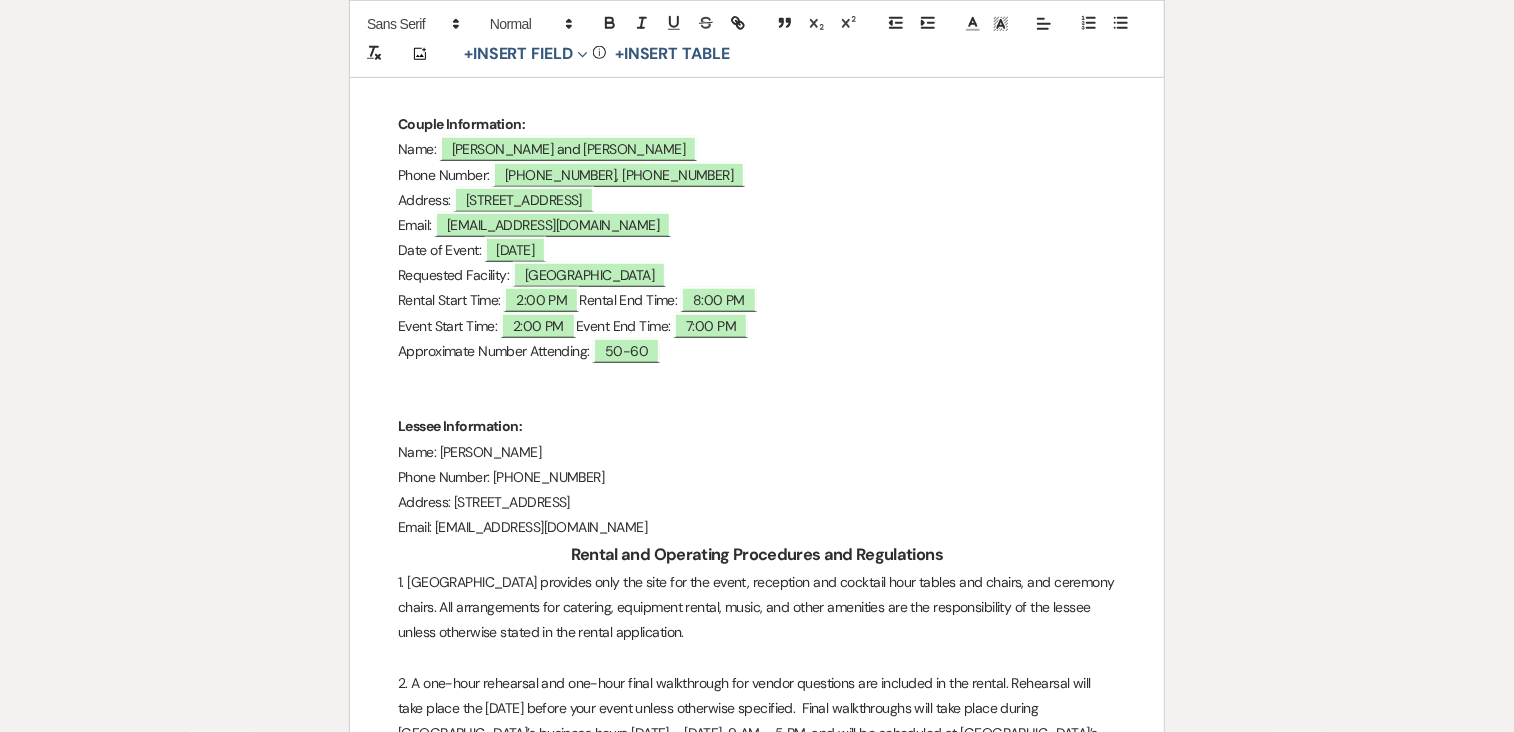 click on "Printer  Print                                                                                                                                                                                                                                                                                               Add Photo +  Insert Field Expand Standard Field Smart Field Signature Field Initial Field Info +  Insert Table Venue Rental Agreement This Venue Rental Agreement defines the terms and conditions under which Stone Ridge Hollow, LLC (hereinafter “Stone Ridge Hollow”), and   ﻿
Denise Norsworthy
﻿   (hereafter “Lessee”) agree to the Lessee's use of the Stone Ridge Hollow facilities on (
November 8th, 2025
). This contract constitutes the entire agreement between the parties and becomes binding upon the signature of both parties. Rental Contract Information Couple Information: Name:  ﻿
﻿   Phone Number:  ﻿
﻿   ﻿" at bounding box center [757, 3423] 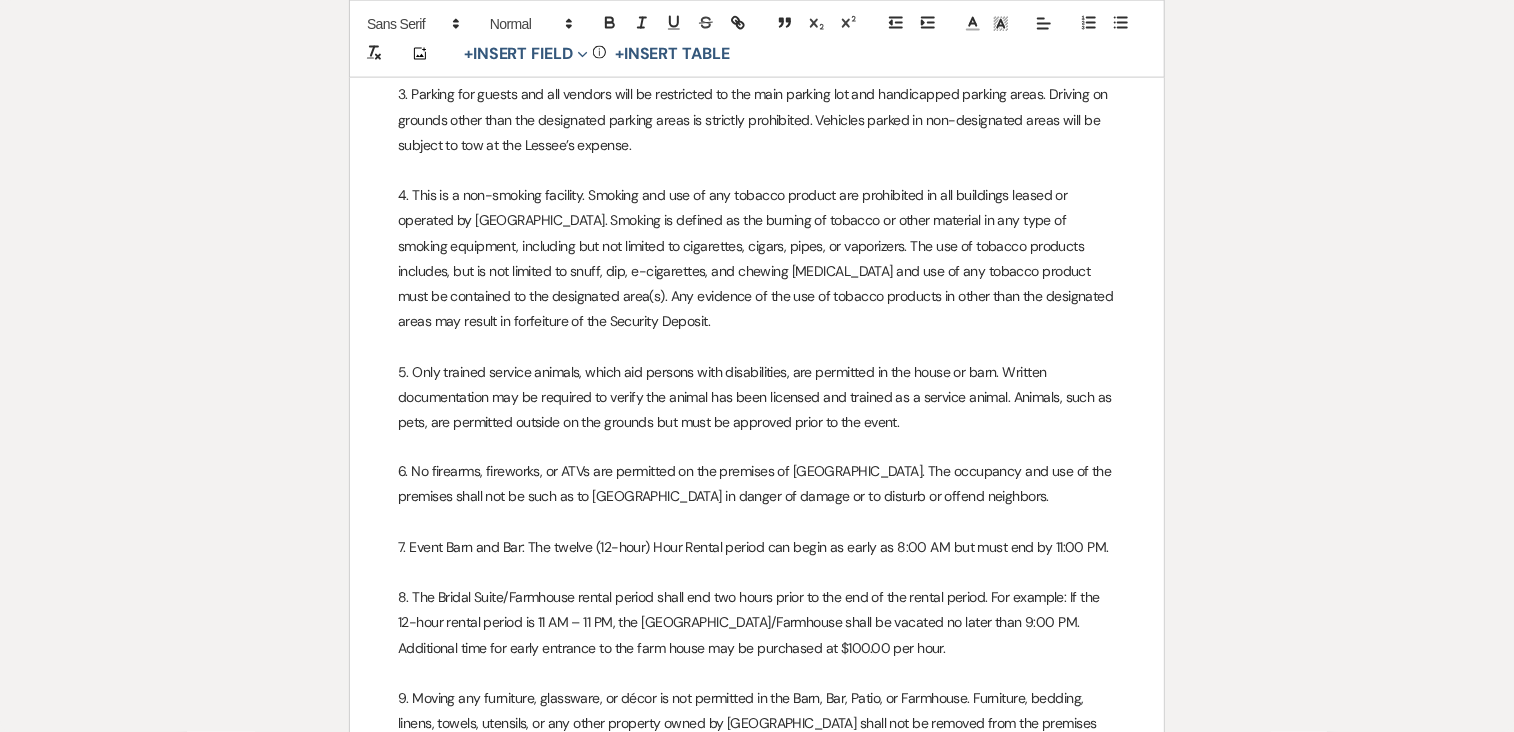 scroll, scrollTop: 1480, scrollLeft: 0, axis: vertical 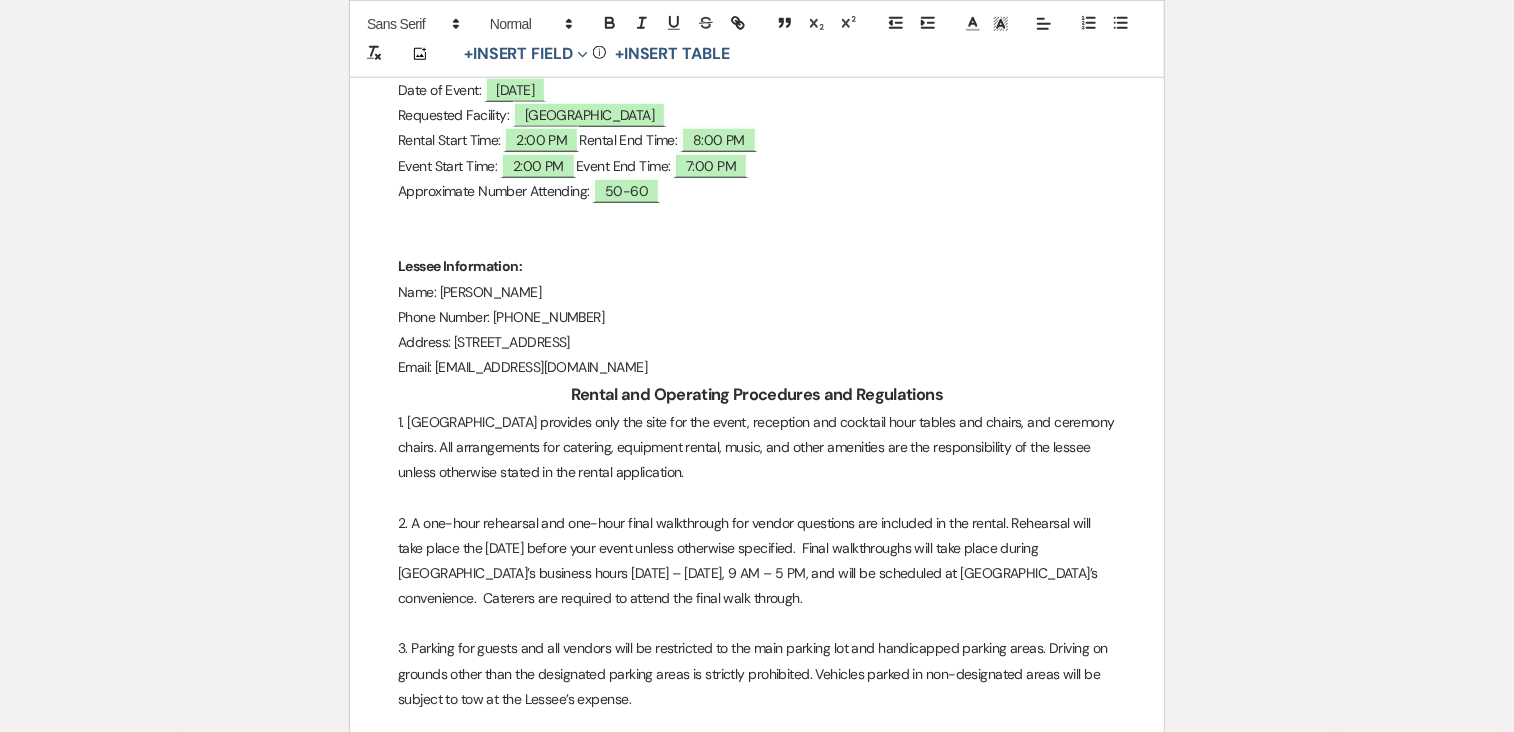 drag, startPoint x: 1216, startPoint y: 535, endPoint x: 1198, endPoint y: 598, distance: 65.52099 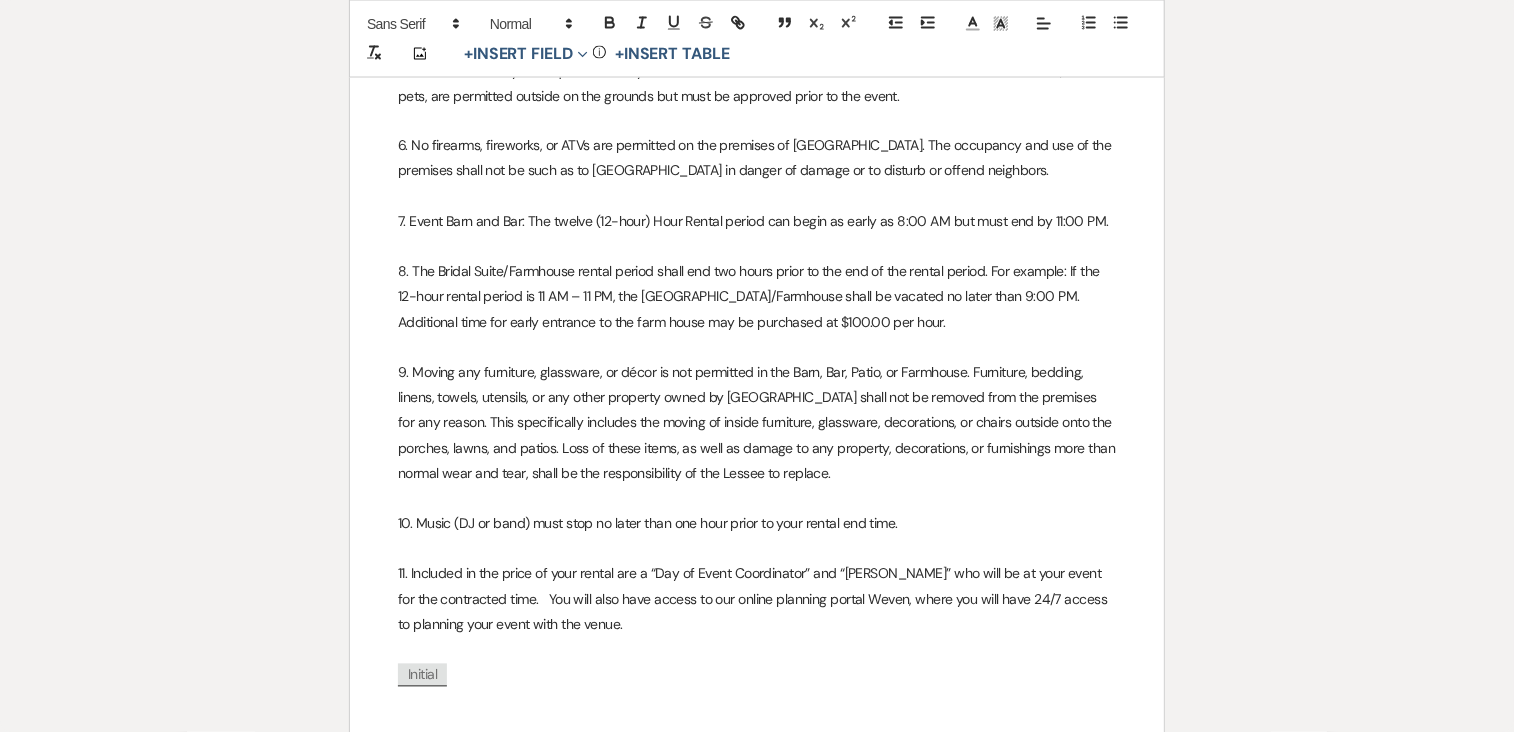 scroll, scrollTop: 1800, scrollLeft: 0, axis: vertical 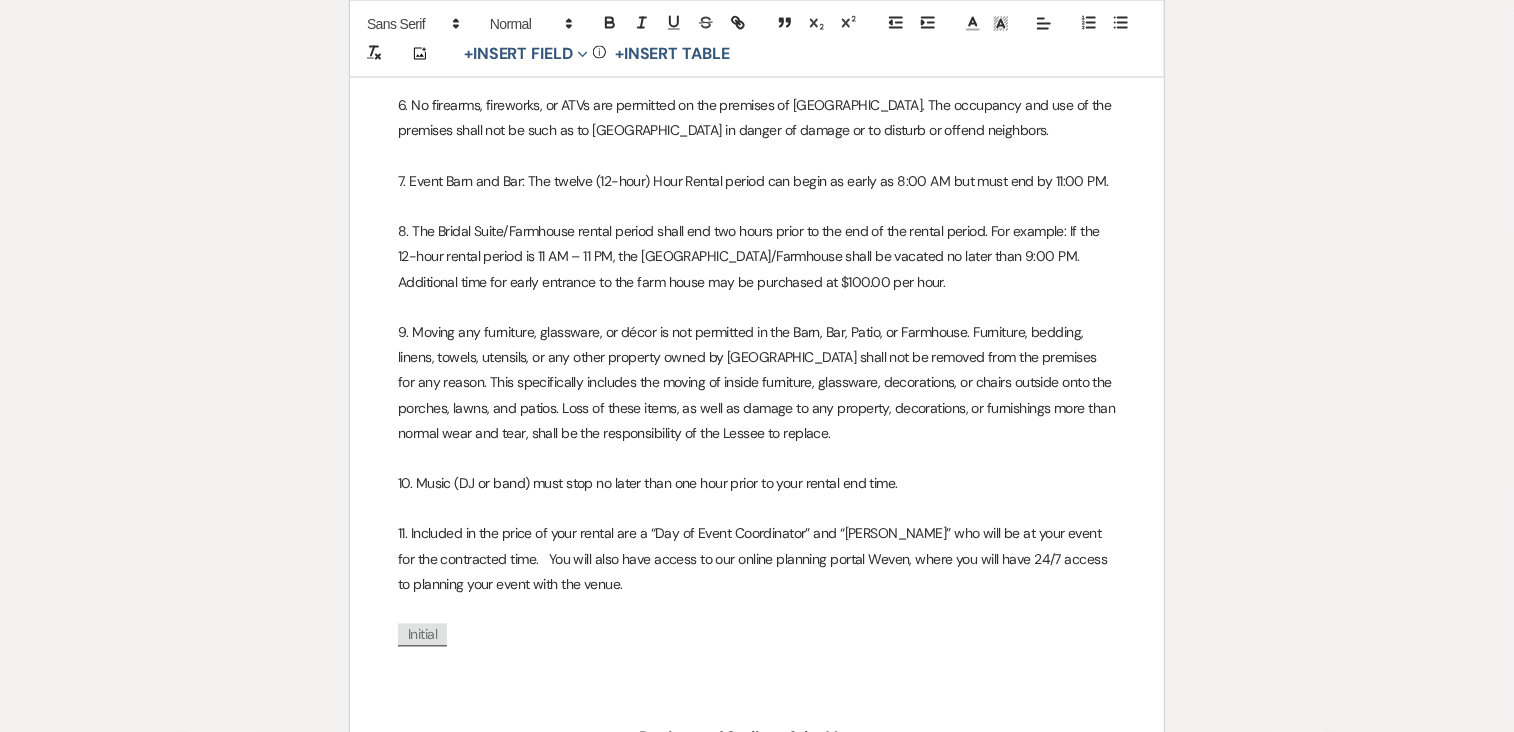 drag, startPoint x: 1198, startPoint y: 598, endPoint x: 642, endPoint y: 183, distance: 693.8018 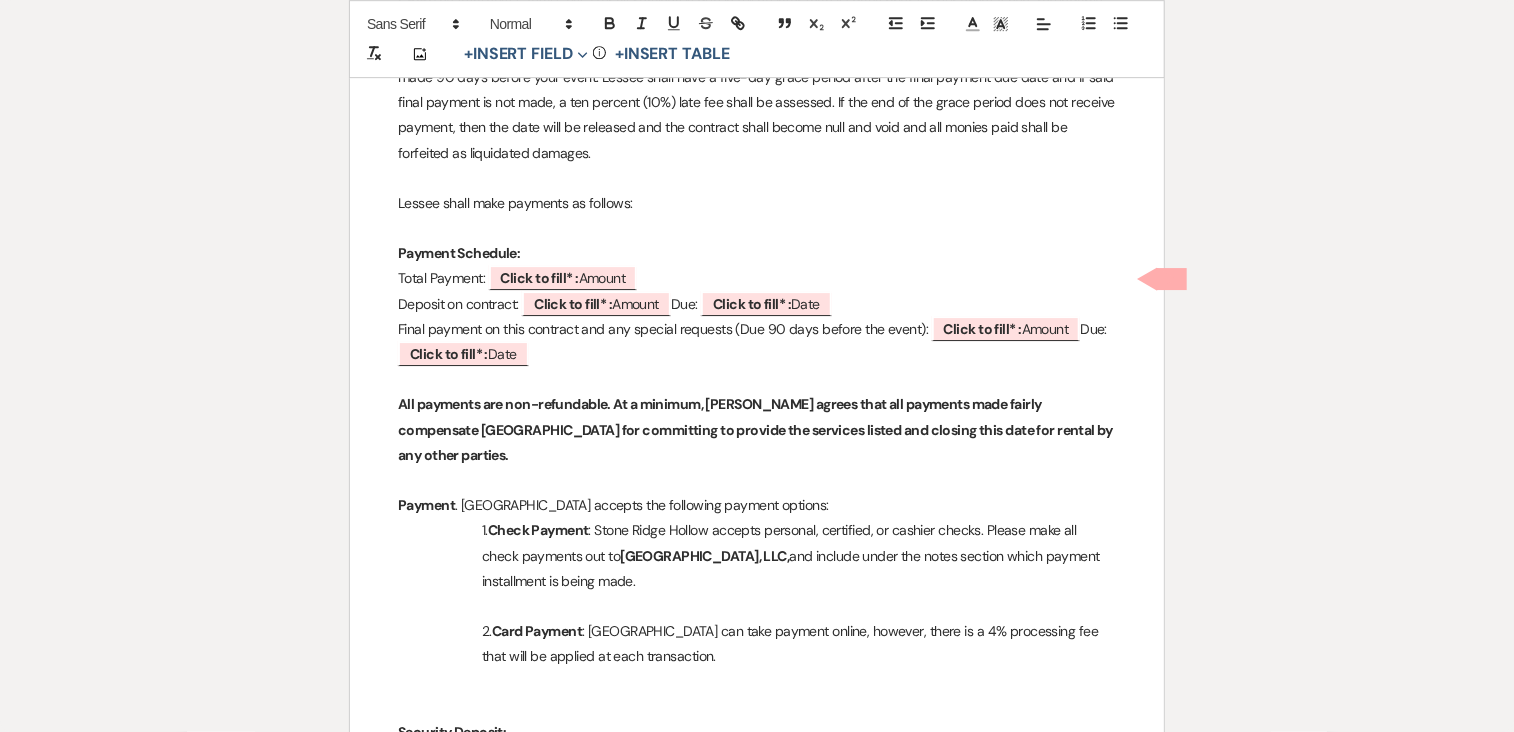 scroll, scrollTop: 3200, scrollLeft: 0, axis: vertical 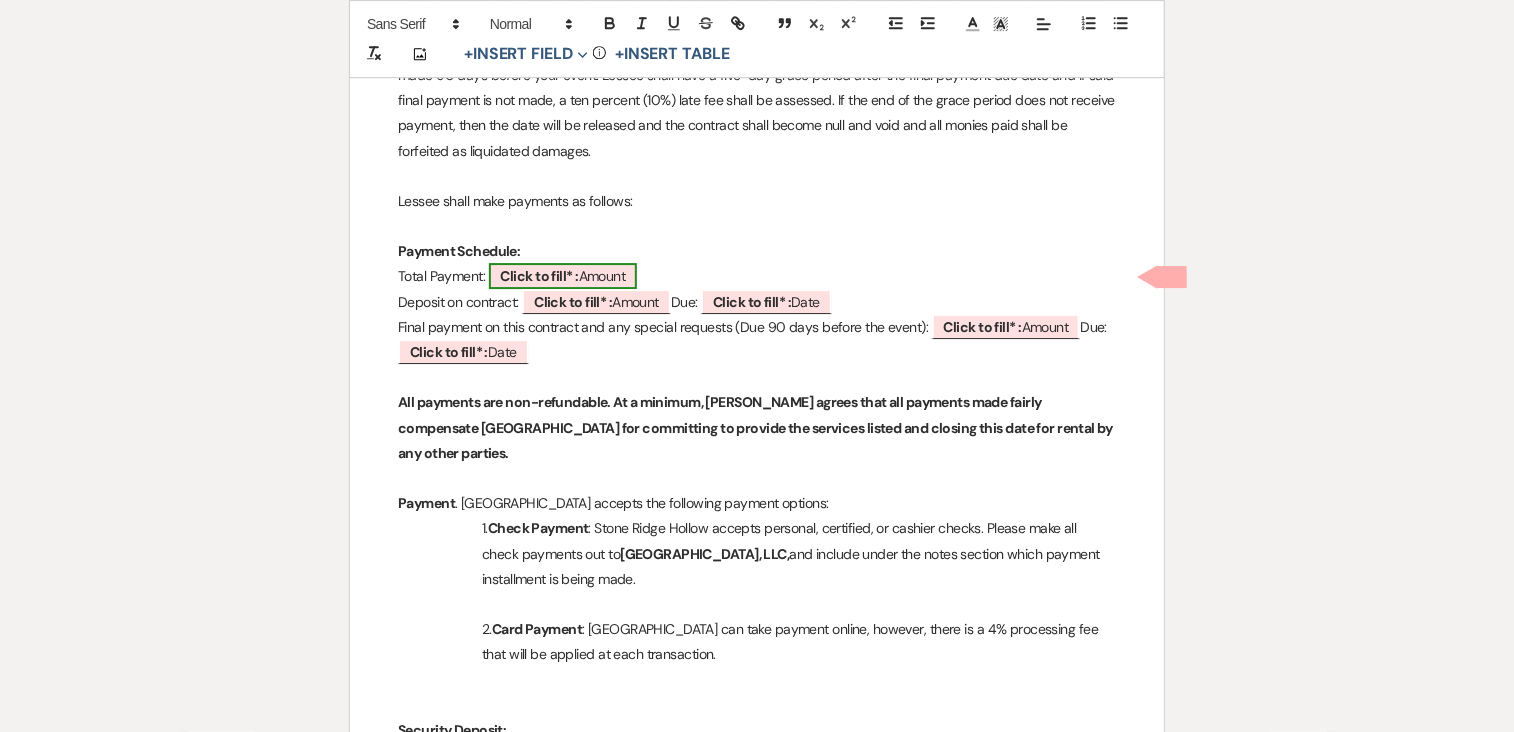 drag, startPoint x: 1290, startPoint y: 485, endPoint x: 629, endPoint y: 272, distance: 694.471 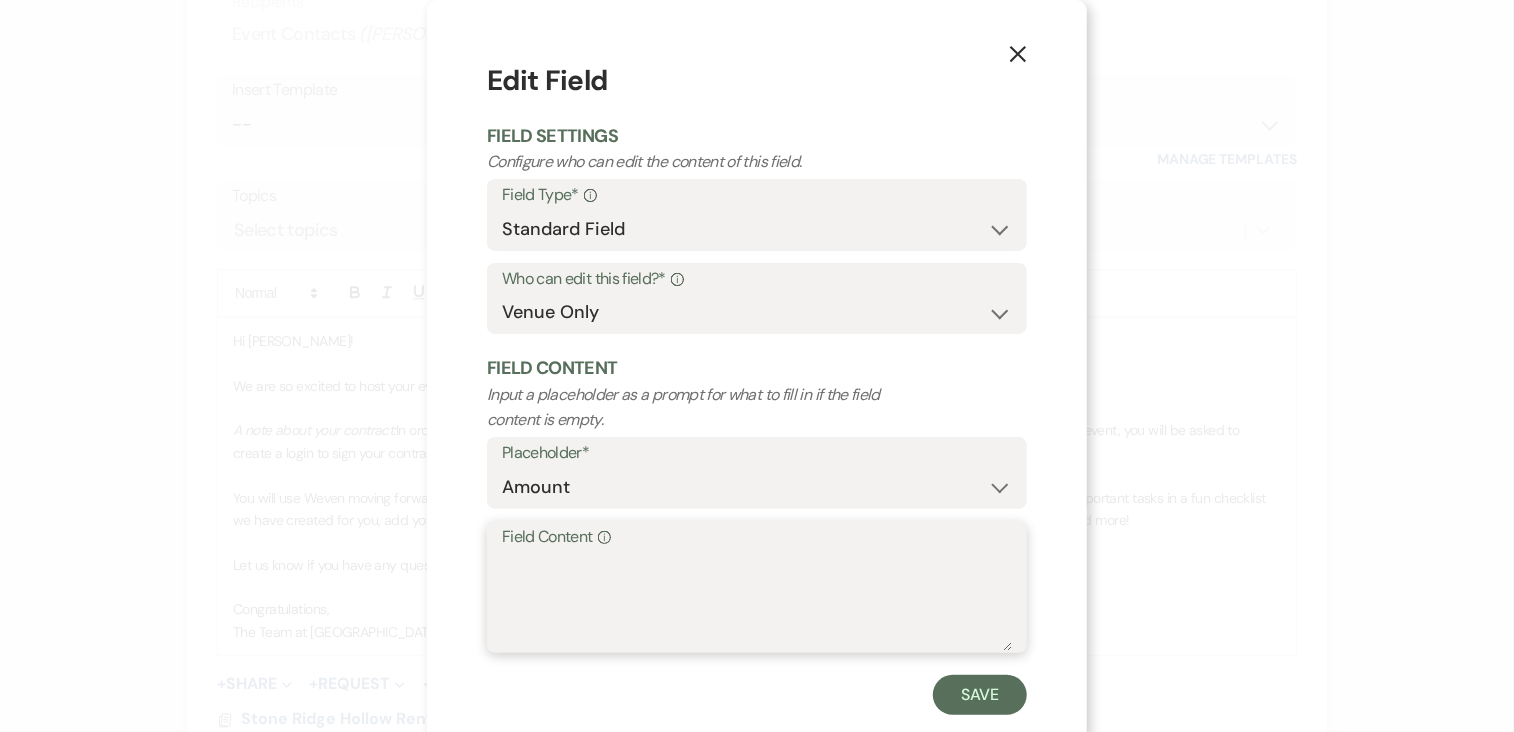 click on "Field Content Info" at bounding box center (757, 601) 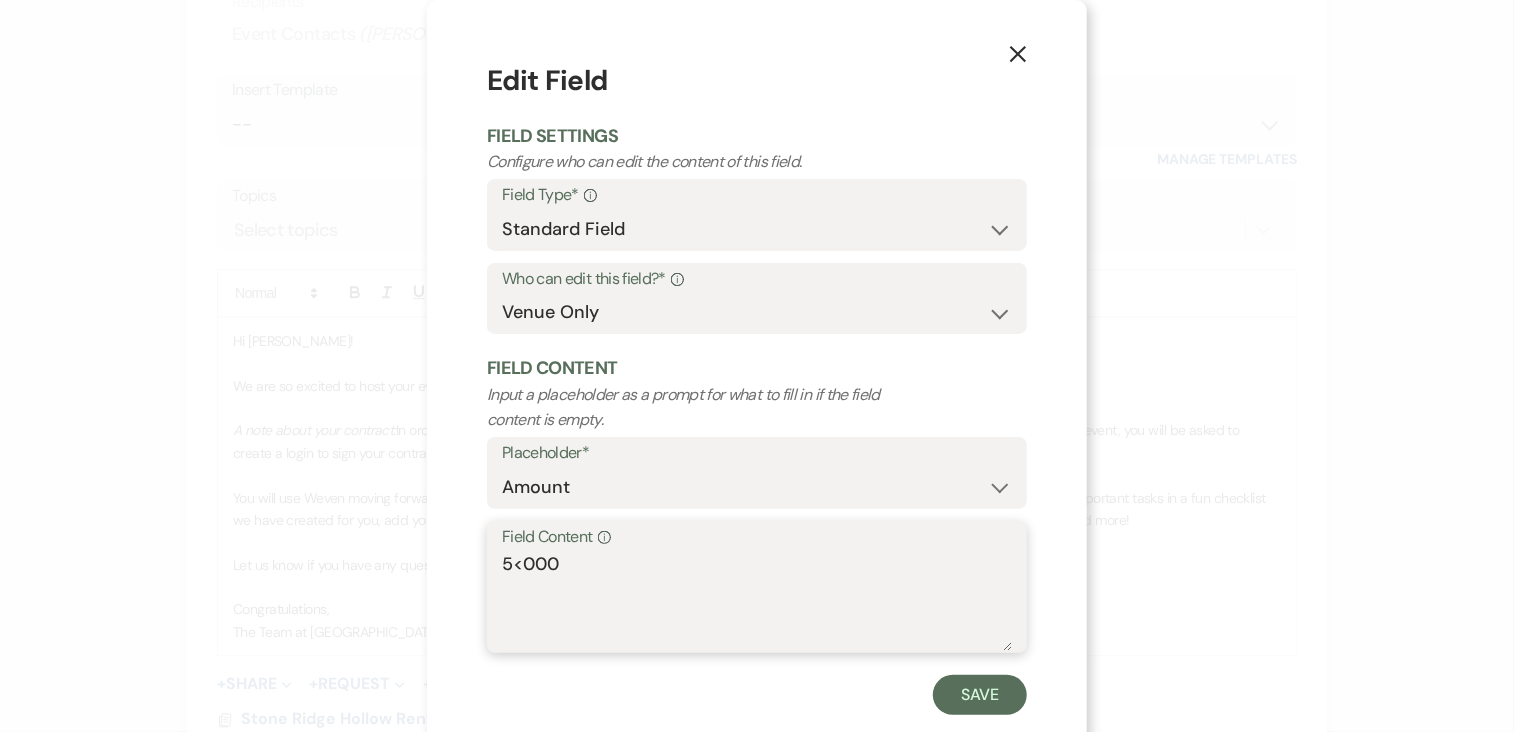 click on "5<000" at bounding box center [757, 601] 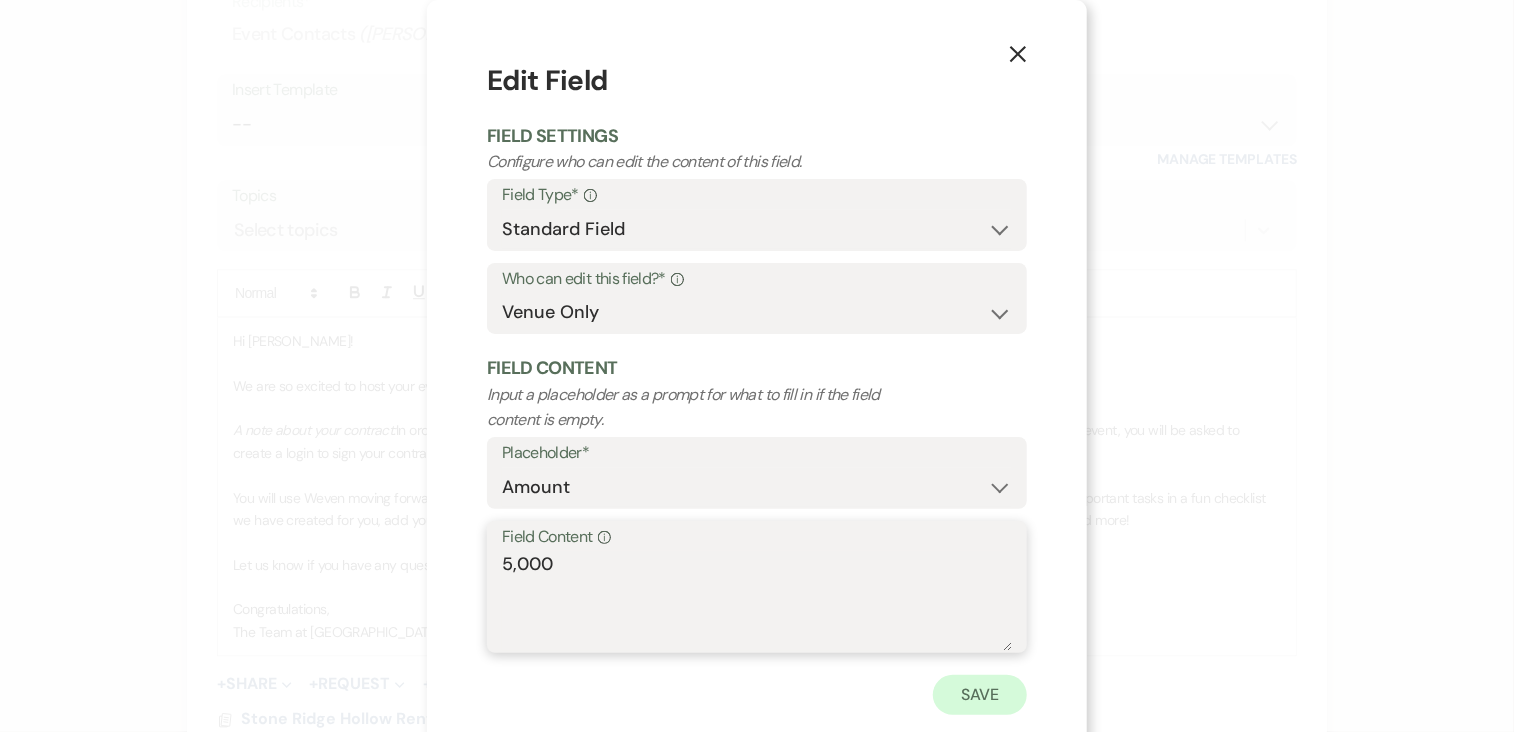 type on "5,000" 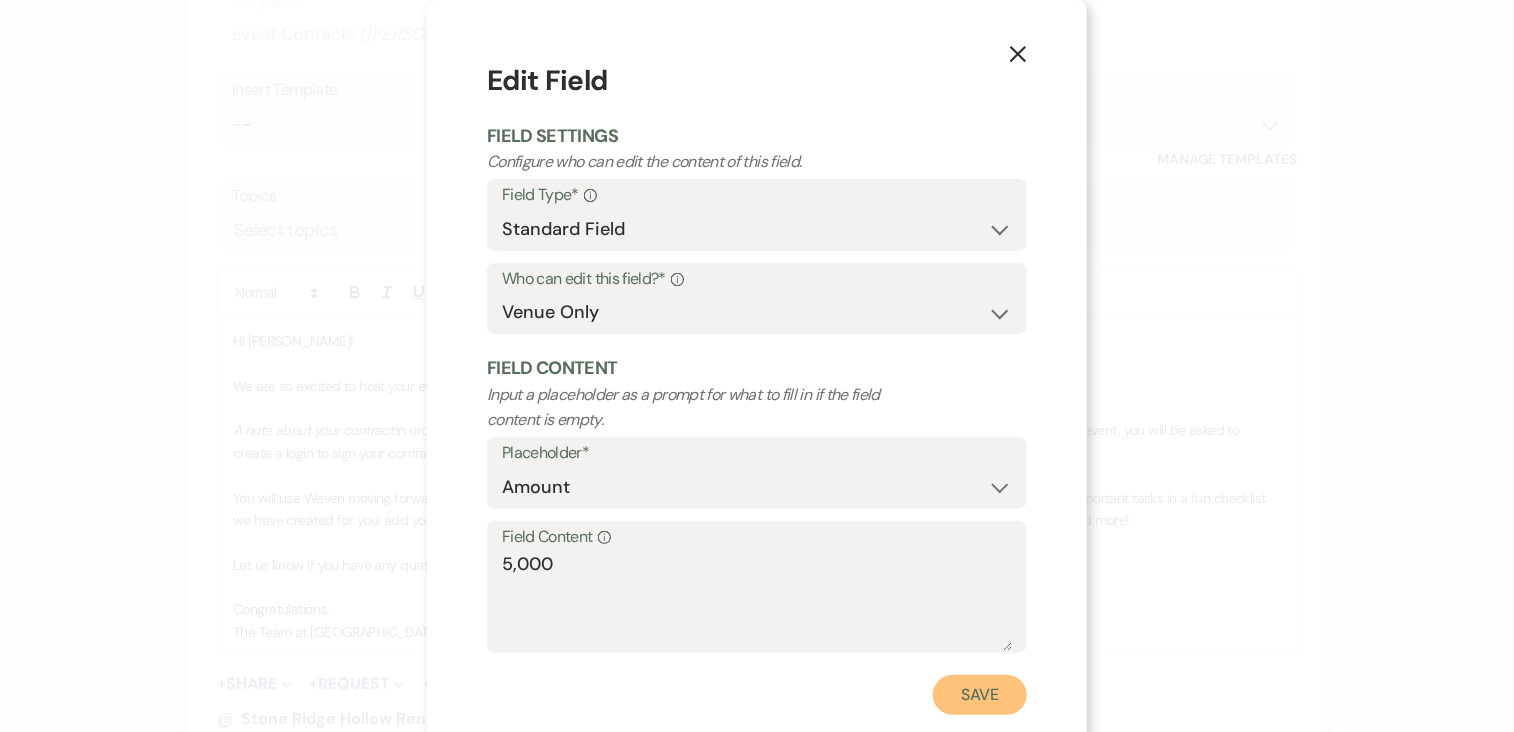 click on "Save" at bounding box center [980, 695] 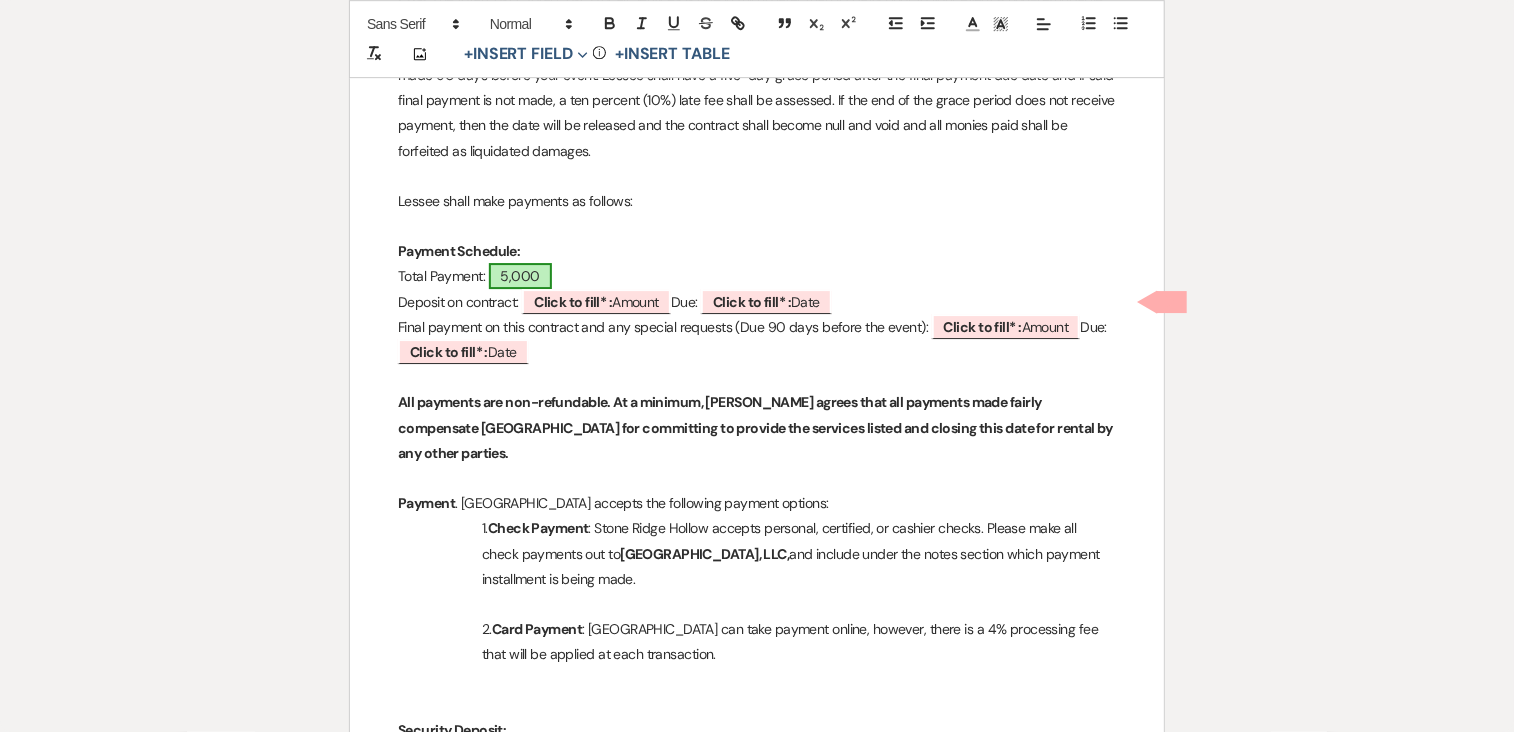 click on "5,000" at bounding box center [520, 276] 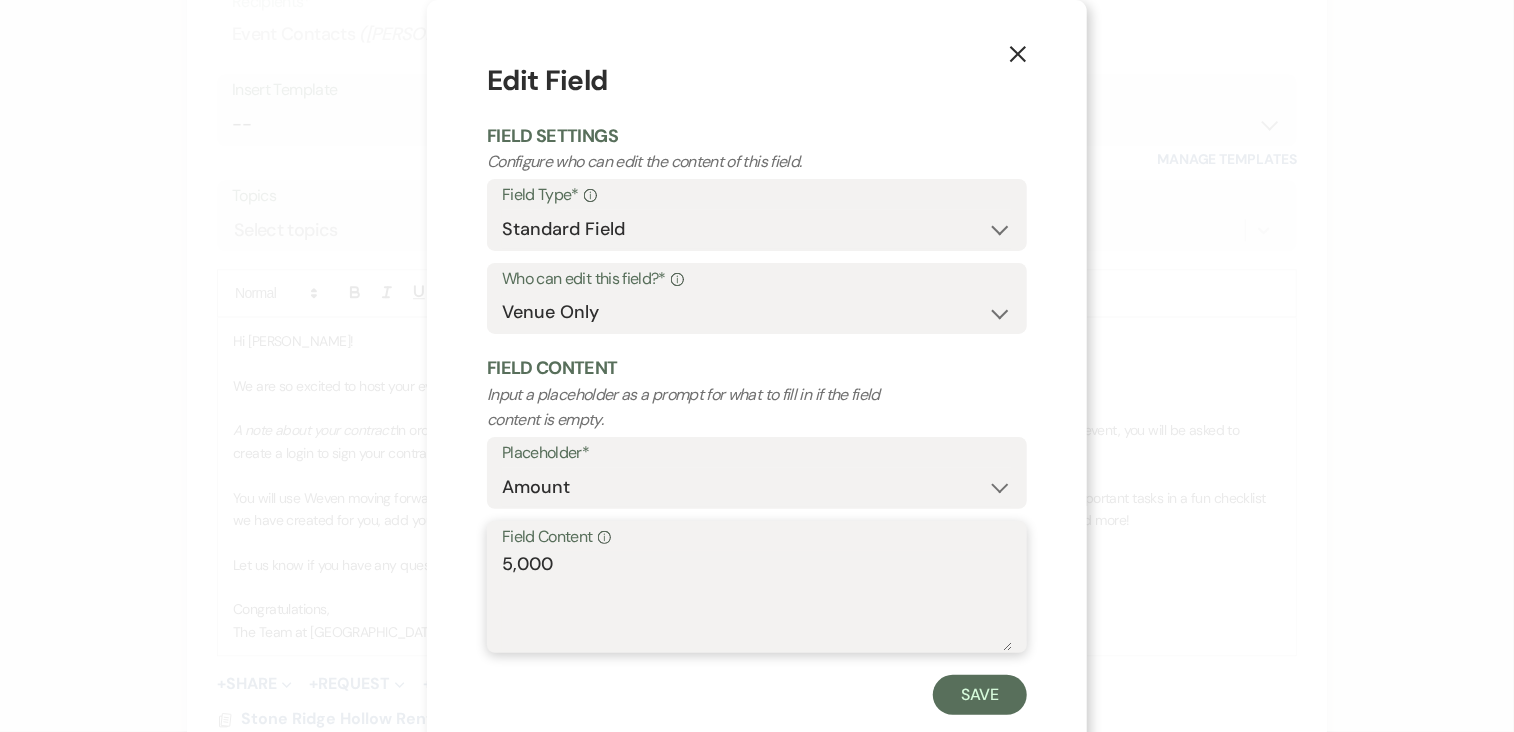 click on "5,000" at bounding box center [757, 601] 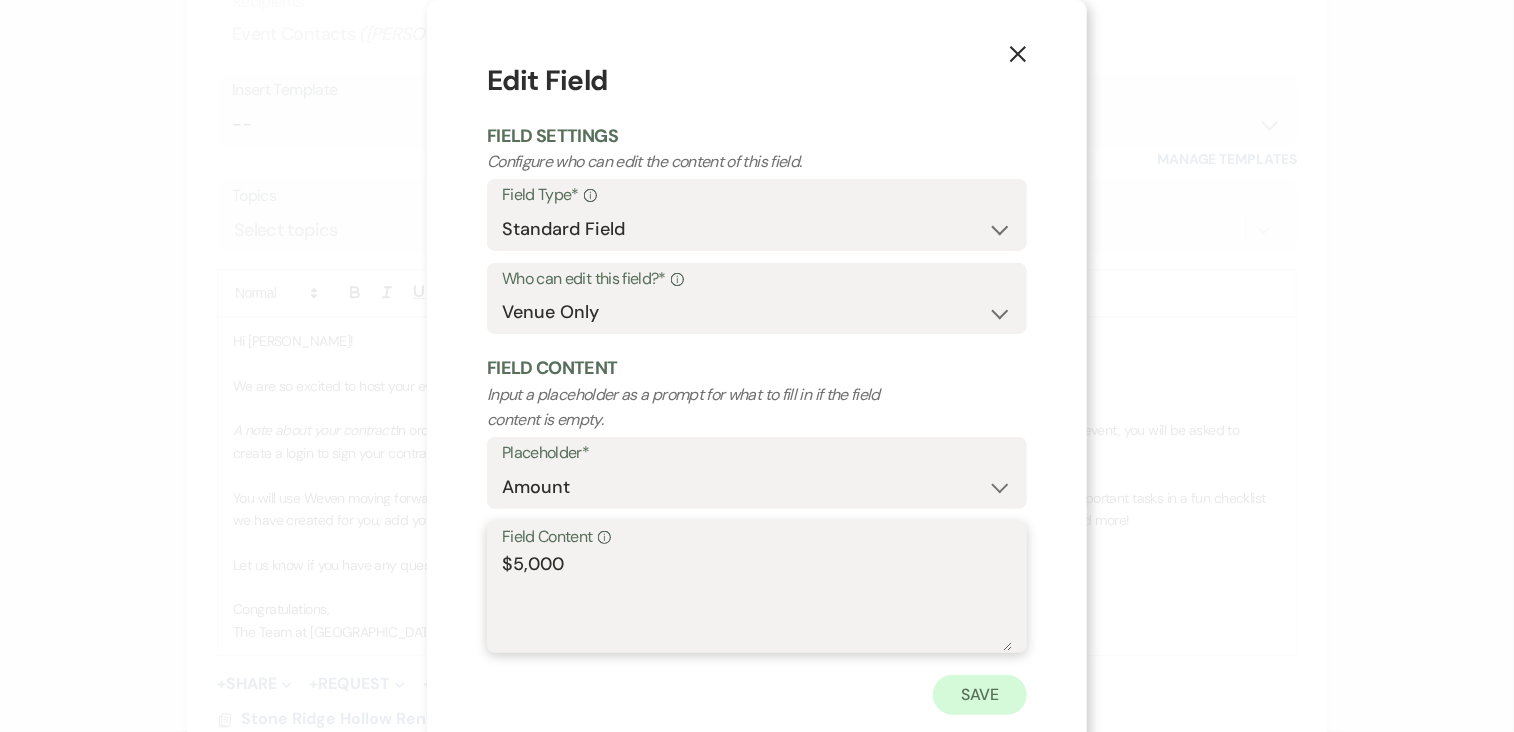 type on "$5,000" 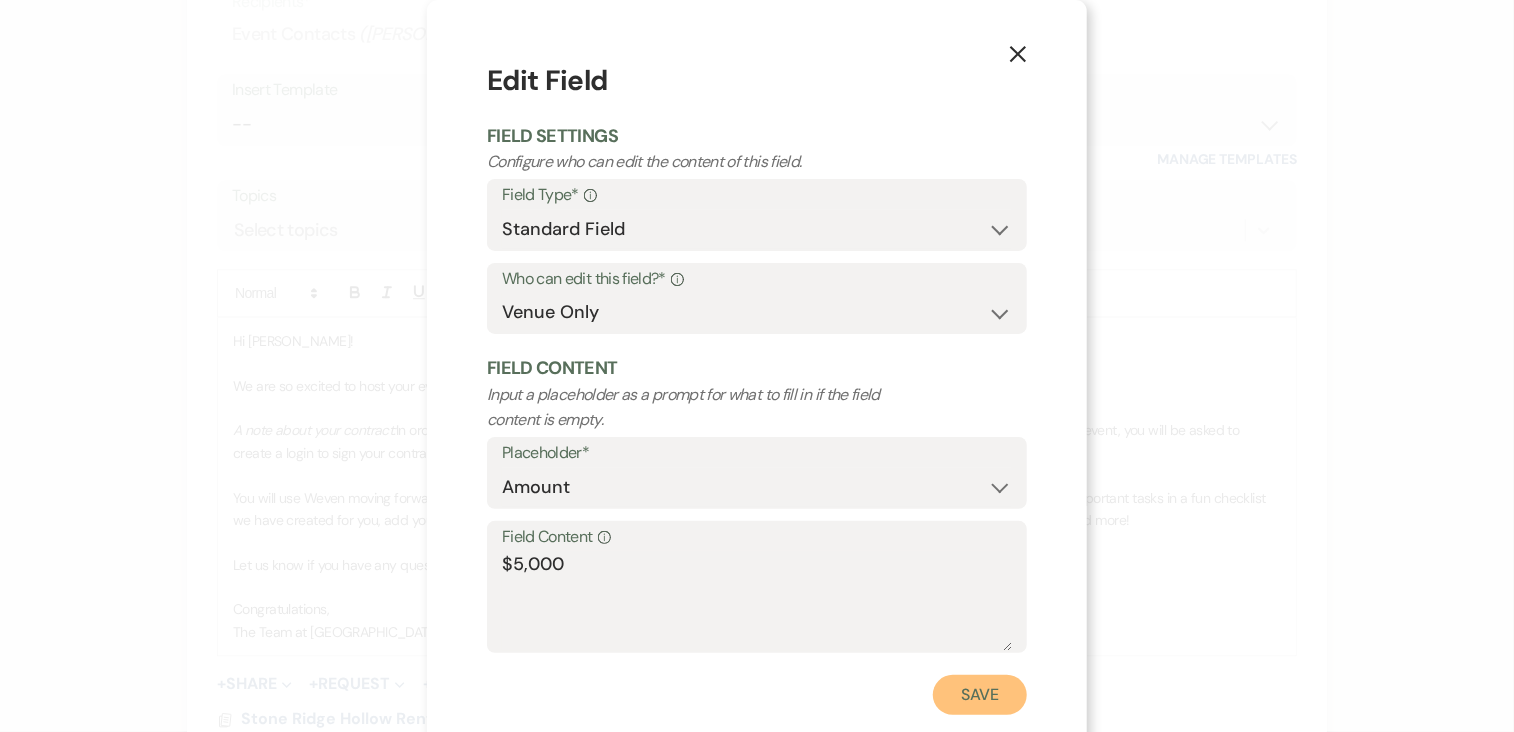 click on "Save" at bounding box center [980, 695] 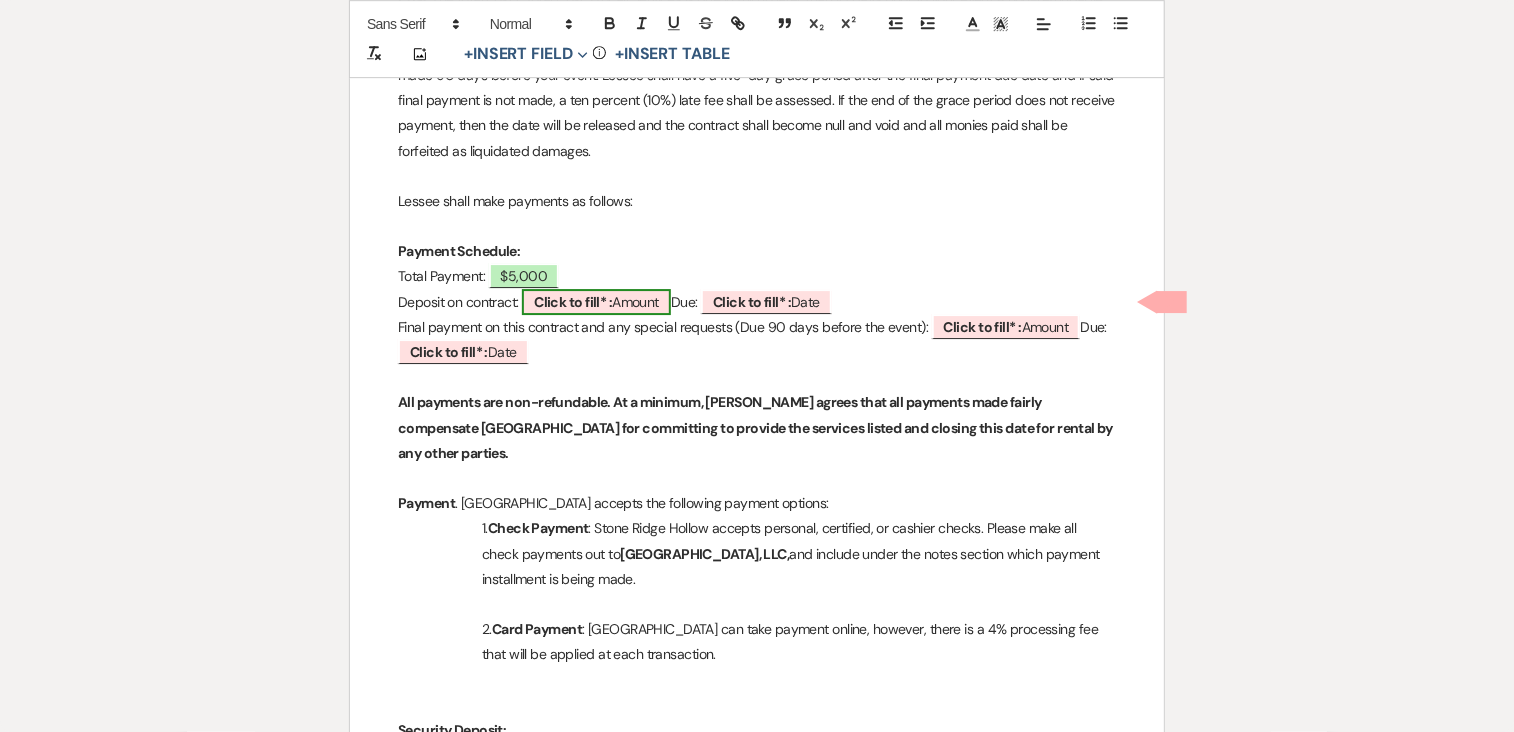 click on "Click to fill* :
Amount" at bounding box center (596, 302) 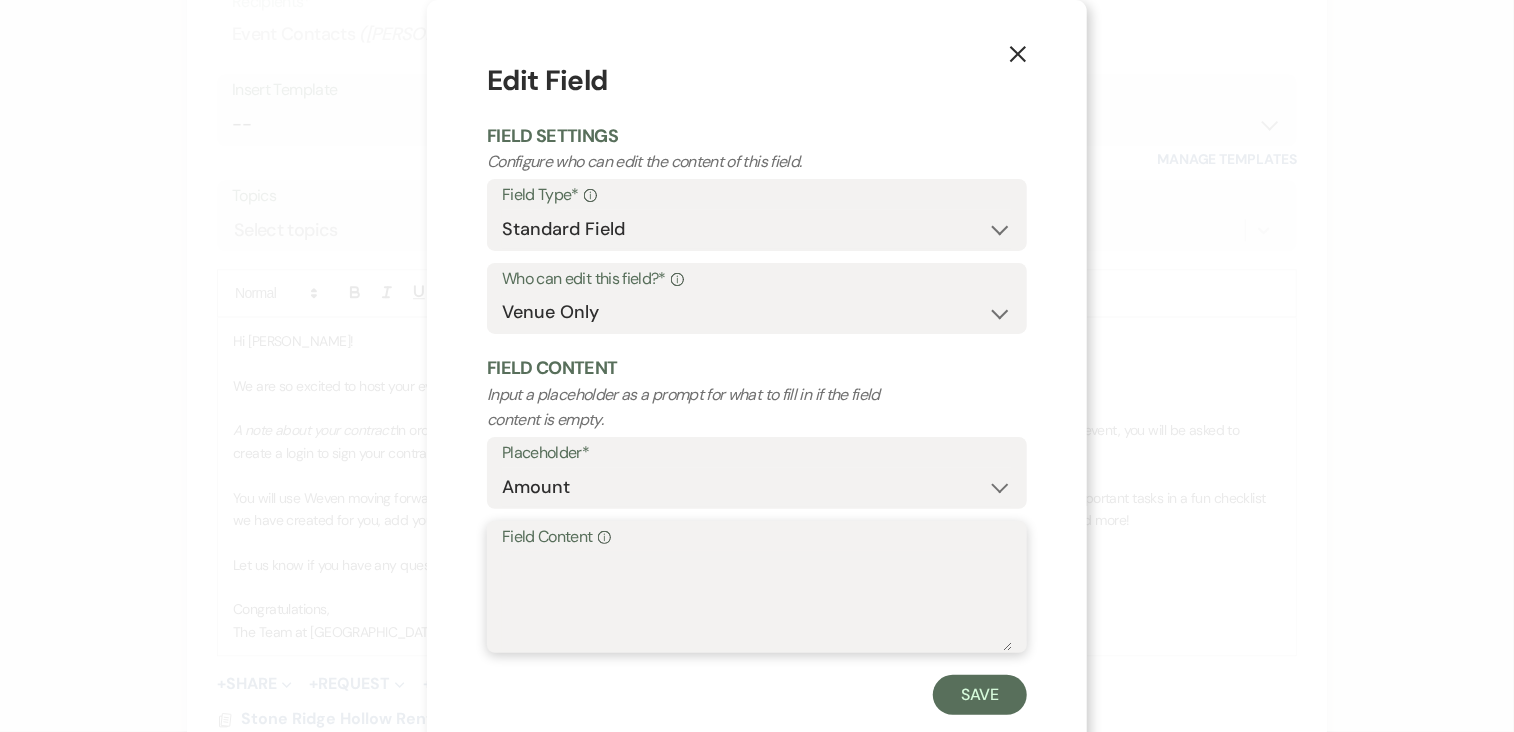 click on "Field Content Info" at bounding box center [757, 601] 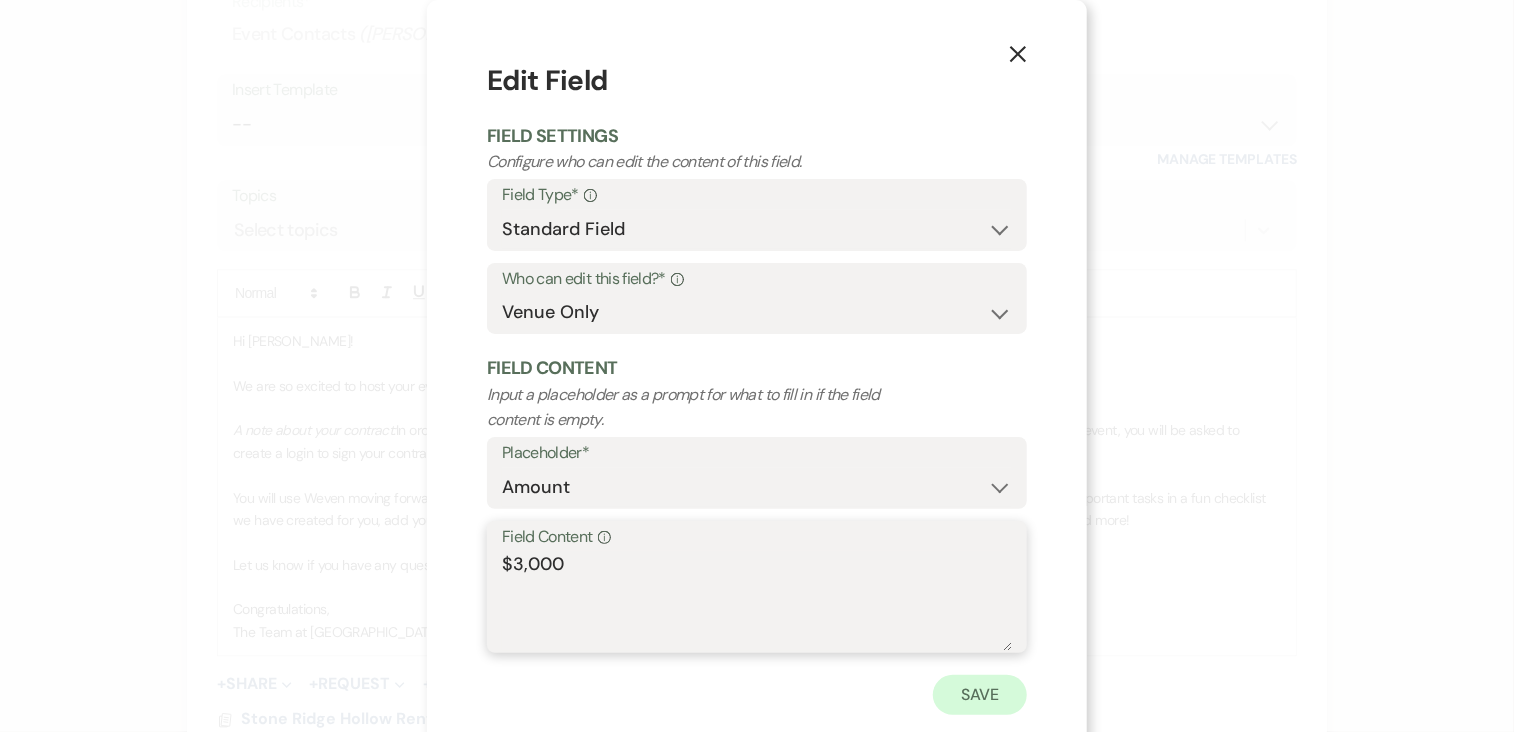 type on "$3,000" 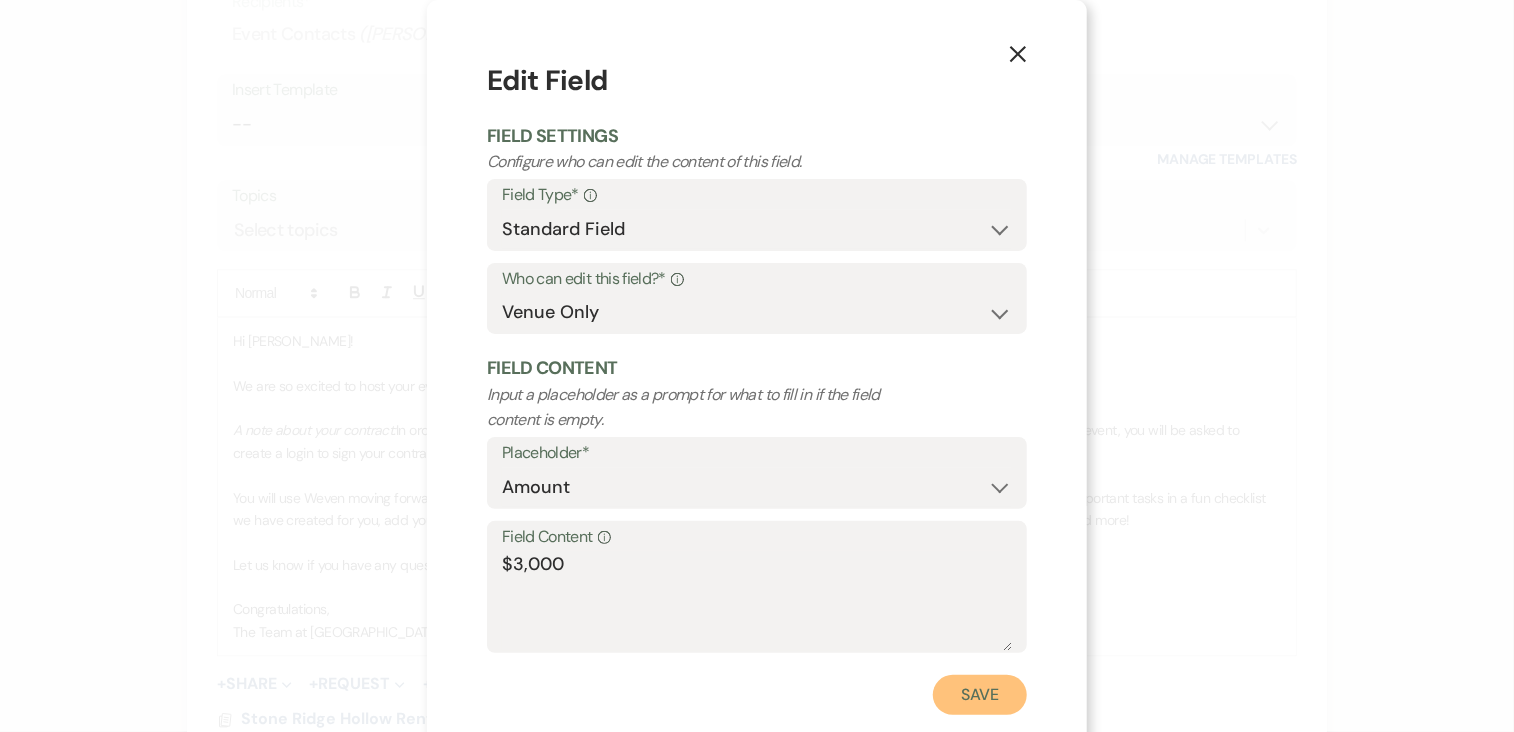 click on "Save" at bounding box center (980, 695) 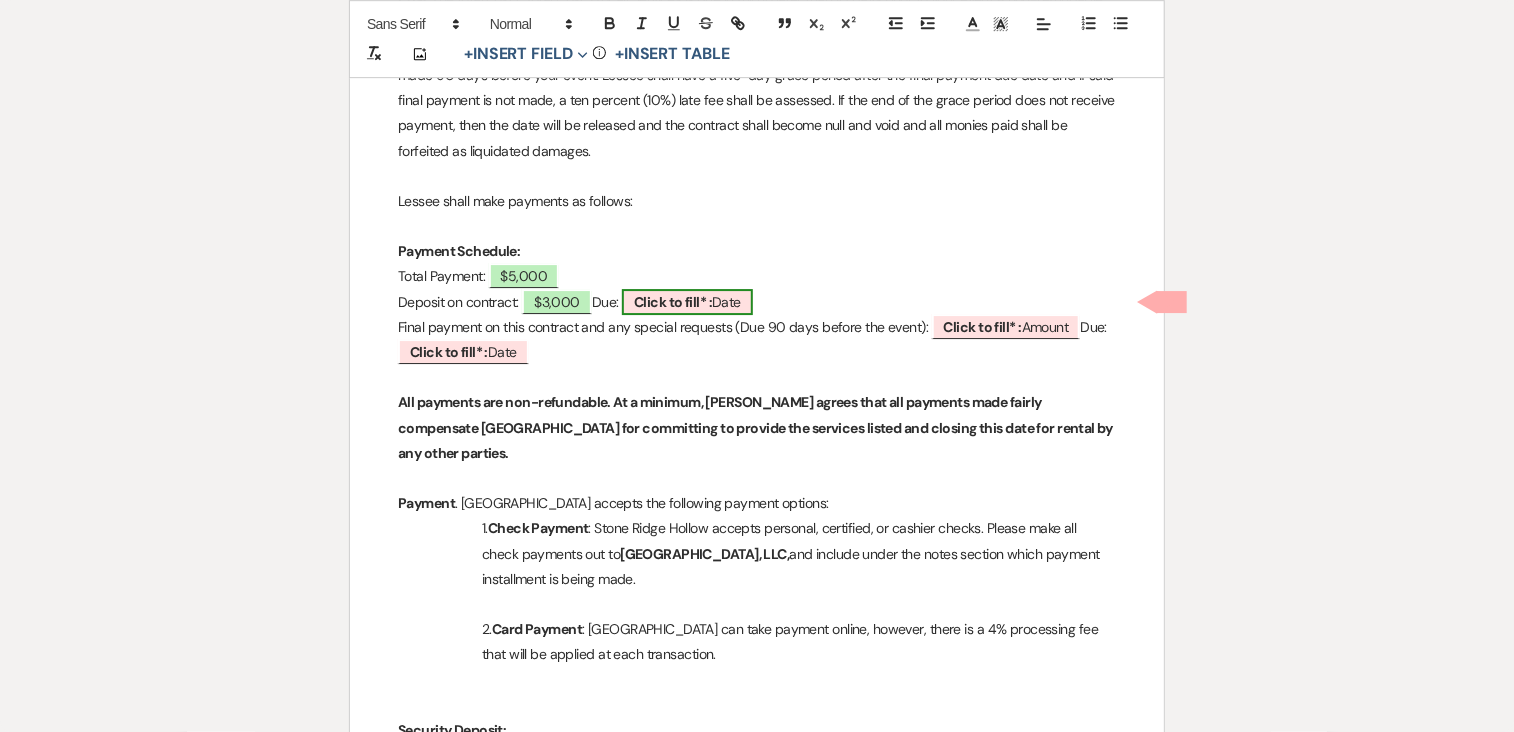 click on "Click to fill* :
Date" at bounding box center [687, 302] 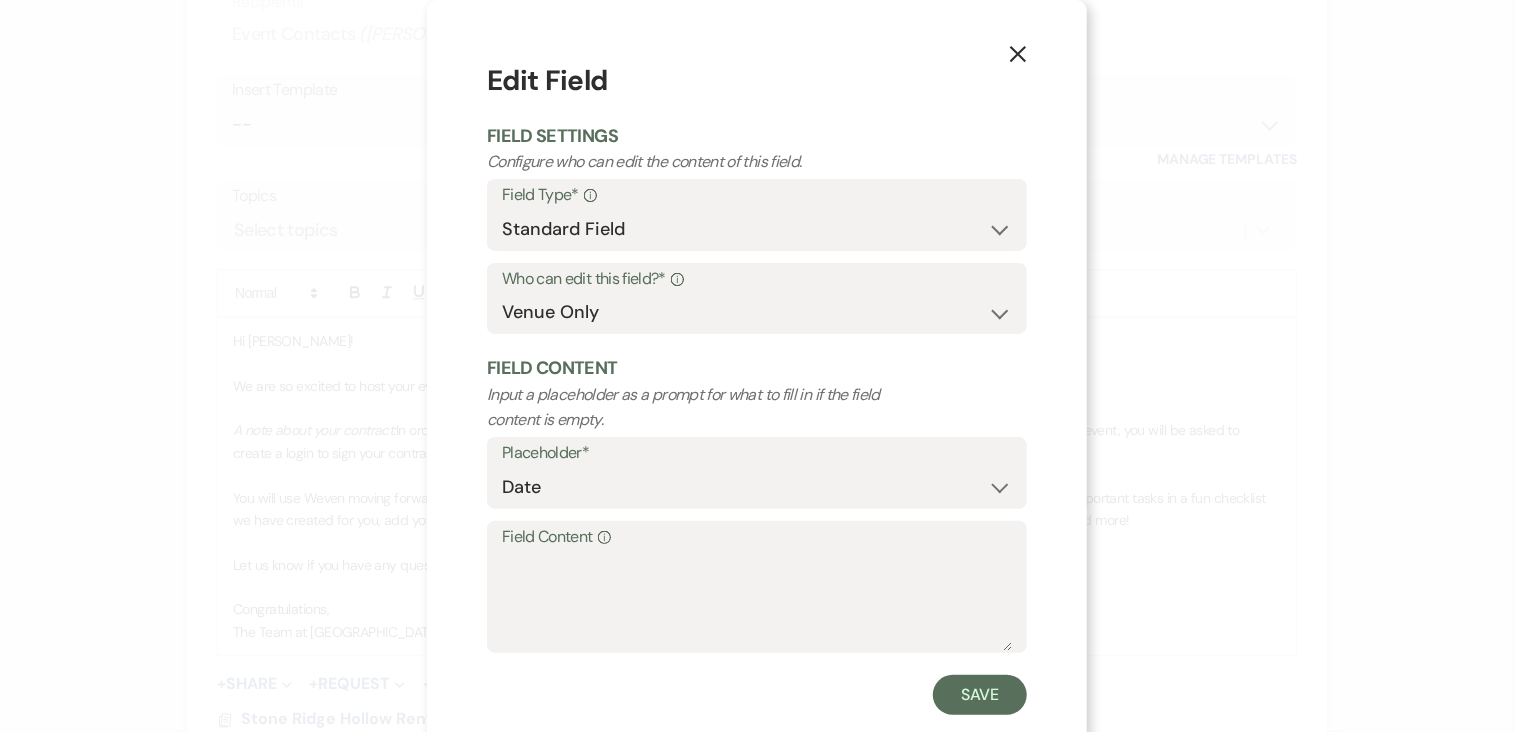 click on "Field Content Info" at bounding box center (757, 537) 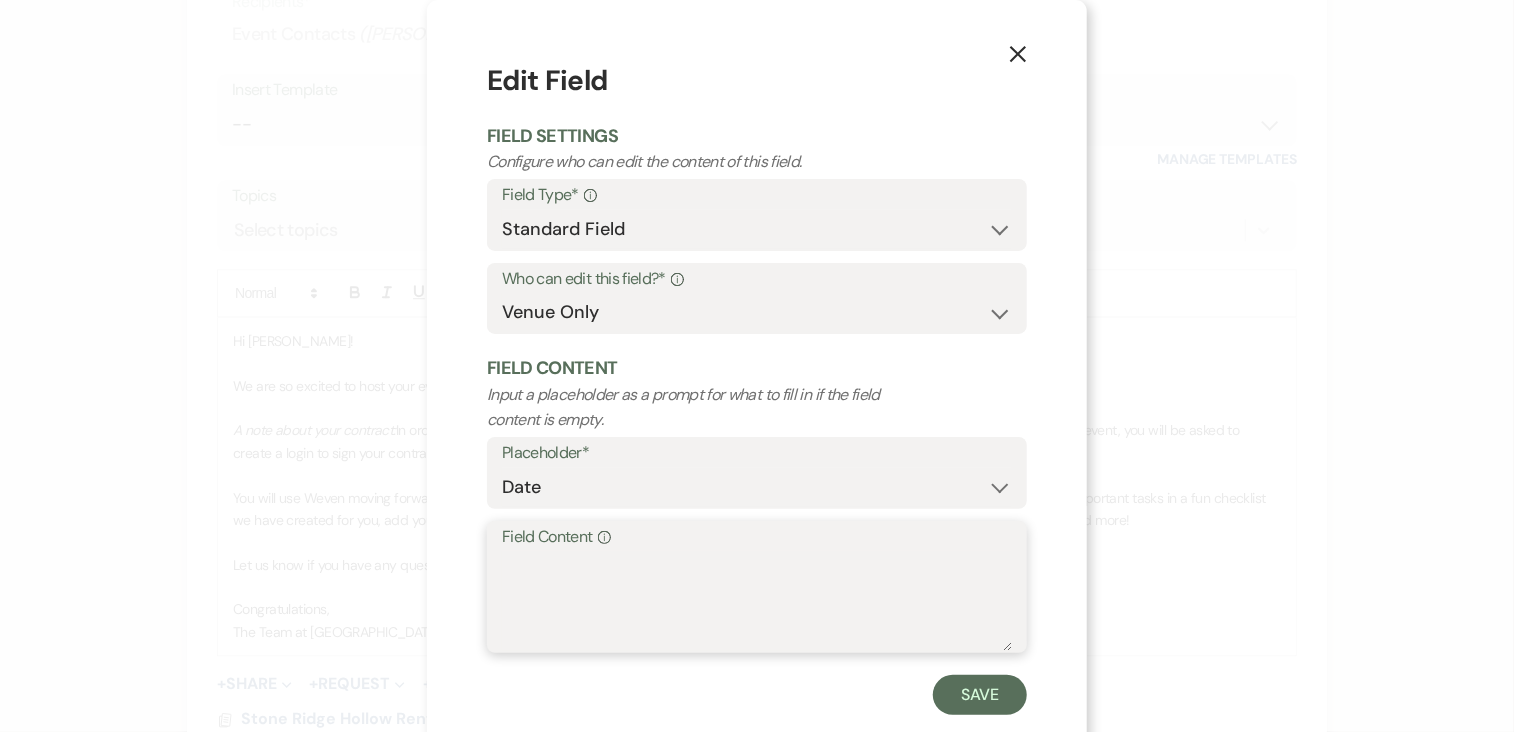 click on "Field Content Info" at bounding box center [757, 601] 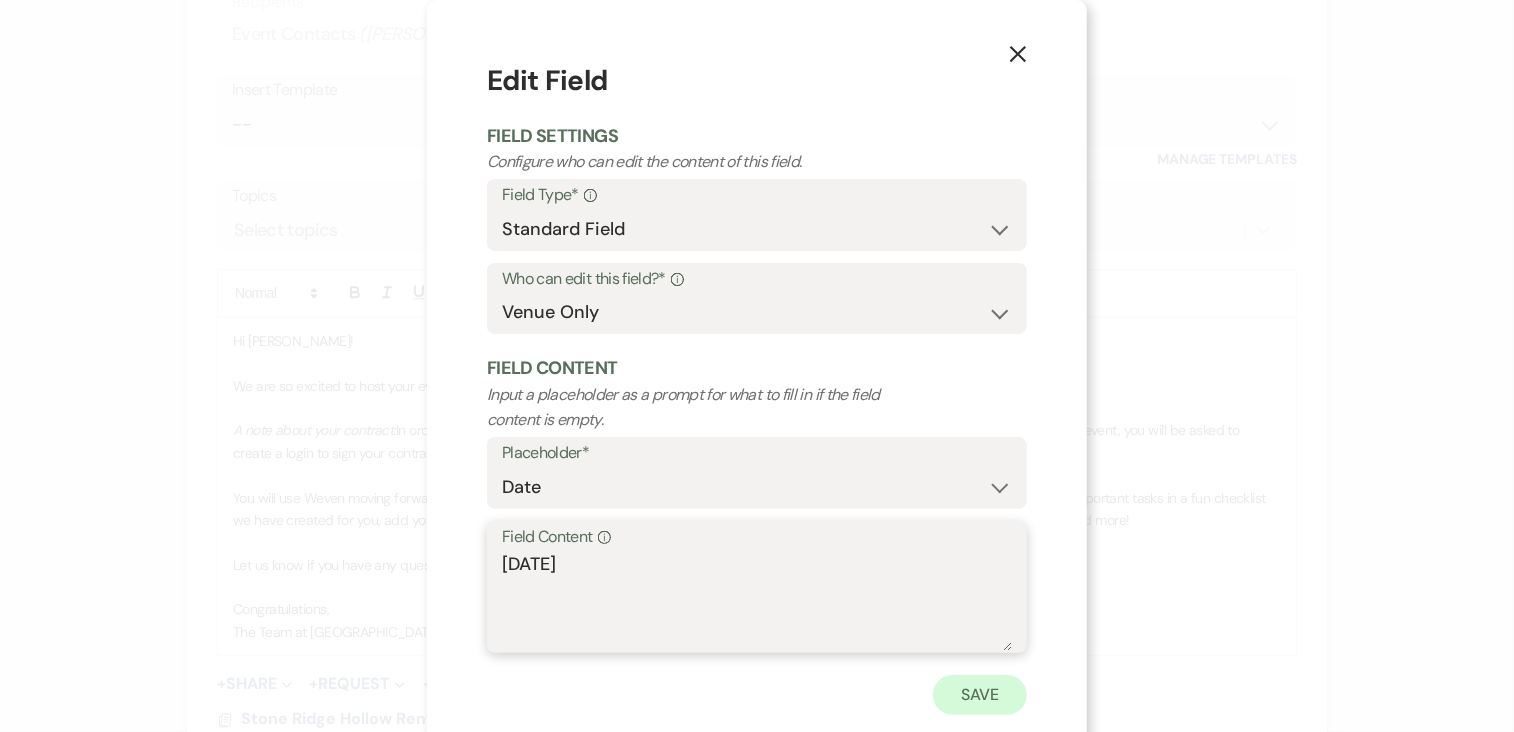 type on "July 23rd, 2025" 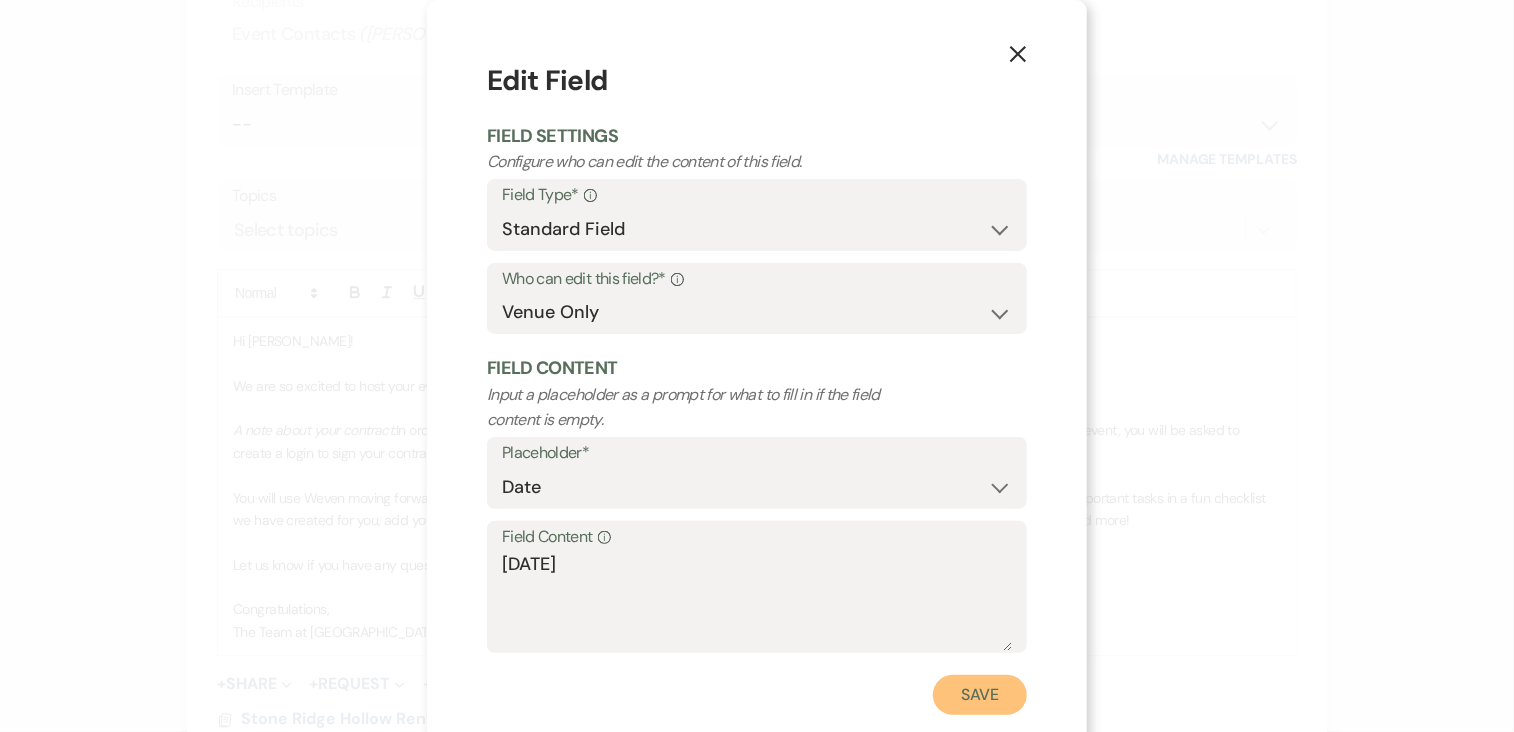 click on "Save" at bounding box center [980, 695] 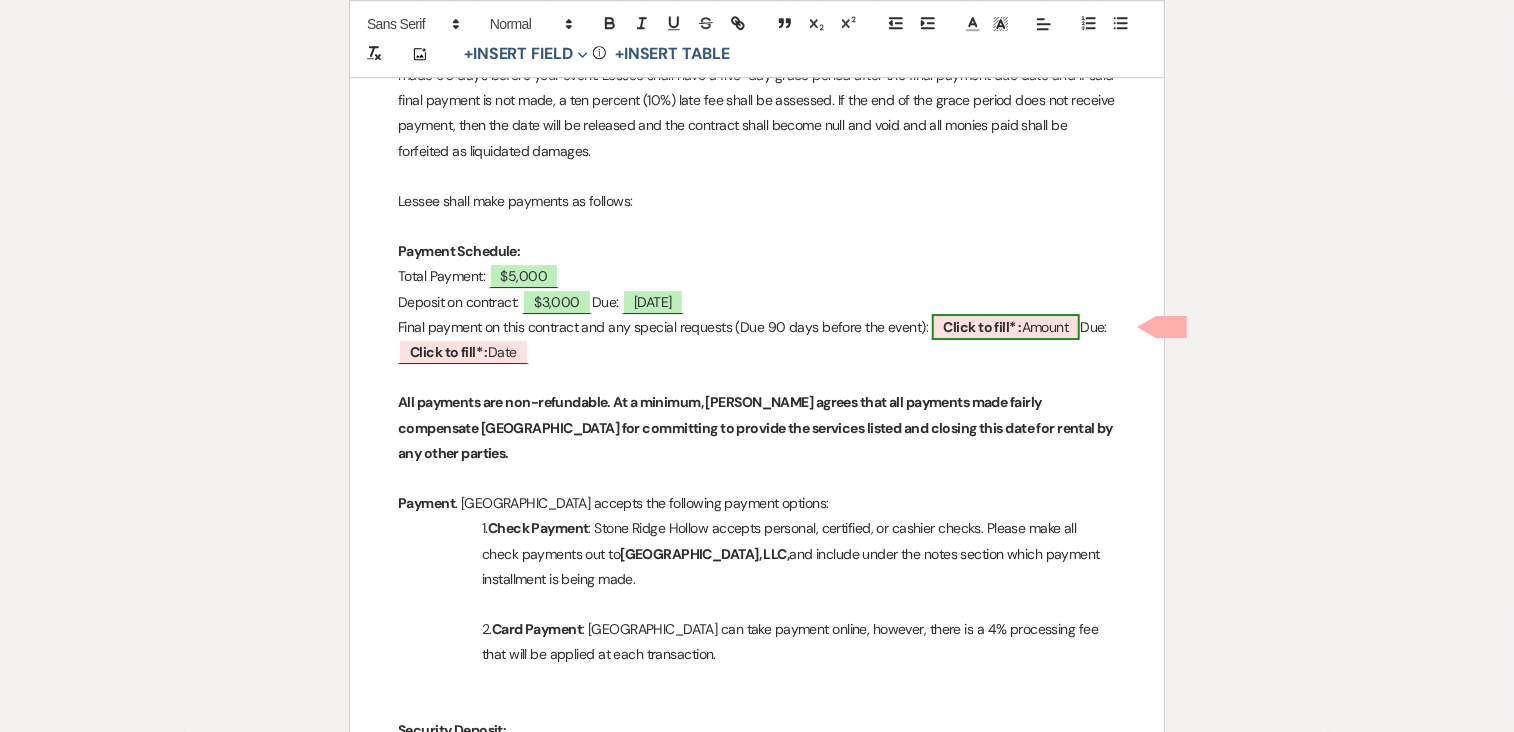 click on "Click to fill* :
Amount" at bounding box center (1006, 327) 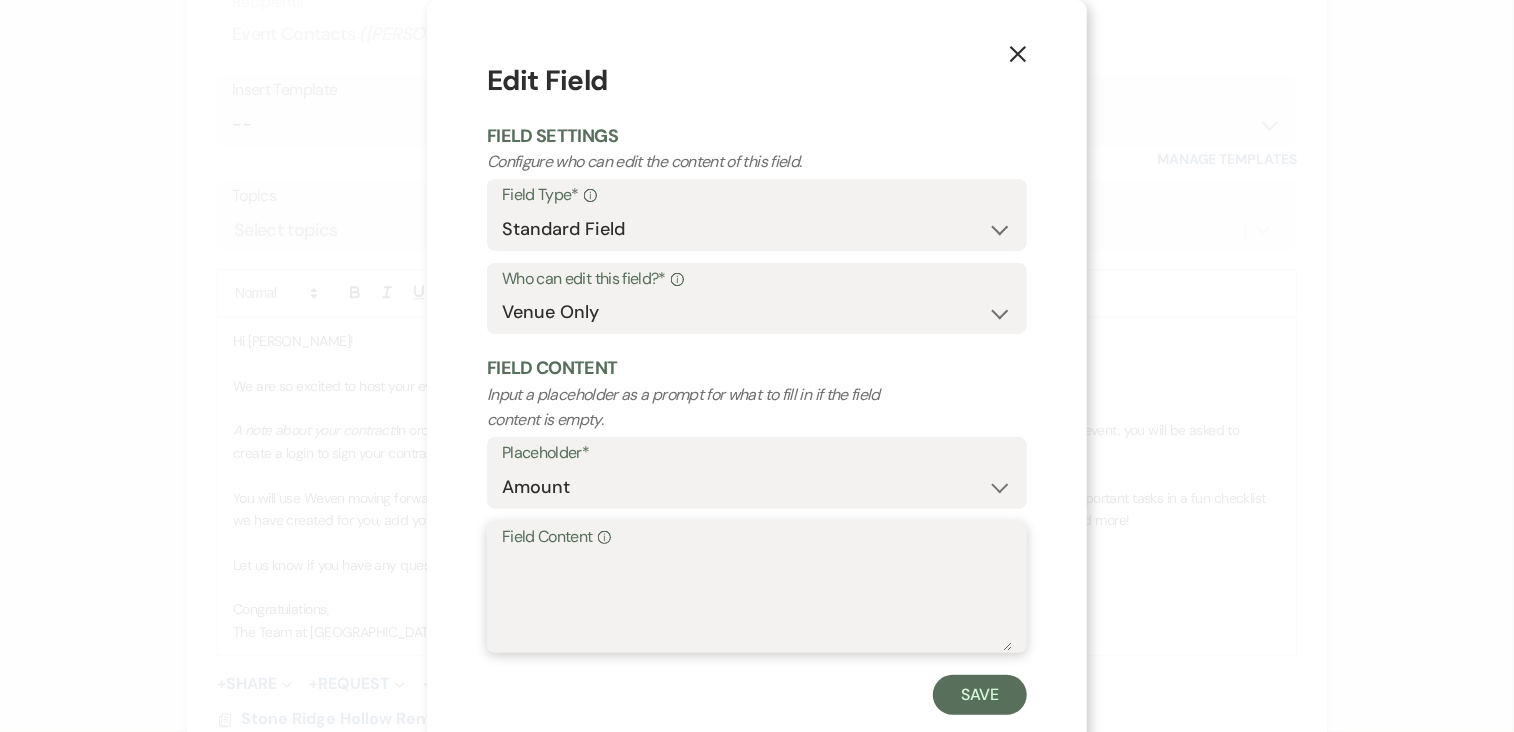 click on "Field Content Info" at bounding box center (757, 601) 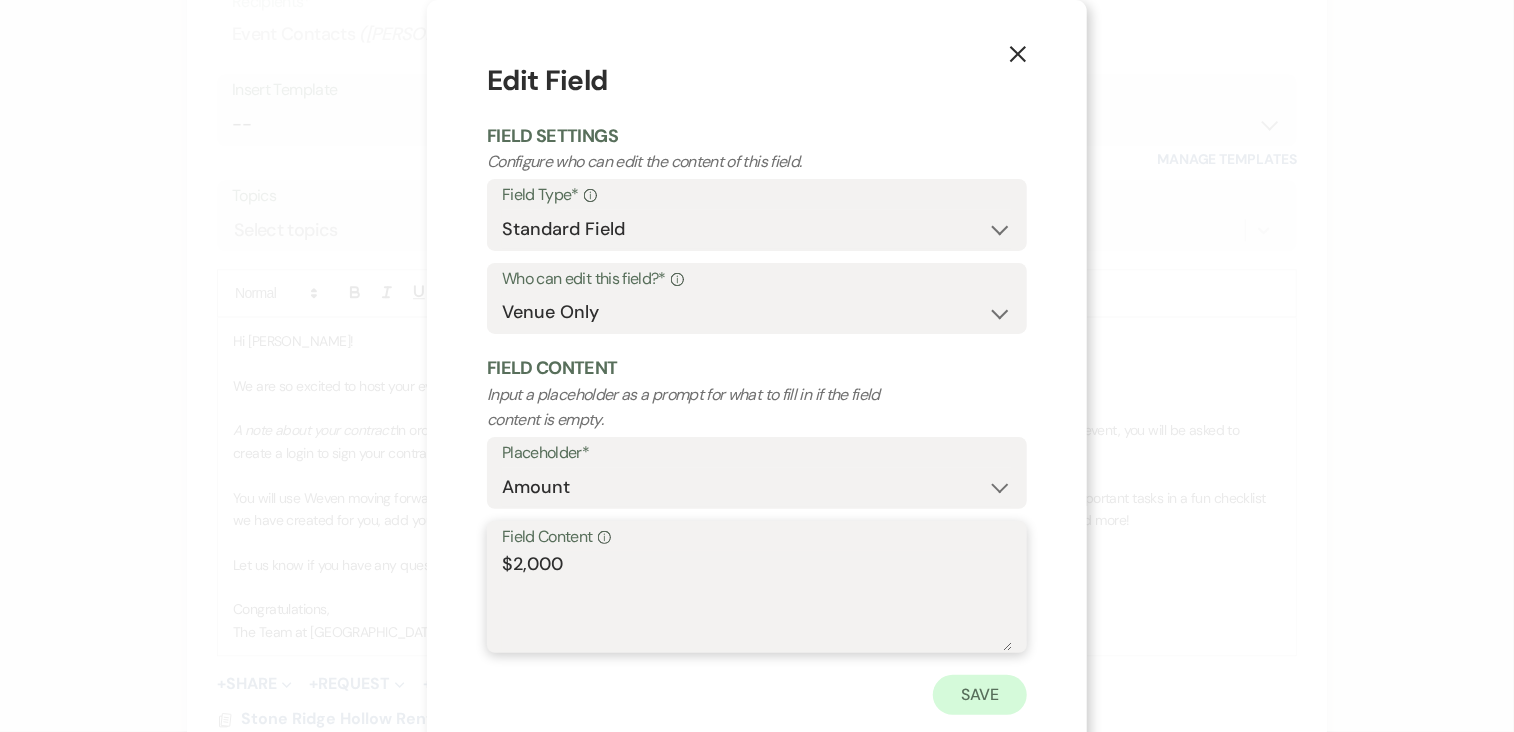 type on "$2,000" 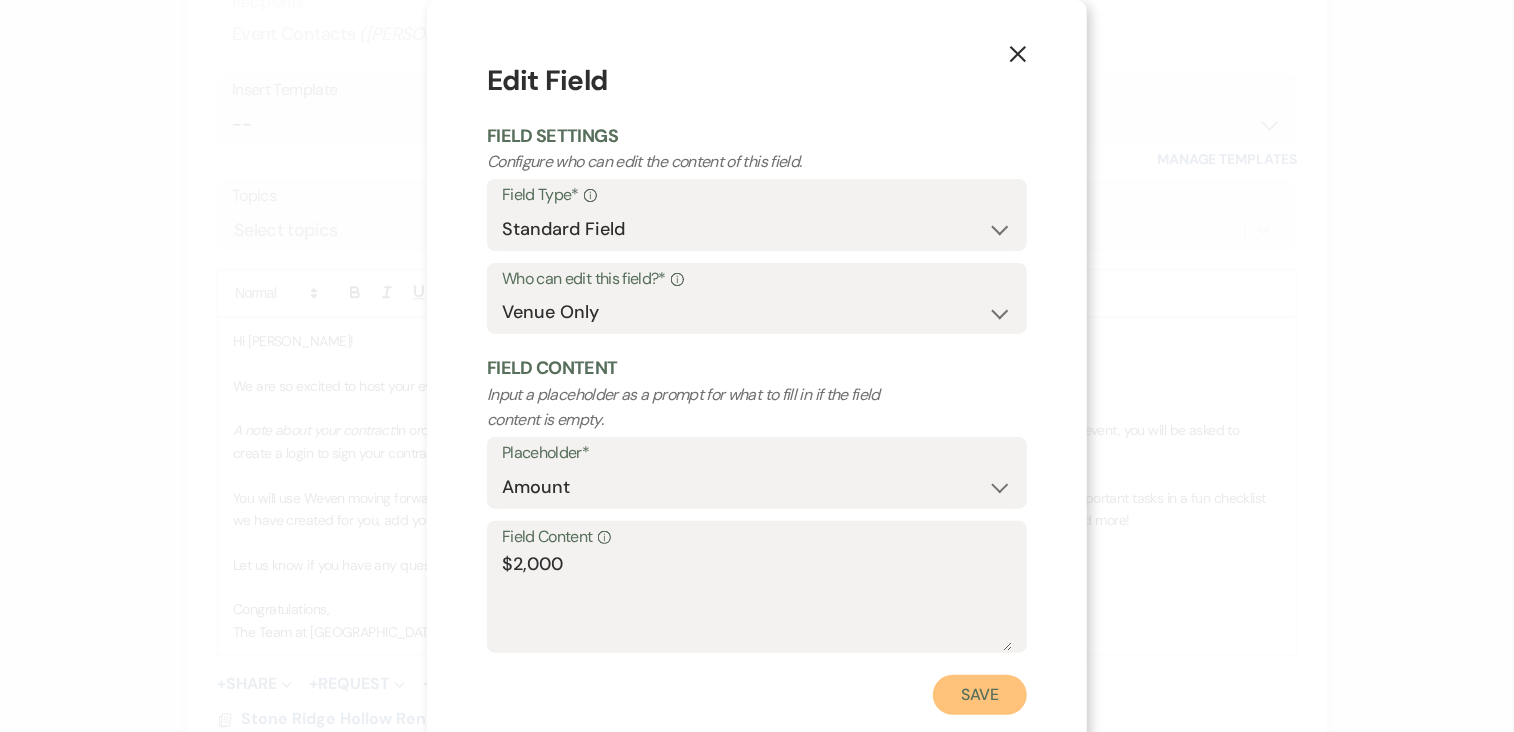 click on "Save" at bounding box center (980, 695) 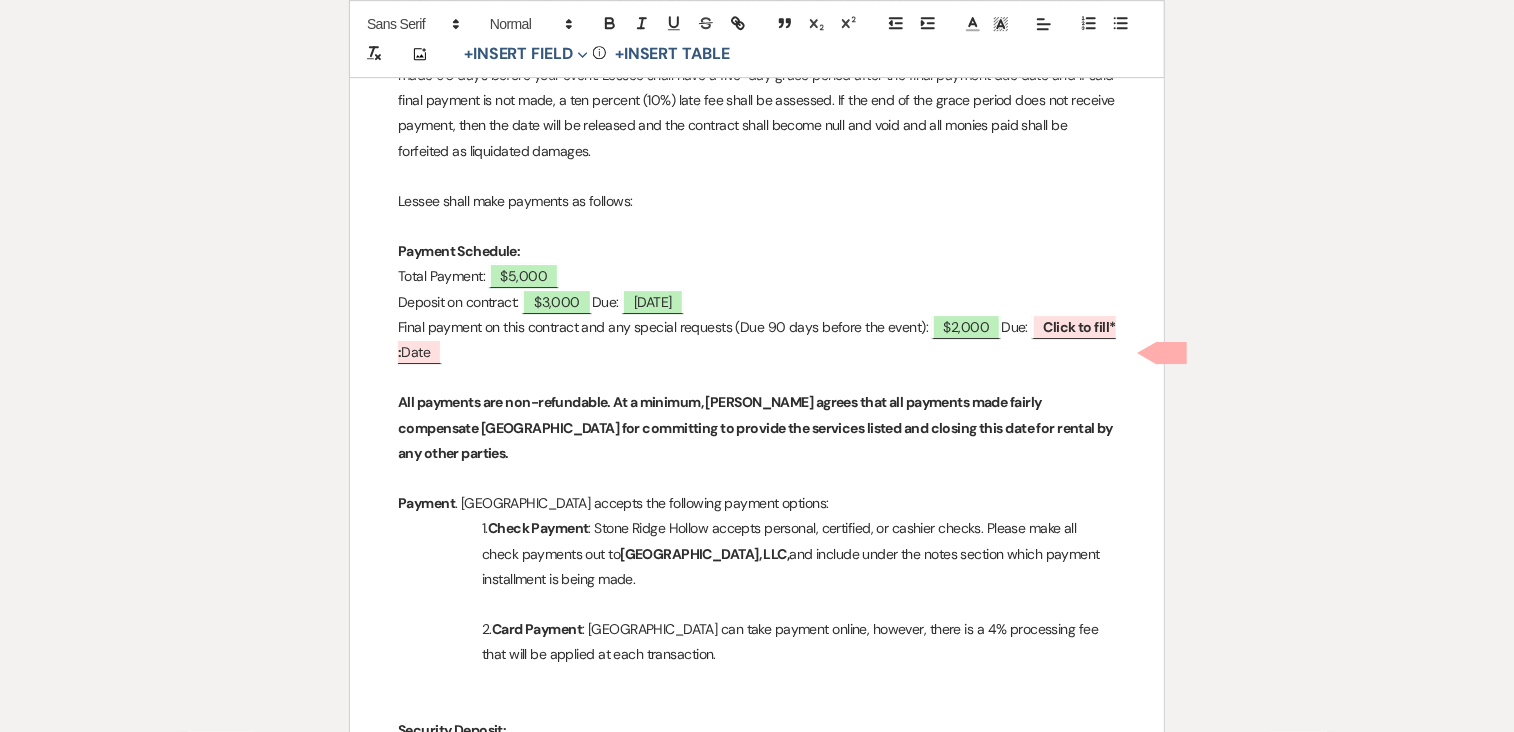 click on "Click to fill* :
Date" at bounding box center (757, 339) 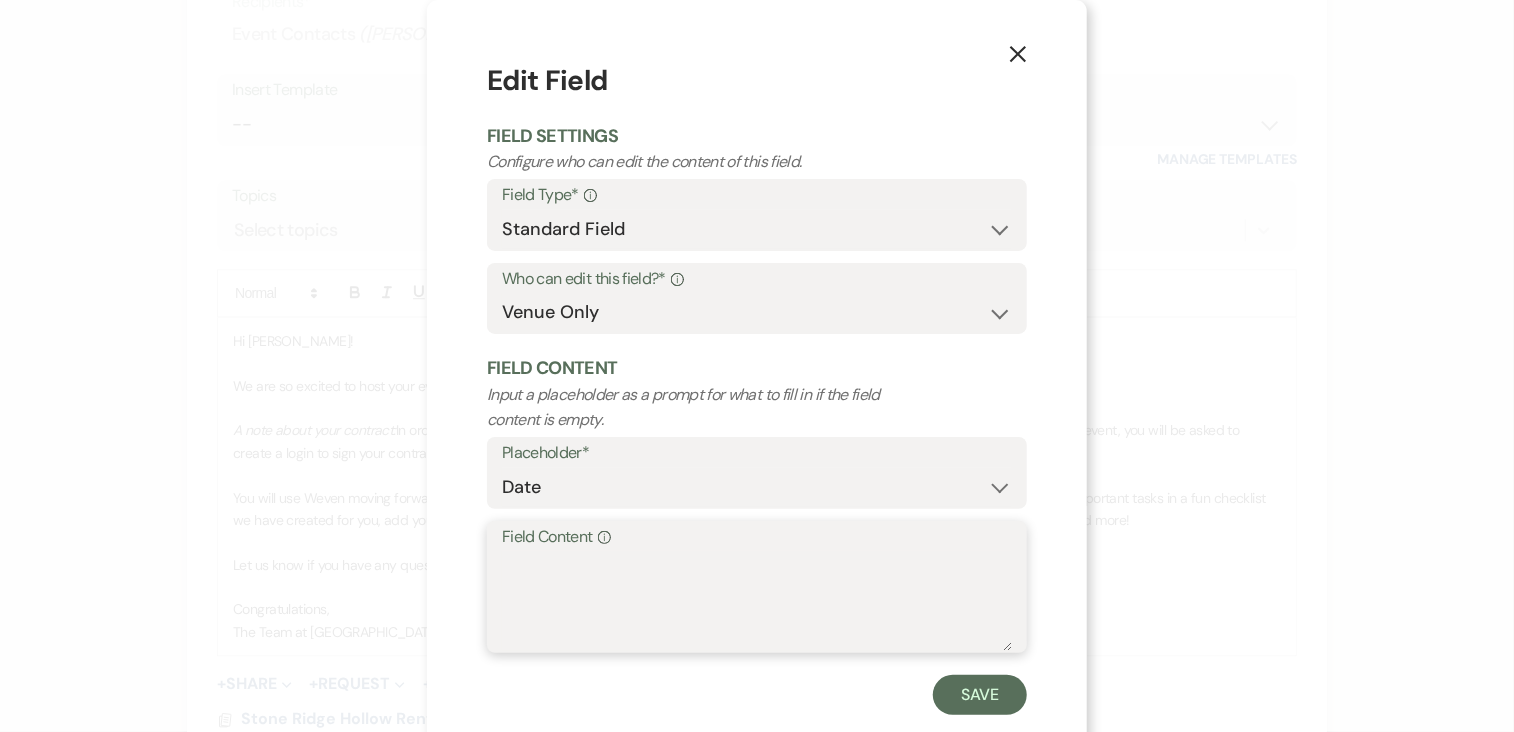click on "Field Content Info" at bounding box center [757, 601] 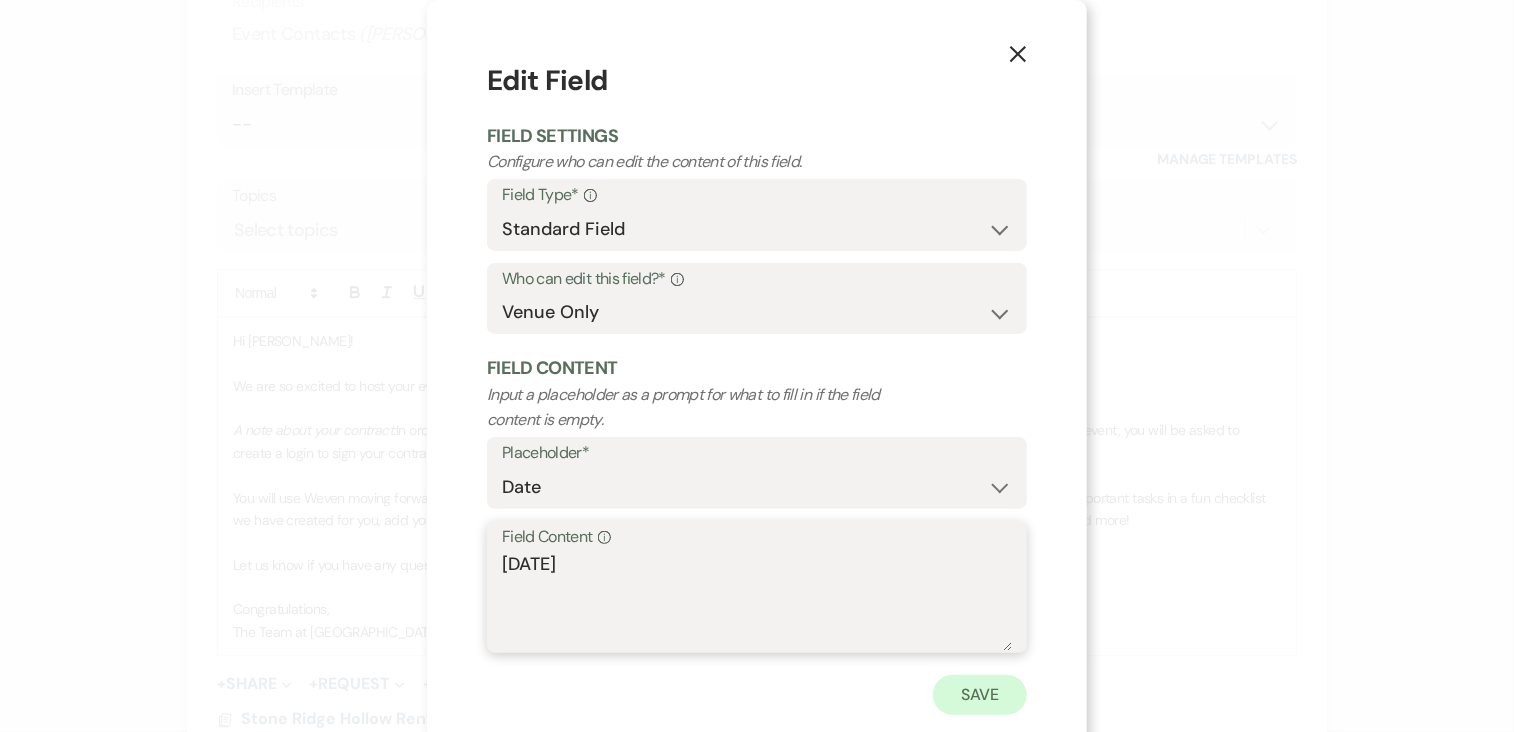 type on "August 10th, 2025" 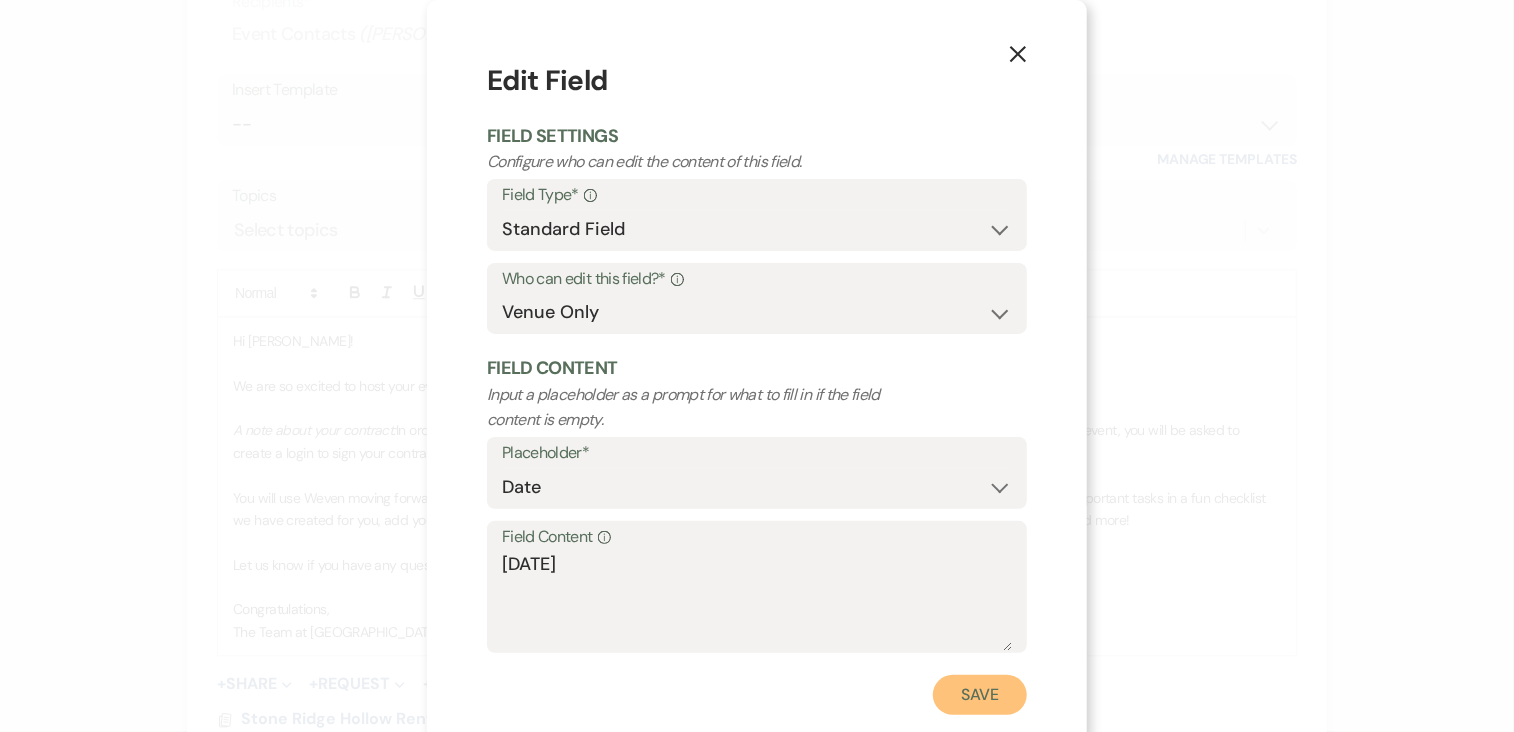 click on "Save" at bounding box center [980, 695] 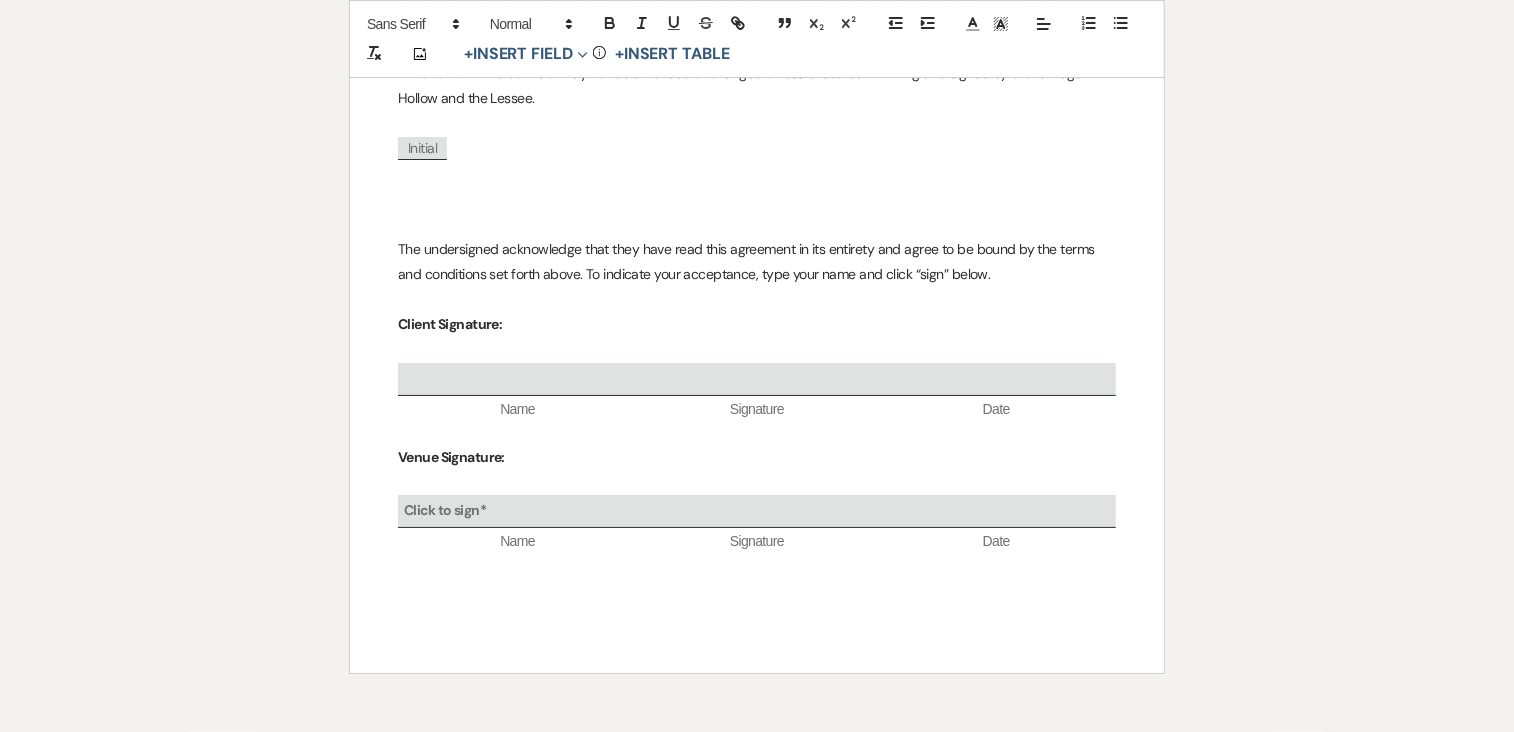 scroll, scrollTop: 7387, scrollLeft: 0, axis: vertical 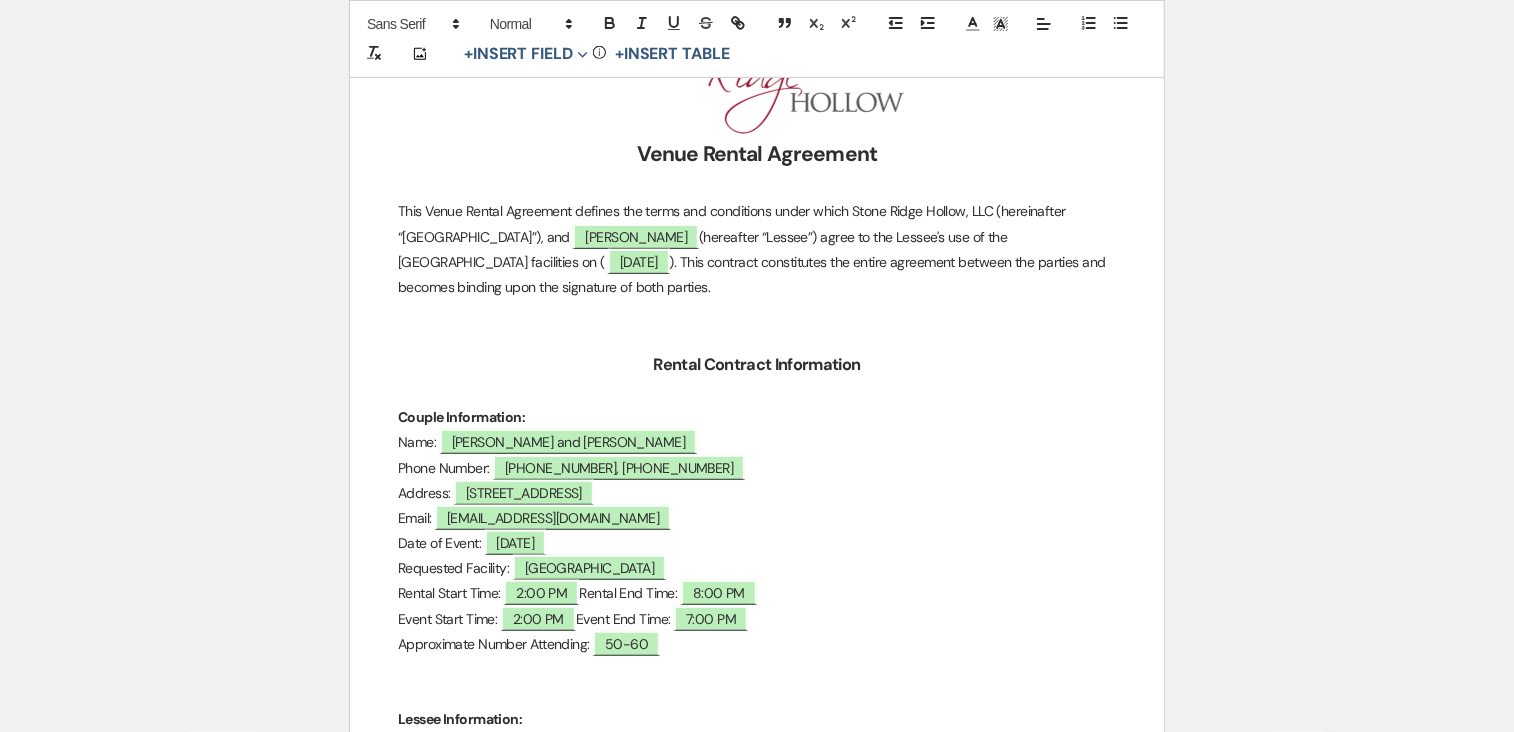 drag, startPoint x: 1265, startPoint y: 404, endPoint x: 1305, endPoint y: 566, distance: 166.86522 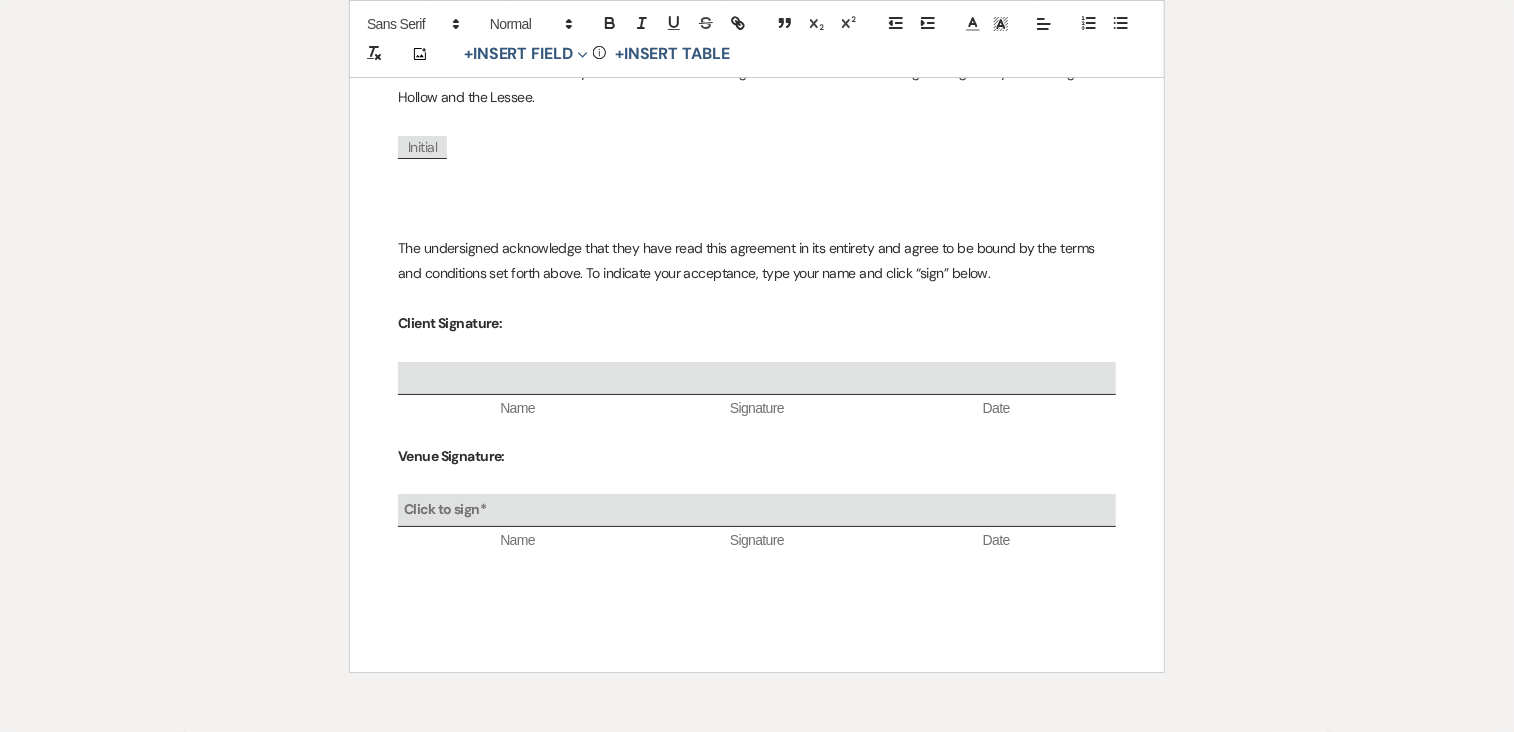 scroll, scrollTop: 7387, scrollLeft: 0, axis: vertical 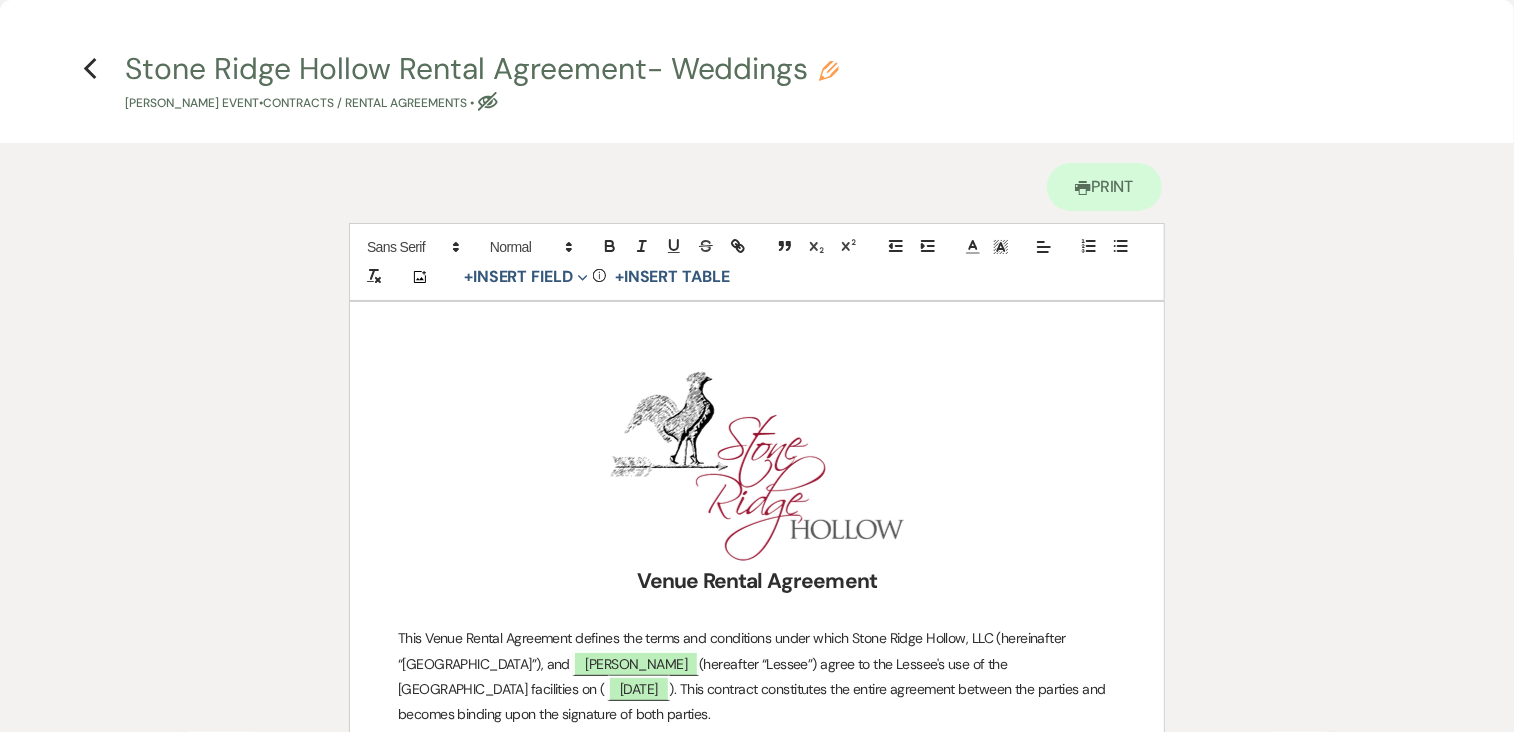 drag, startPoint x: 1260, startPoint y: 536, endPoint x: 1284, endPoint y: 667, distance: 133.18033 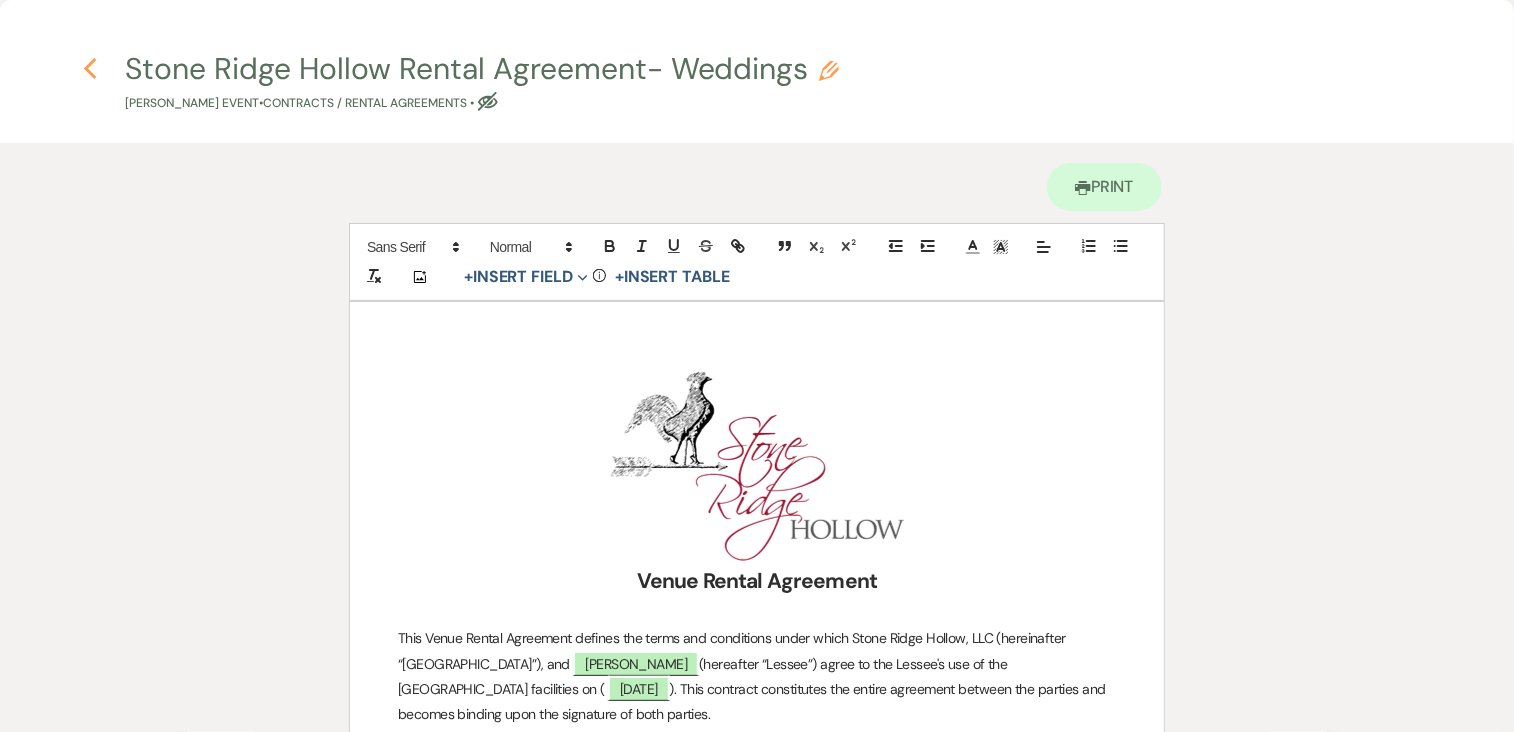 click on "Previous" 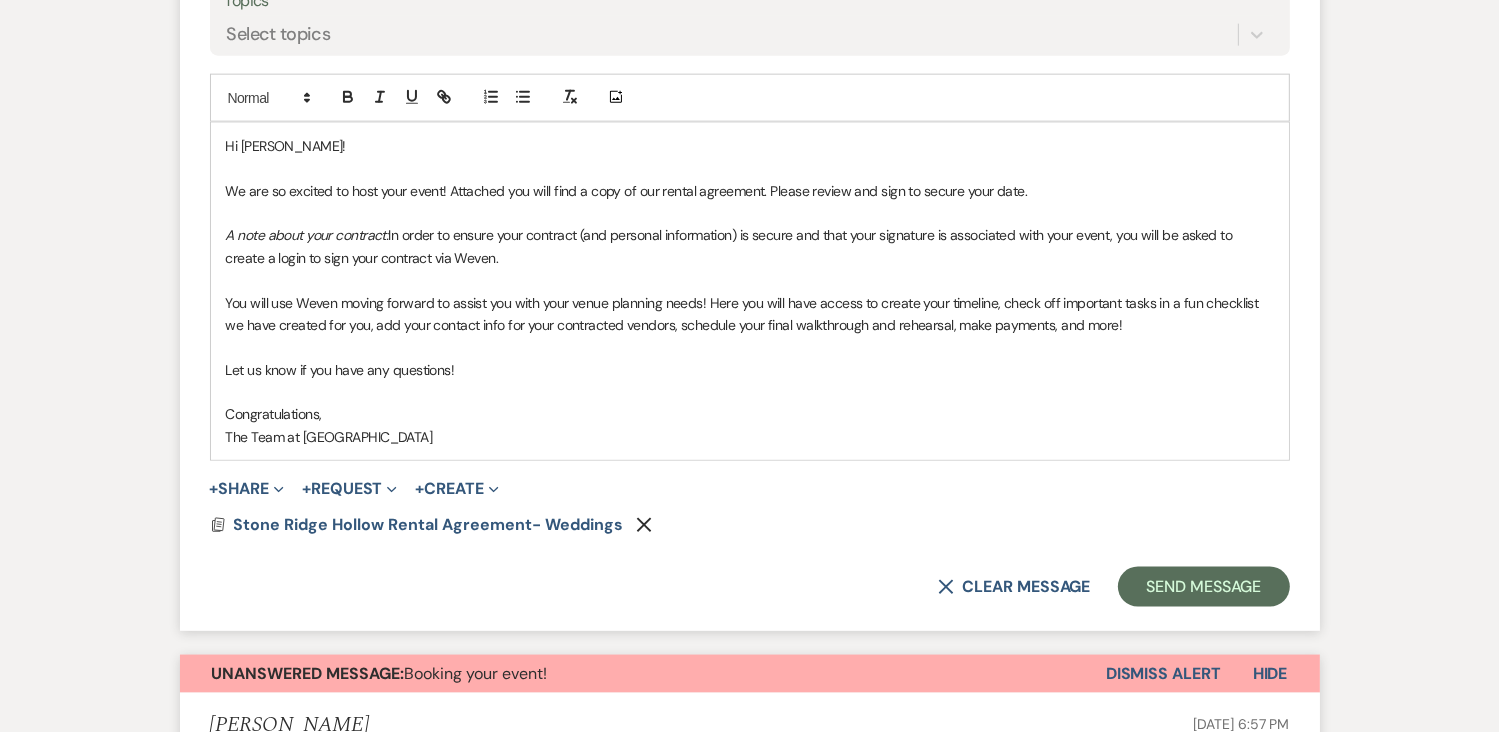 scroll, scrollTop: 2582, scrollLeft: 0, axis: vertical 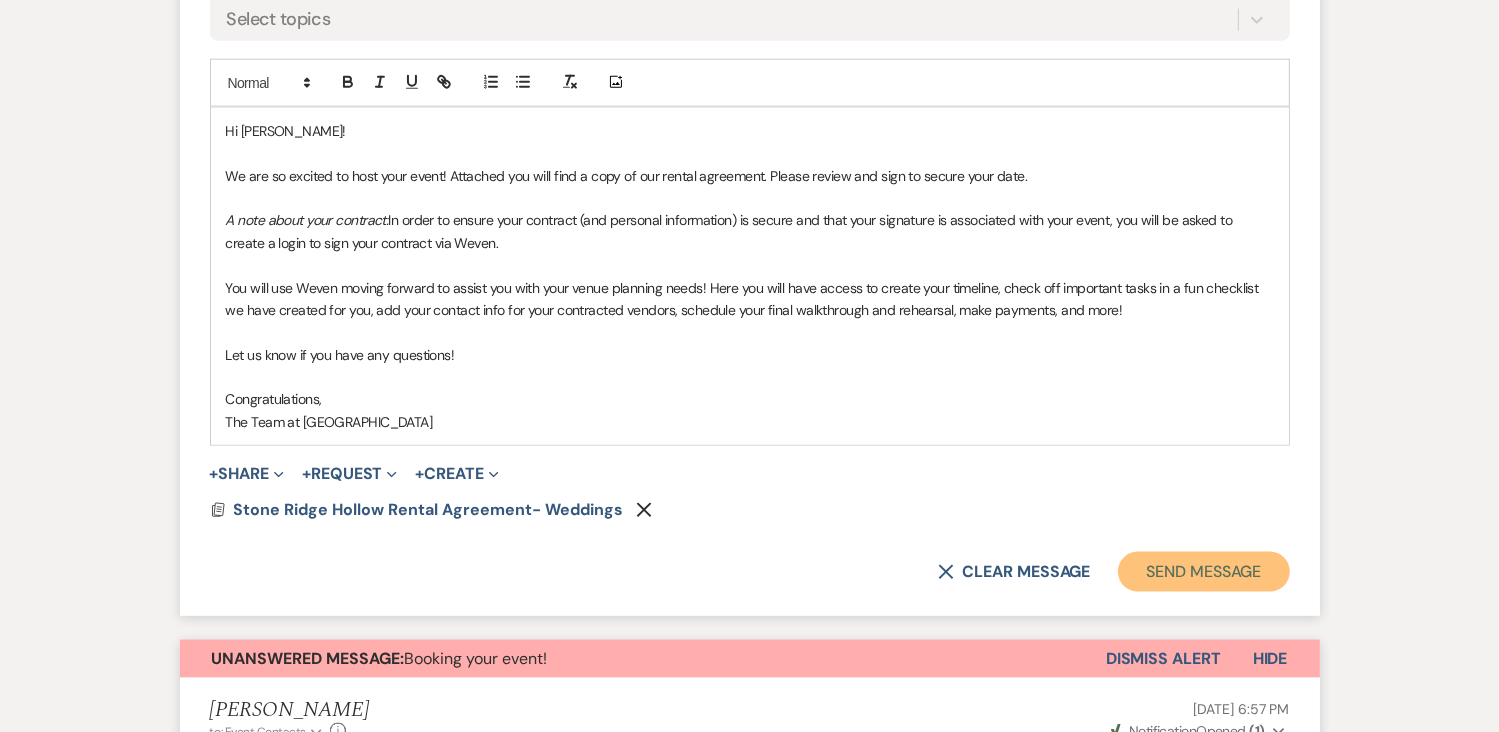 click on "Send Message" at bounding box center (1203, 572) 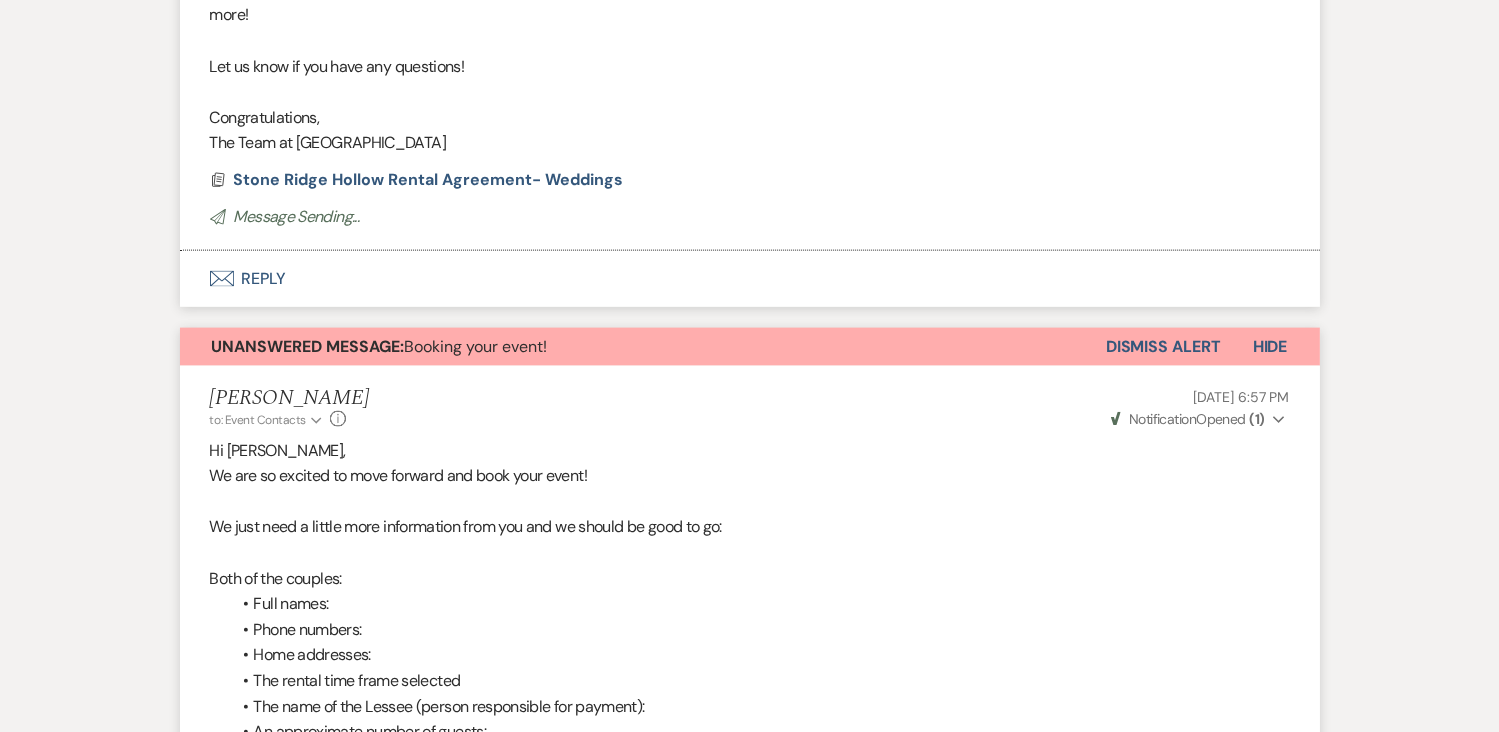 scroll, scrollTop: 3132, scrollLeft: 0, axis: vertical 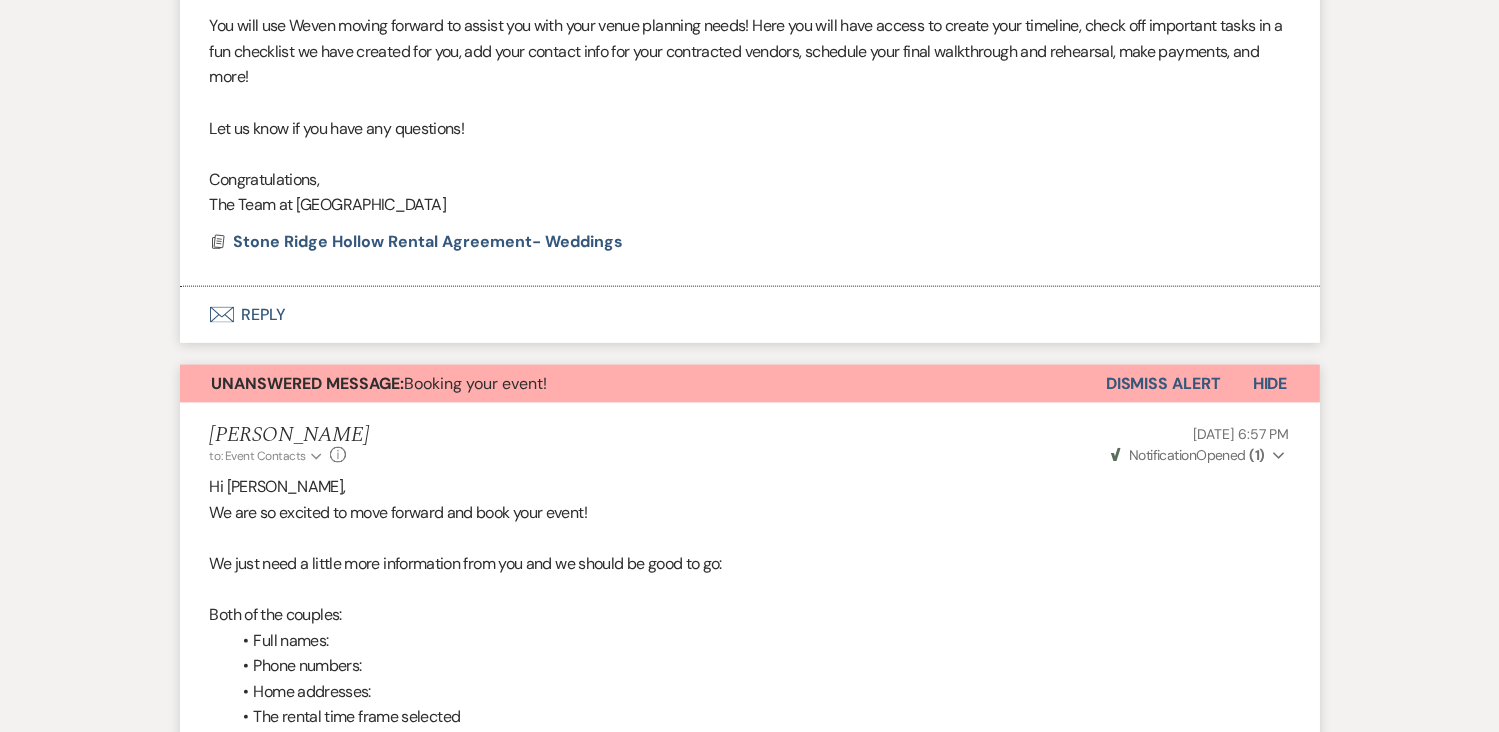 click on "Dismiss Alert" at bounding box center (1163, 384) 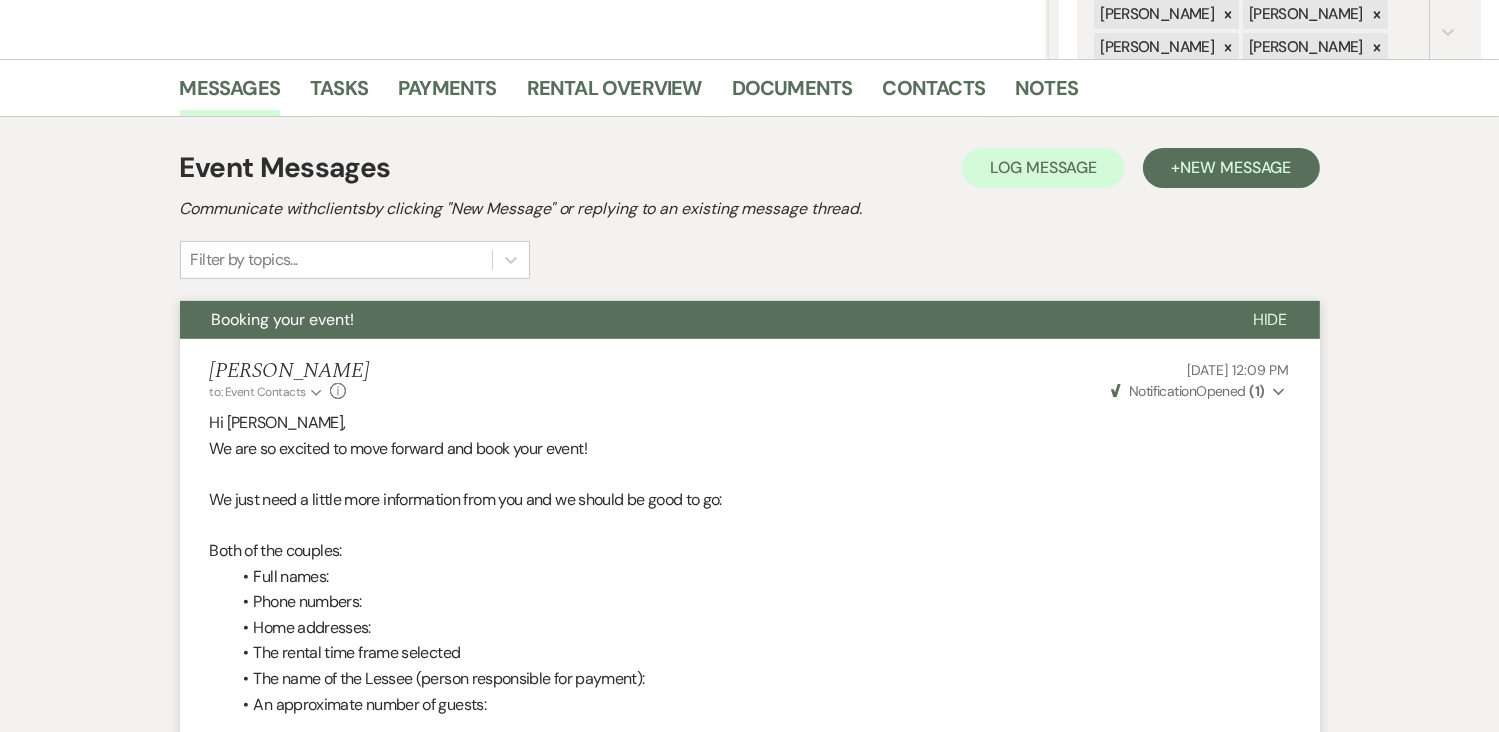 scroll, scrollTop: 396, scrollLeft: 0, axis: vertical 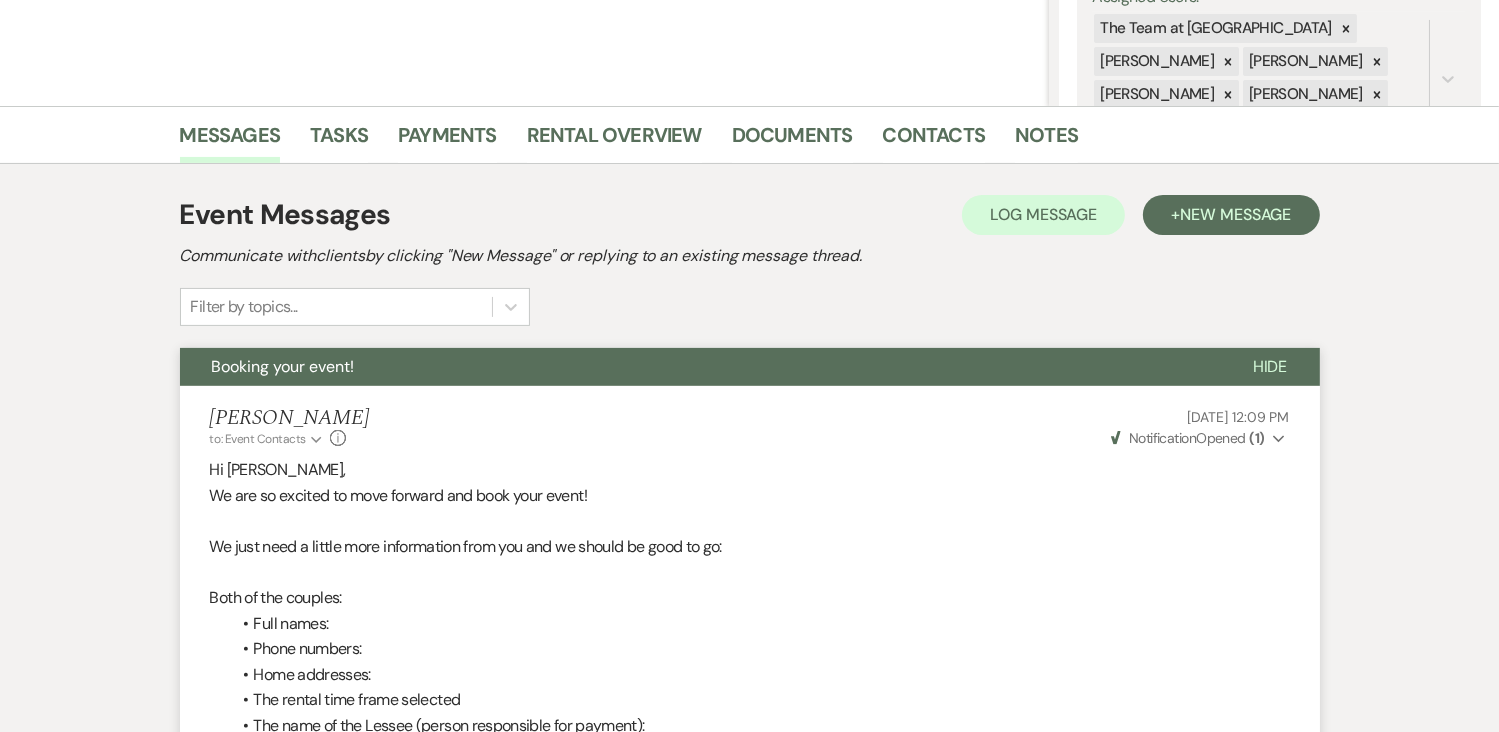click on "Hide" at bounding box center (1270, 367) 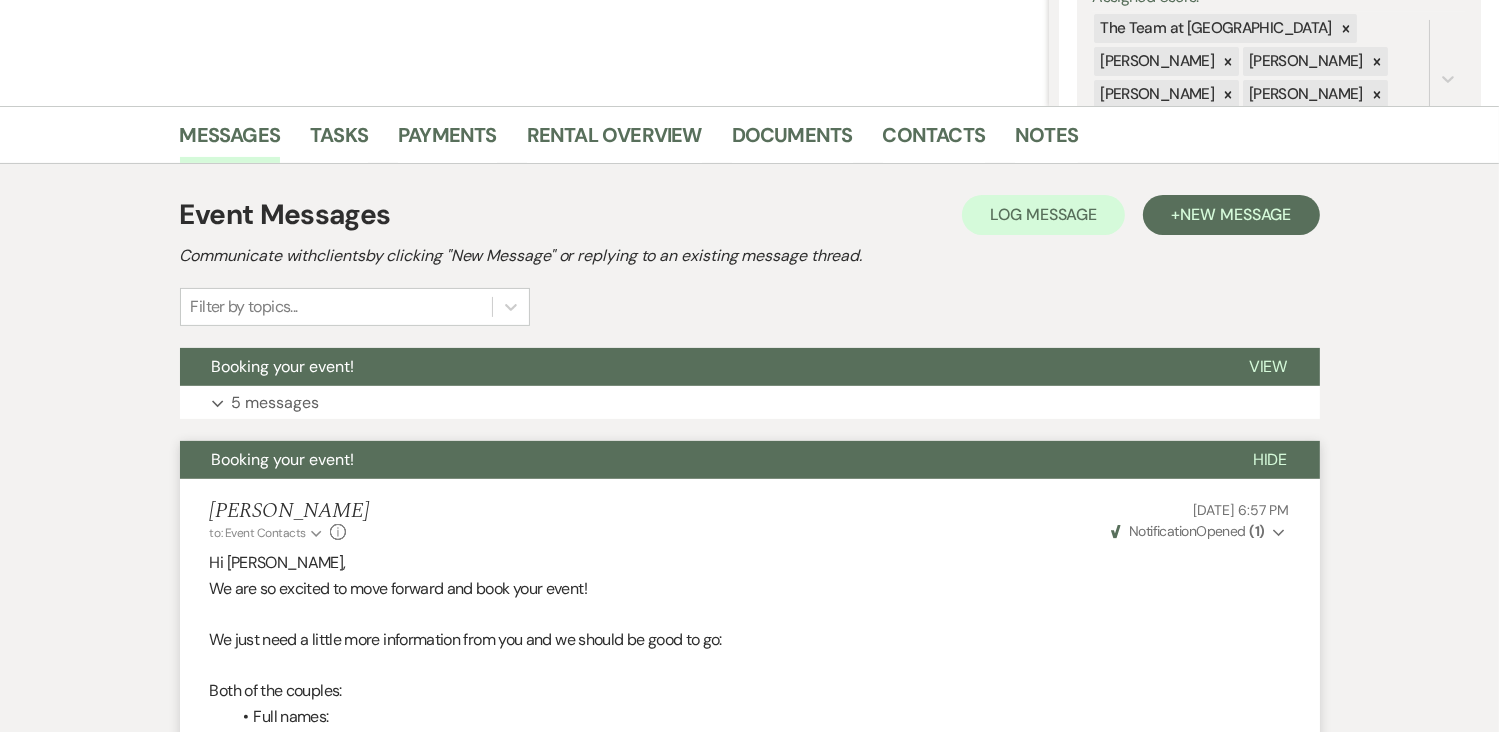 click on "Hide" at bounding box center (1270, 459) 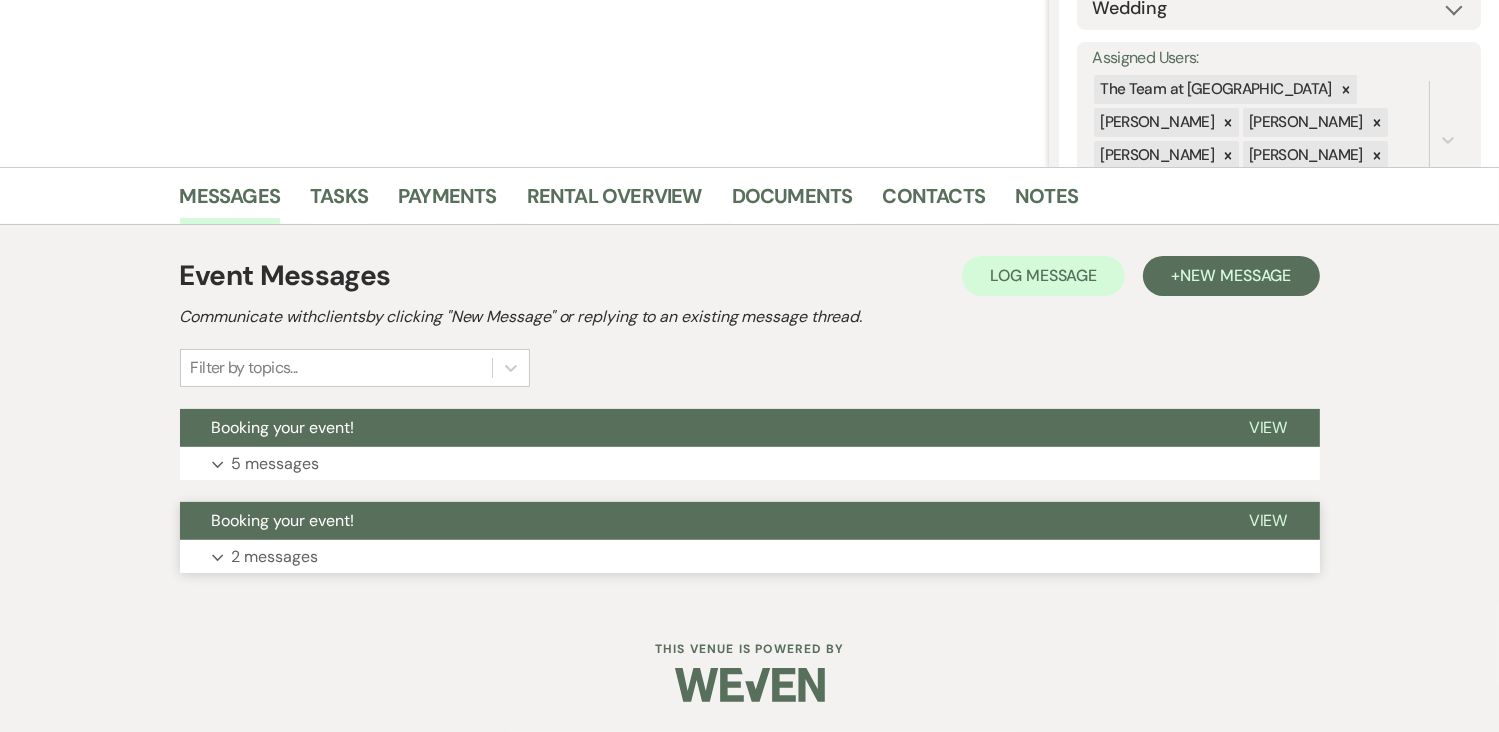 scroll, scrollTop: 334, scrollLeft: 0, axis: vertical 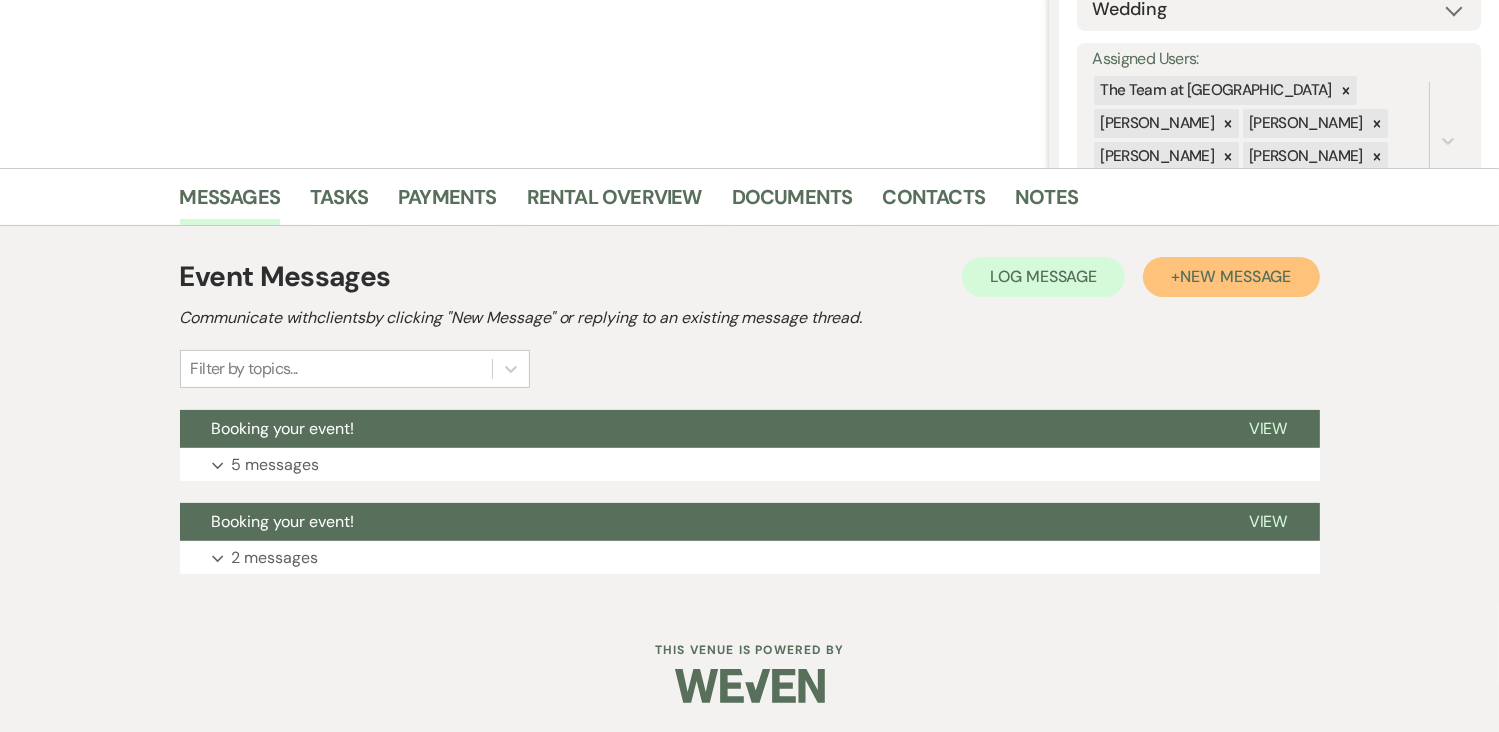 click on "New Message" at bounding box center (1235, 276) 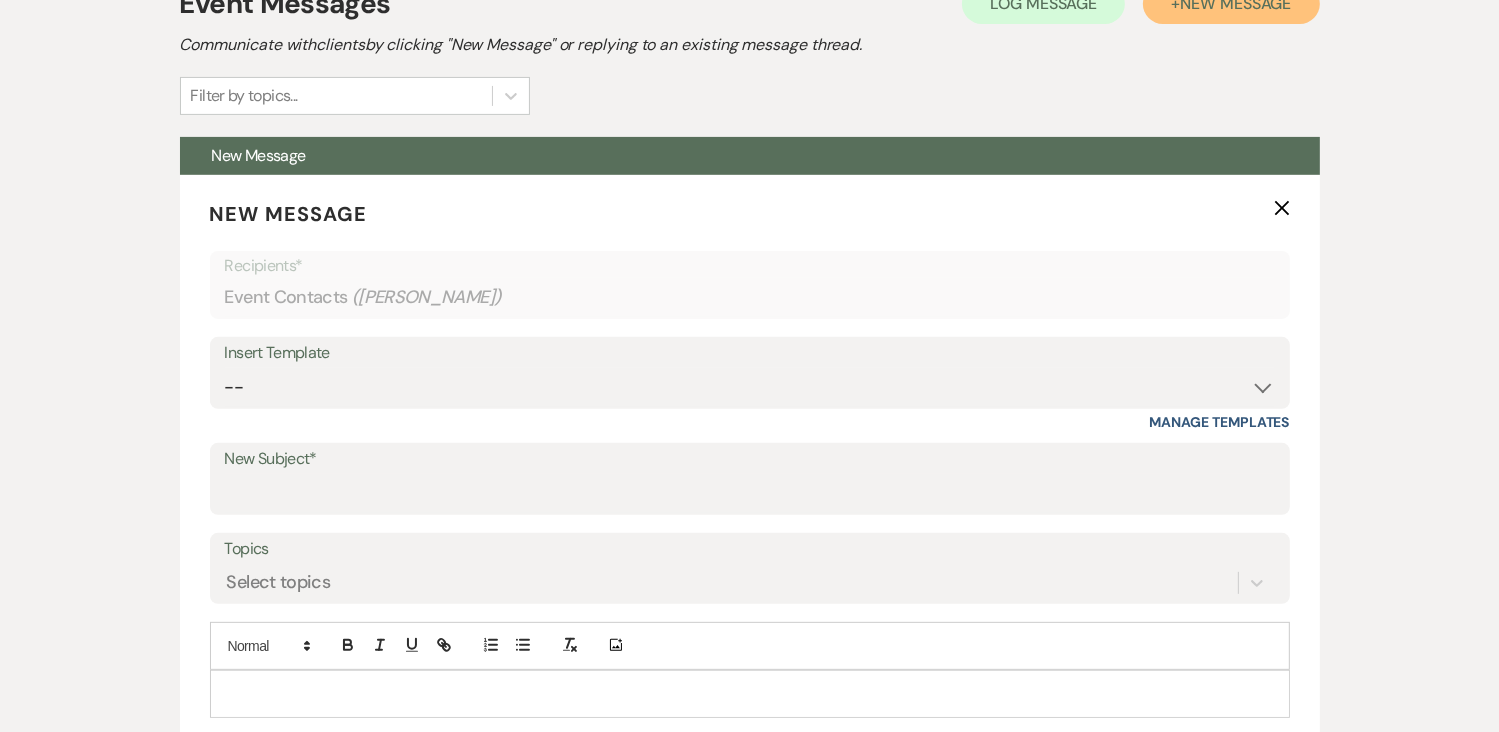 scroll, scrollTop: 612, scrollLeft: 0, axis: vertical 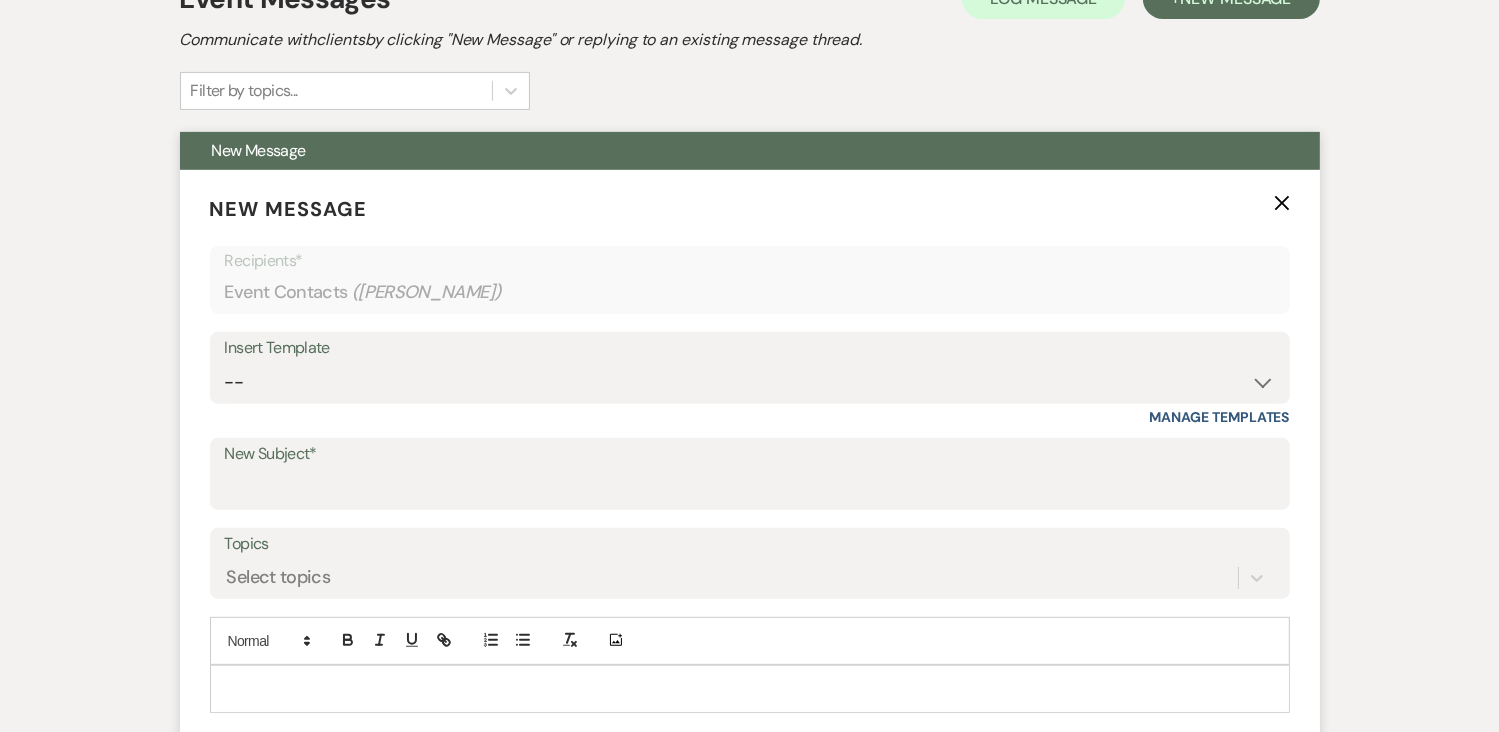 click on "Insert Template" at bounding box center [750, 348] 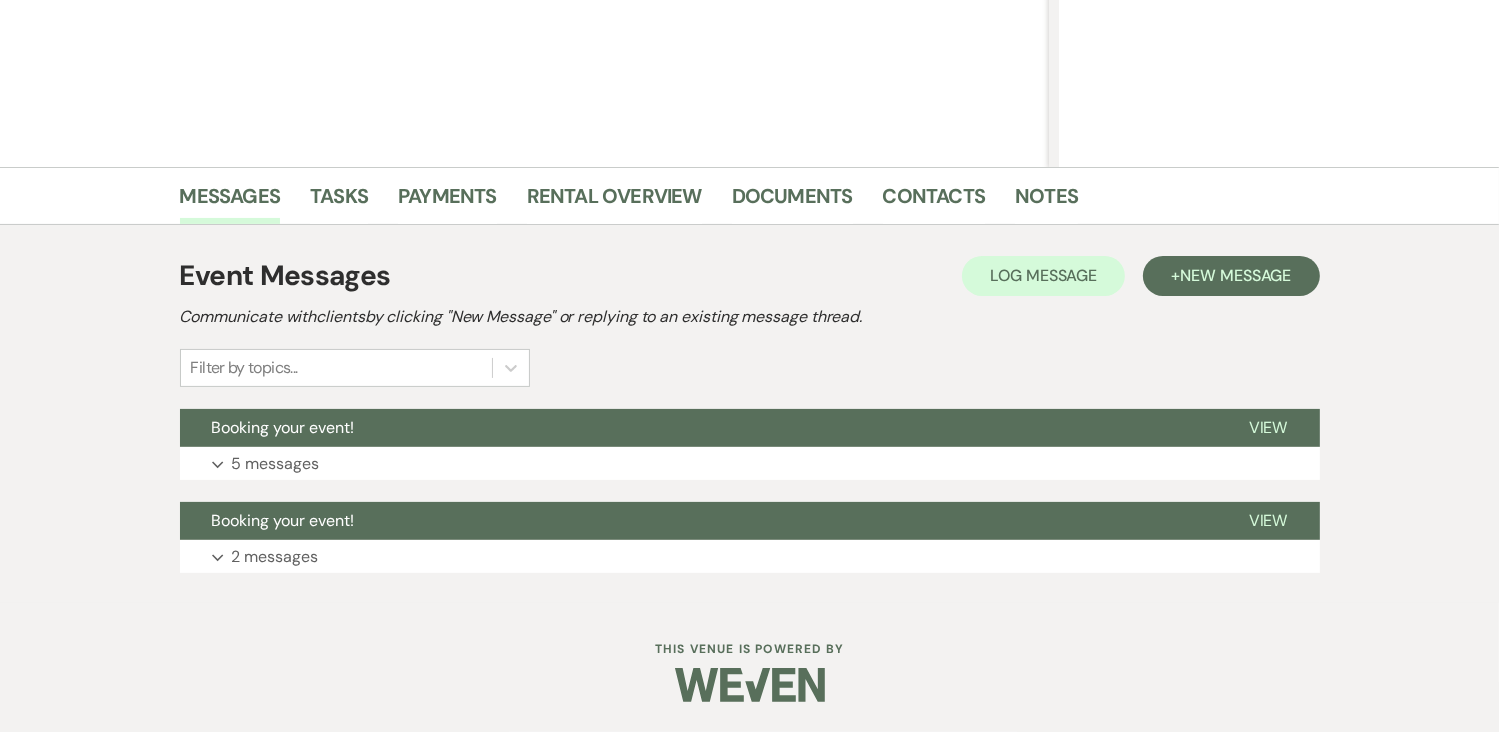 scroll, scrollTop: 334, scrollLeft: 0, axis: vertical 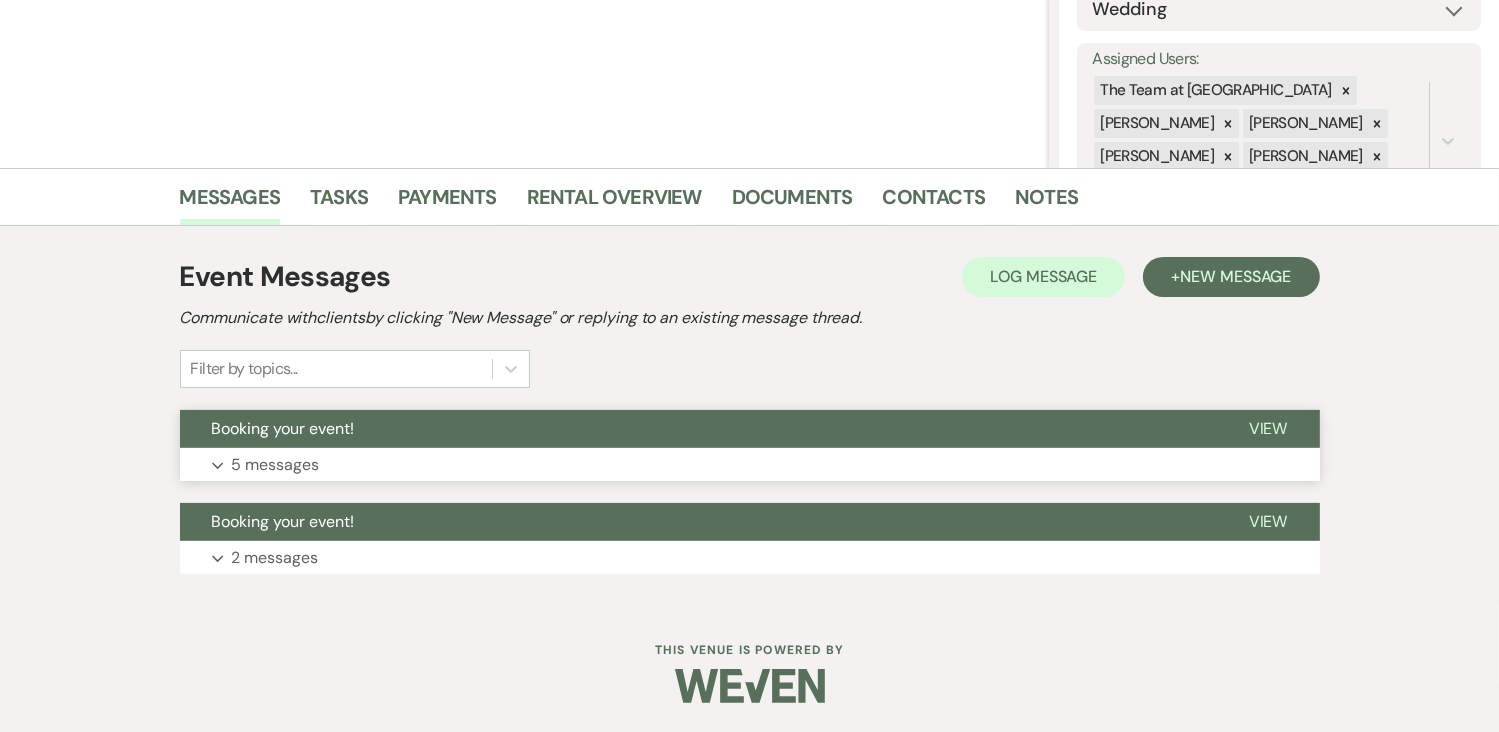 click on "5 messages" at bounding box center (276, 465) 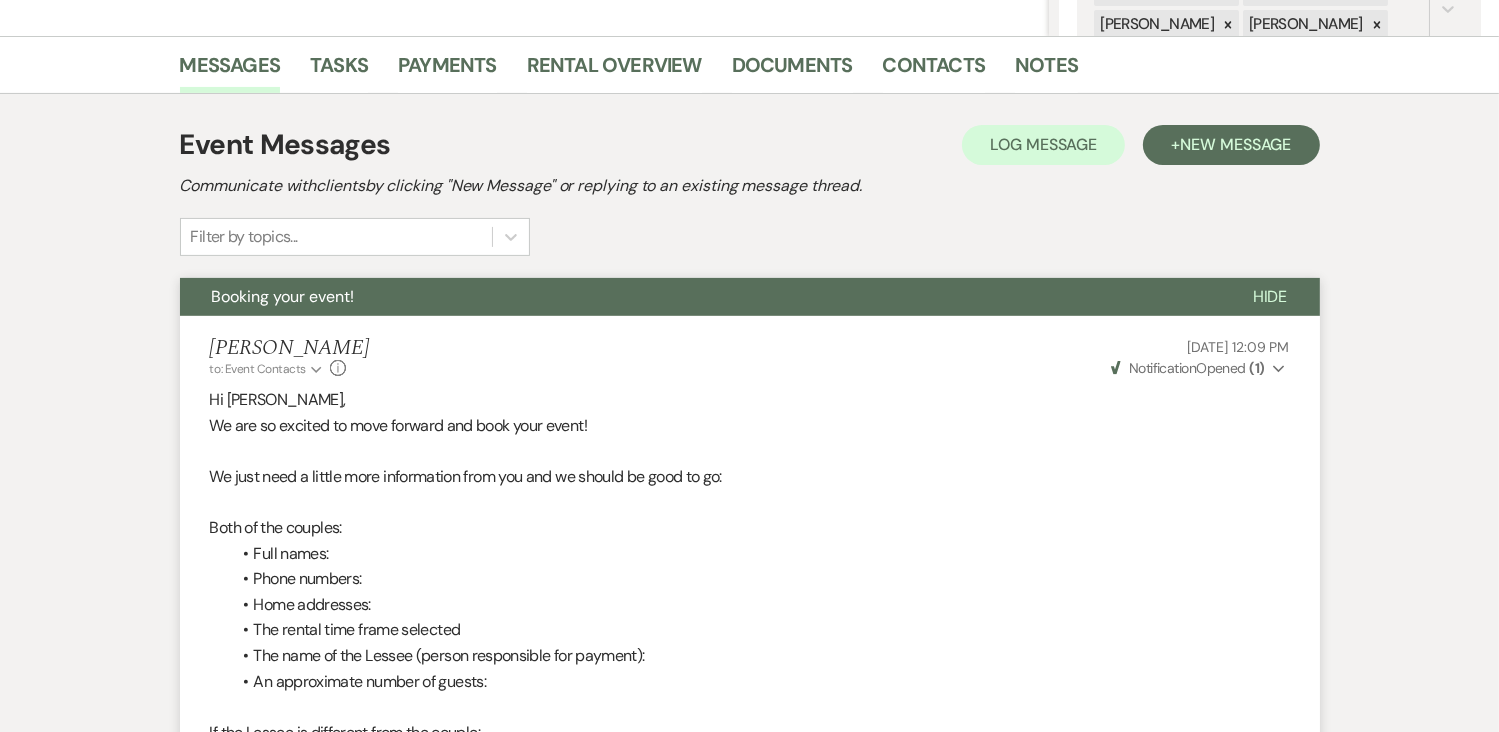 scroll, scrollTop: 455, scrollLeft: 0, axis: vertical 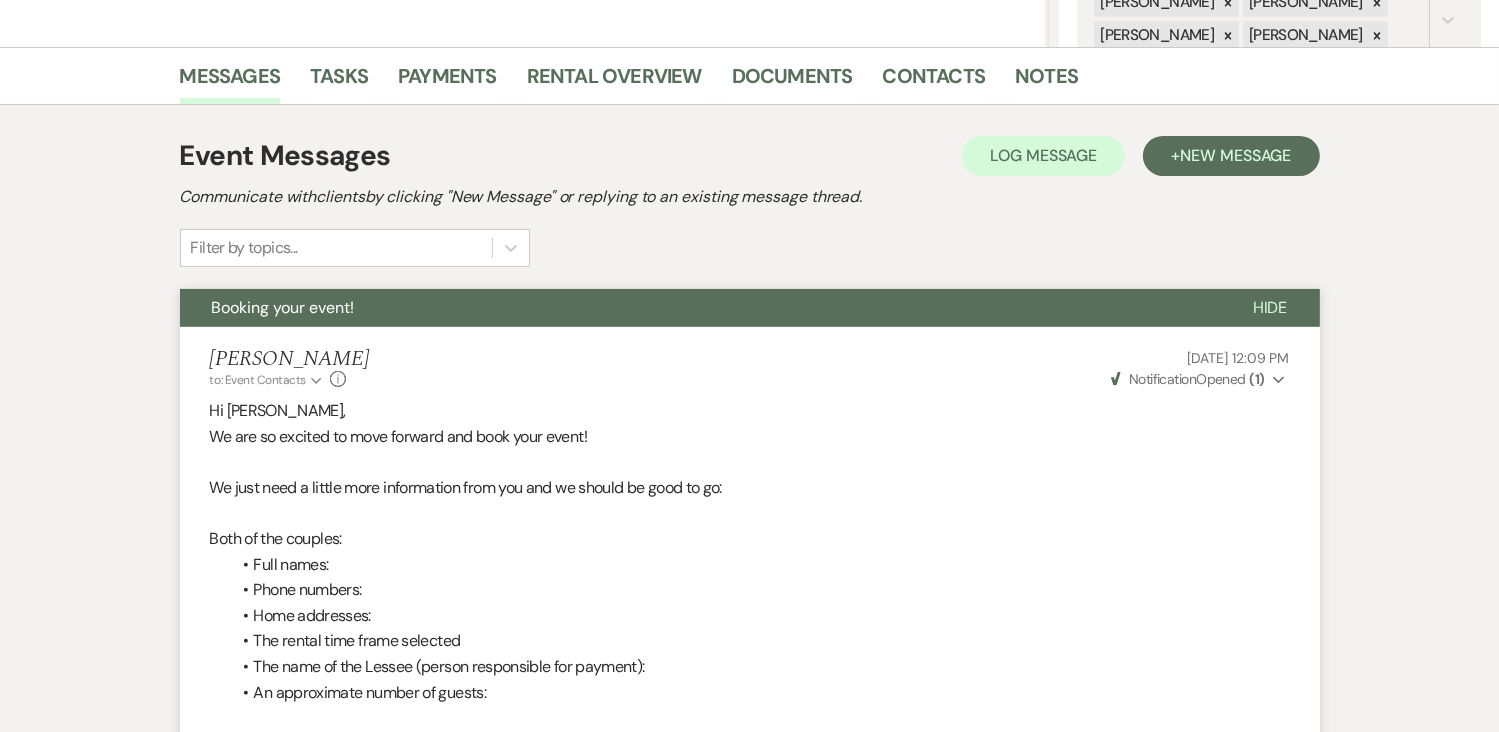 click on "Hide" at bounding box center [1270, 307] 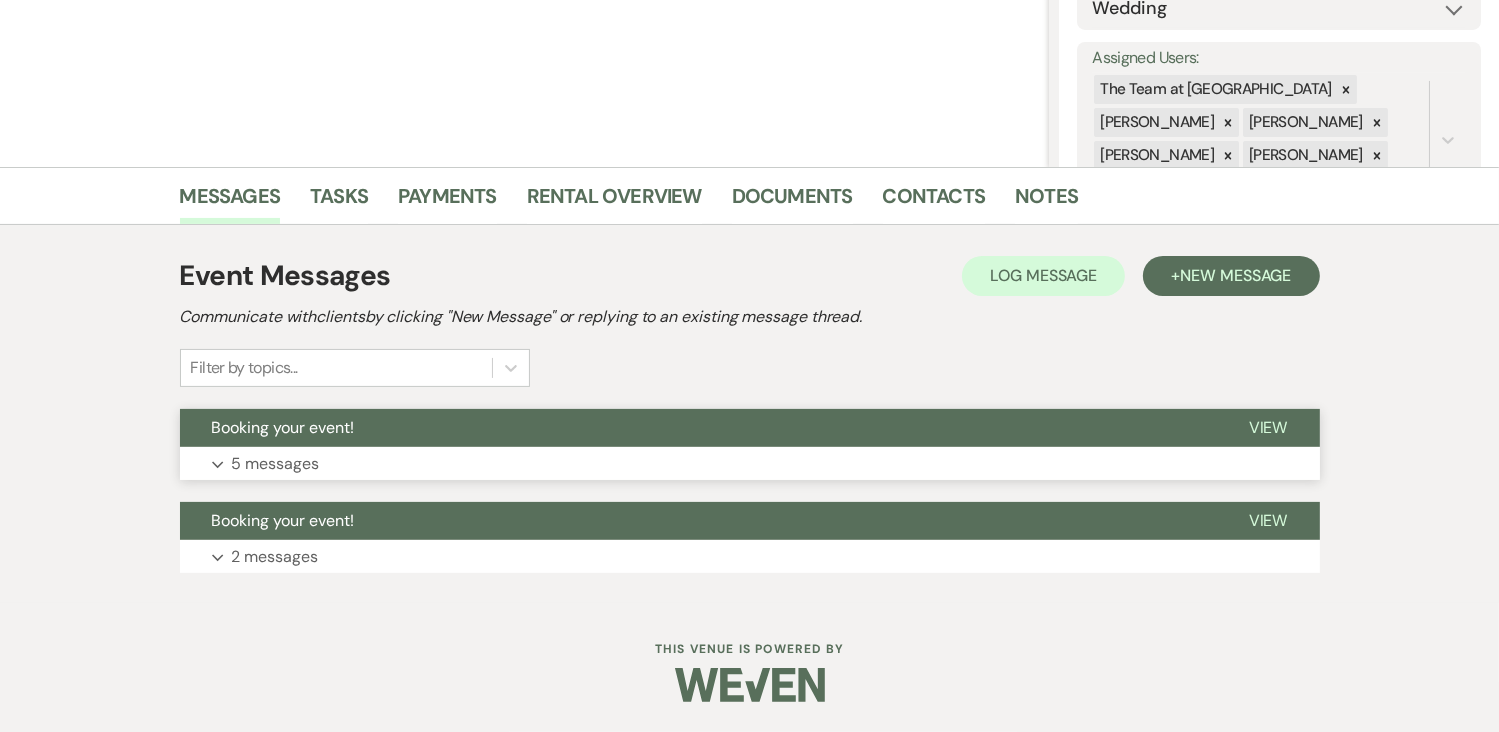 scroll, scrollTop: 334, scrollLeft: 0, axis: vertical 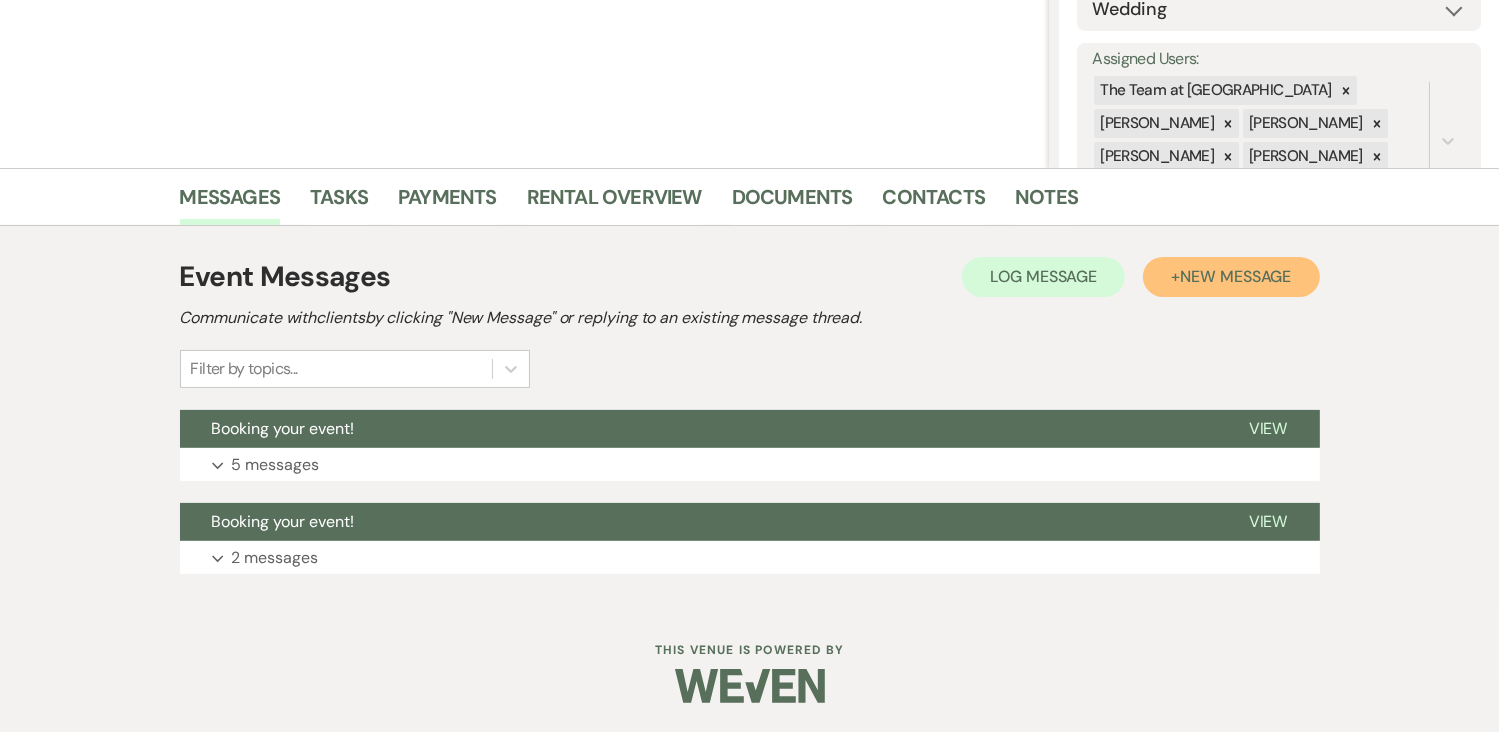 click on "New Message" at bounding box center [1235, 276] 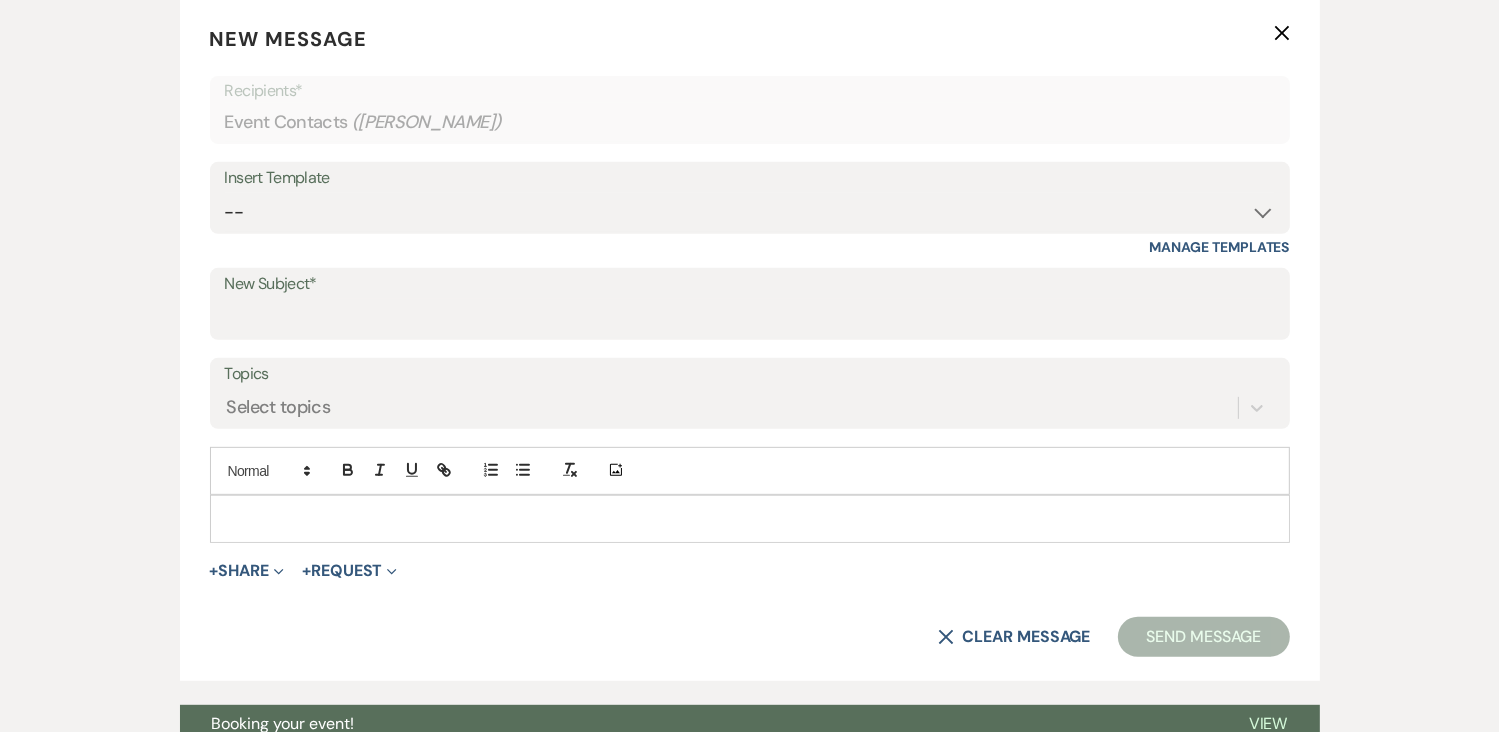 scroll, scrollTop: 790, scrollLeft: 0, axis: vertical 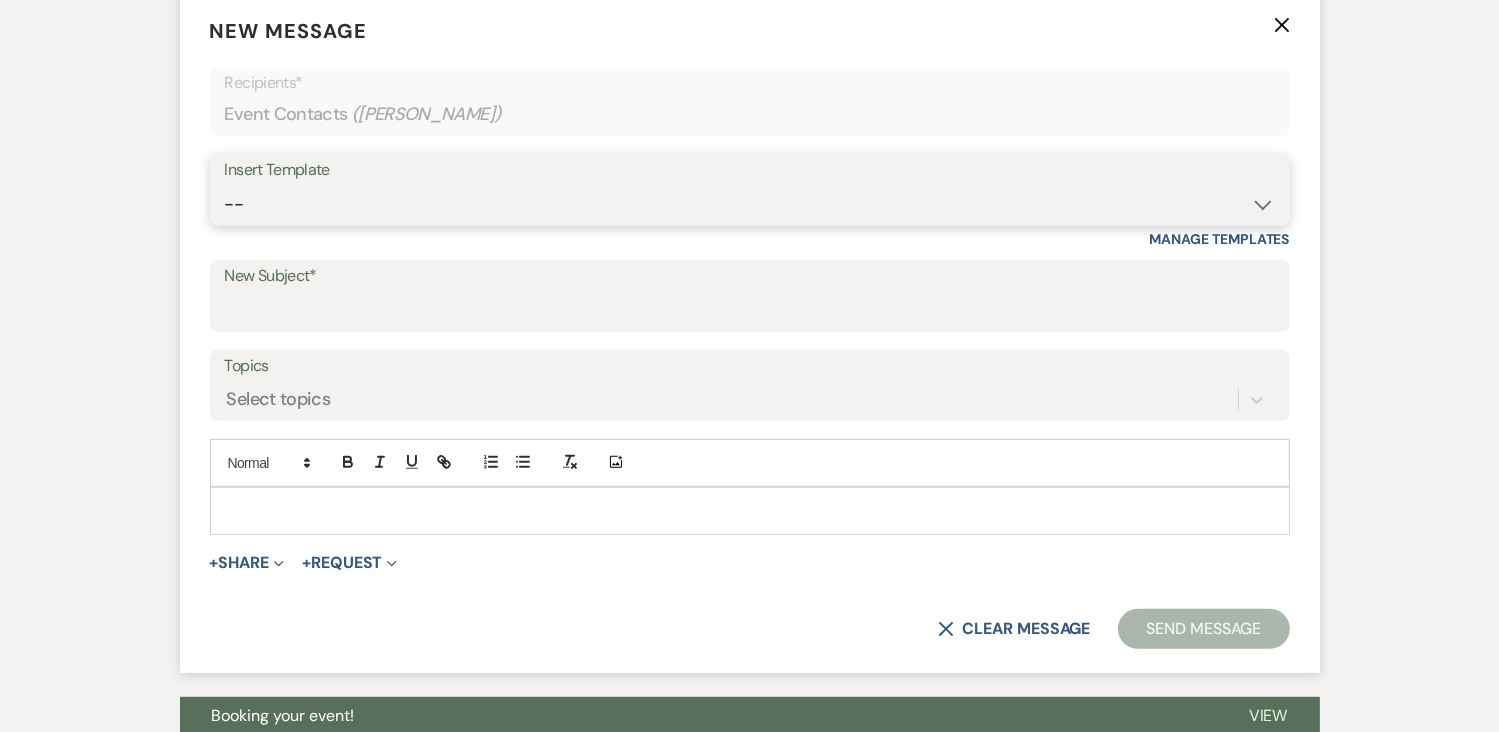 click on "-- Initial Inquiry Auto Response - Weddings Contract - Corporate & Private Events Contract - Weddings Initial Inquiry Auto Response - Corporate & Private Events Tour Request Response Tour Follow Up Inquiry Follow Up Corporate Event Follow Up Weven Planning Portal Introduction Decor Tour Inquiry Booking Information (Weddings) Booking Information (Corporate/Private Events) Tour-  NO CALL/NO SHOW Booking Event Template Scheduling Template Decor Invoice Your Upcoming Tour Final Walkthrough Scheduling Initial Inquiry Auto Response - EVENT FLYER - Weddings Tour Follow Up - Event Flyer Added Upcoming Event Tempate Request for Security Deposit Inquiry Follow Up - EVENT FLYER Sample Floor Plan Request for Final Payment" at bounding box center (750, 204) 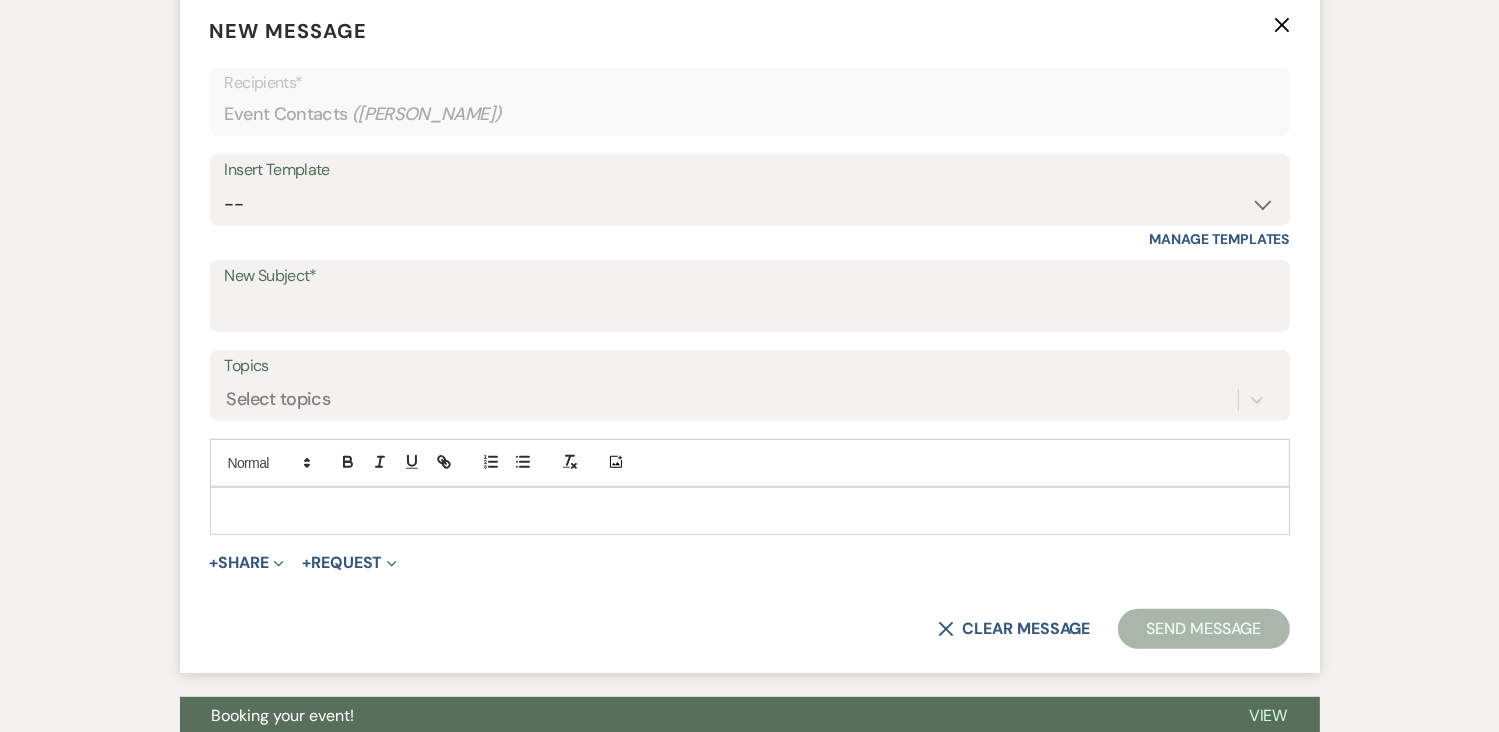 click on "X" 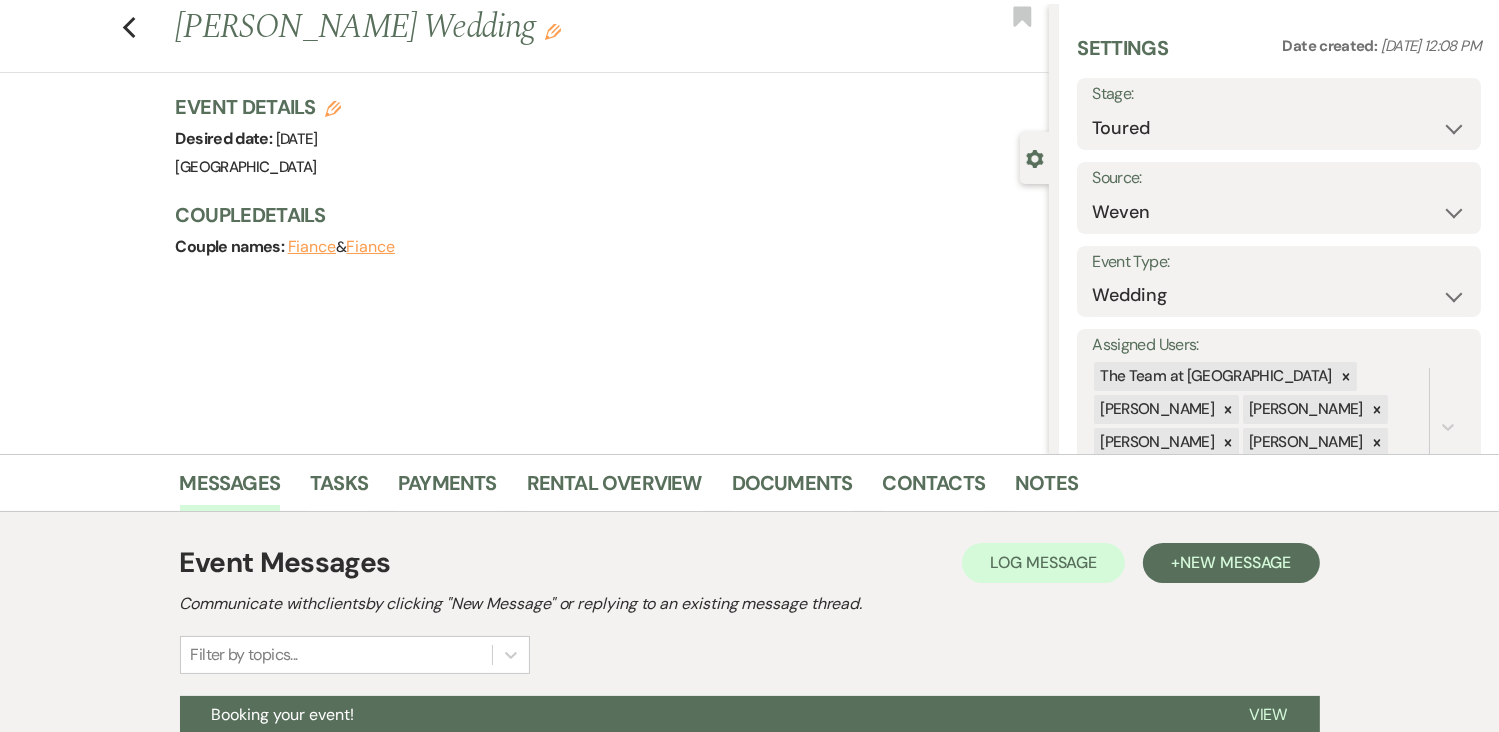 scroll, scrollTop: 0, scrollLeft: 0, axis: both 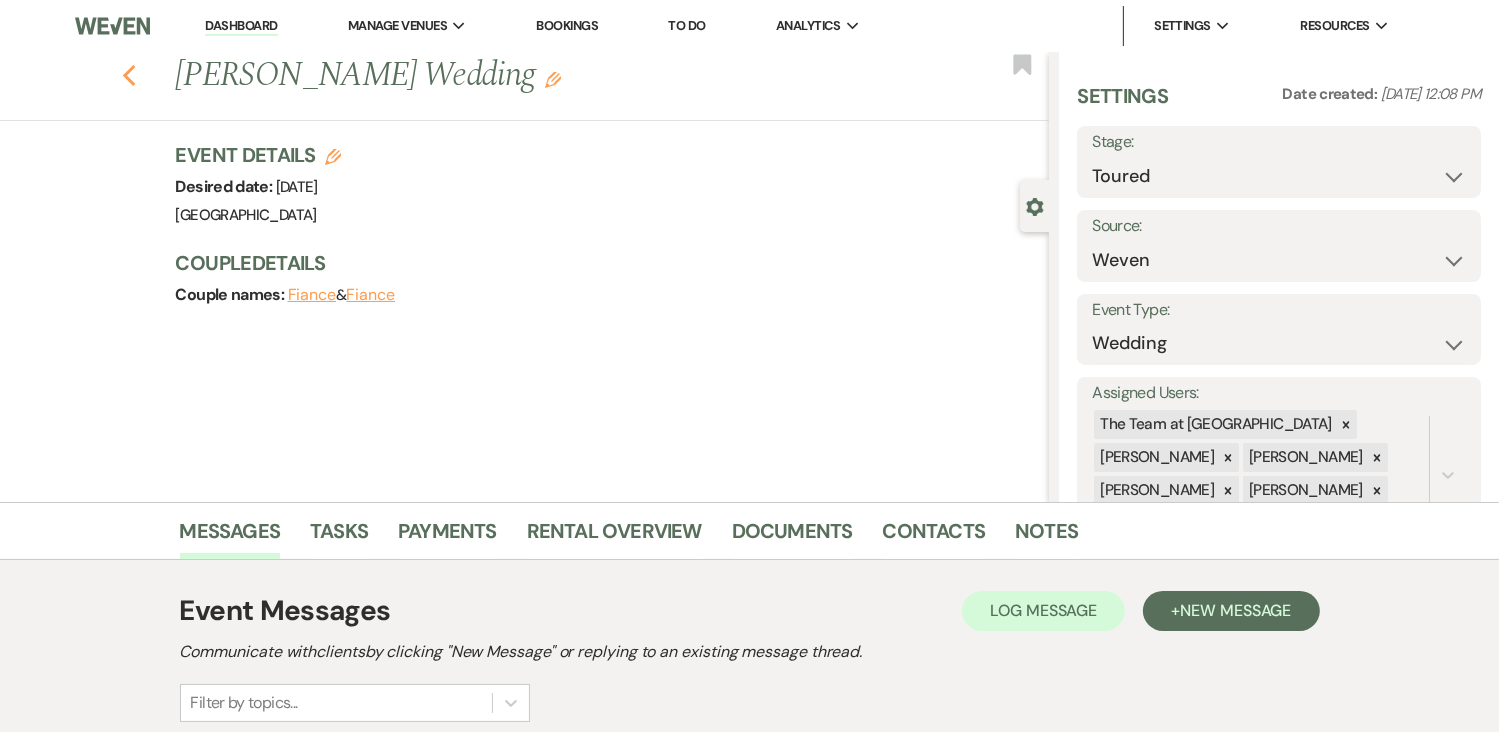 click 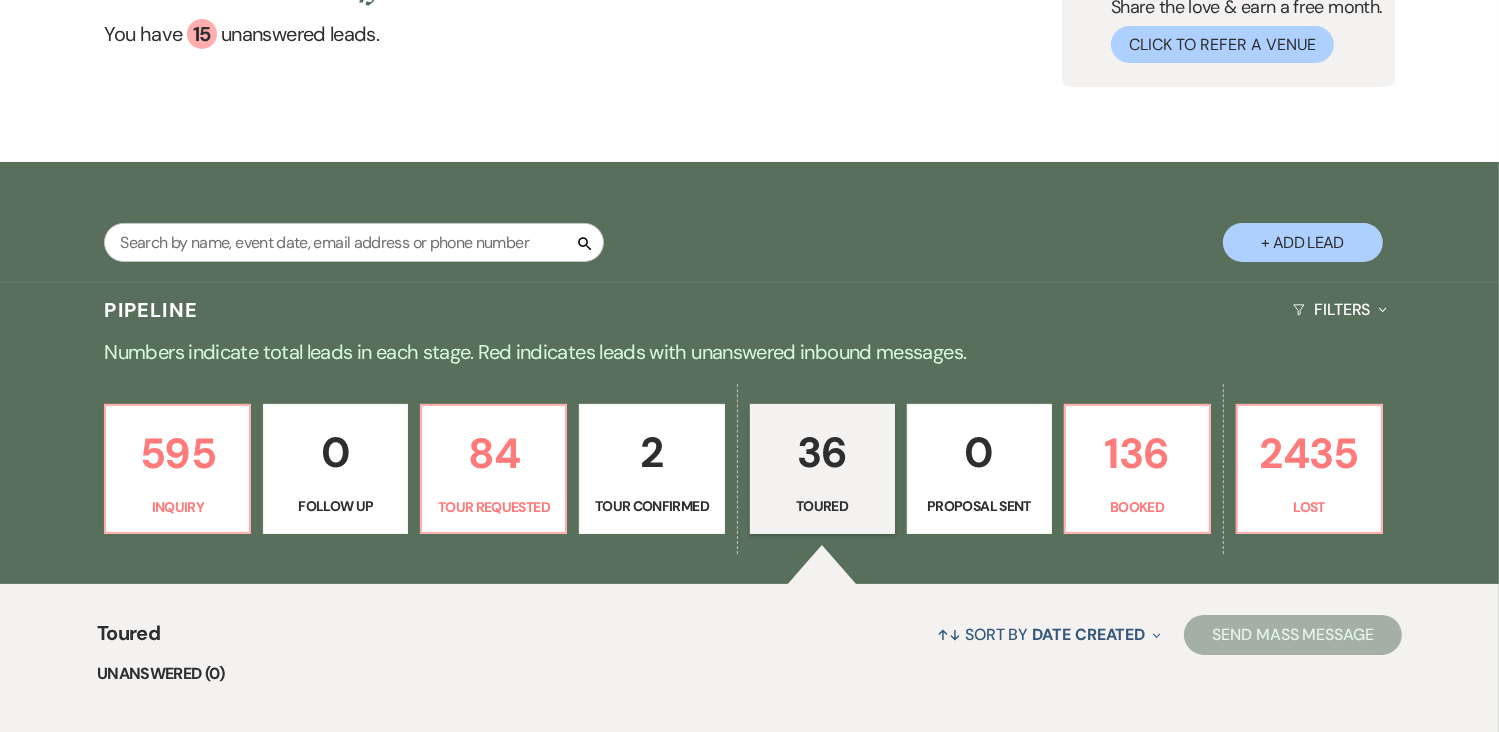 scroll, scrollTop: 188, scrollLeft: 0, axis: vertical 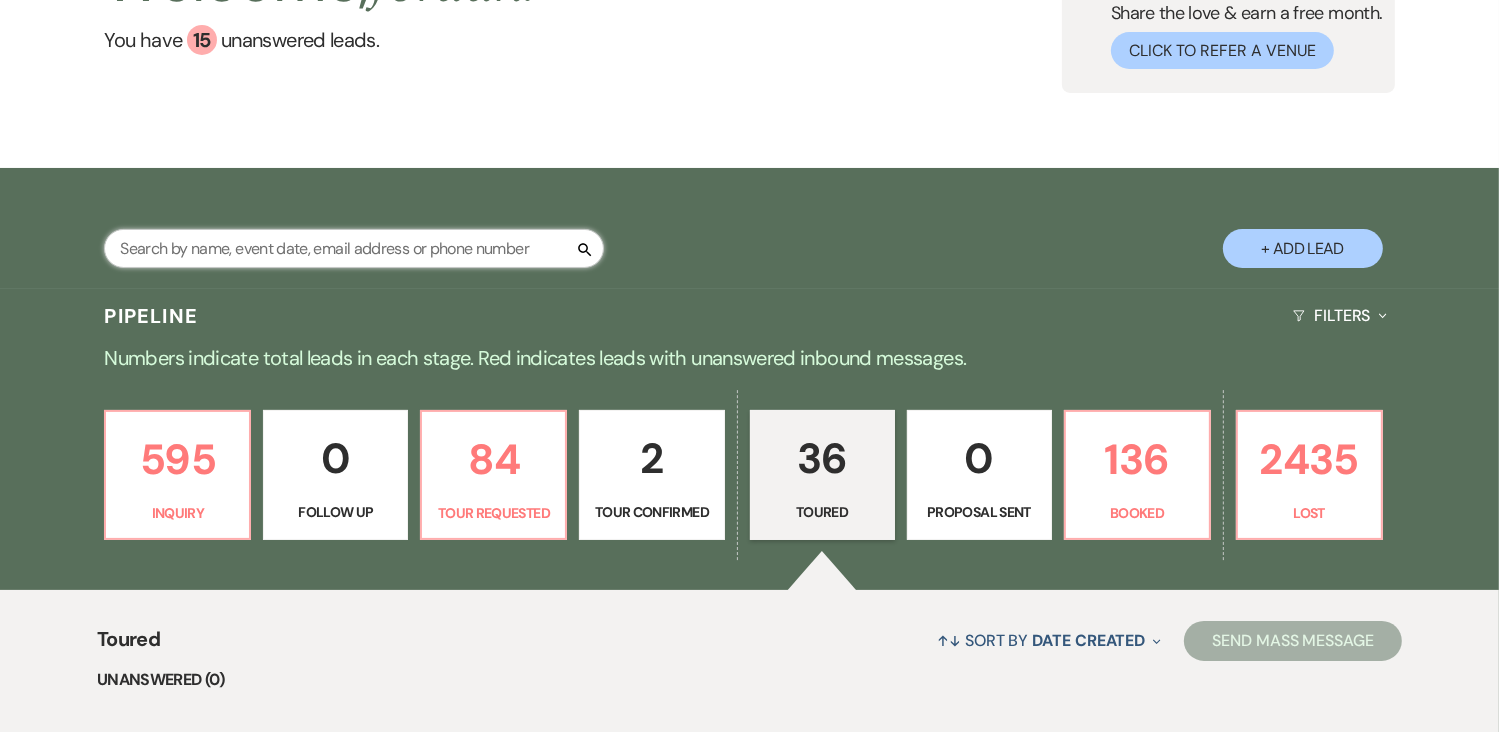 click at bounding box center (354, 248) 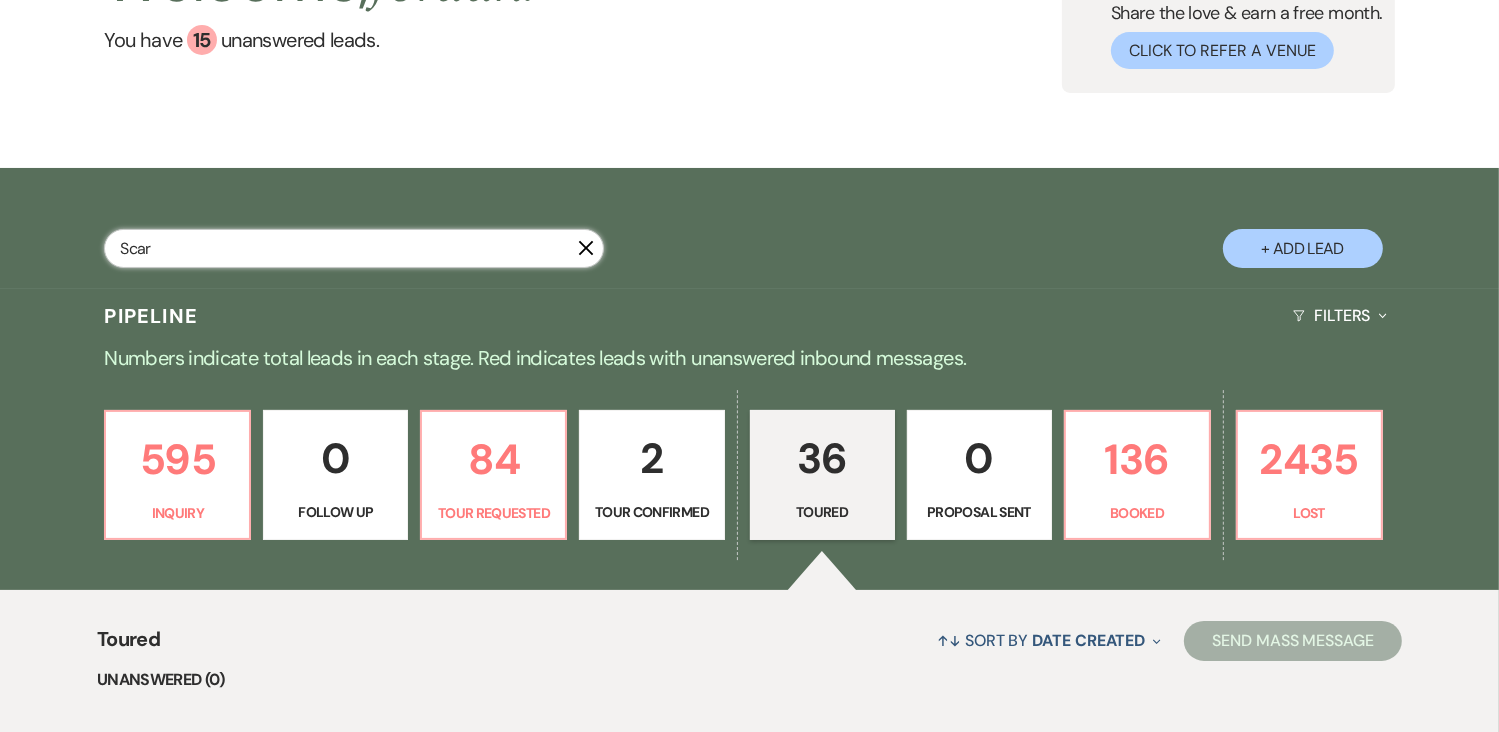 type on "Scarl" 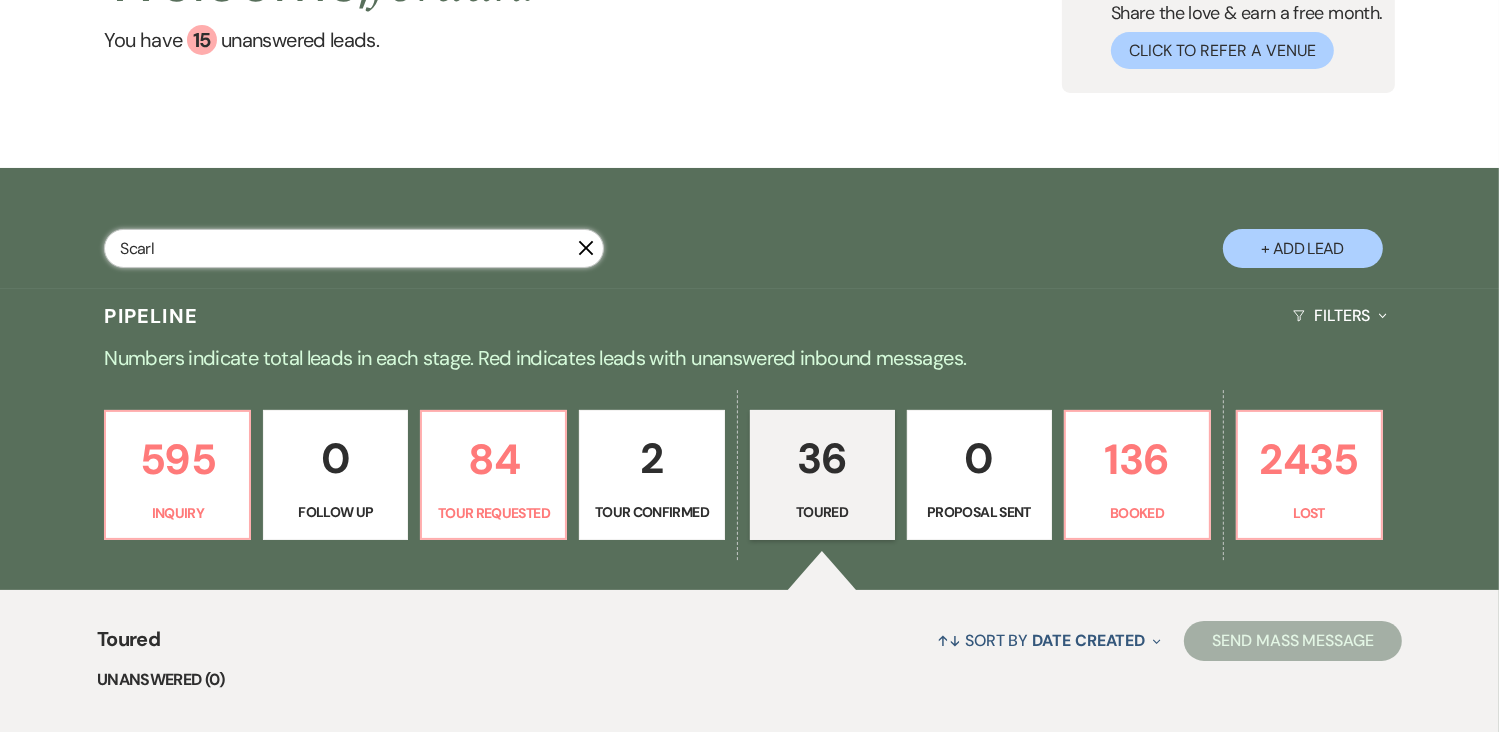 select on "8" 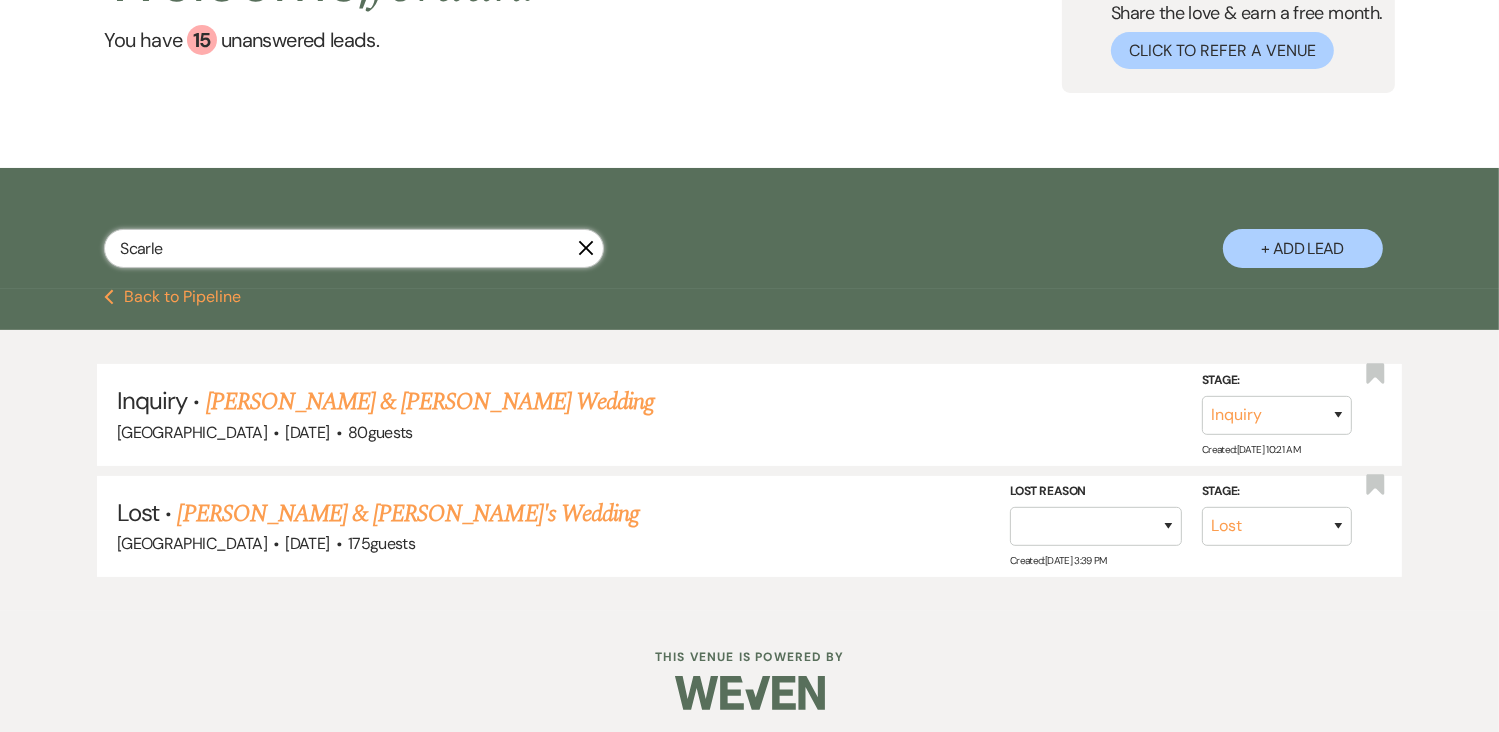 type on "Scarlet" 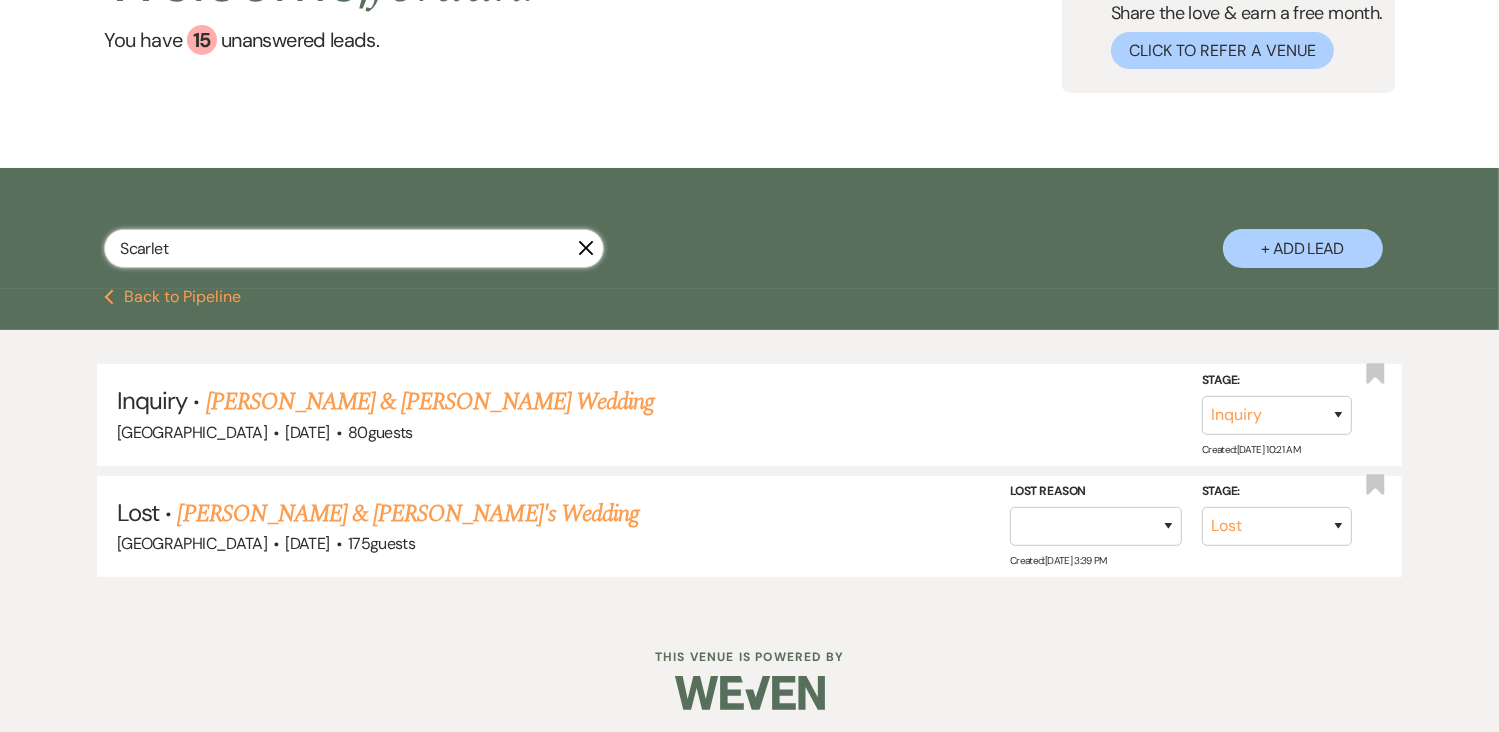 select on "8" 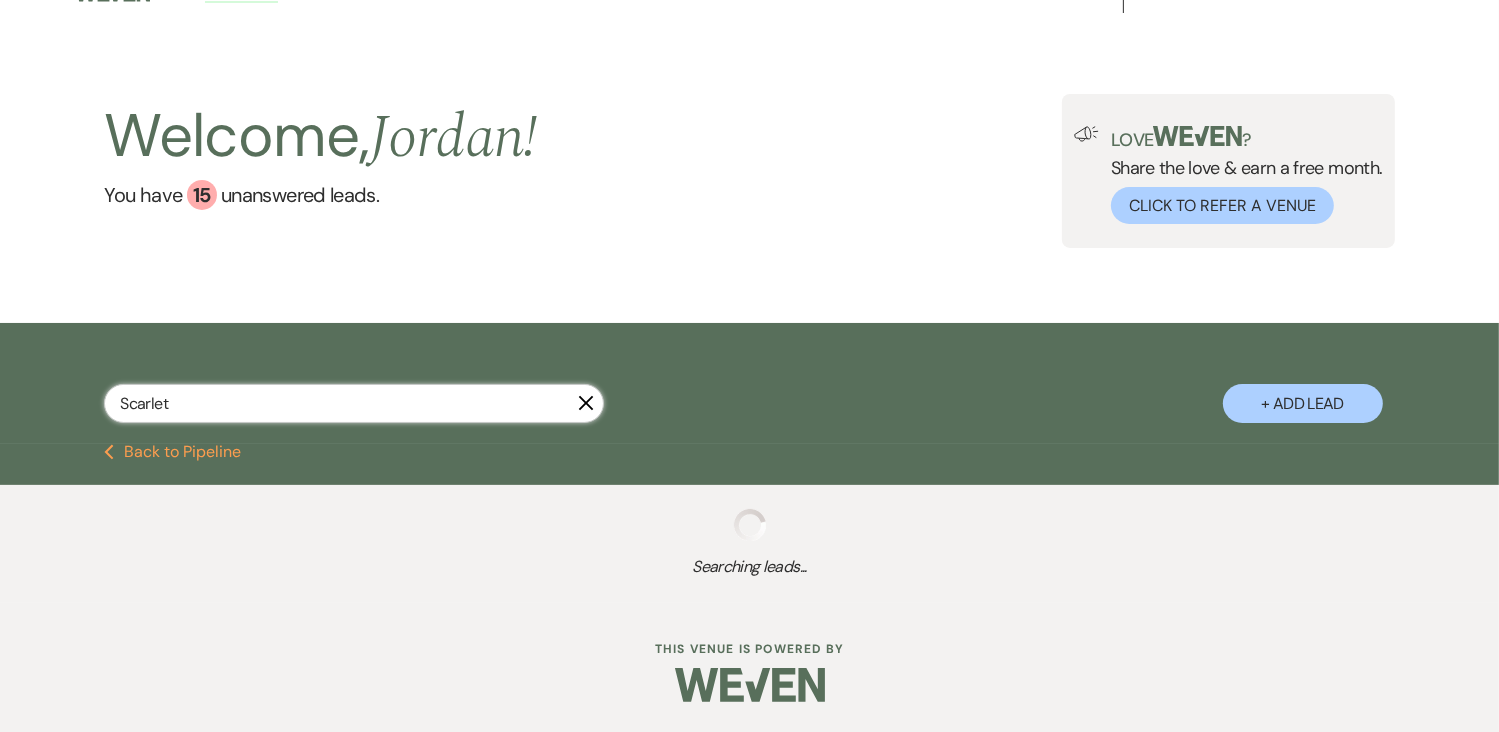 select on "8" 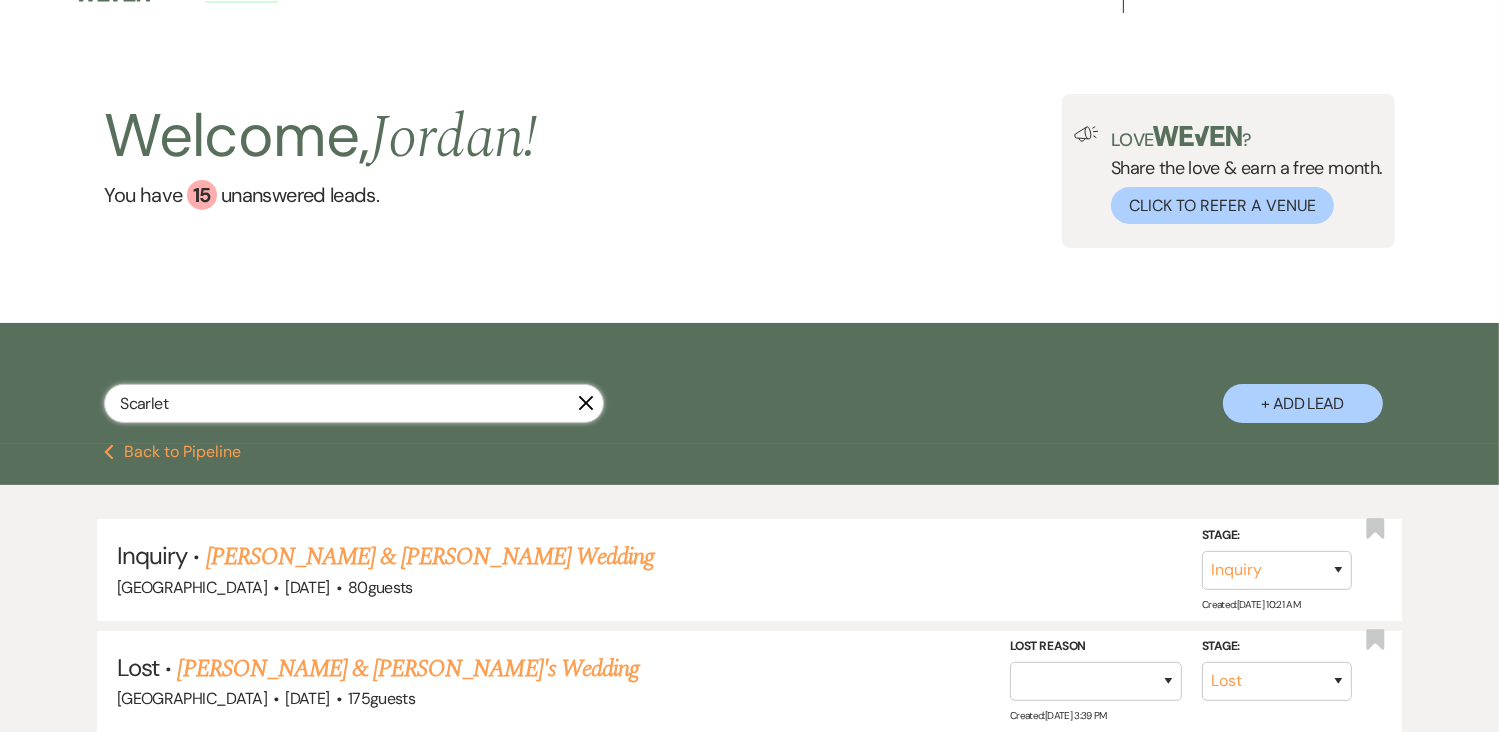 scroll, scrollTop: 188, scrollLeft: 0, axis: vertical 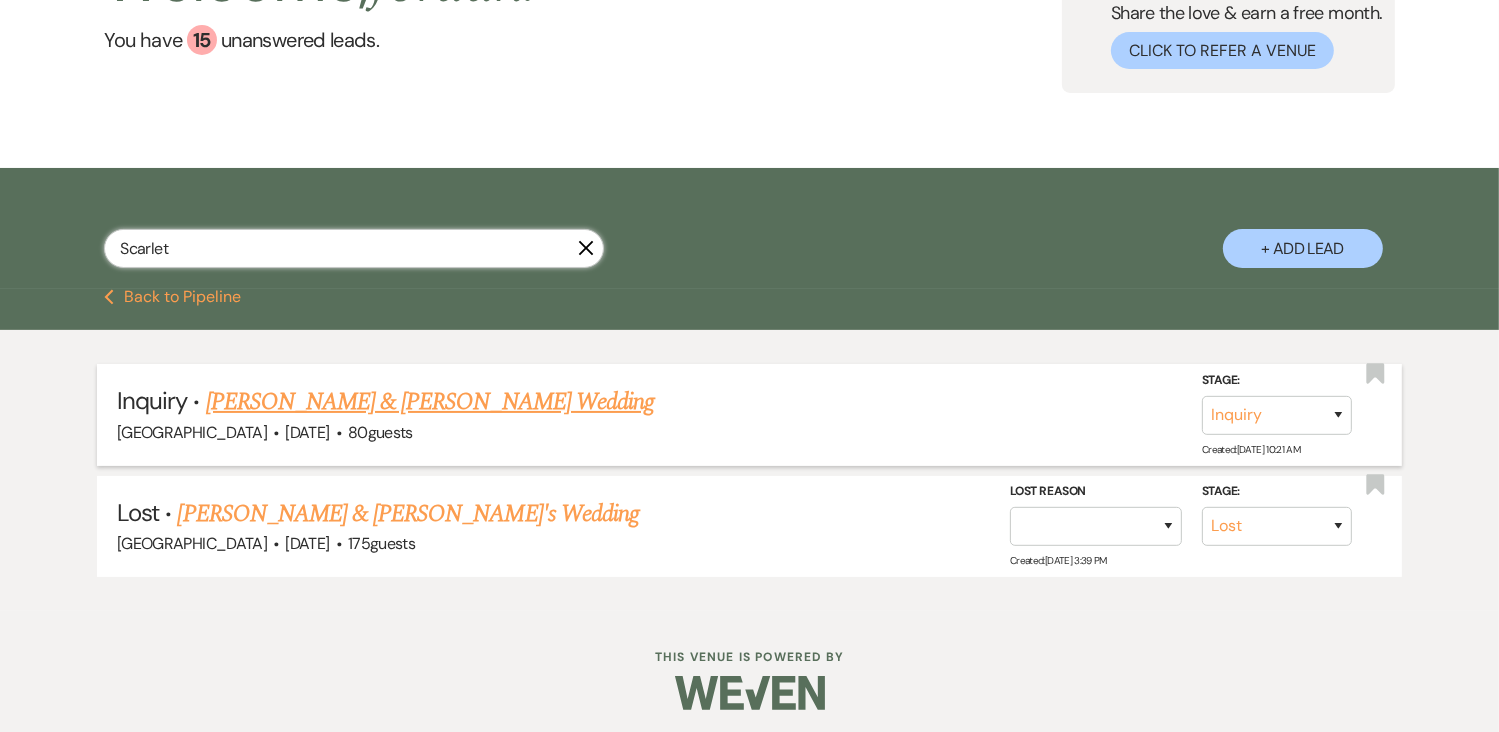 type on "Scarlet" 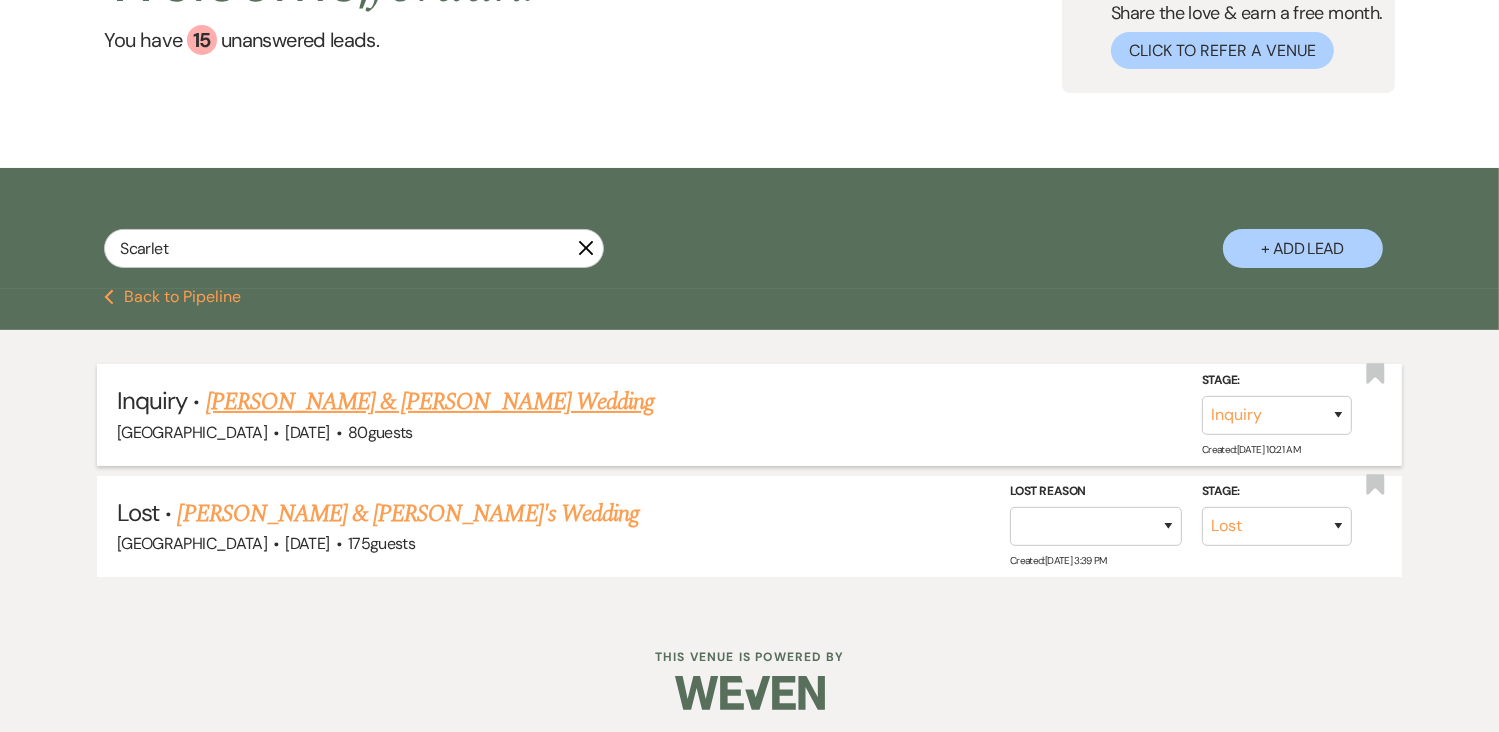 click on "[PERSON_NAME] & [PERSON_NAME] Wedding" at bounding box center [430, 402] 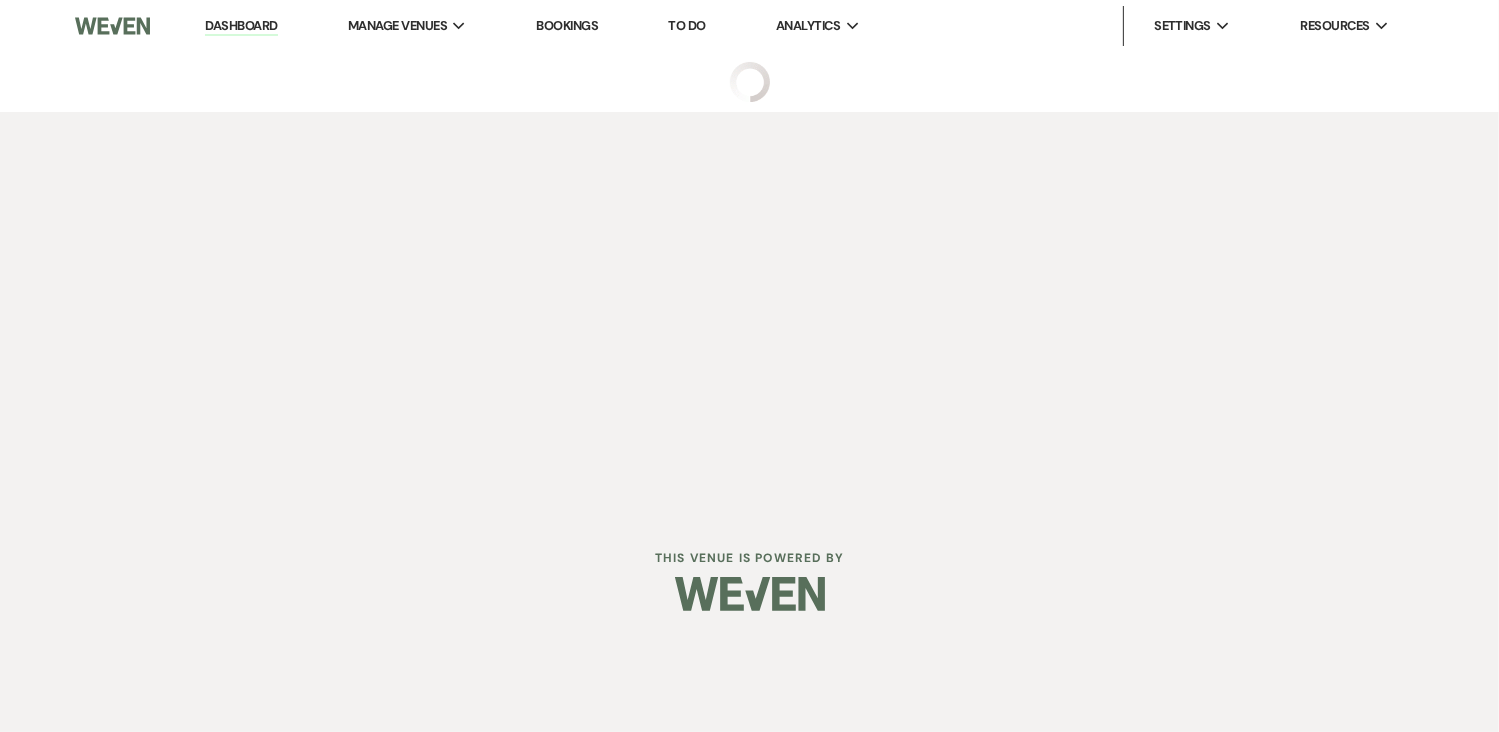 scroll, scrollTop: 0, scrollLeft: 0, axis: both 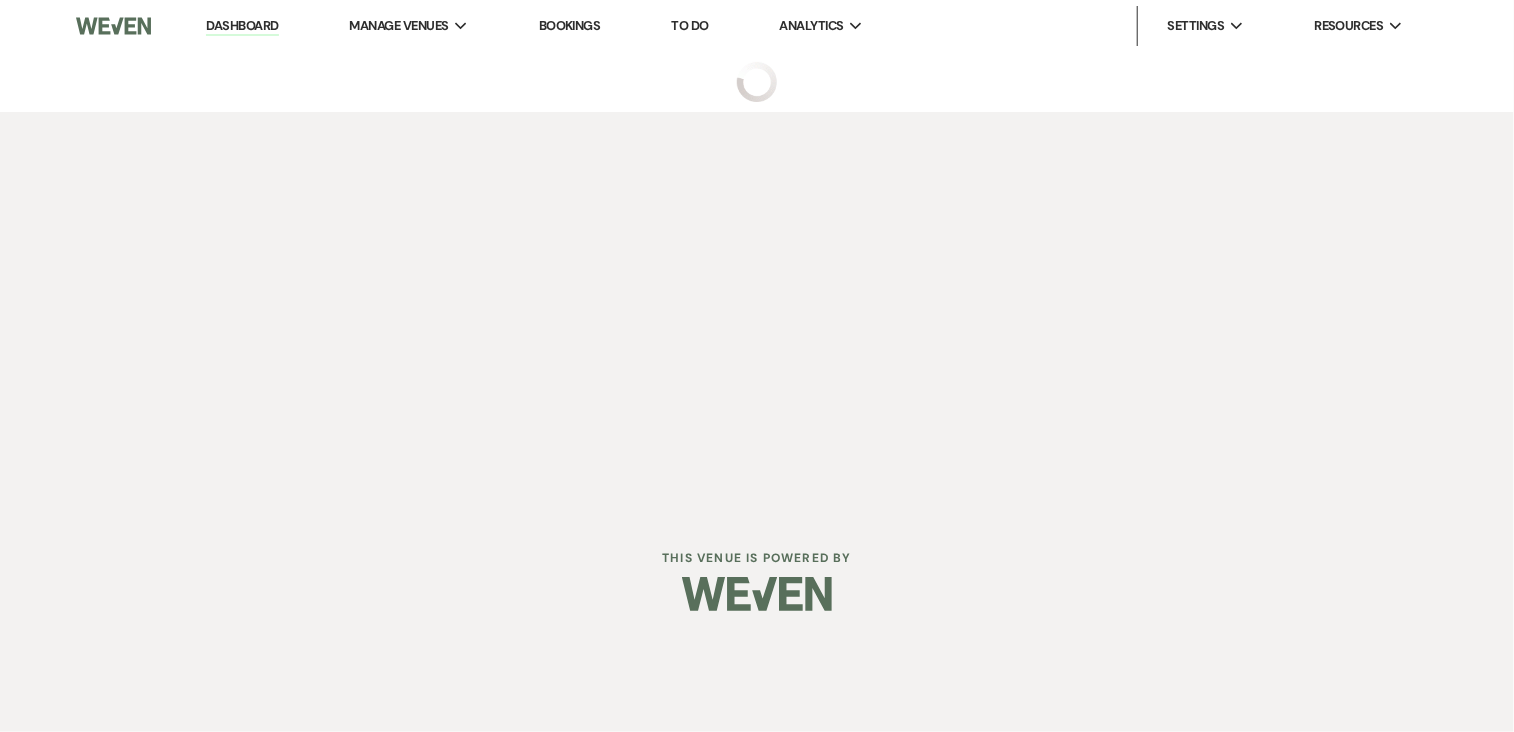 select on "5" 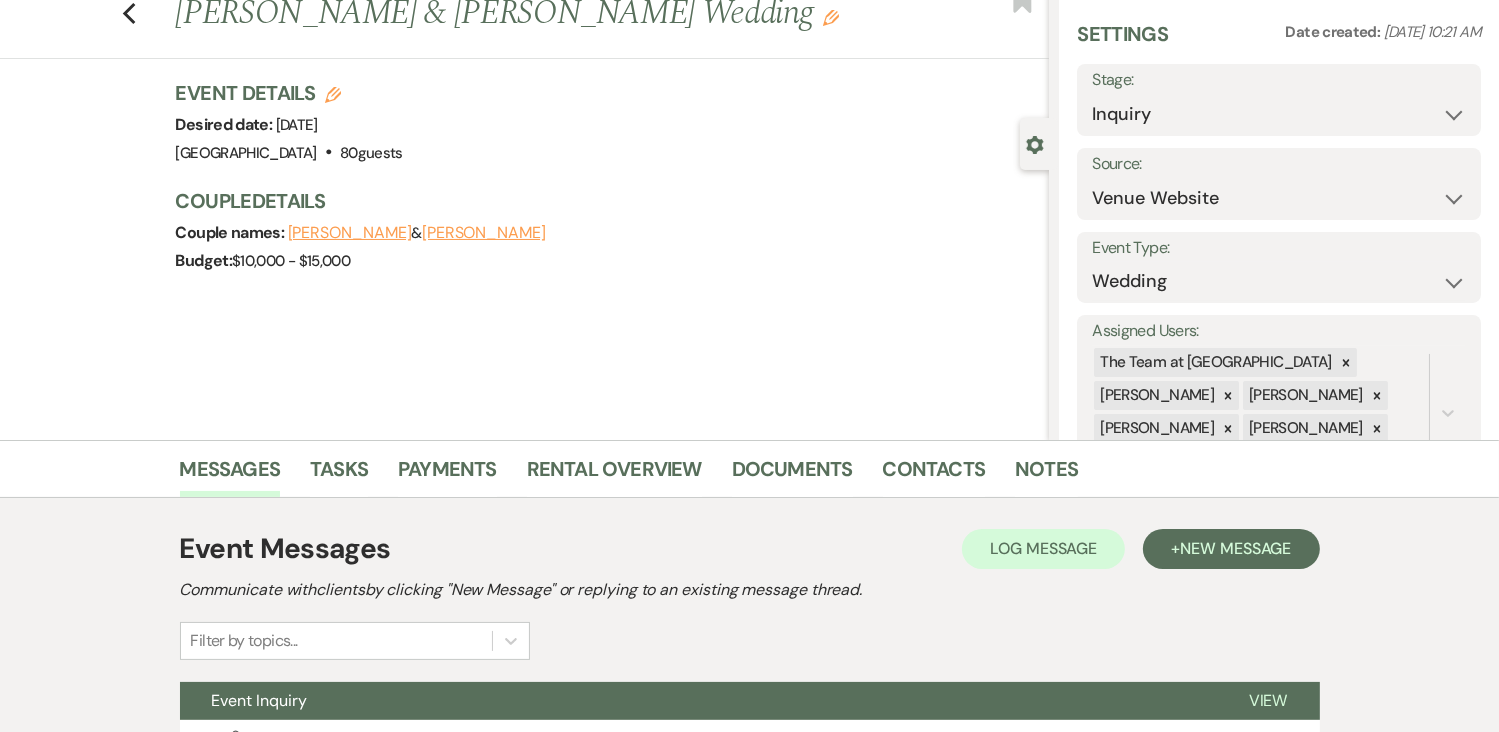 scroll, scrollTop: 64, scrollLeft: 0, axis: vertical 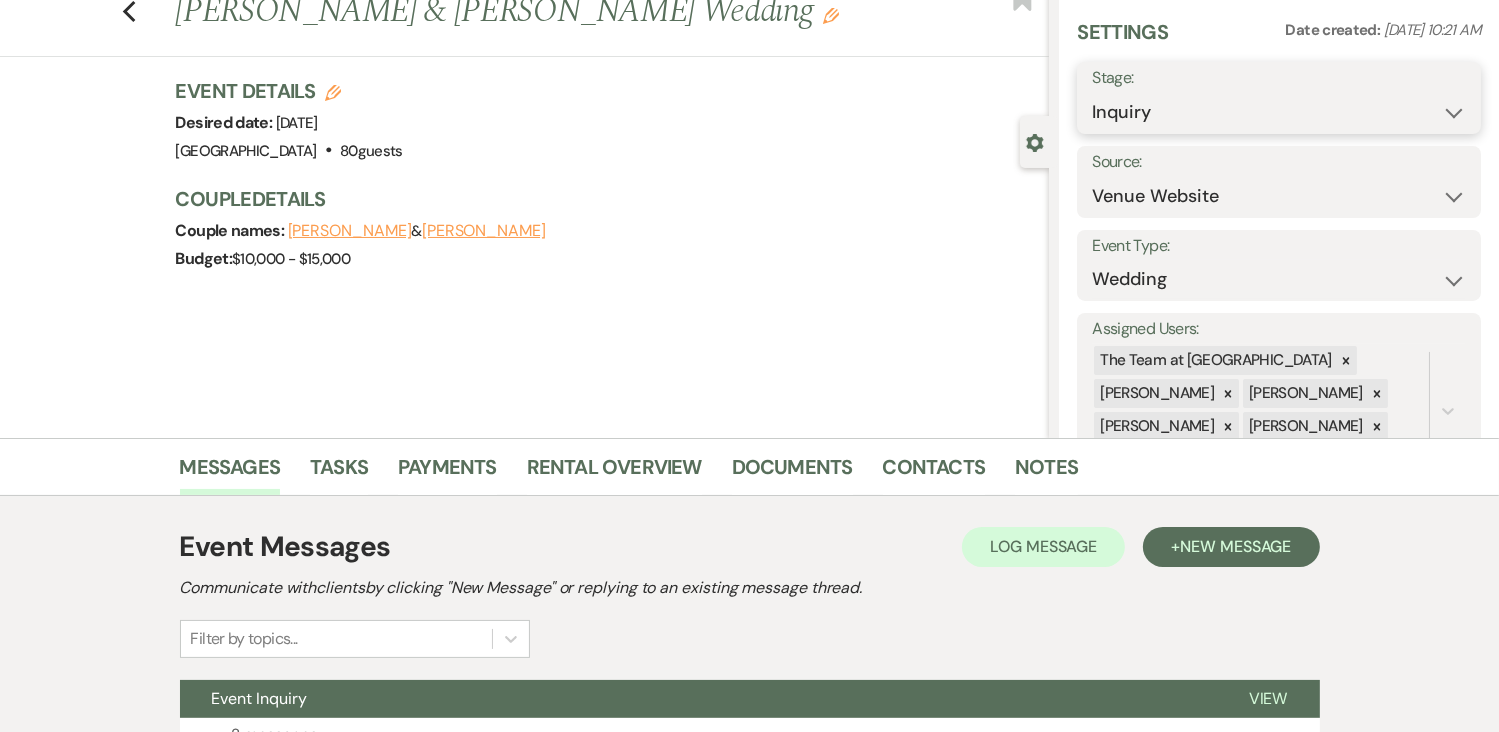 click on "Inquiry Follow Up Tour Requested Tour Confirmed Toured Proposal Sent Booked Lost" at bounding box center [1279, 112] 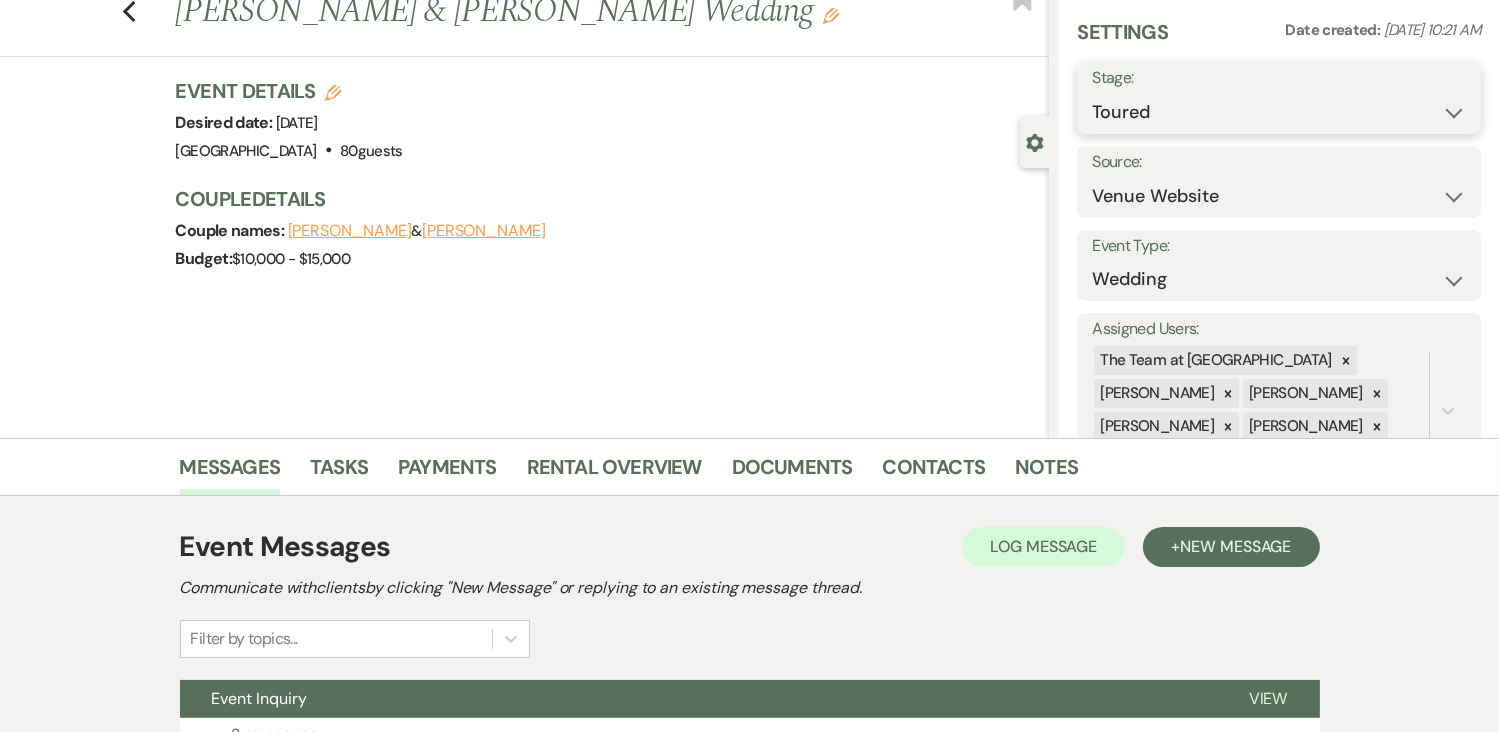 click on "Inquiry Follow Up Tour Requested Tour Confirmed Toured Proposal Sent Booked Lost" at bounding box center (1279, 112) 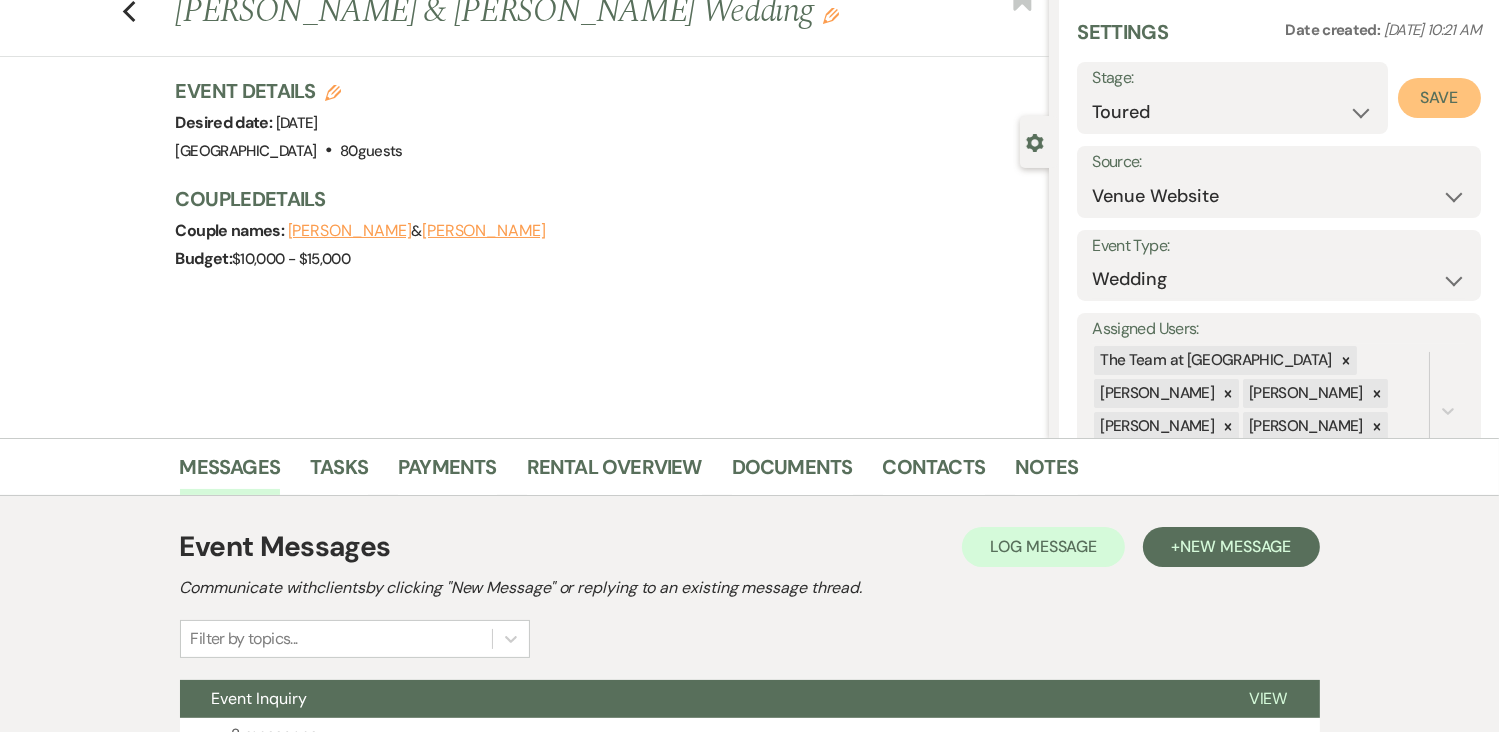 click on "Save" at bounding box center (1439, 98) 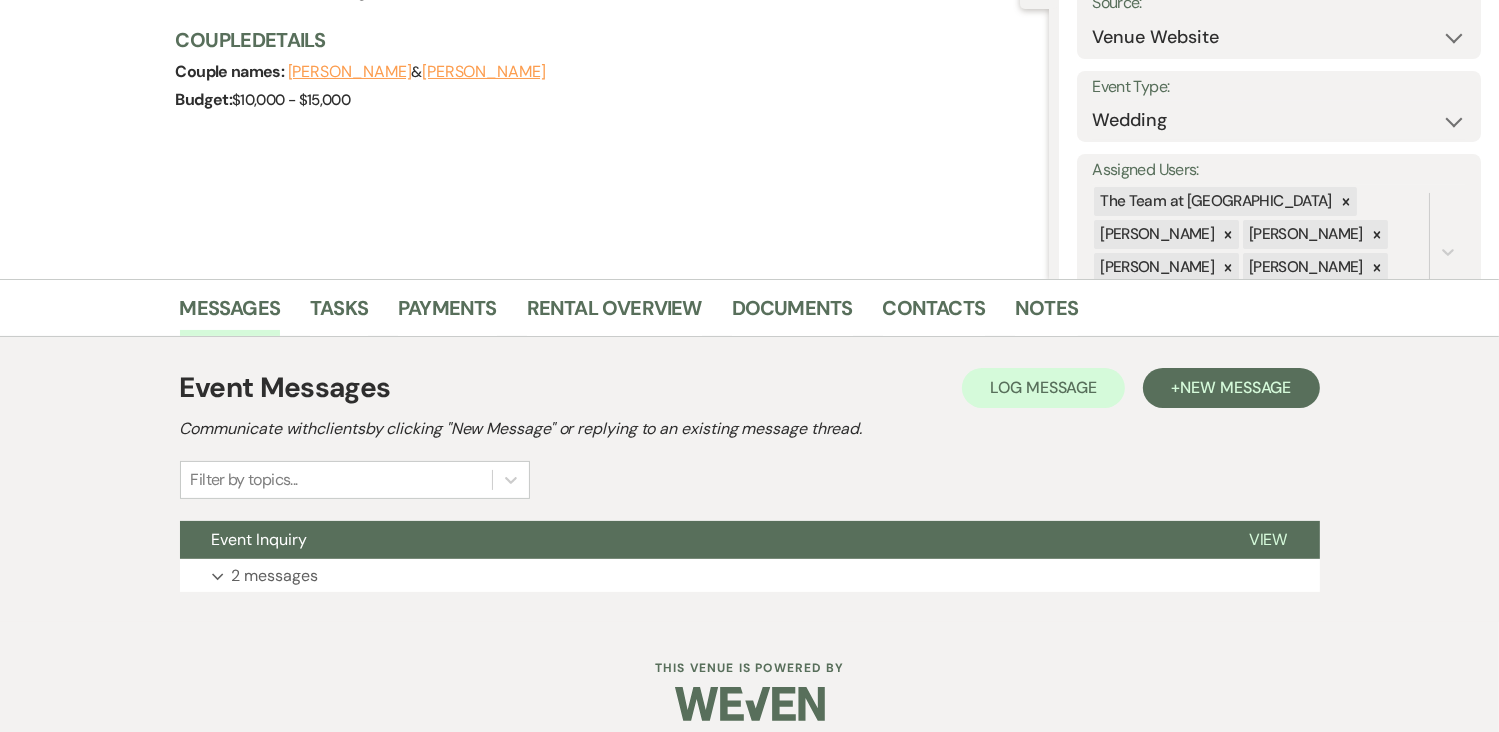 scroll, scrollTop: 241, scrollLeft: 0, axis: vertical 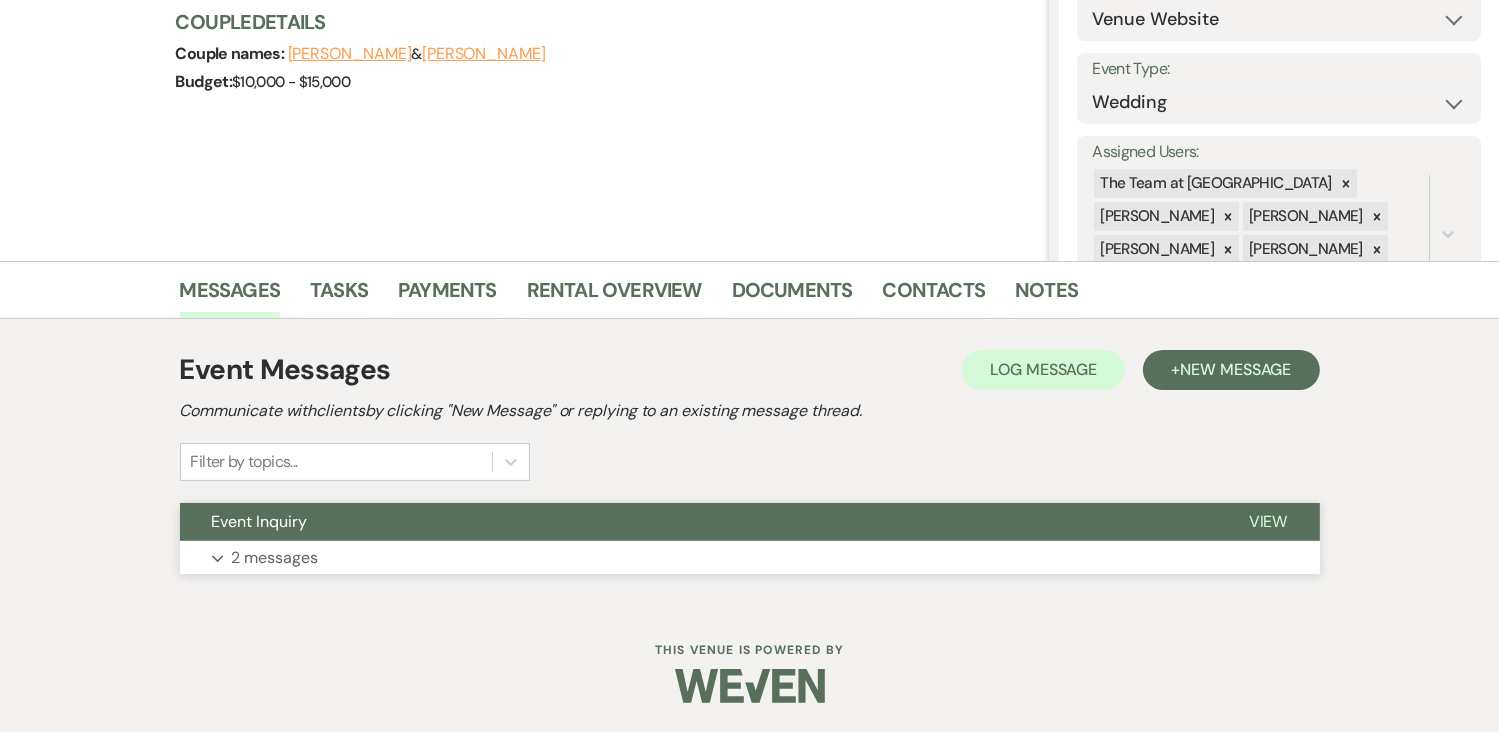 click on "Expand 2 messages" at bounding box center [750, 558] 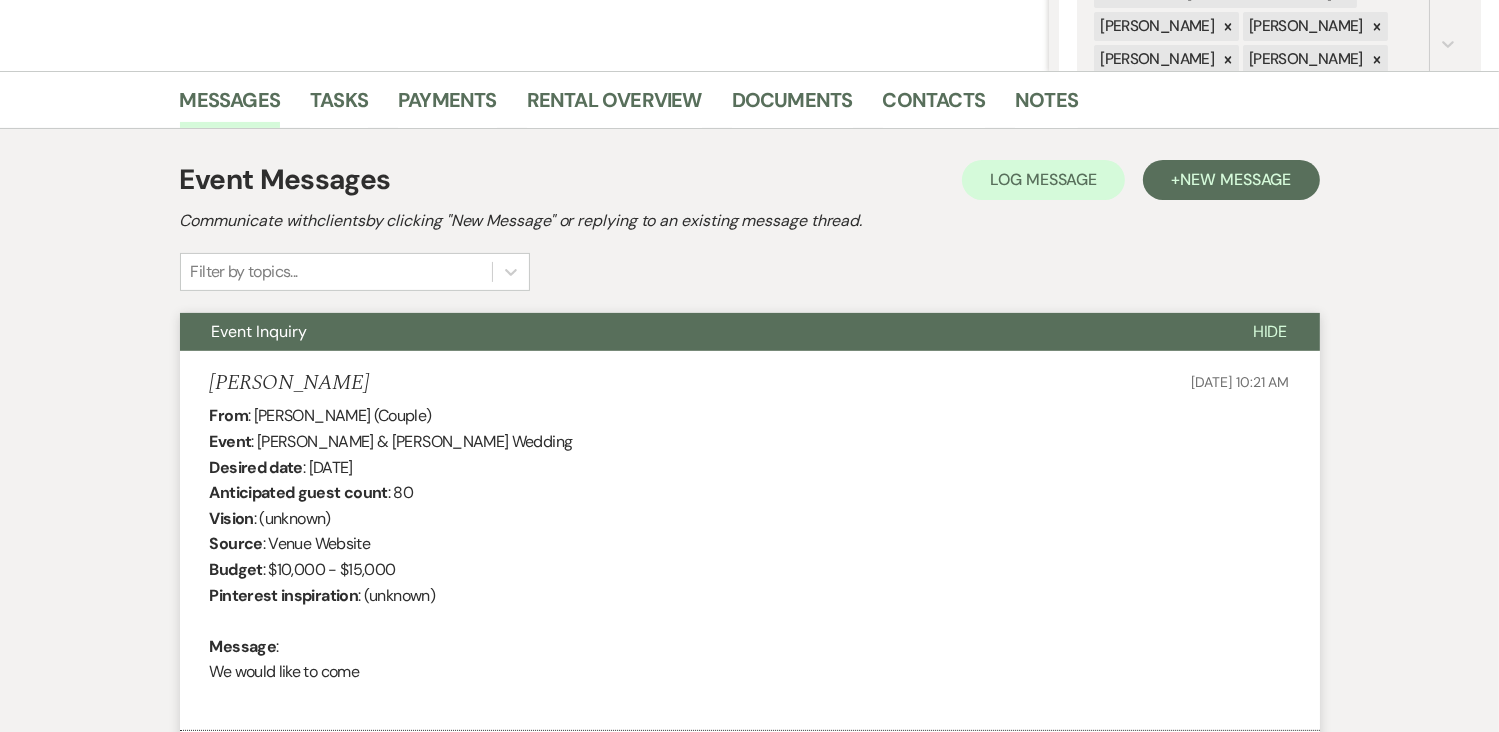 scroll, scrollTop: 420, scrollLeft: 0, axis: vertical 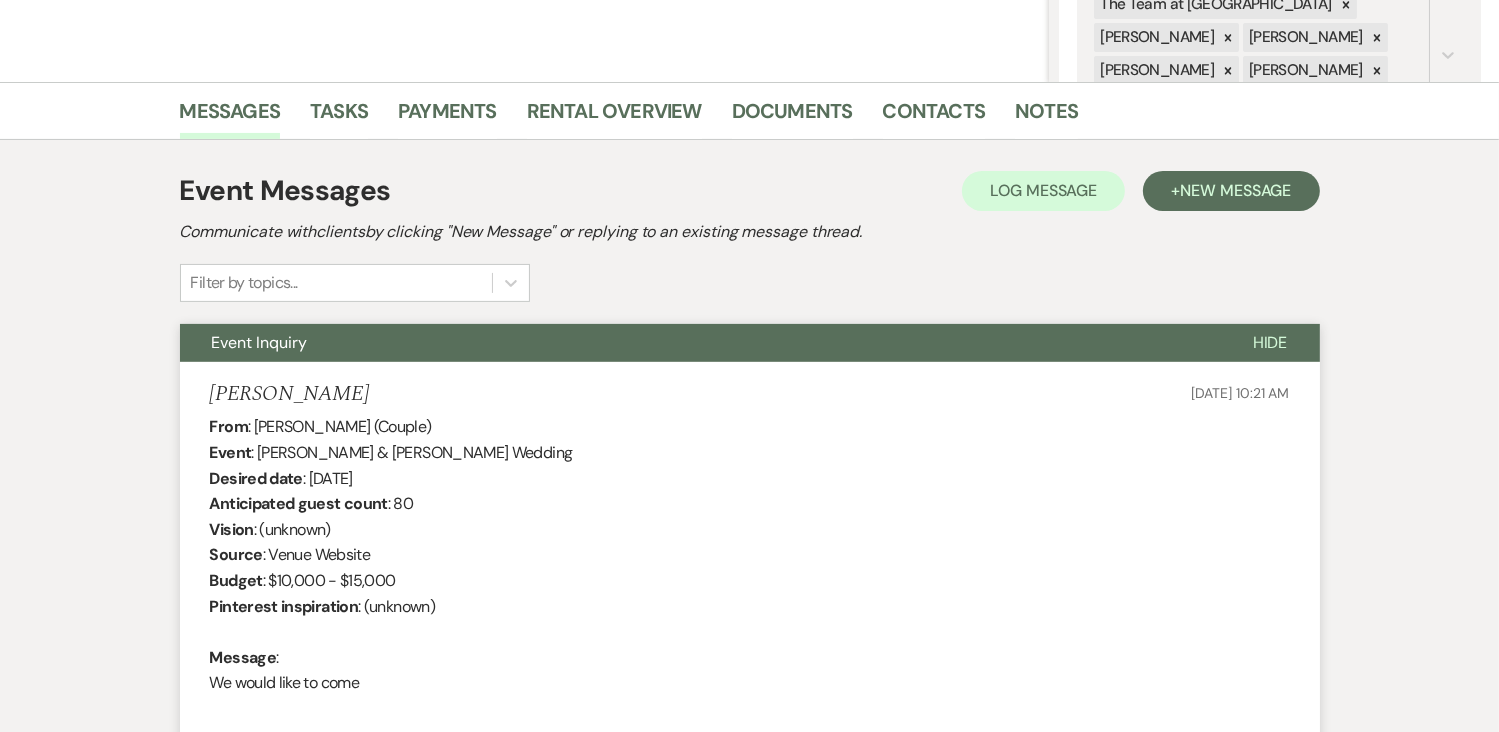 click on "Hide" at bounding box center (1270, 342) 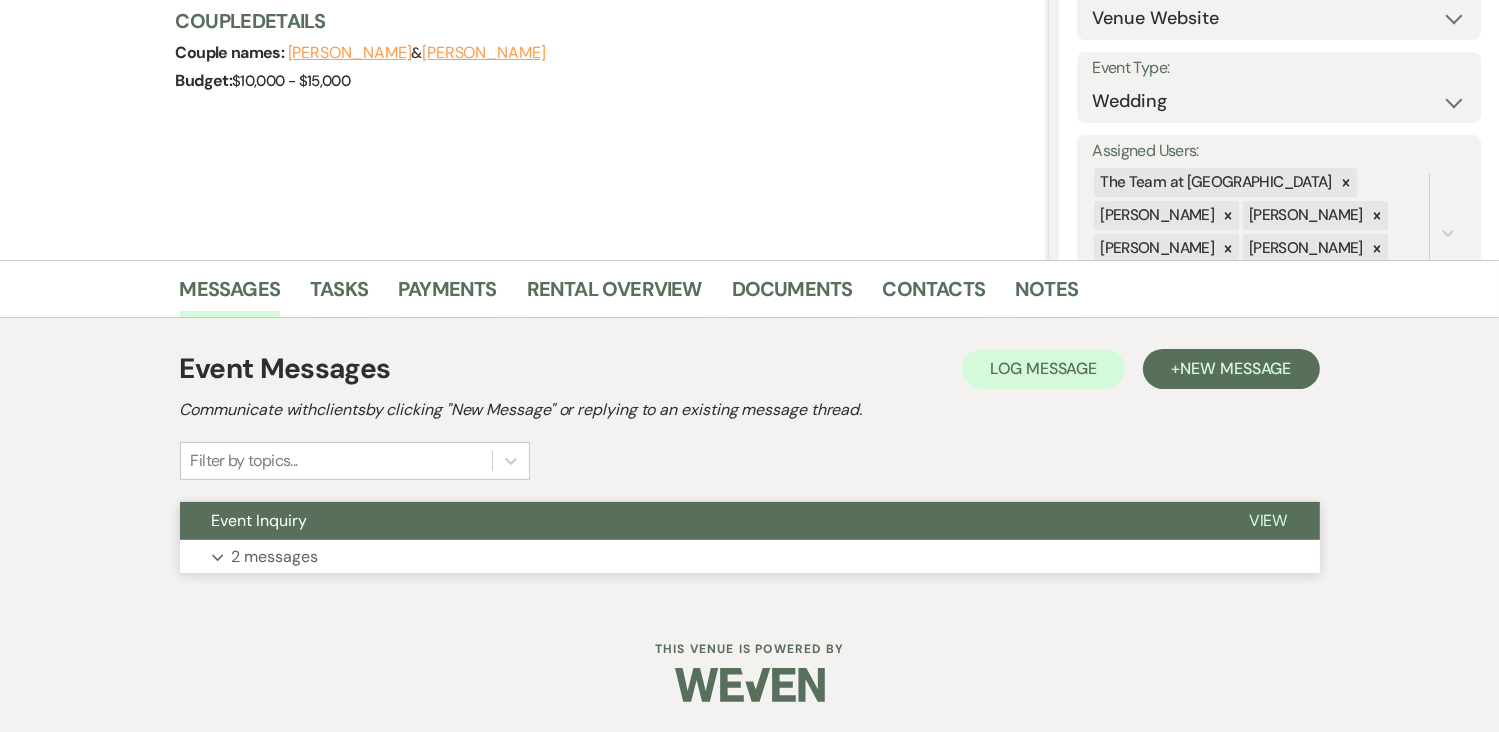 scroll, scrollTop: 241, scrollLeft: 0, axis: vertical 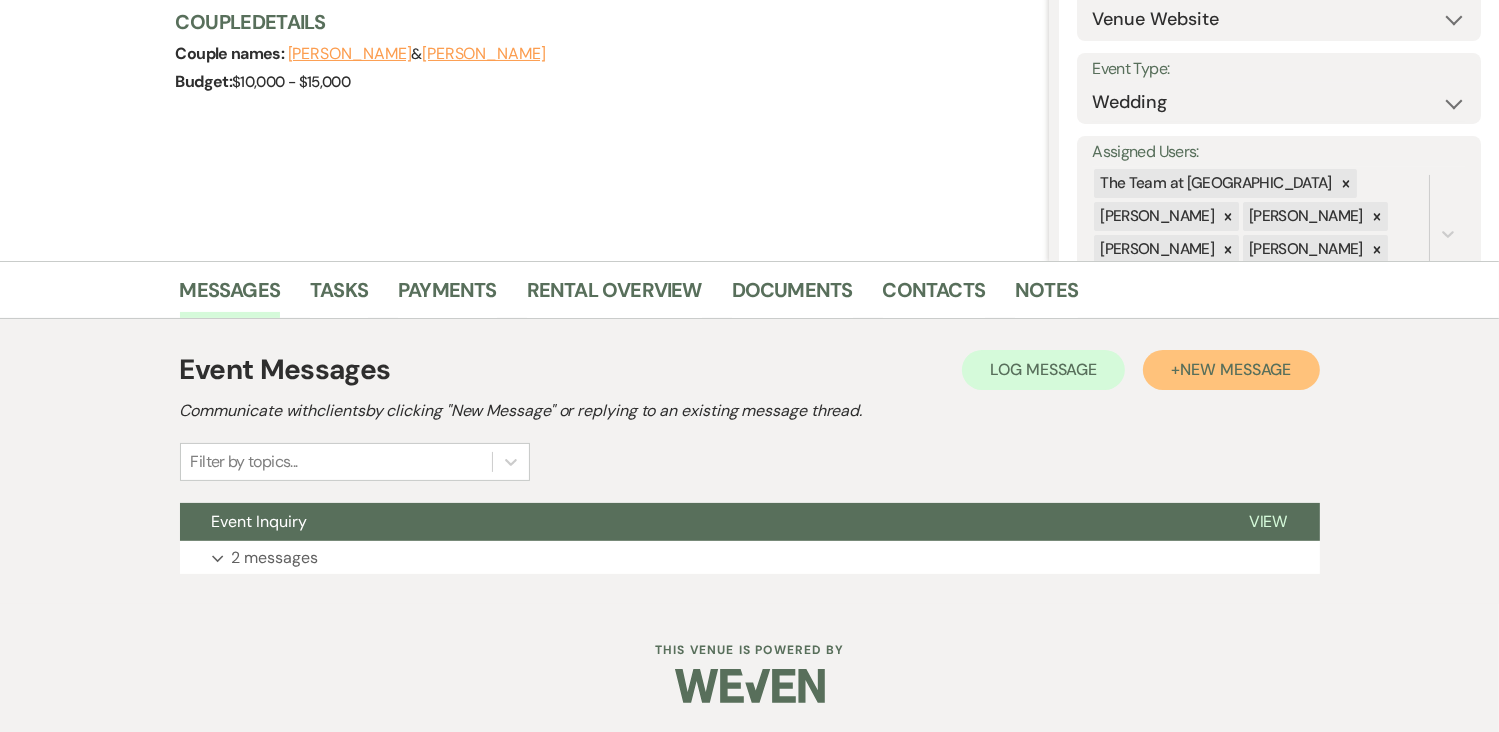 click on "New Message" at bounding box center [1235, 369] 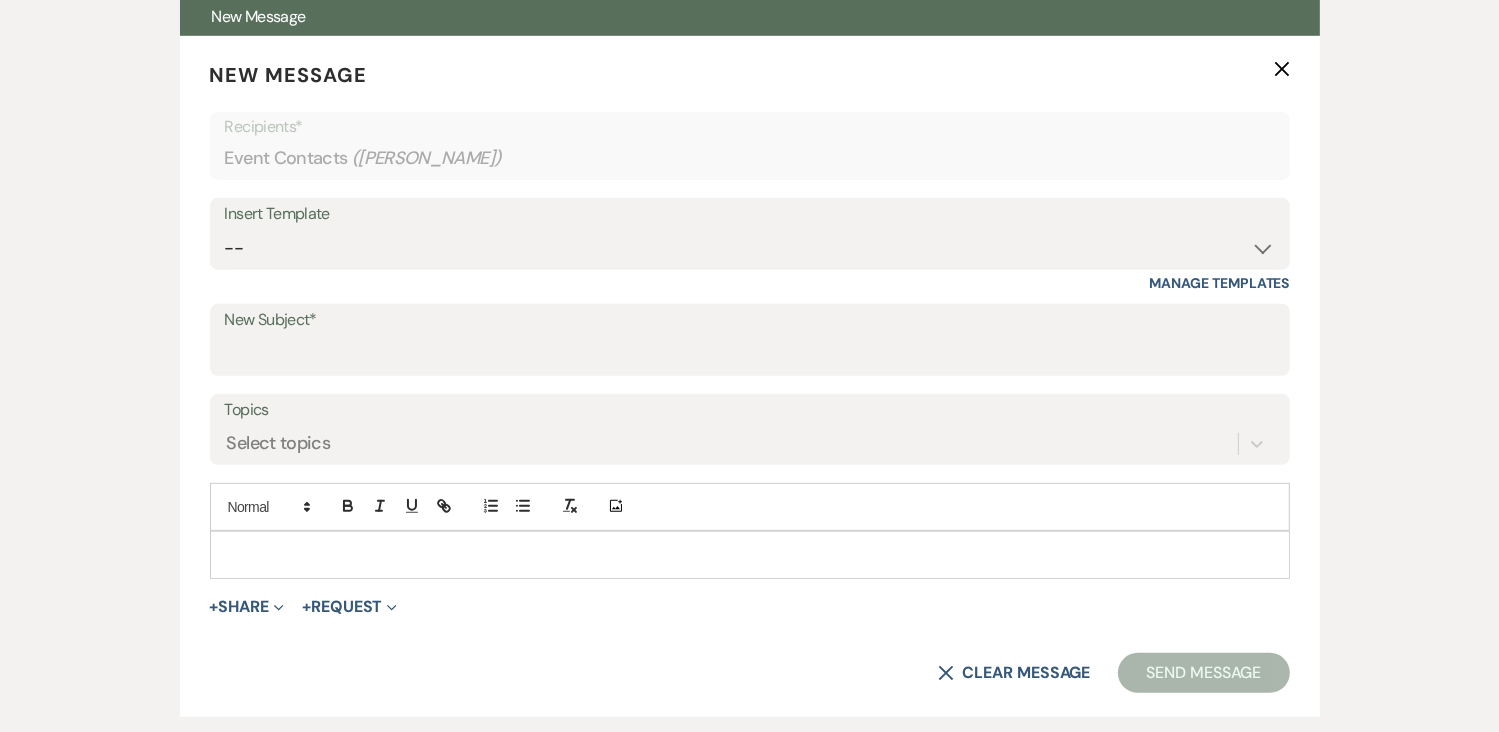 scroll, scrollTop: 748, scrollLeft: 0, axis: vertical 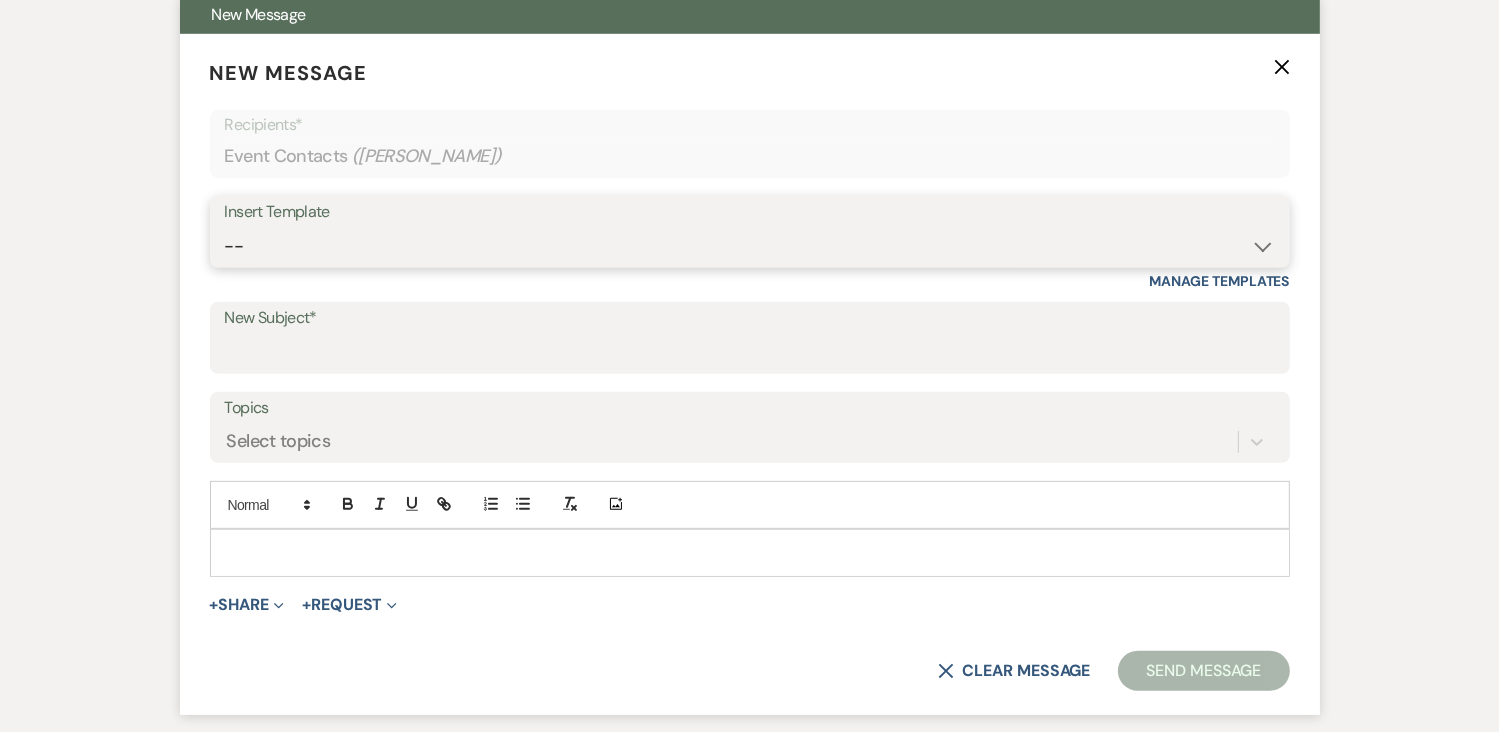 click on "-- Initial Inquiry Auto Response - Weddings Contract - Corporate & Private Events Contract - Weddings Initial Inquiry Auto Response - Corporate & Private Events Tour Request Response Tour Follow Up Inquiry Follow Up Corporate Event Follow Up Weven Planning Portal Introduction Decor Tour Inquiry Booking Information (Weddings) Booking Information (Corporate/Private Events) Tour-  NO CALL/NO SHOW Booking Event Template Scheduling Template Decor Invoice Your Upcoming Tour Final Walkthrough Scheduling Initial Inquiry Auto Response - EVENT FLYER - Weddings Tour Follow Up - Event Flyer Added Upcoming Event Tempate Request for Security Deposit Inquiry Follow Up - EVENT FLYER Sample Floor Plan Request for Final Payment" at bounding box center [750, 246] 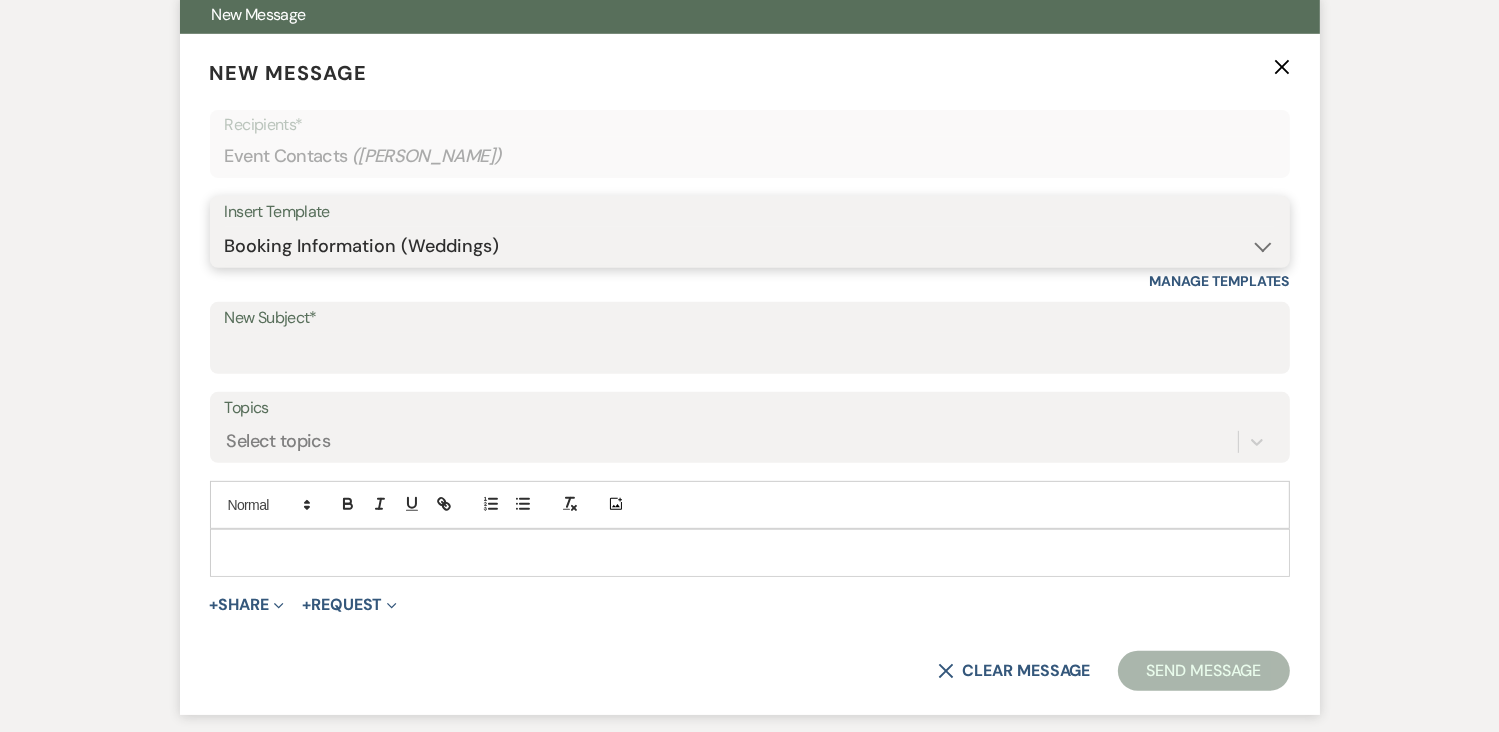 click on "-- Initial Inquiry Auto Response - Weddings Contract - Corporate & Private Events Contract - Weddings Initial Inquiry Auto Response - Corporate & Private Events Tour Request Response Tour Follow Up Inquiry Follow Up Corporate Event Follow Up Weven Planning Portal Introduction Decor Tour Inquiry Booking Information (Weddings) Booking Information (Corporate/Private Events) Tour-  NO CALL/NO SHOW Booking Event Template Scheduling Template Decor Invoice Your Upcoming Tour Final Walkthrough Scheduling Initial Inquiry Auto Response - EVENT FLYER - Weddings Tour Follow Up - Event Flyer Added Upcoming Event Tempate Request for Security Deposit Inquiry Follow Up - EVENT FLYER Sample Floor Plan Request for Final Payment" at bounding box center (750, 246) 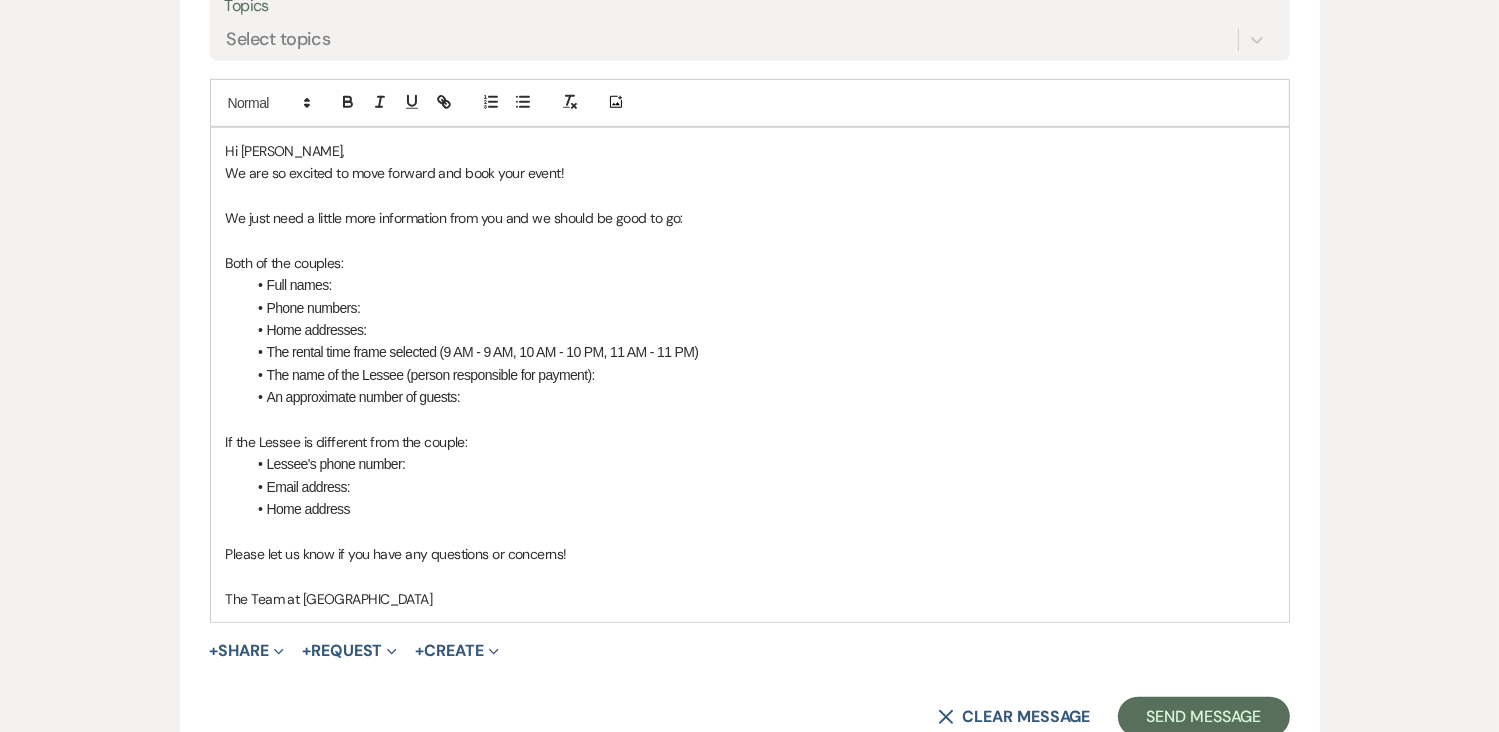 scroll, scrollTop: 1218, scrollLeft: 0, axis: vertical 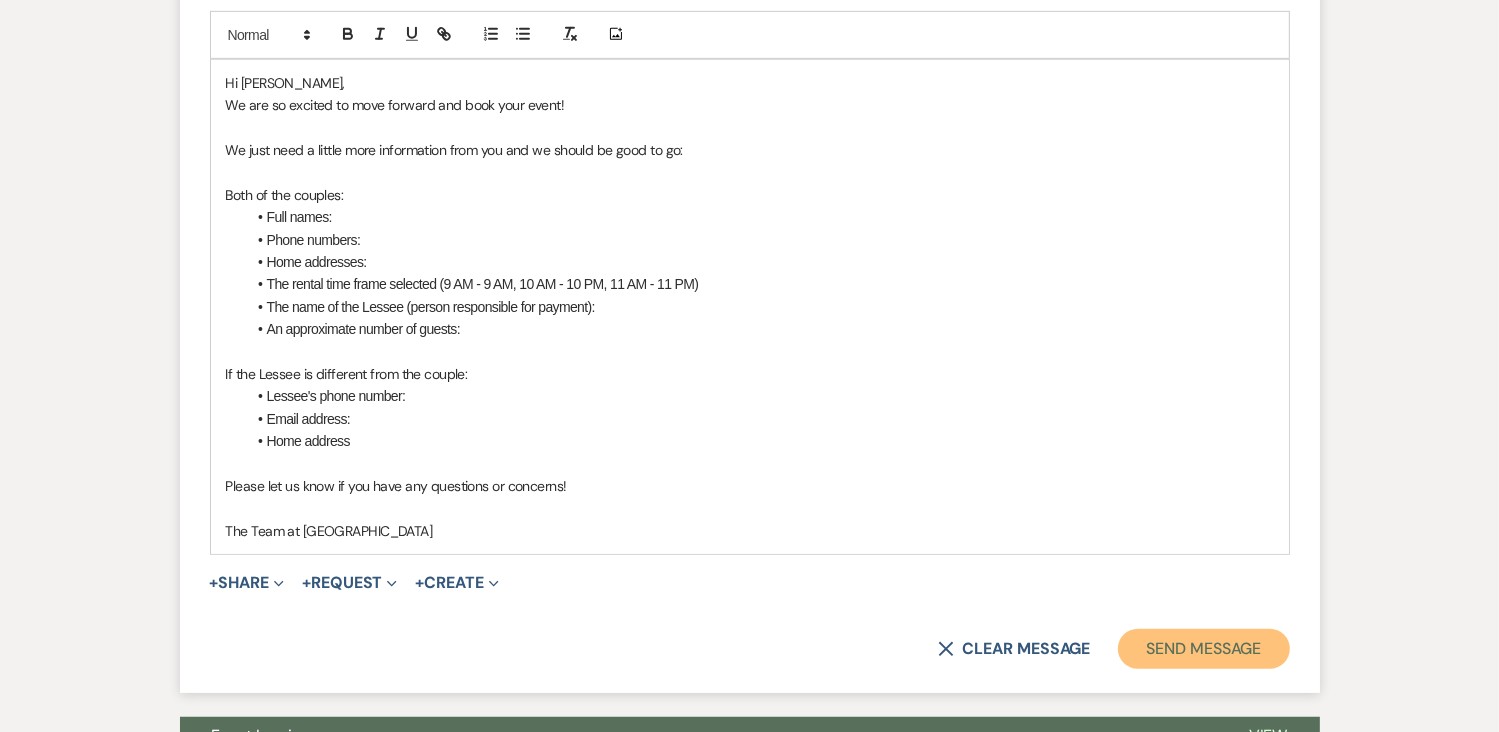 click on "Send Message" at bounding box center (1203, 649) 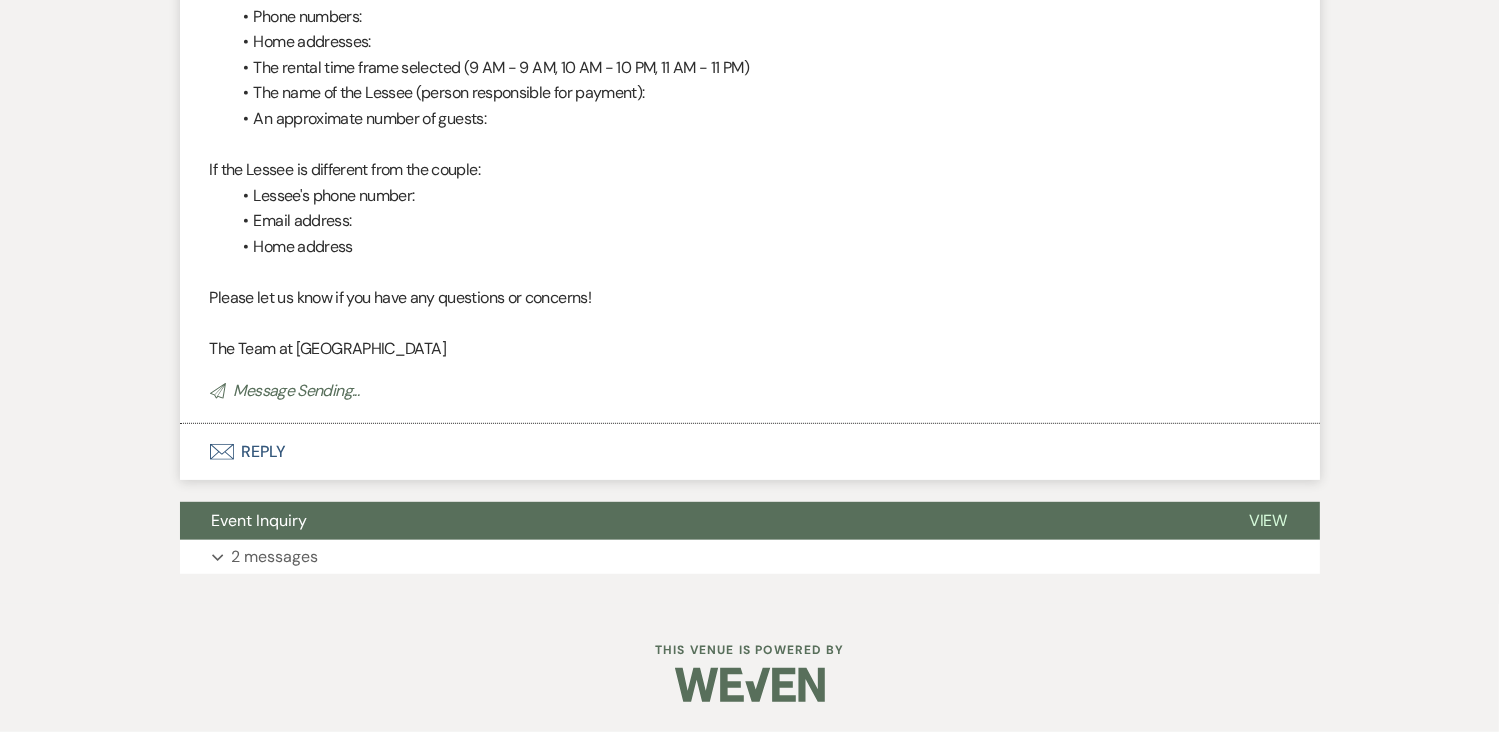 scroll, scrollTop: 476, scrollLeft: 0, axis: vertical 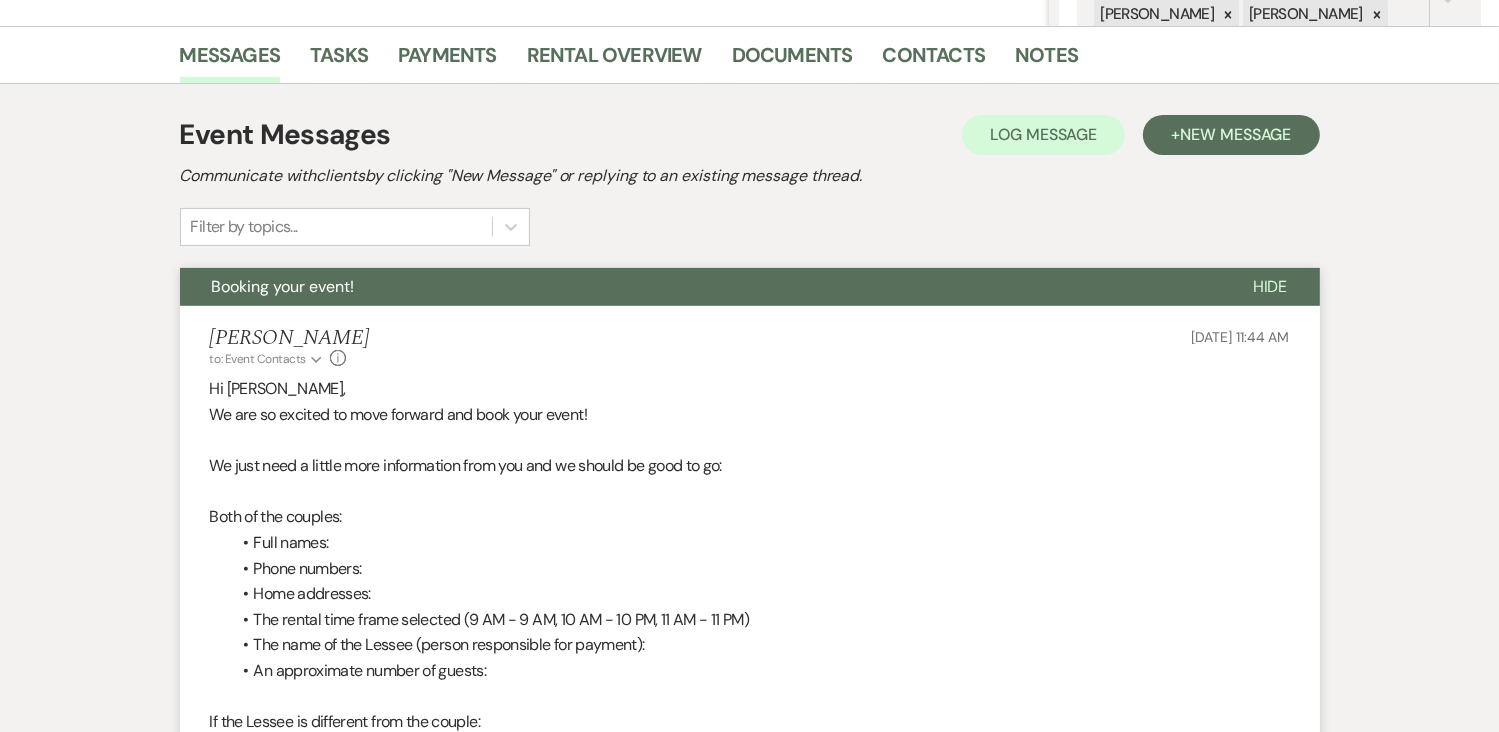 click on "Hide" at bounding box center [1270, 287] 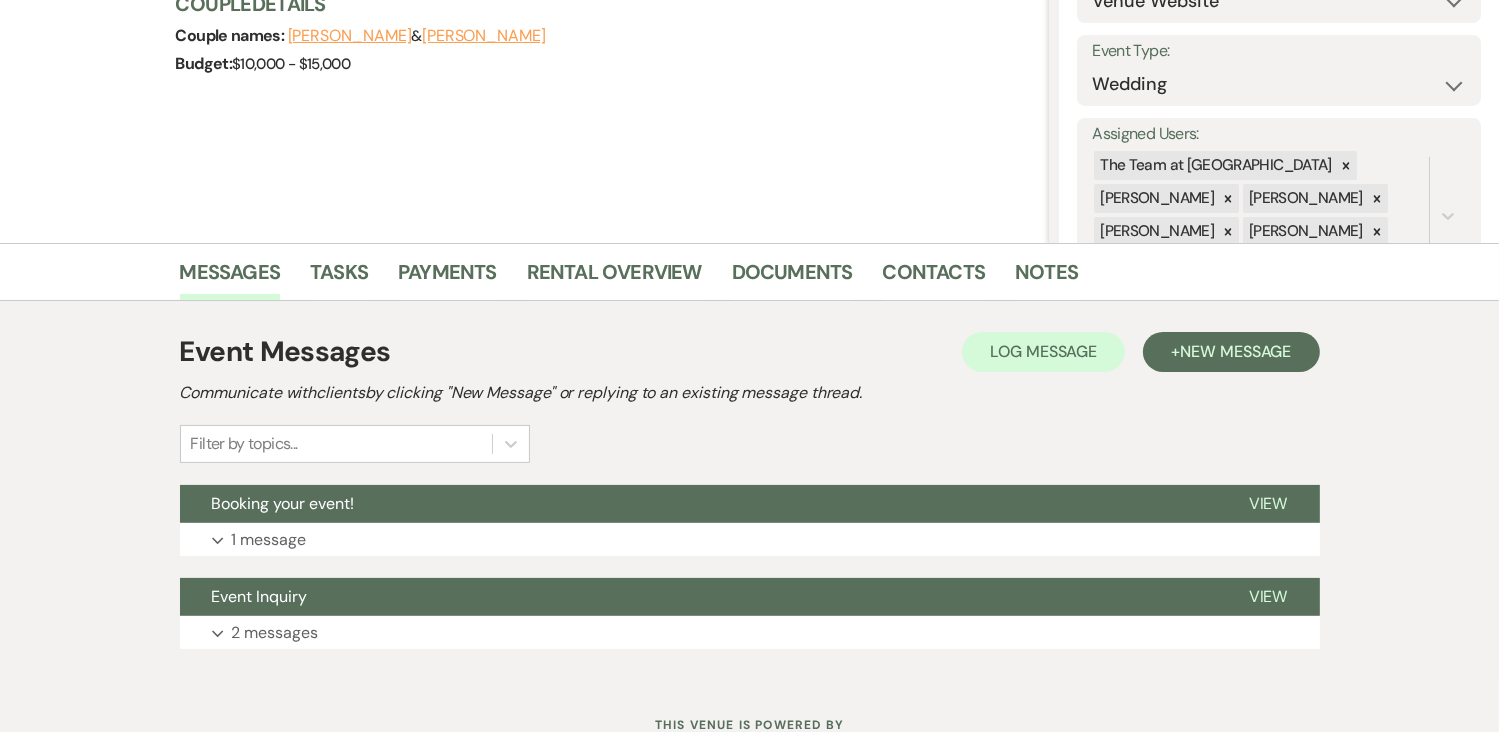 scroll, scrollTop: 260, scrollLeft: 0, axis: vertical 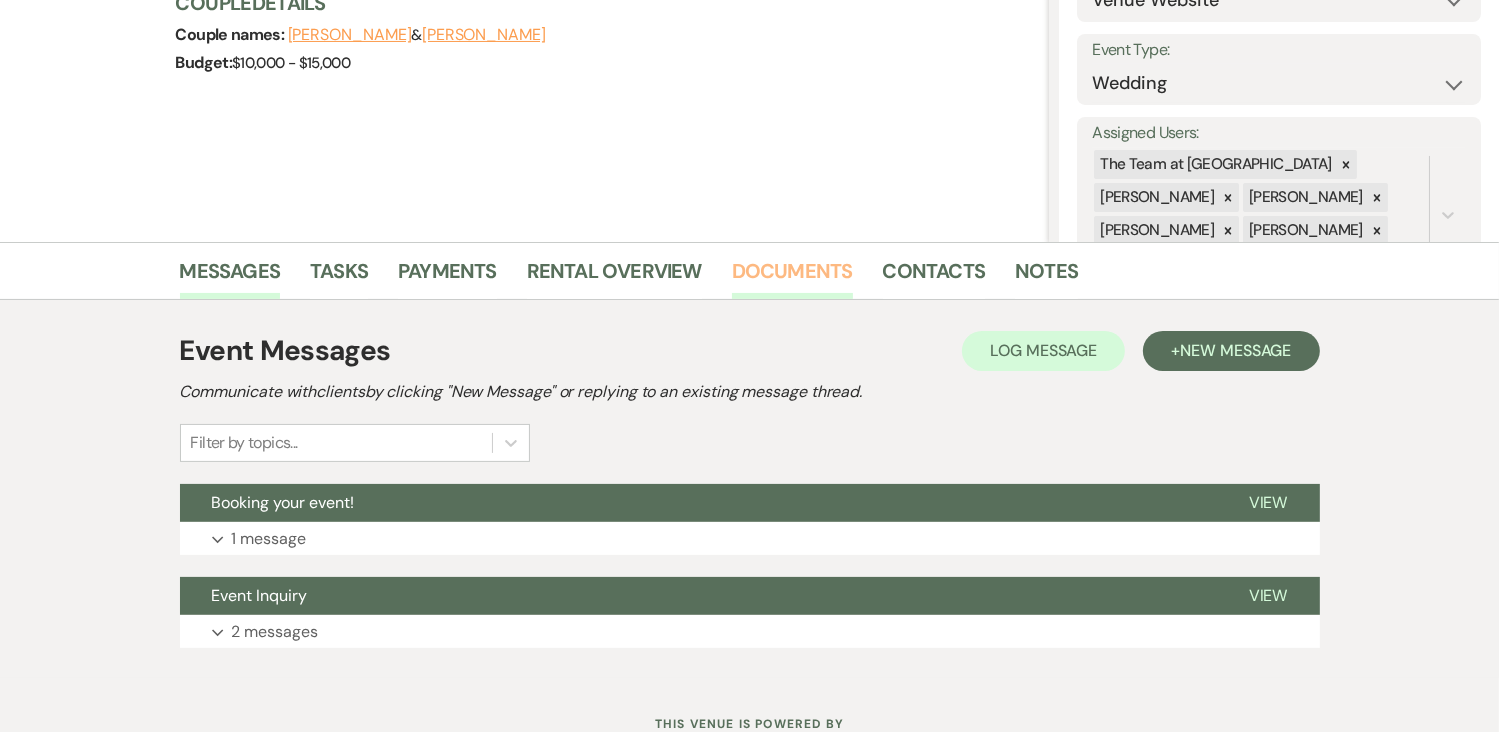 click on "Documents" at bounding box center (792, 277) 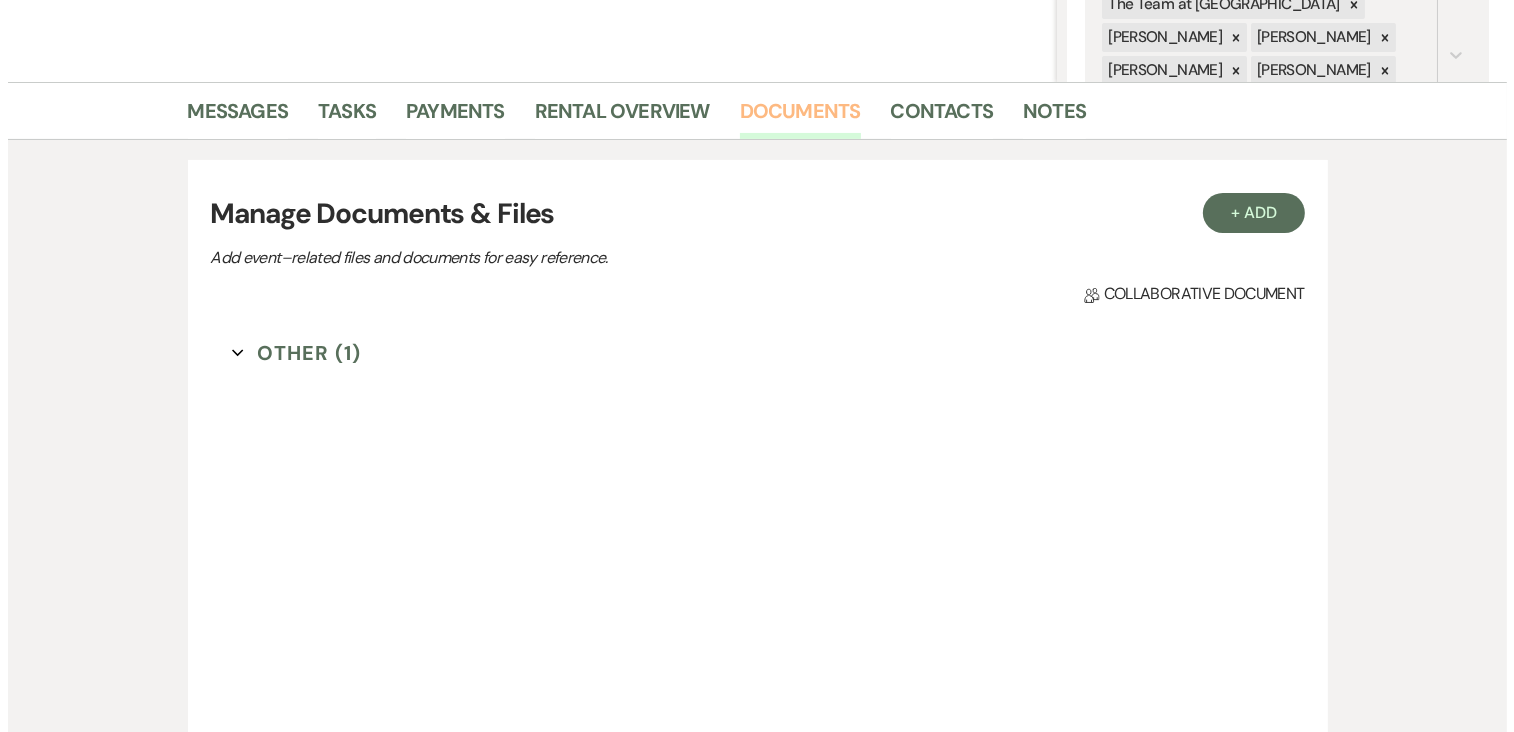 scroll, scrollTop: 419, scrollLeft: 0, axis: vertical 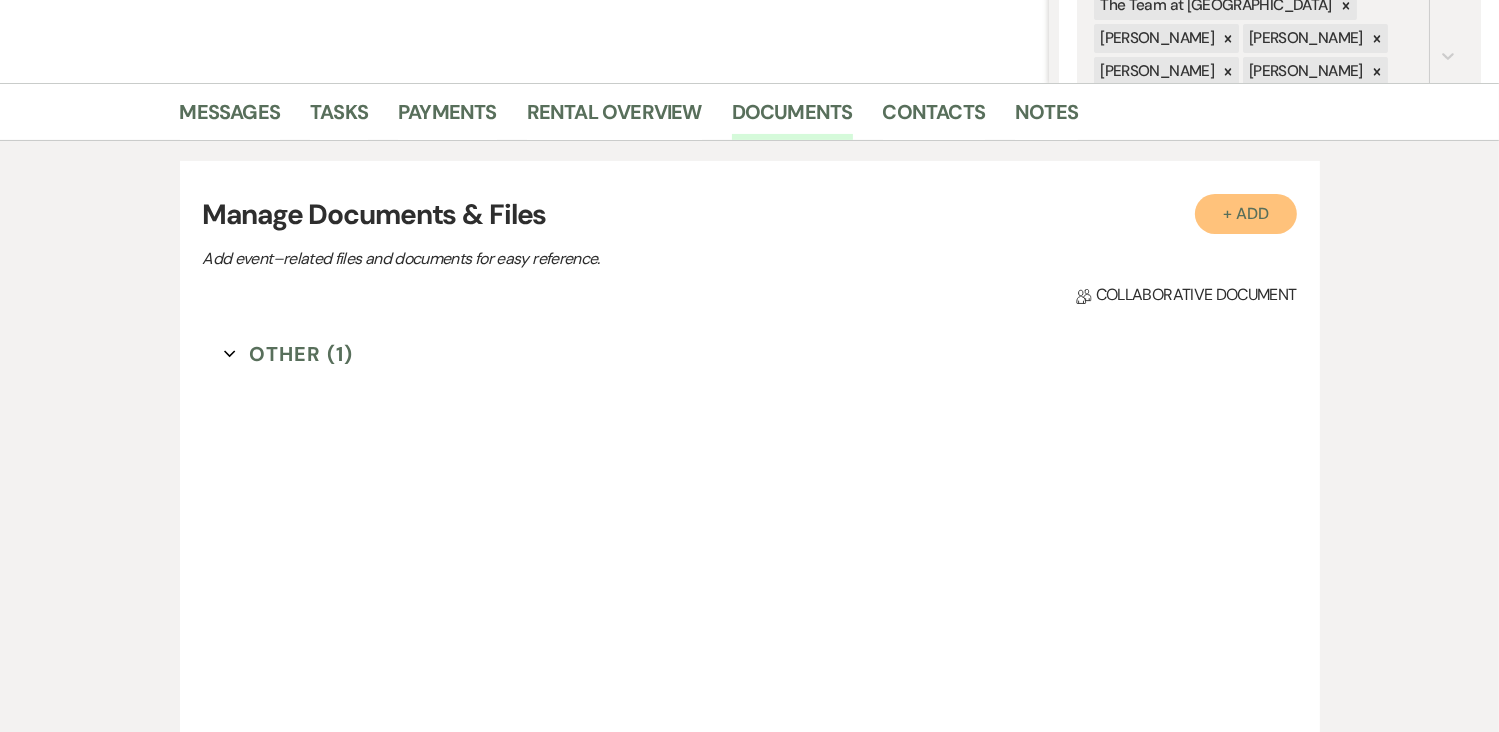 click on "+ Add" at bounding box center [1246, 214] 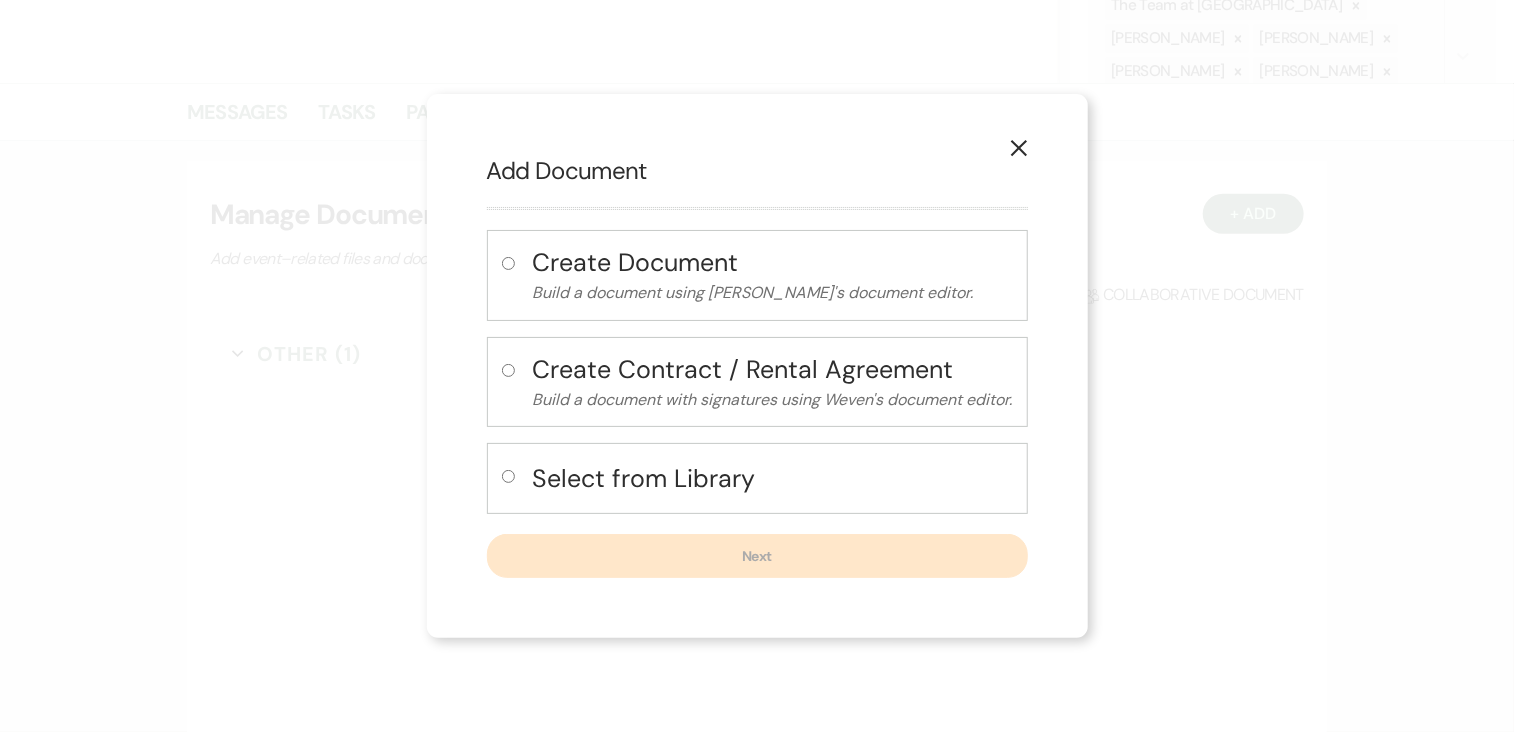click at bounding box center (508, 476) 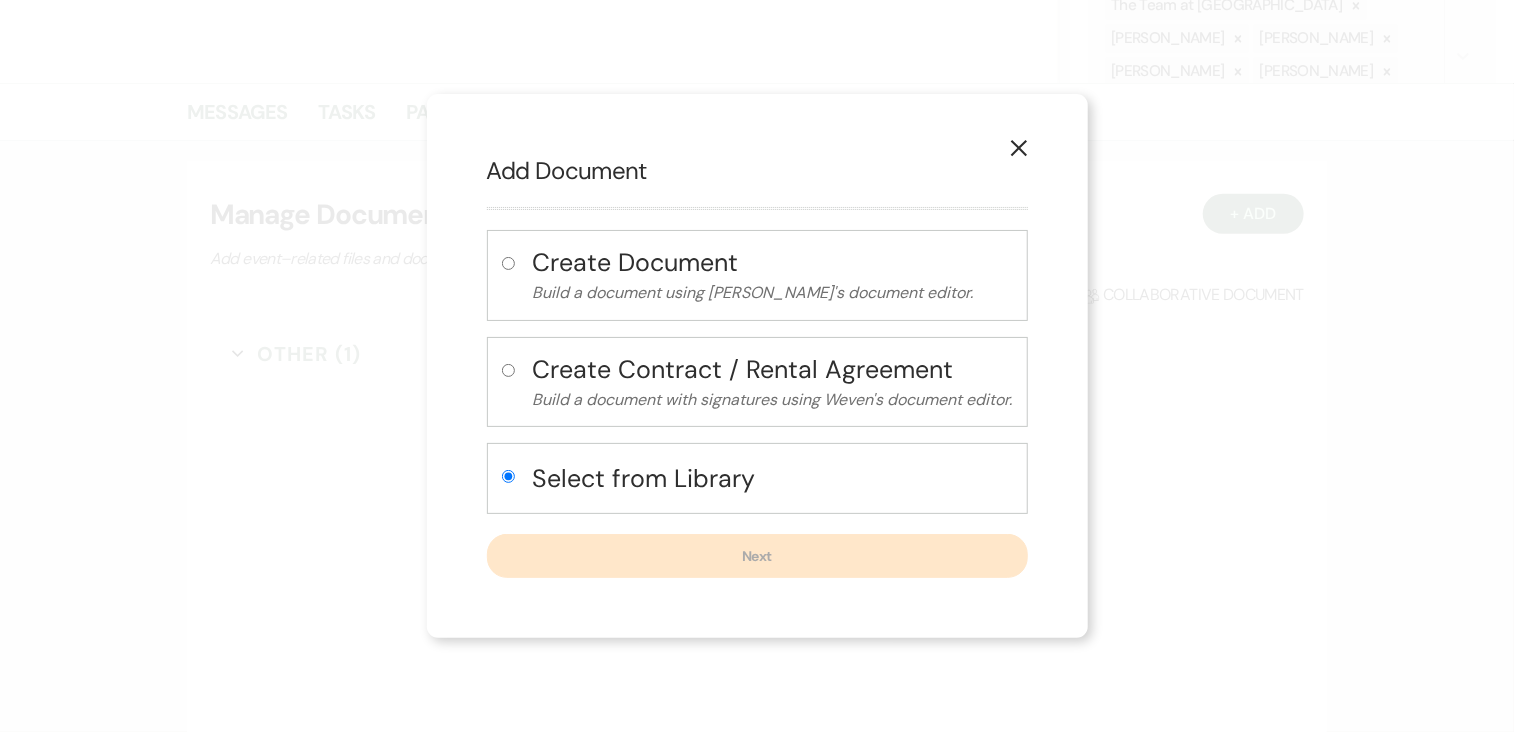 radio on "true" 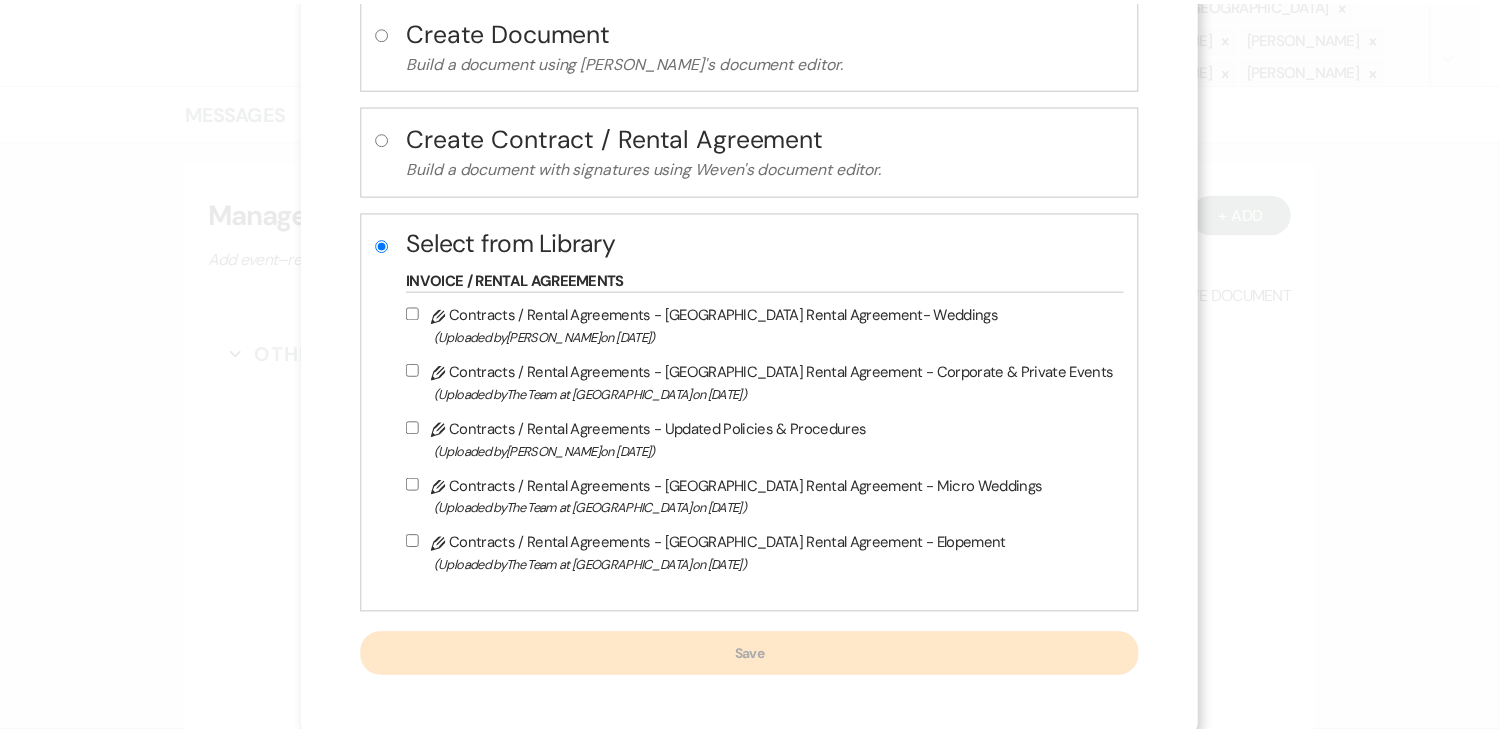 scroll, scrollTop: 144, scrollLeft: 0, axis: vertical 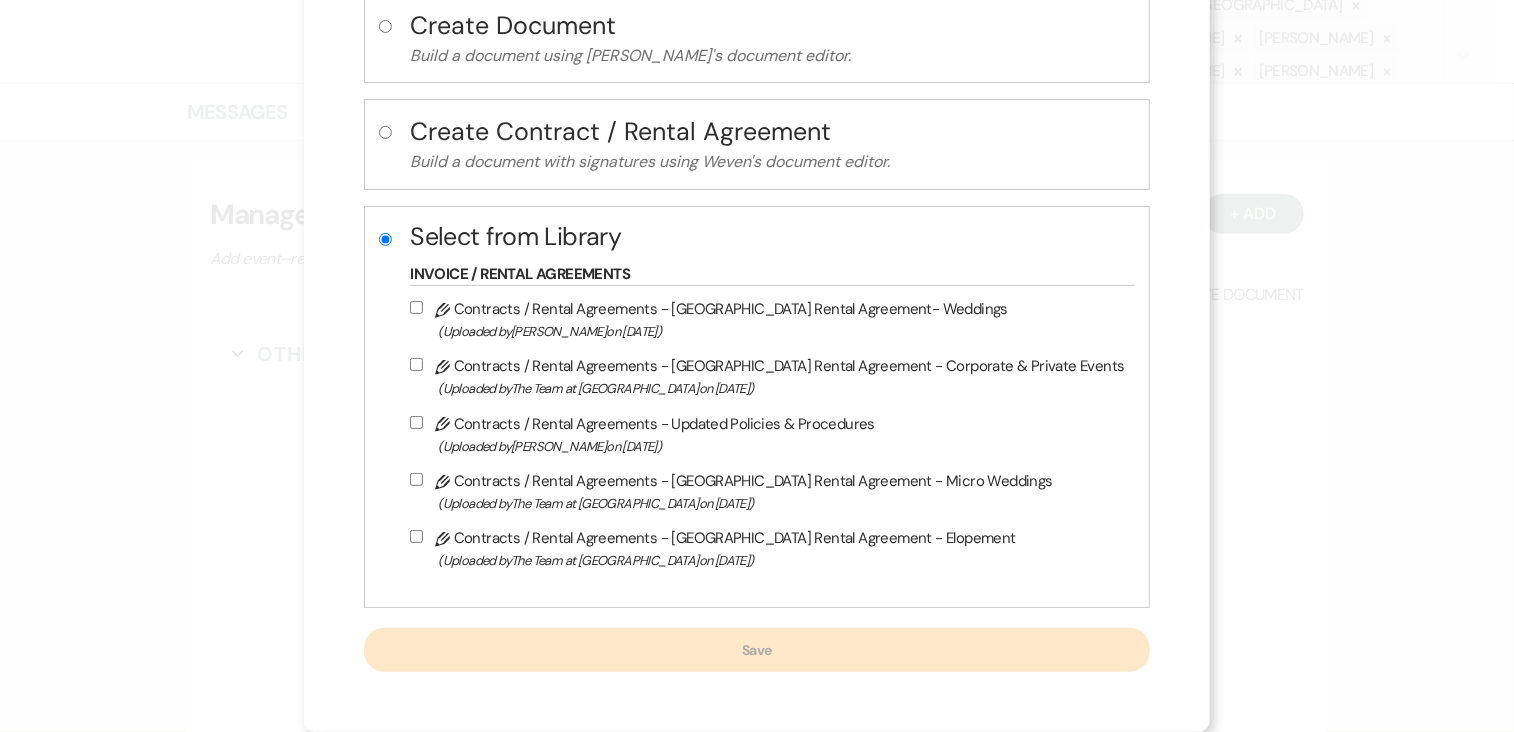 click on "Pencil Contracts / Rental Agreements - [GEOGRAPHIC_DATA] Rental Agreement- Weddings (Uploaded by  [PERSON_NAME]  on   [DATE] )" at bounding box center (416, 307) 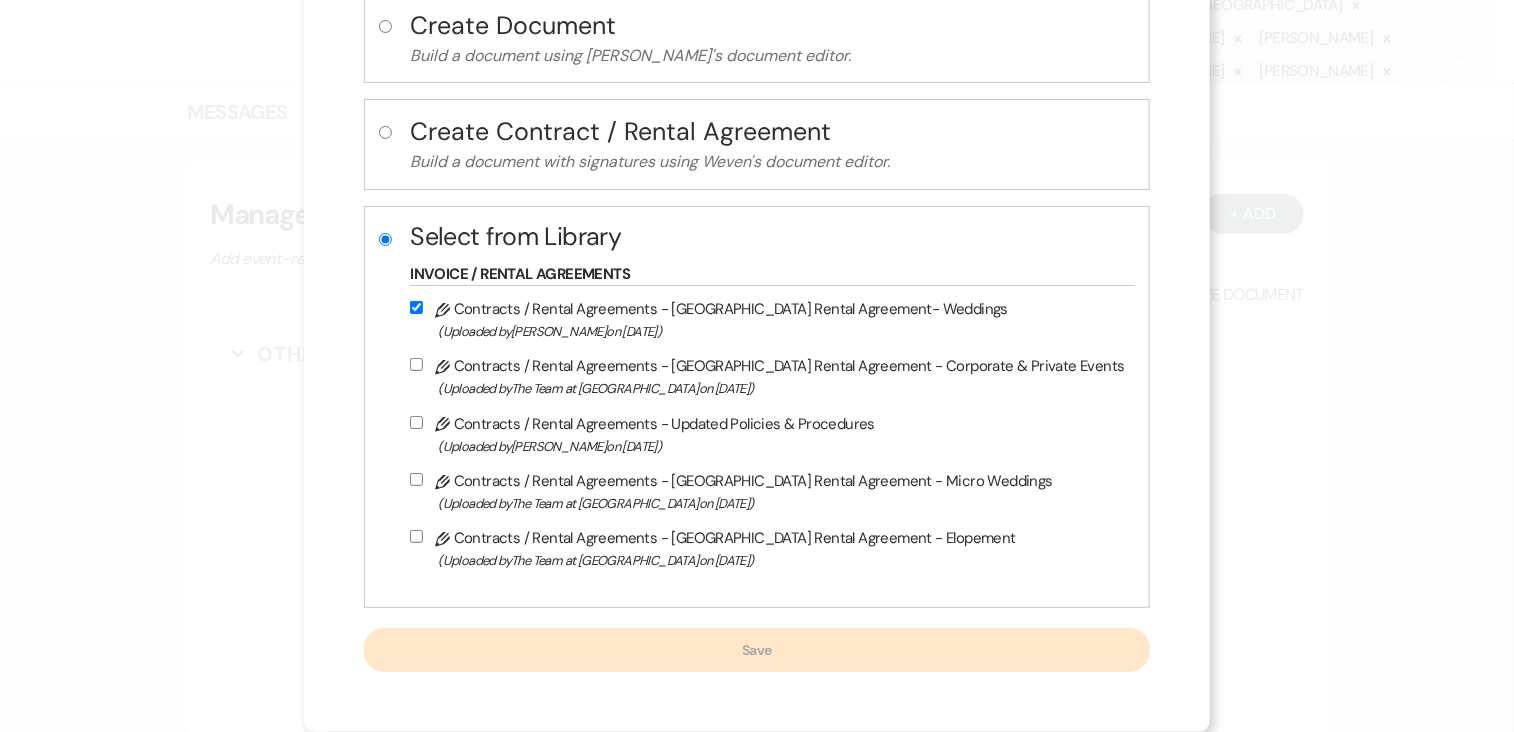 checkbox on "true" 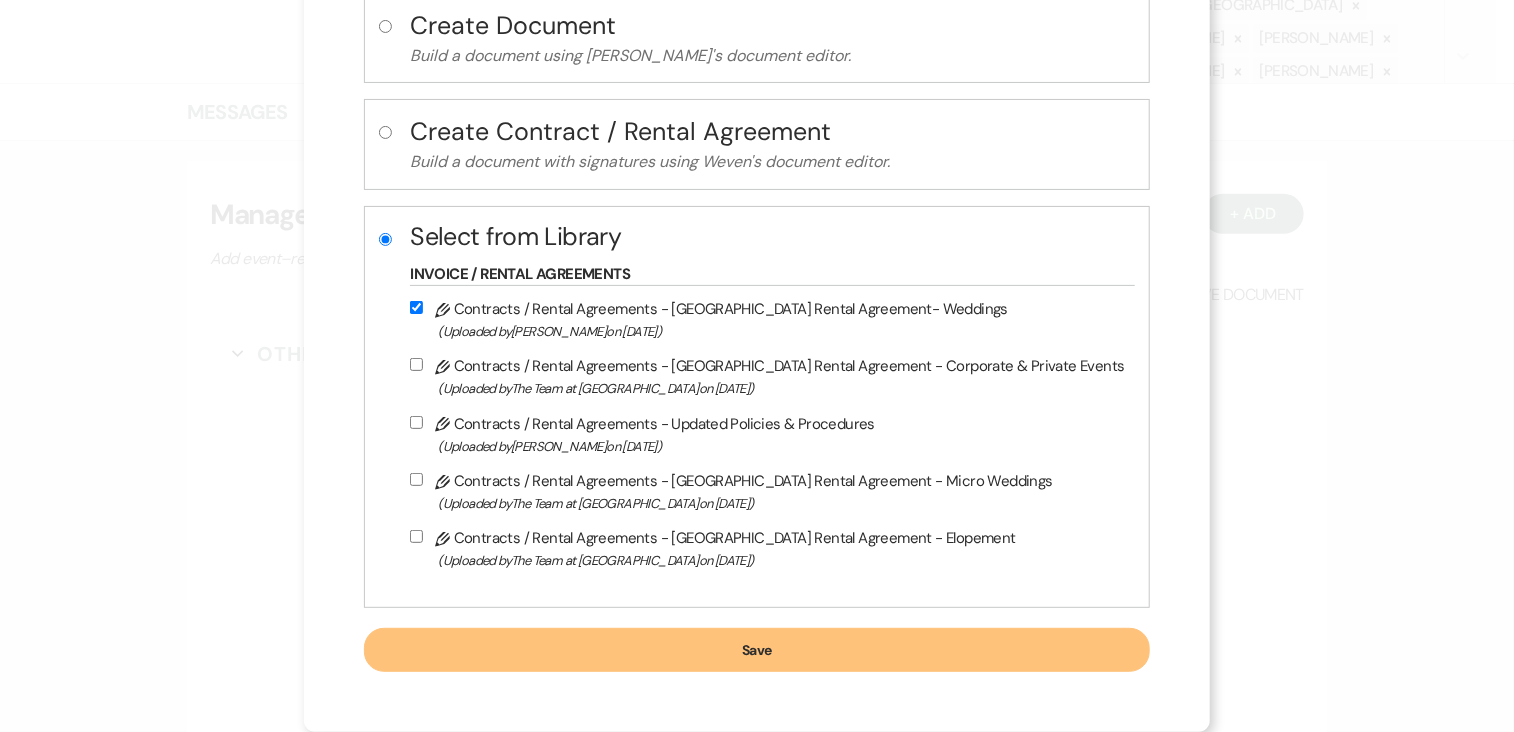 click on "Save" at bounding box center (756, 650) 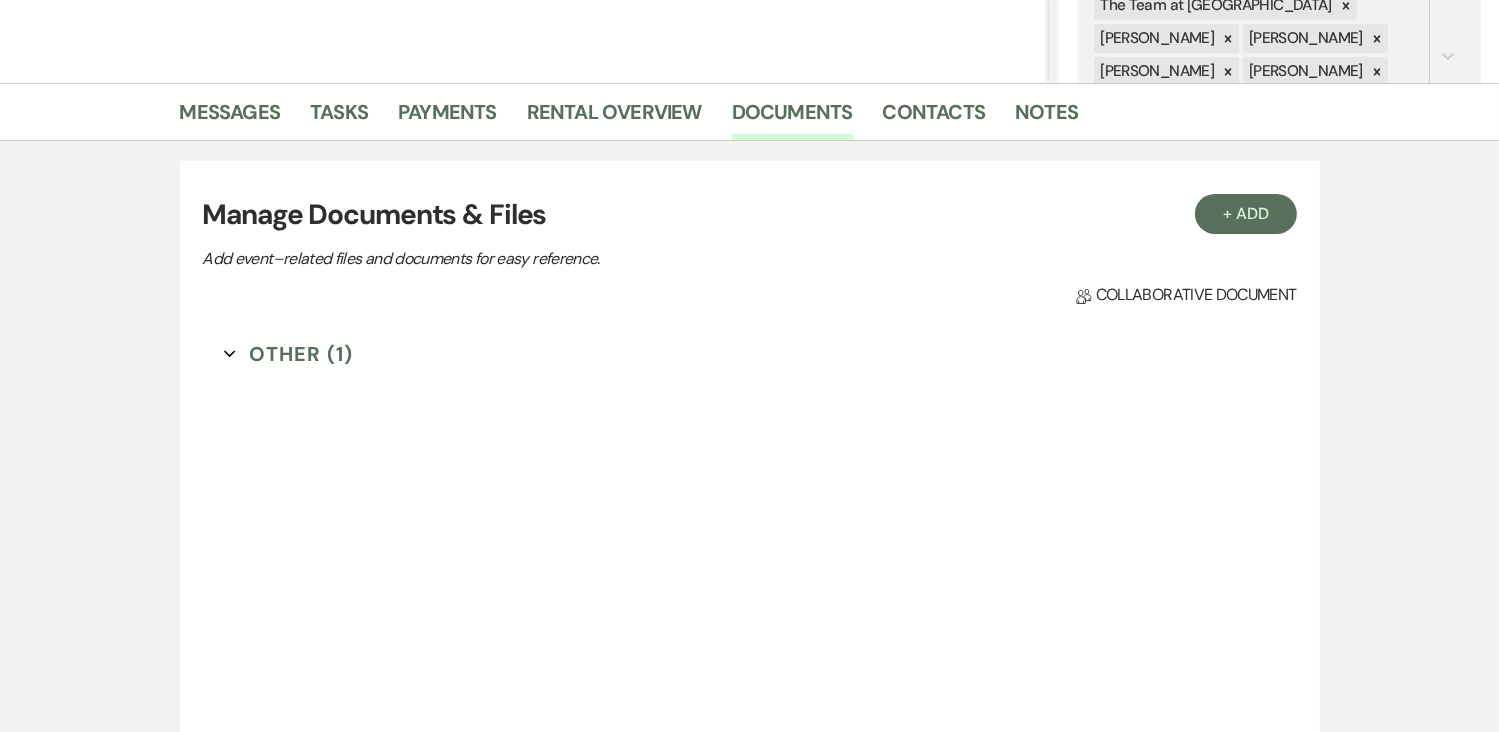 scroll, scrollTop: 0, scrollLeft: 0, axis: both 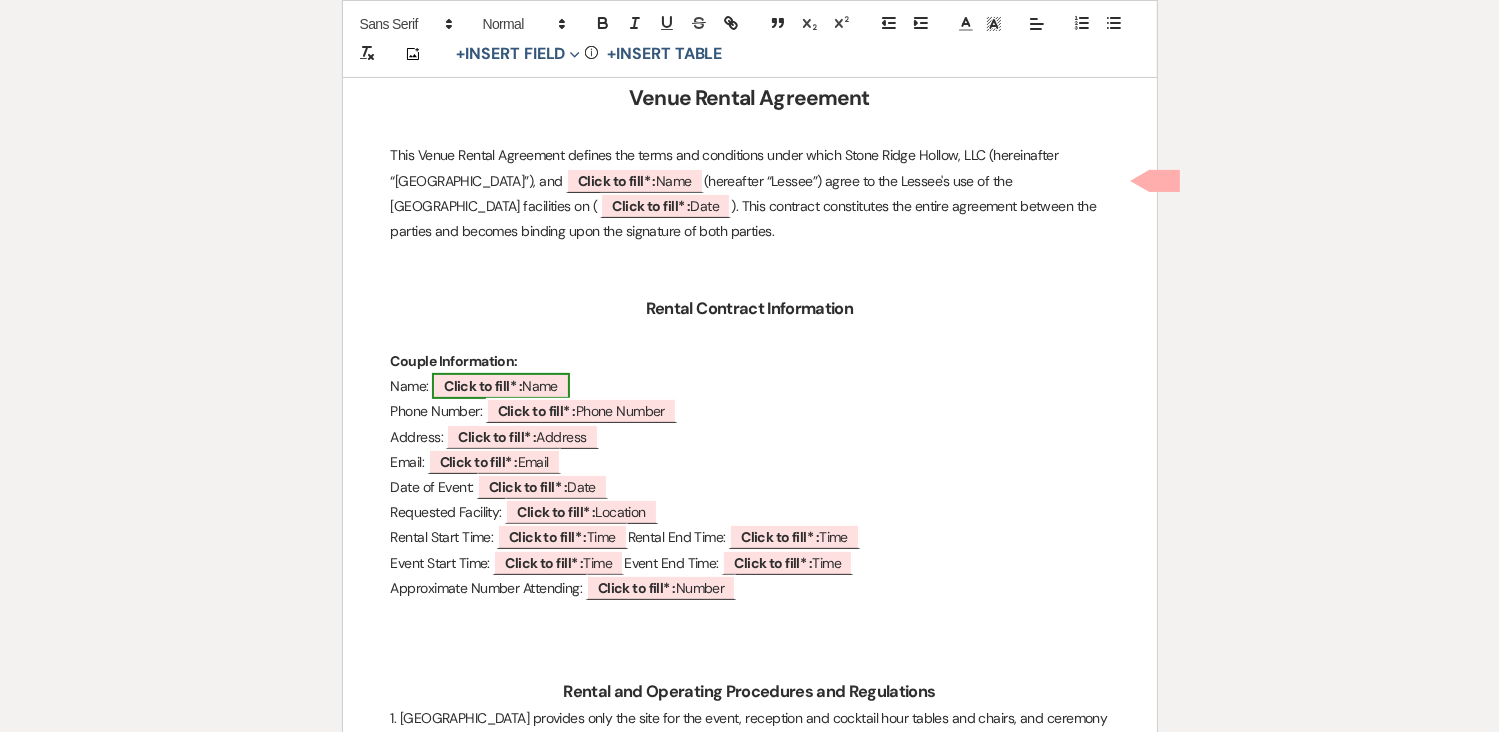 click on "Click to fill* :
Name" at bounding box center (501, 386) 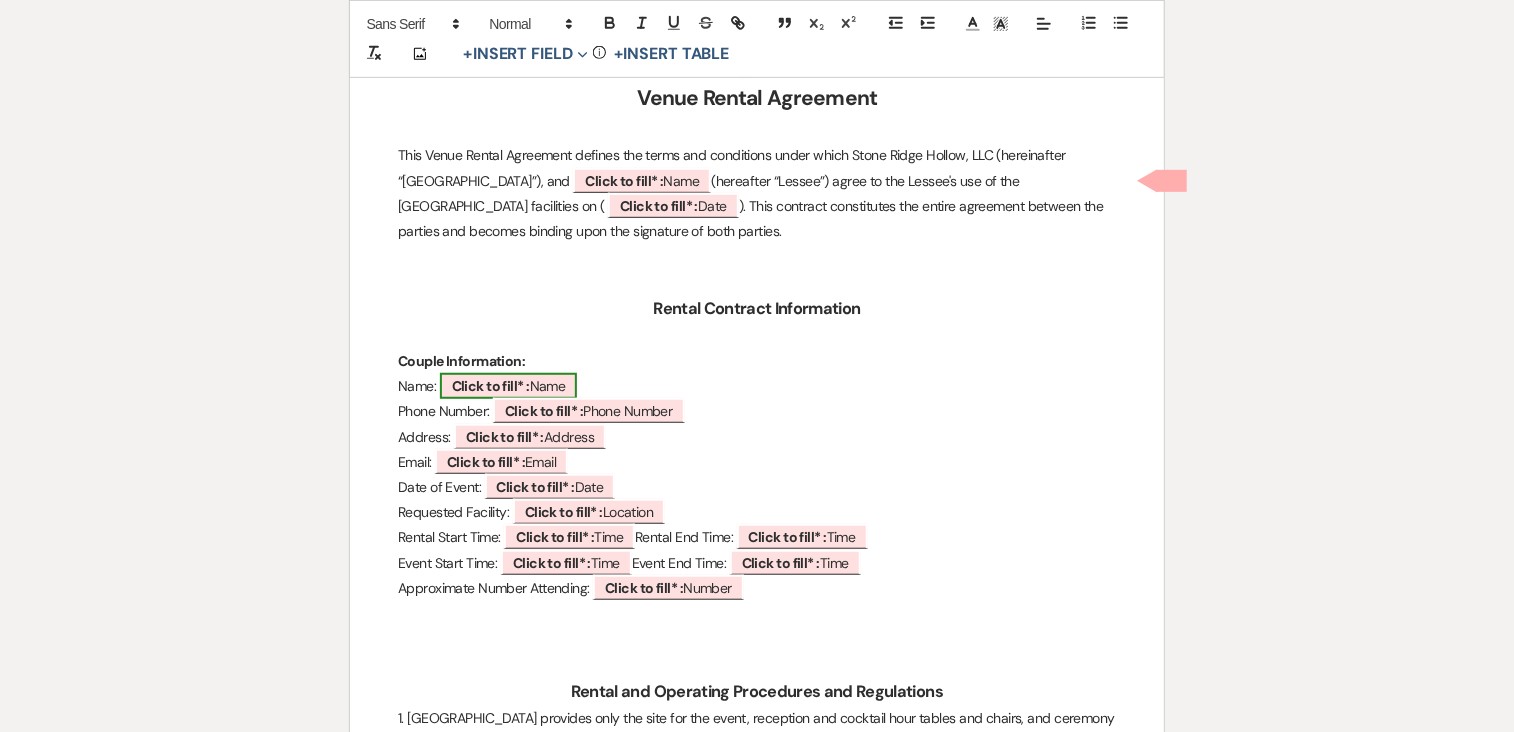 select on "owner" 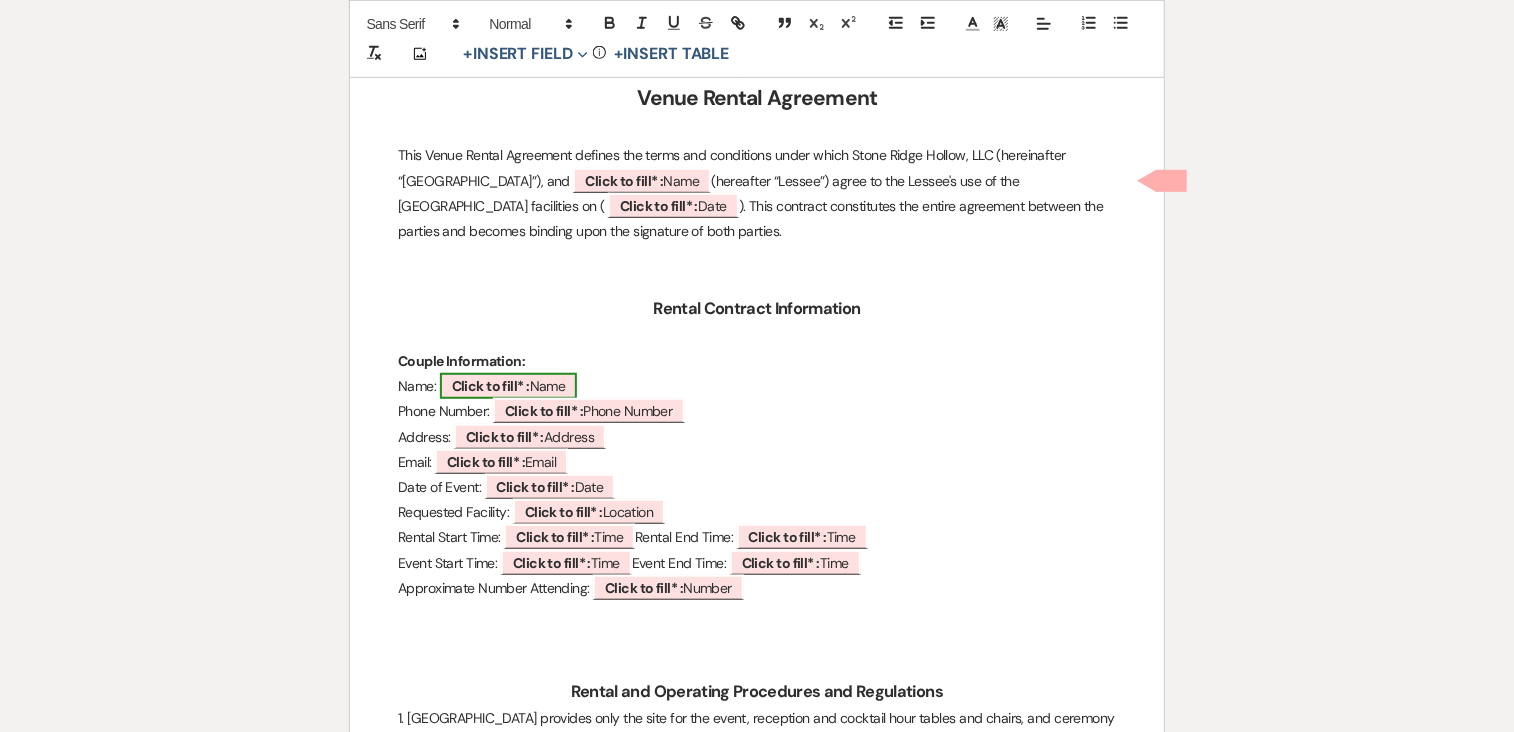 select on "Name" 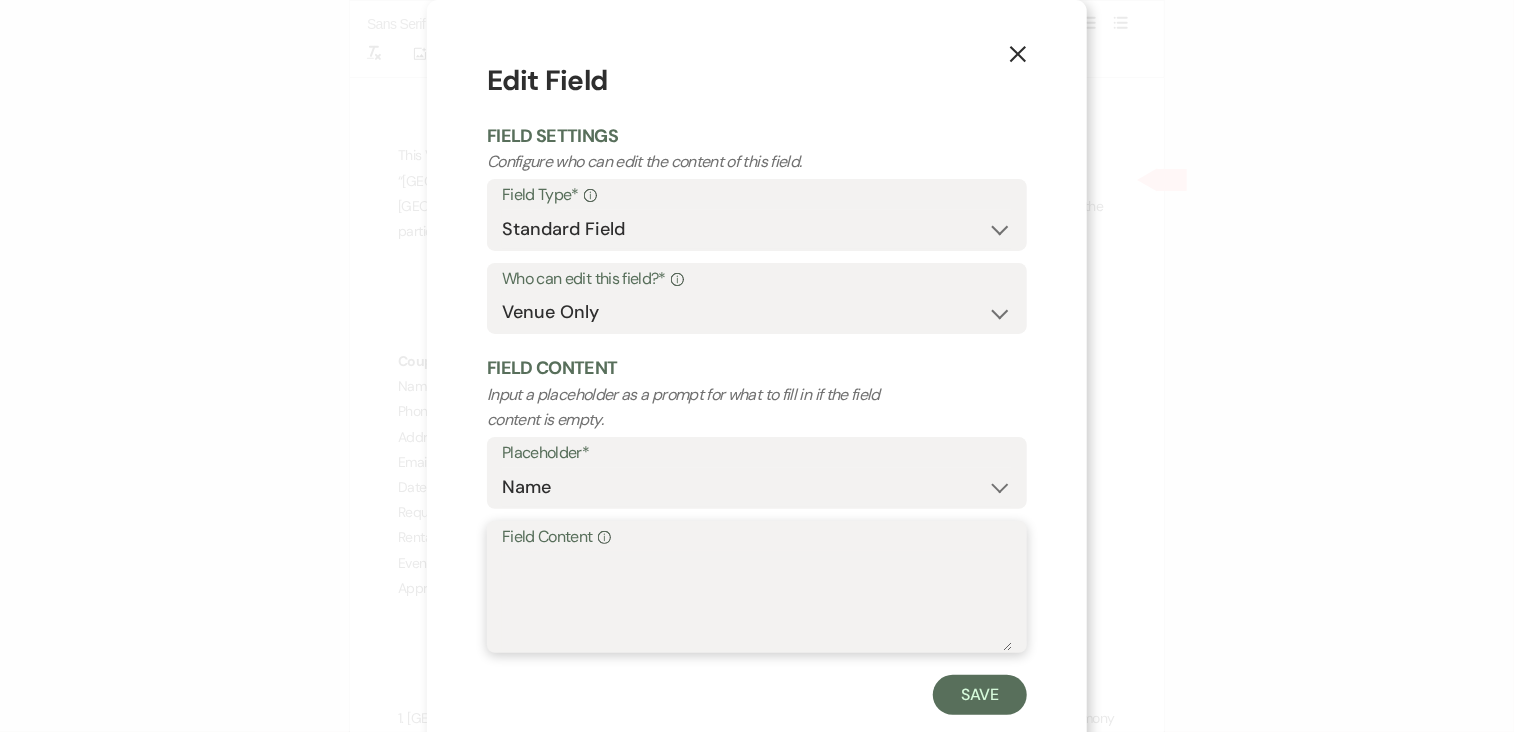 click on "Field Content Info" at bounding box center (757, 601) 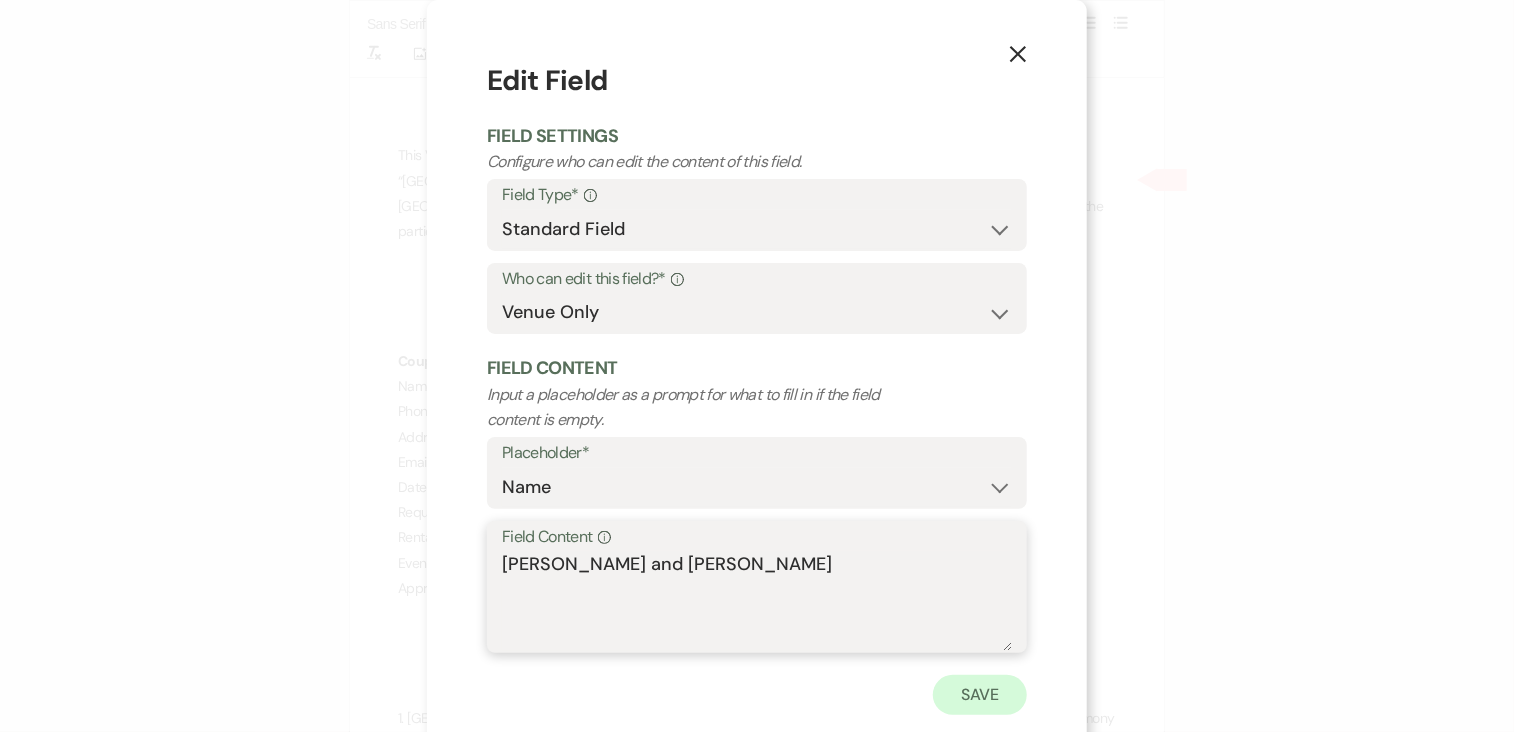 type on "Chris Hartley and Scarlett Stanley" 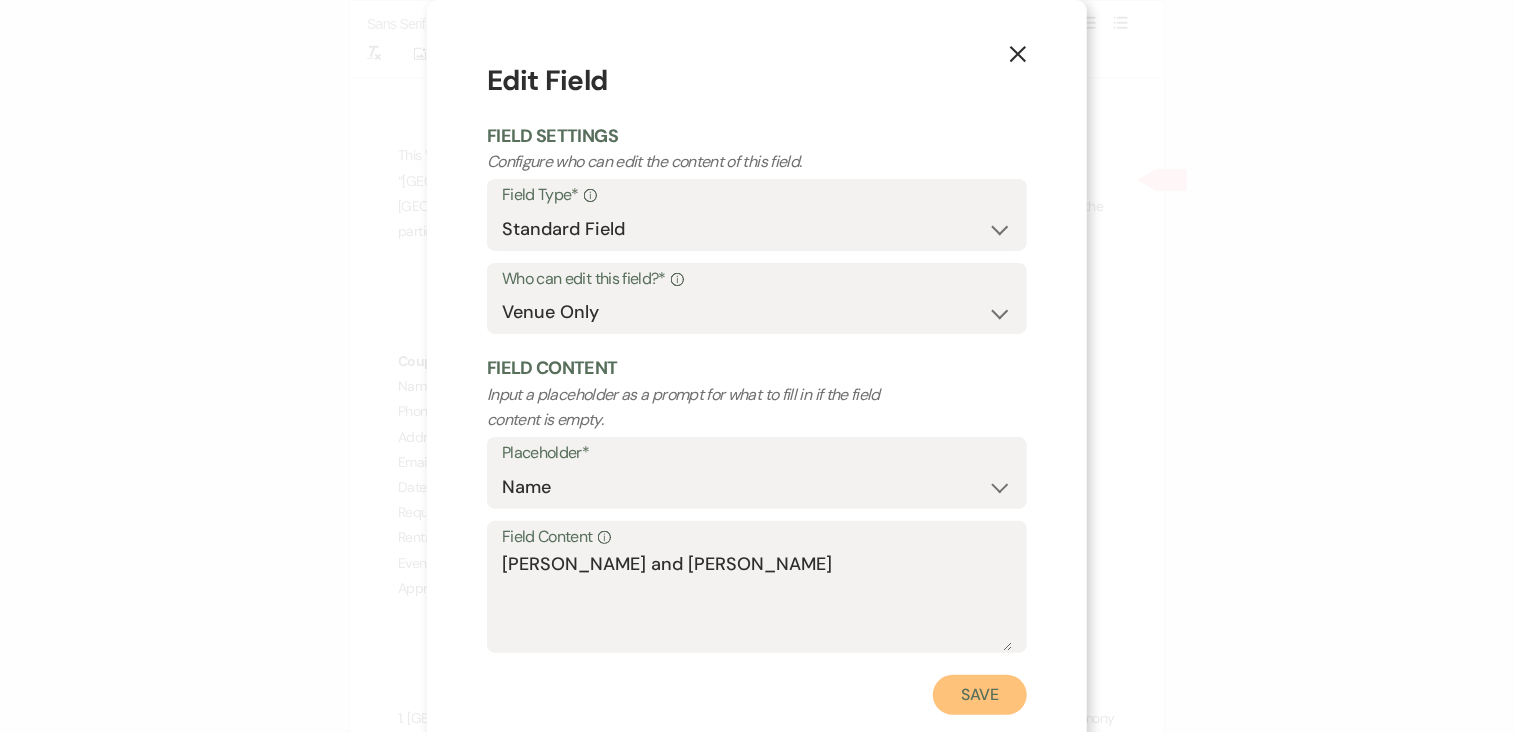 click on "Save" at bounding box center [980, 695] 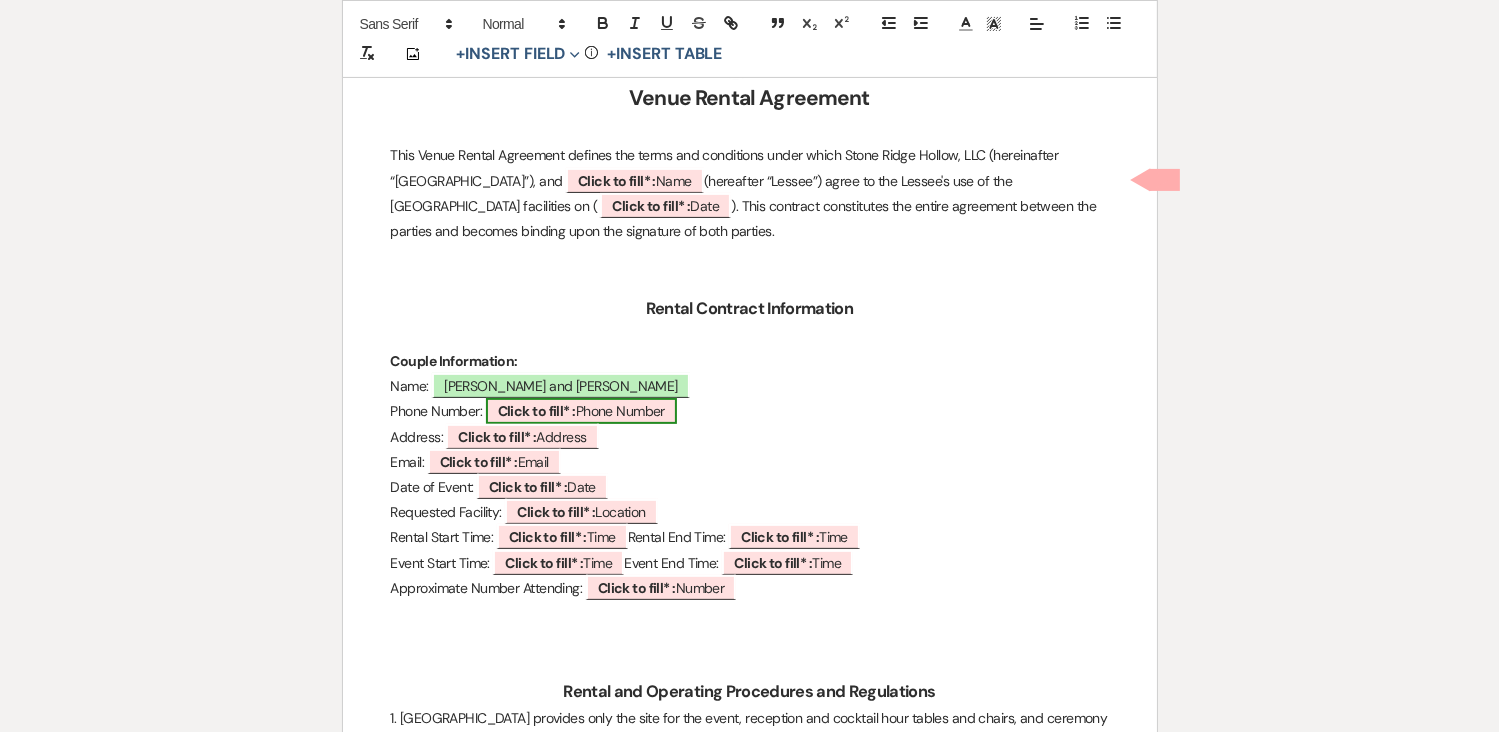 click on "Click to fill* :
Phone Number" at bounding box center [581, 411] 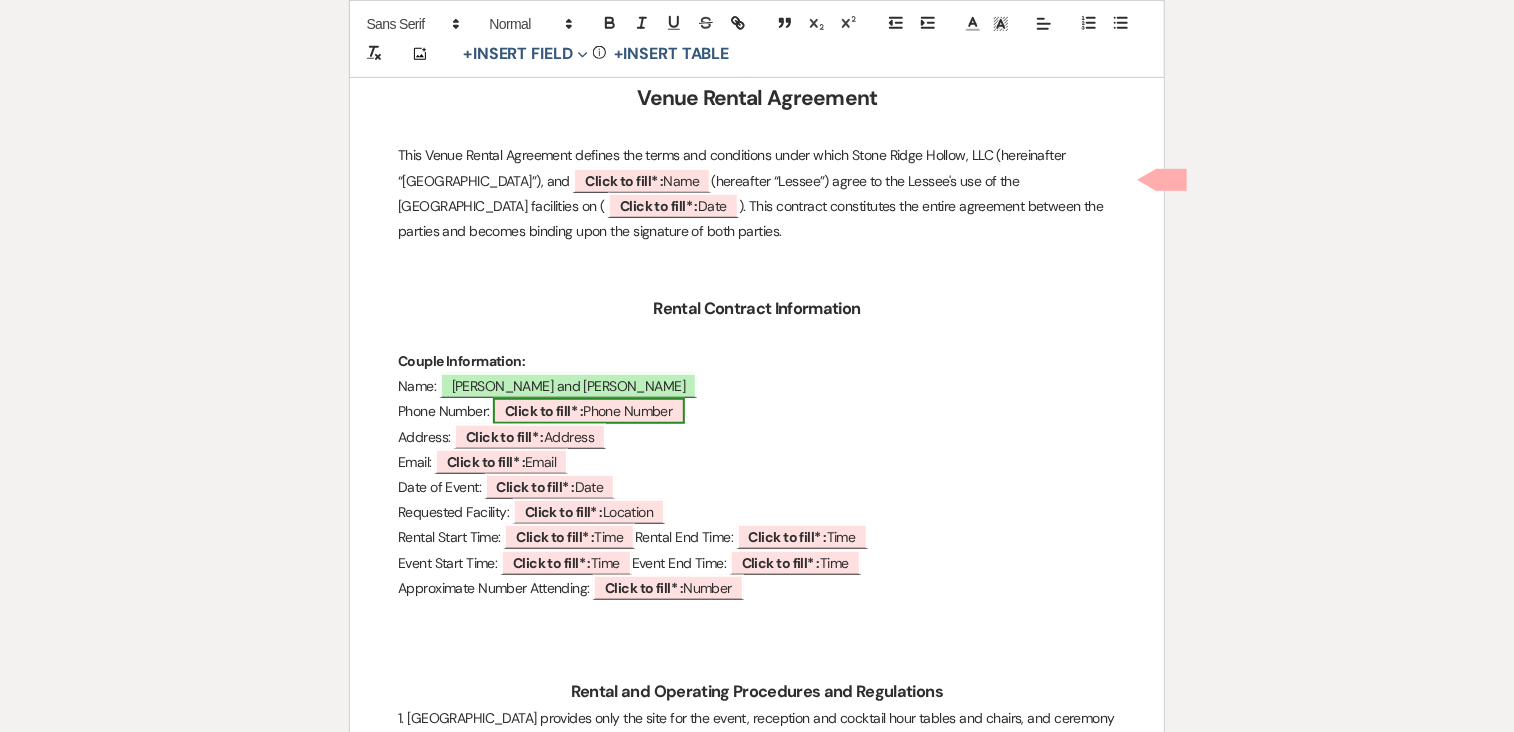 select on "owner" 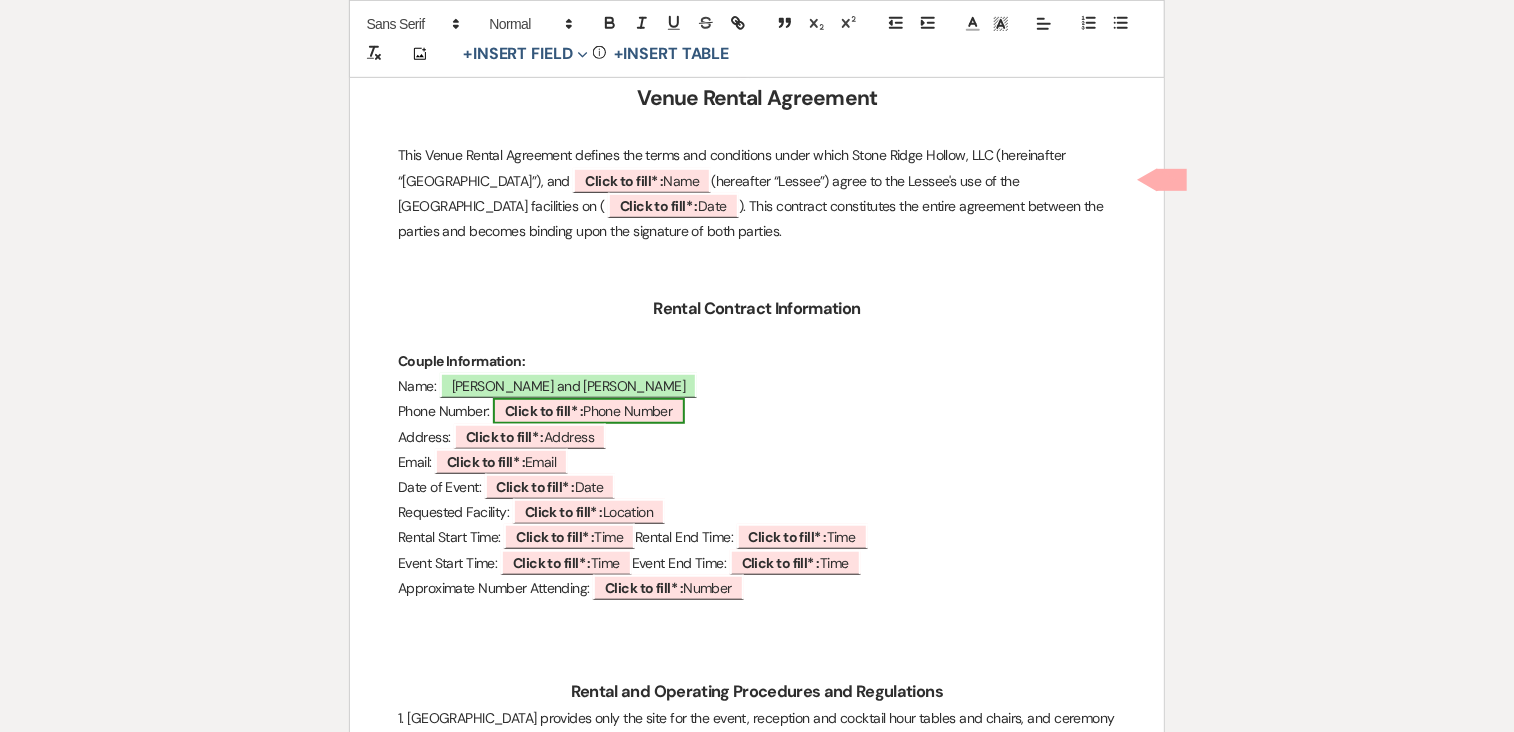 select on "Phone Number" 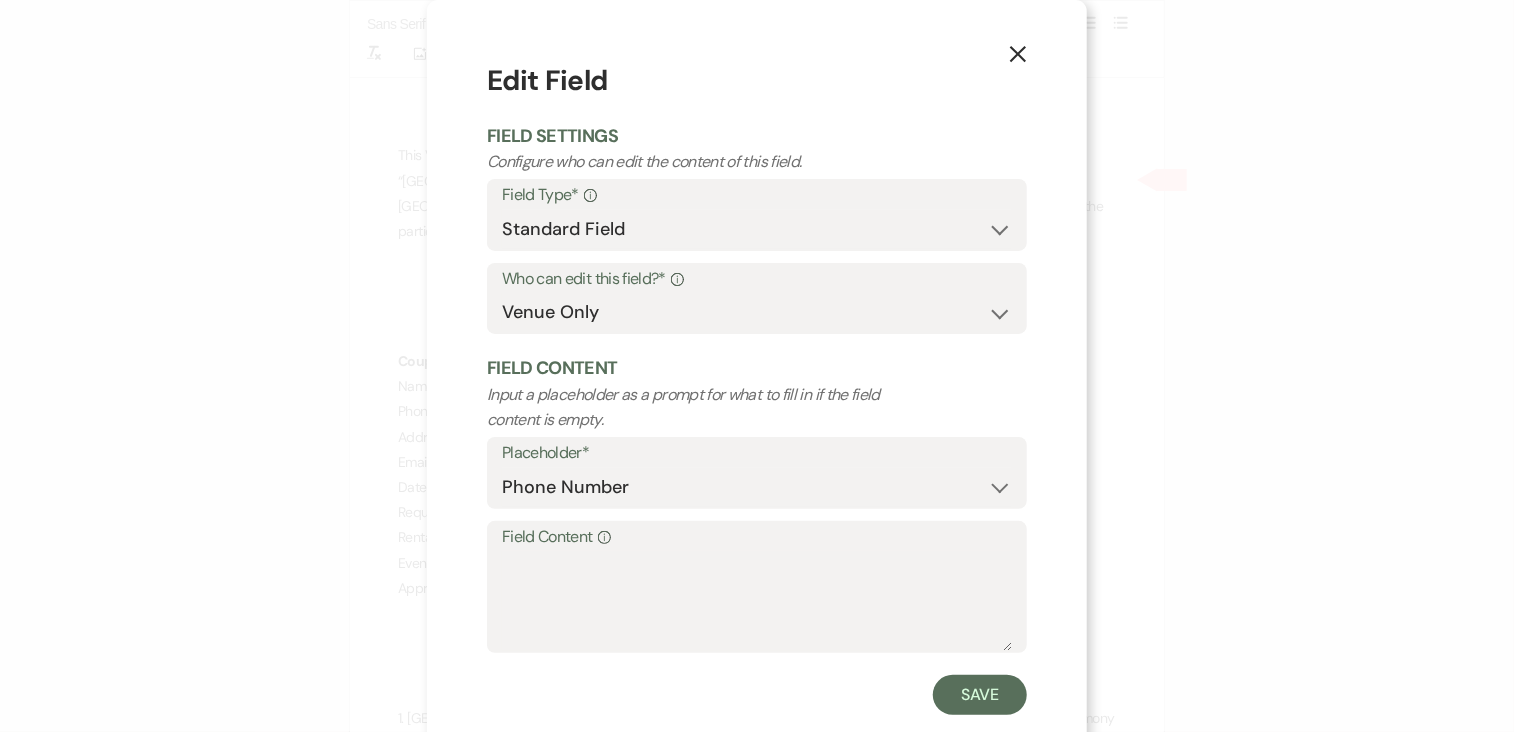 type 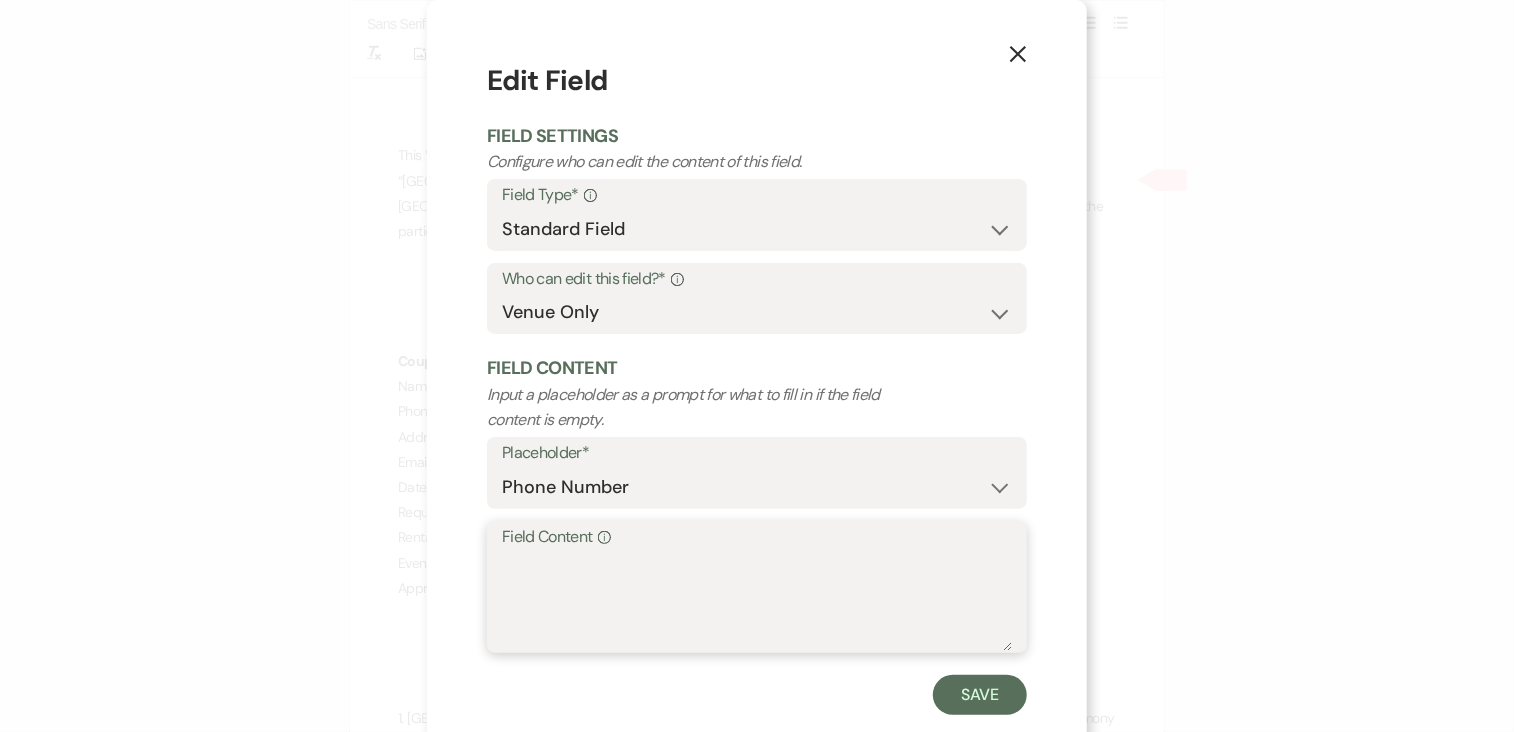 click on "Field Content Info" at bounding box center [757, 601] 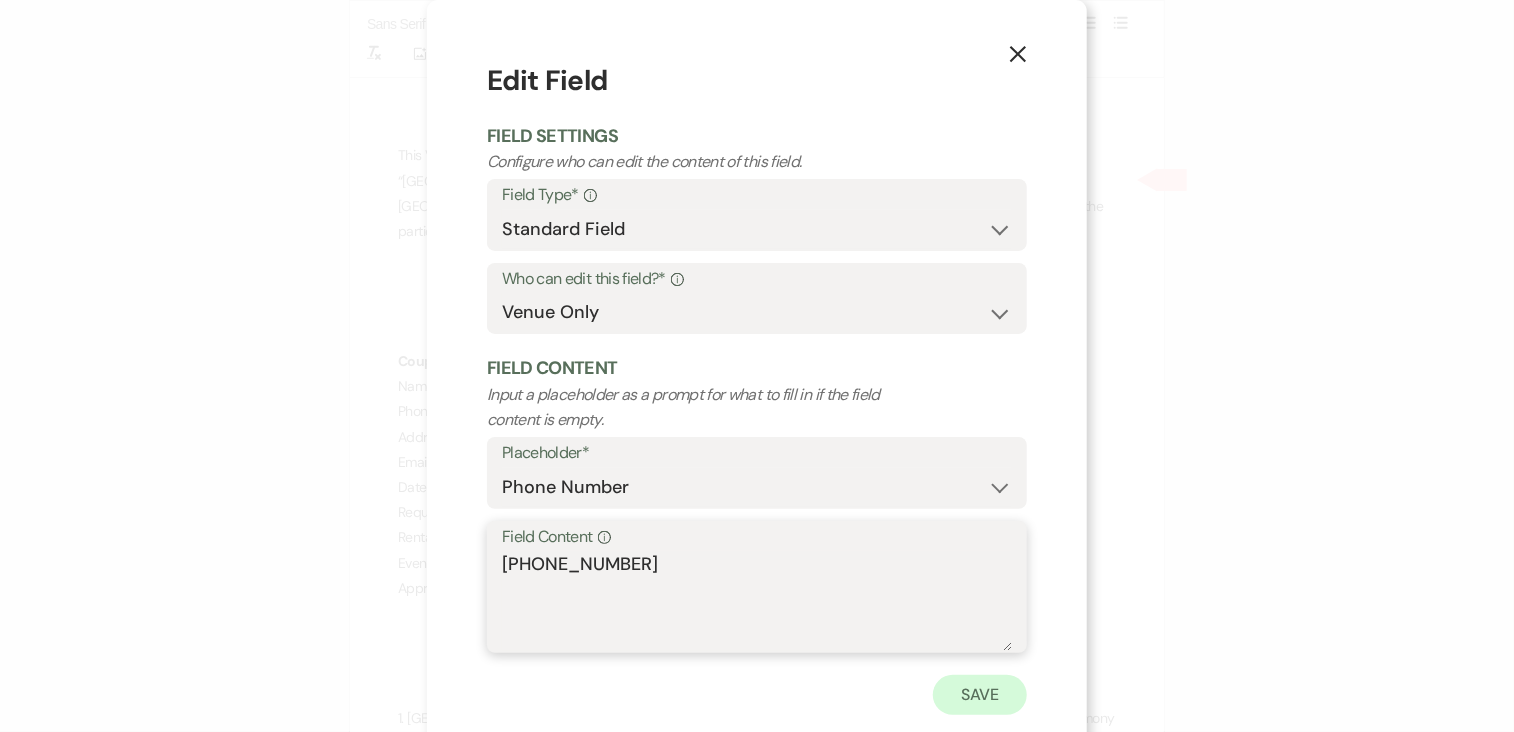 type on "443-465-1904" 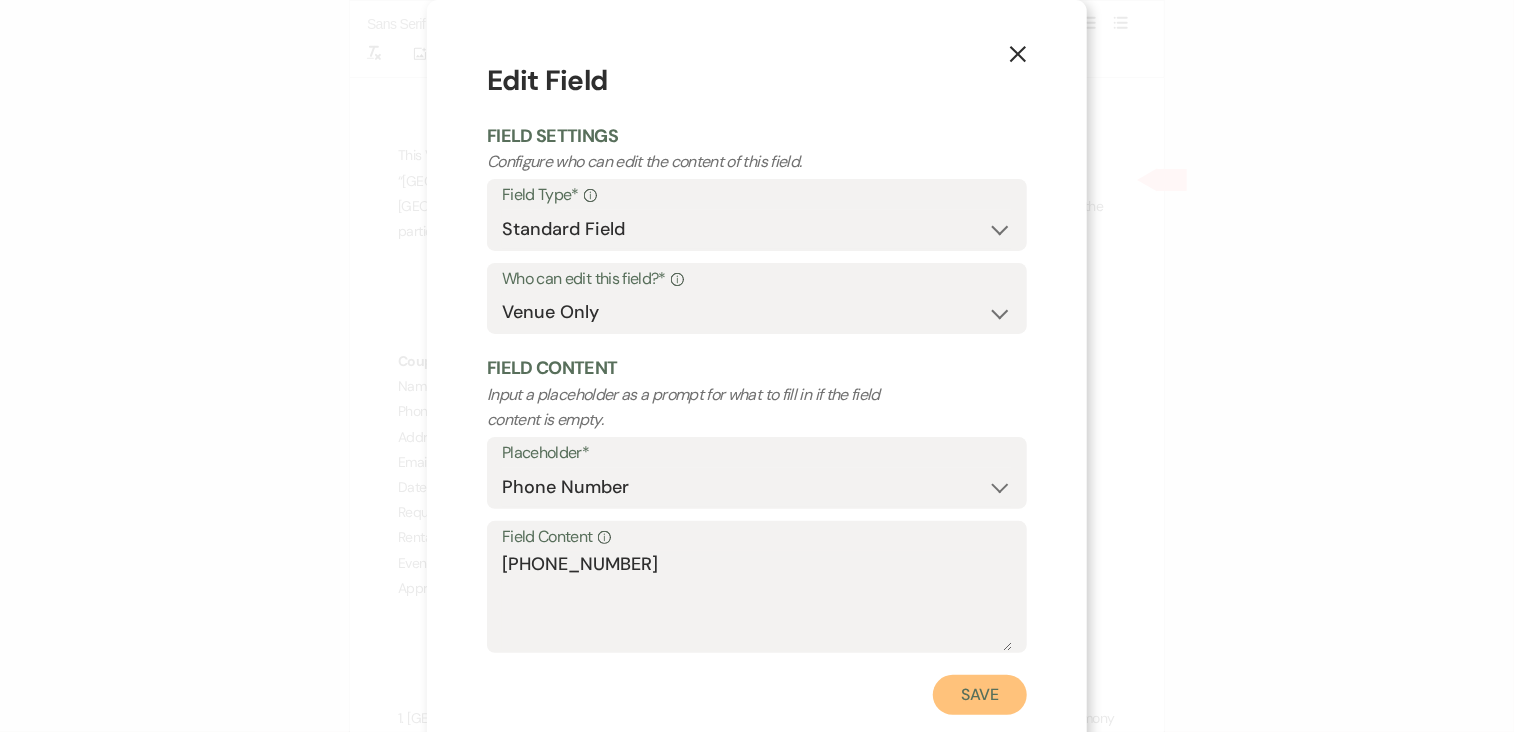 click on "Save" at bounding box center (980, 695) 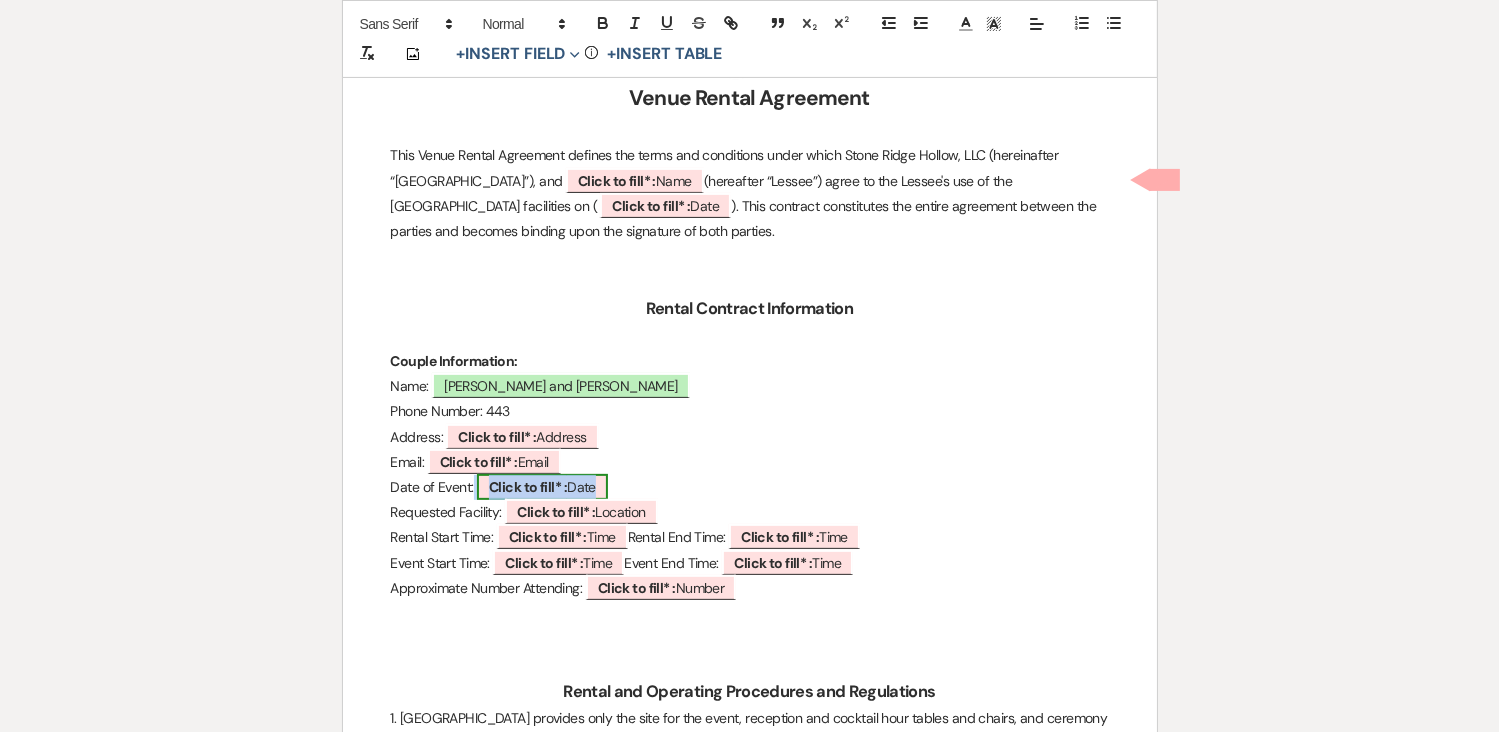click on "Click to fill* :
Date" at bounding box center (542, 487) 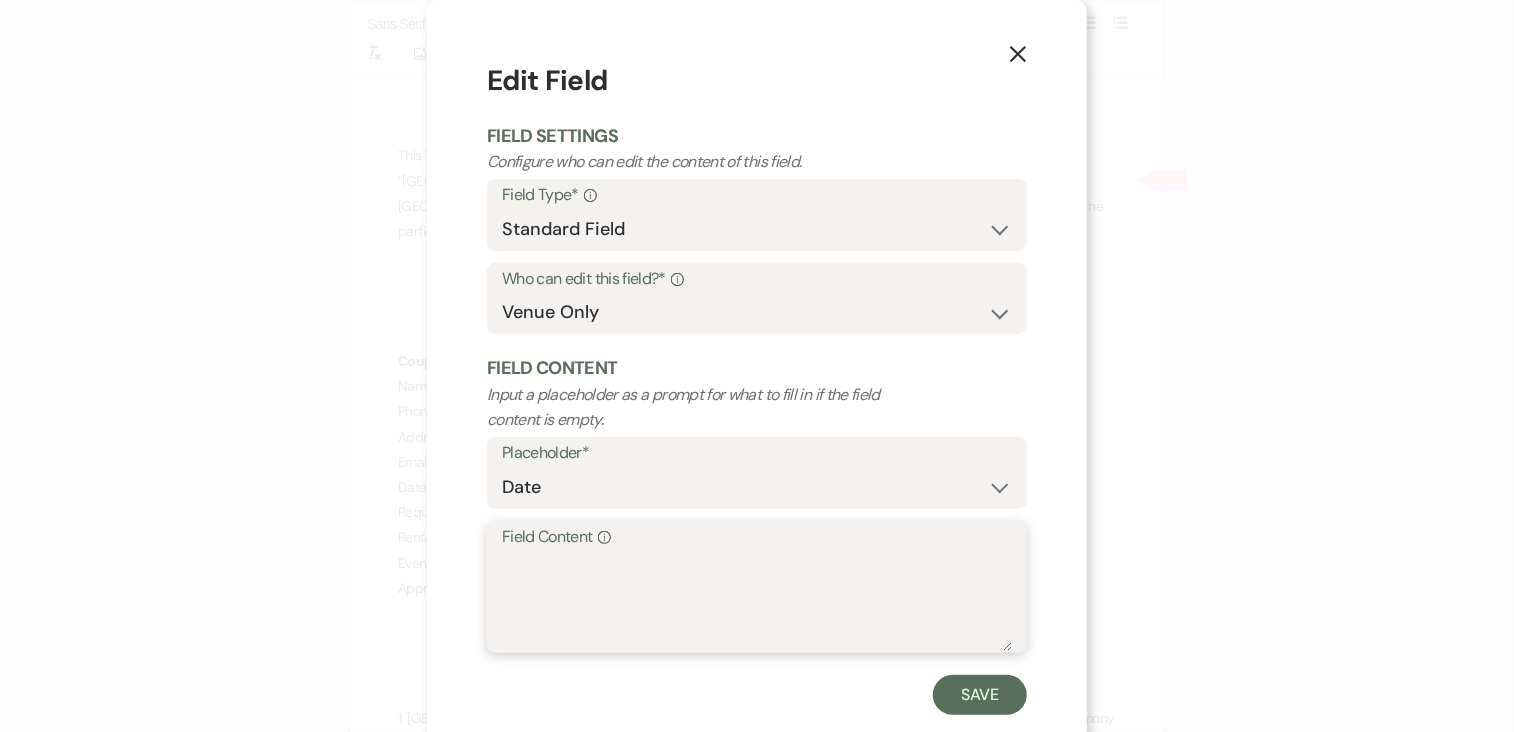 click on "Field Content Info" at bounding box center [757, 601] 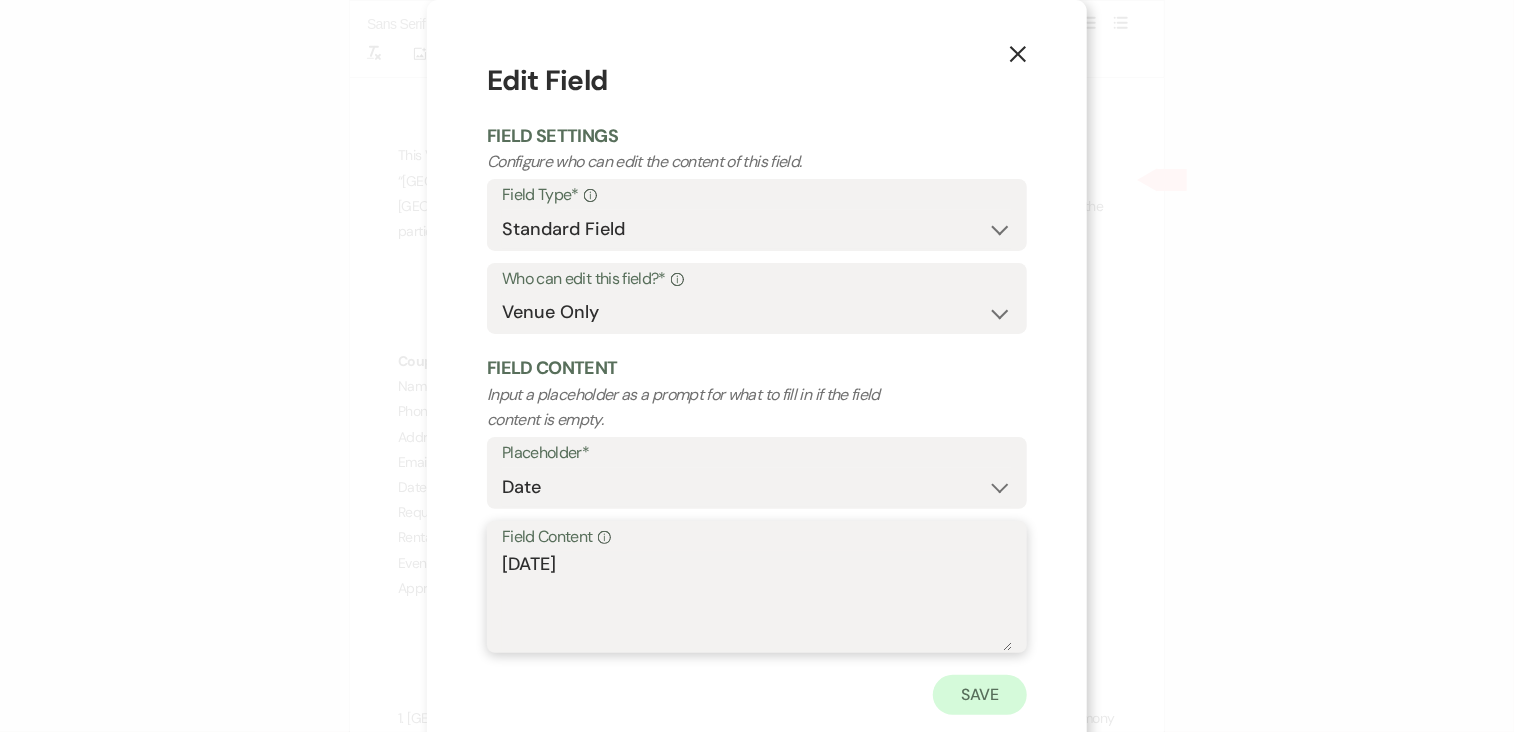 type on "May 2nd, 2026" 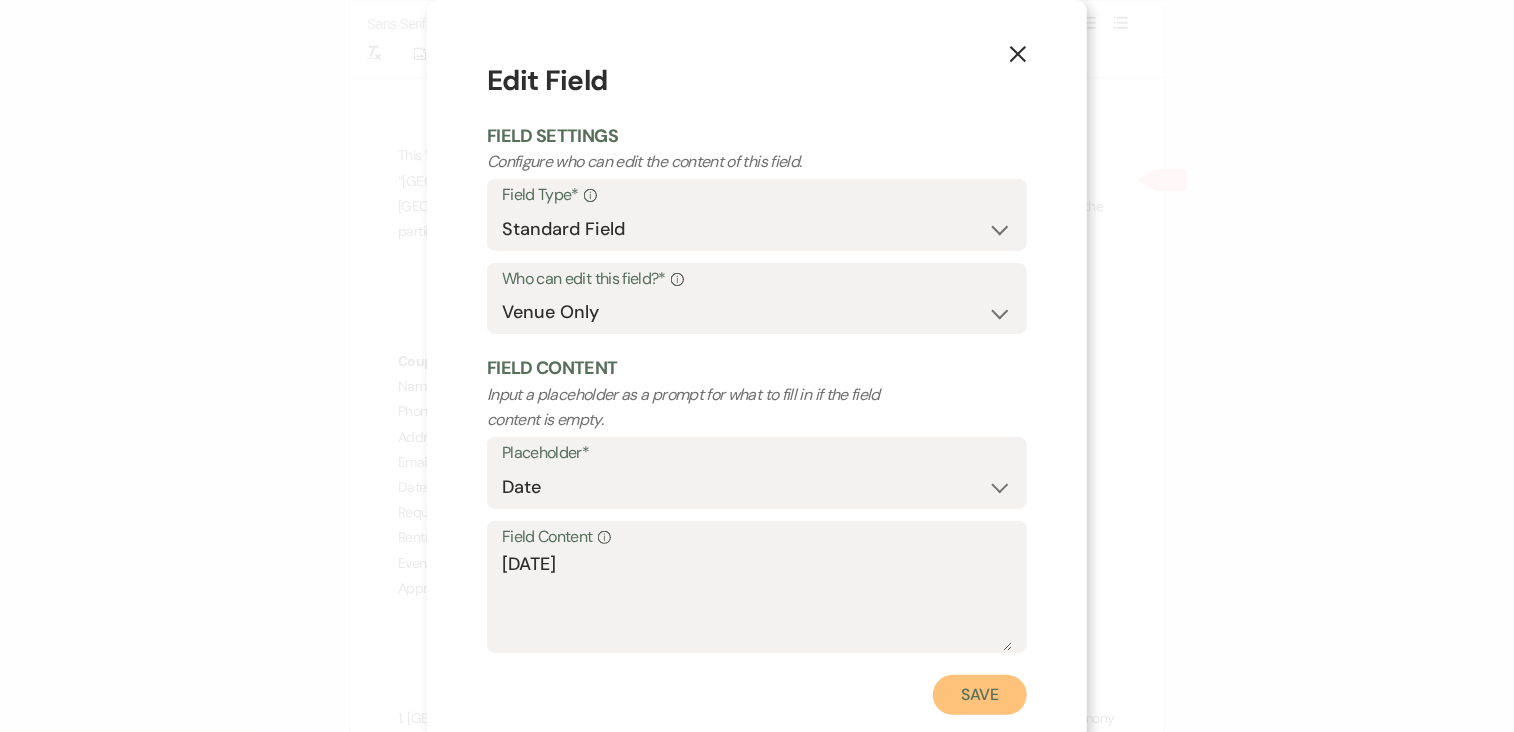 click on "Save" at bounding box center (980, 695) 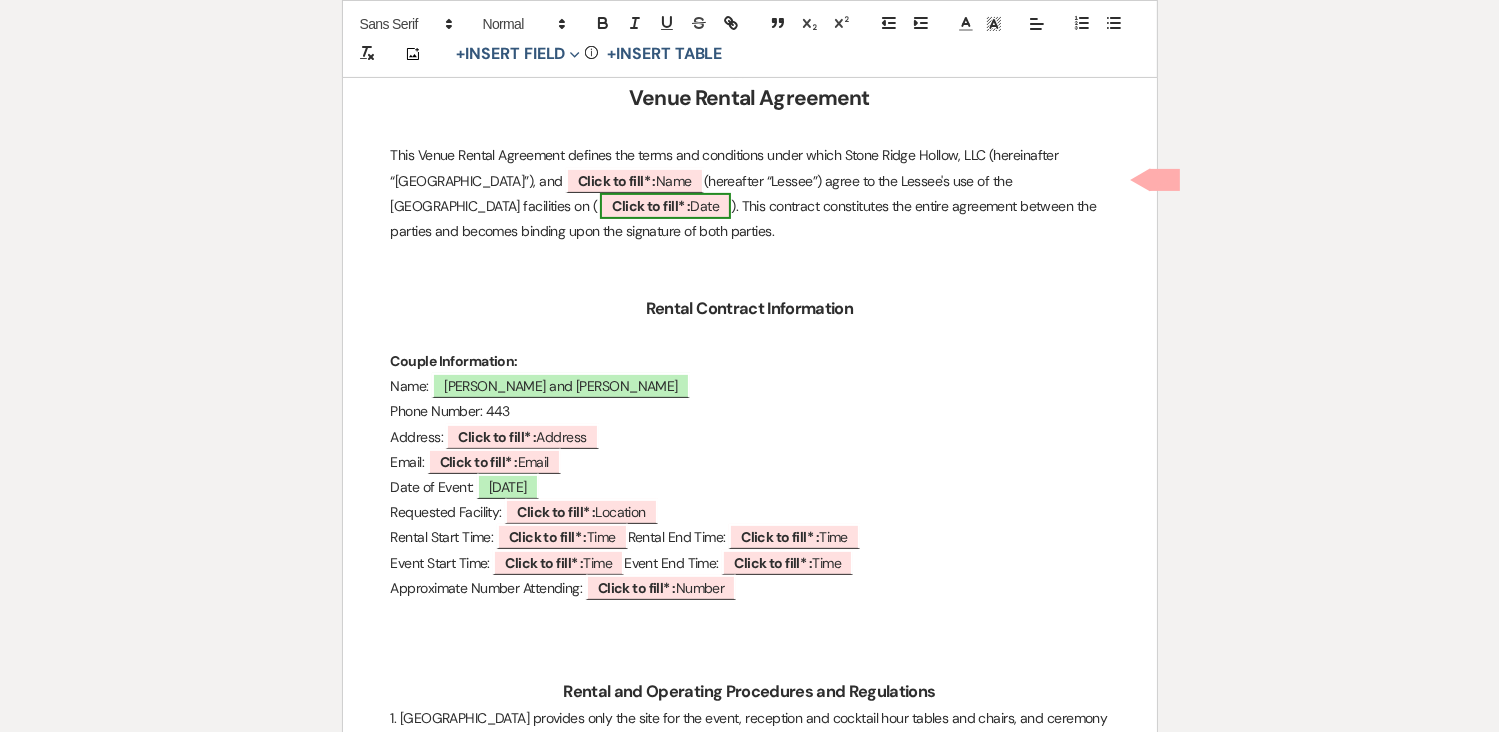 click on "Click to fill* :
Date" at bounding box center (665, 206) 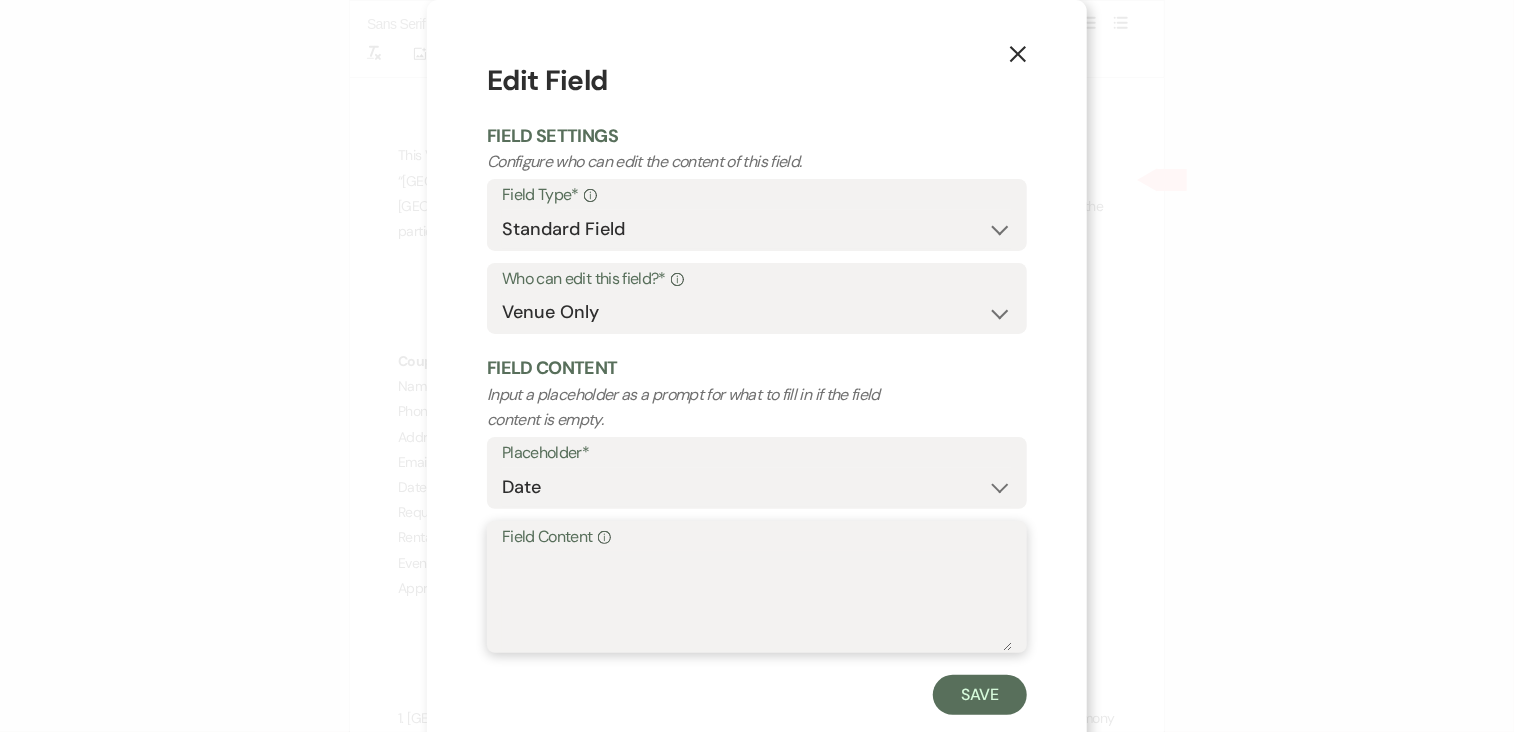 click on "Field Content Info" at bounding box center (757, 601) 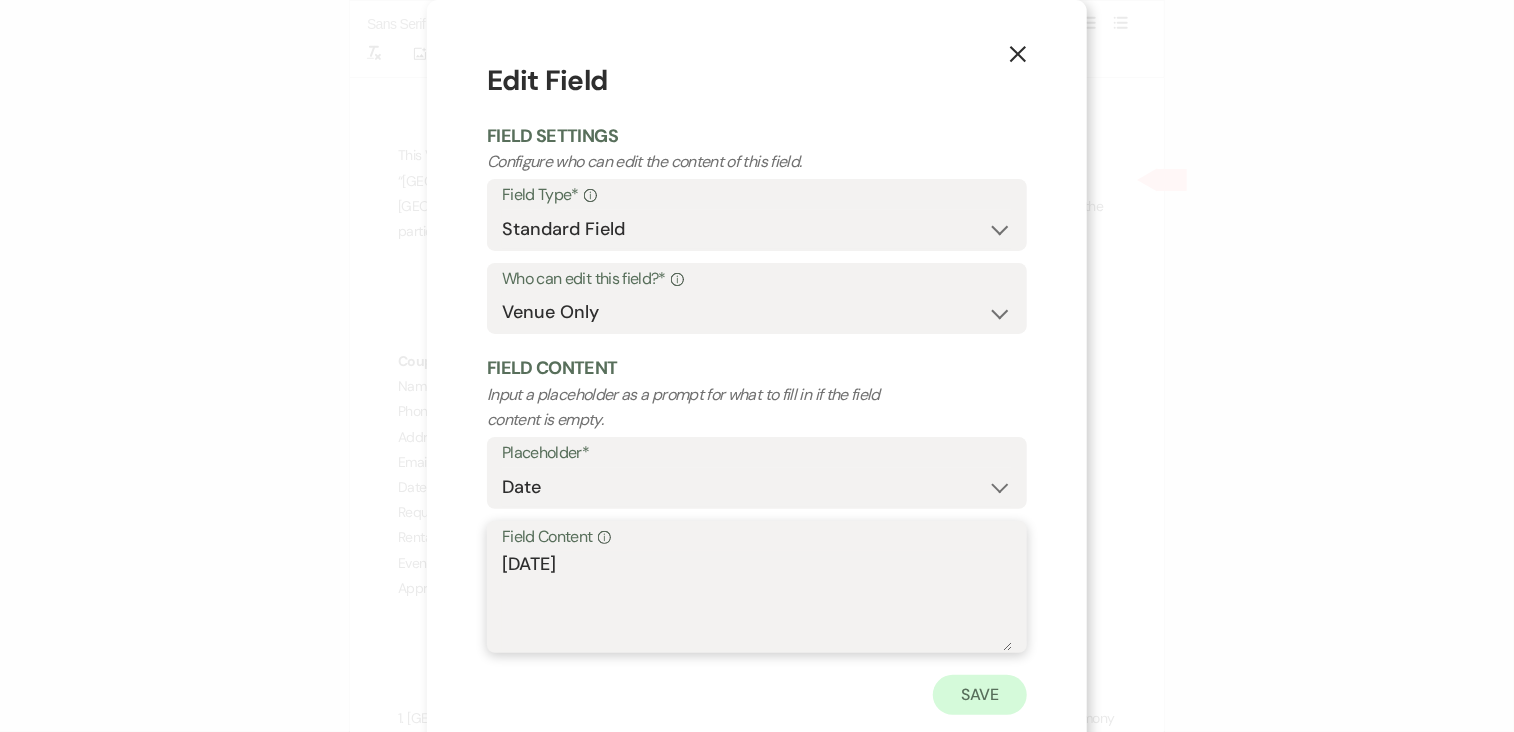 type on "May 2nd, 2026" 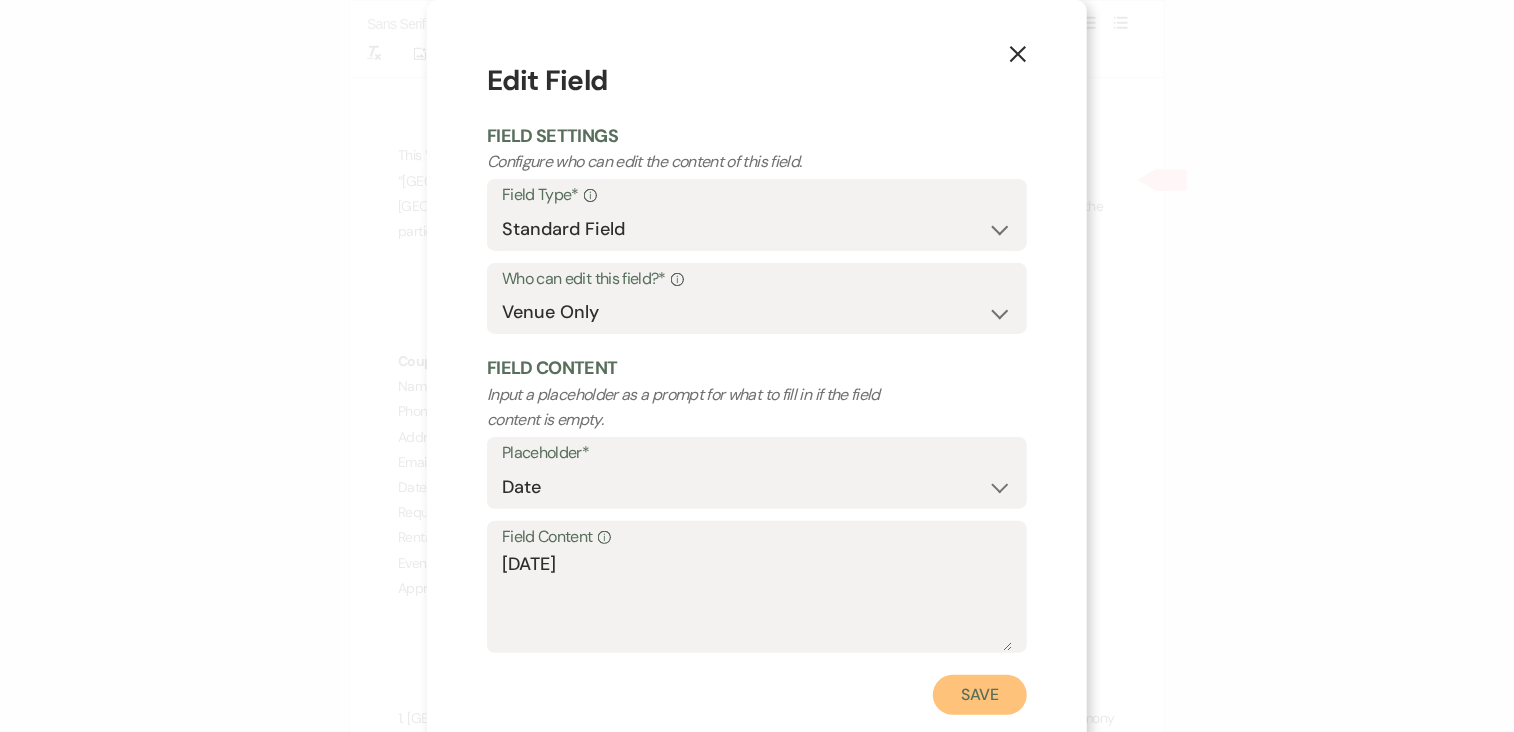 click on "Save" at bounding box center [980, 695] 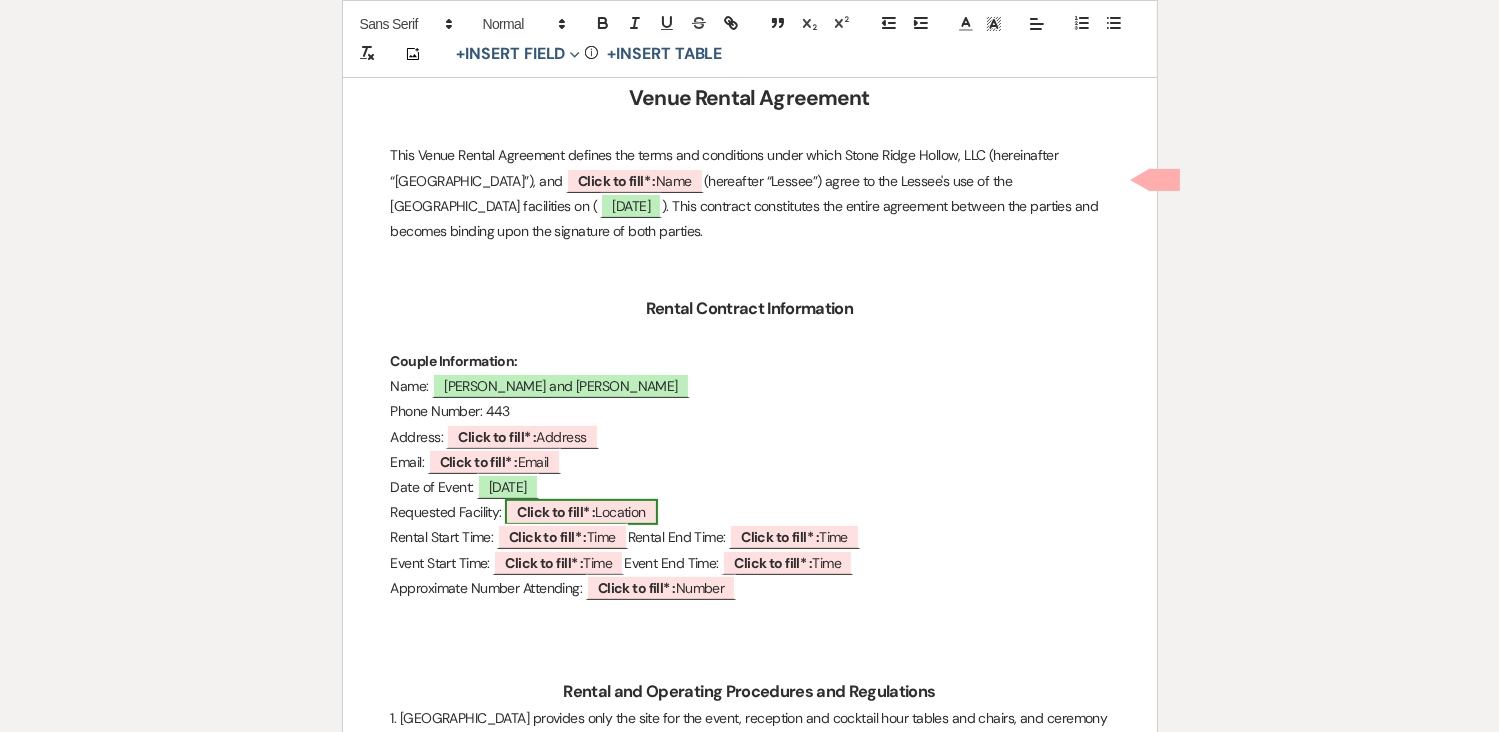 click on "Click to fill* :
Location" at bounding box center (581, 512) 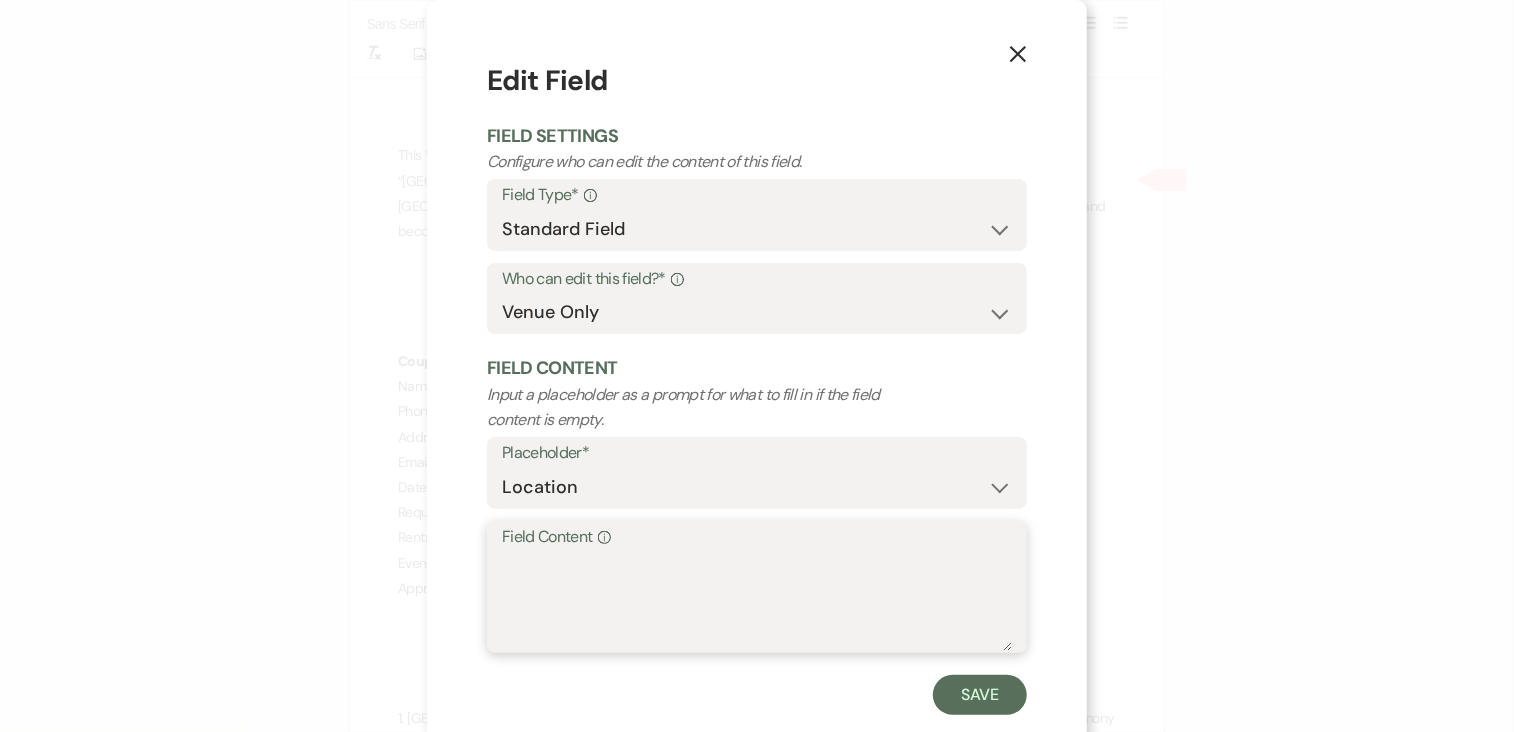 click on "Field Content Info" at bounding box center (757, 601) 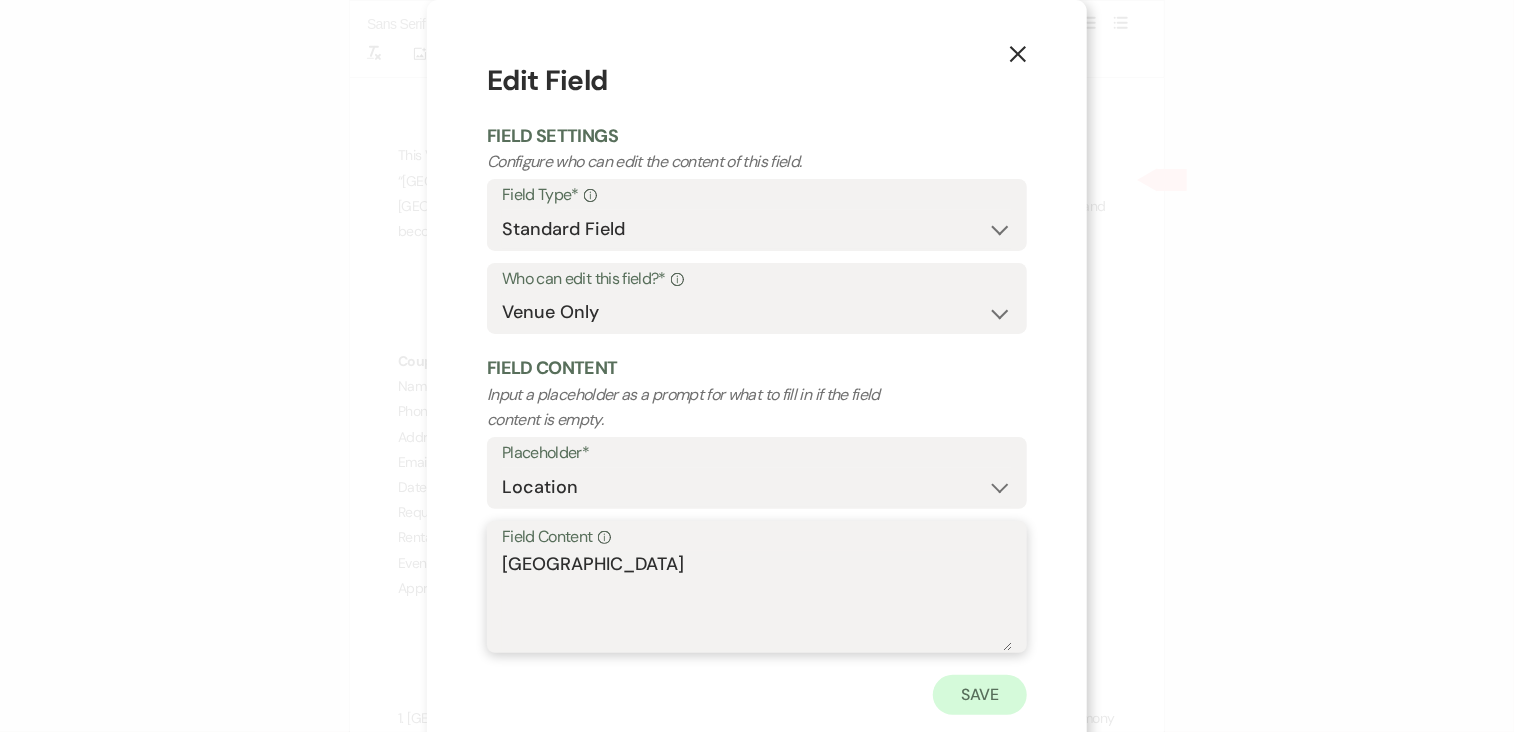 type on "Stone Ridge hollow" 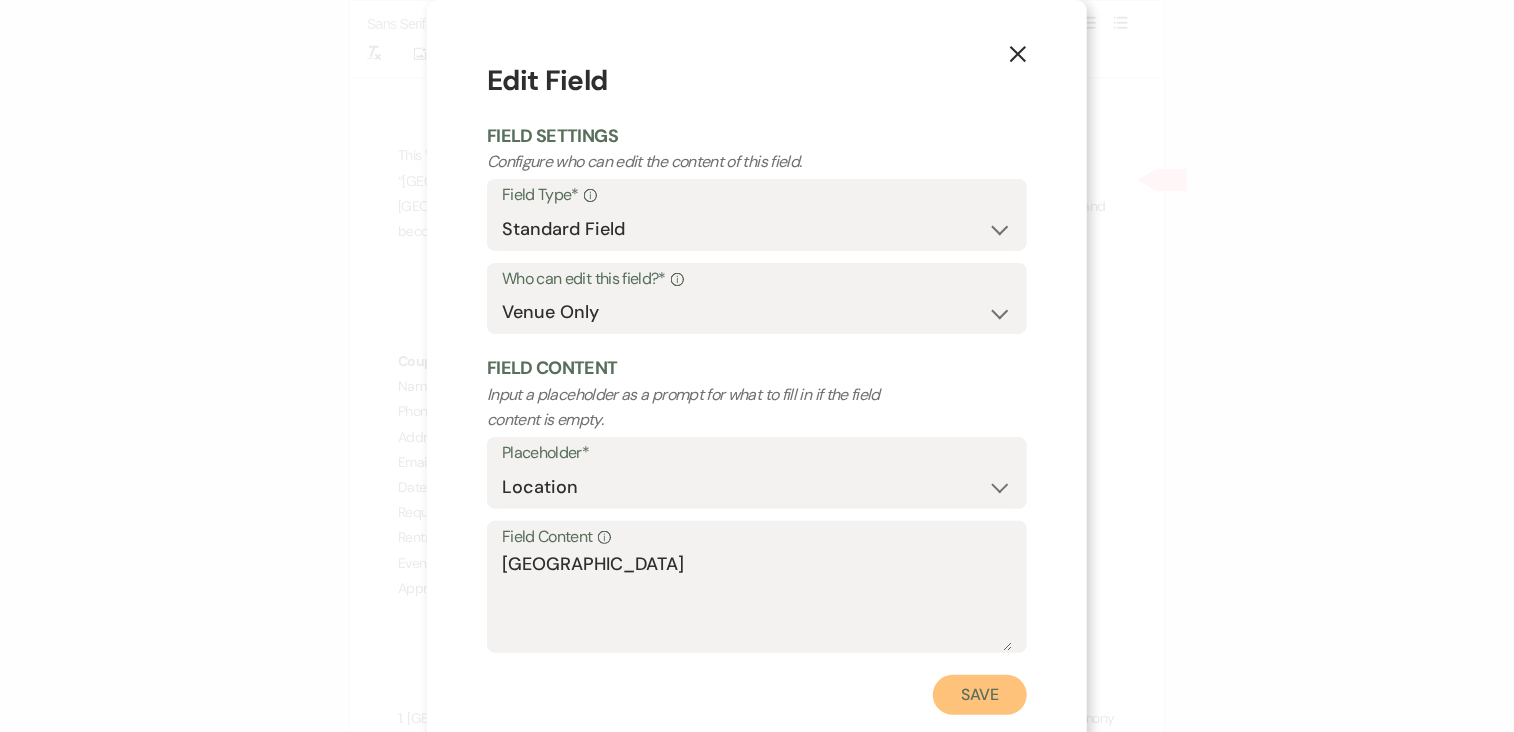 click on "Save" at bounding box center (980, 695) 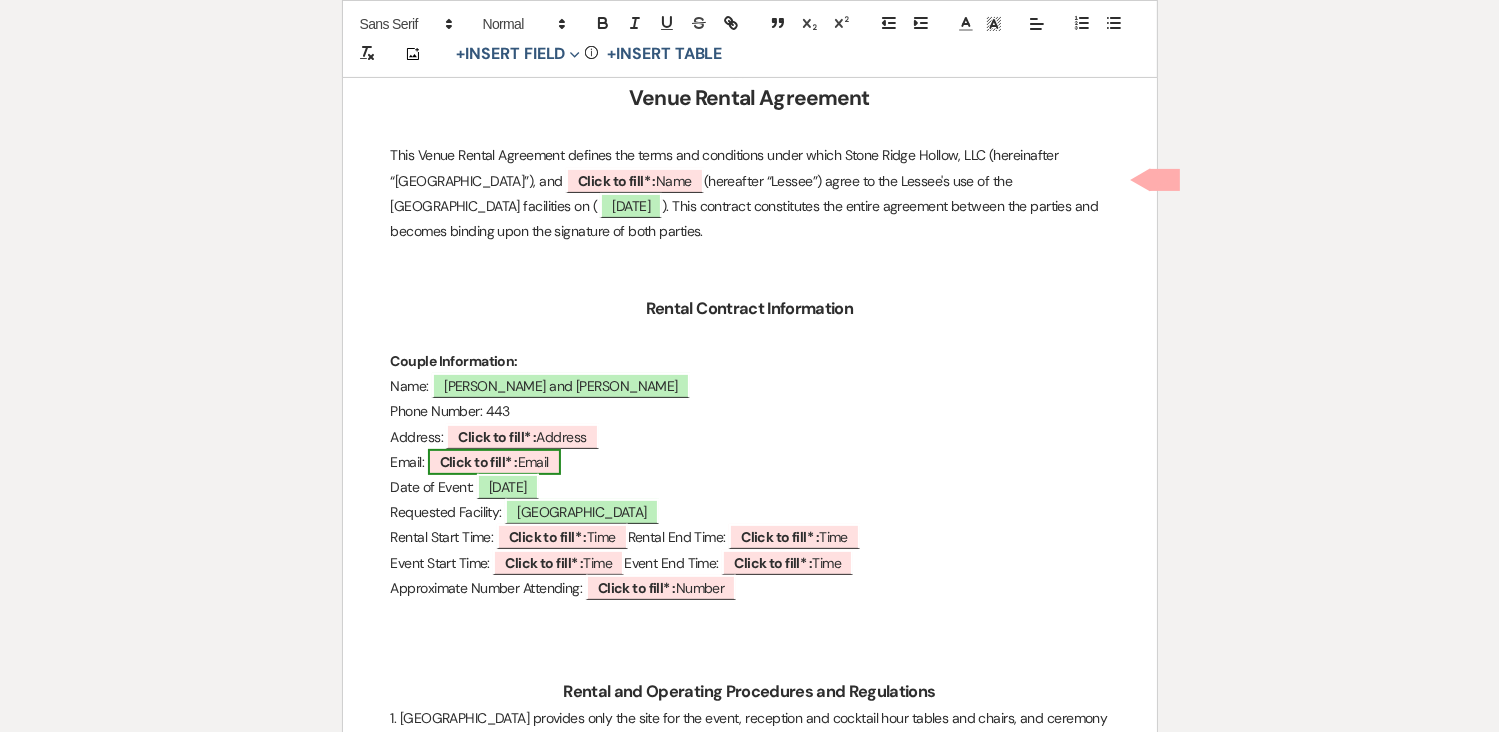 click on "Click to fill* :
Email" at bounding box center [494, 462] 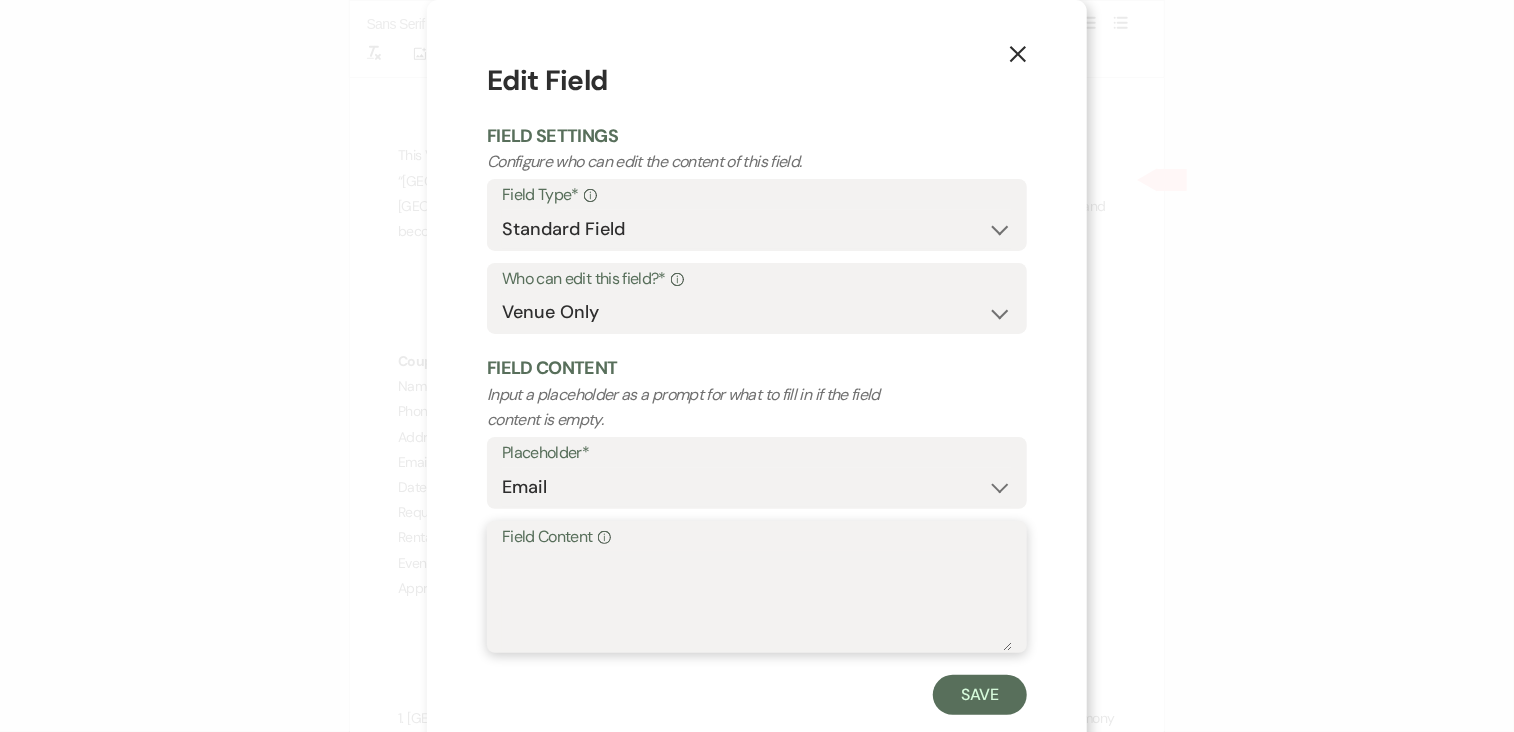 click on "Field Content Info" at bounding box center (757, 601) 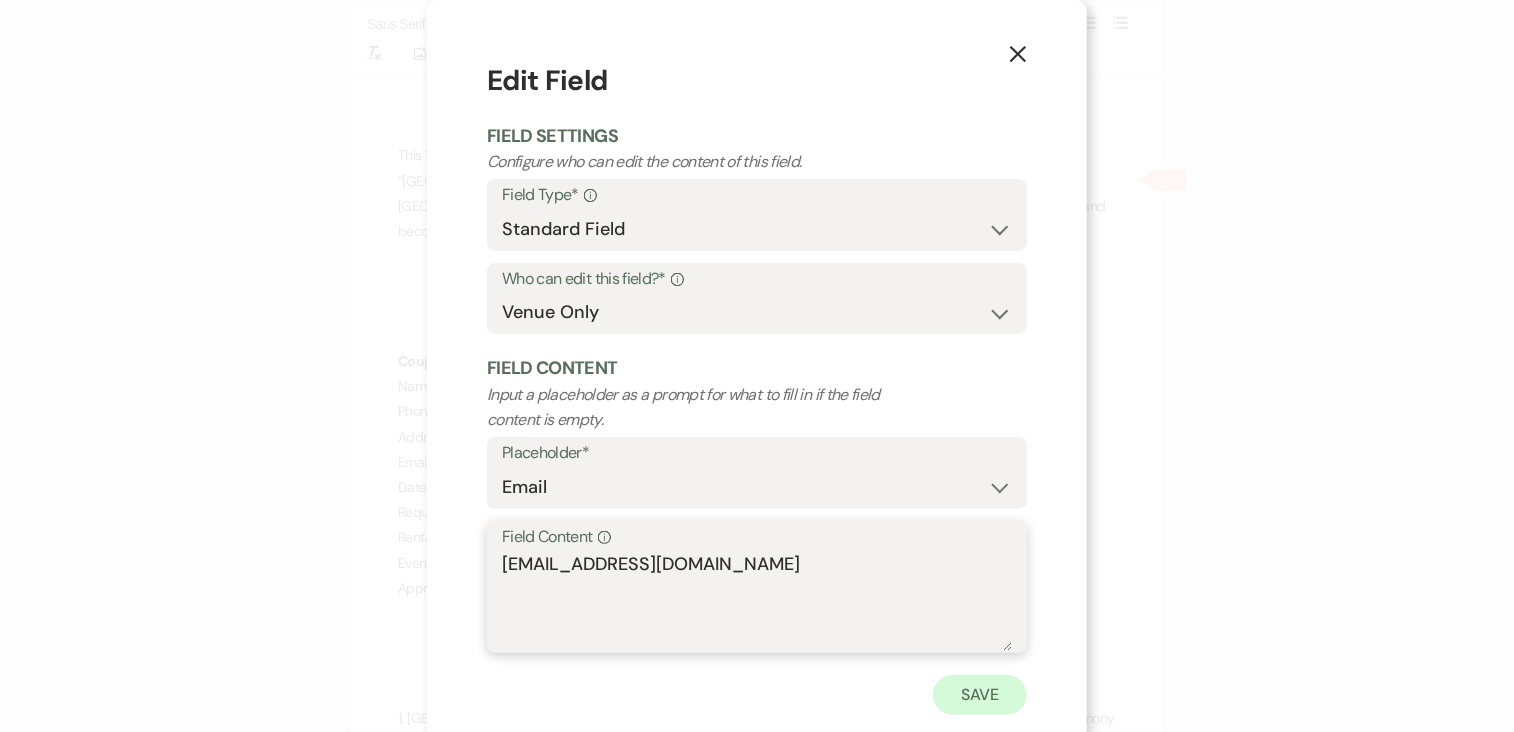type on "Scarlett.Stanley32@icloud.com" 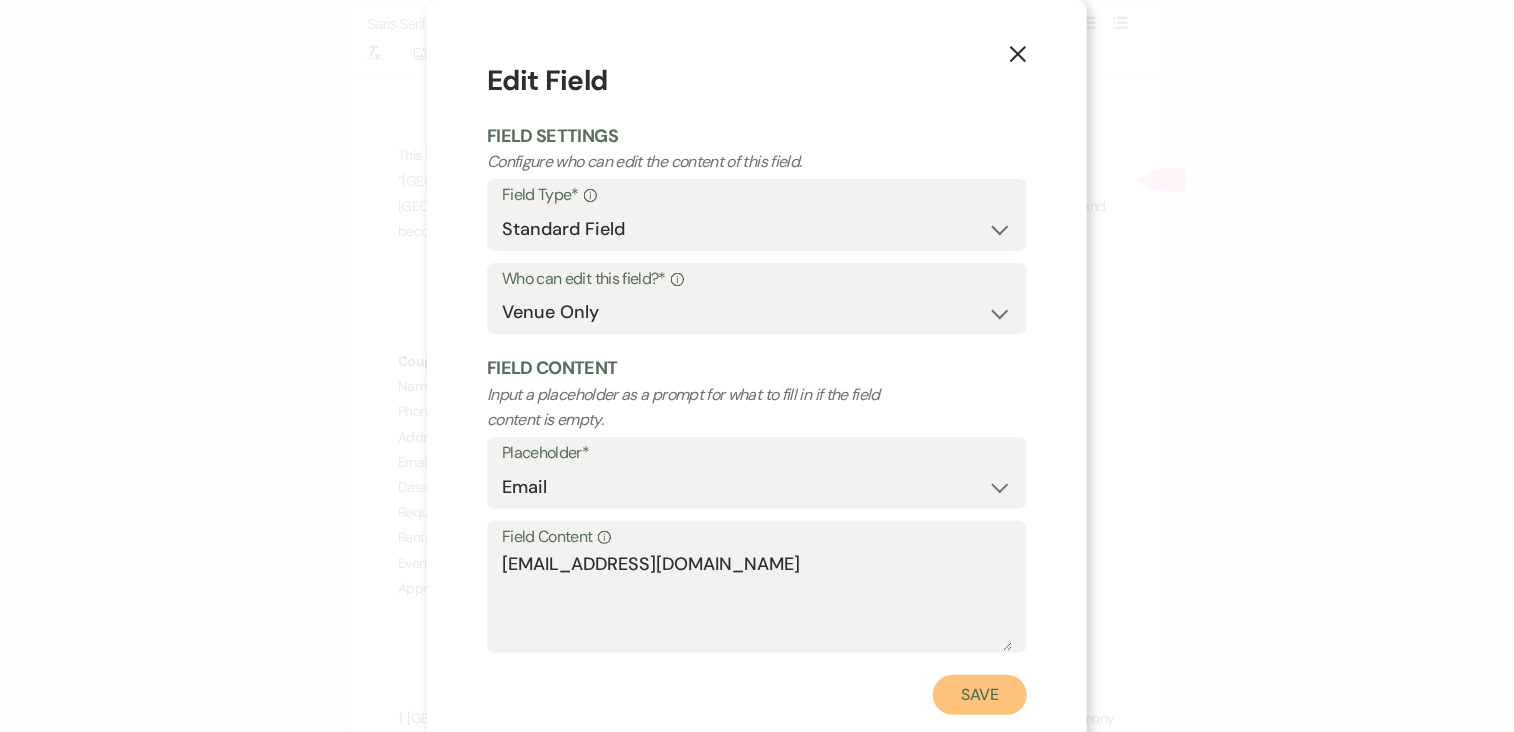 click on "Save" at bounding box center (980, 695) 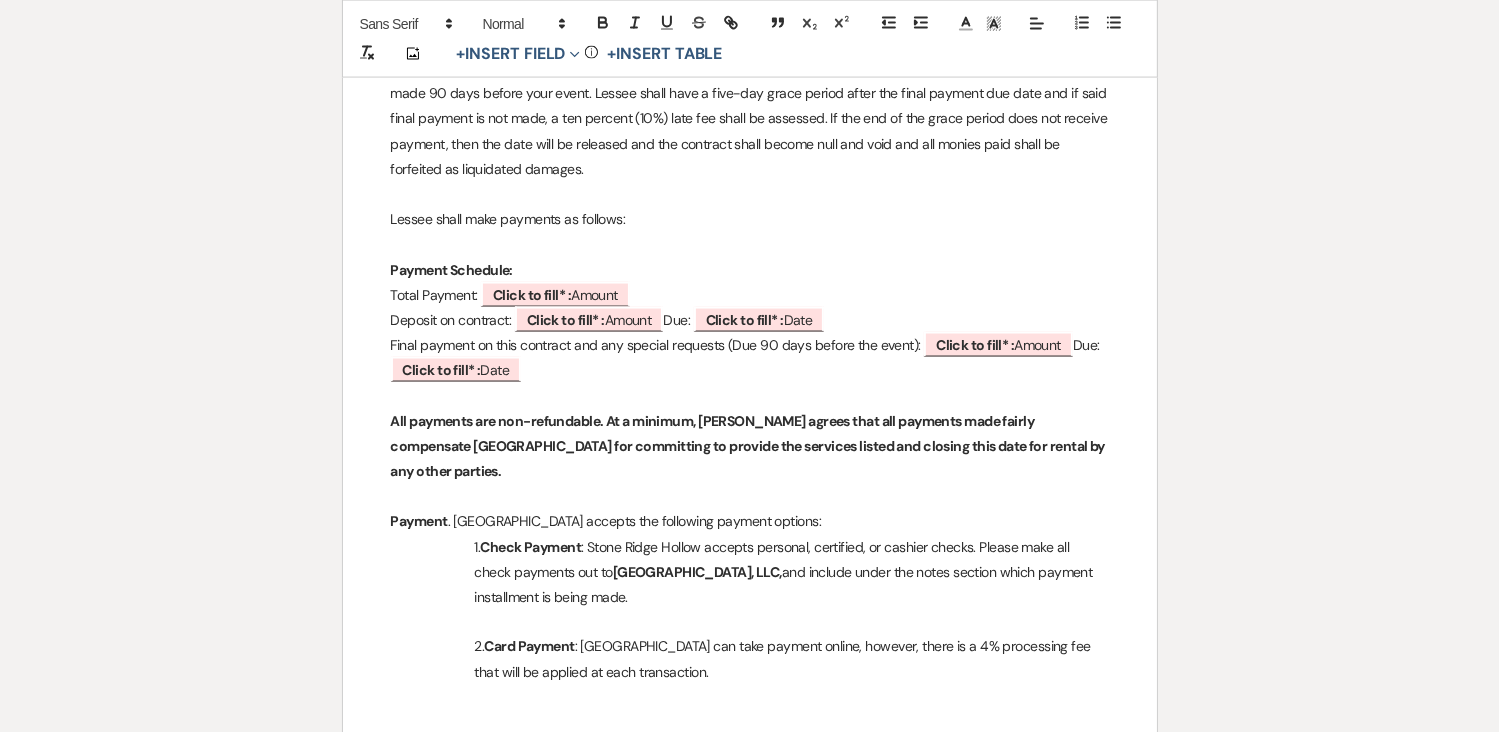 scroll, scrollTop: 3128, scrollLeft: 0, axis: vertical 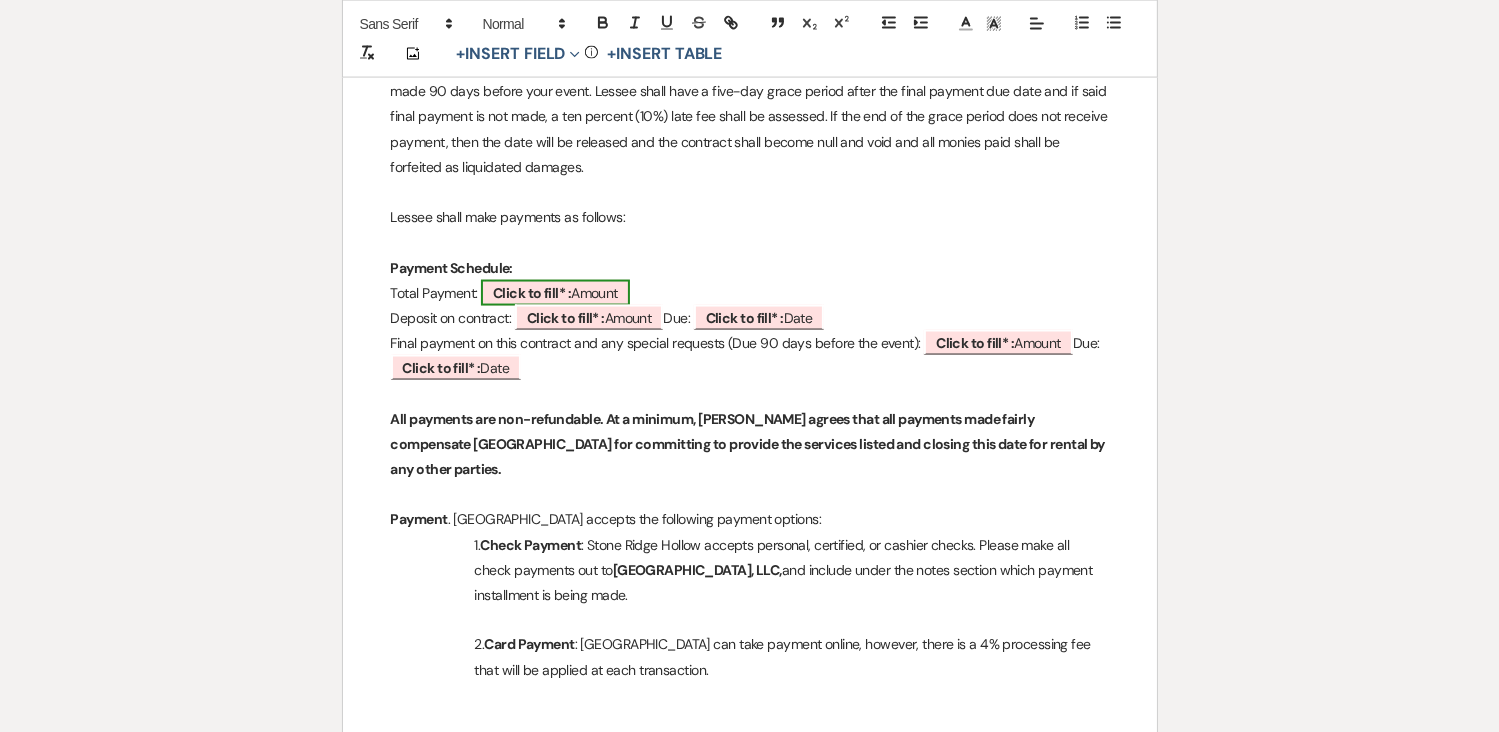 drag, startPoint x: 1204, startPoint y: 432, endPoint x: 612, endPoint y: 294, distance: 607.8717 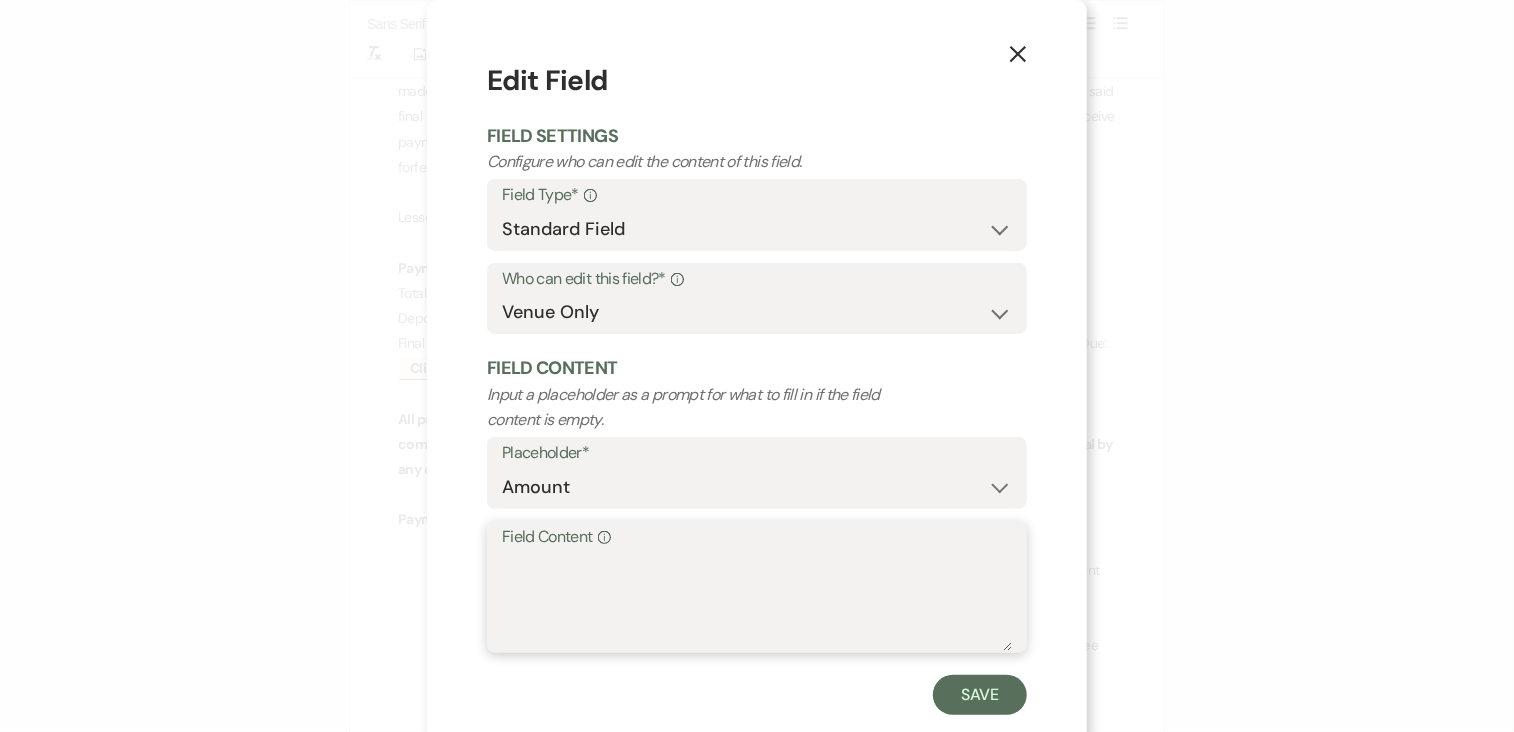 click on "Field Content Info" at bounding box center (757, 601) 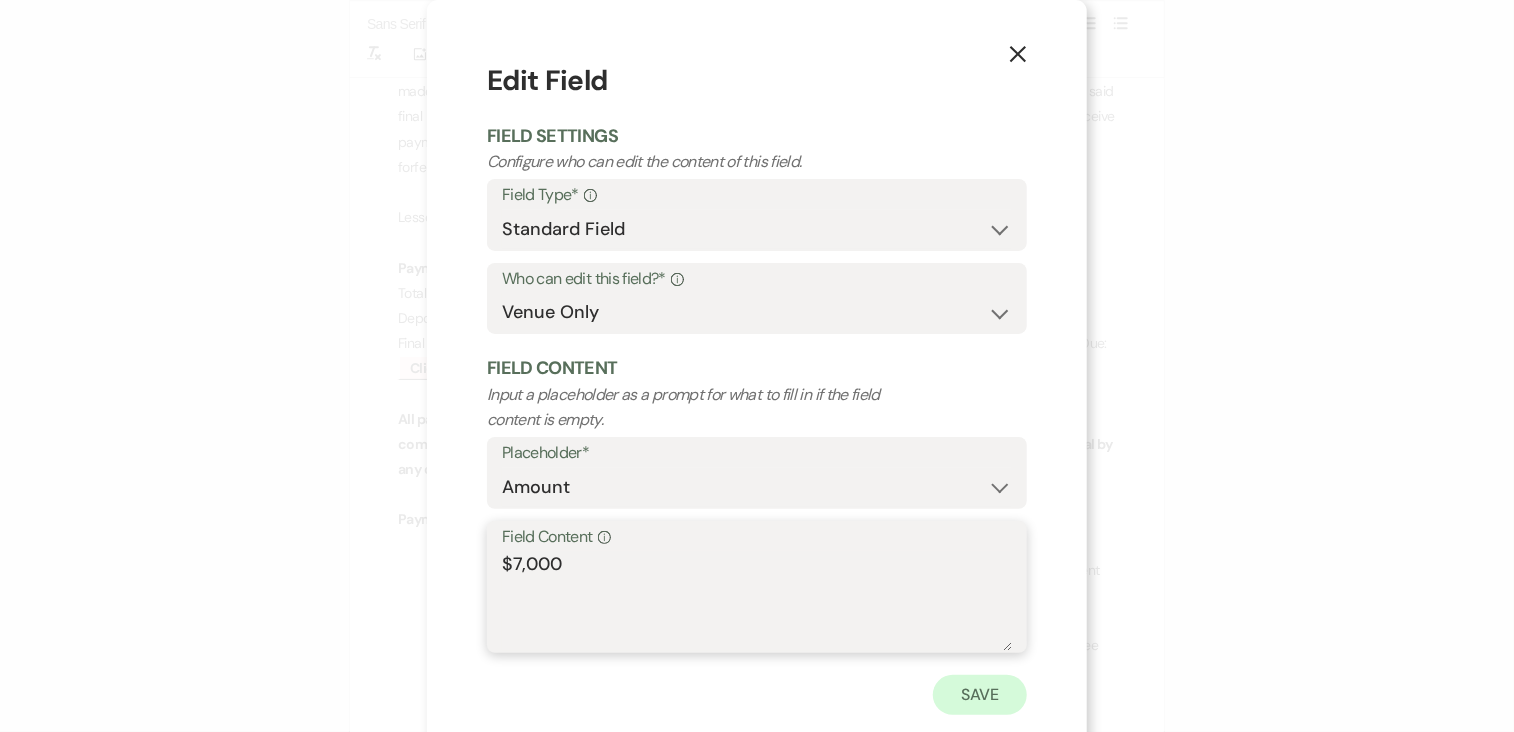 type on "$7,000" 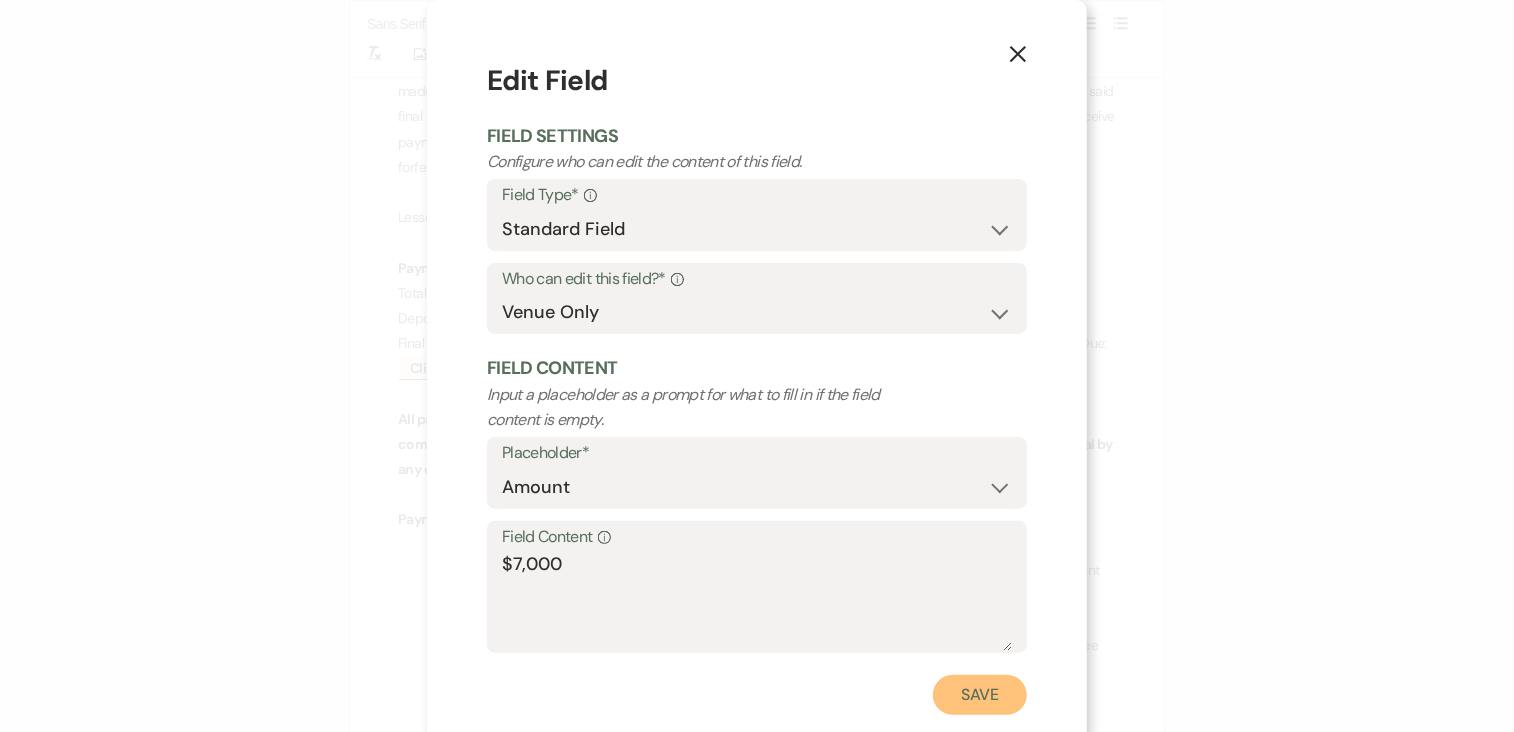 click on "Save" at bounding box center (980, 695) 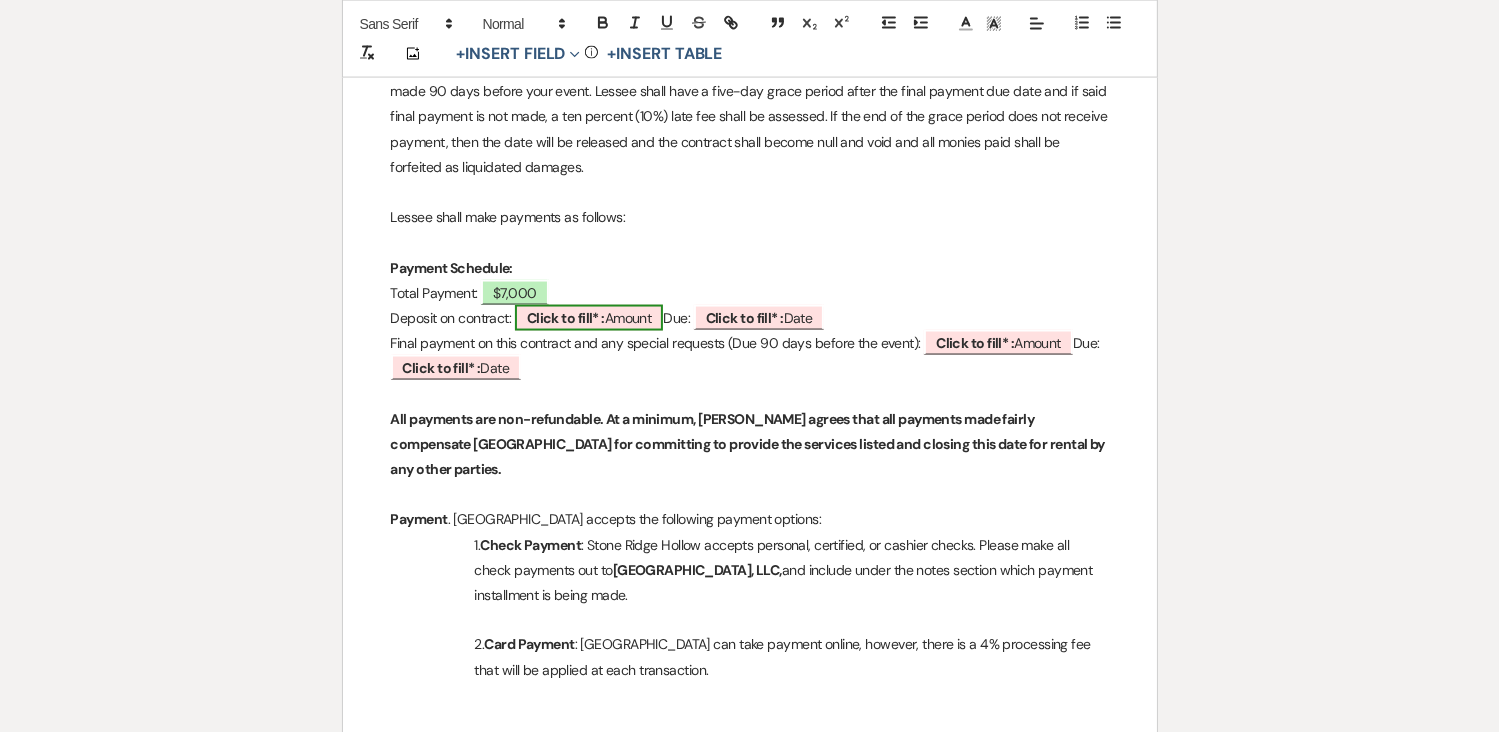 click on "Click to fill* :
Amount" at bounding box center (589, 318) 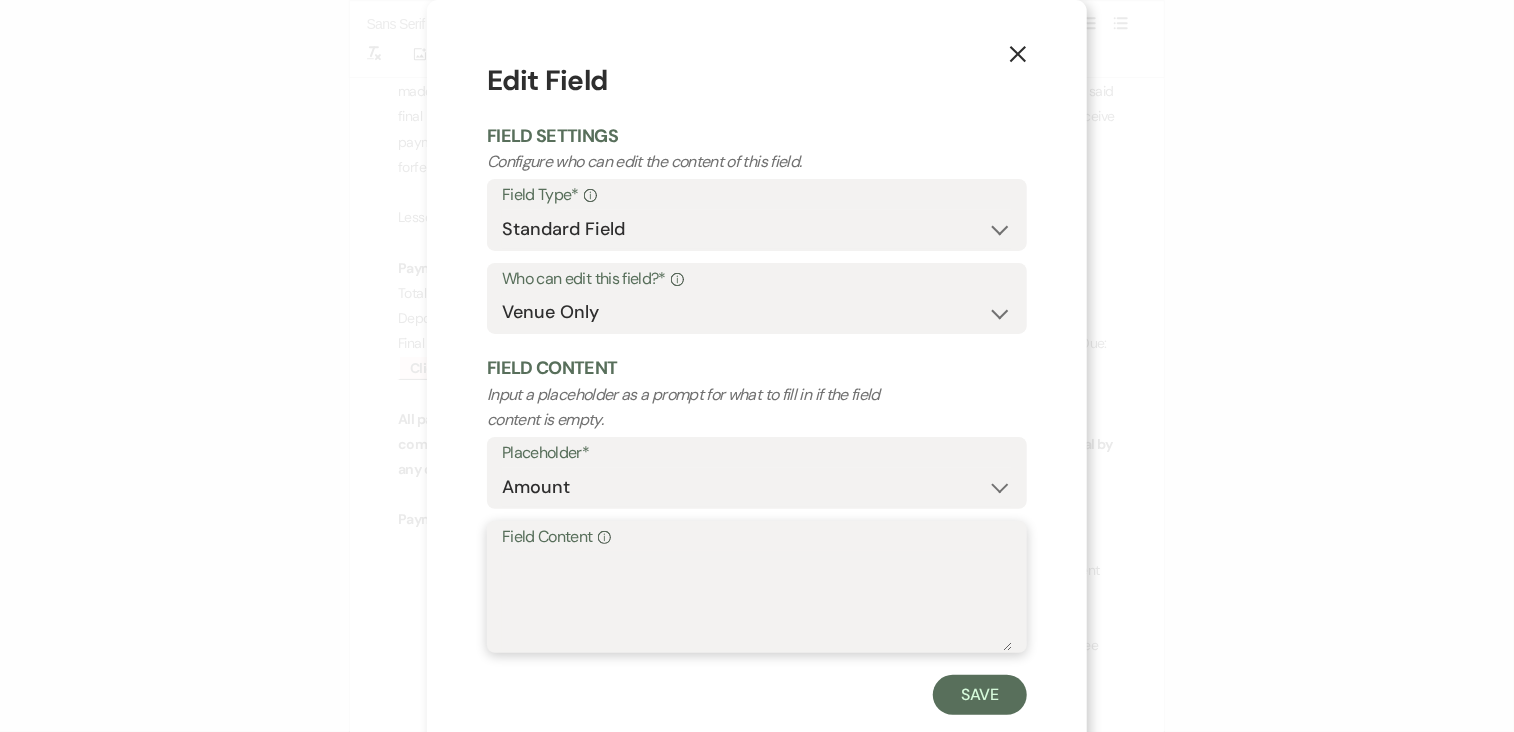 click on "Field Content Info" at bounding box center [757, 601] 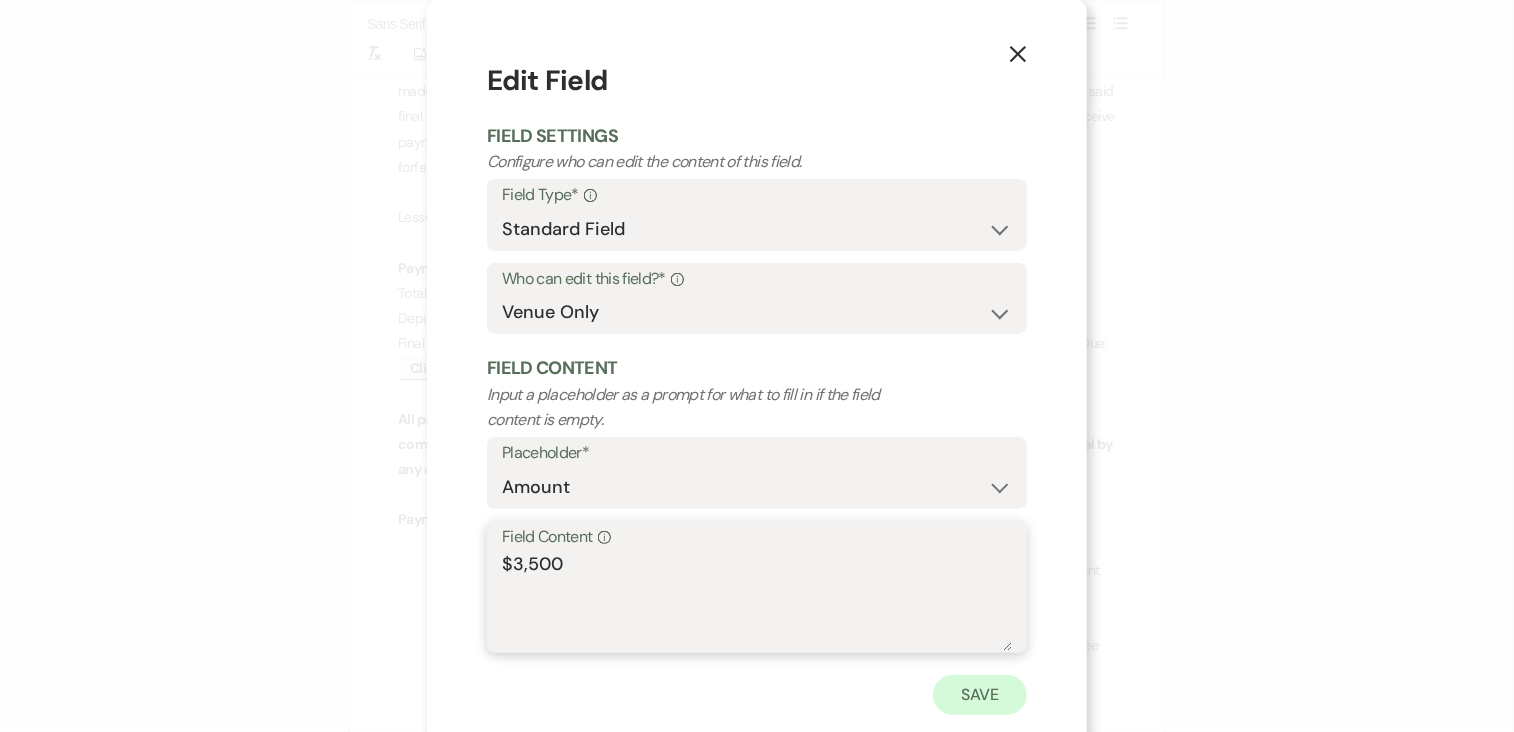 type on "$3,500" 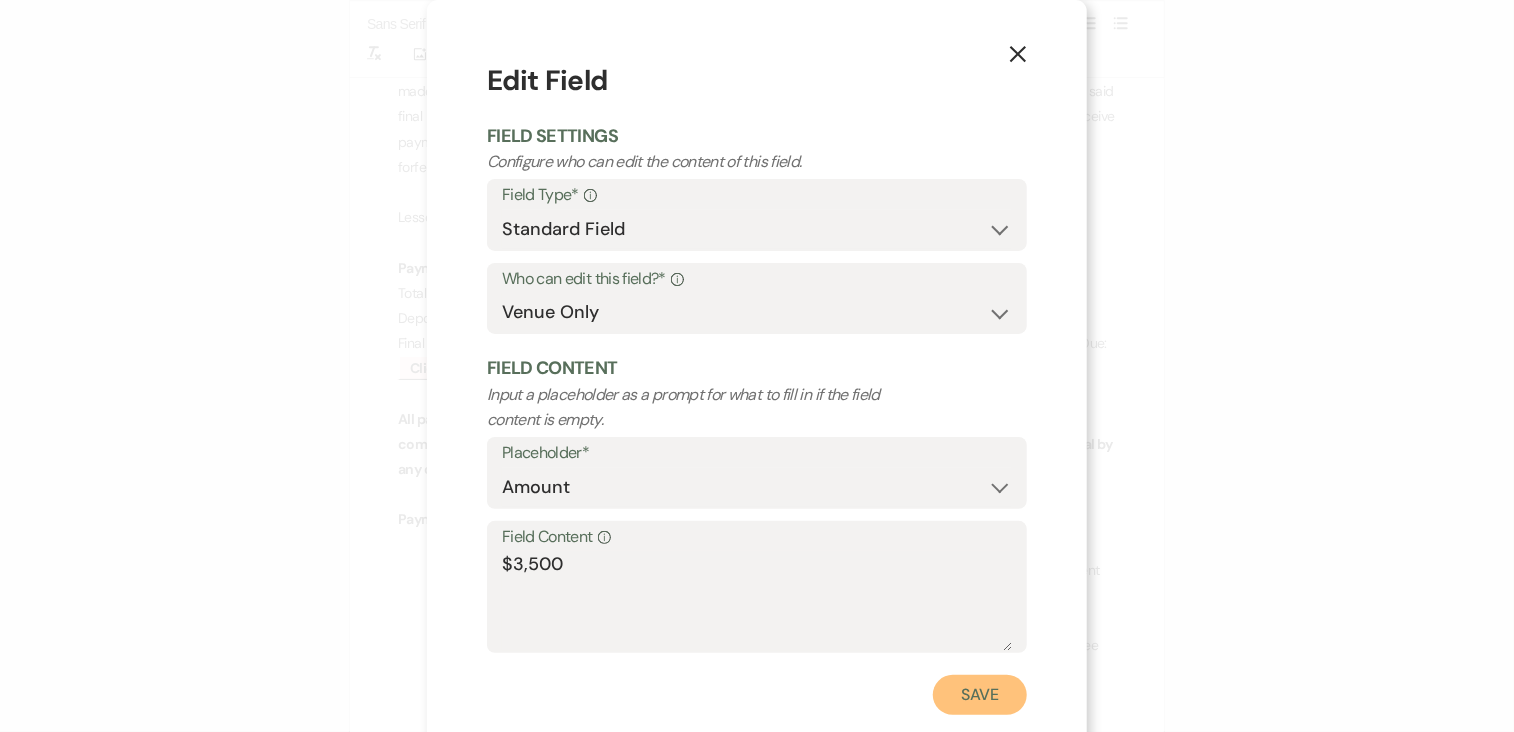 click on "Save" at bounding box center [980, 695] 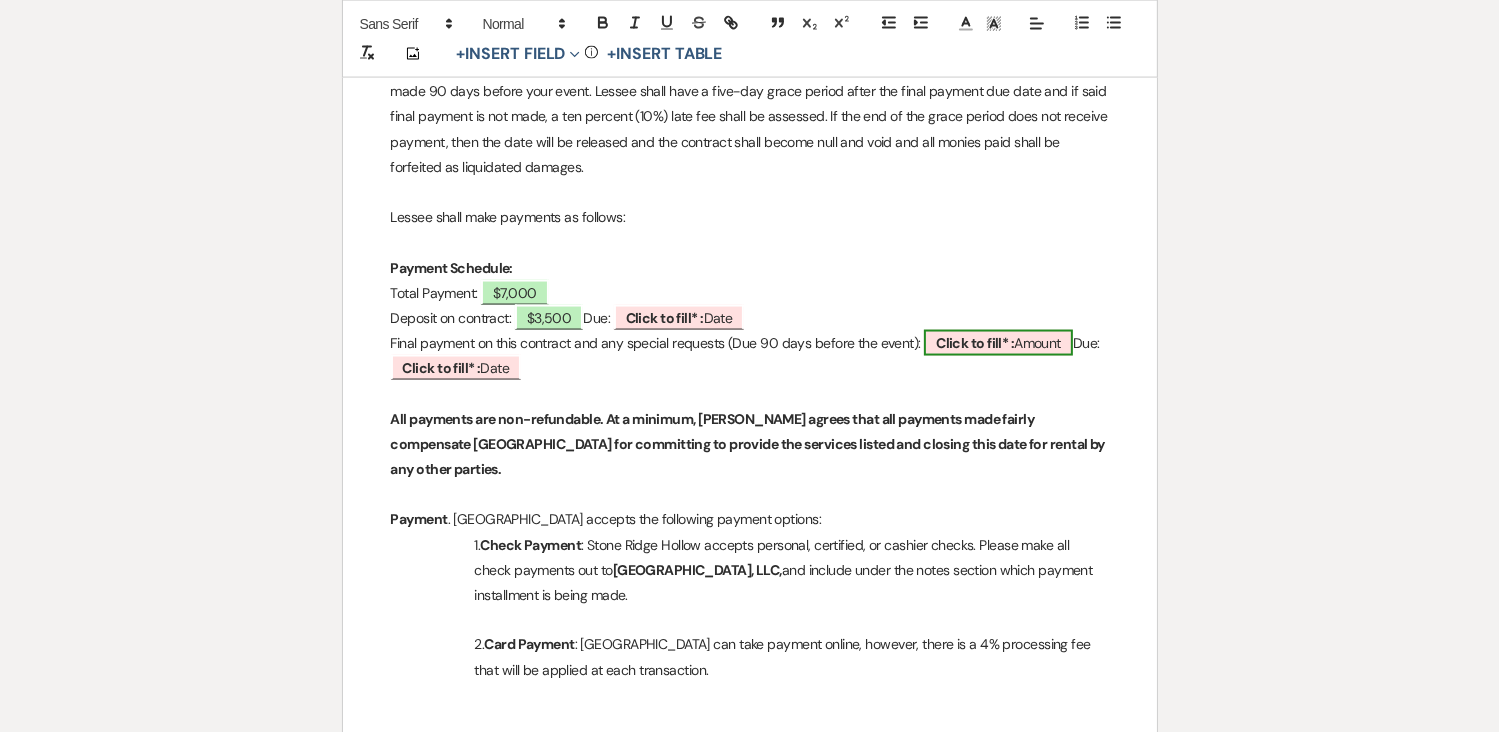 click on "Click to fill* :
Amount" at bounding box center (998, 343) 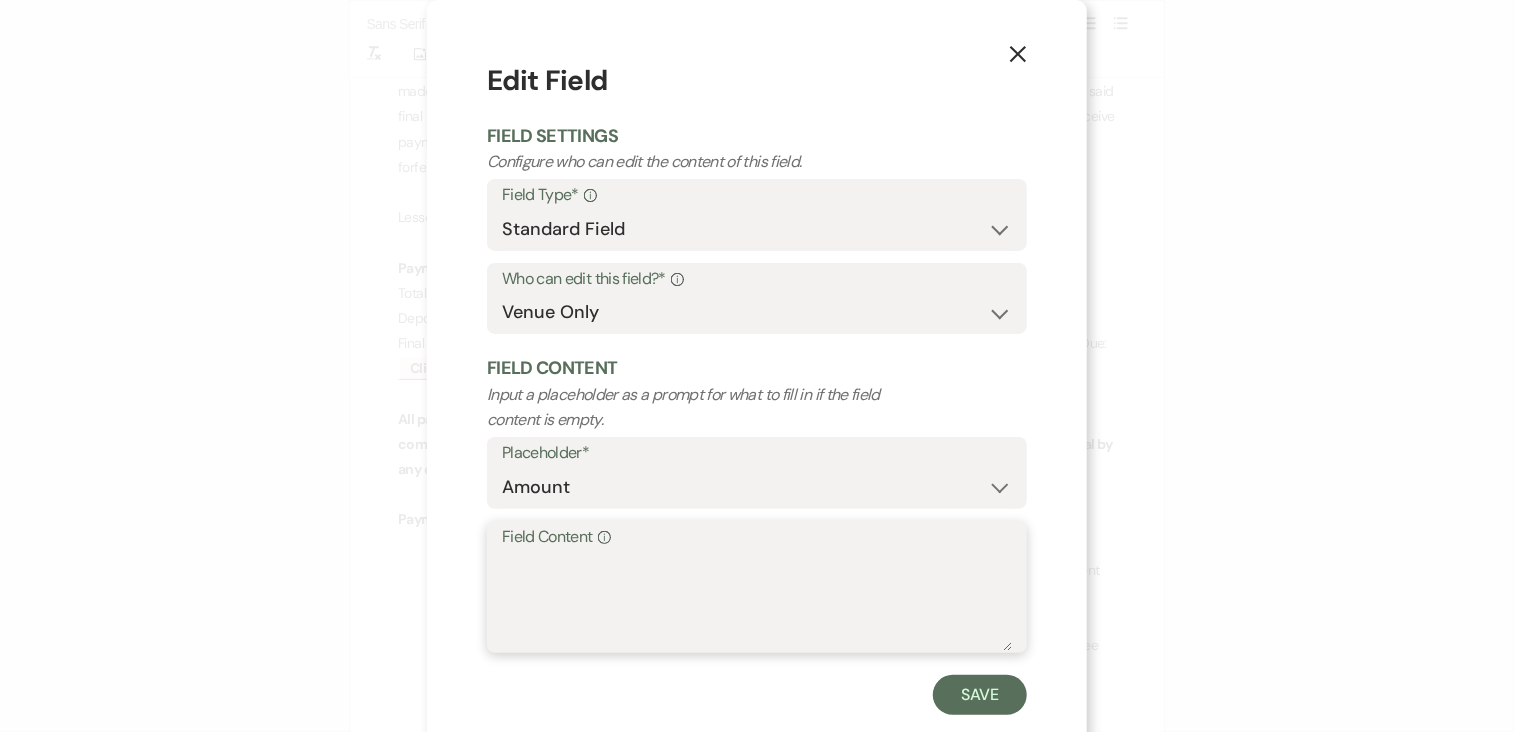 click on "Field Content Info" at bounding box center (757, 601) 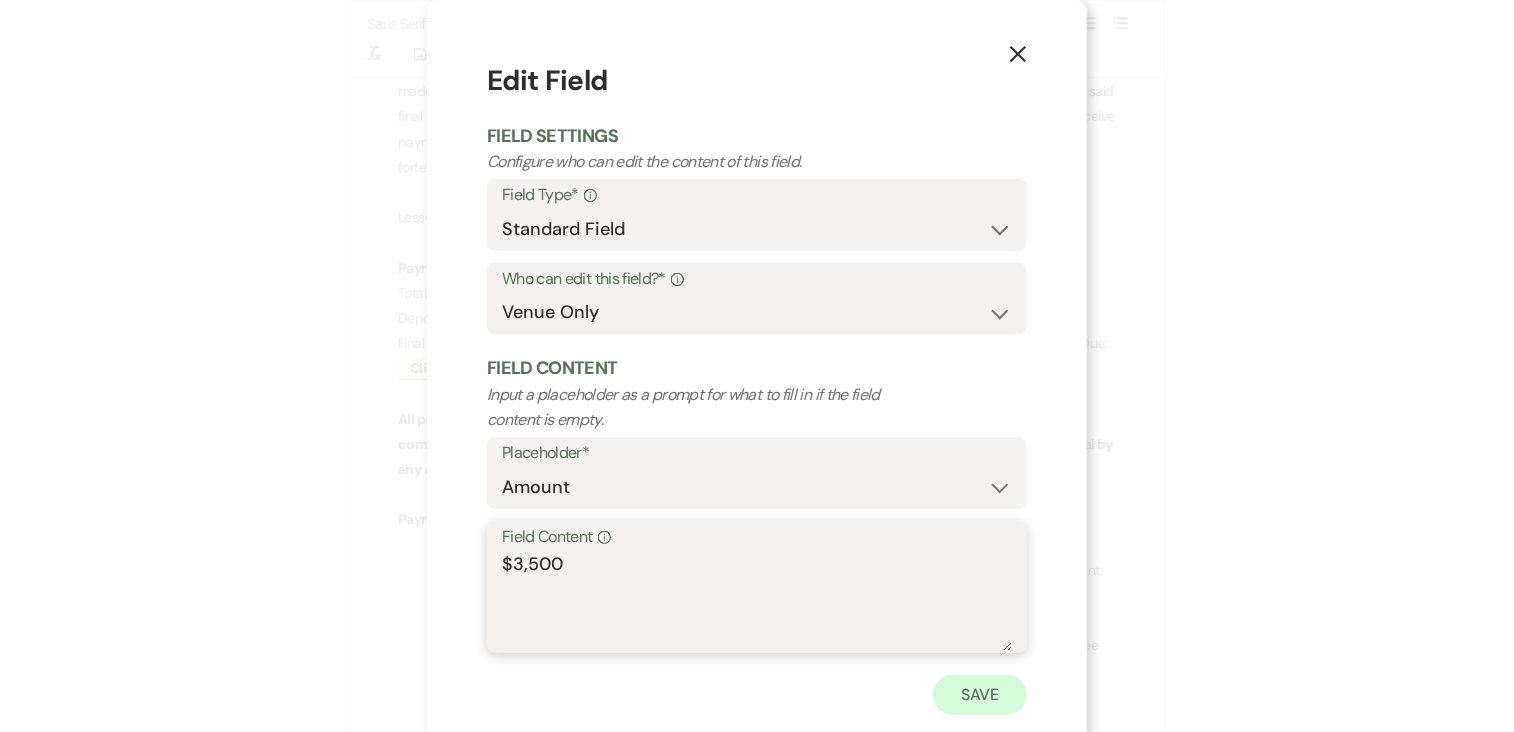 type on "$3,500" 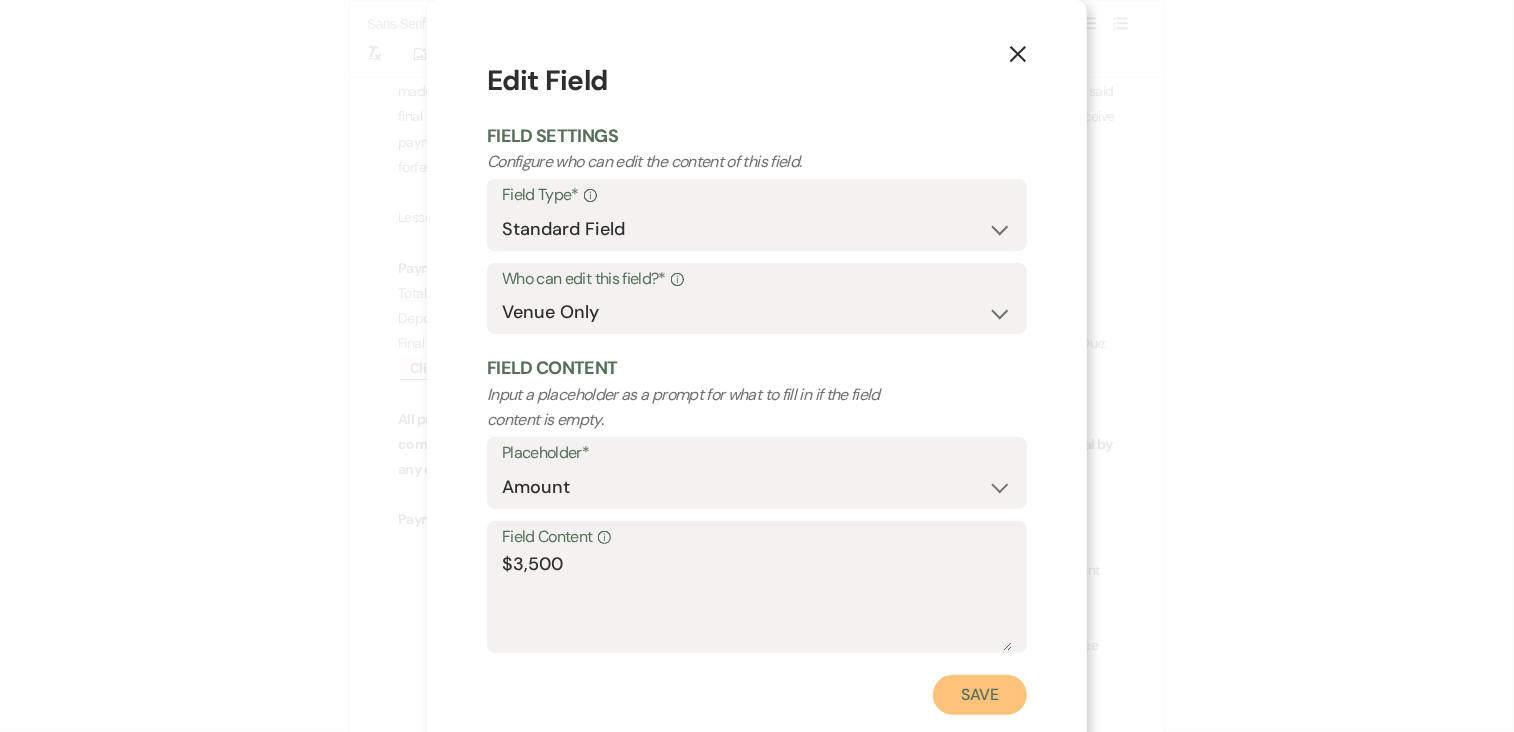 click on "Save" at bounding box center (980, 695) 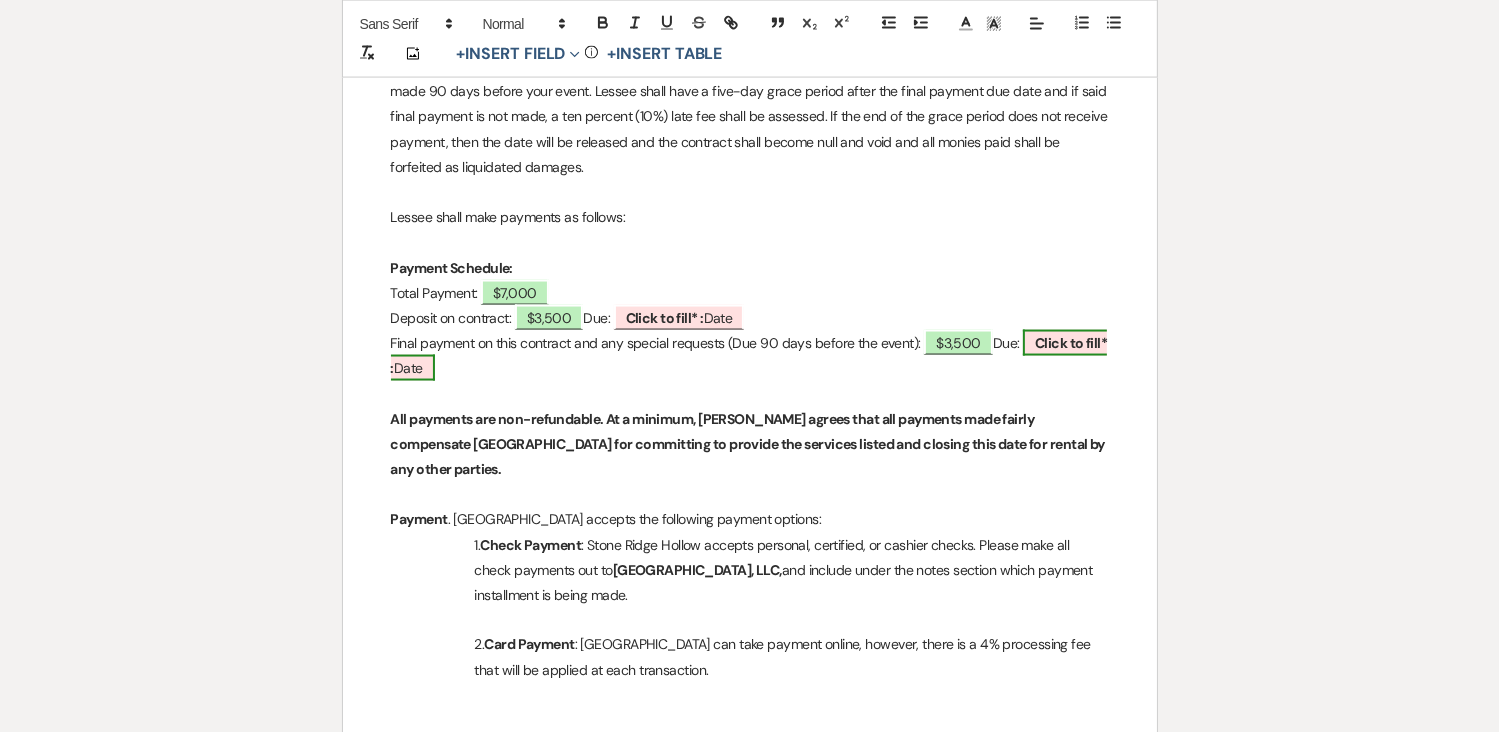 click on "Click to fill* :" at bounding box center [749, 355] 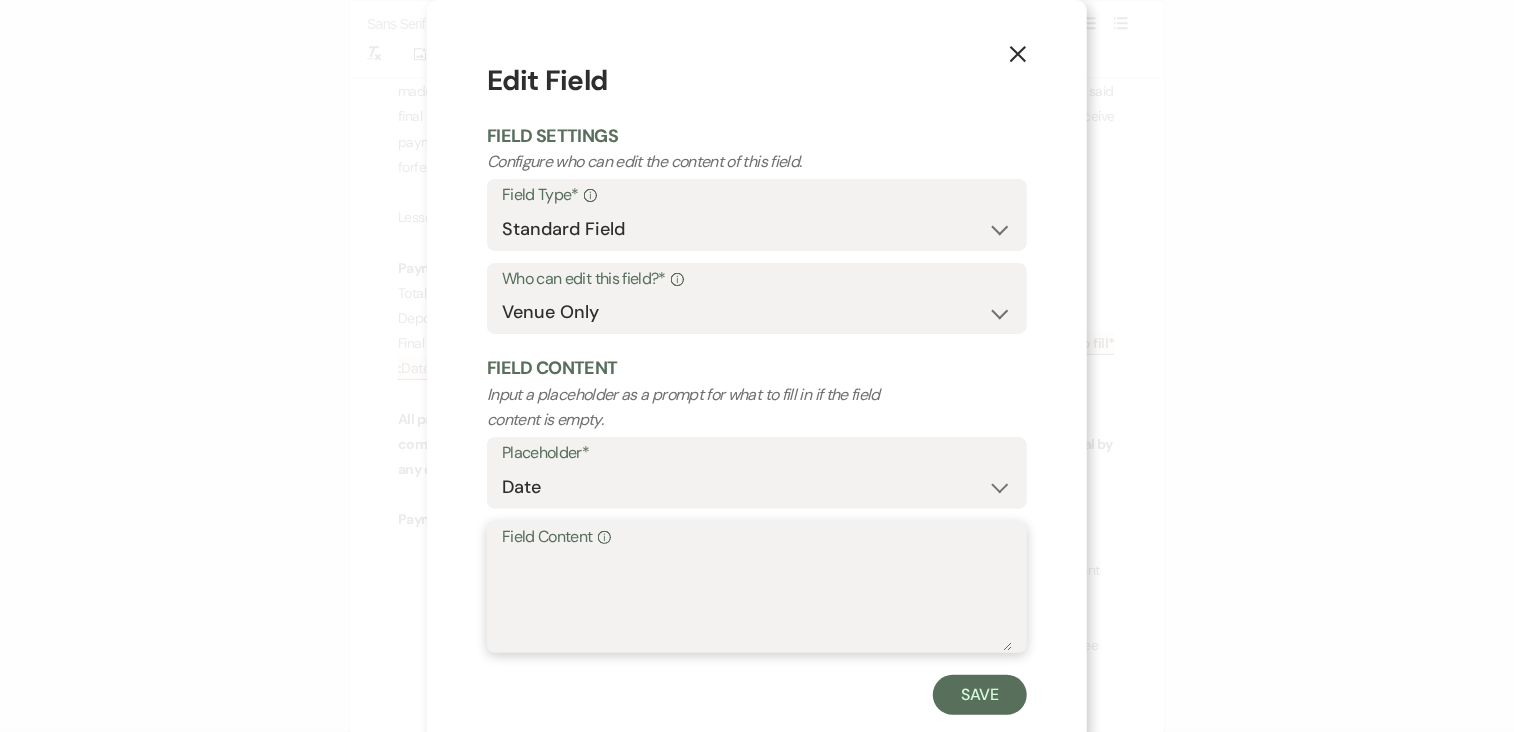 click on "Field Content Info" at bounding box center [757, 601] 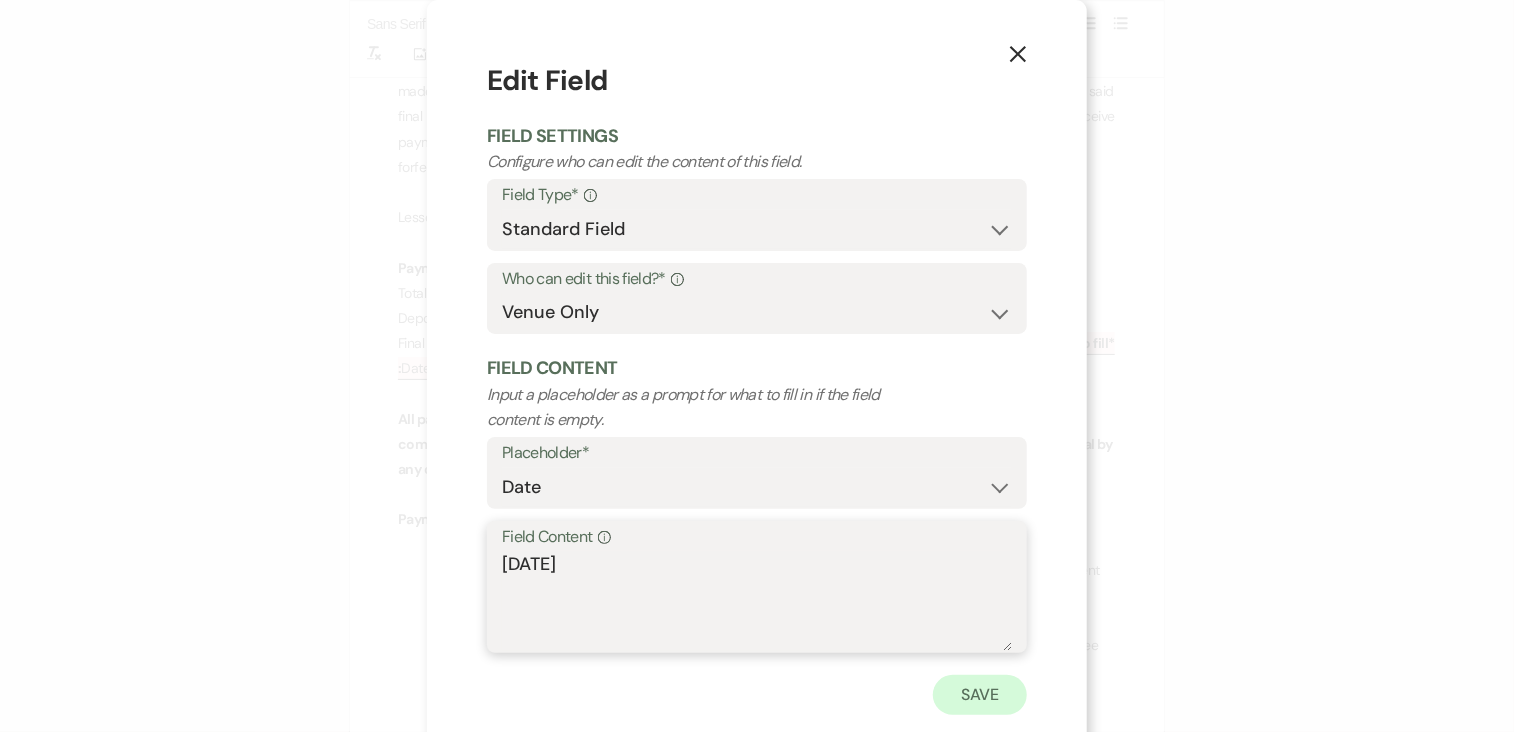 type on "February 1st, 2026" 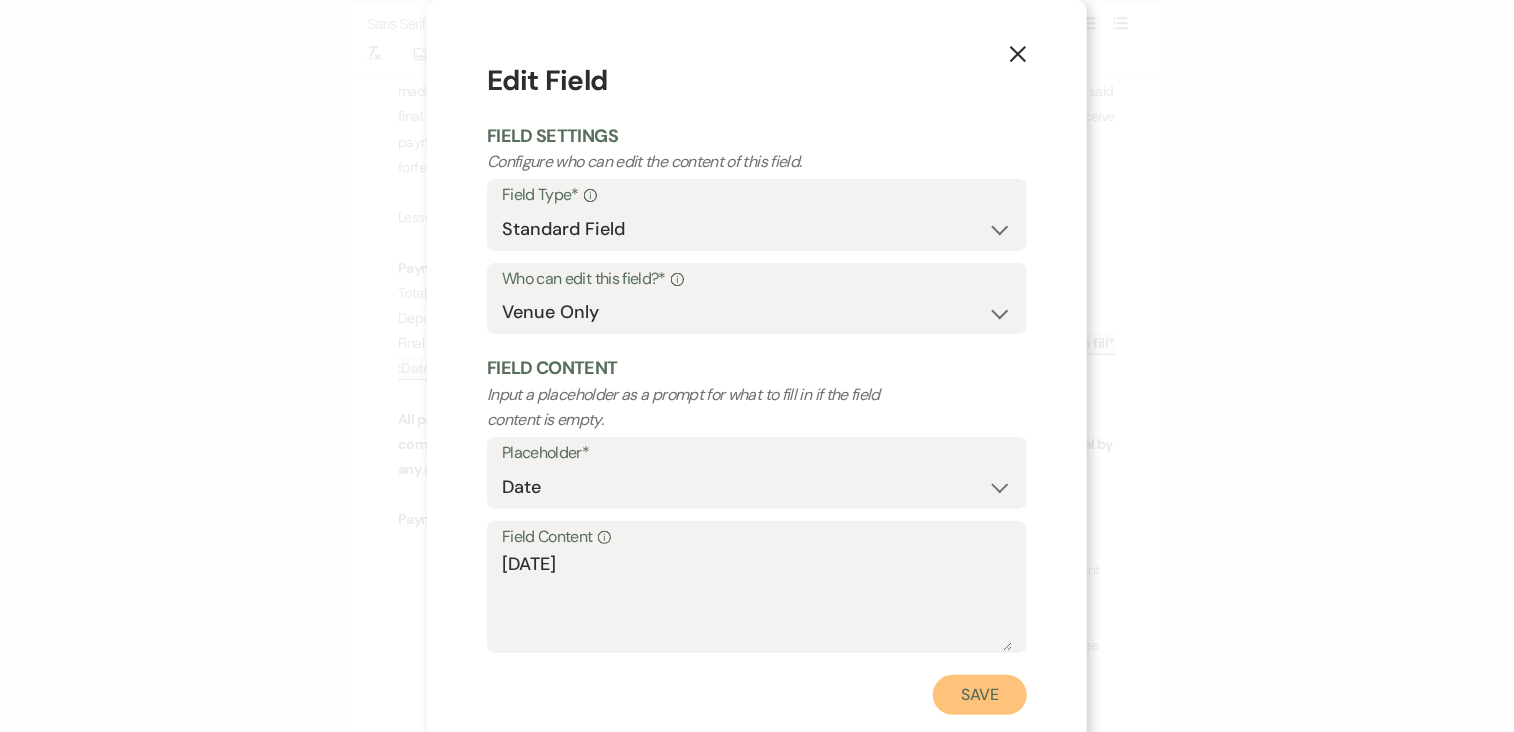 click on "Save" at bounding box center (980, 695) 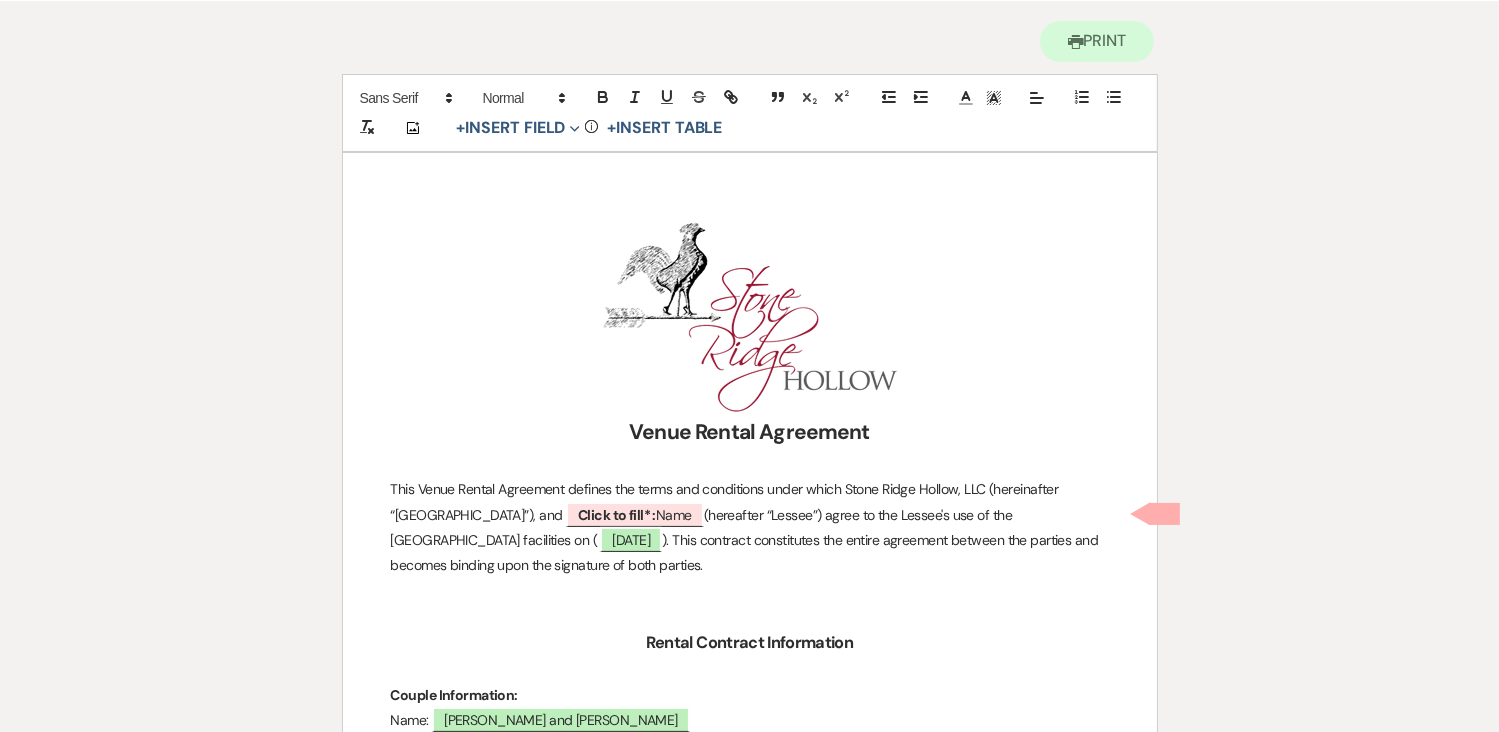 scroll, scrollTop: 0, scrollLeft: 0, axis: both 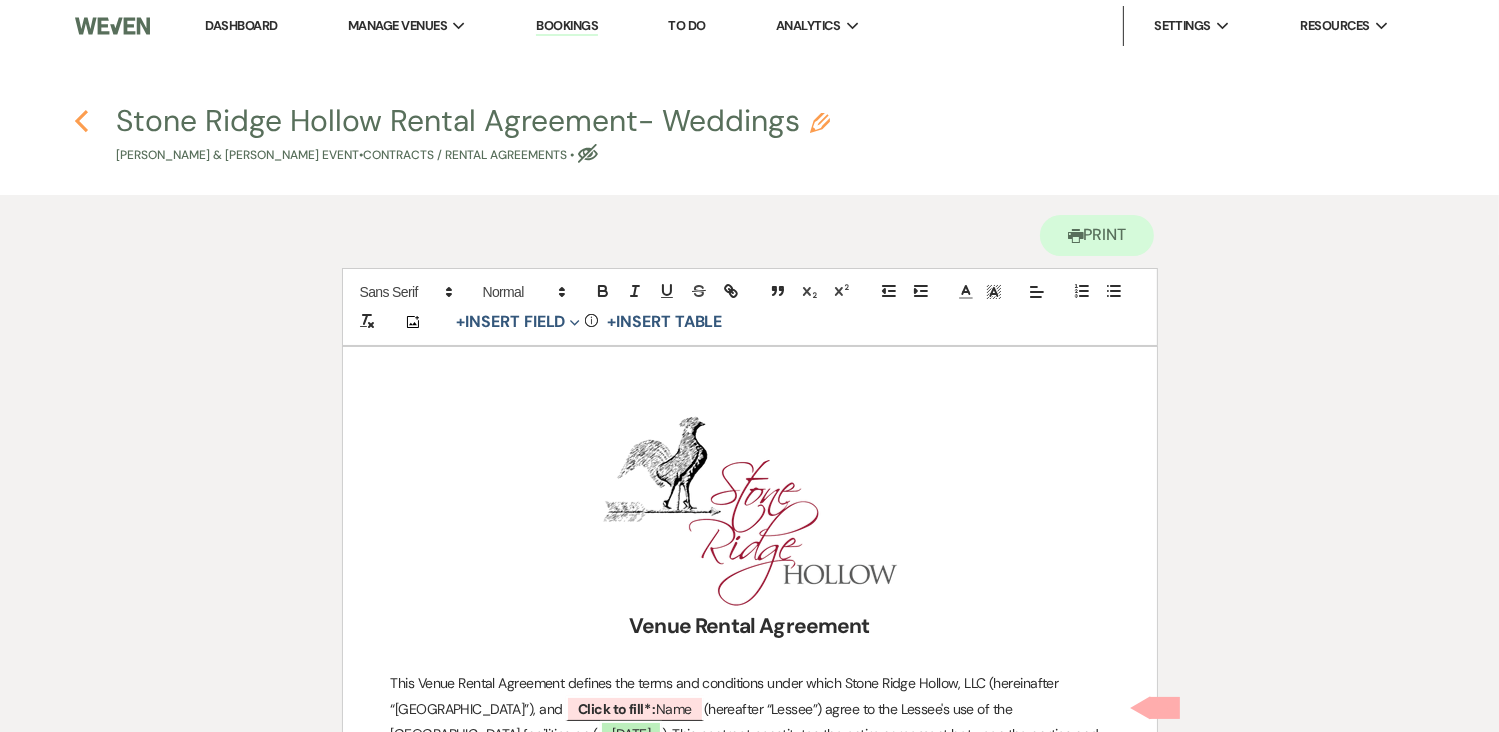 click 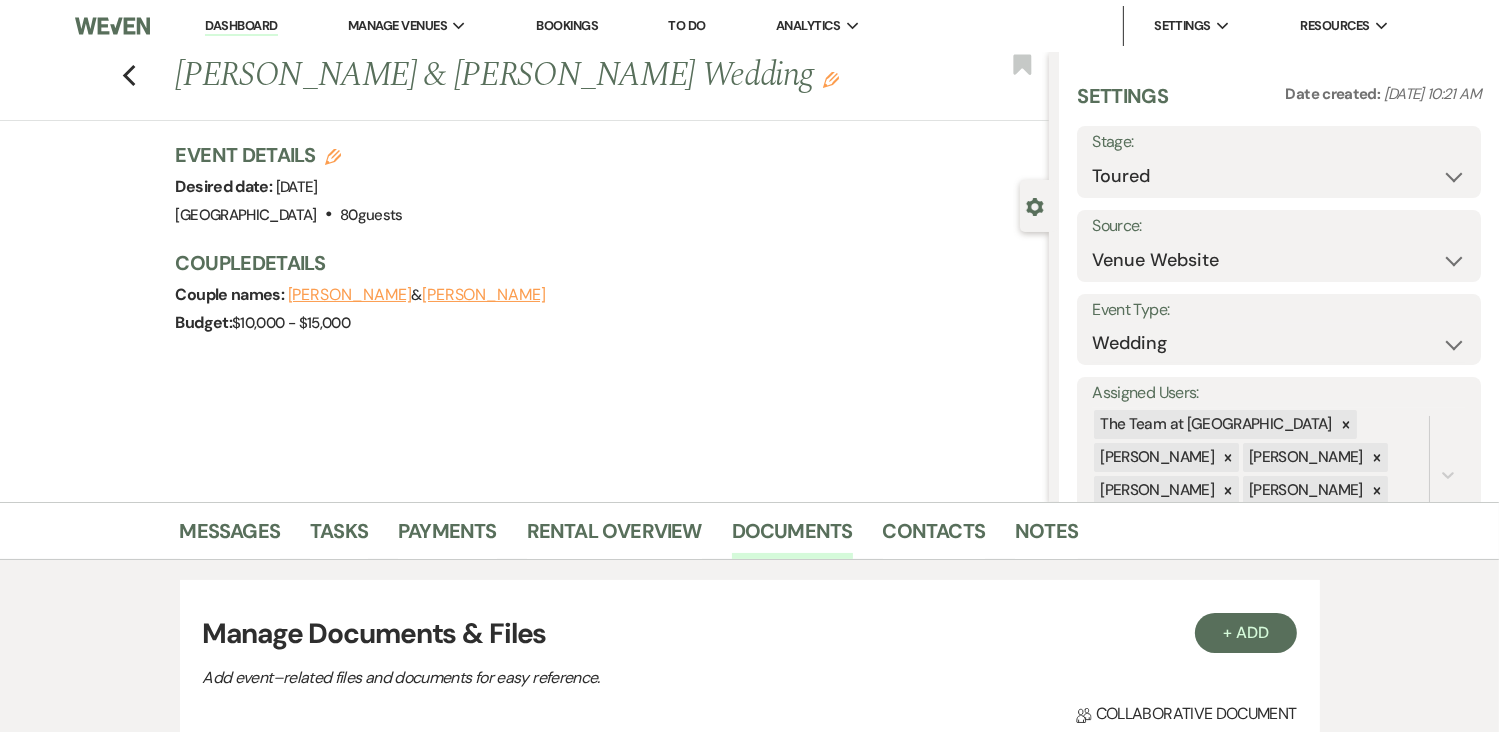 scroll, scrollTop: 419, scrollLeft: 0, axis: vertical 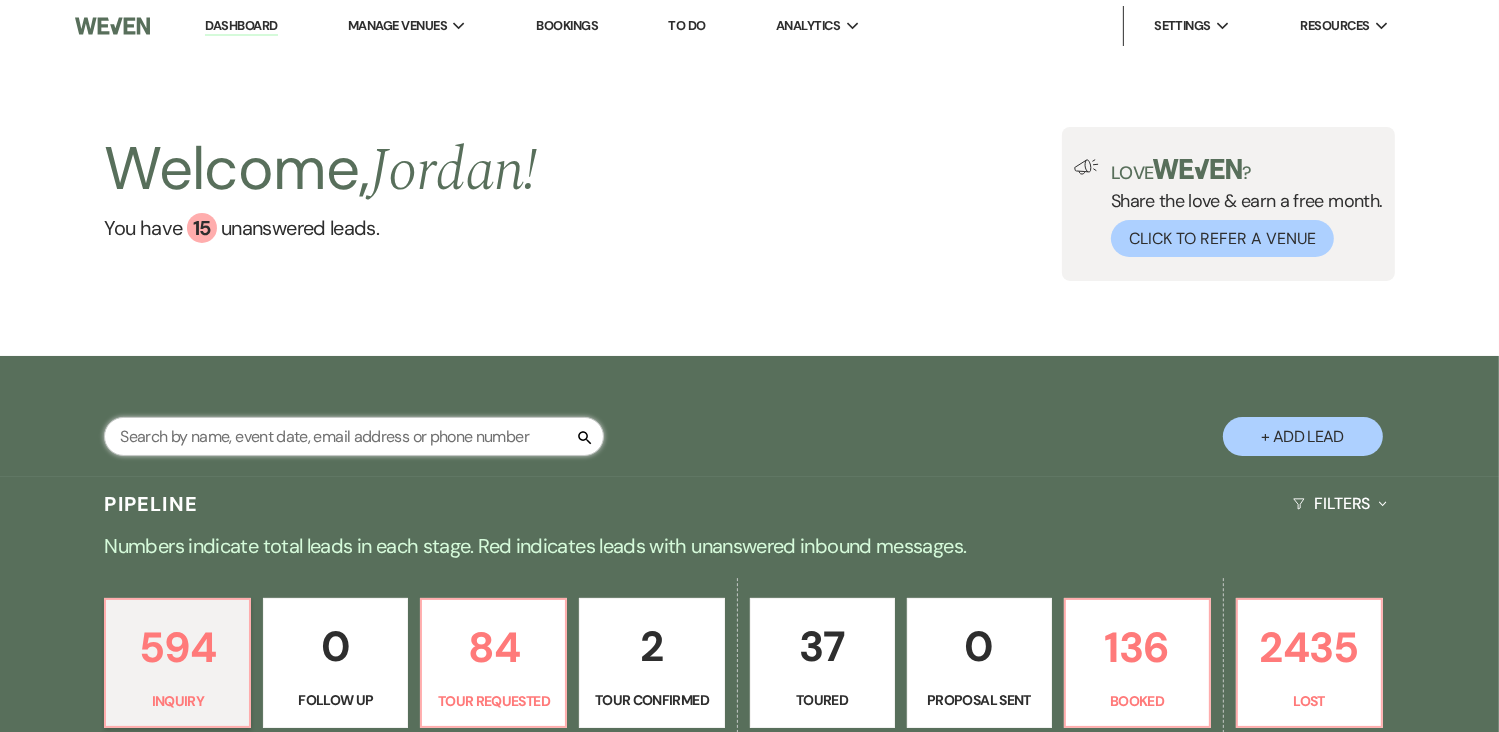 click at bounding box center [354, 436] 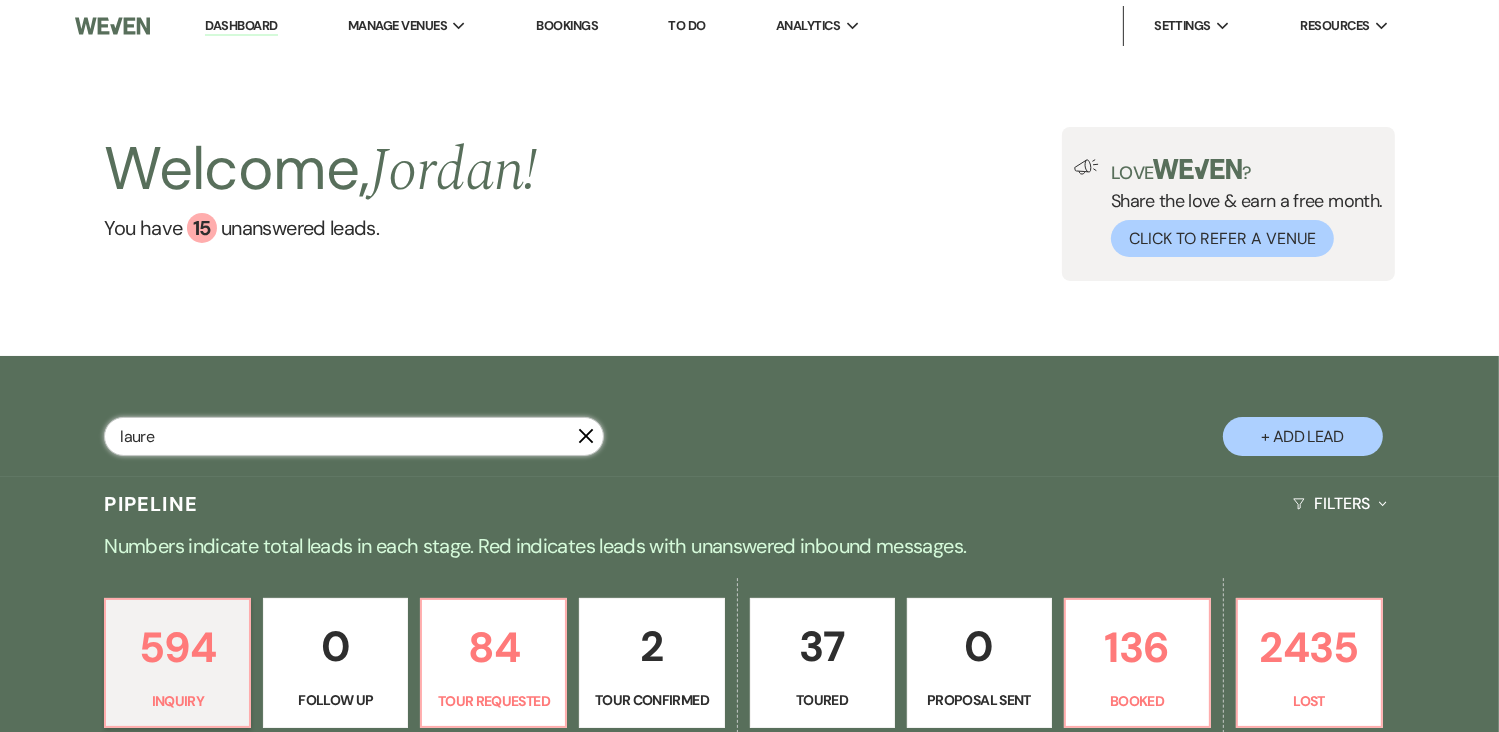 type on "laur" 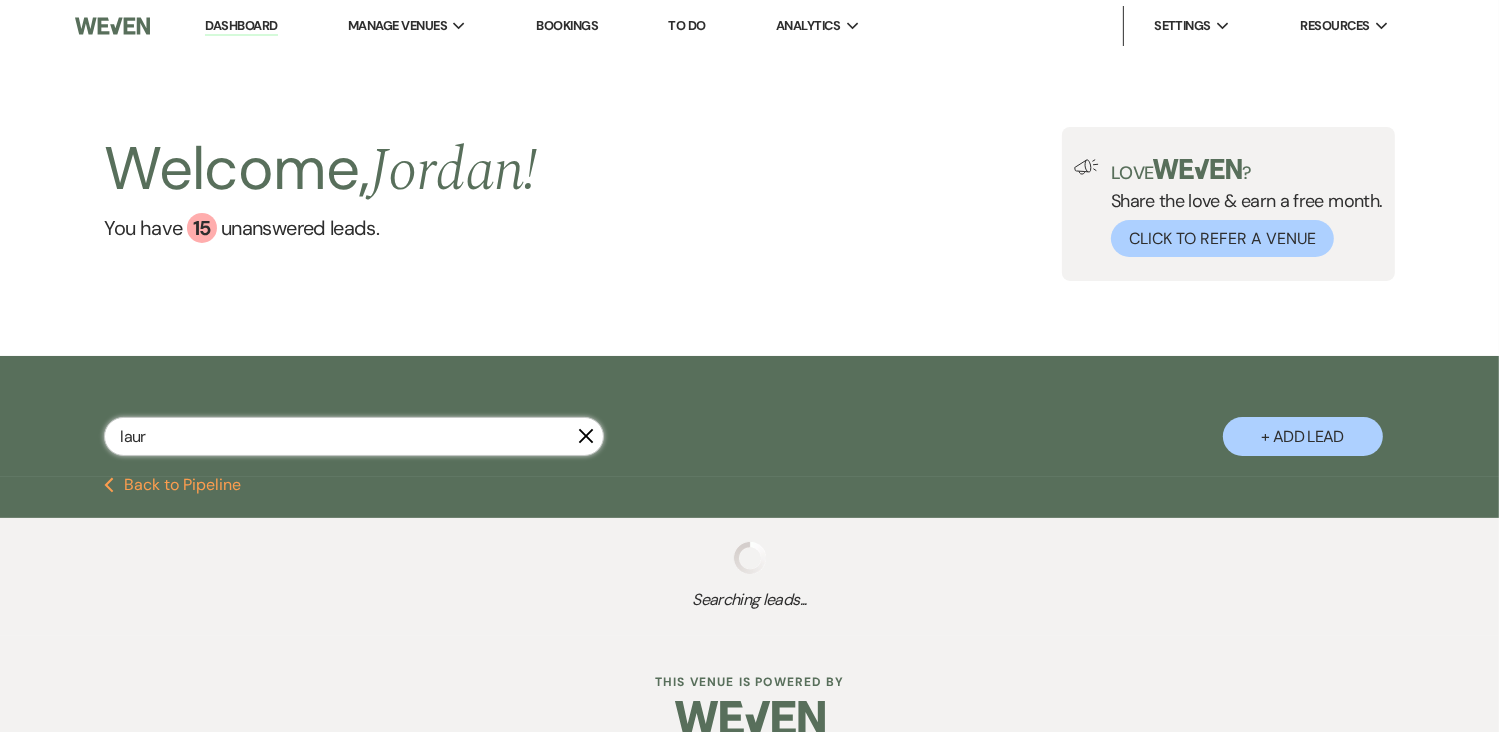 select on "2" 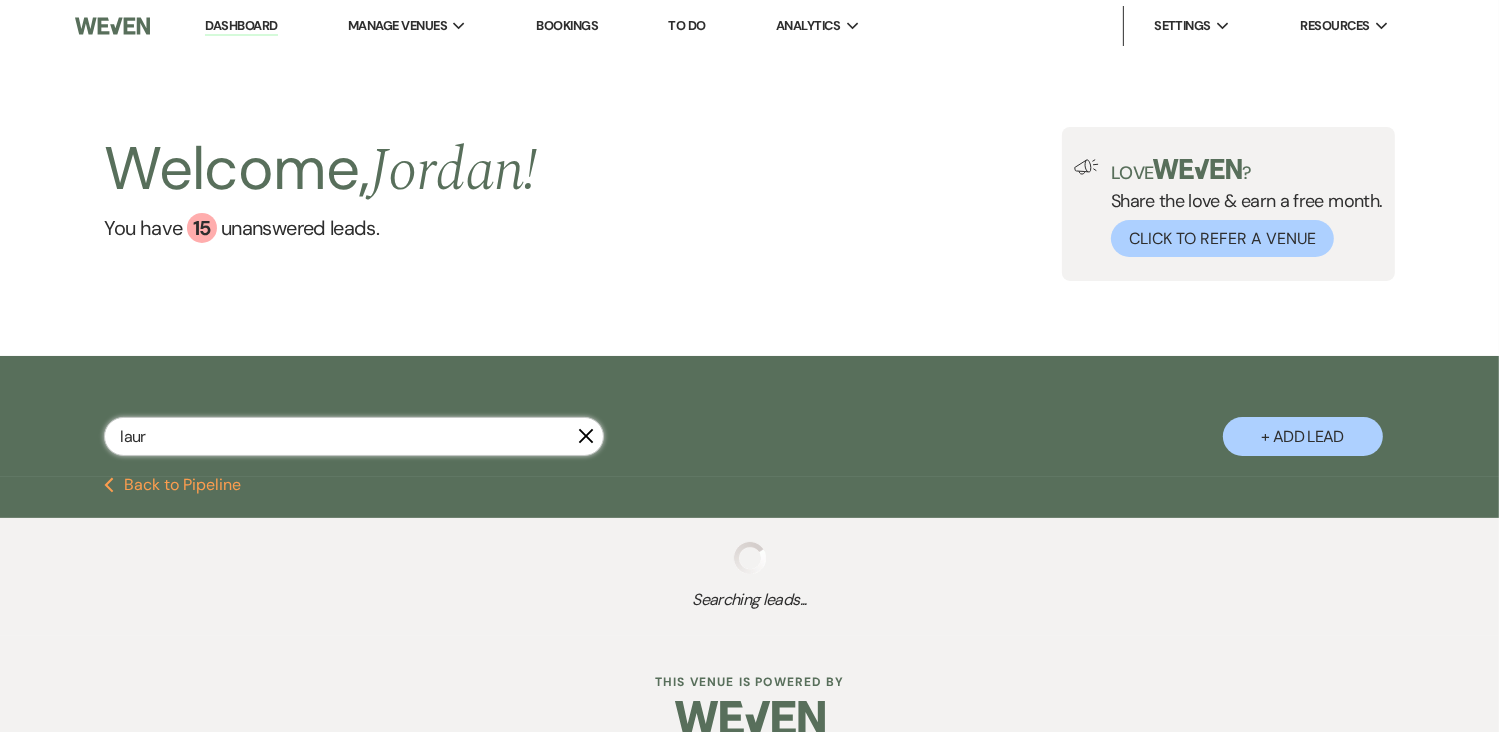 select on "8" 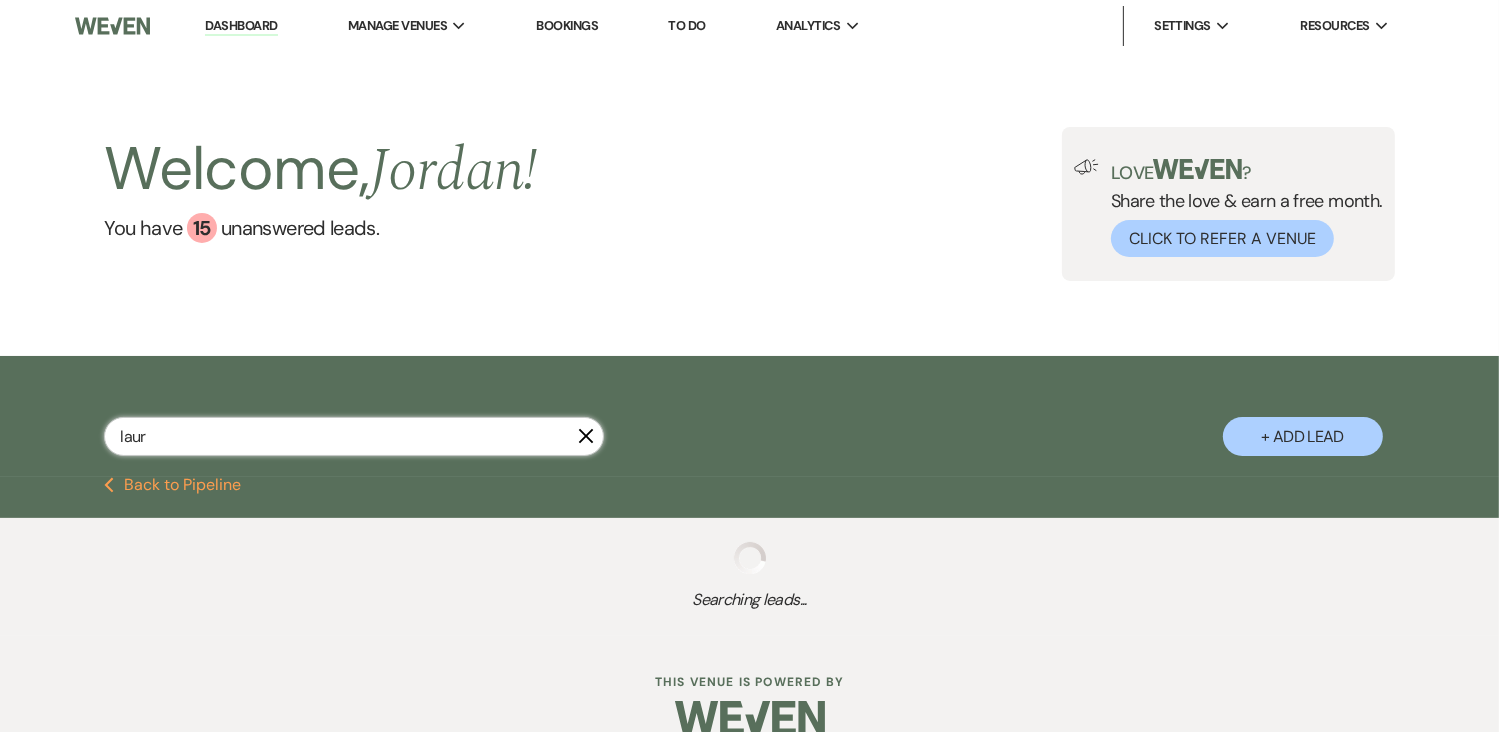 select on "8" 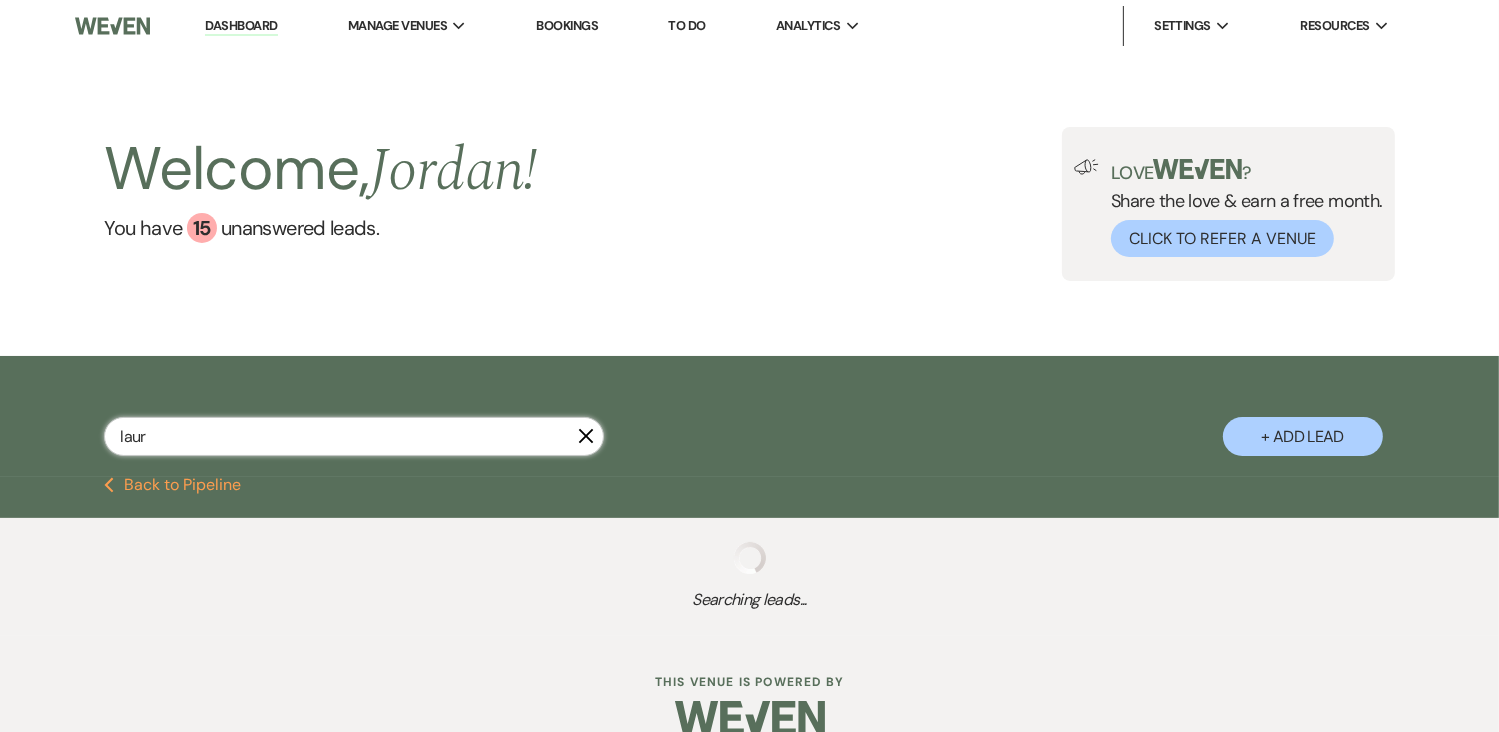 select on "5" 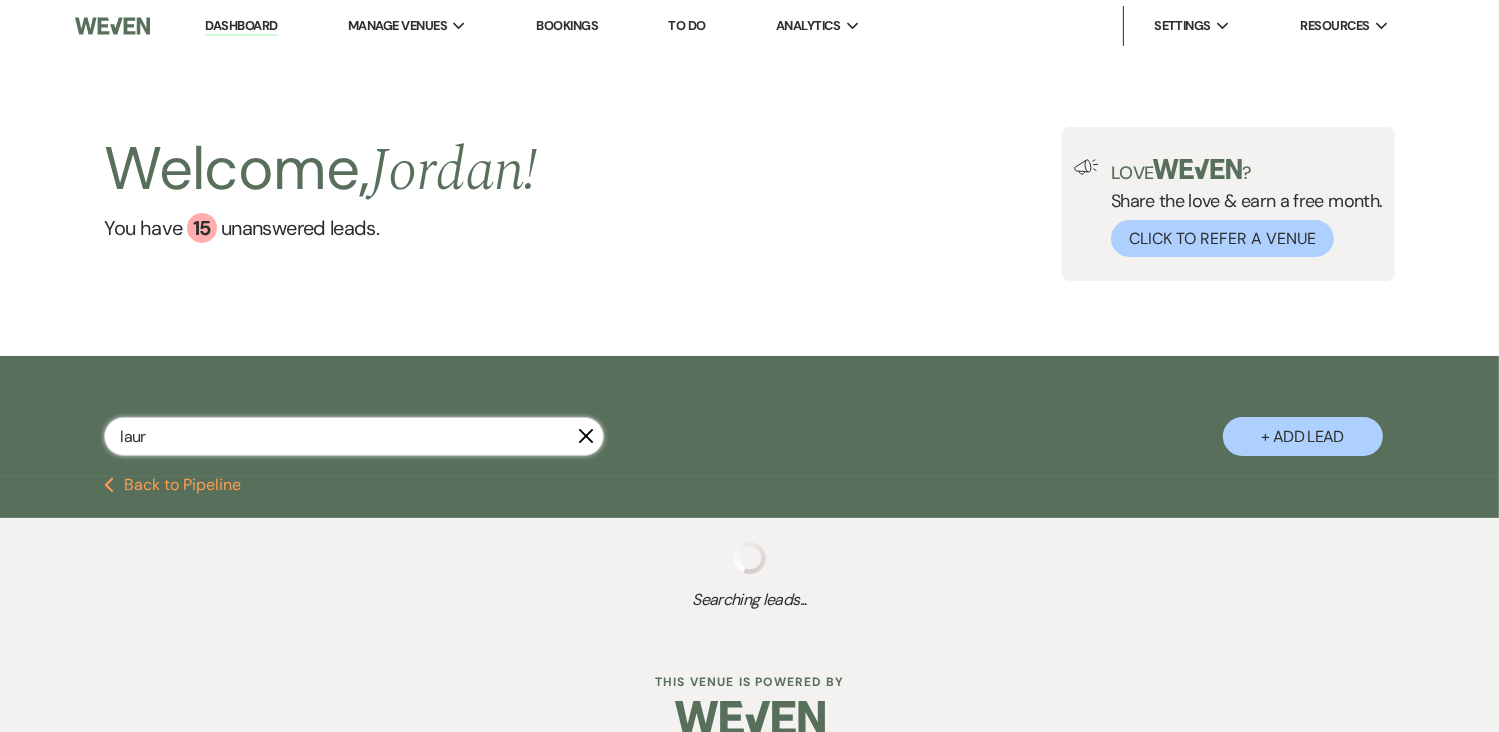 select on "8" 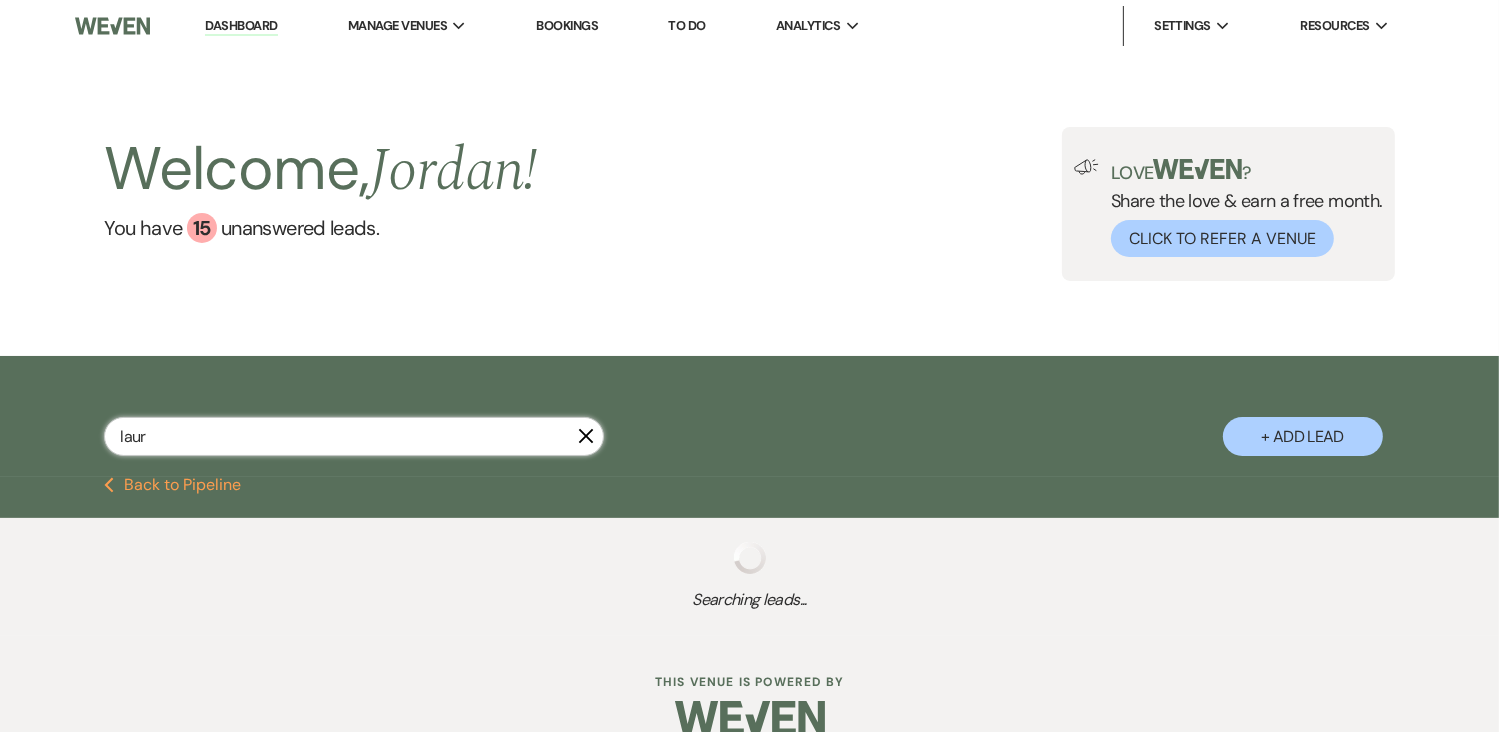 select on "8" 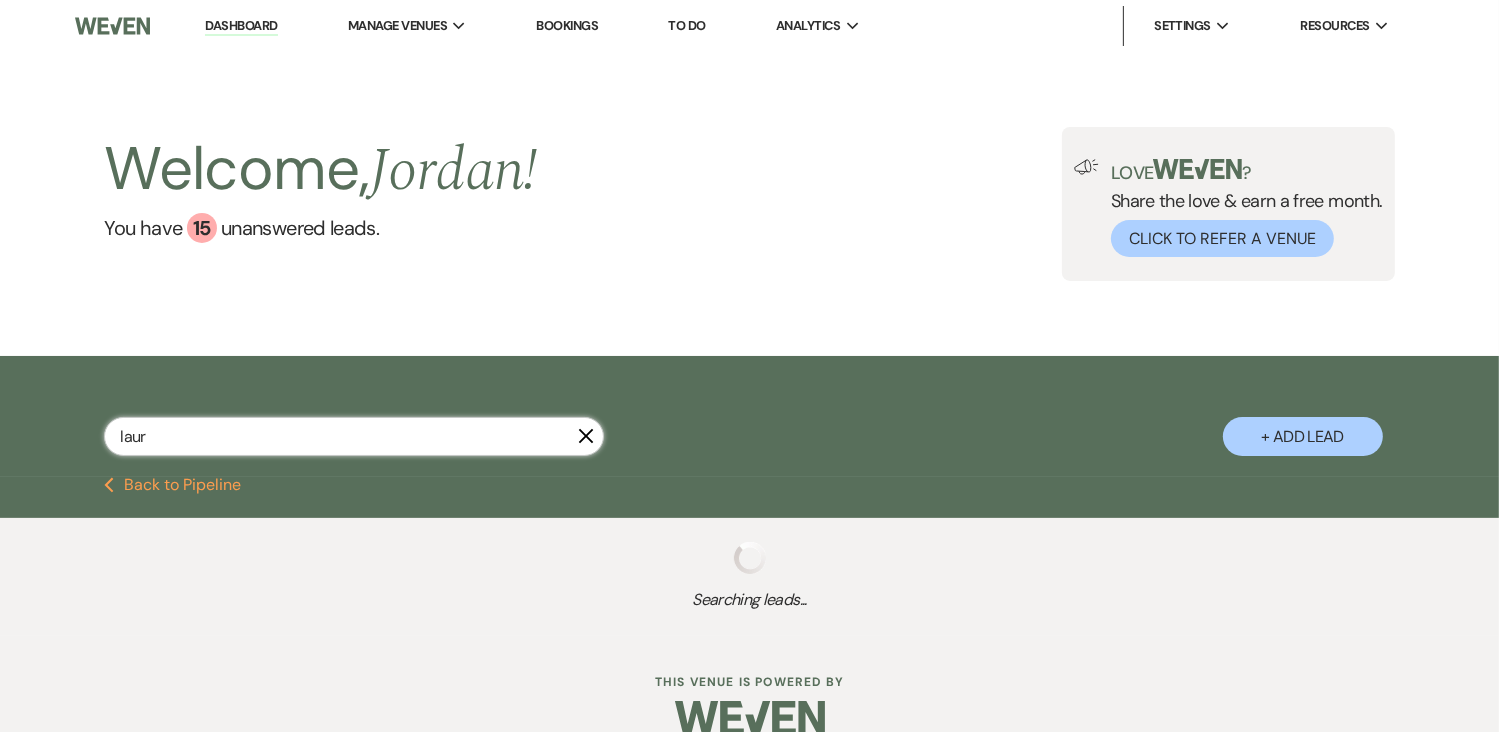 select on "8" 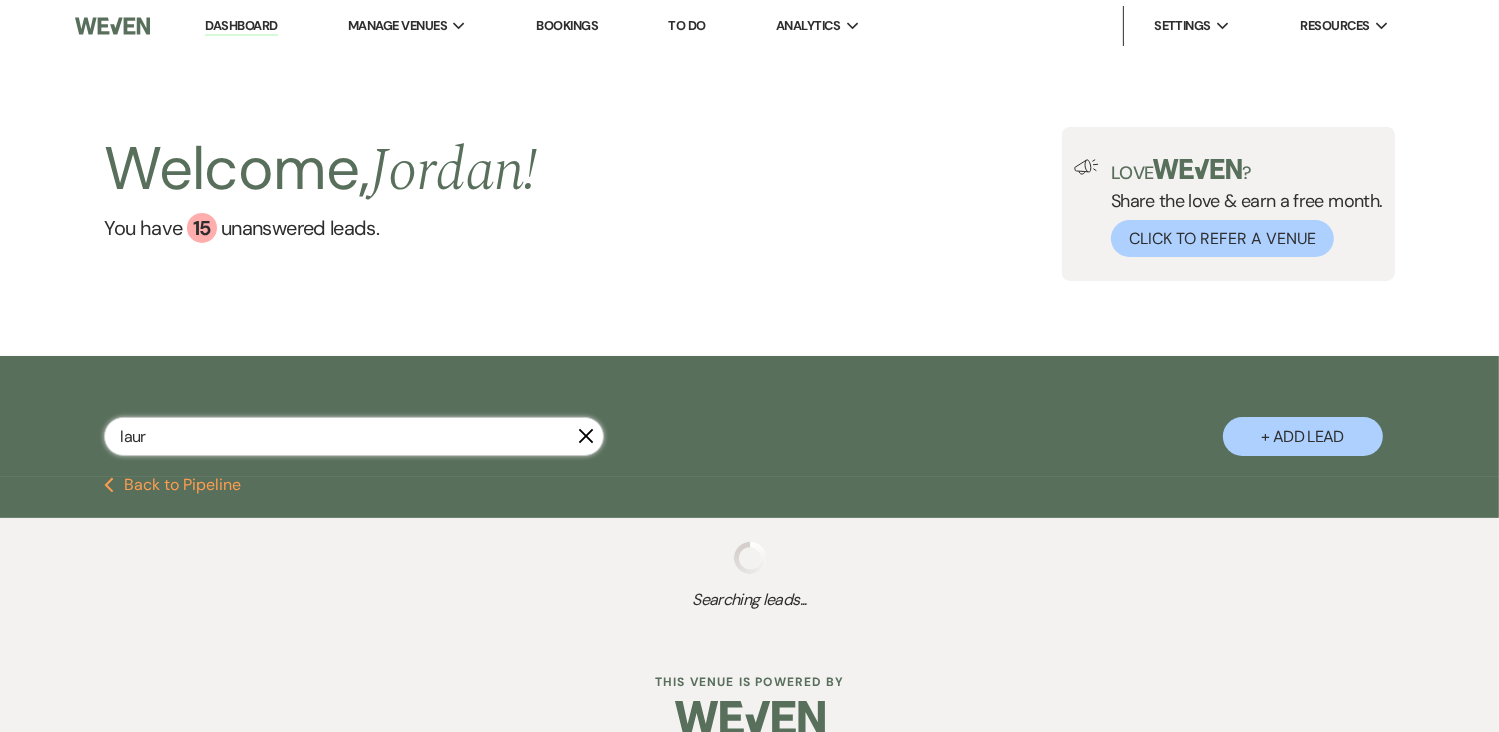 select on "1" 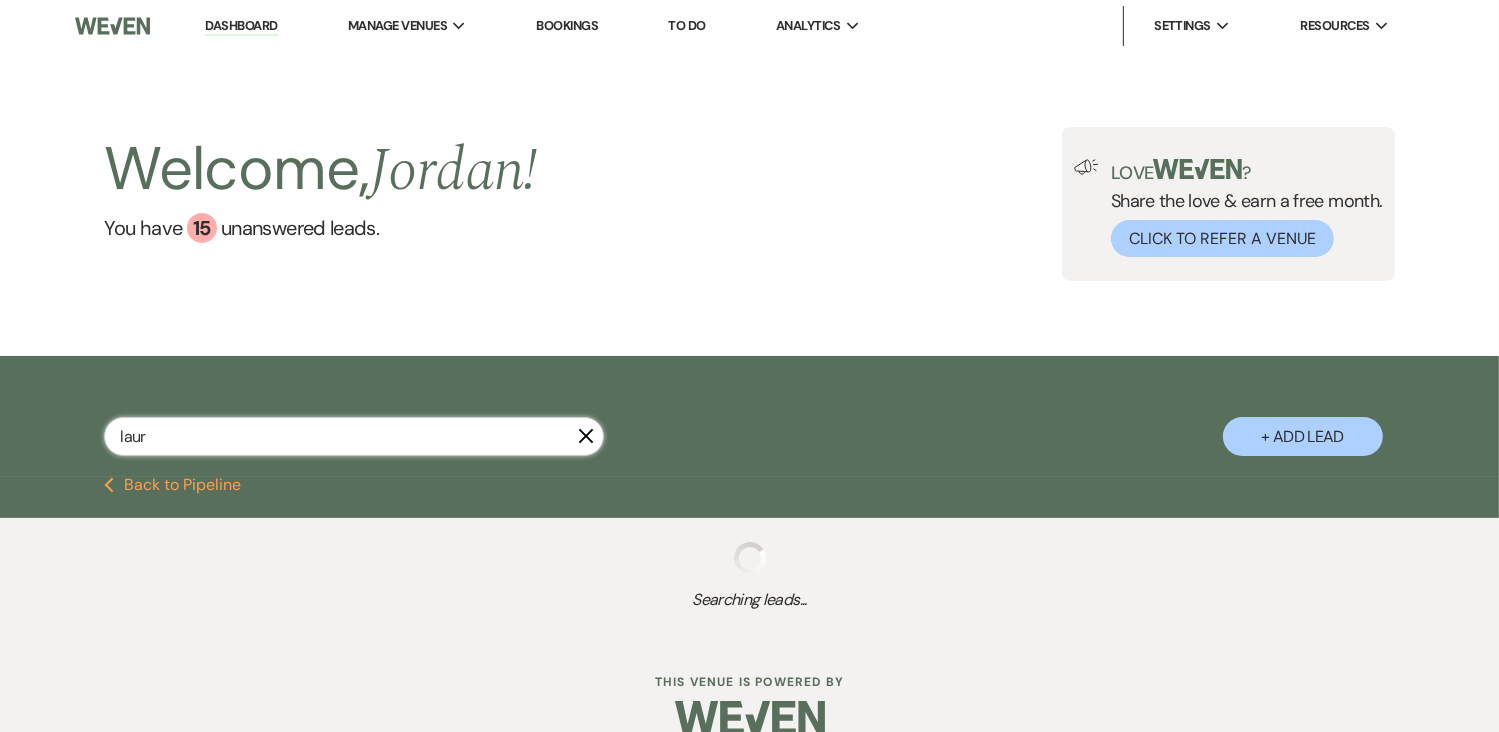 select on "8" 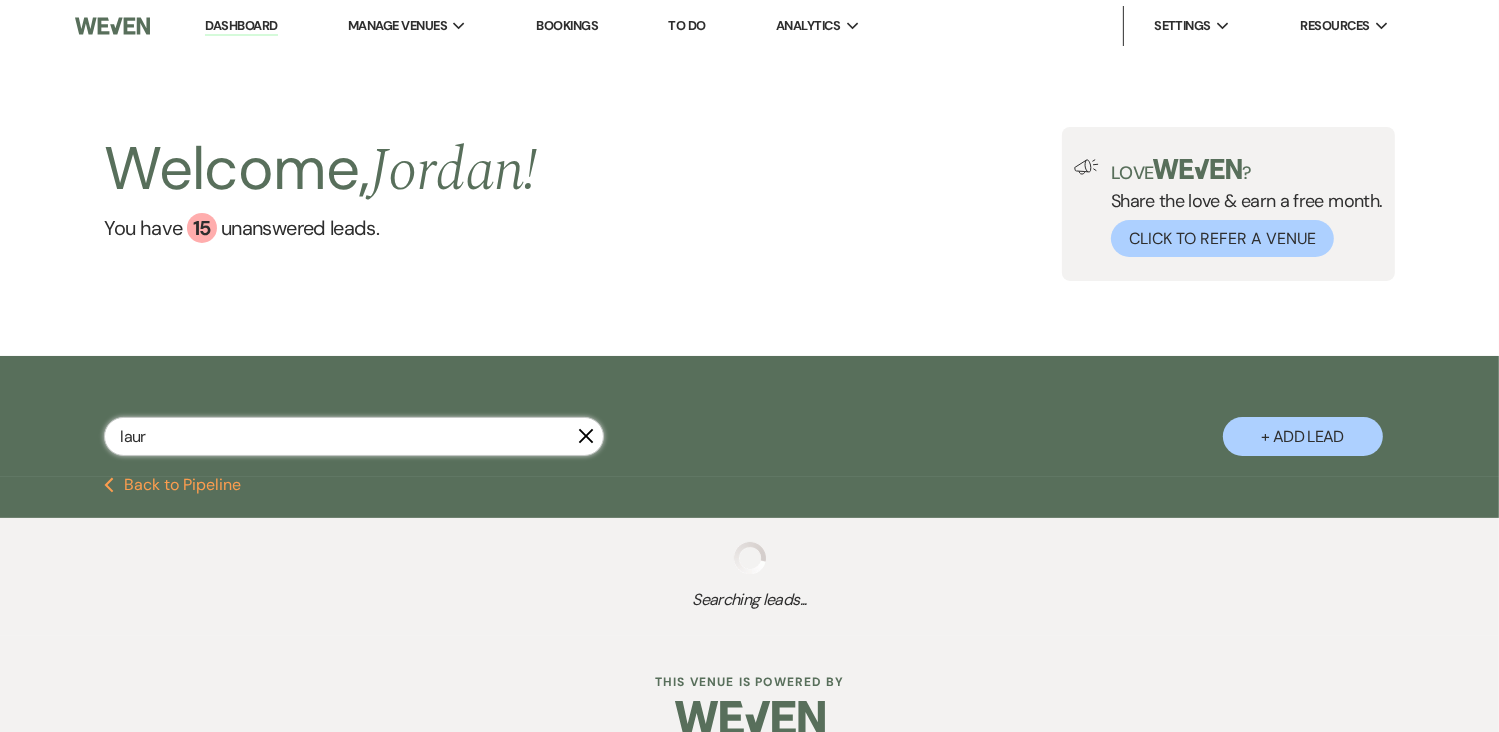 select on "5" 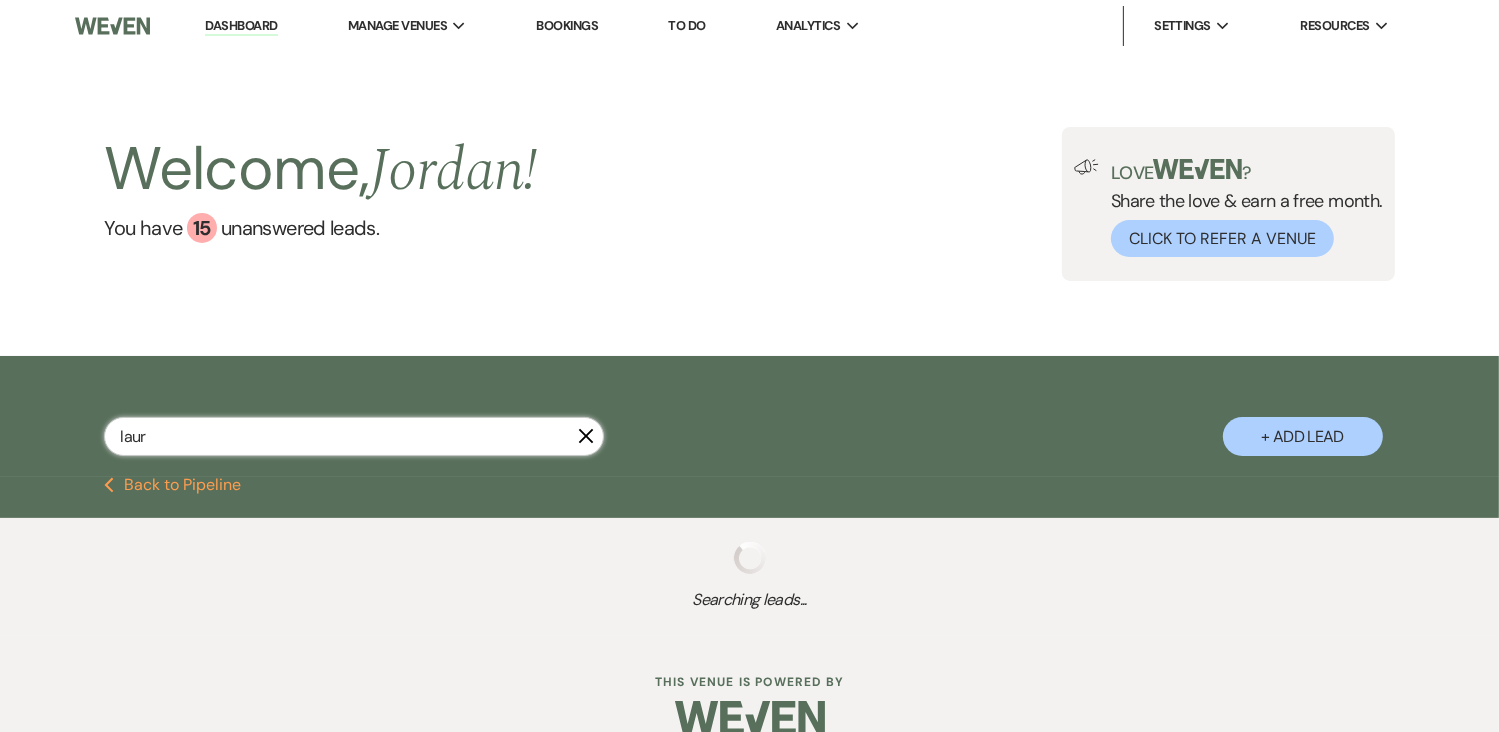 select on "8" 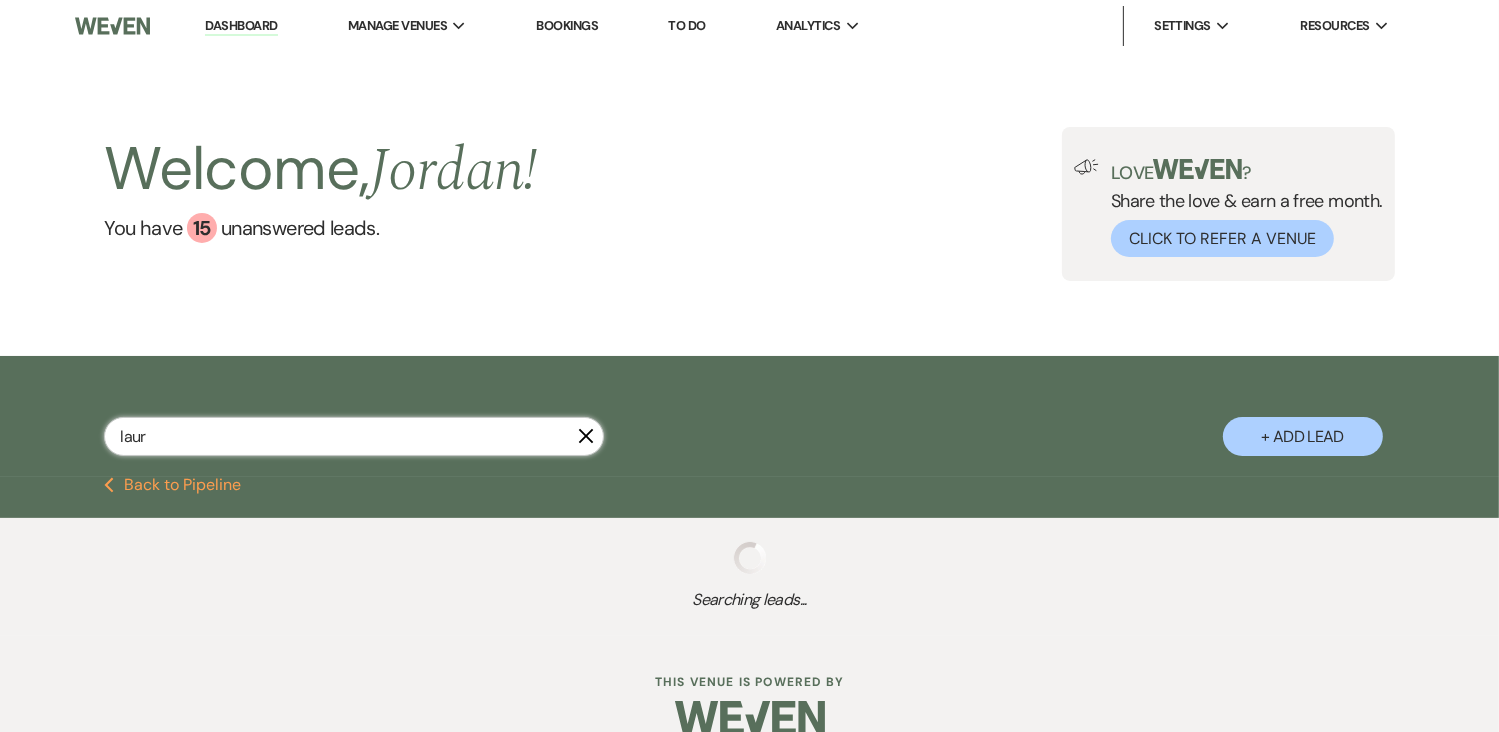 select on "4" 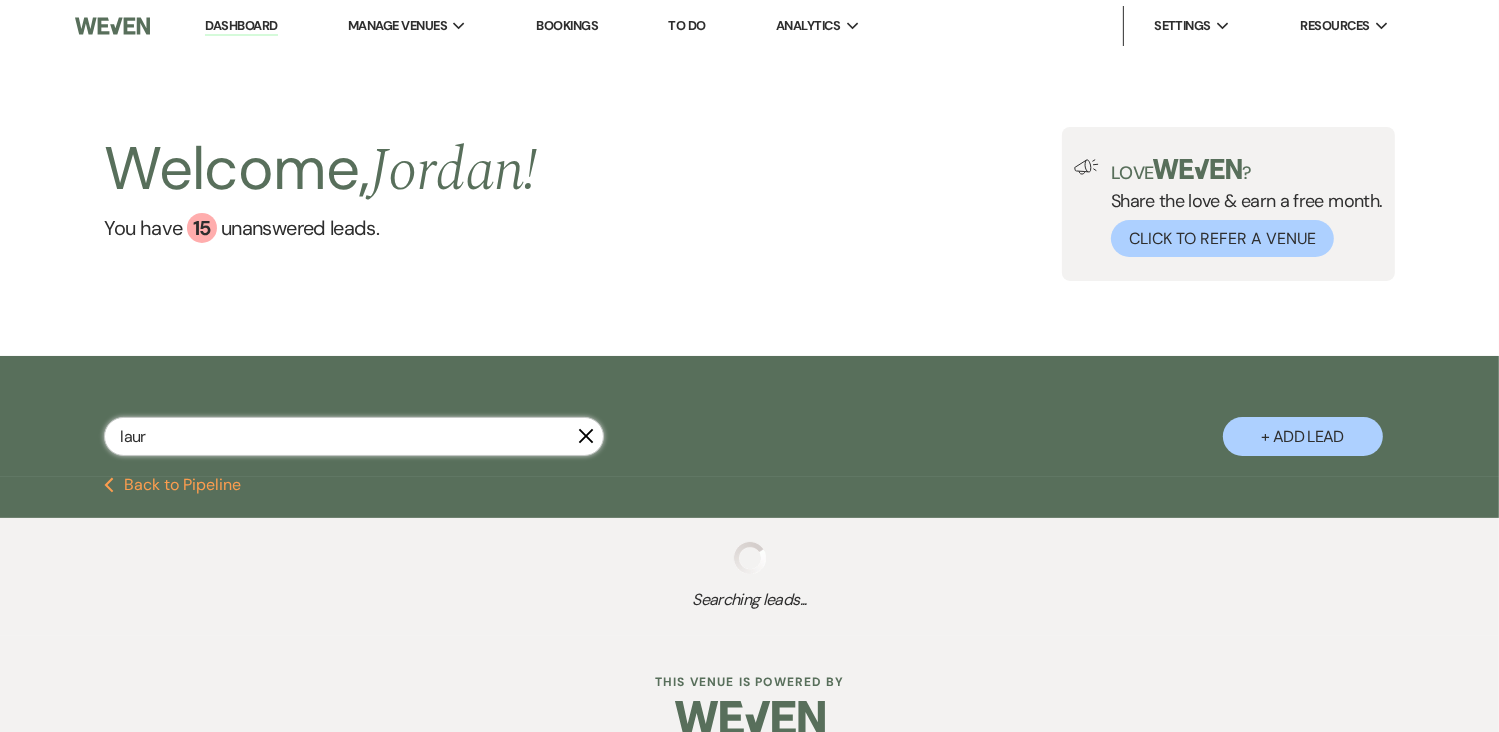 select on "8" 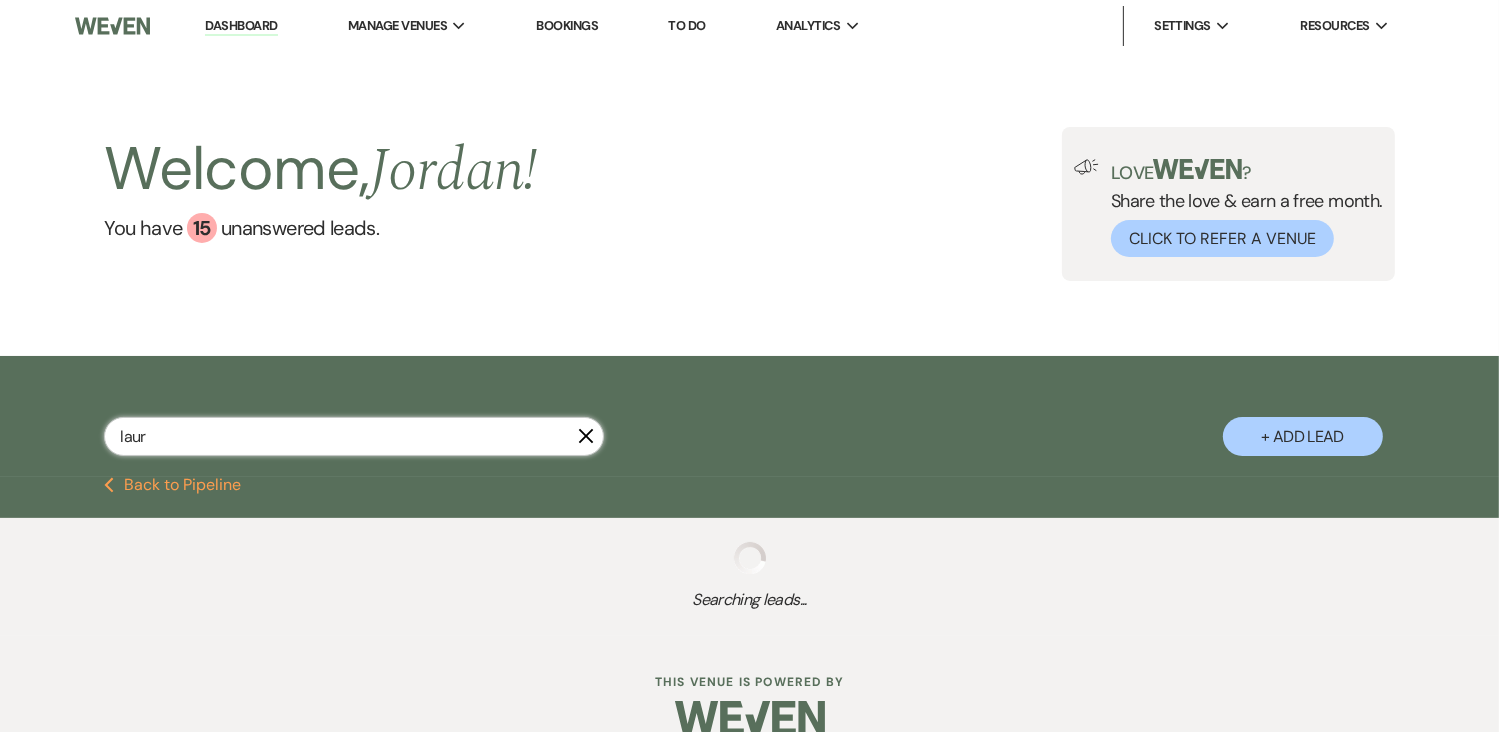select on "8" 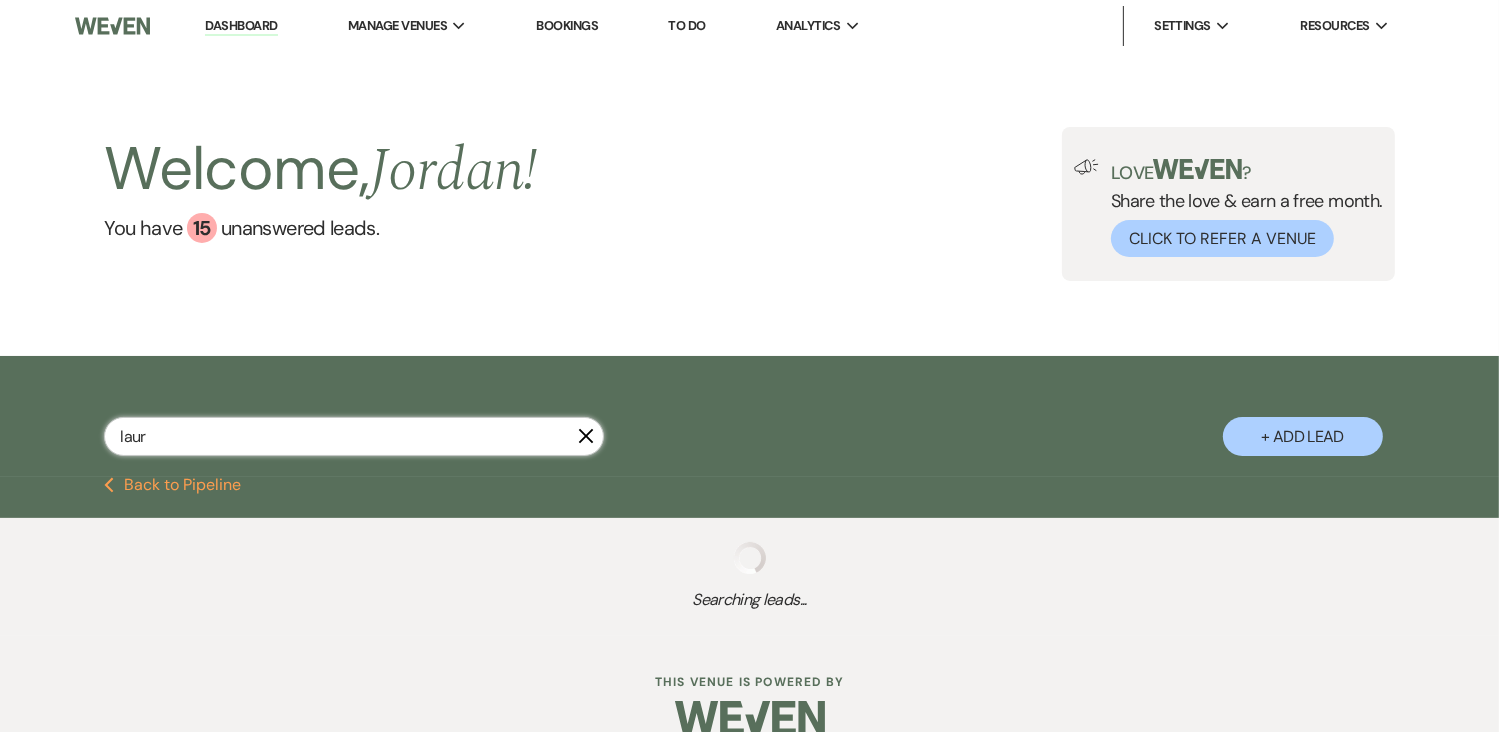 select on "8" 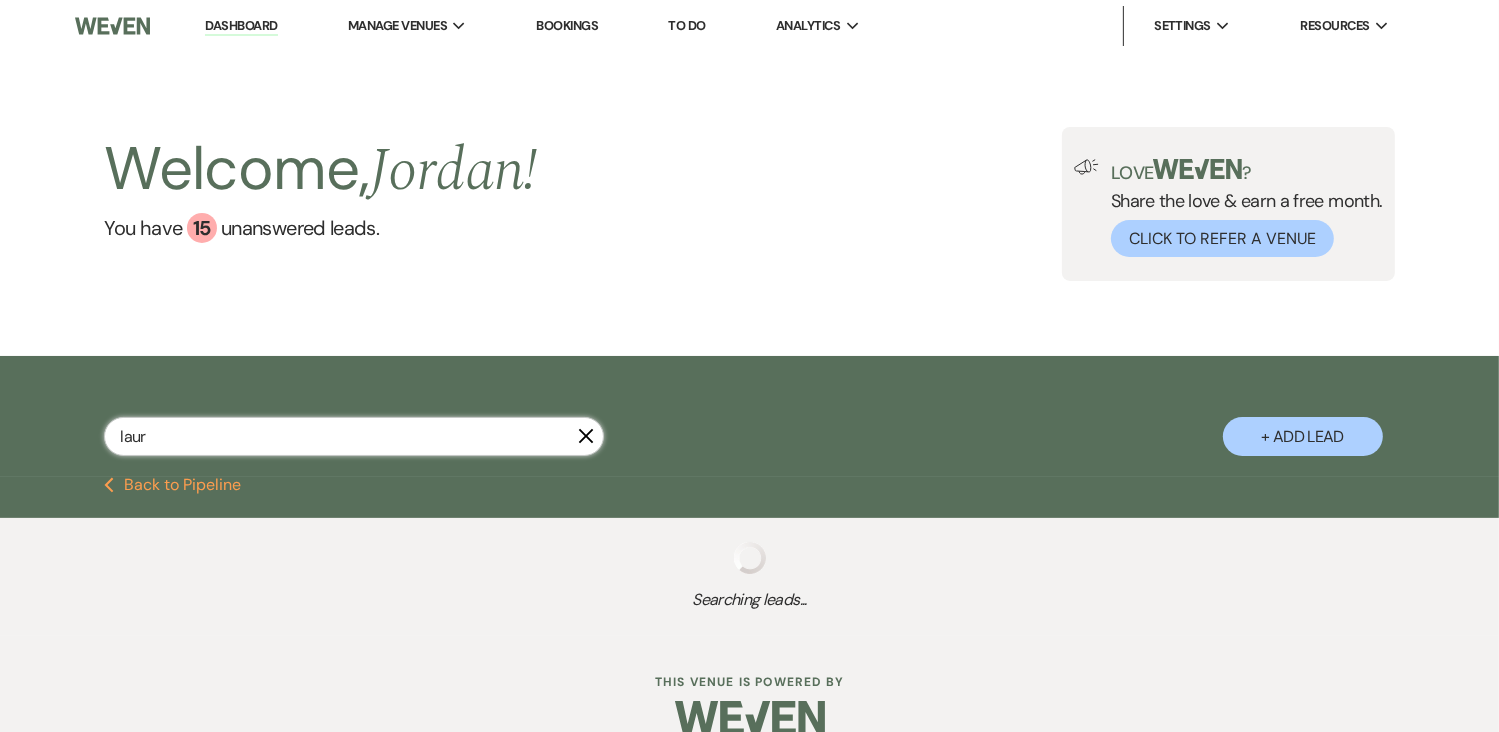select on "8" 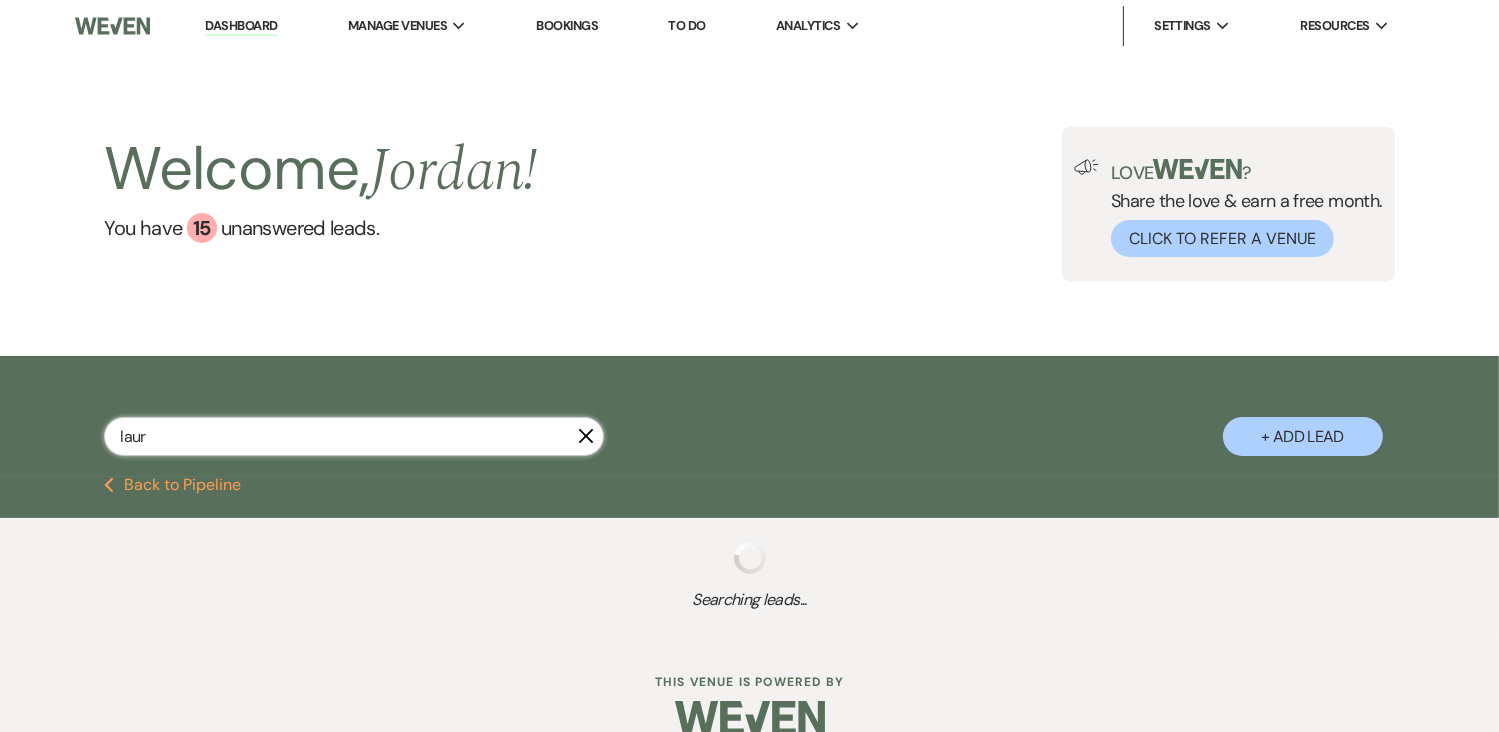 select on "8" 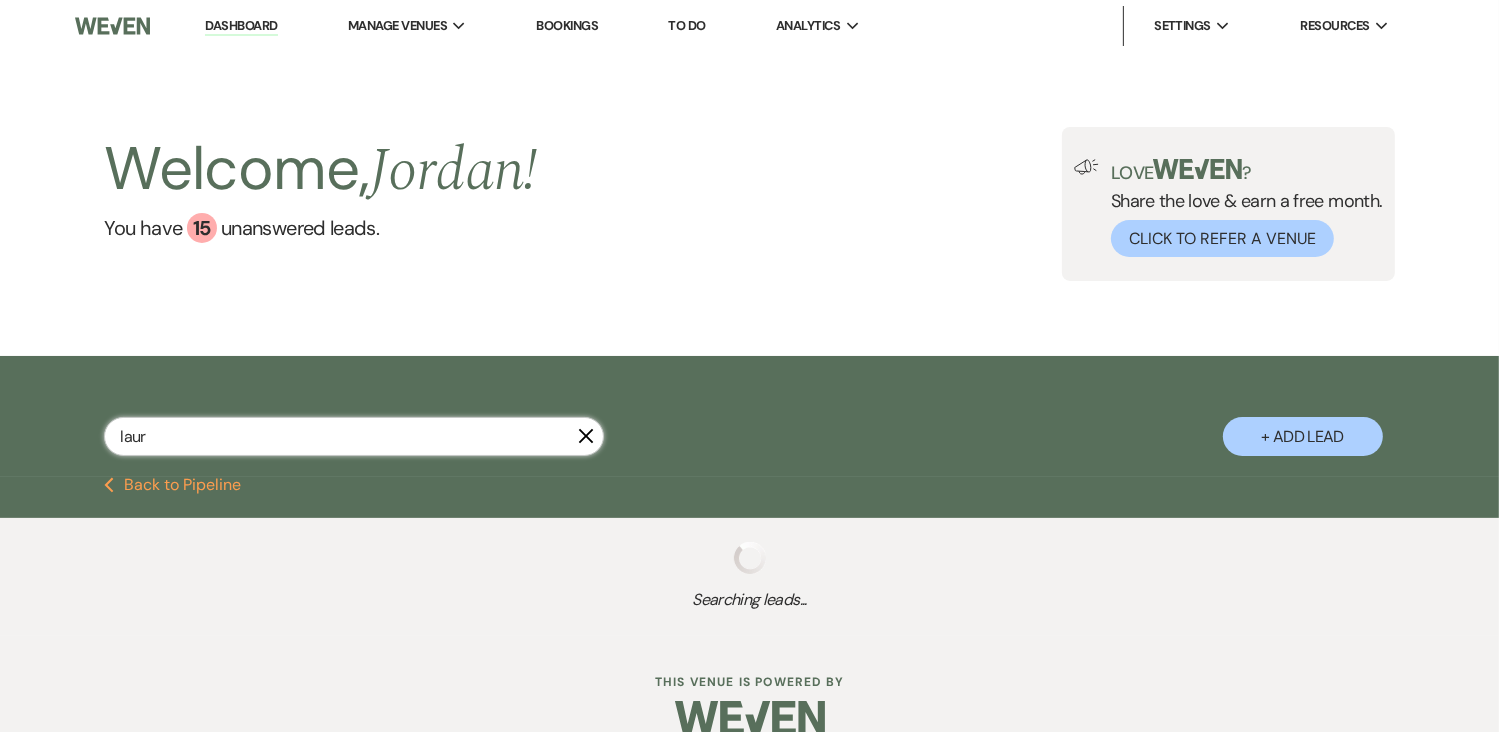 select on "8" 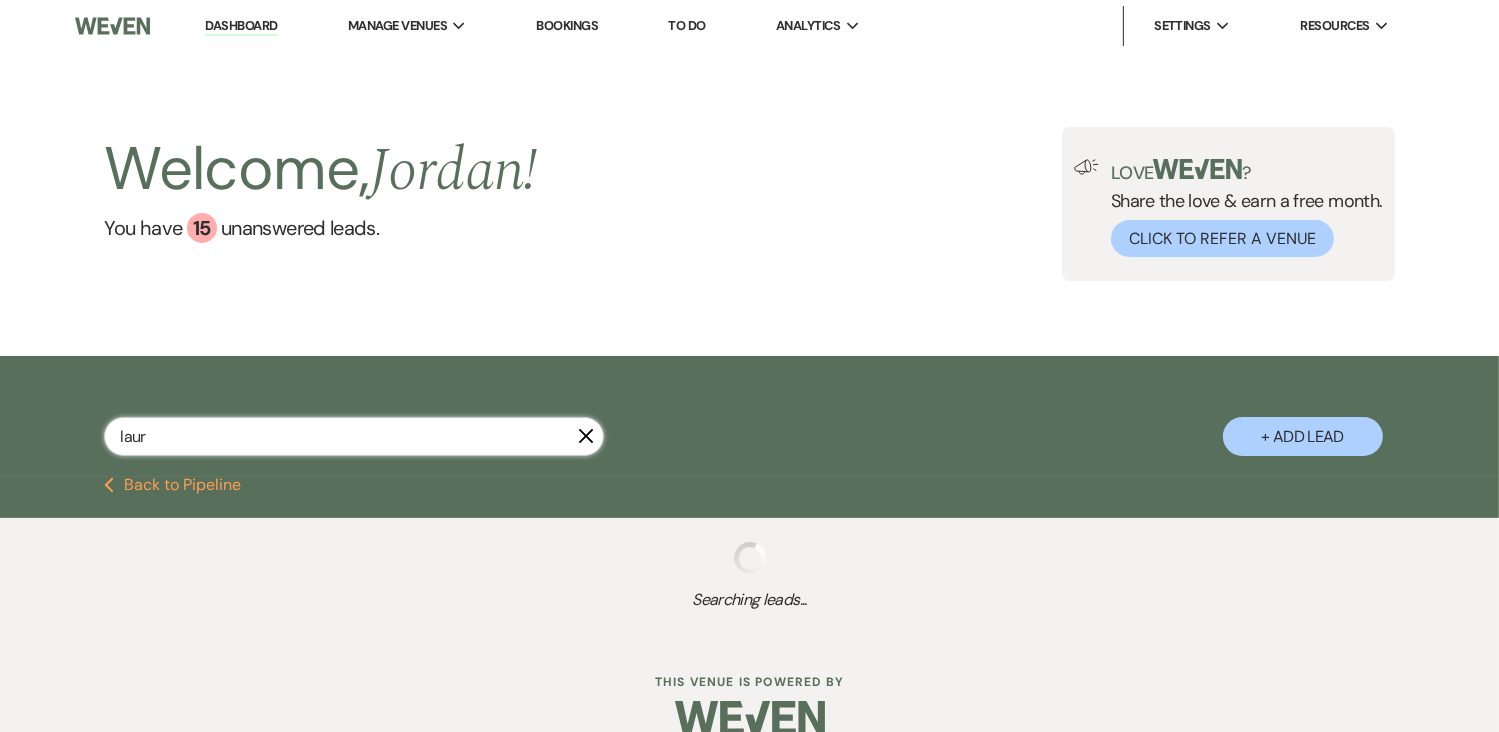 select on "8" 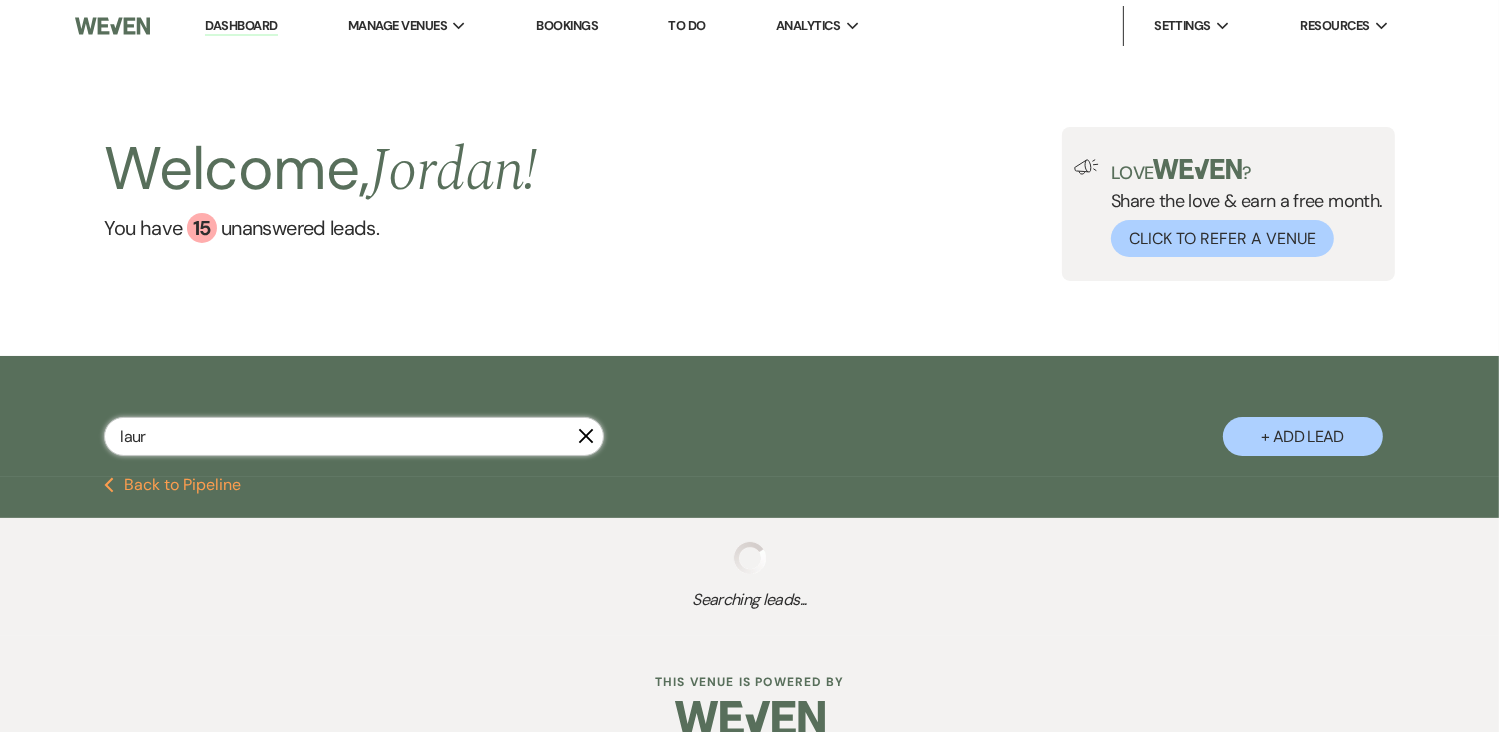 select on "5" 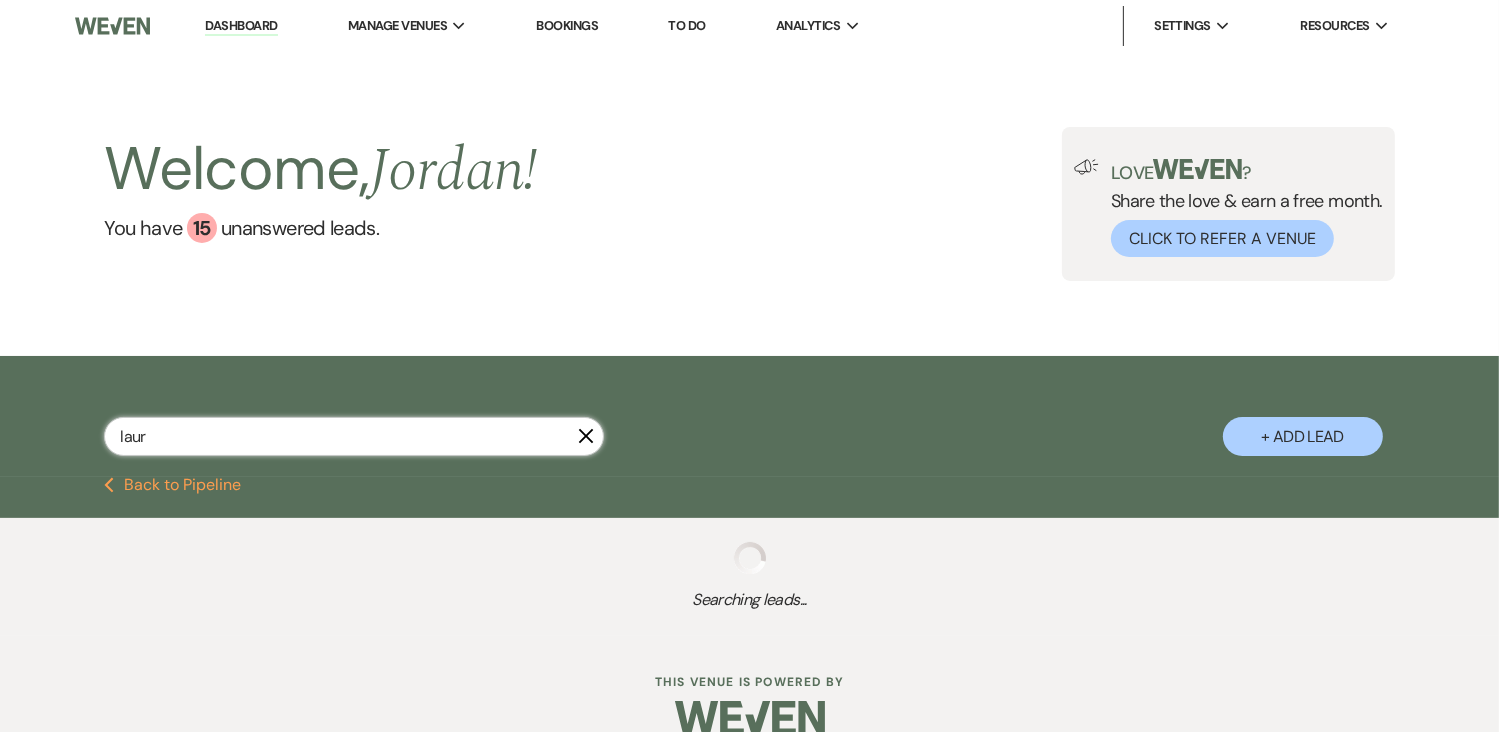 select on "8" 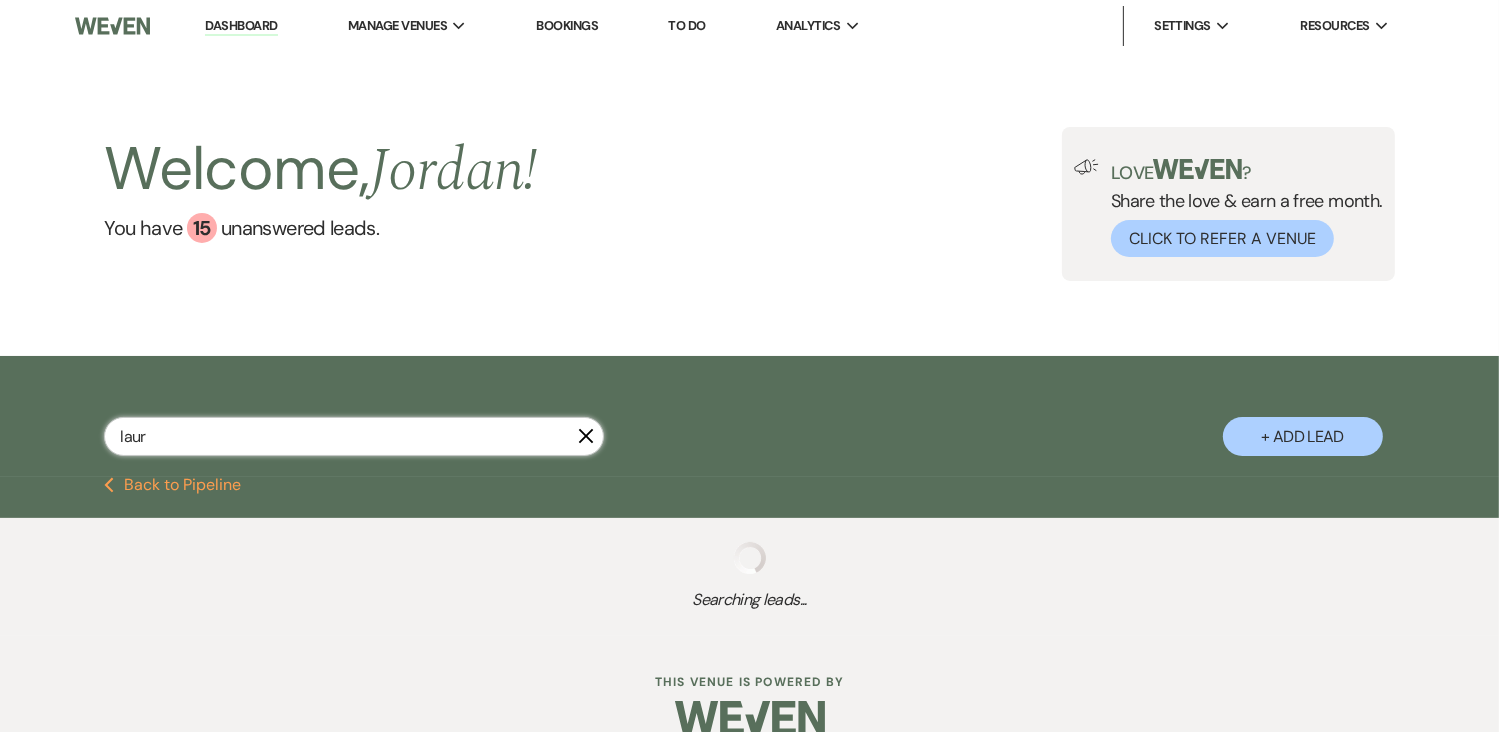 select on "8" 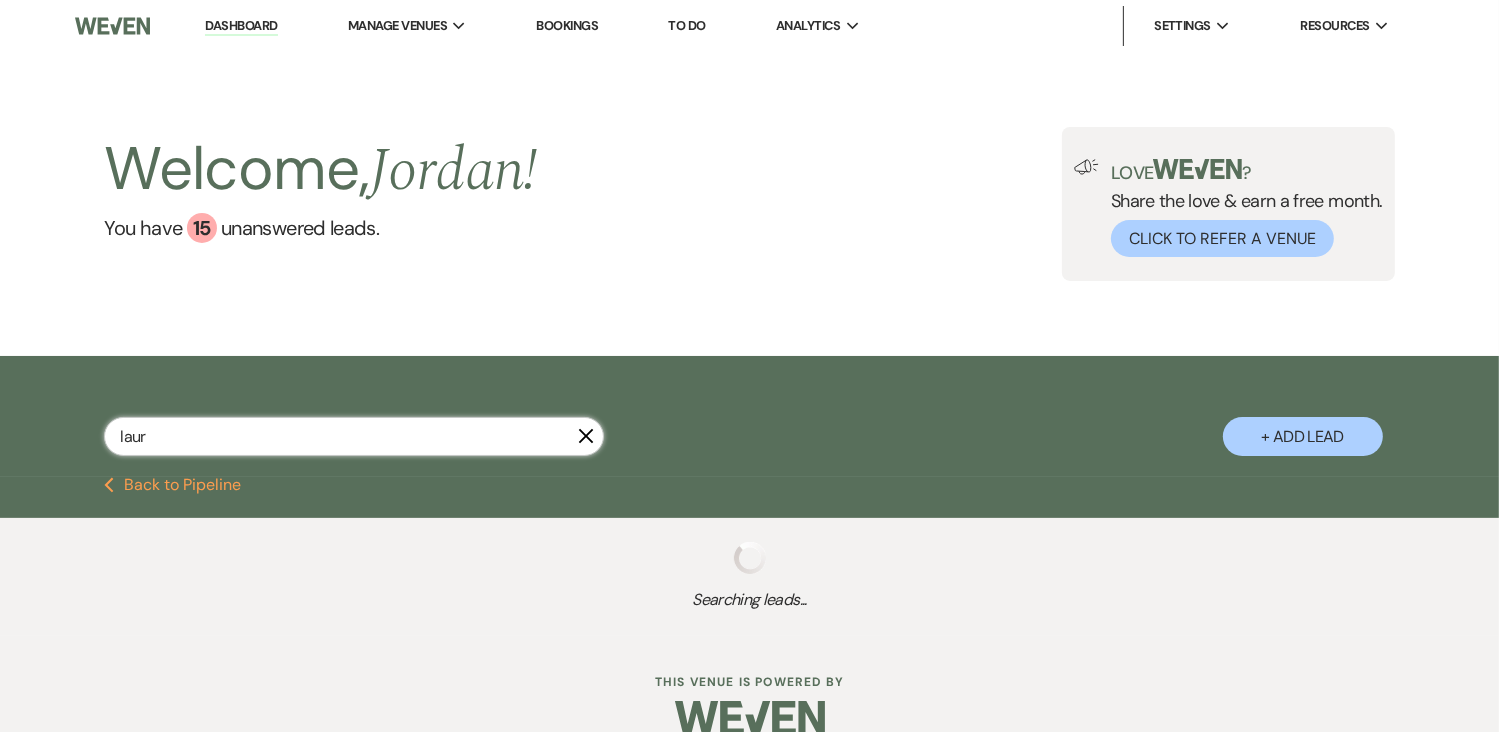 select on "5" 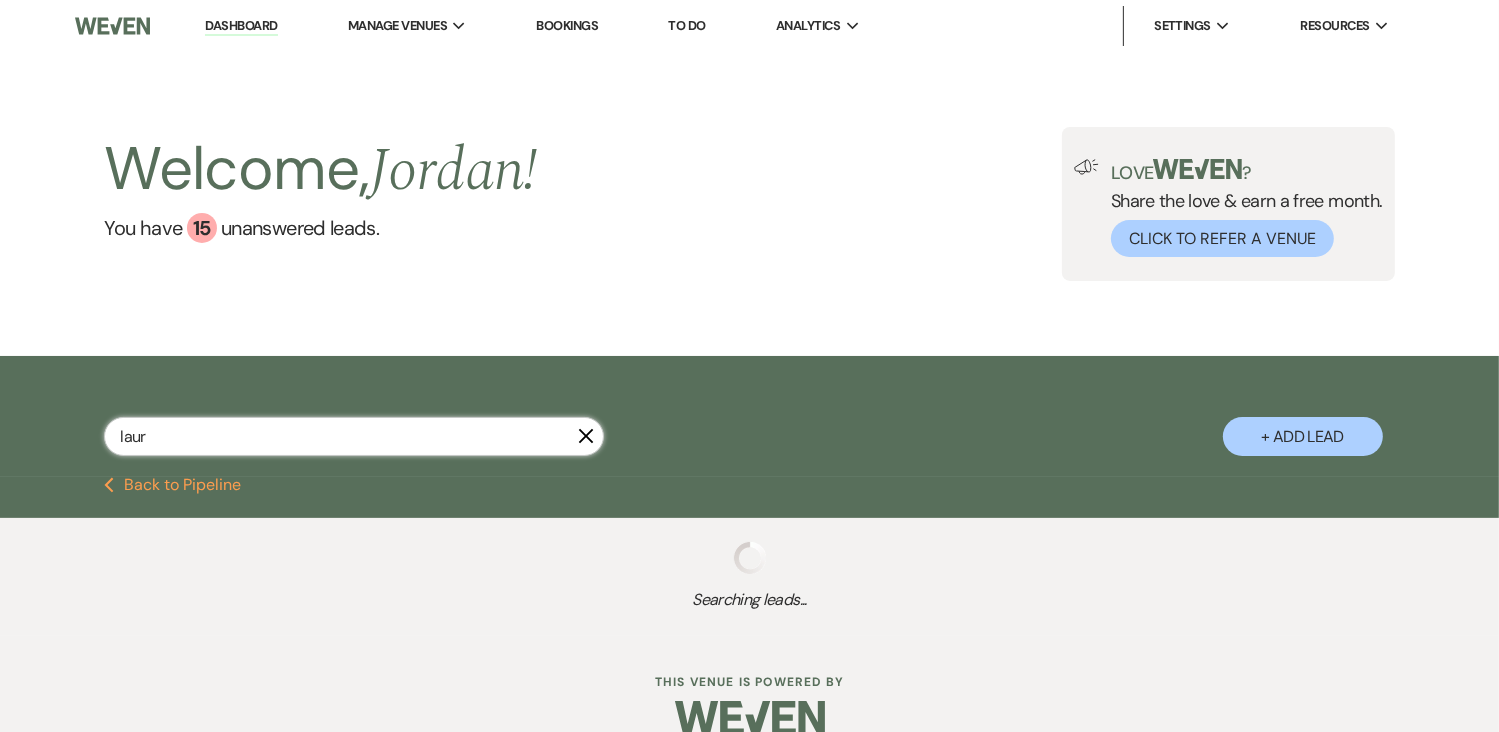 select on "2" 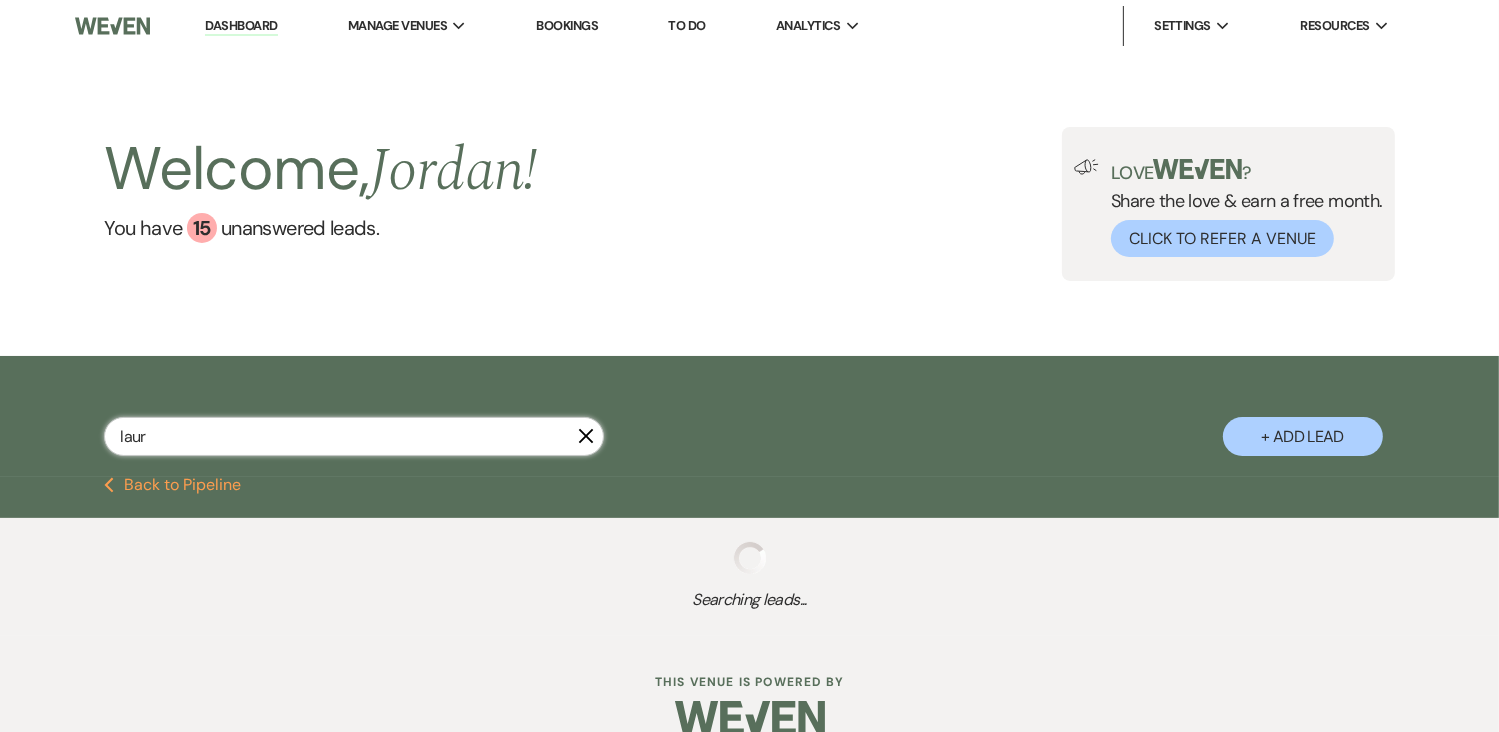 select on "8" 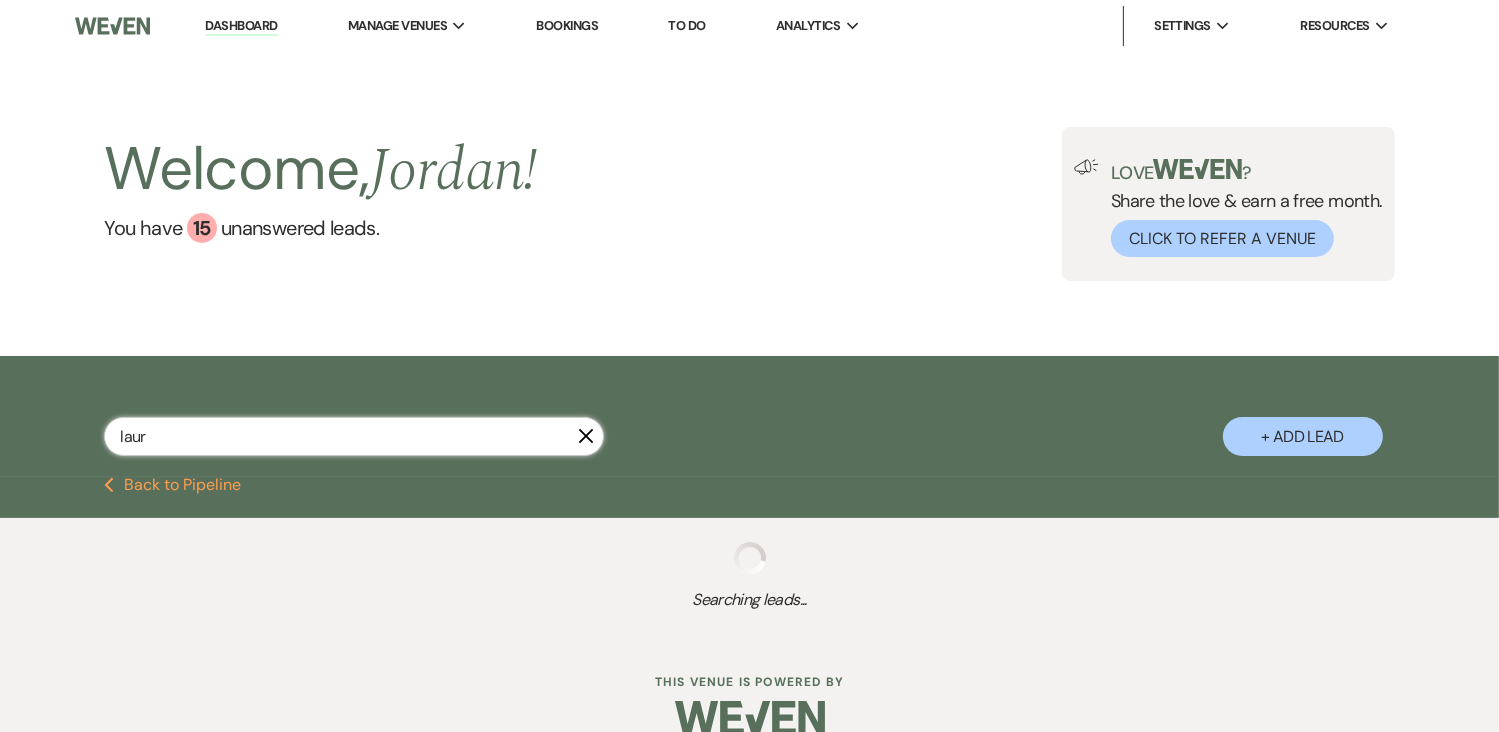select on "8" 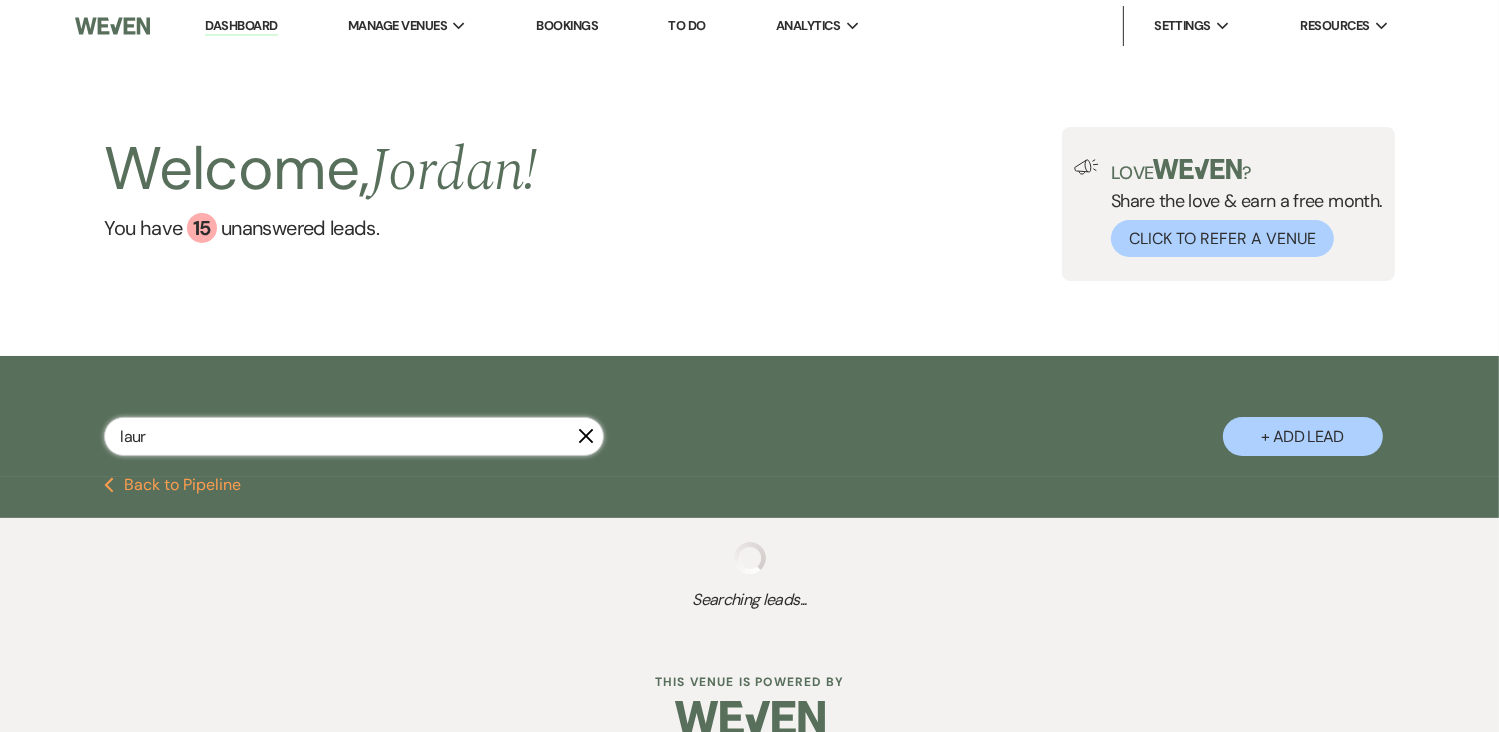 select on "8" 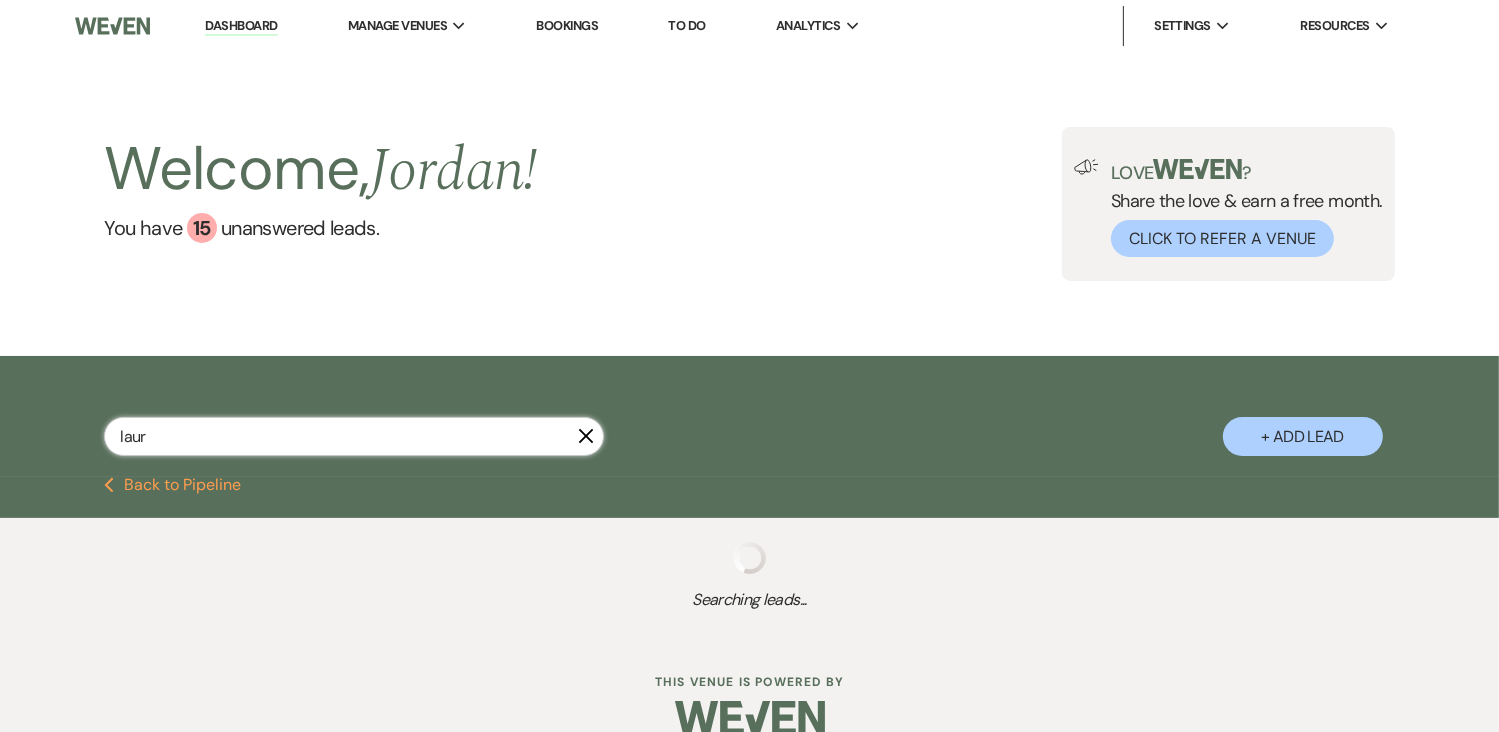 select on "5" 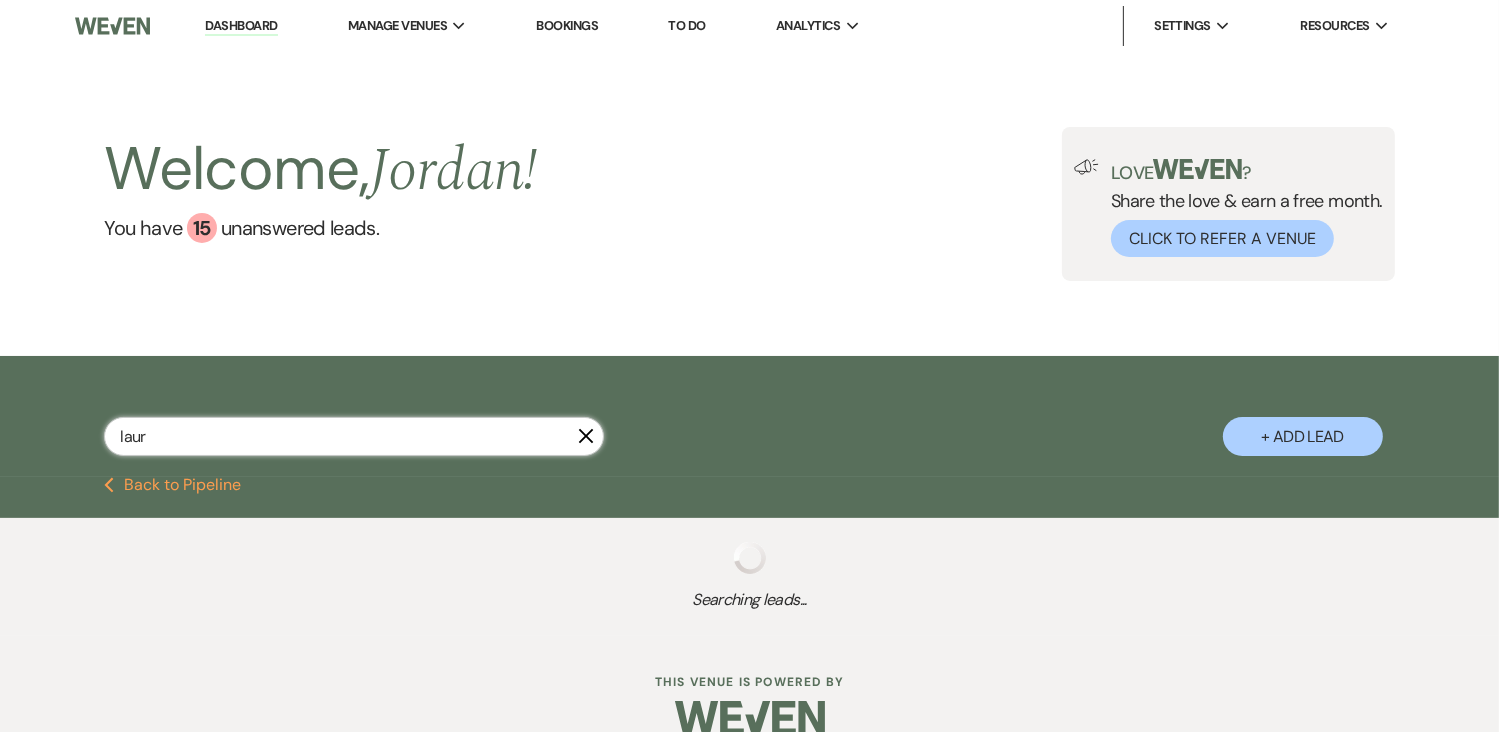 select on "8" 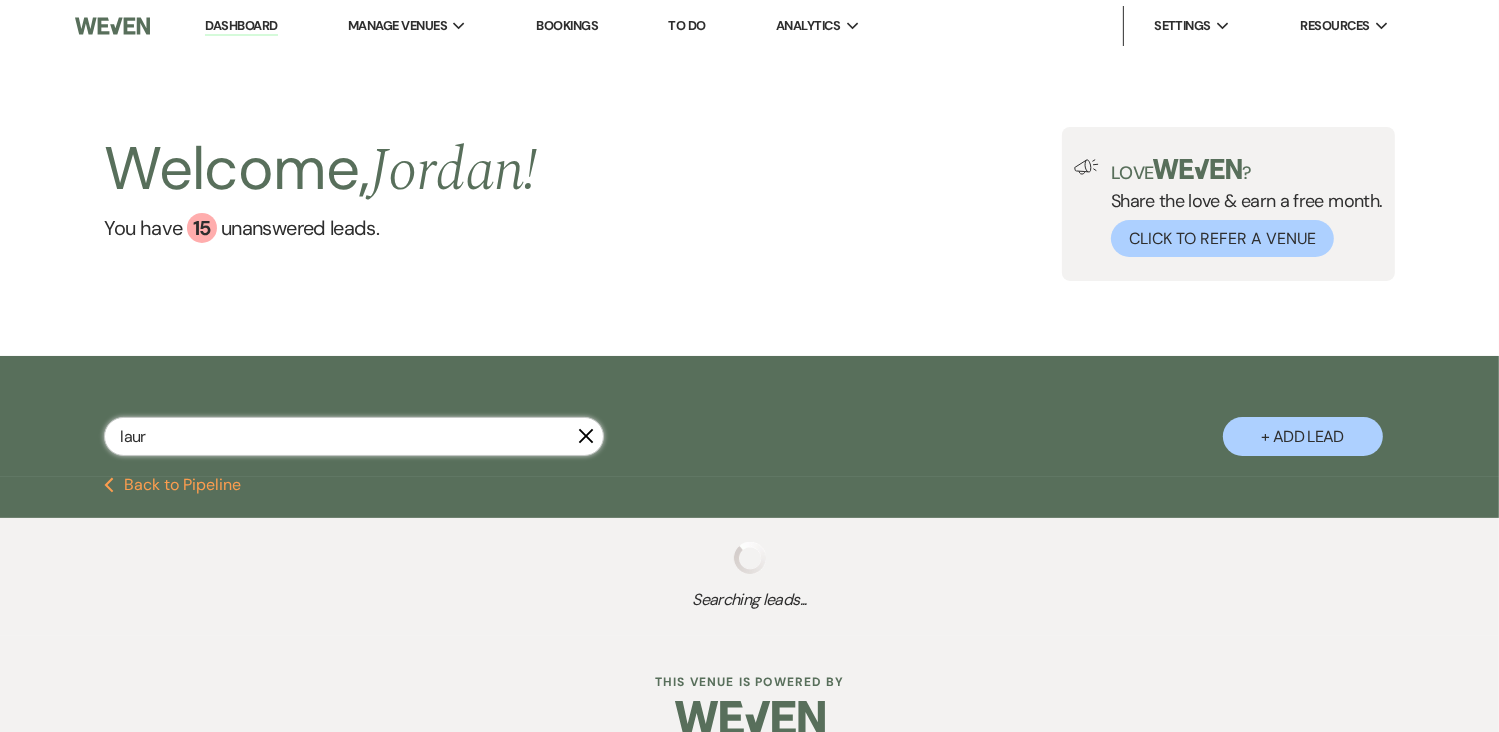 select on "8" 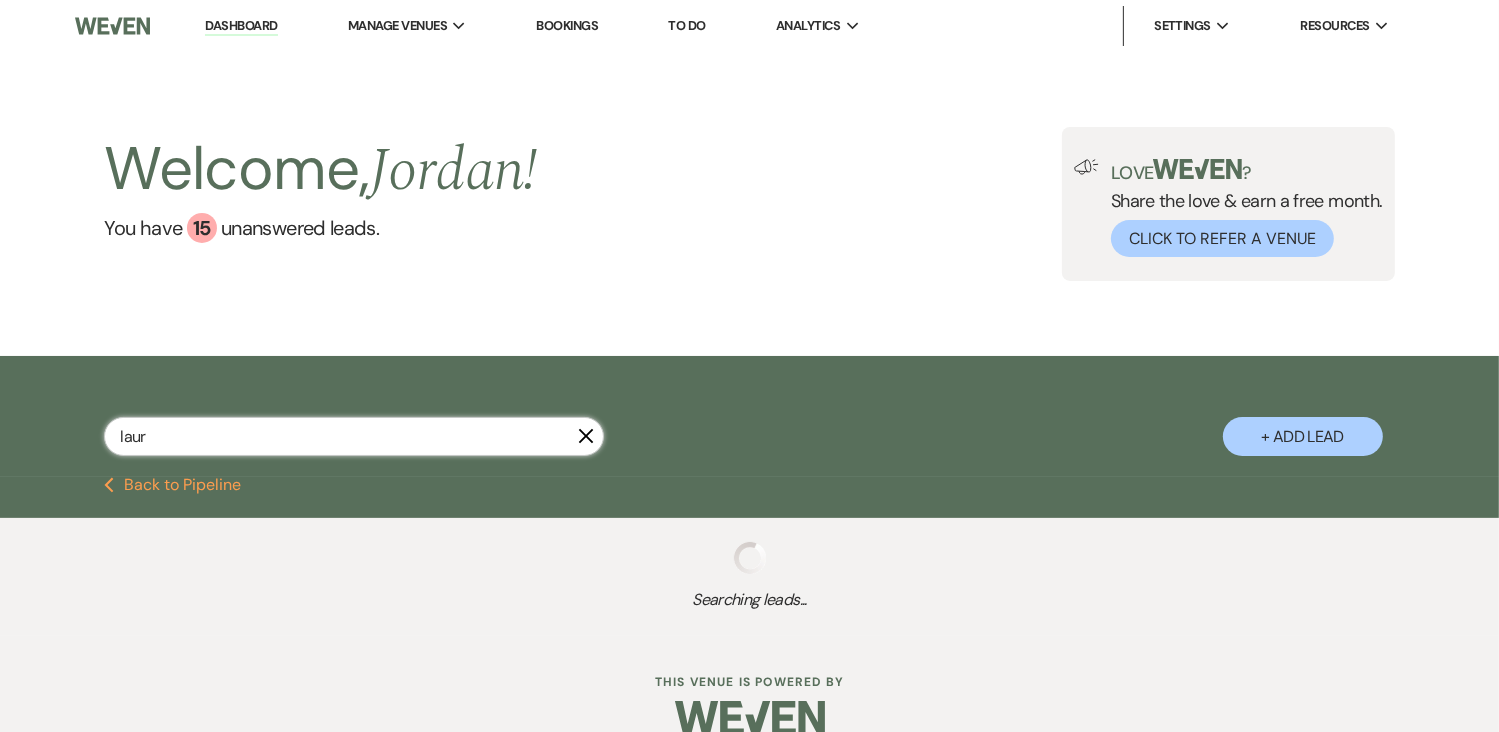 select on "8" 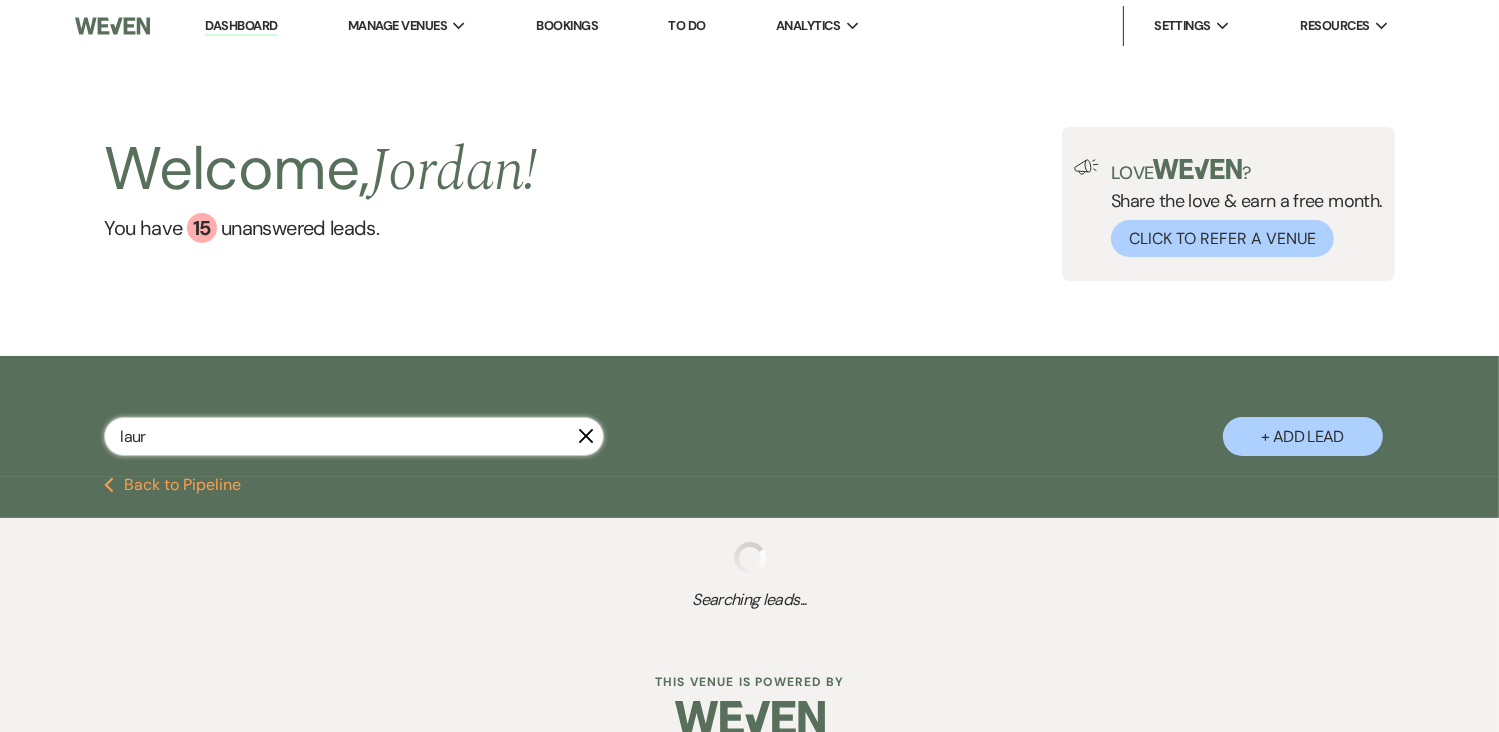 select on "8" 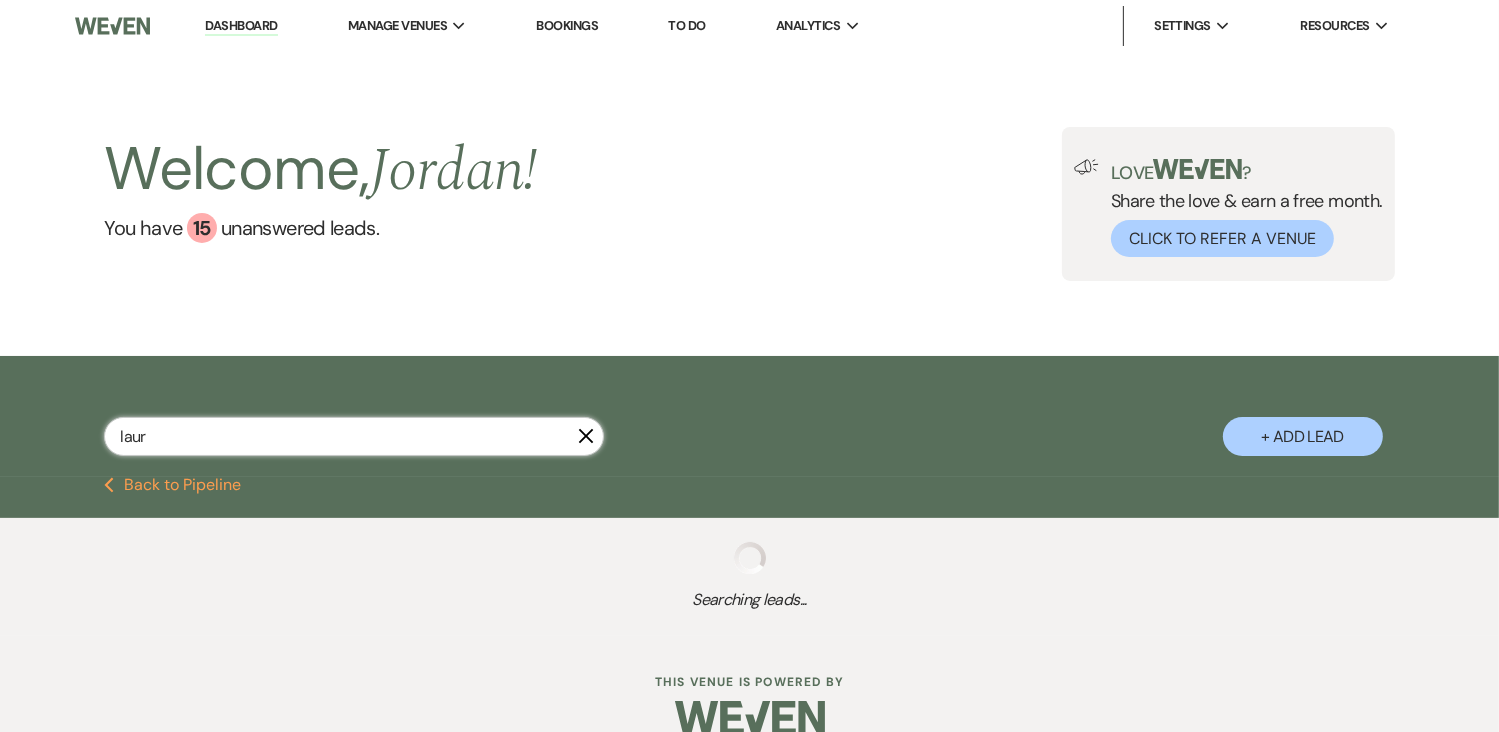 select on "8" 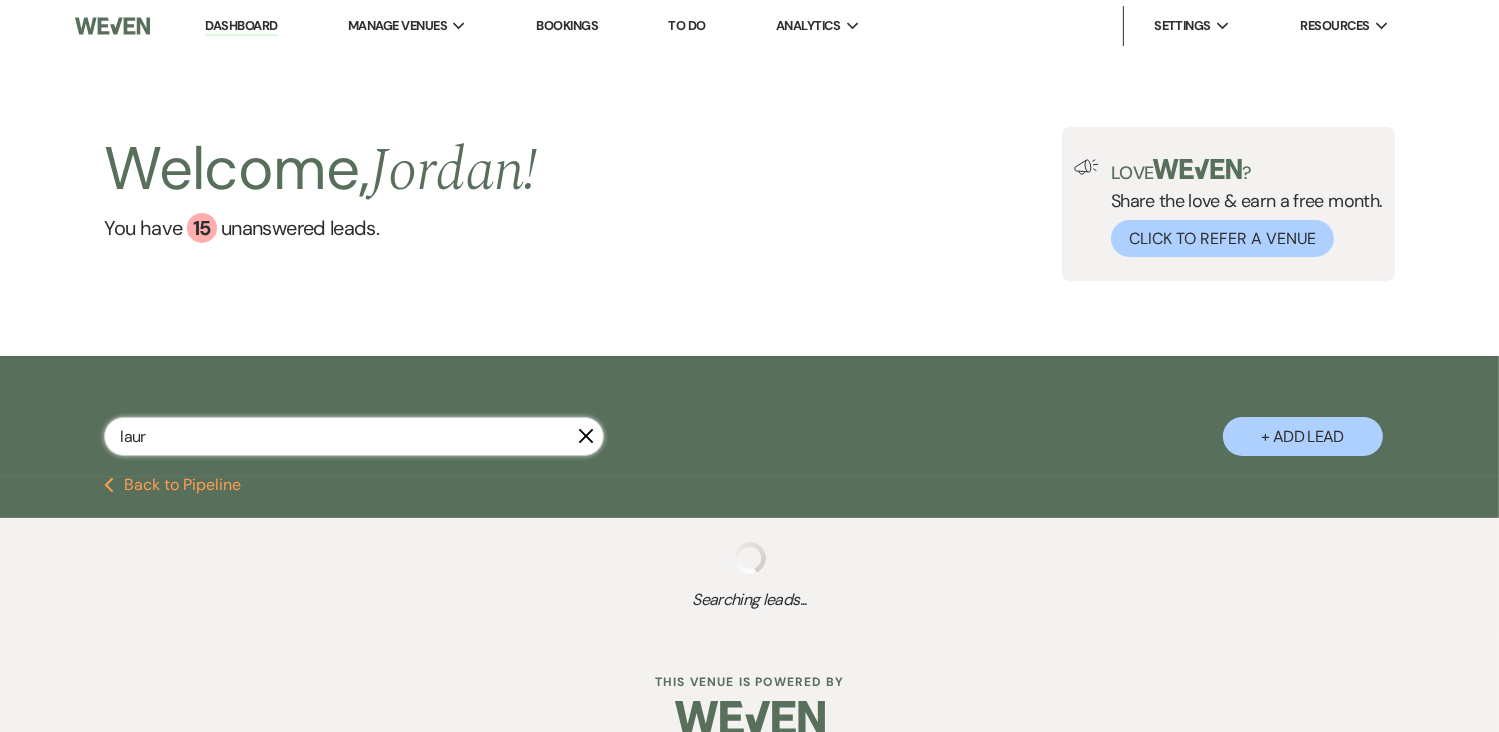 select on "1" 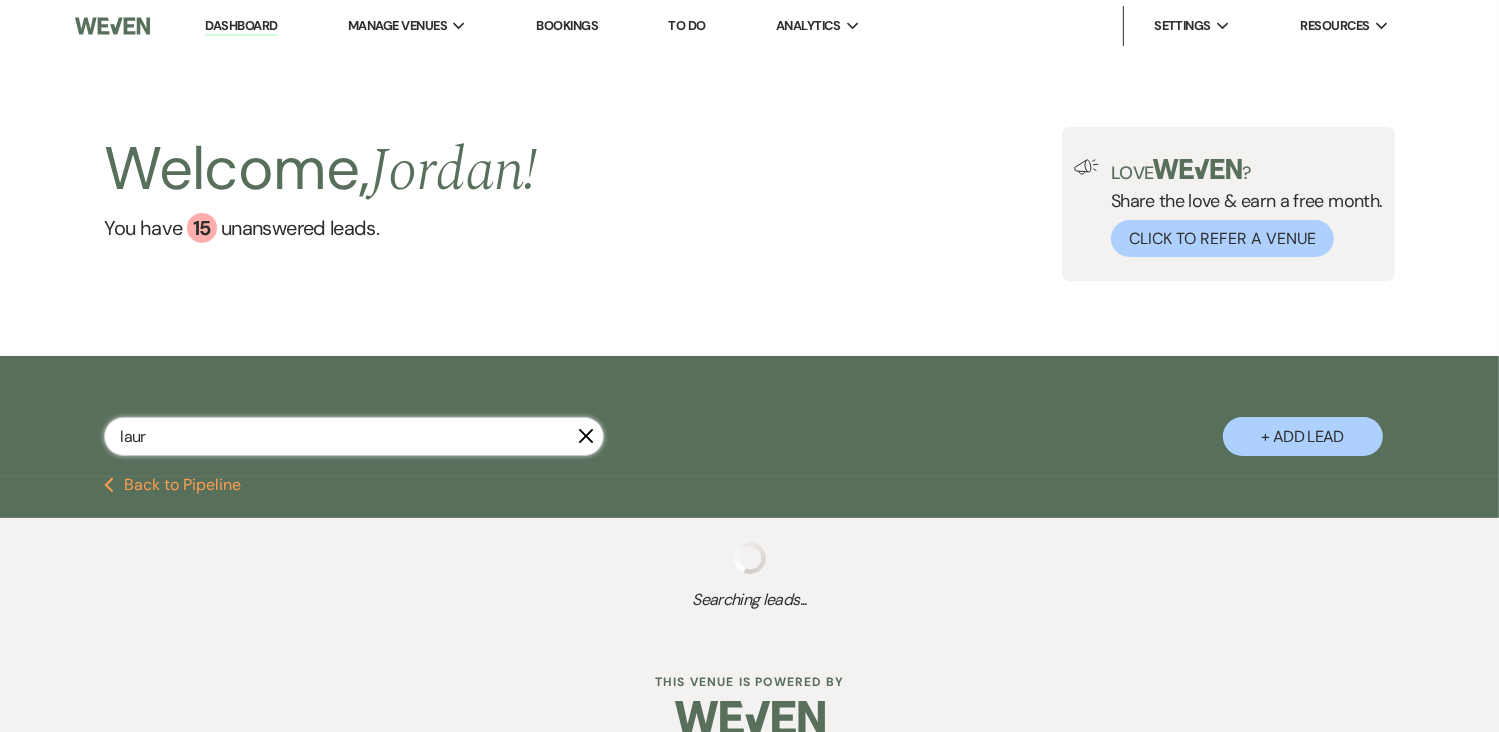 select on "8" 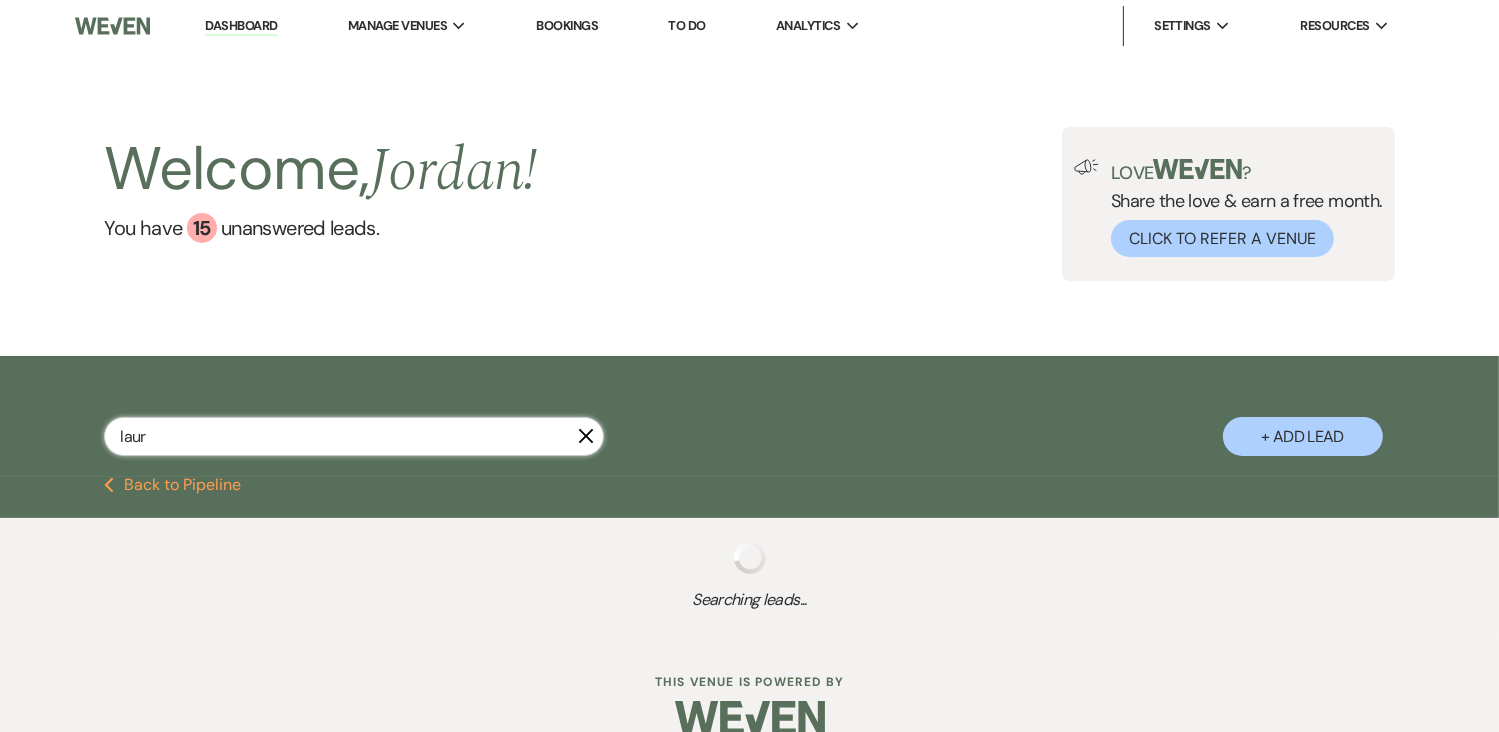 select on "5" 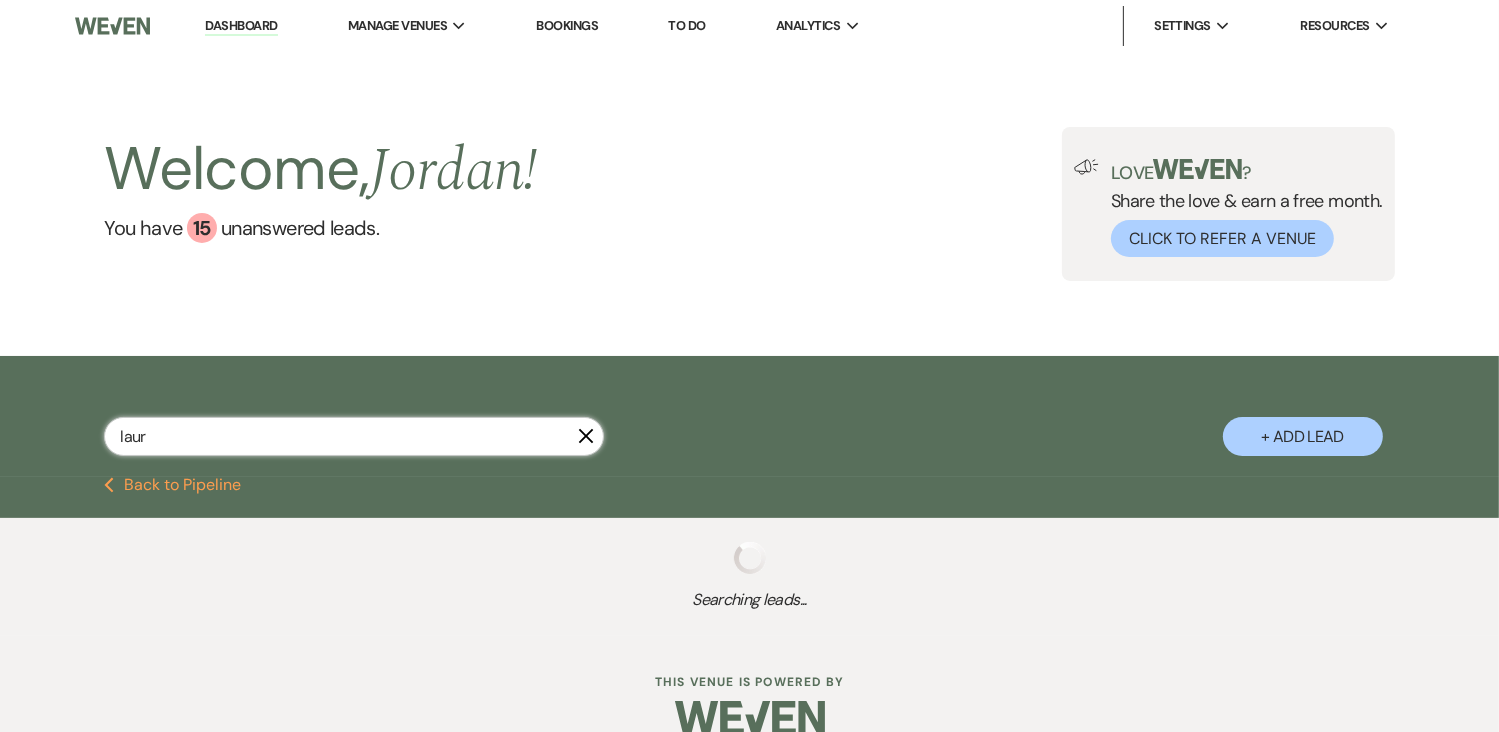 select on "8" 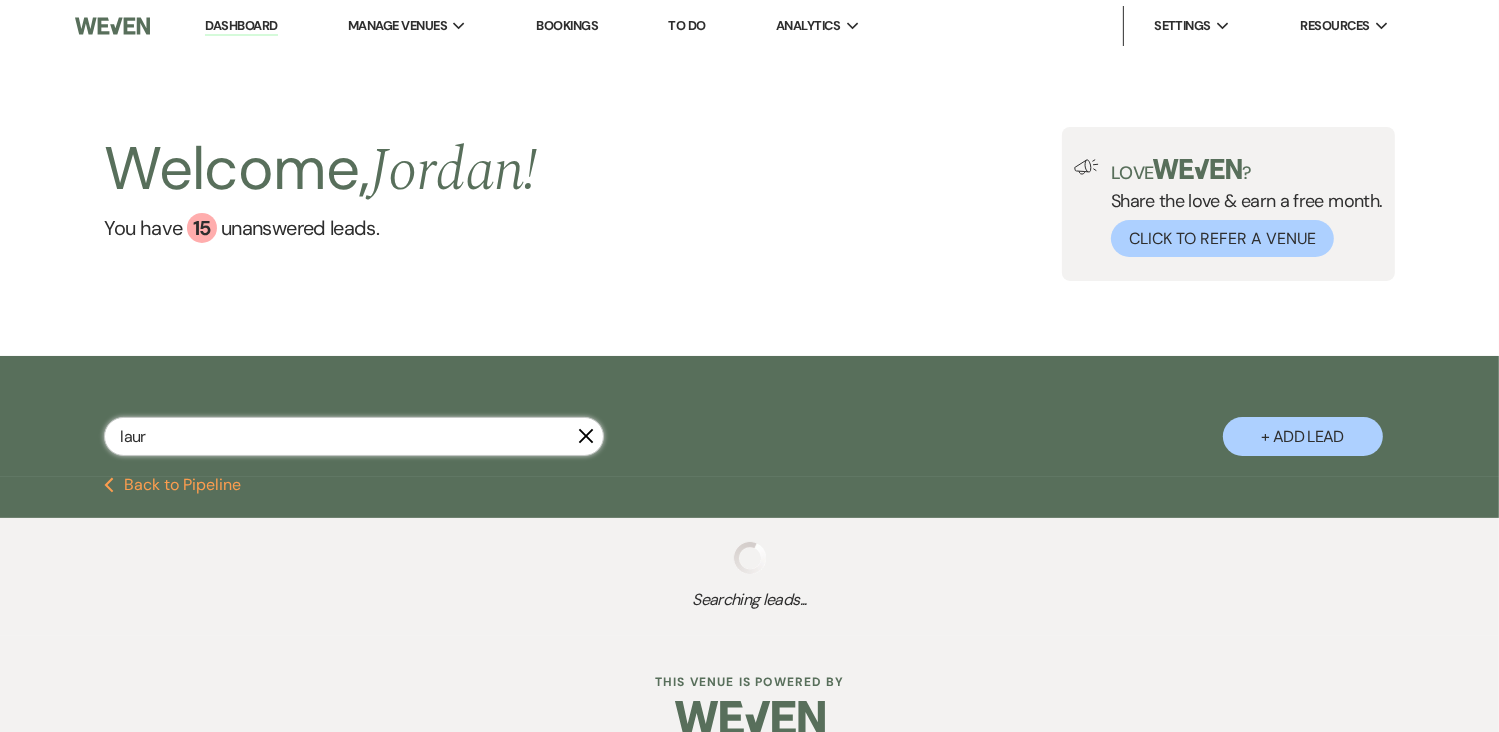 select on "8" 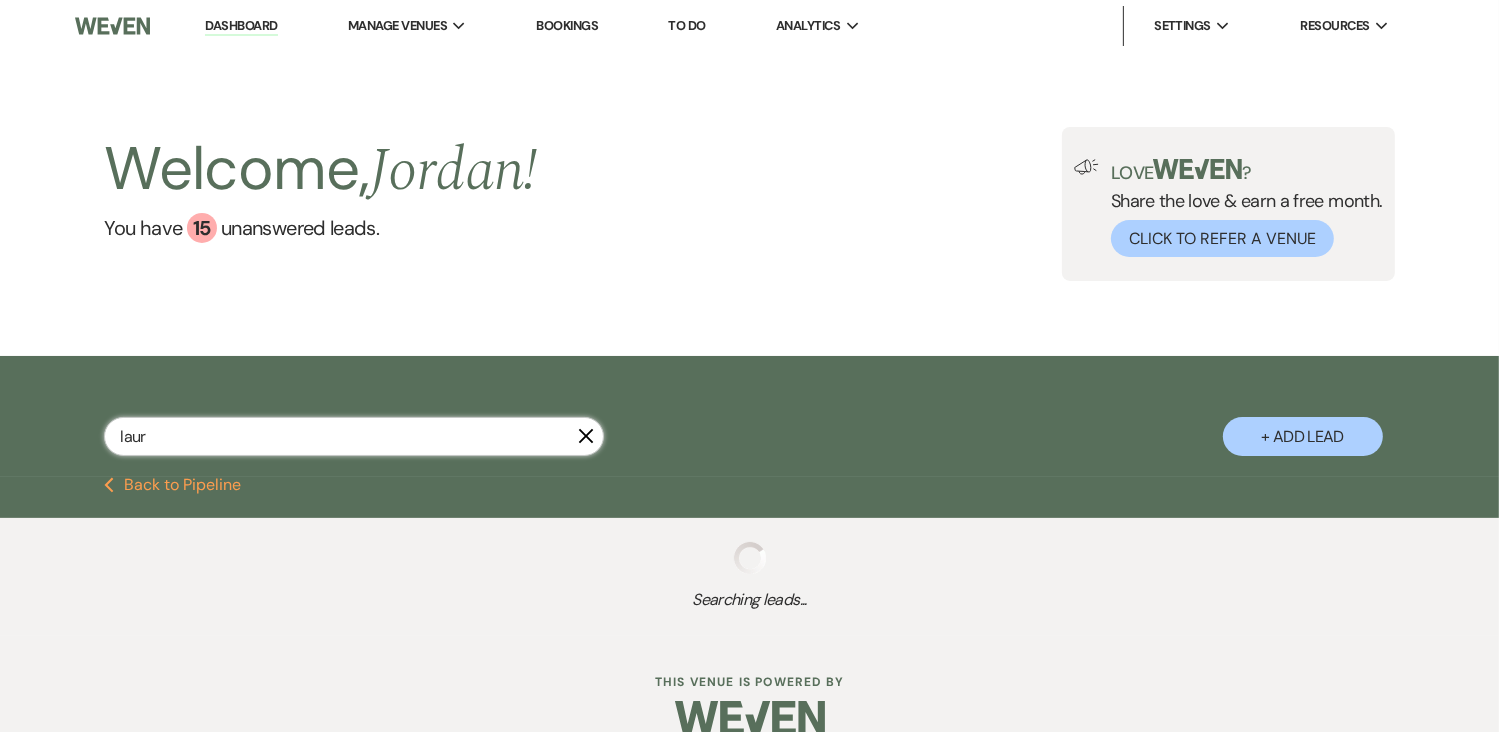 select on "7" 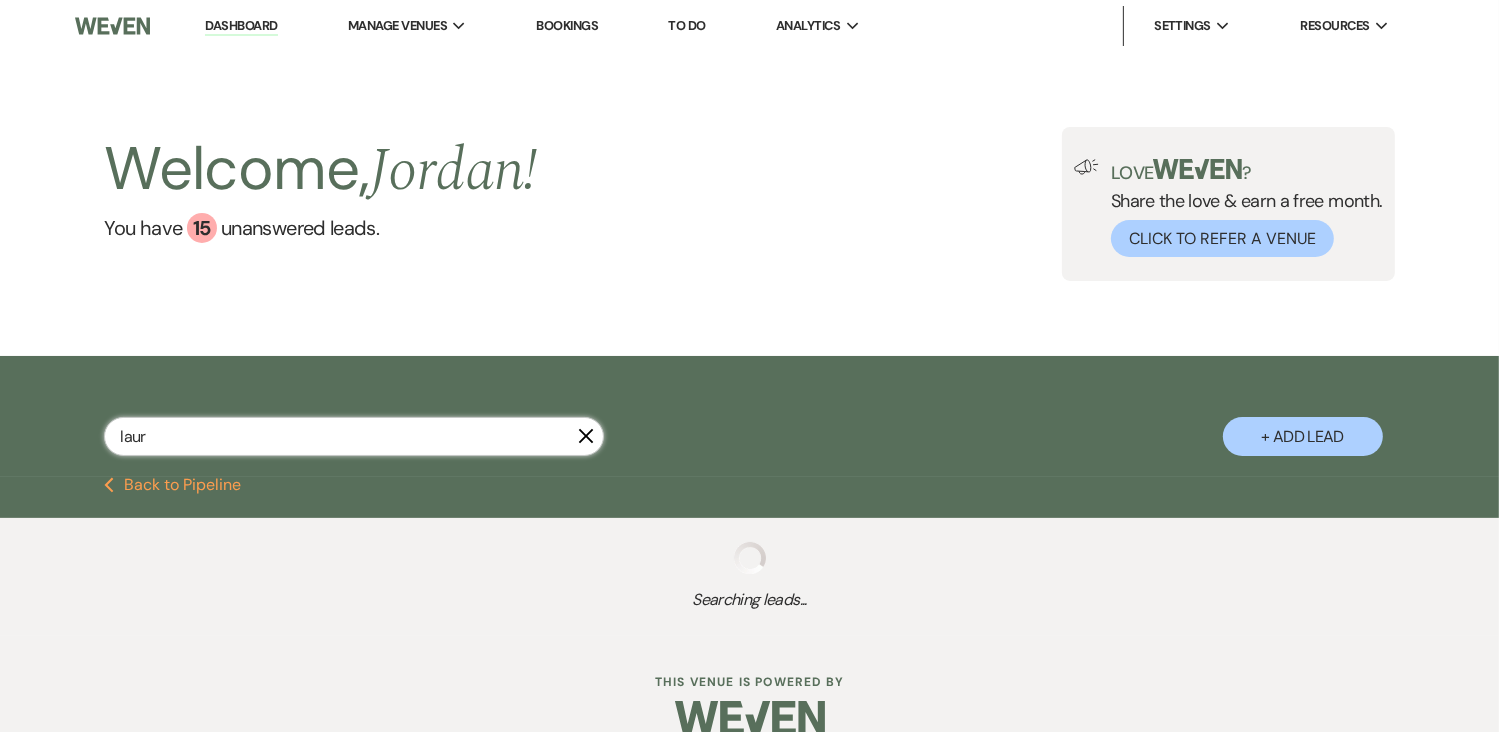 type 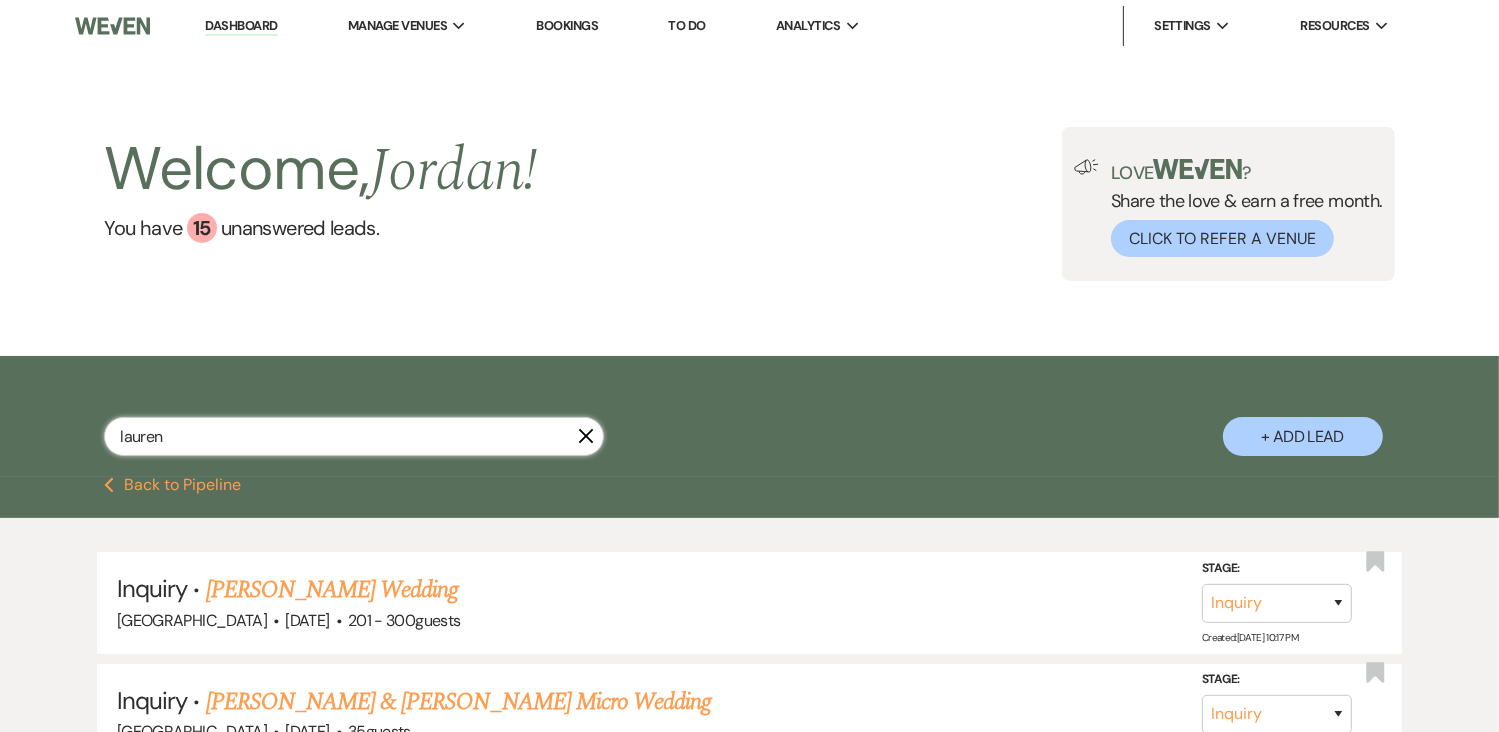 drag, startPoint x: 204, startPoint y: 439, endPoint x: 185, endPoint y: 439, distance: 19 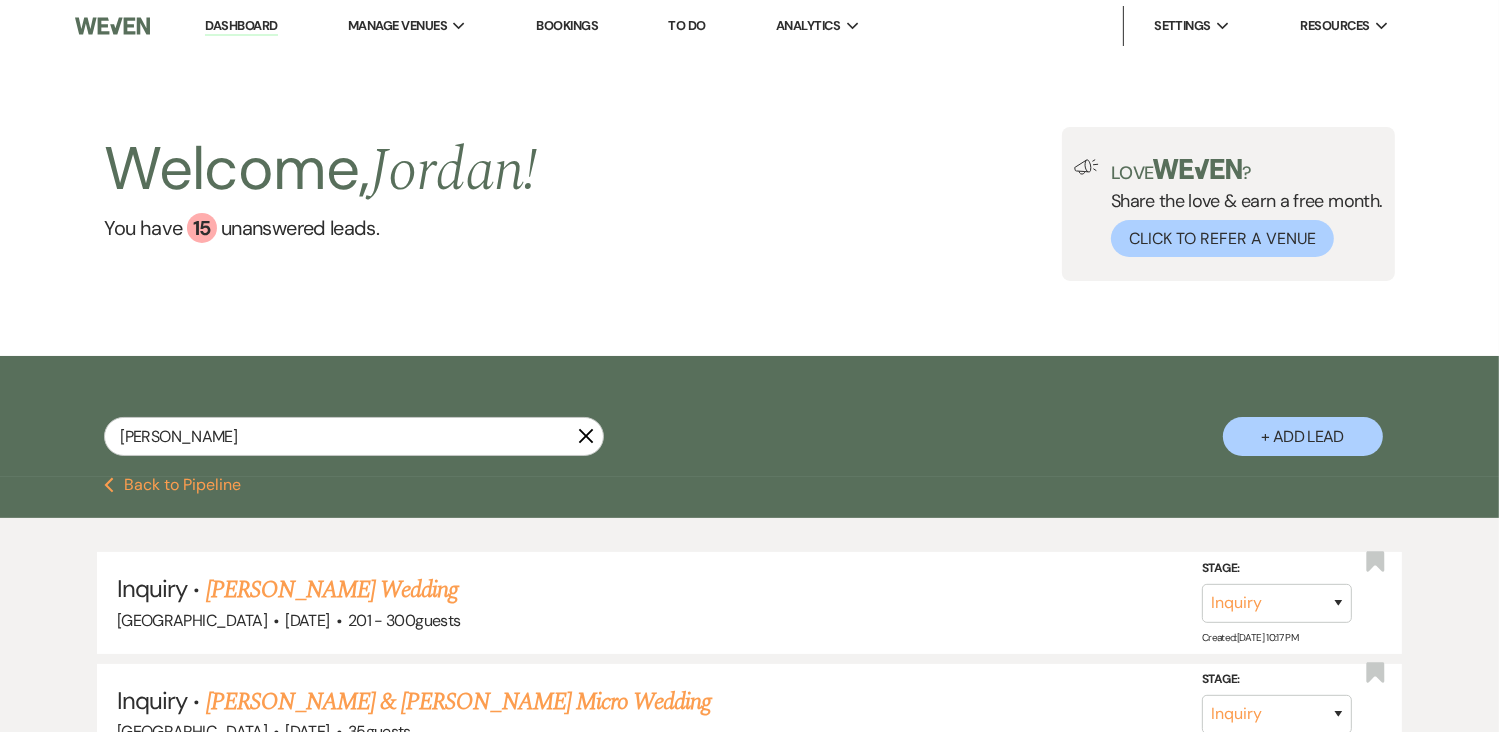 drag, startPoint x: 1508, startPoint y: 37, endPoint x: 1025, endPoint y: 259, distance: 531.576 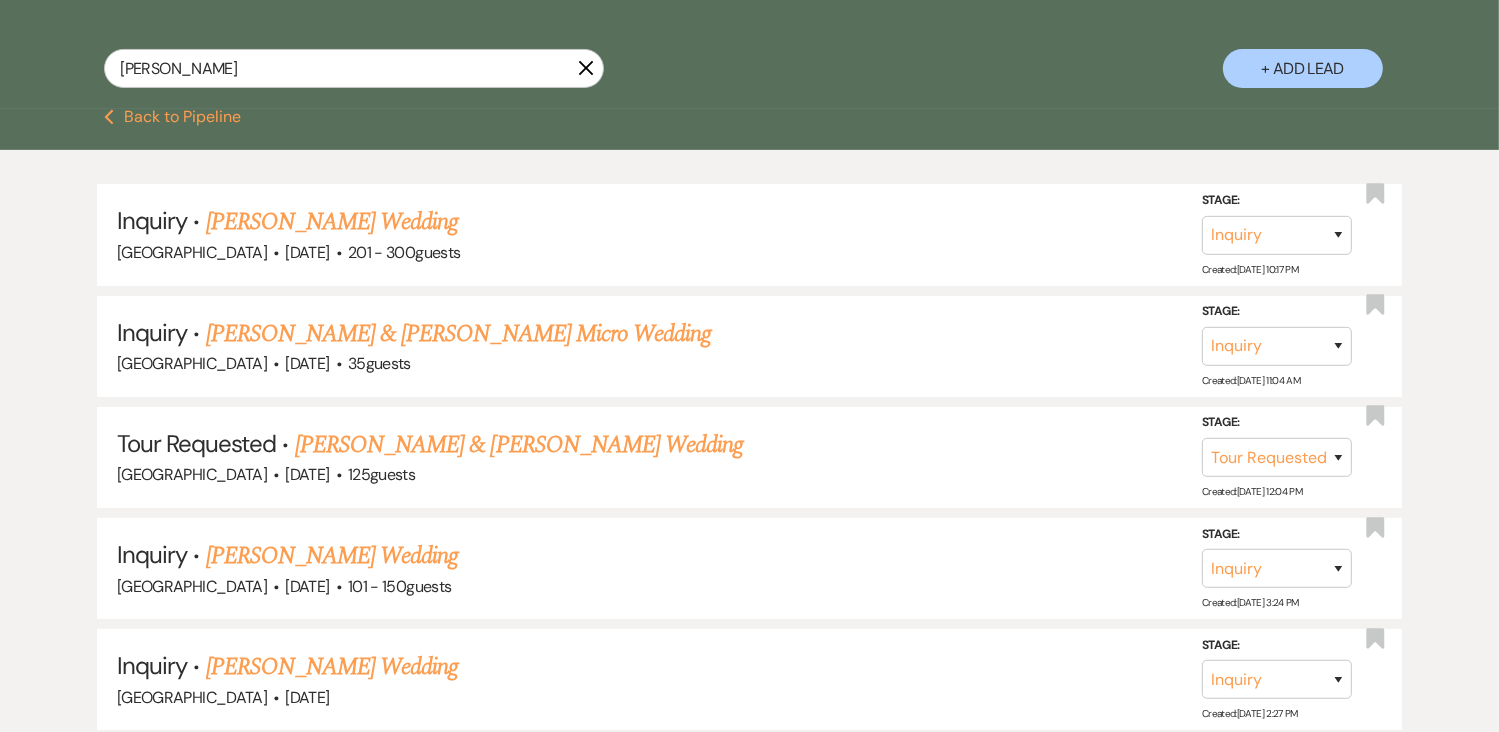 scroll, scrollTop: 93, scrollLeft: 0, axis: vertical 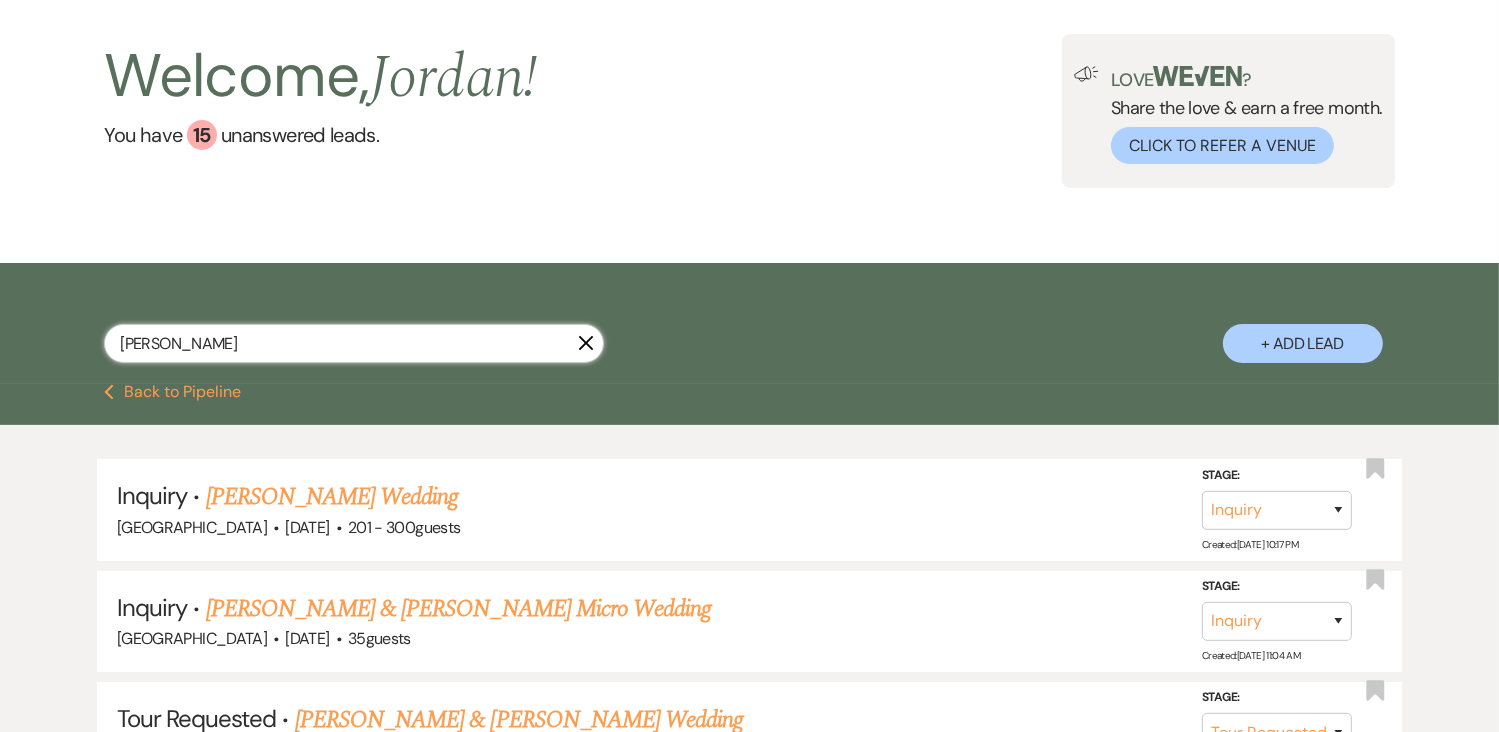 click on "lauren Filos" at bounding box center (354, 343) 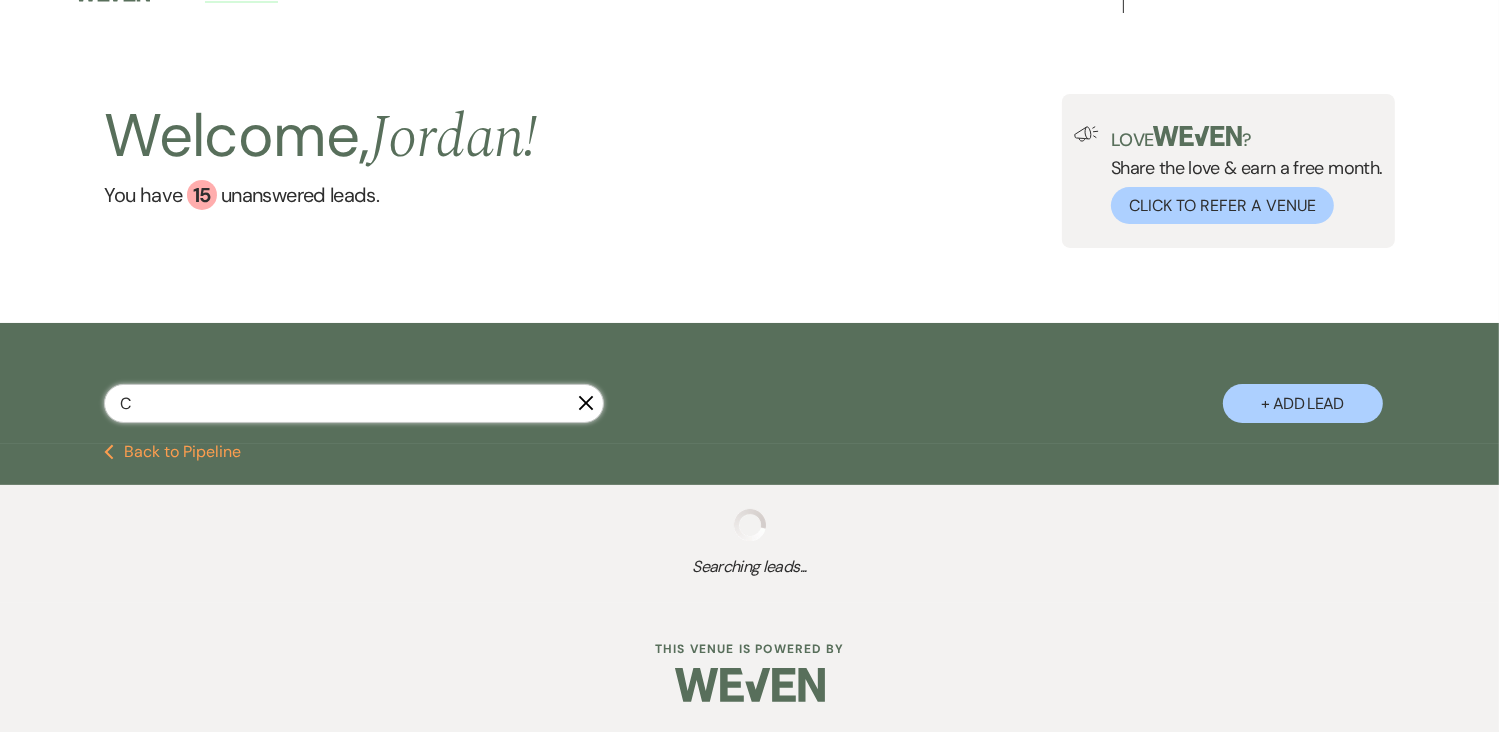 scroll, scrollTop: 33, scrollLeft: 0, axis: vertical 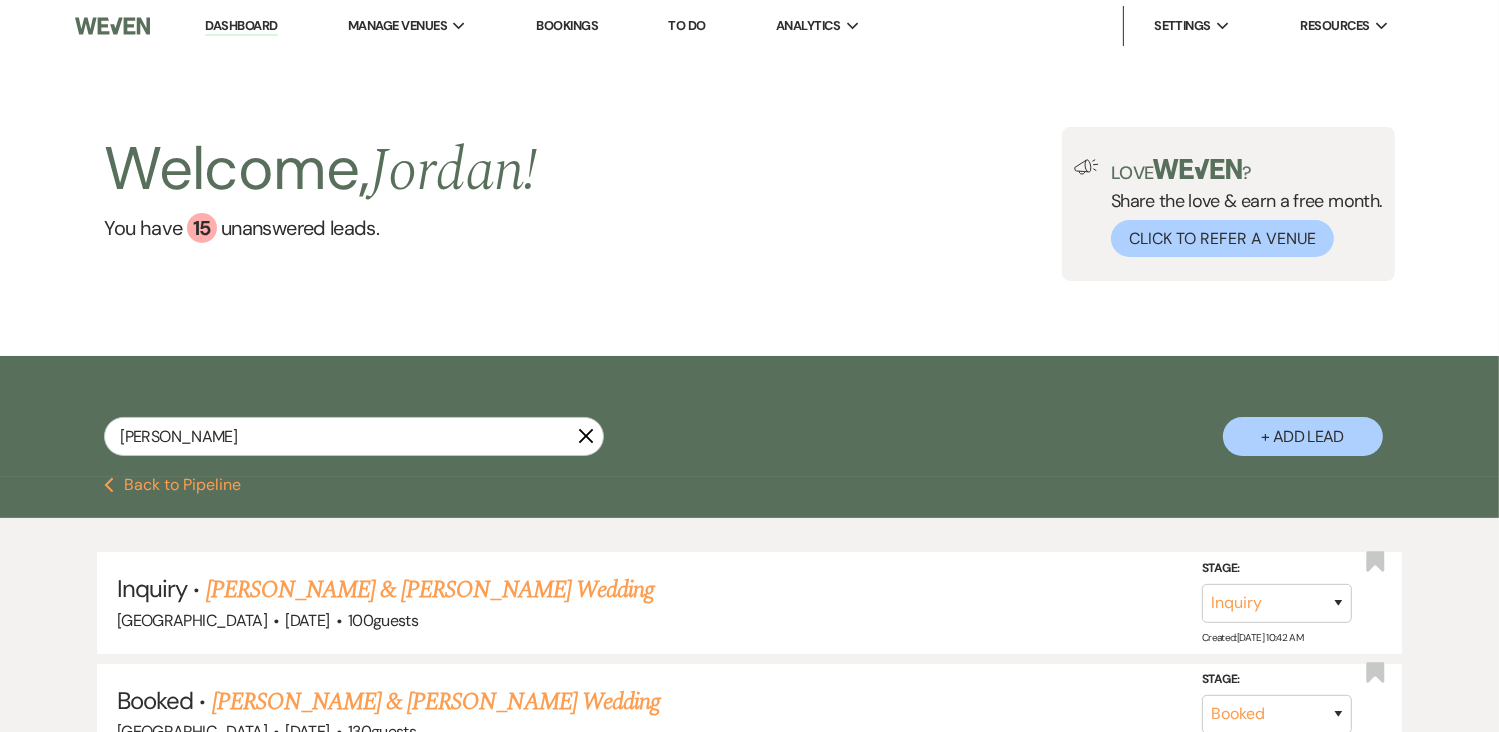 click on "+ Add Lead" at bounding box center [1303, 436] 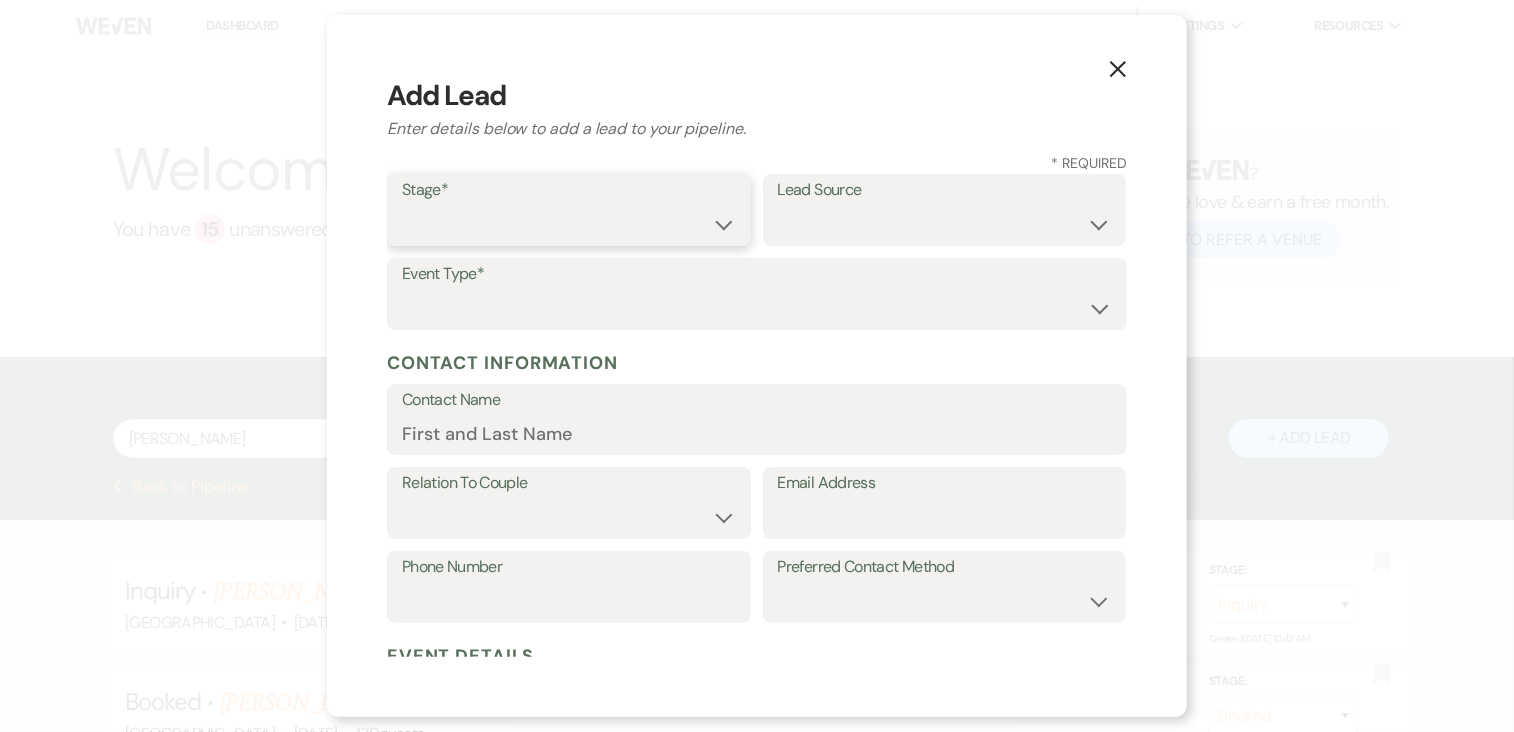 click on "Inquiry Follow Up Tour Requested Tour Confirmed Toured Proposal Sent Booked Lost" at bounding box center [569, 224] 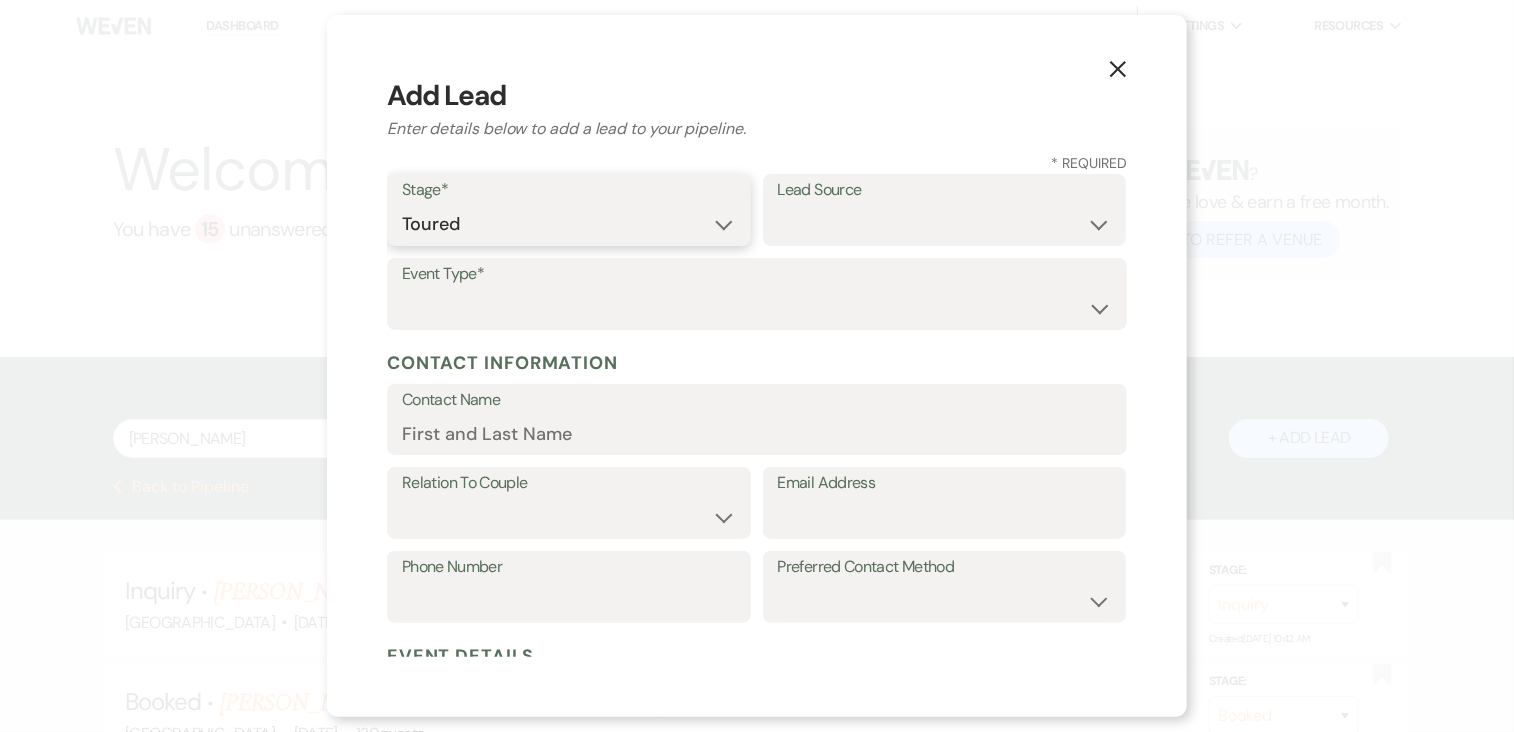 click on "Inquiry Follow Up Tour Requested Tour Confirmed Toured Proposal Sent Booked Lost" at bounding box center [569, 224] 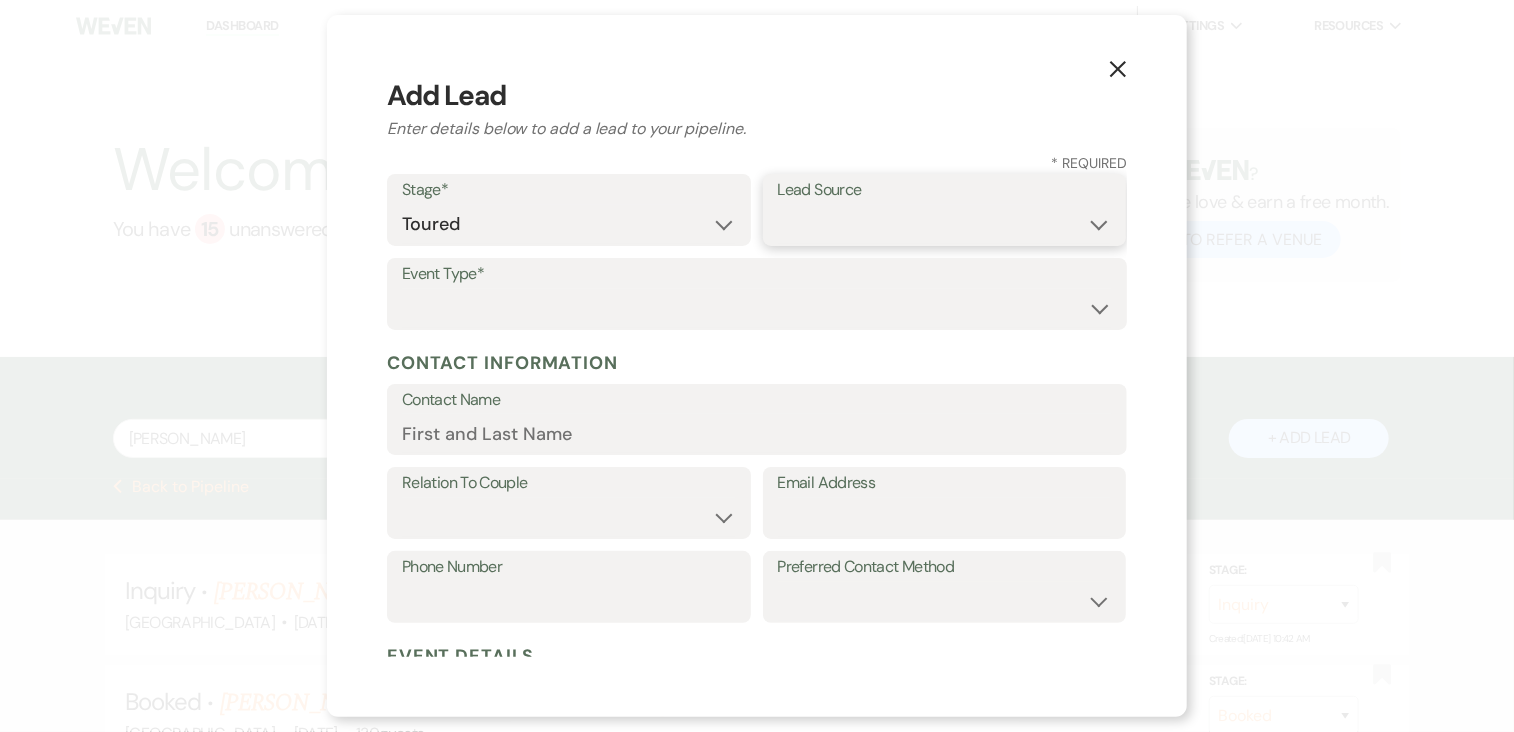 click on "Weven Venue Website Instagram Facebook Pinterest Google The Knot Wedding Wire Here Comes the Guide Wedding Spot Eventective Zola The Venue Report PartySlate VRBO / Homeaway Airbnb Wedding Show TikTok X / Twitter Phone Call Walk-in Vendor Referral Advertising Personal Referral Local Referral Other" at bounding box center (945, 224) 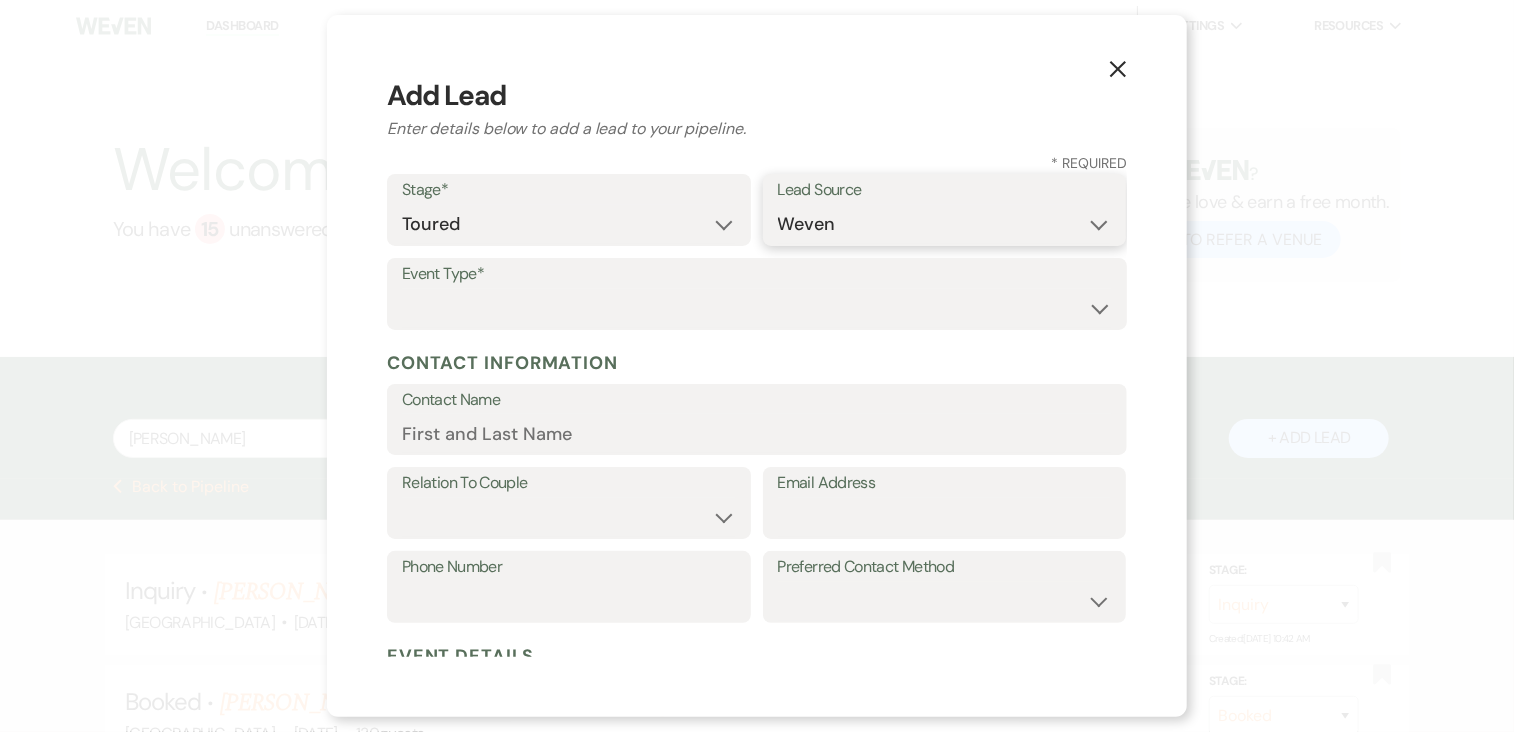 click on "Weven Venue Website Instagram Facebook Pinterest Google The Knot Wedding Wire Here Comes the Guide Wedding Spot Eventective Zola The Venue Report PartySlate VRBO / Homeaway Airbnb Wedding Show TikTok X / Twitter Phone Call Walk-in Vendor Referral Advertising Personal Referral Local Referral Other" at bounding box center [945, 224] 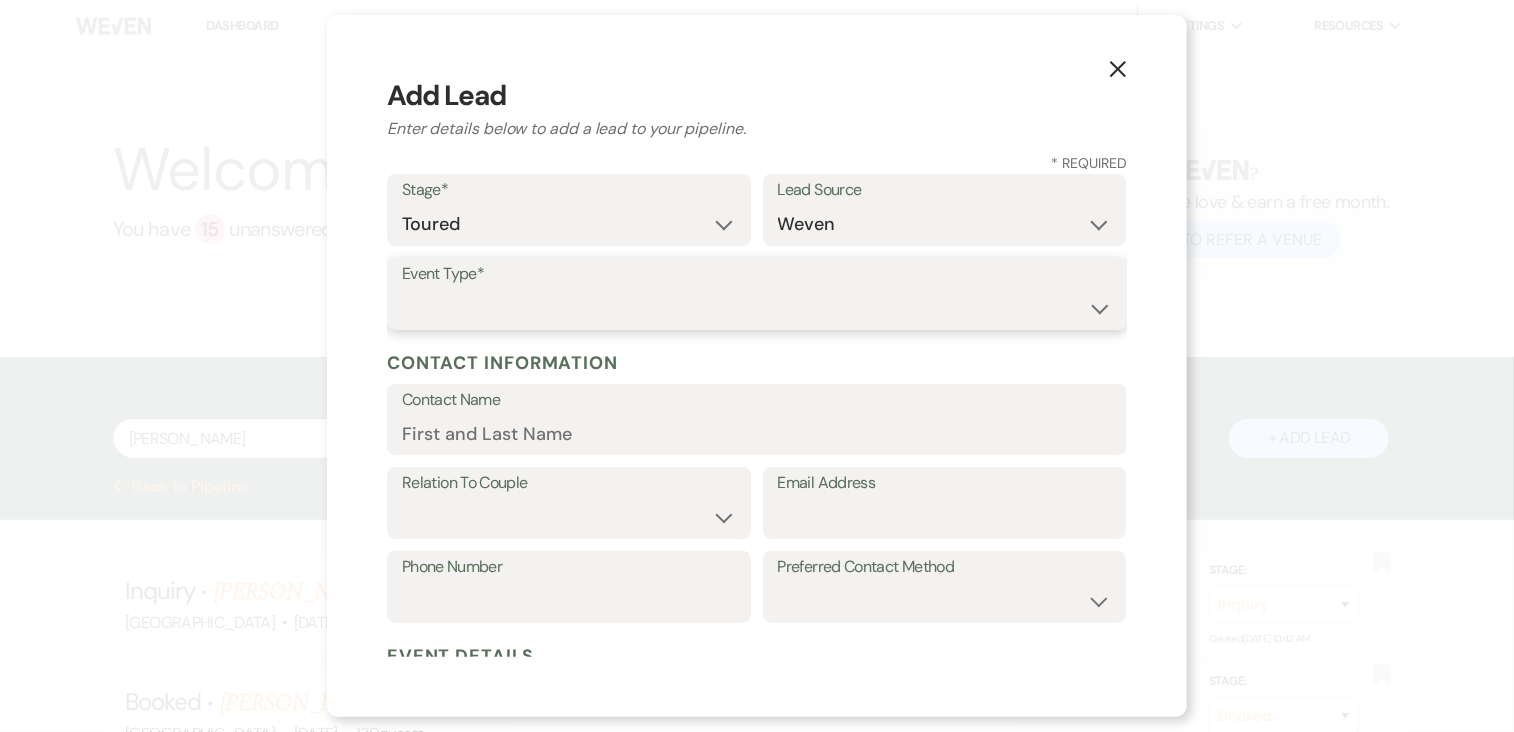 click on "Wedding Anniversary Party Baby Shower Bachelorette / Bachelor Party Birthday Party Bridal Shower Brunch Community Event Concert Corporate Event Elopement End of Life Celebration Engagement Party Fundraiser Graduation Party Micro Wedding Prom Quinceañera Rehearsal Dinner Religious Event Retreat Other" at bounding box center [757, 308] 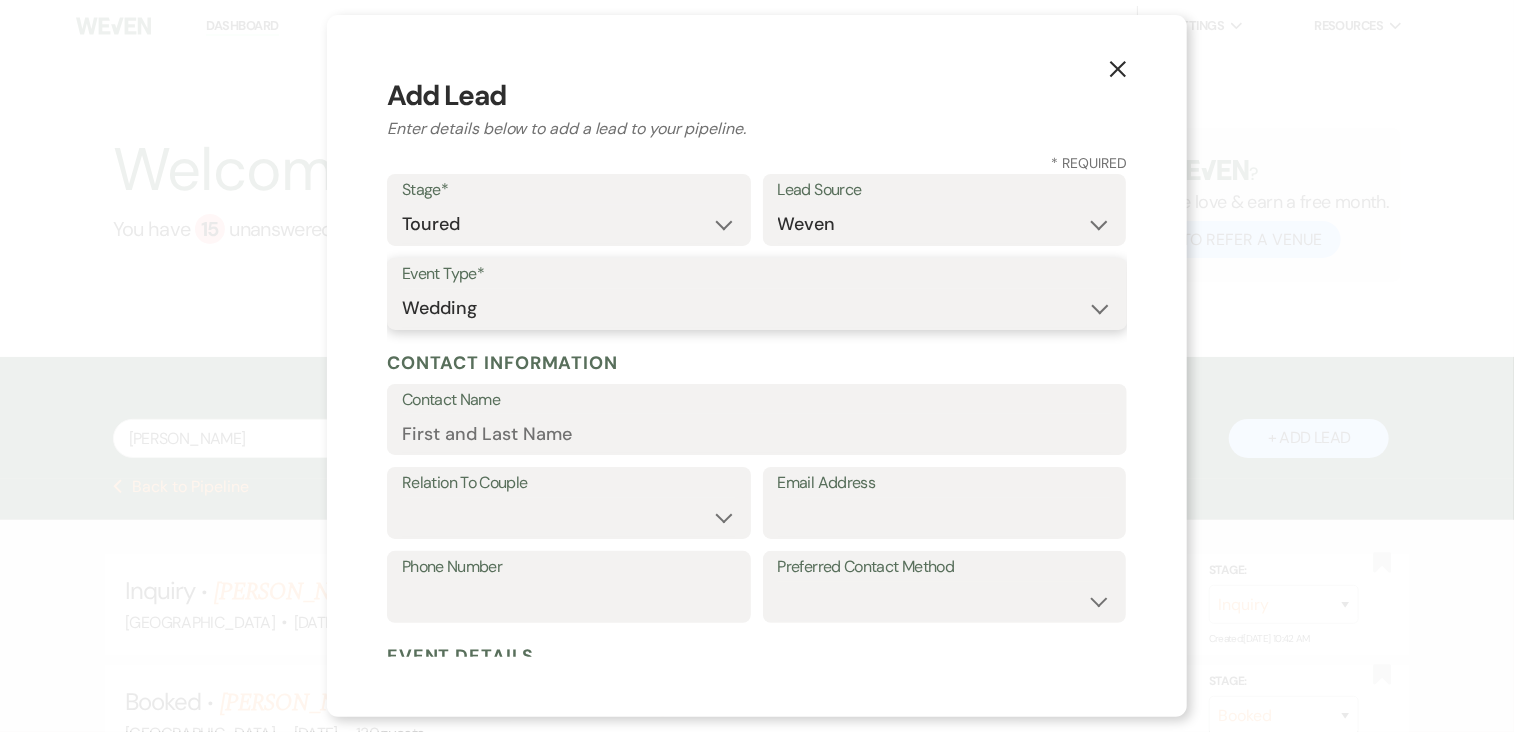 click on "Wedding Anniversary Party Baby Shower Bachelorette / Bachelor Party Birthday Party Bridal Shower Brunch Community Event Concert Corporate Event Elopement End of Life Celebration Engagement Party Fundraiser Graduation Party Micro Wedding Prom Quinceañera Rehearsal Dinner Religious Event Retreat Other" at bounding box center [757, 308] 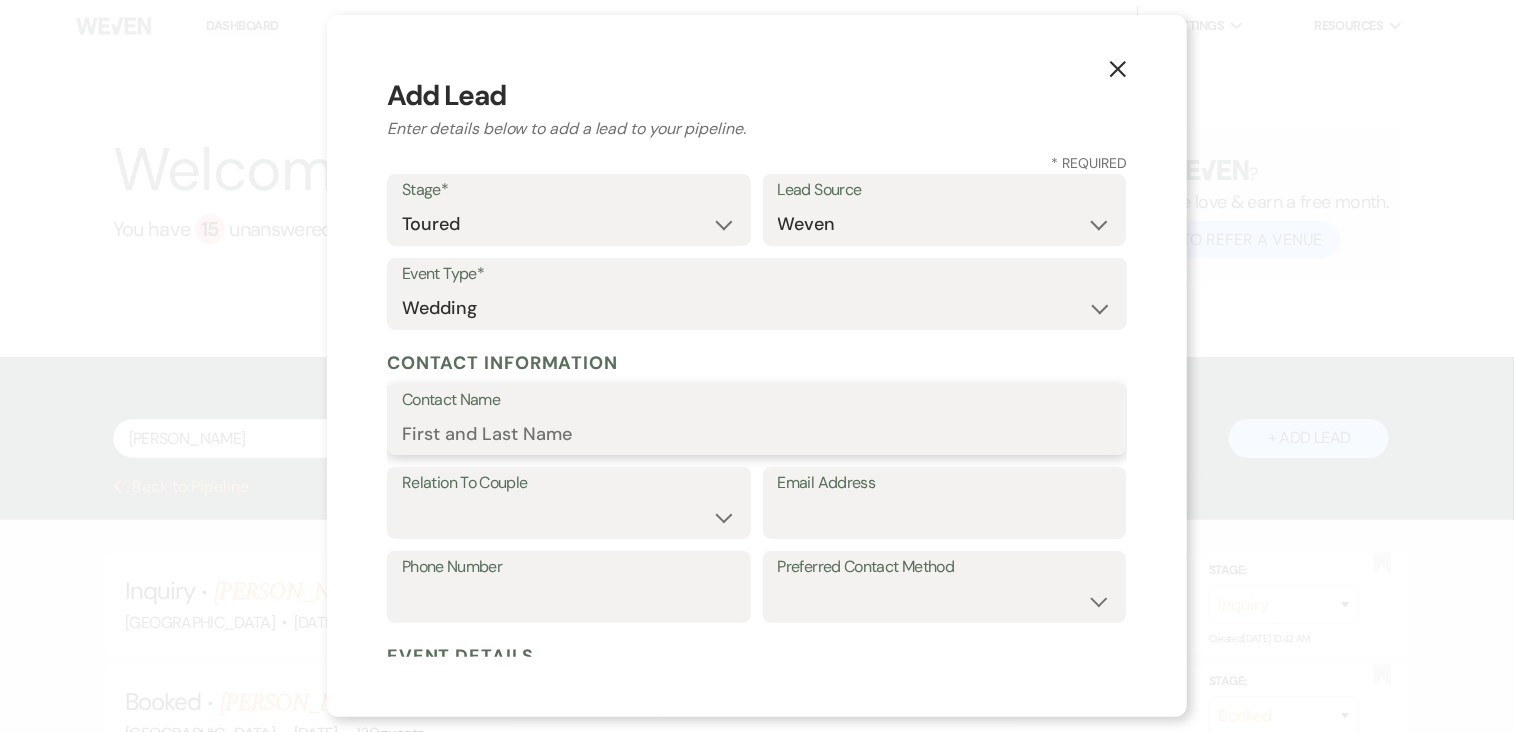 click on "Contact Name" at bounding box center [757, 433] 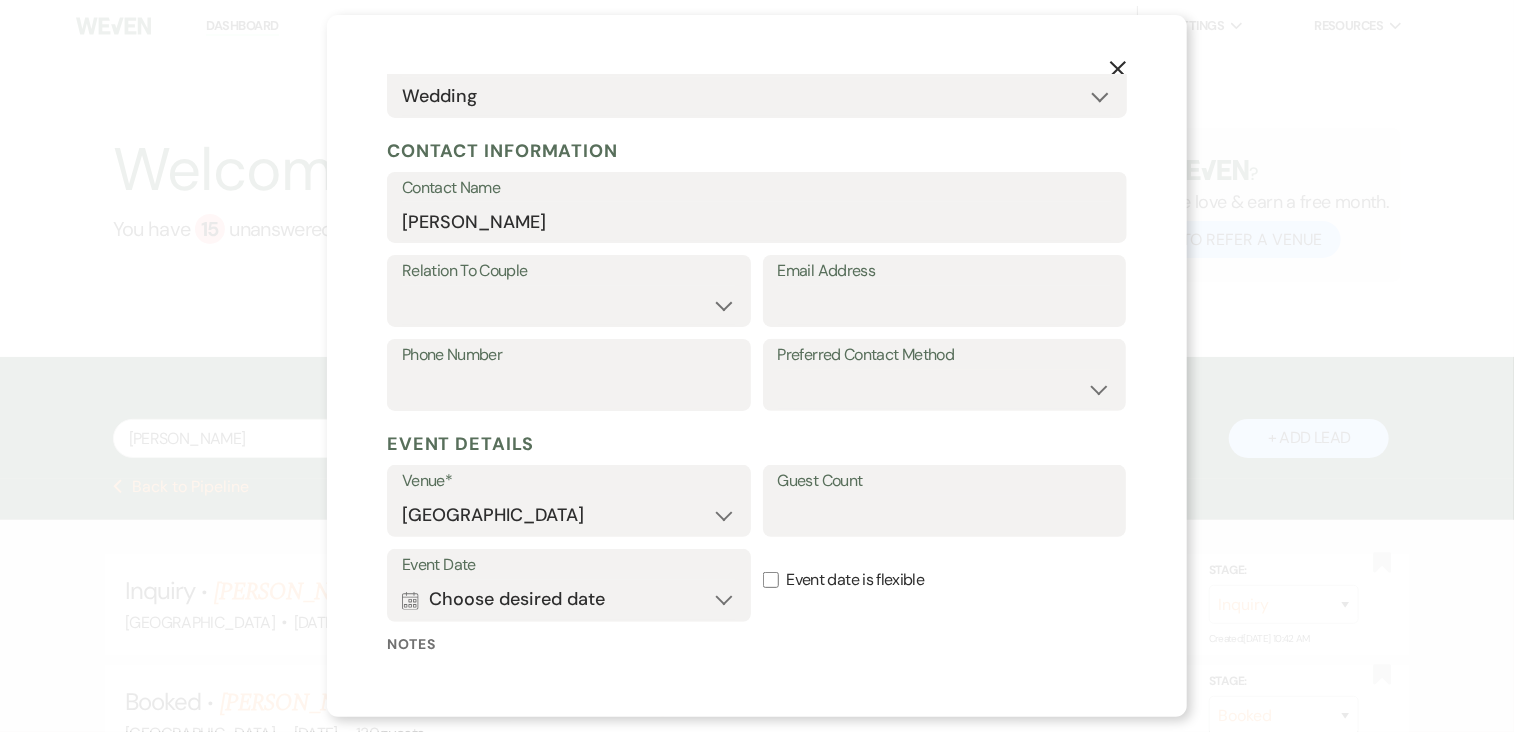 scroll, scrollTop: 257, scrollLeft: 0, axis: vertical 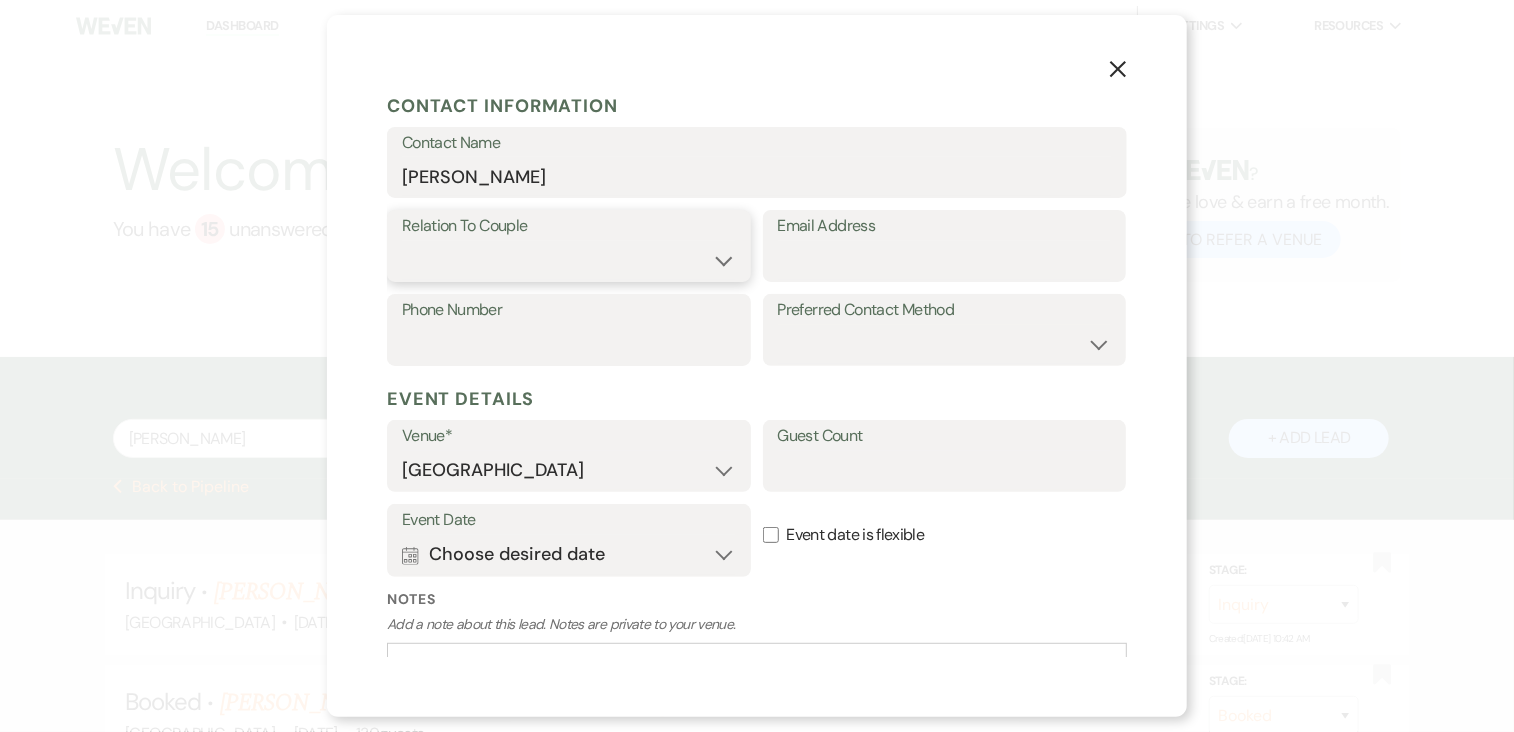 click on "Couple Planner Parent of Couple Family Member Friend Other" at bounding box center (569, 260) 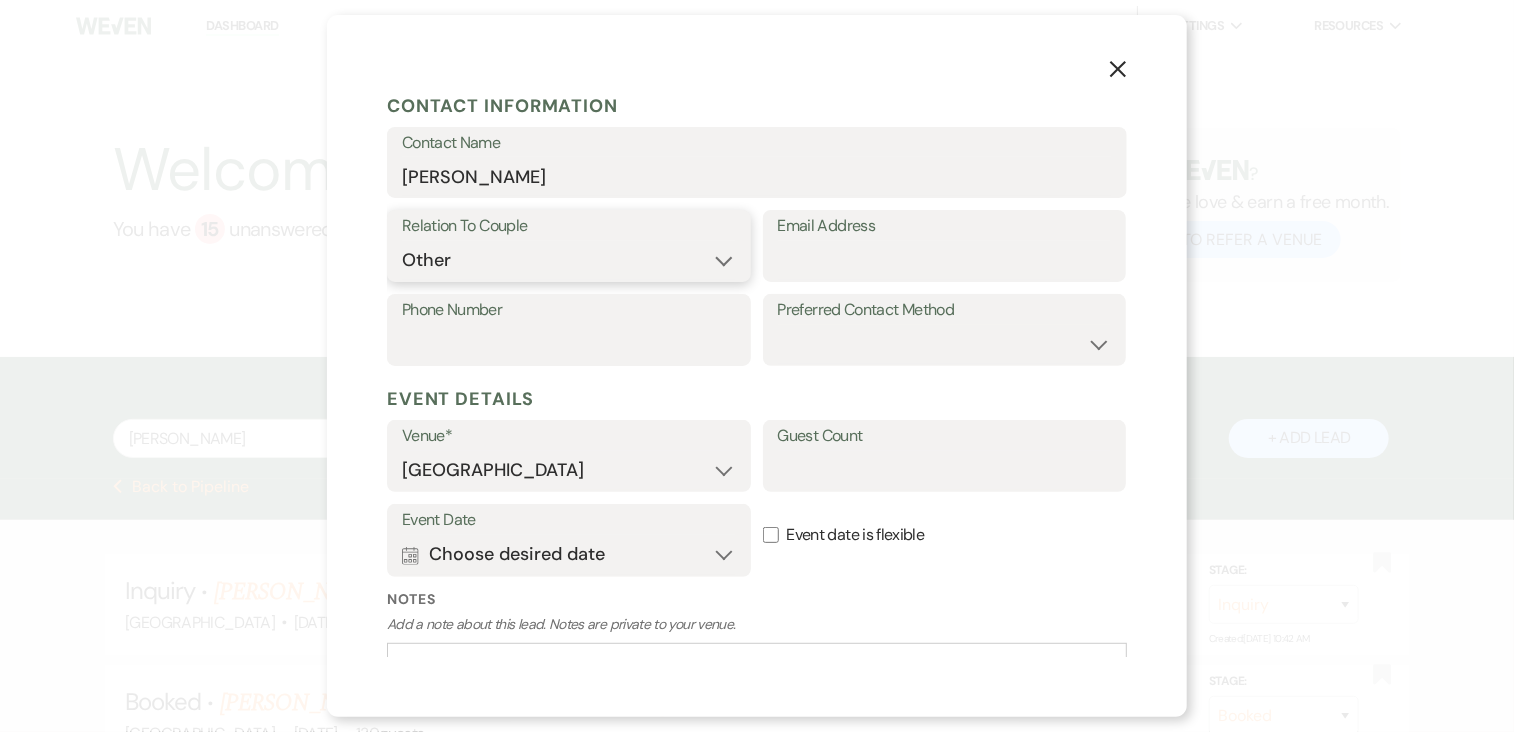 click on "Couple Planner Parent of Couple Family Member Friend Other" at bounding box center [569, 260] 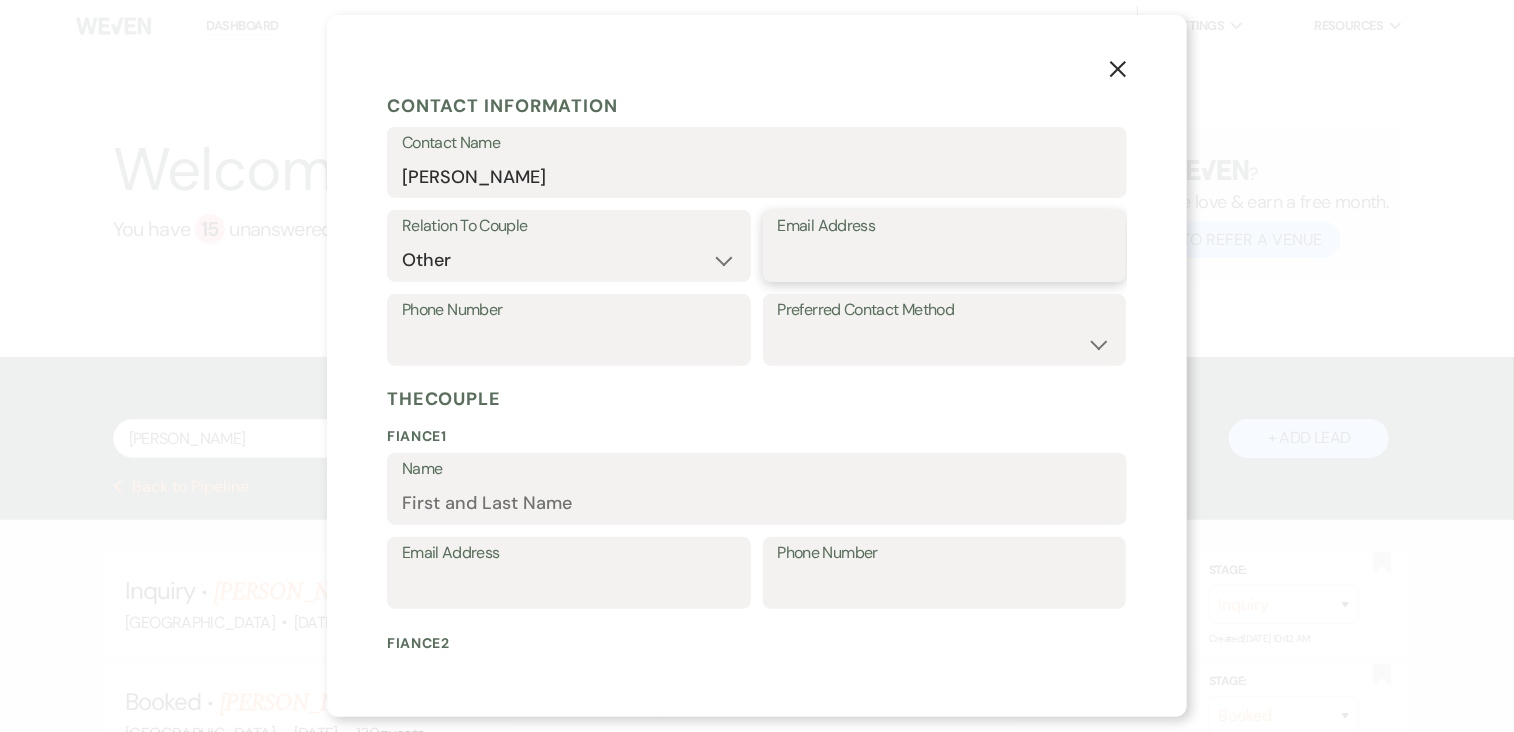 click on "Email Address" at bounding box center [945, 260] 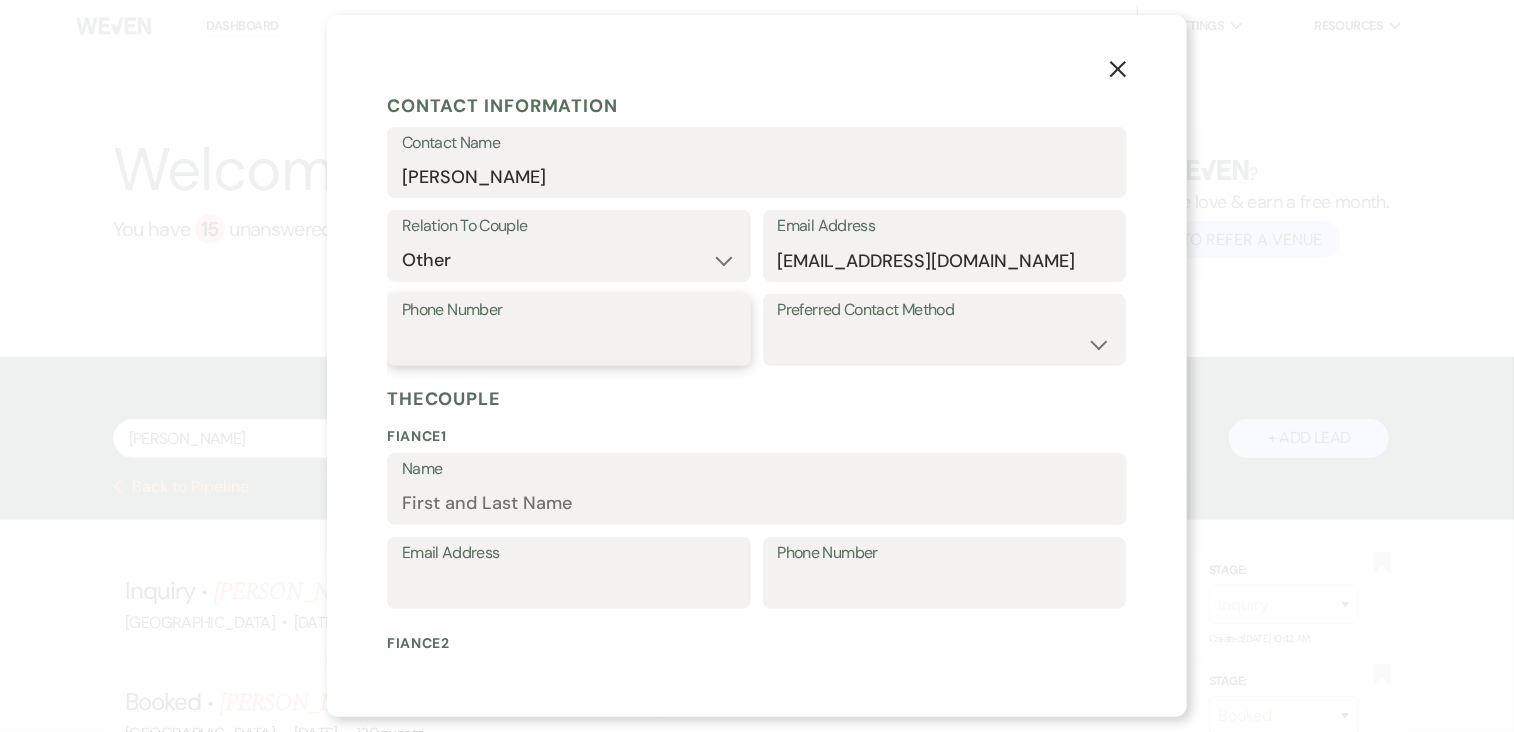 drag, startPoint x: 660, startPoint y: 335, endPoint x: 592, endPoint y: 329, distance: 68.26419 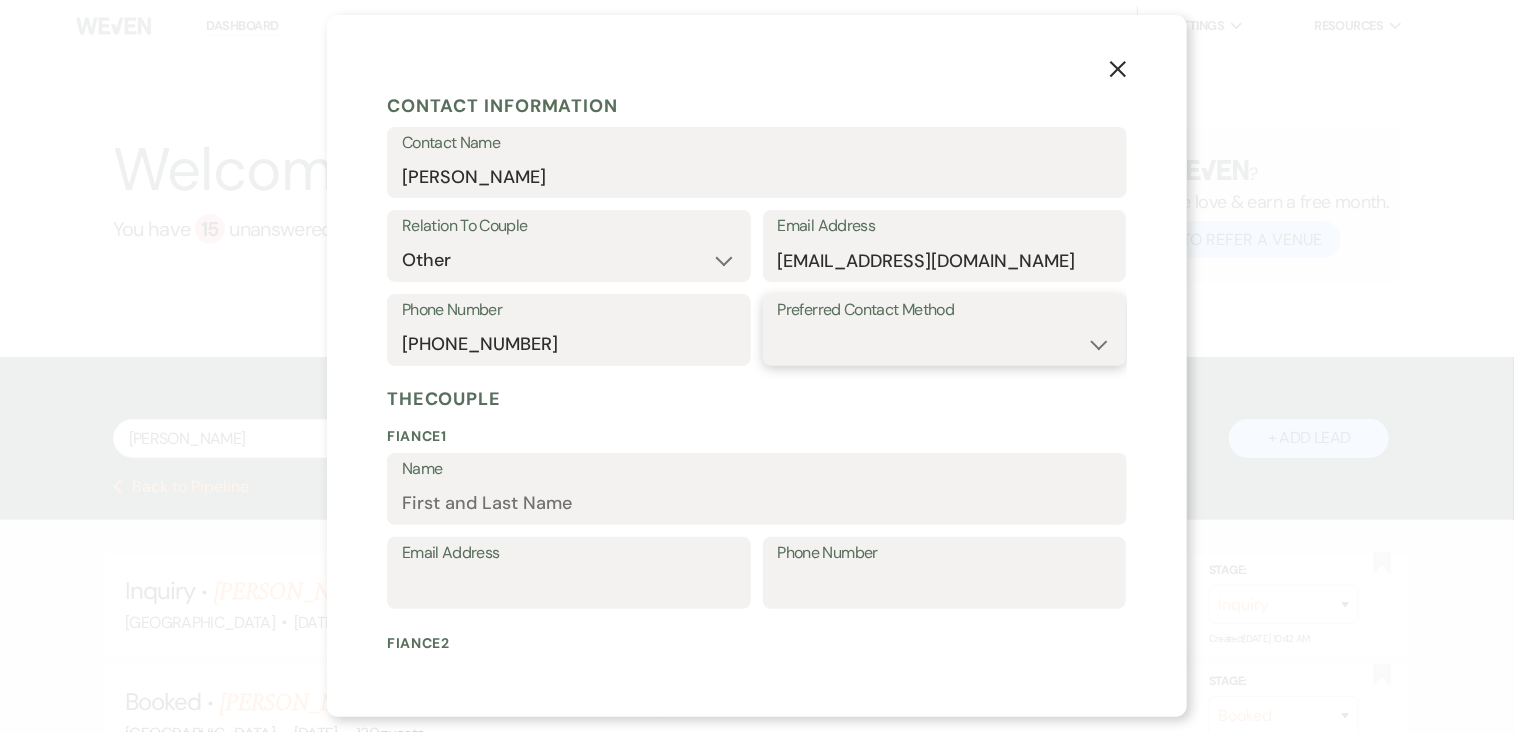 click on "Email Phone Text" at bounding box center (945, 344) 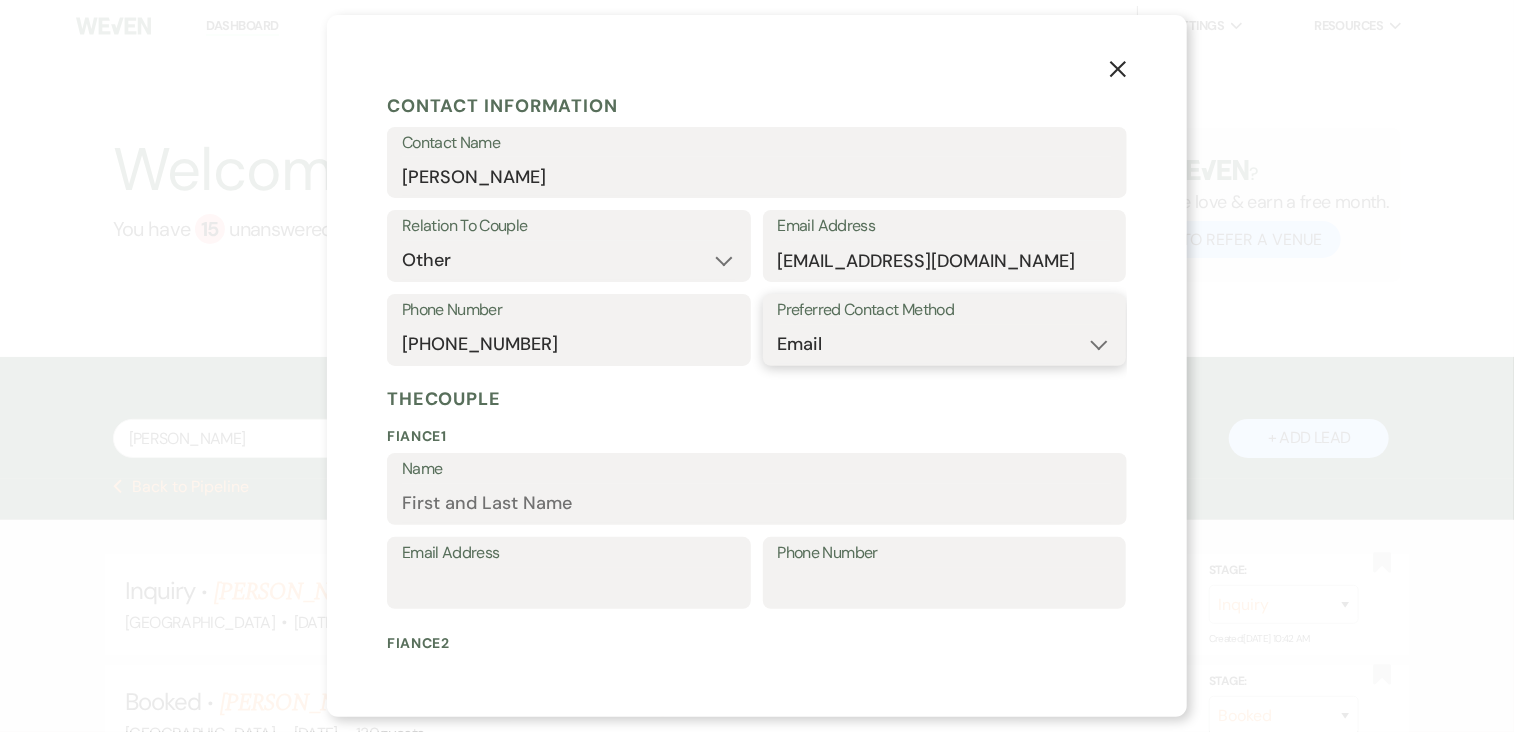 click on "Email Phone Text" at bounding box center [945, 344] 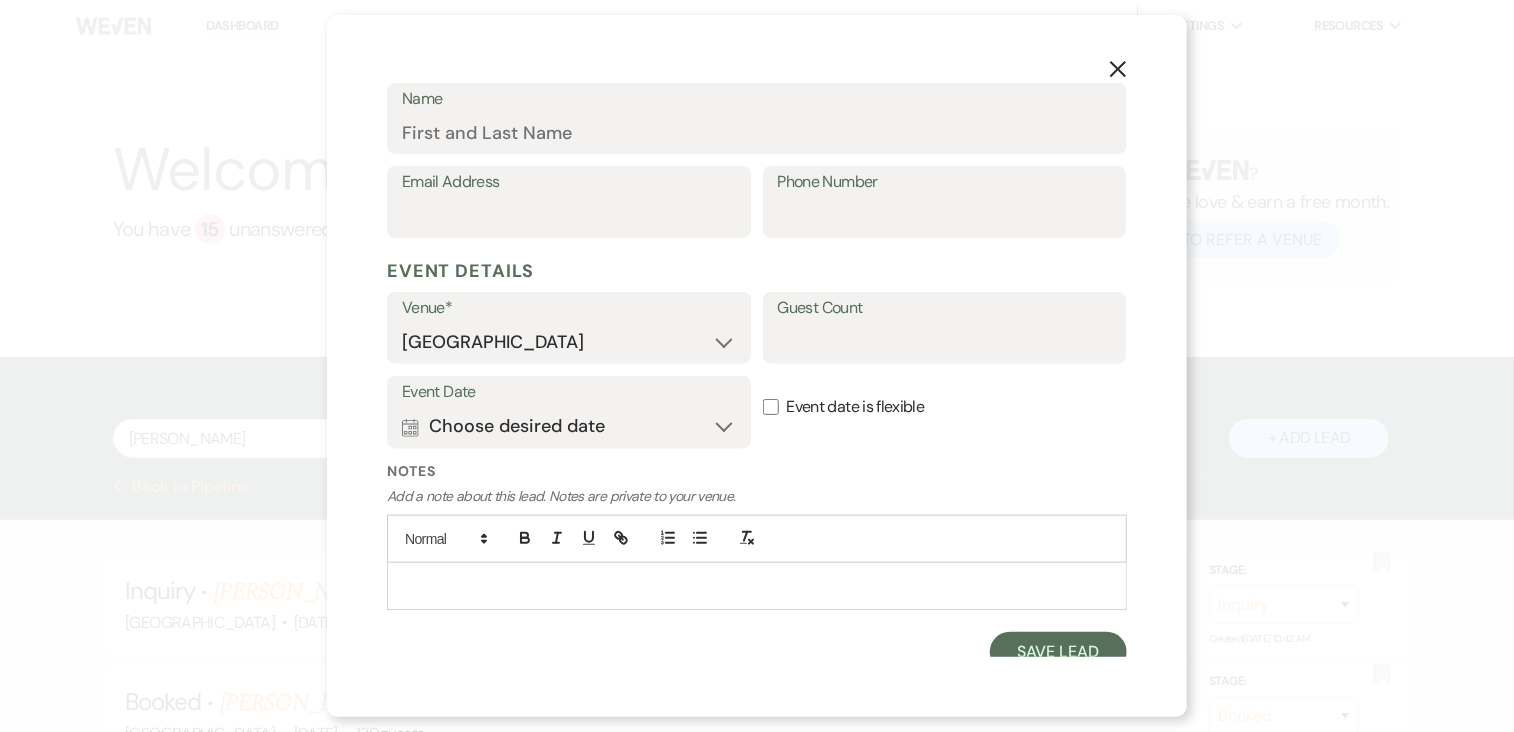scroll, scrollTop: 848, scrollLeft: 0, axis: vertical 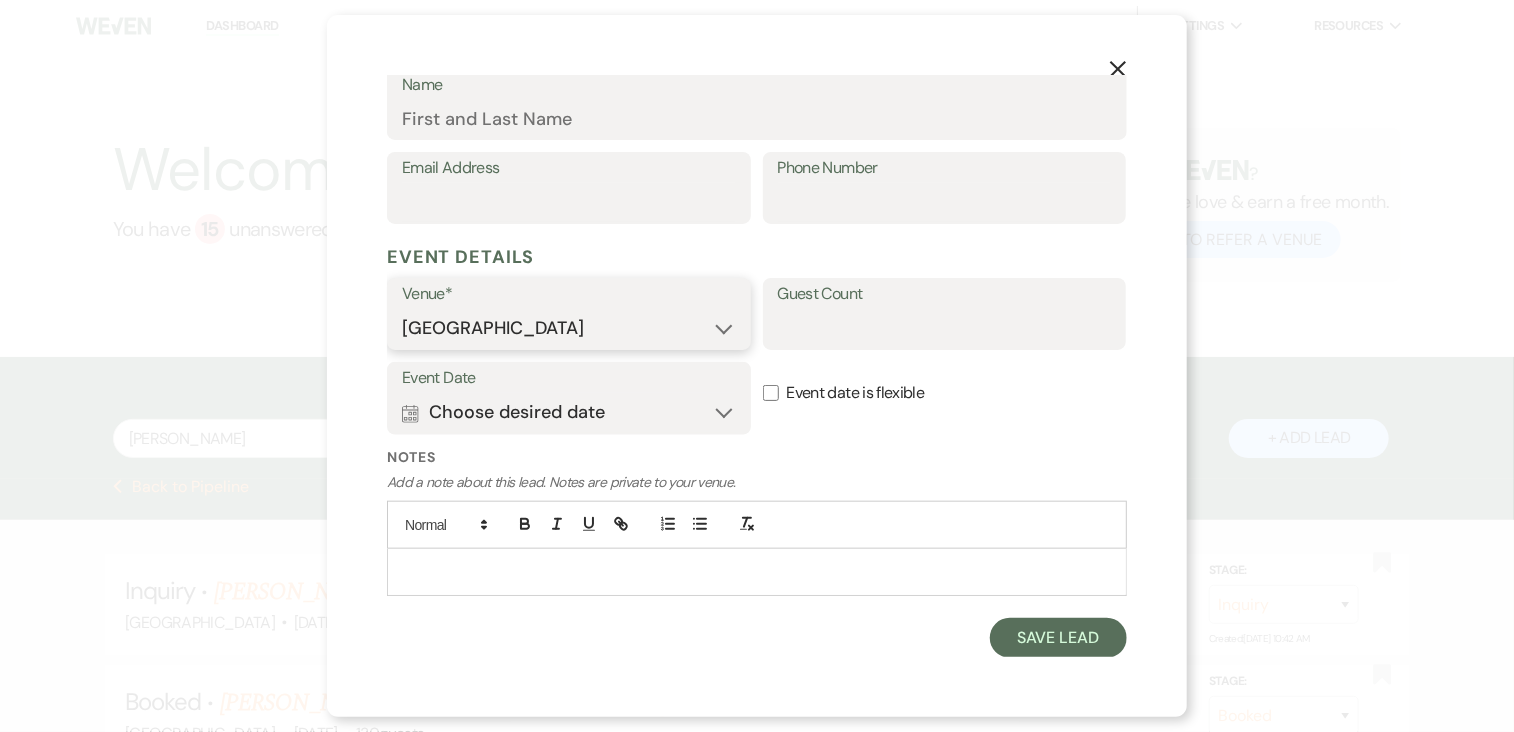 click on "[GEOGRAPHIC_DATA]" at bounding box center (569, 328) 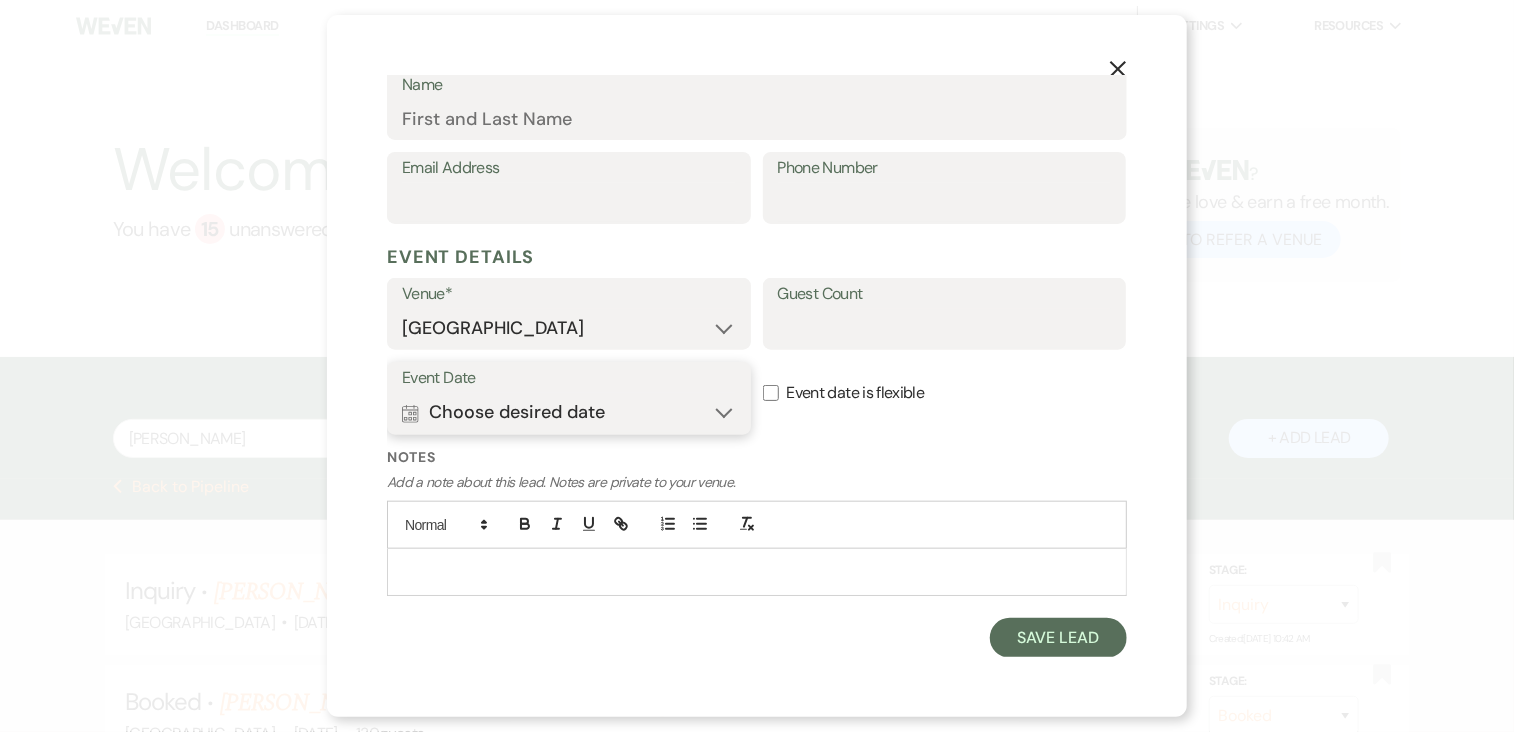 click on "Calendar Choose desired date Expand" at bounding box center (569, 413) 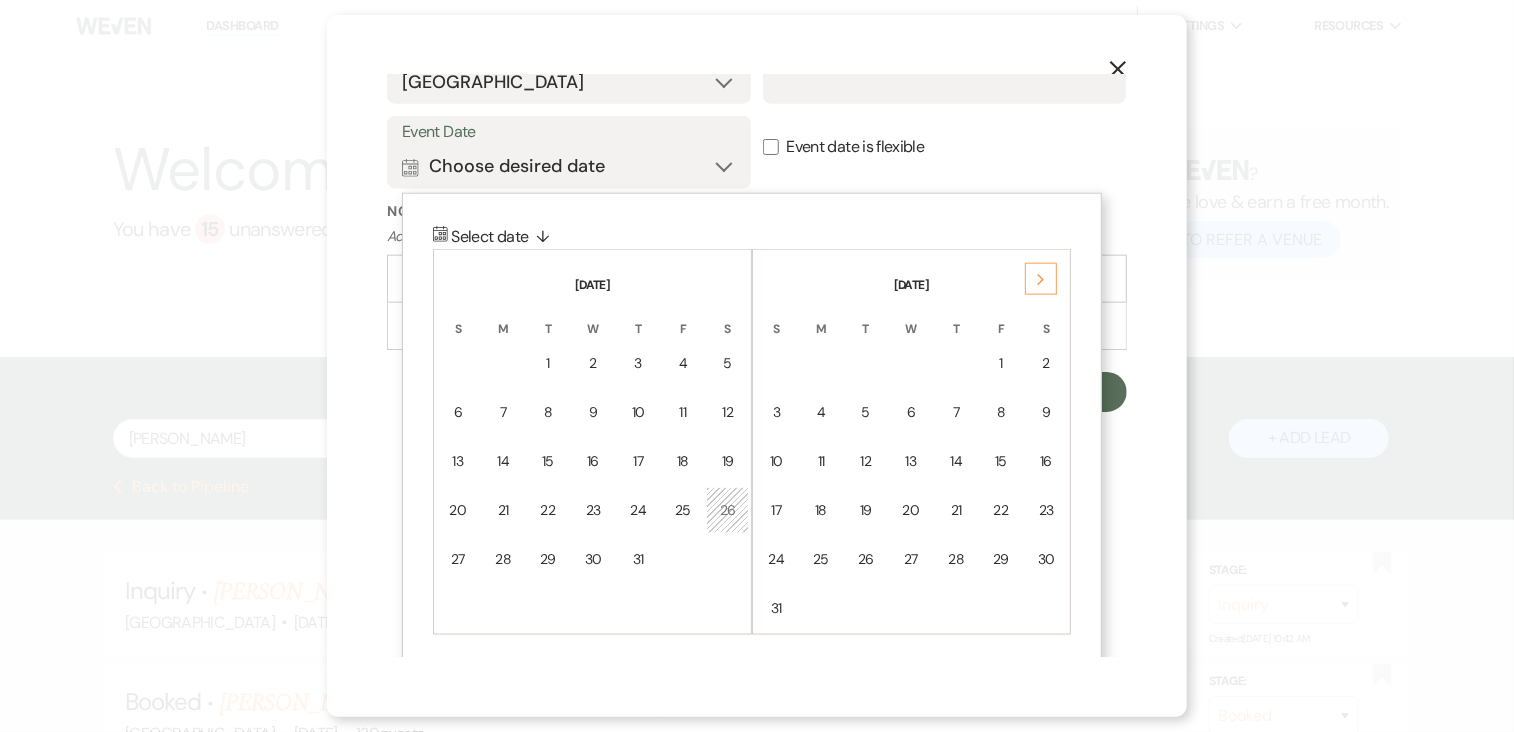 scroll, scrollTop: 1096, scrollLeft: 0, axis: vertical 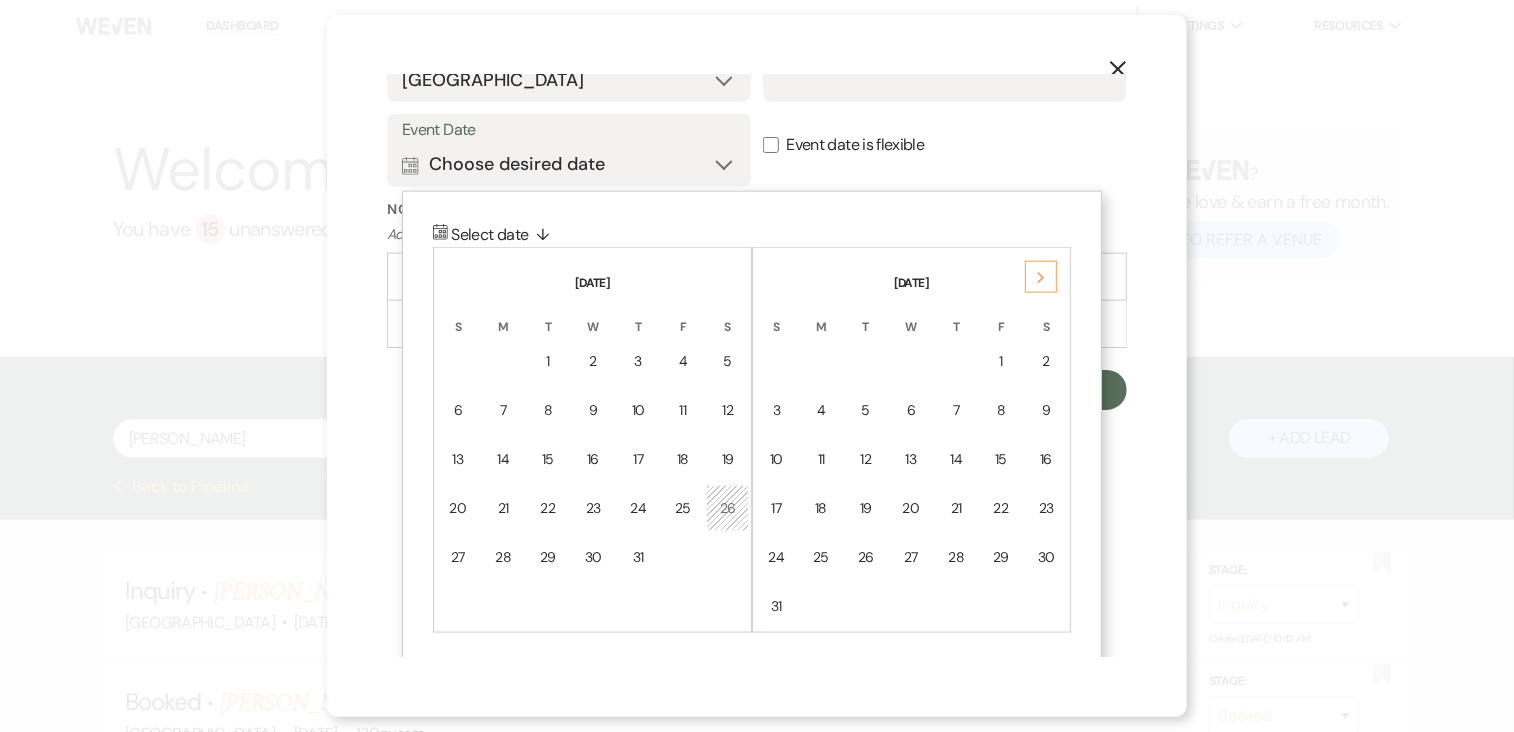 click on "Next" 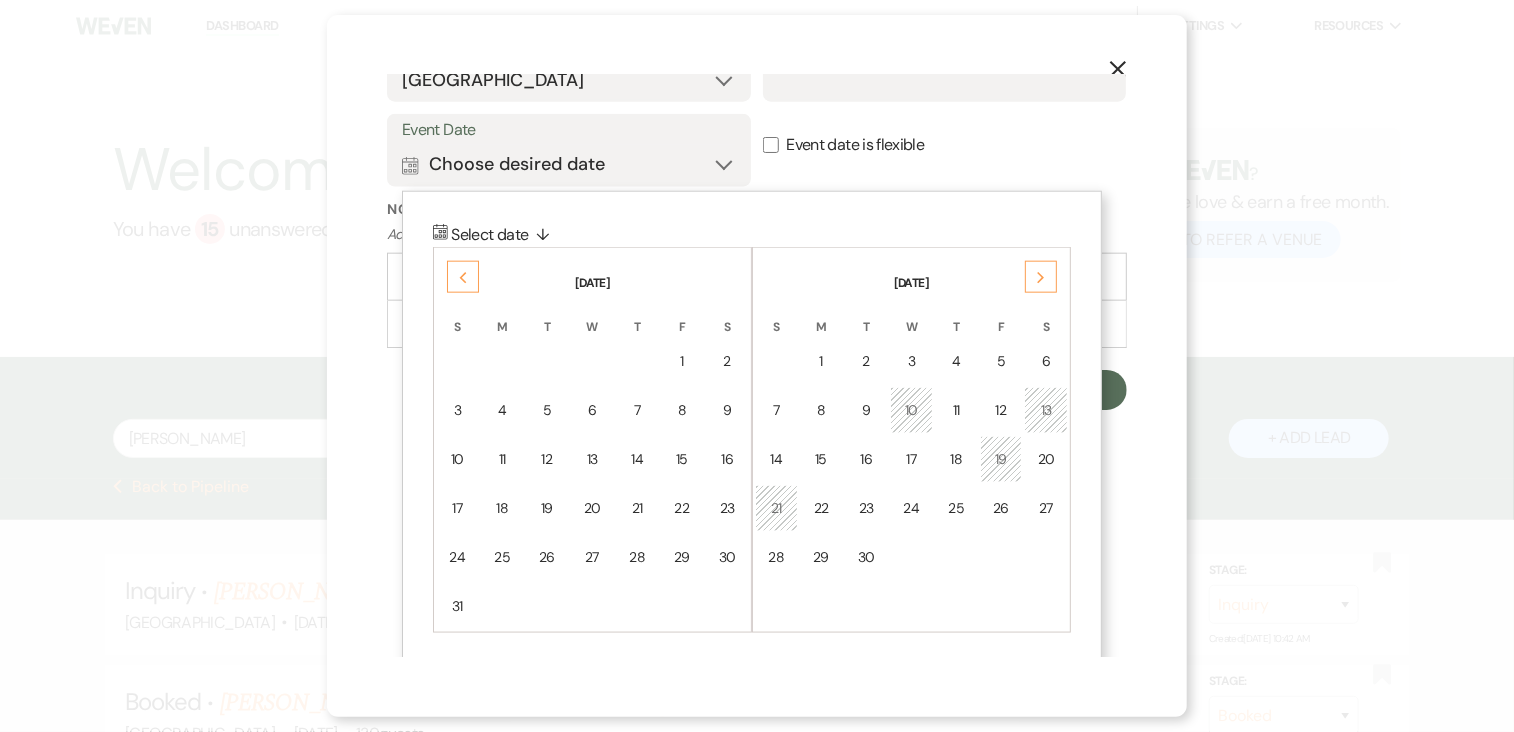 click on "Next" 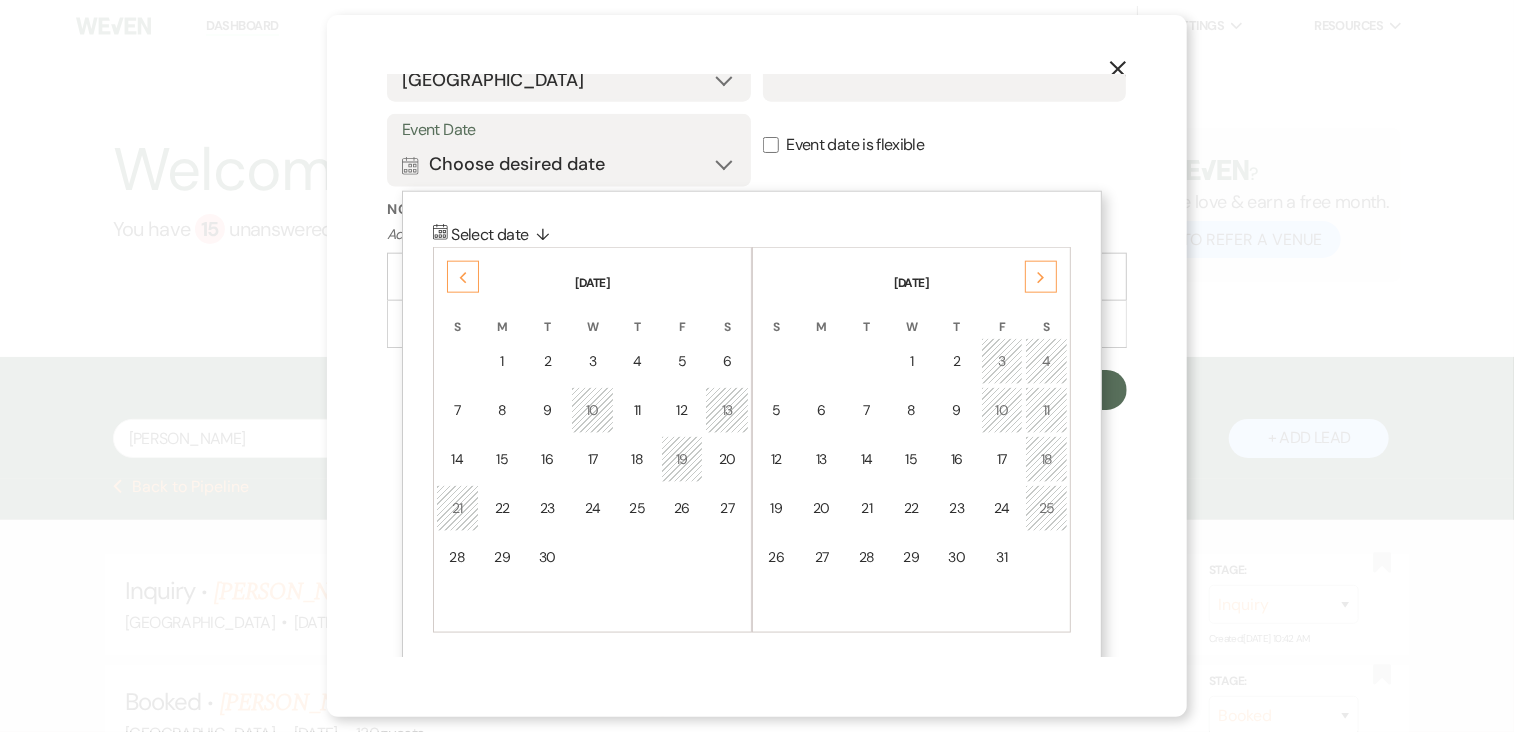 click on "Next" 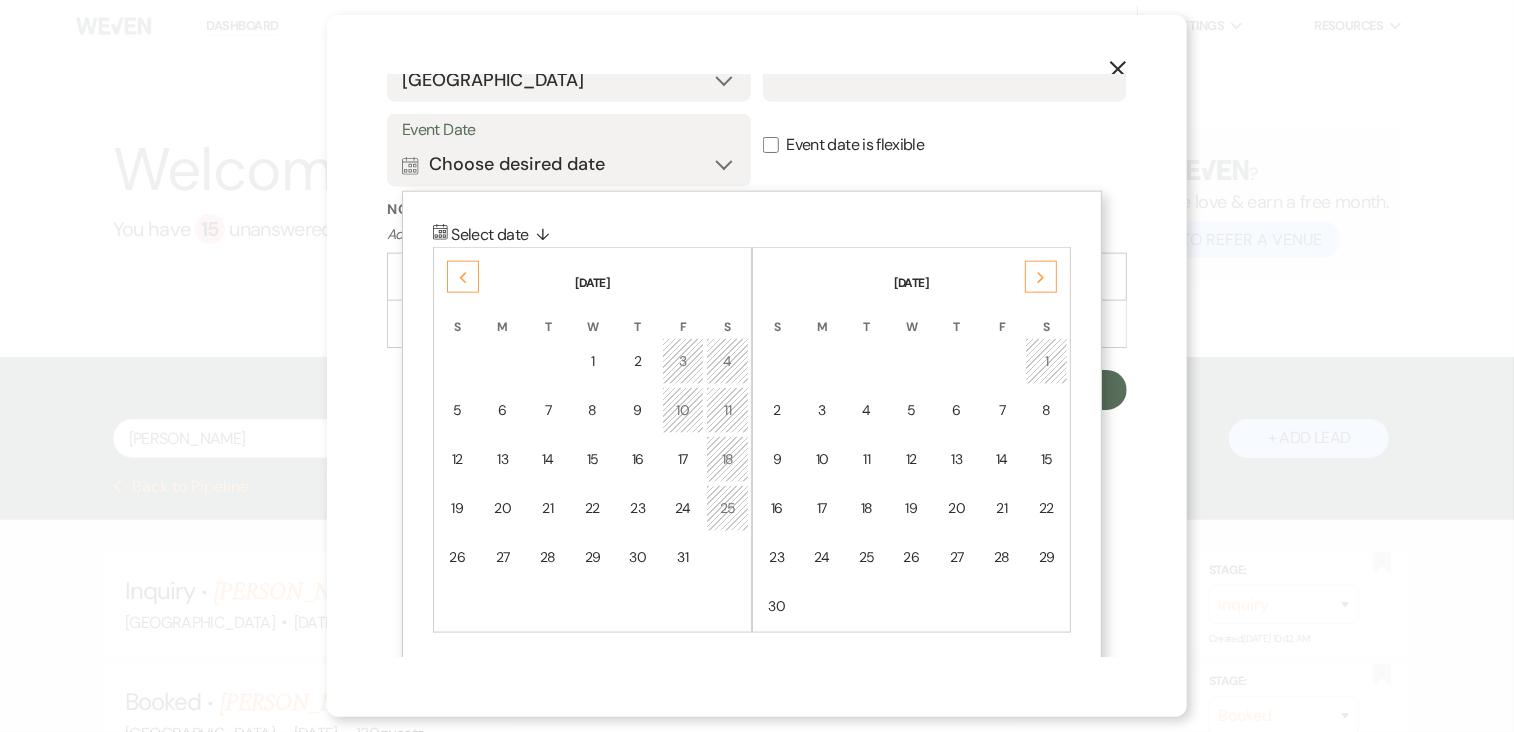 click on "Next" 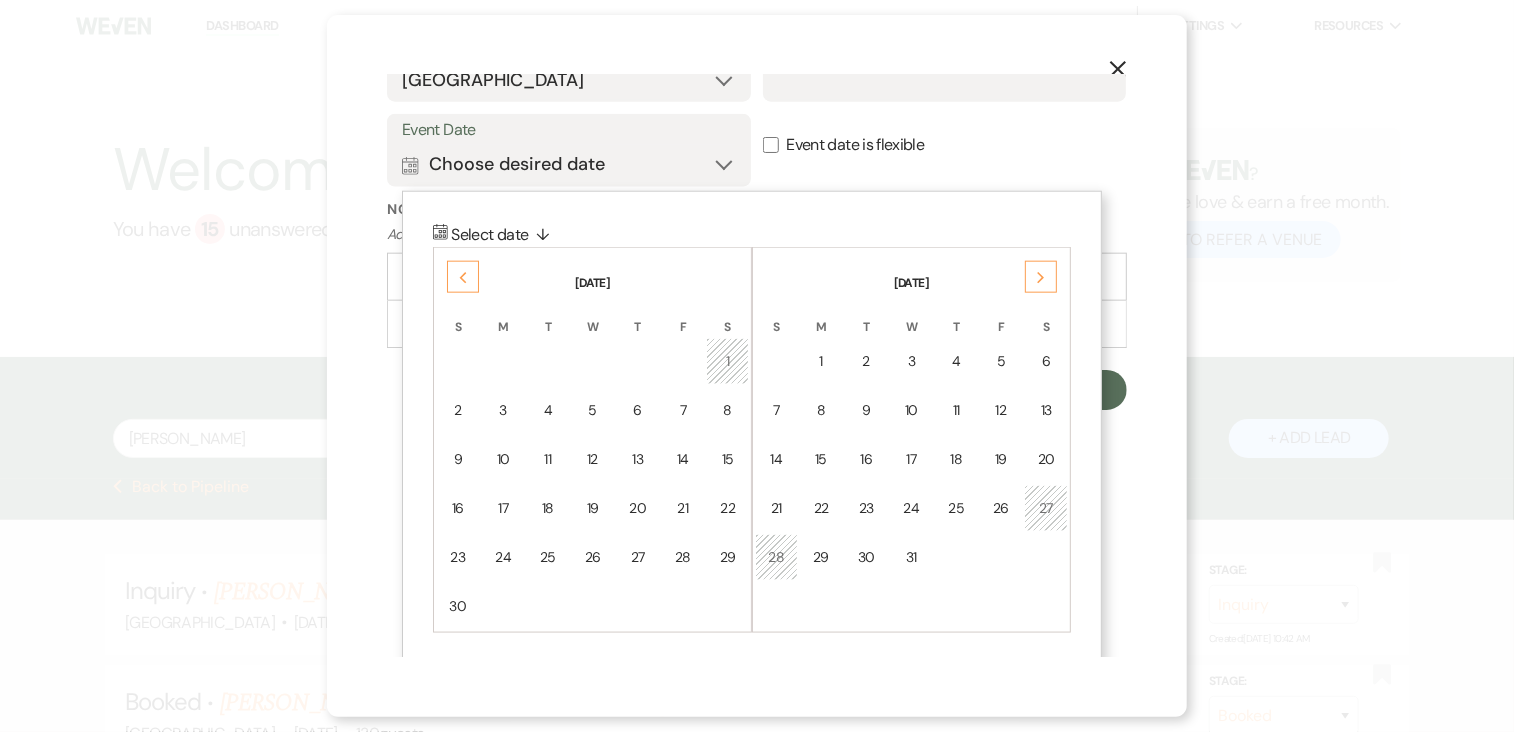 click on "Next" 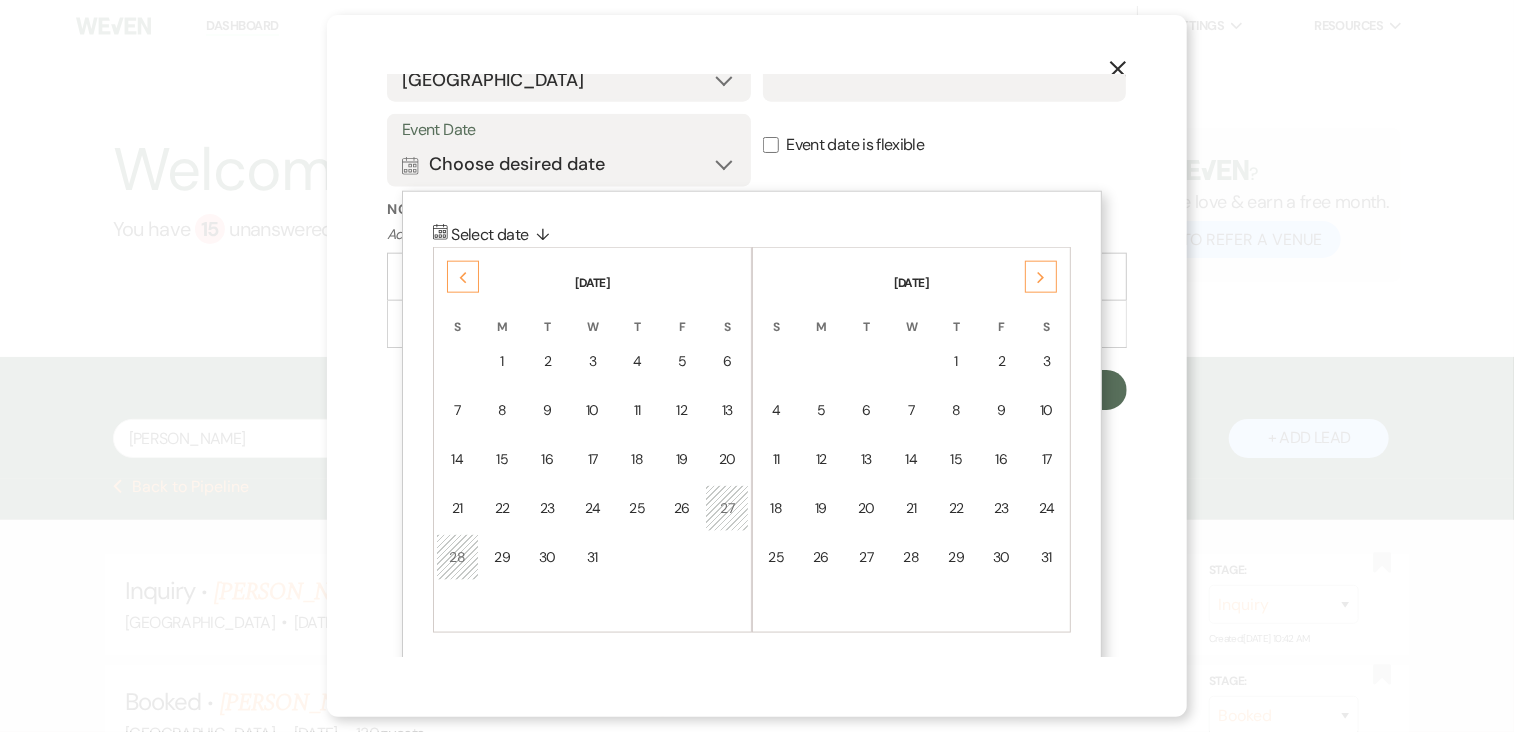 click on "Next" 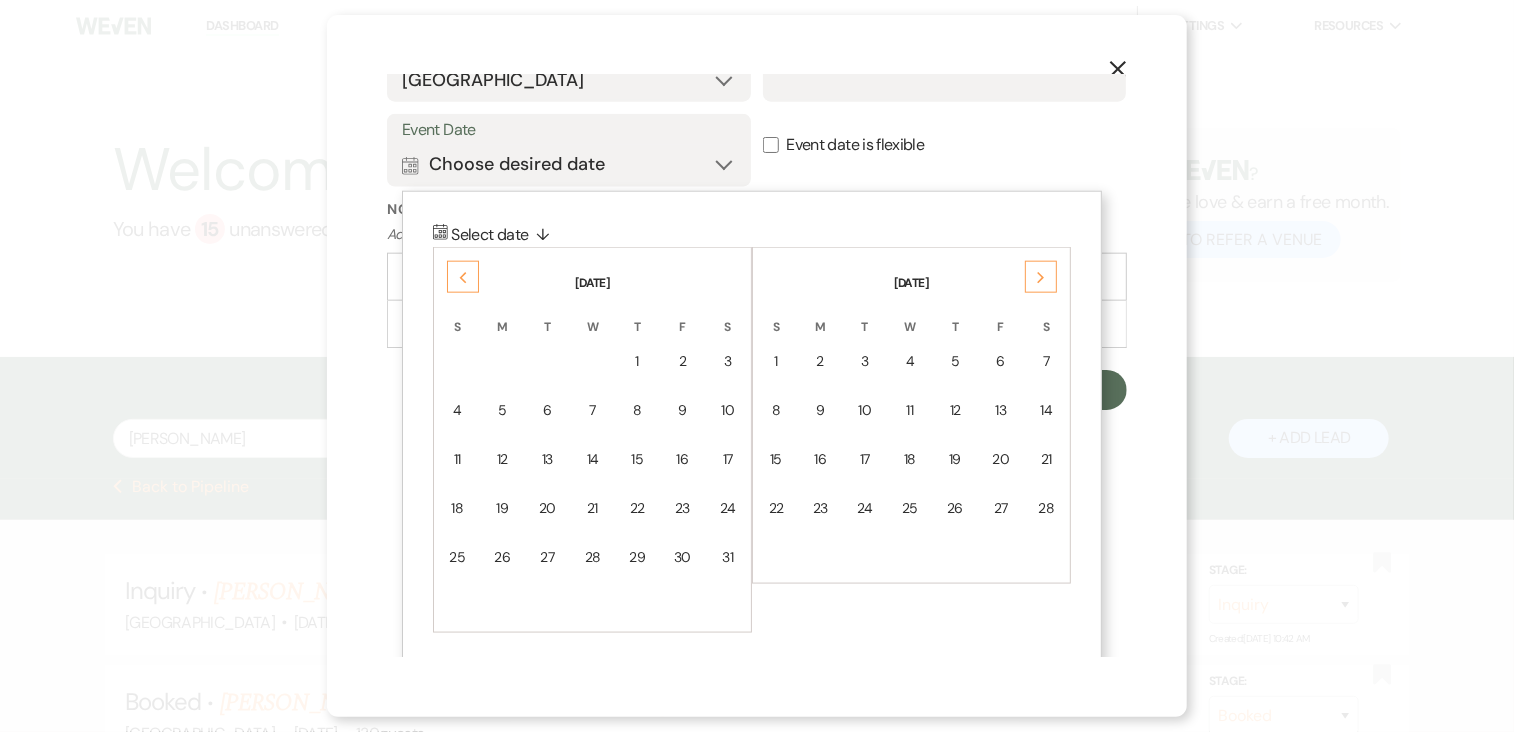 click on "Next" 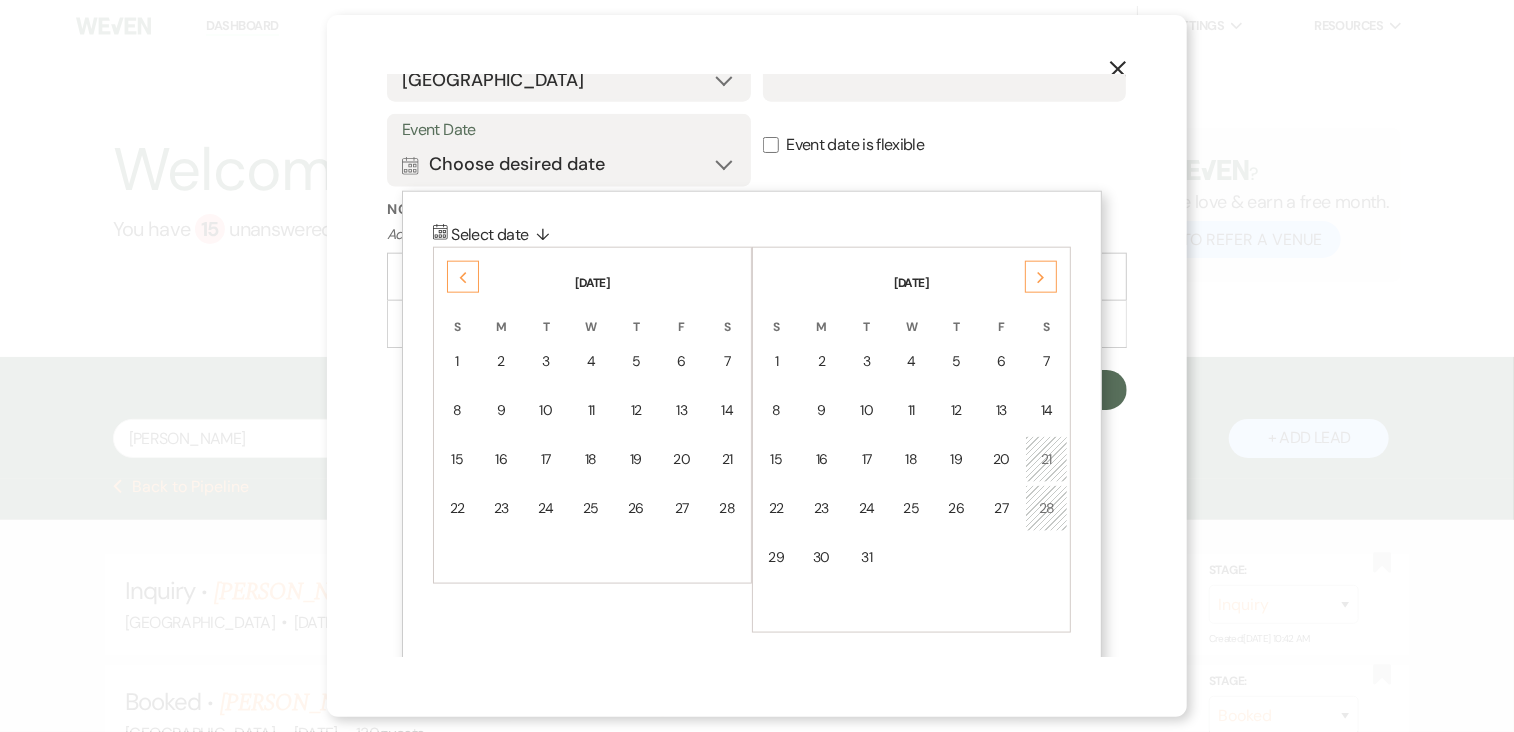 click on "28" at bounding box center [1046, 508] 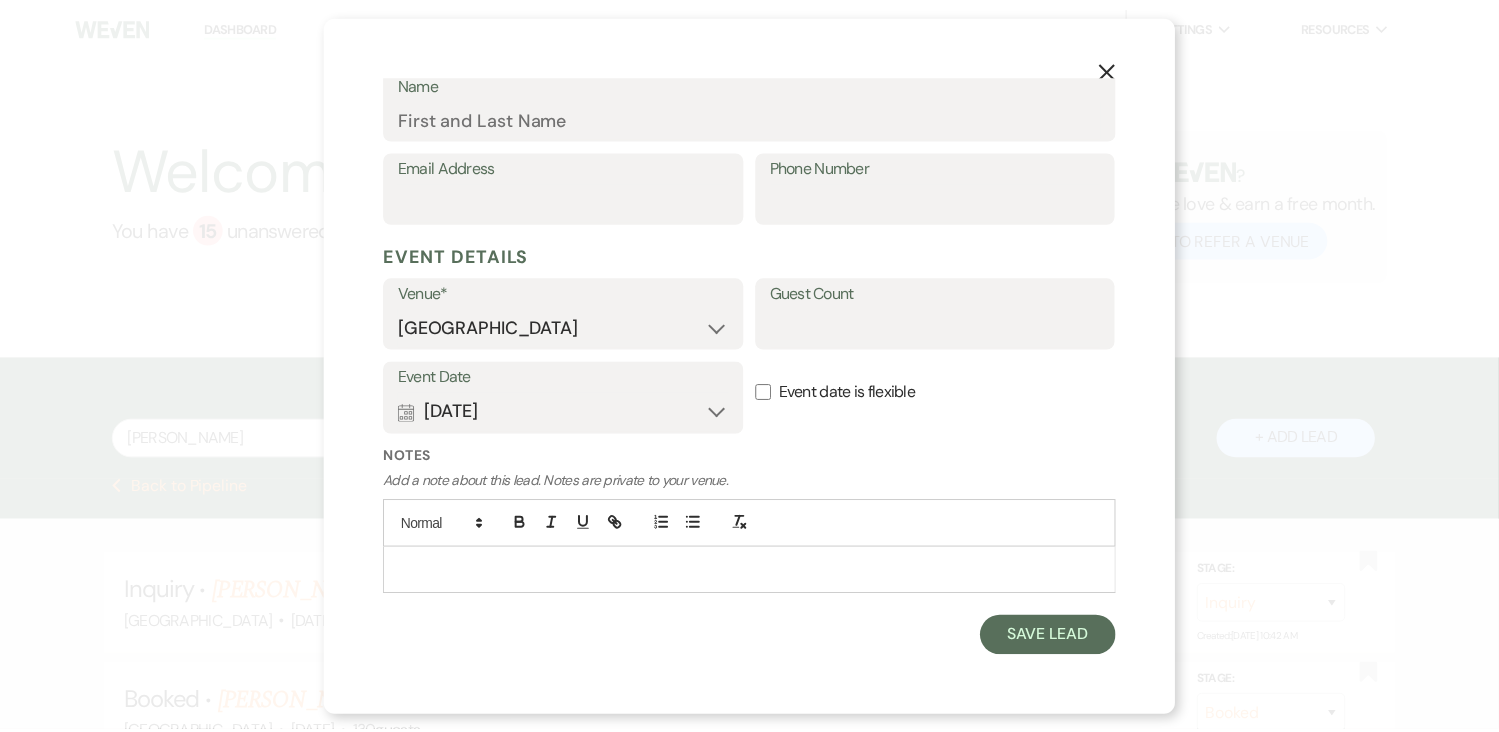 scroll, scrollTop: 848, scrollLeft: 0, axis: vertical 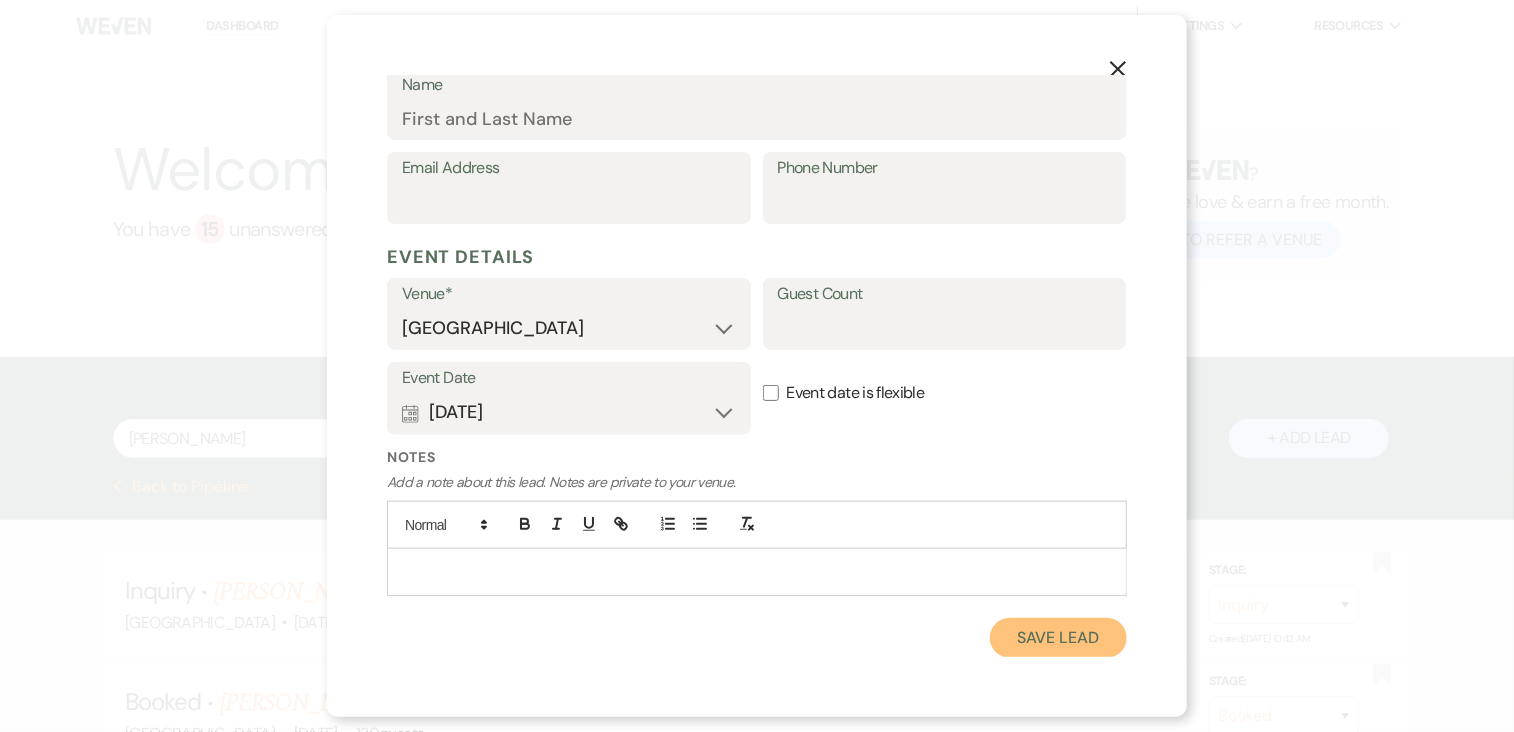 click on "Save Lead" at bounding box center [1058, 638] 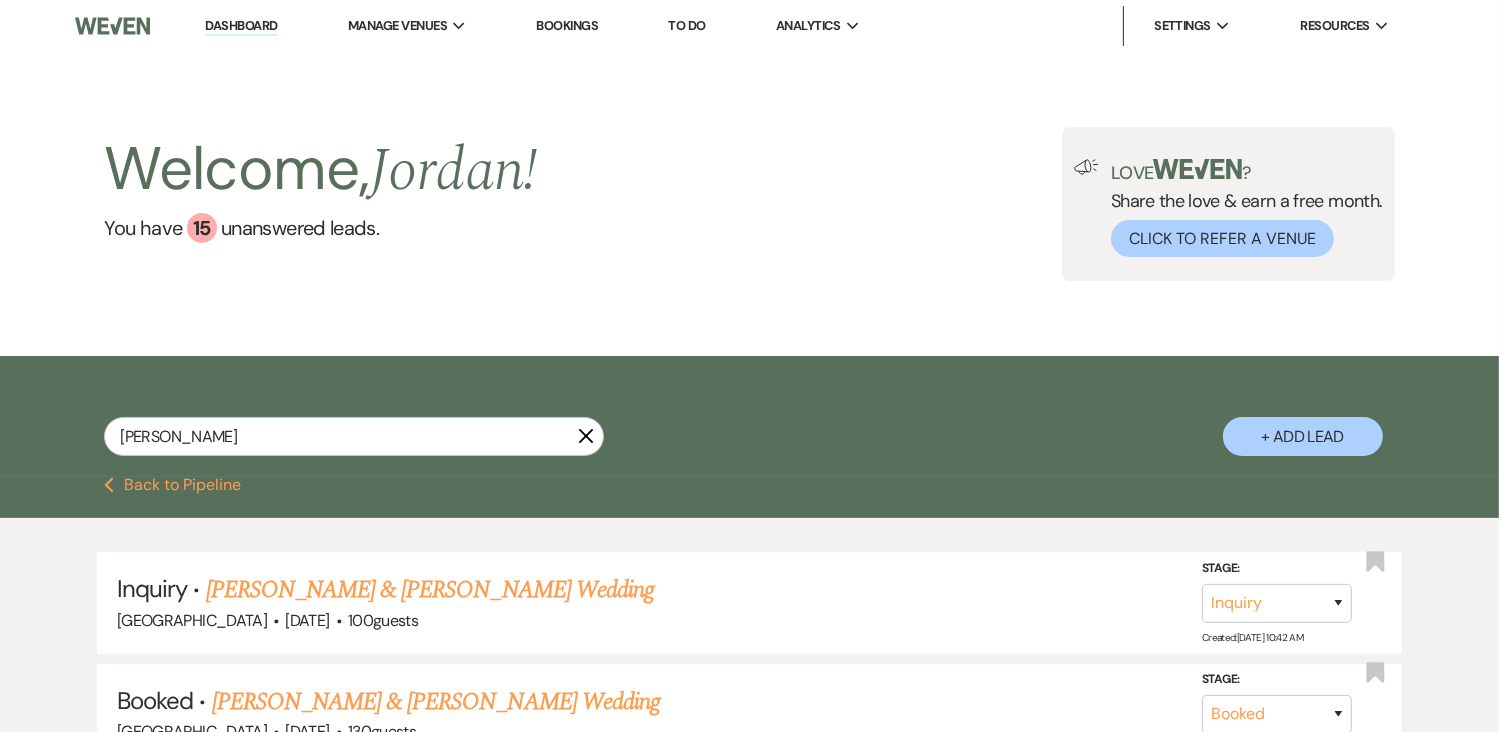 click 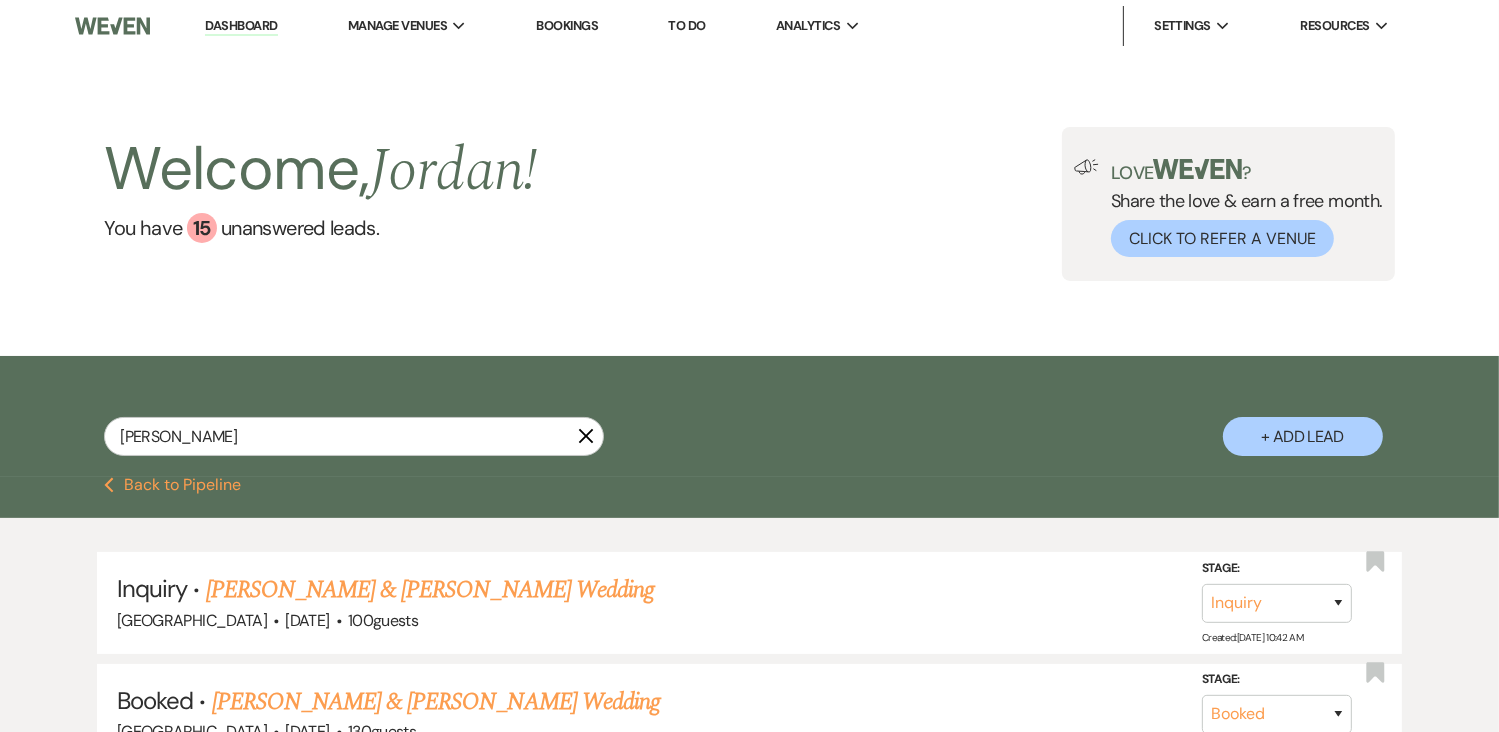 click on "X" 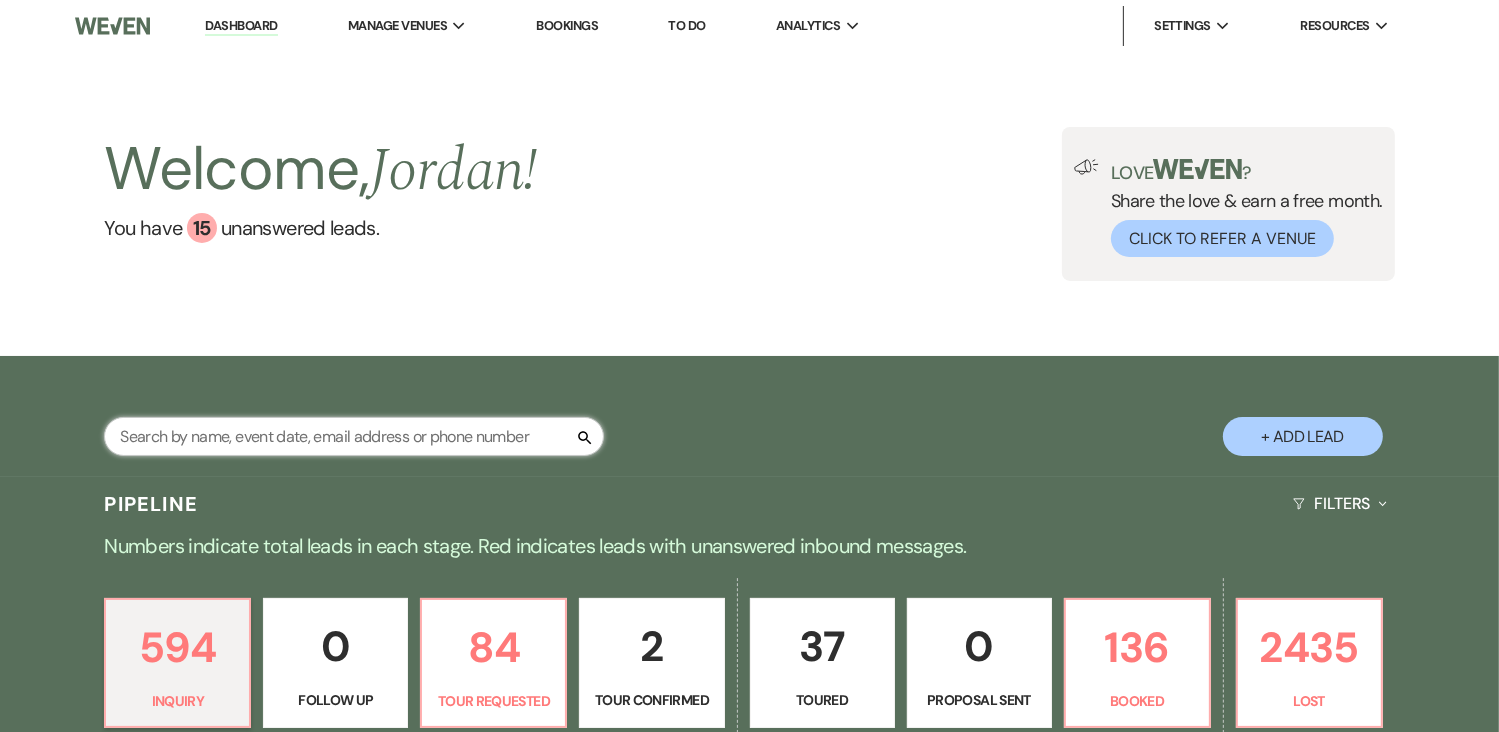 click at bounding box center [354, 436] 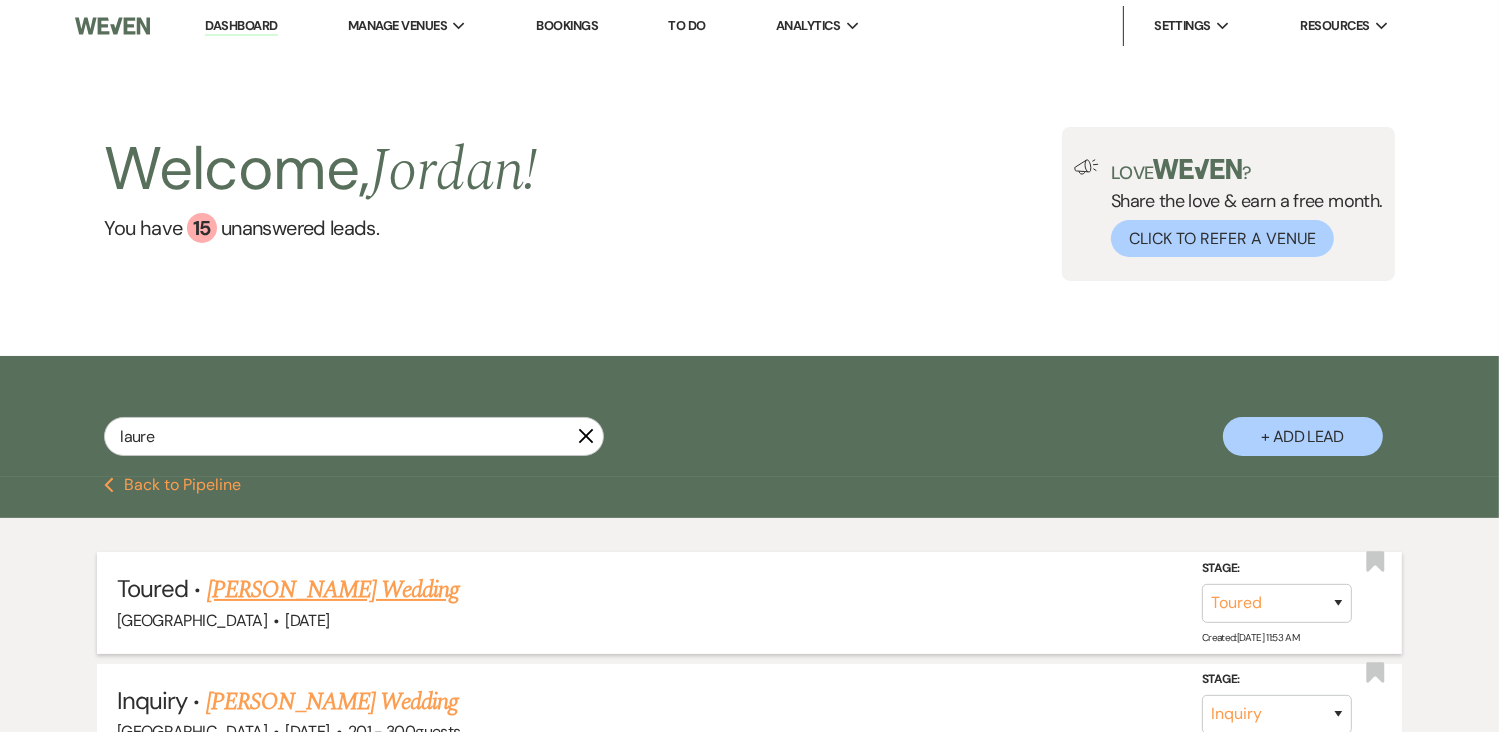click on "Lauren Filos's Wedding" at bounding box center (333, 590) 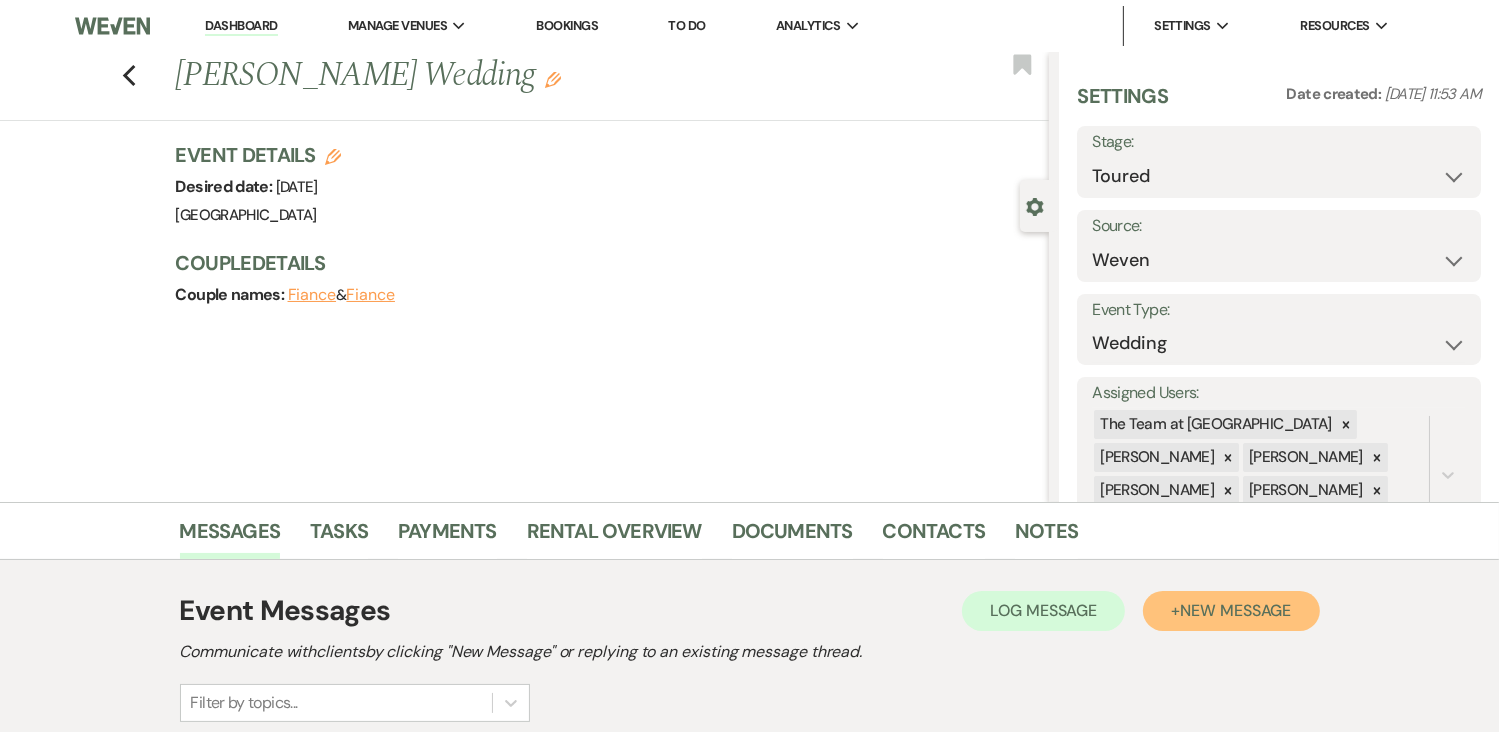 click on "New Message" at bounding box center (1235, 610) 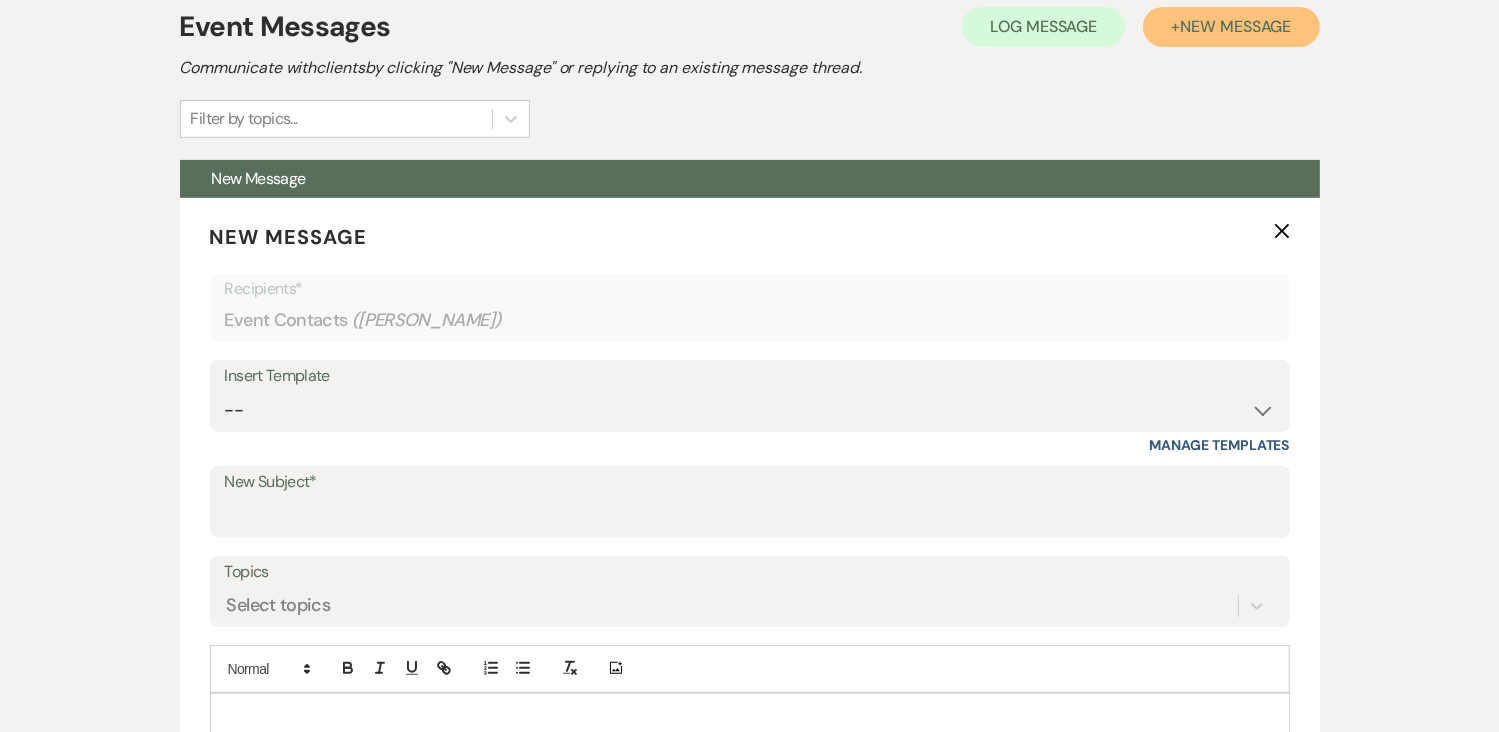 scroll, scrollTop: 621, scrollLeft: 0, axis: vertical 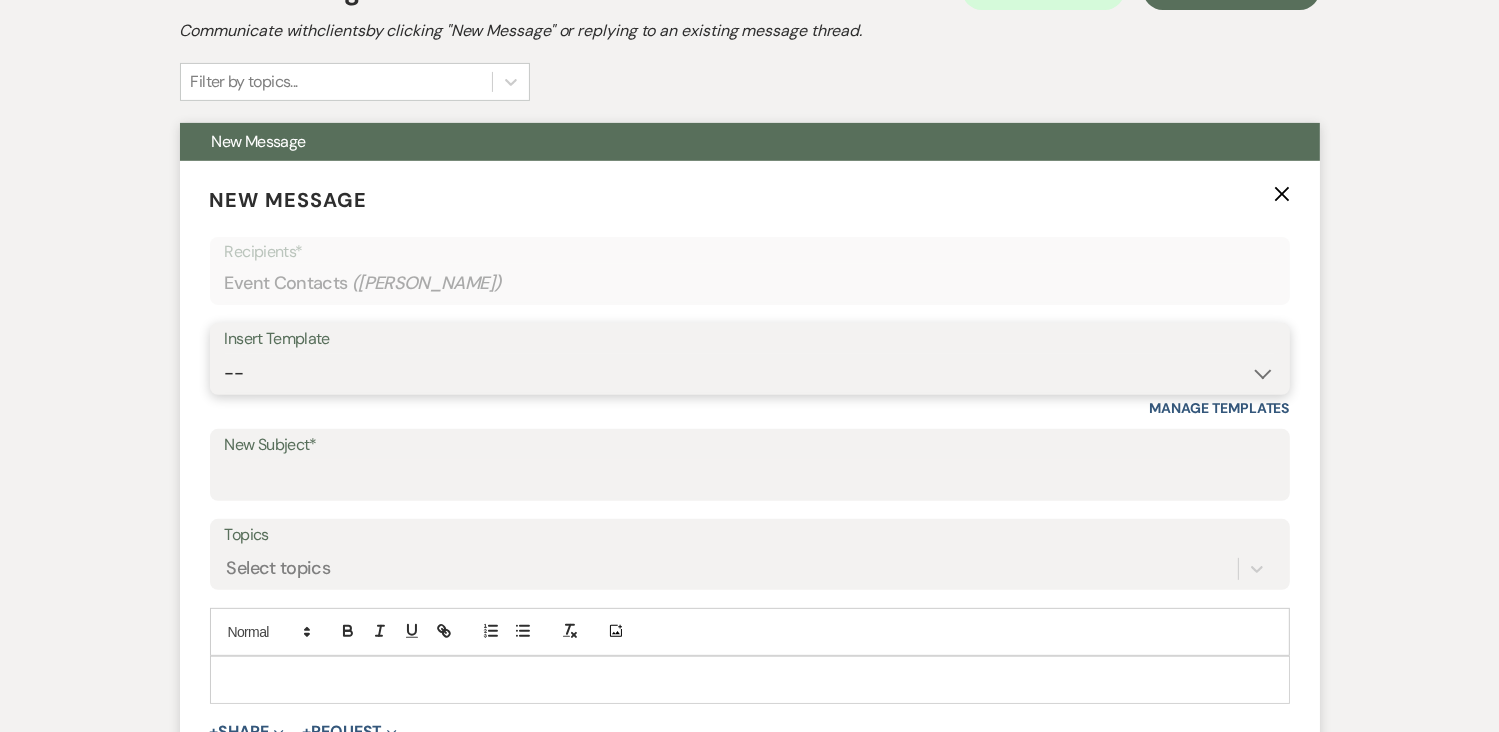 click on "-- Initial Inquiry Auto Response - Weddings Contract - Corporate & Private Events Contract - Weddings Initial Inquiry Auto Response - Corporate & Private Events Tour Request Response Tour Follow Up Inquiry Follow Up Corporate Event Follow Up Weven Planning Portal Introduction Decor Tour Inquiry Booking Information (Weddings) Booking Information (Corporate/Private Events) Tour-  NO CALL/NO SHOW Booking Event Template Scheduling Template Decor Invoice Your Upcoming Tour Final Walkthrough Scheduling Initial Inquiry Auto Response - EVENT FLYER - Weddings Tour Follow Up - Event Flyer Added Upcoming Event Tempate Request for Security Deposit Inquiry Follow Up - EVENT FLYER Sample Floor Plan Request for Final Payment" at bounding box center [750, 373] 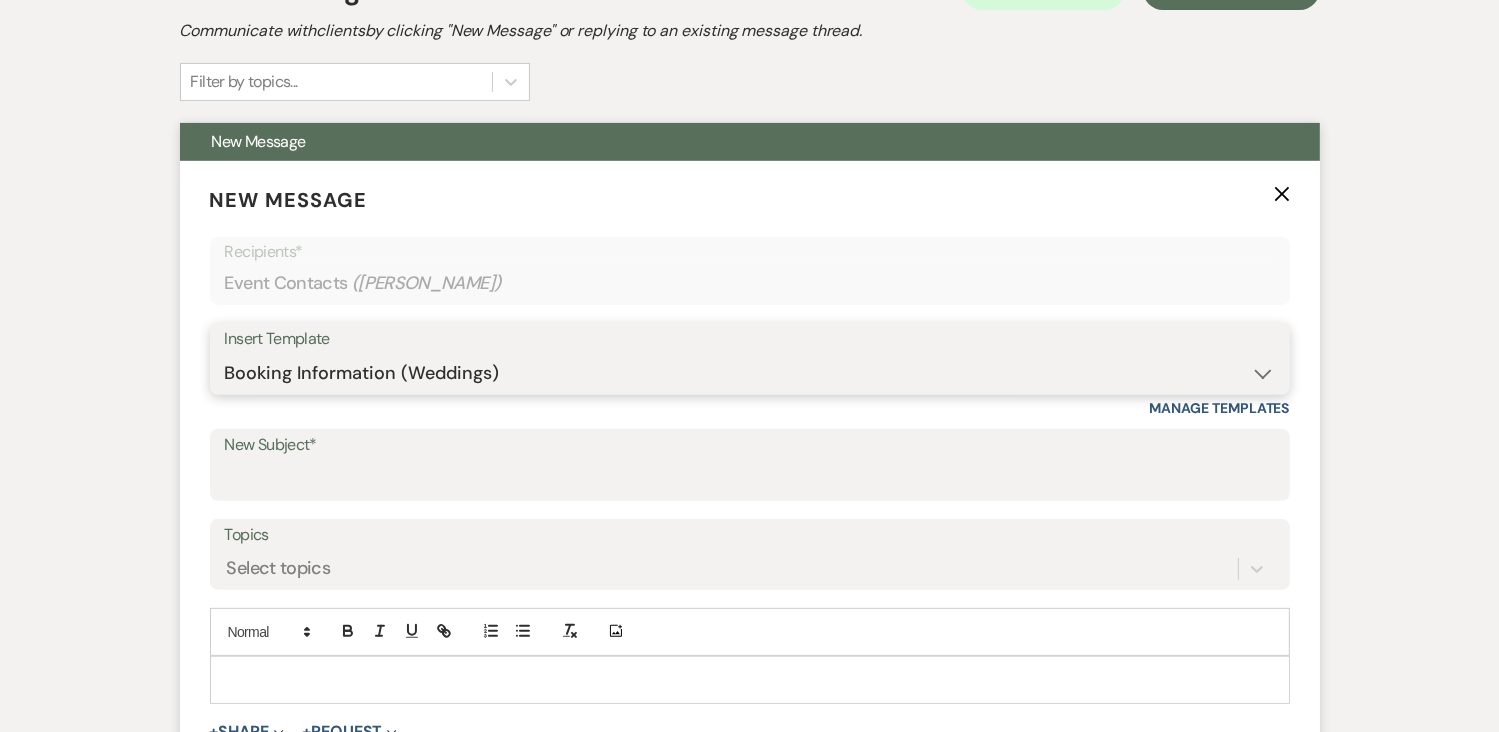 click on "-- Initial Inquiry Auto Response - Weddings Contract - Corporate & Private Events Contract - Weddings Initial Inquiry Auto Response - Corporate & Private Events Tour Request Response Tour Follow Up Inquiry Follow Up Corporate Event Follow Up Weven Planning Portal Introduction Decor Tour Inquiry Booking Information (Weddings) Booking Information (Corporate/Private Events) Tour-  NO CALL/NO SHOW Booking Event Template Scheduling Template Decor Invoice Your Upcoming Tour Final Walkthrough Scheduling Initial Inquiry Auto Response - EVENT FLYER - Weddings Tour Follow Up - Event Flyer Added Upcoming Event Tempate Request for Security Deposit Inquiry Follow Up - EVENT FLYER Sample Floor Plan Request for Final Payment" at bounding box center (750, 373) 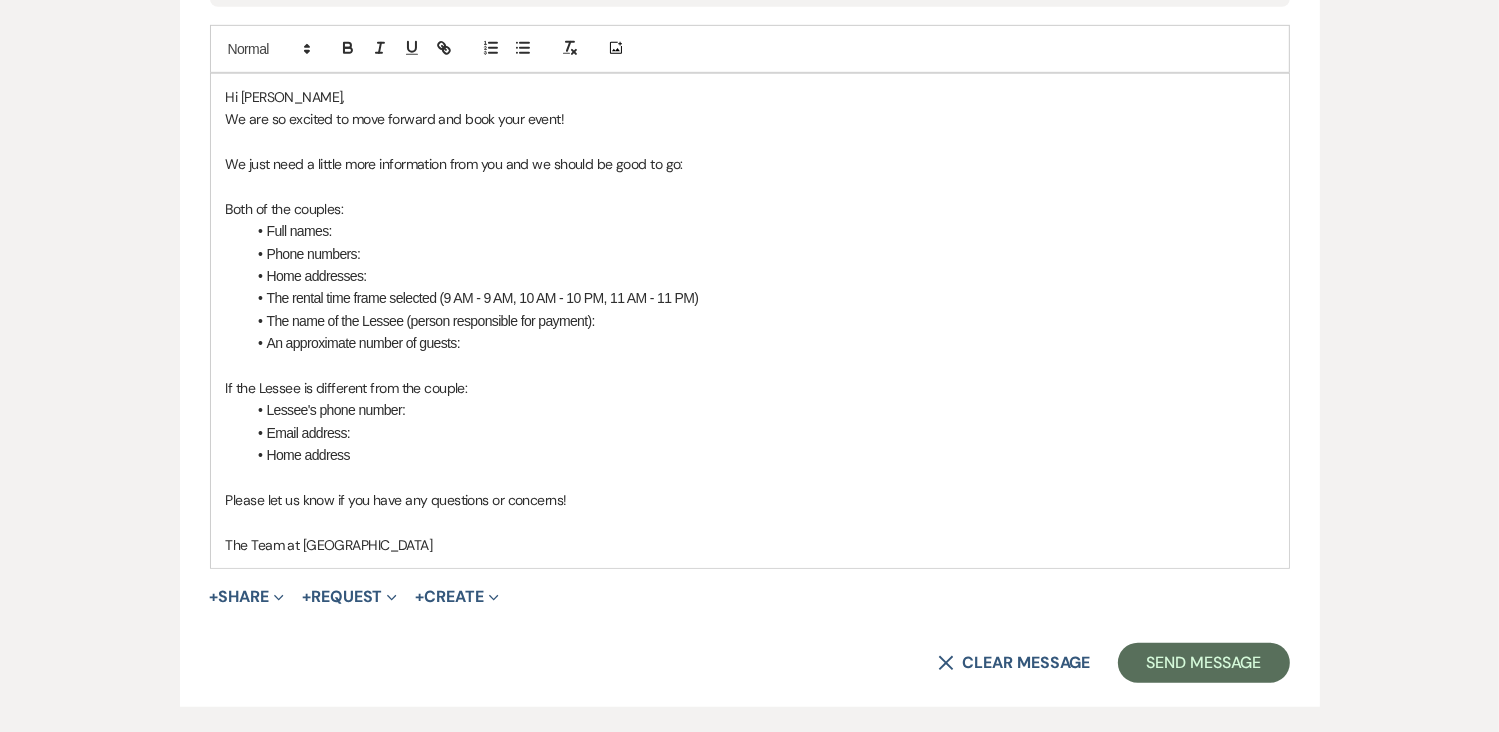 scroll, scrollTop: 1207, scrollLeft: 0, axis: vertical 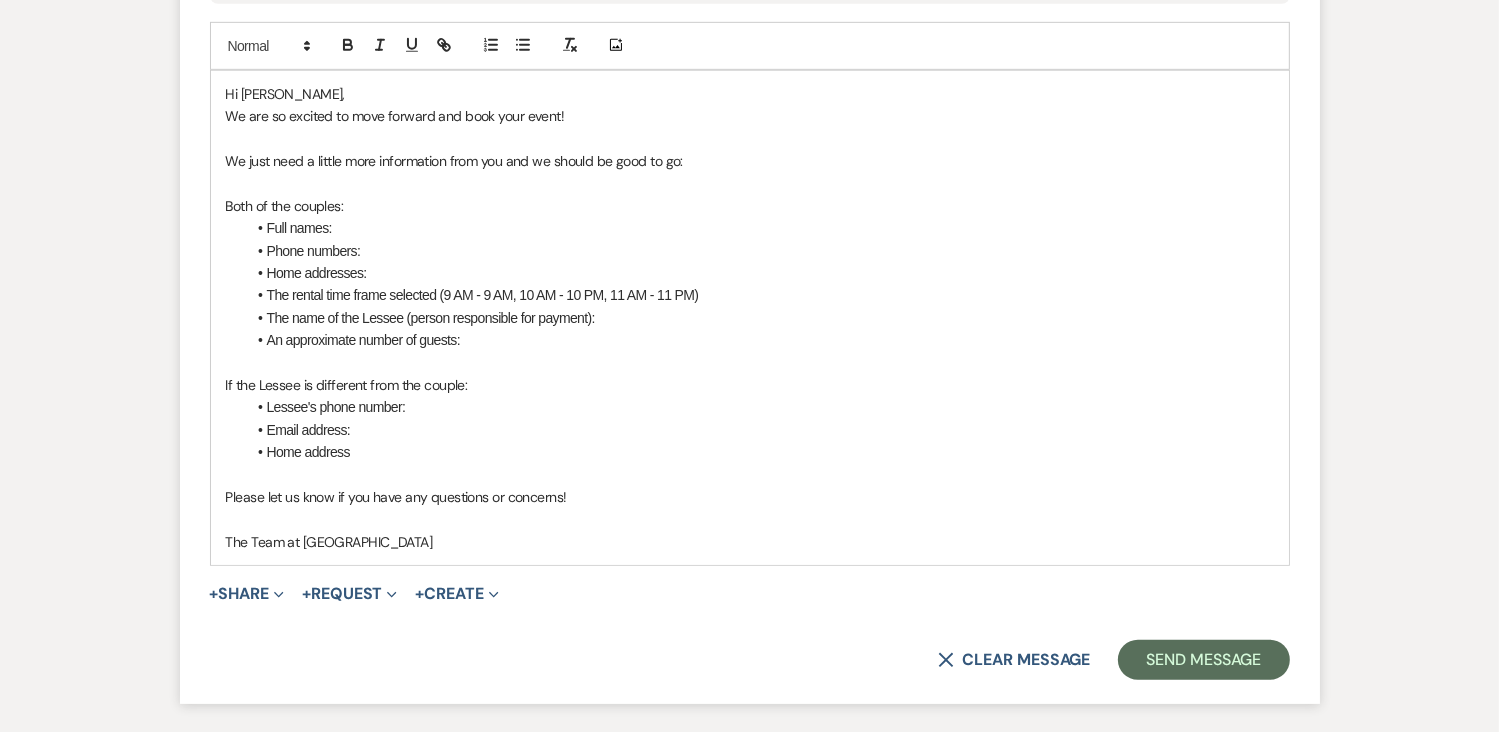 click on "The rental time frame selected (9 AM - 9 AM, 10 AM - 10 PM, 11 AM - 11 PM)" at bounding box center [760, 295] 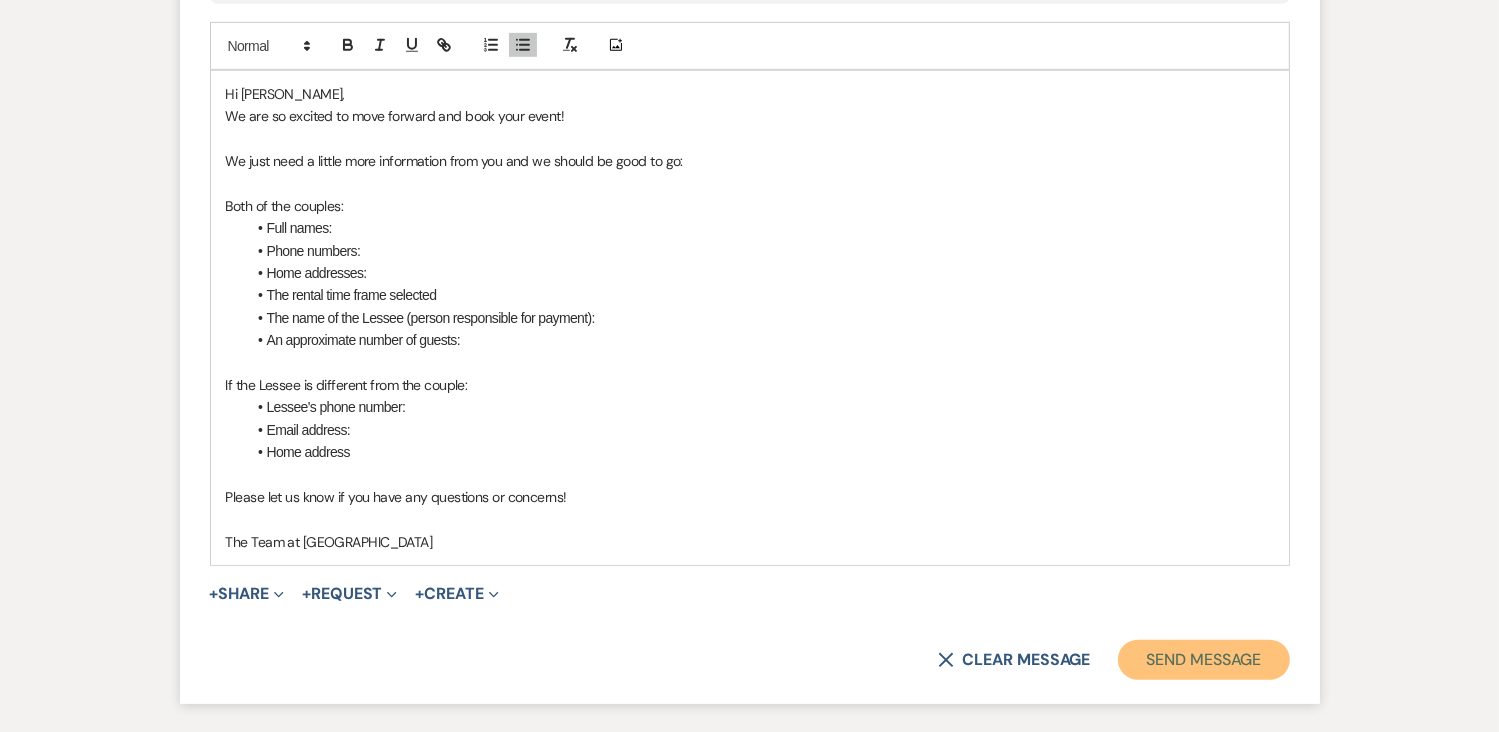 click on "Send Message" at bounding box center (1203, 660) 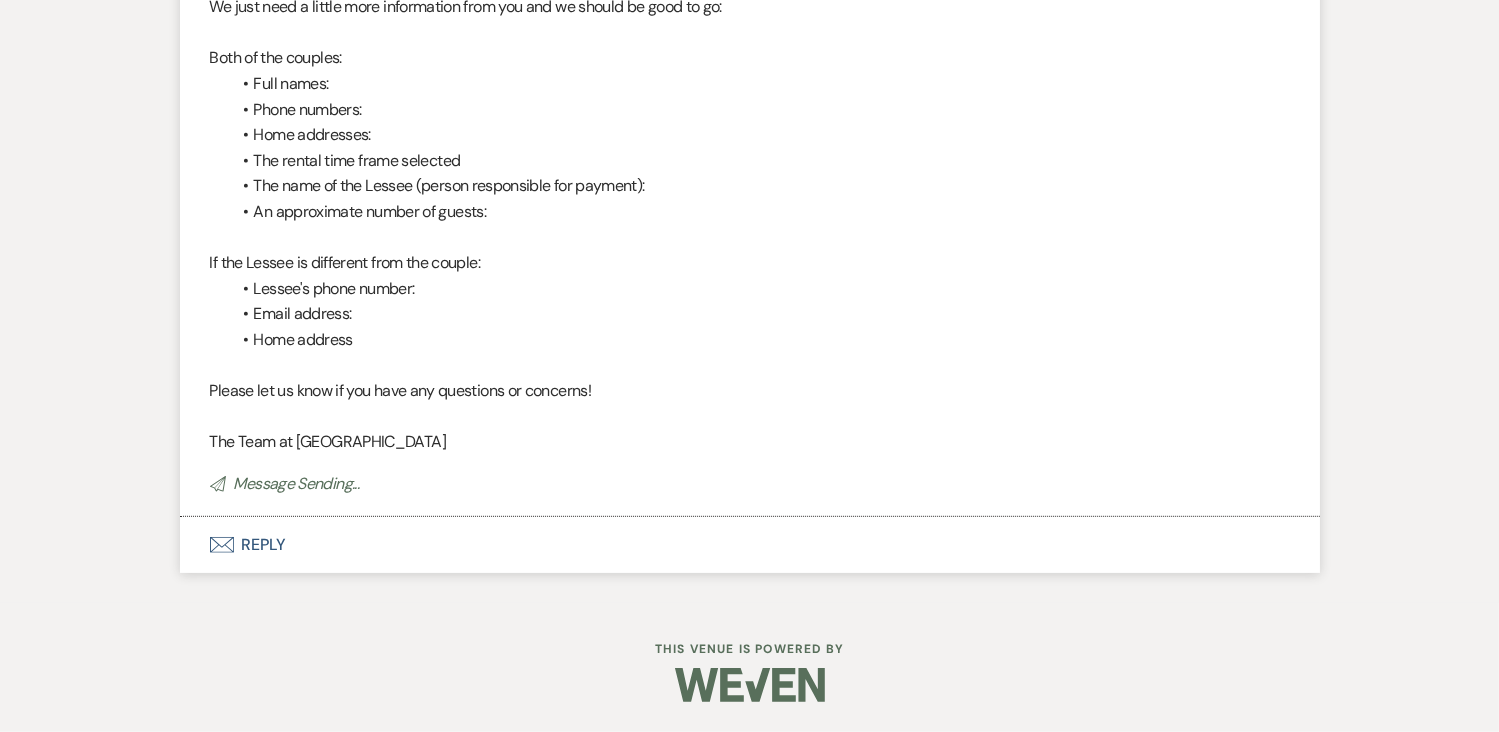 scroll, scrollTop: 465, scrollLeft: 0, axis: vertical 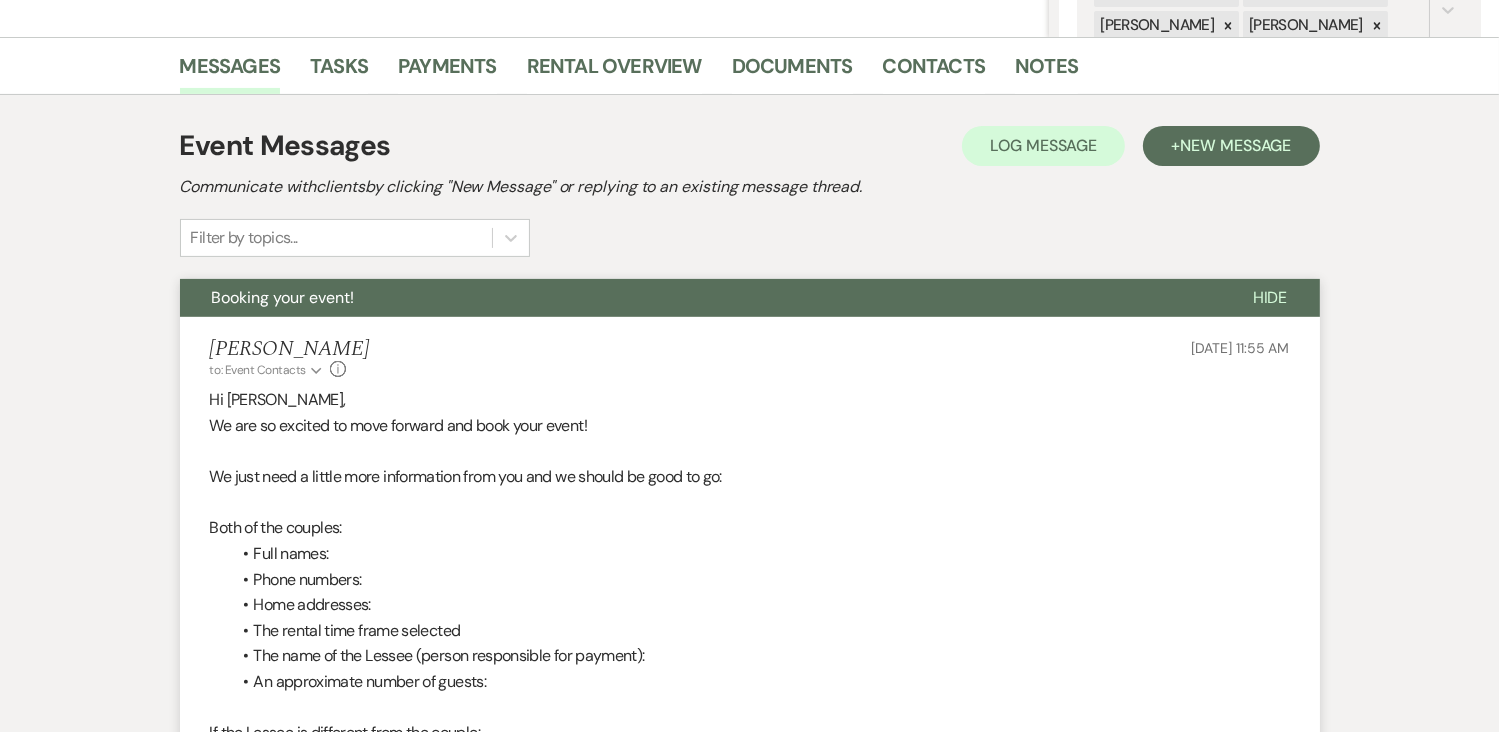 click on "Hide" at bounding box center [1270, 297] 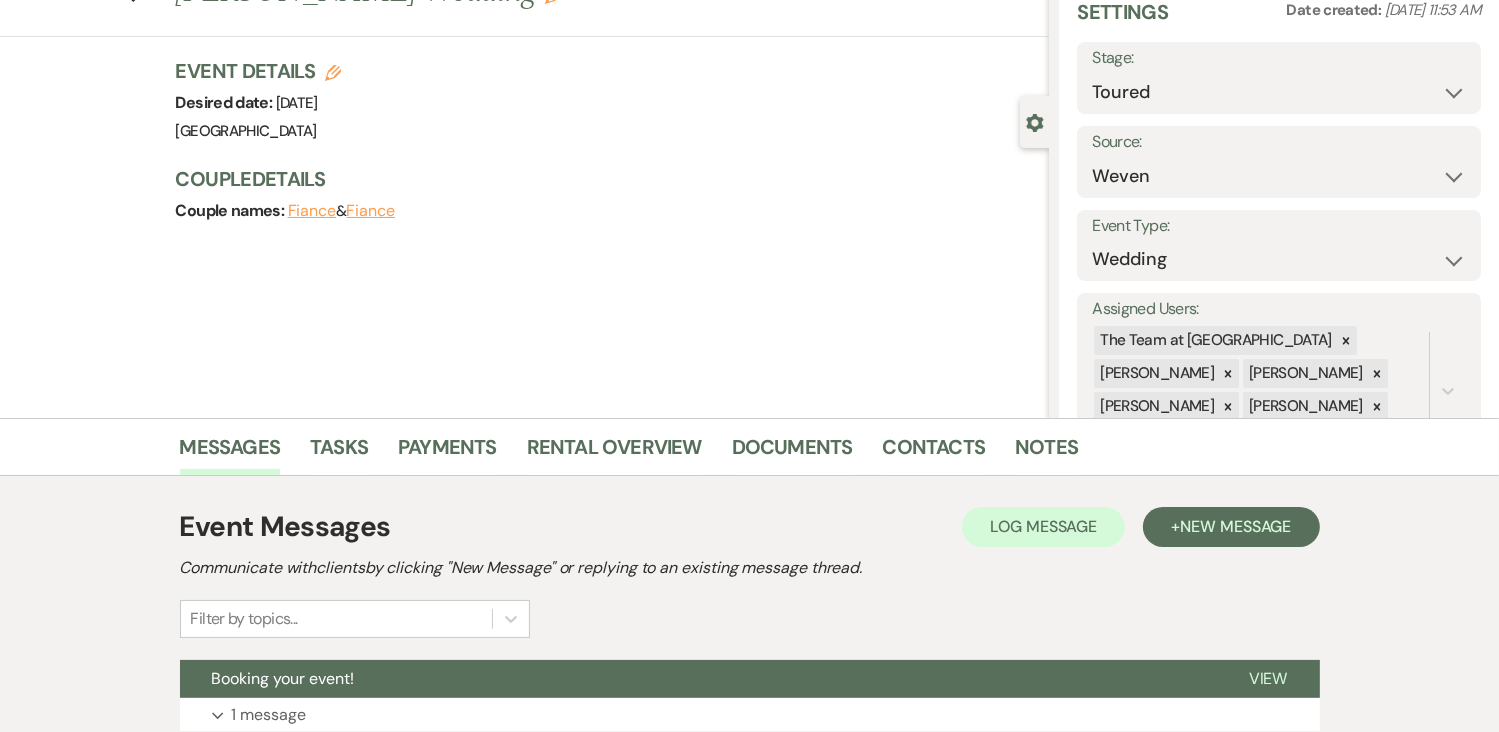 scroll, scrollTop: 0, scrollLeft: 0, axis: both 